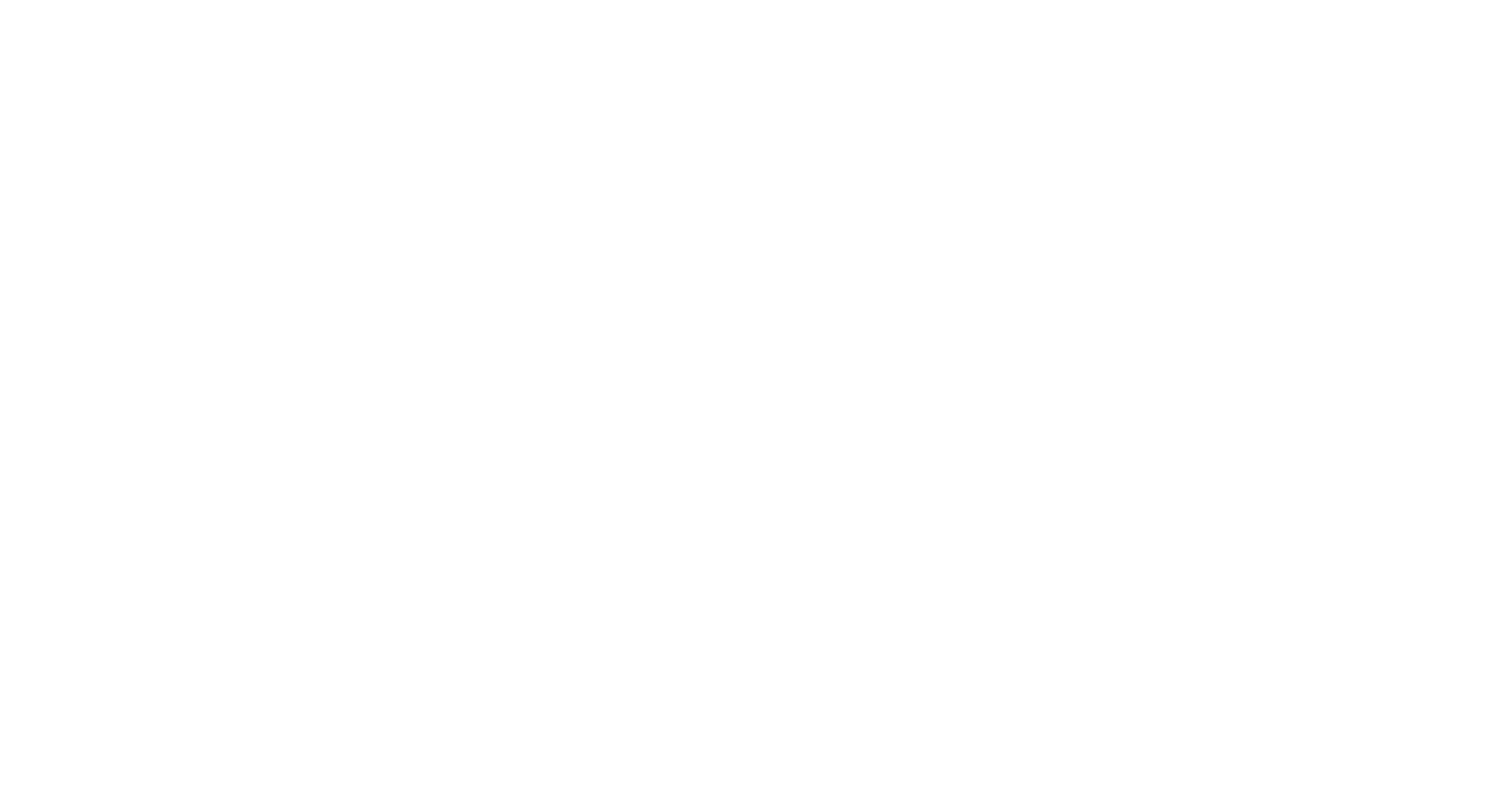 scroll, scrollTop: 0, scrollLeft: 0, axis: both 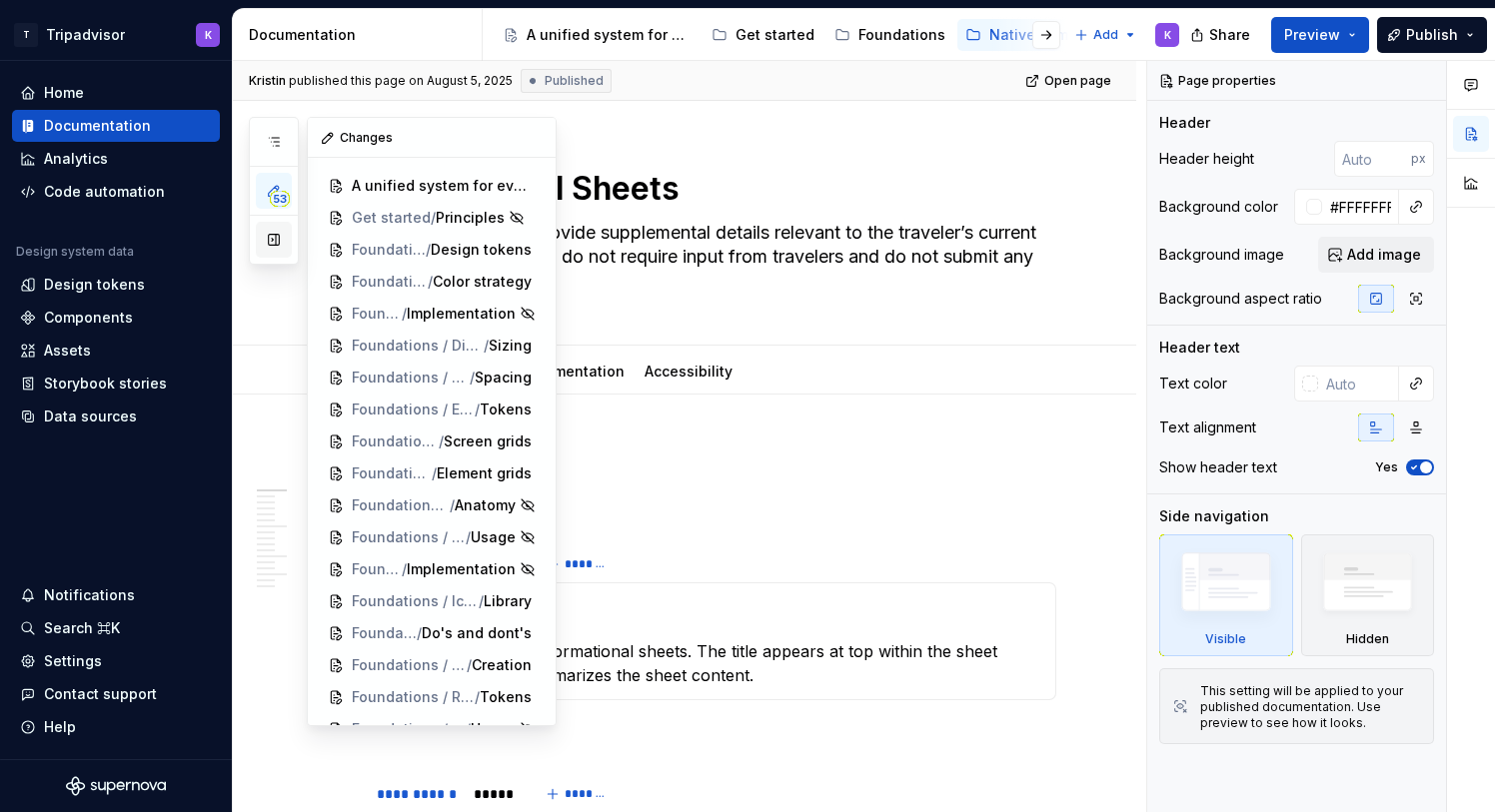 click at bounding box center (274, 240) 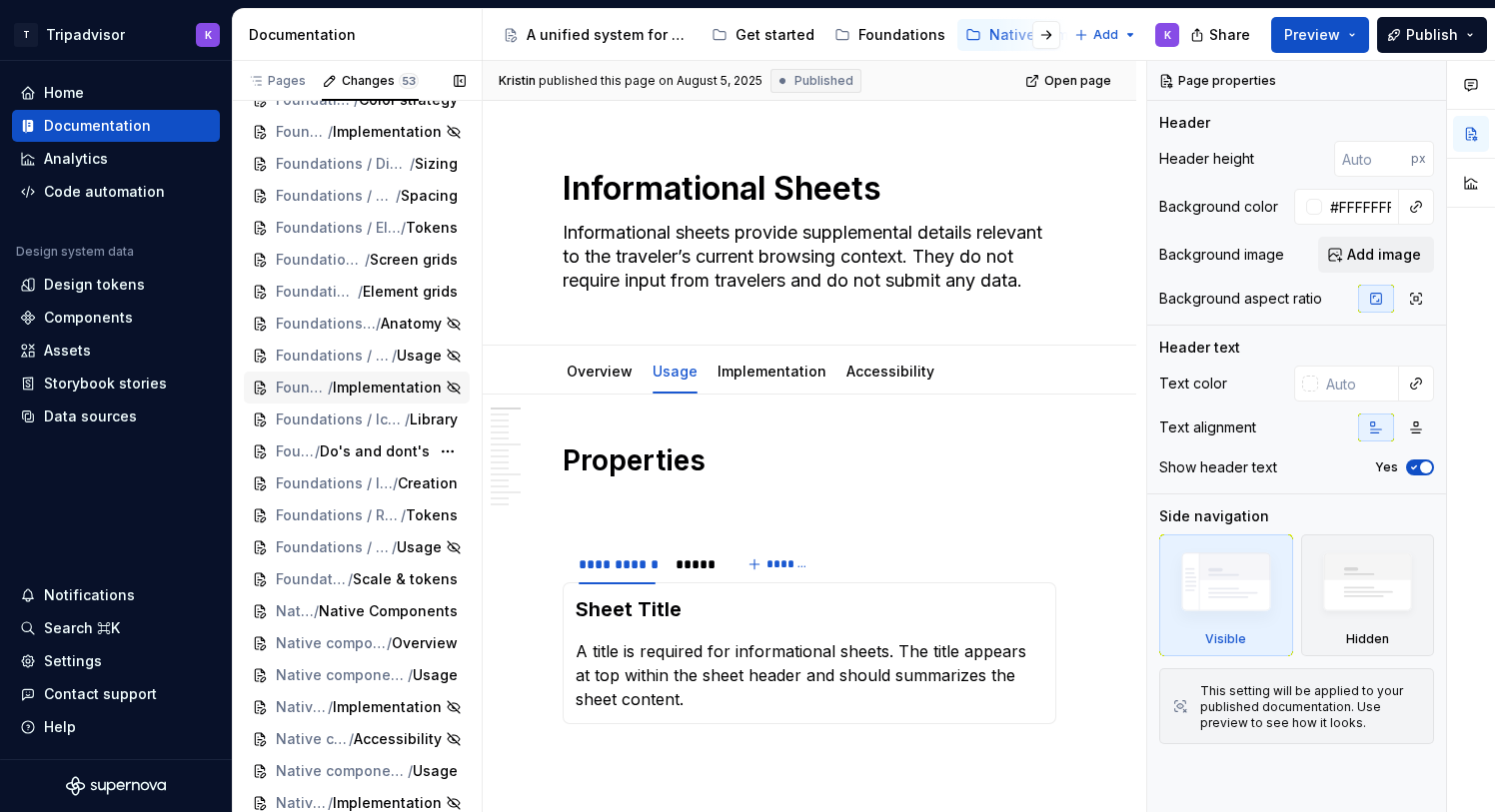 scroll, scrollTop: 152, scrollLeft: 0, axis: vertical 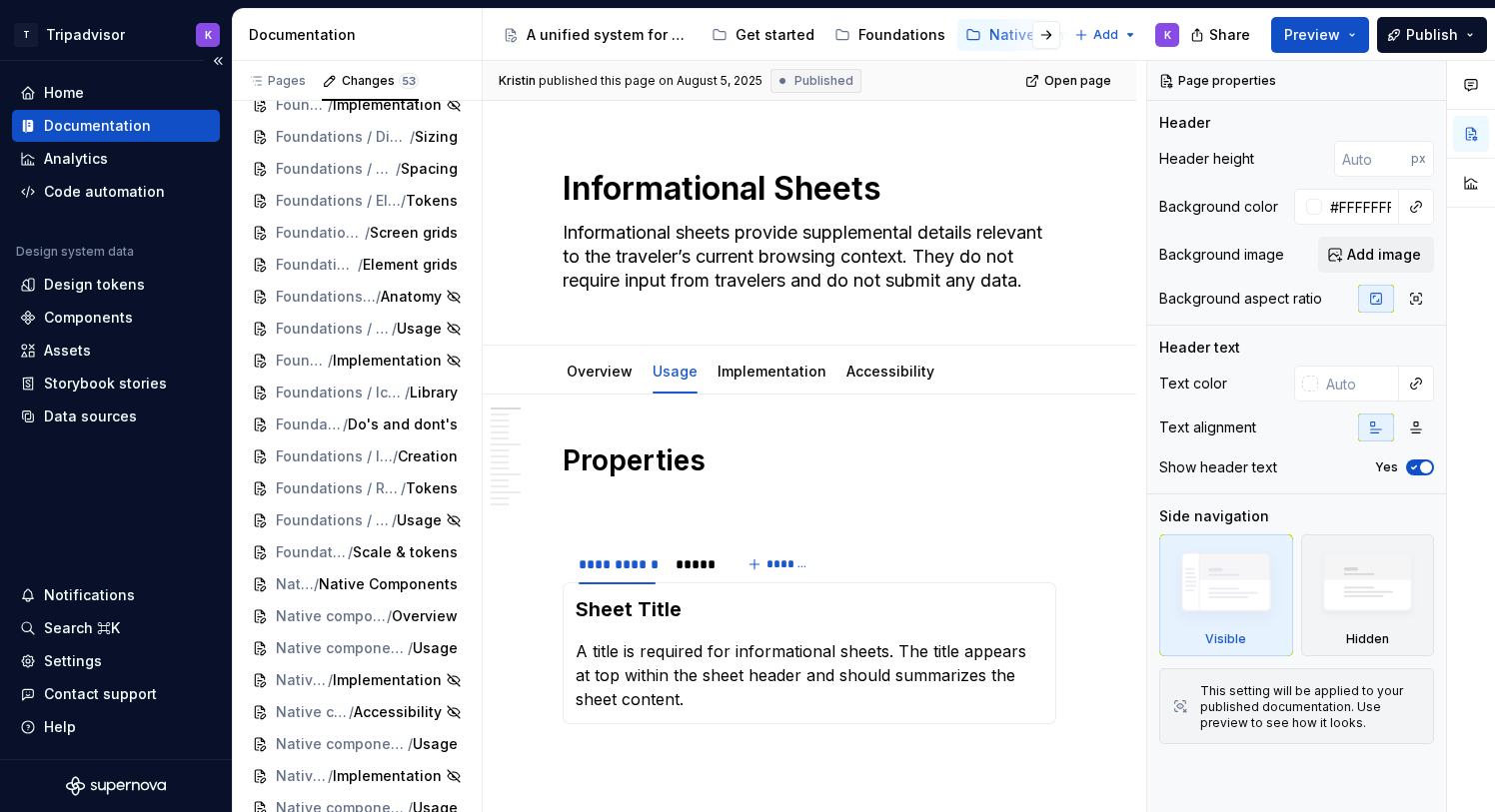 click on "Documentation" at bounding box center (97, 126) 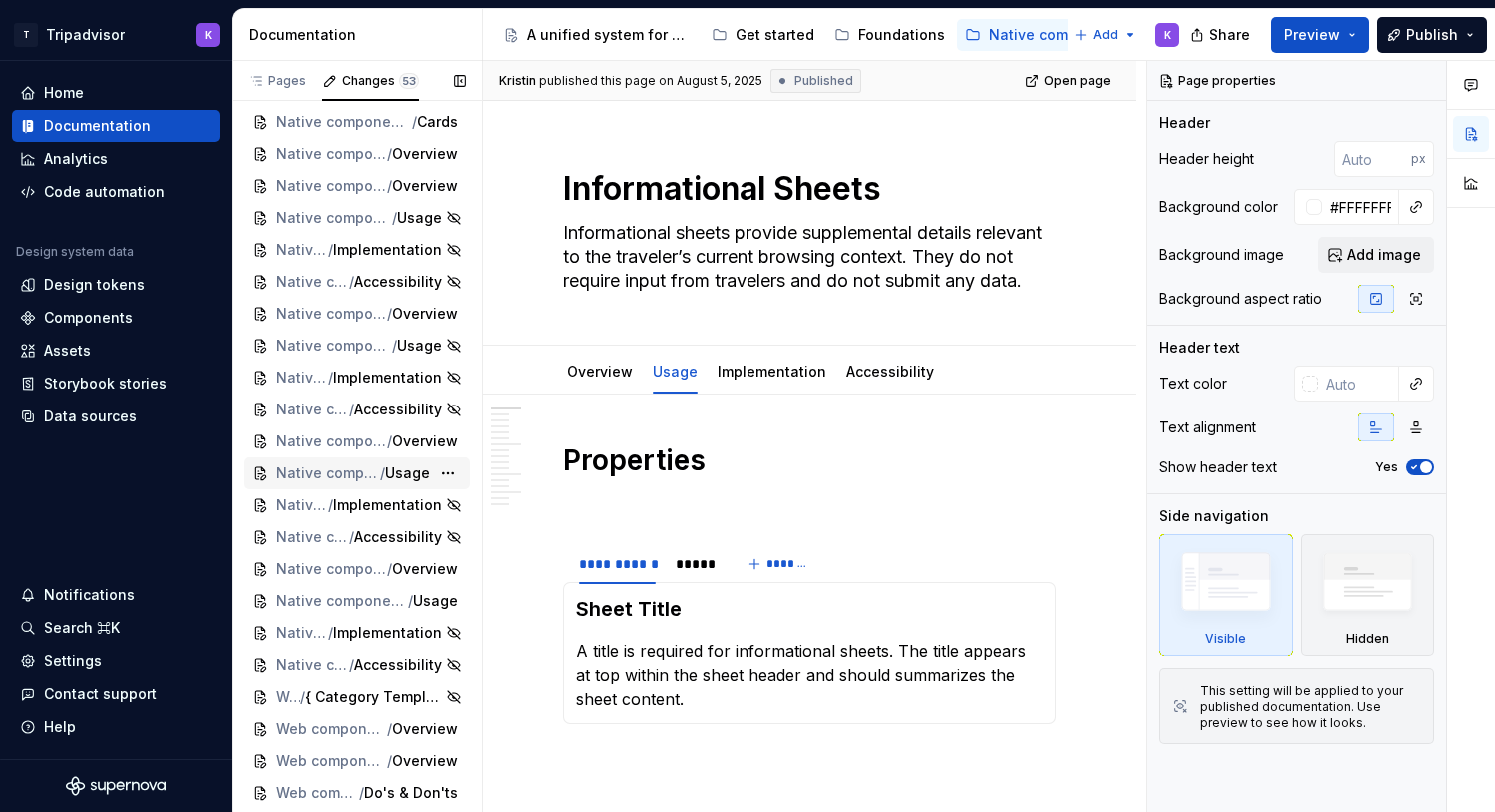scroll, scrollTop: 998, scrollLeft: 0, axis: vertical 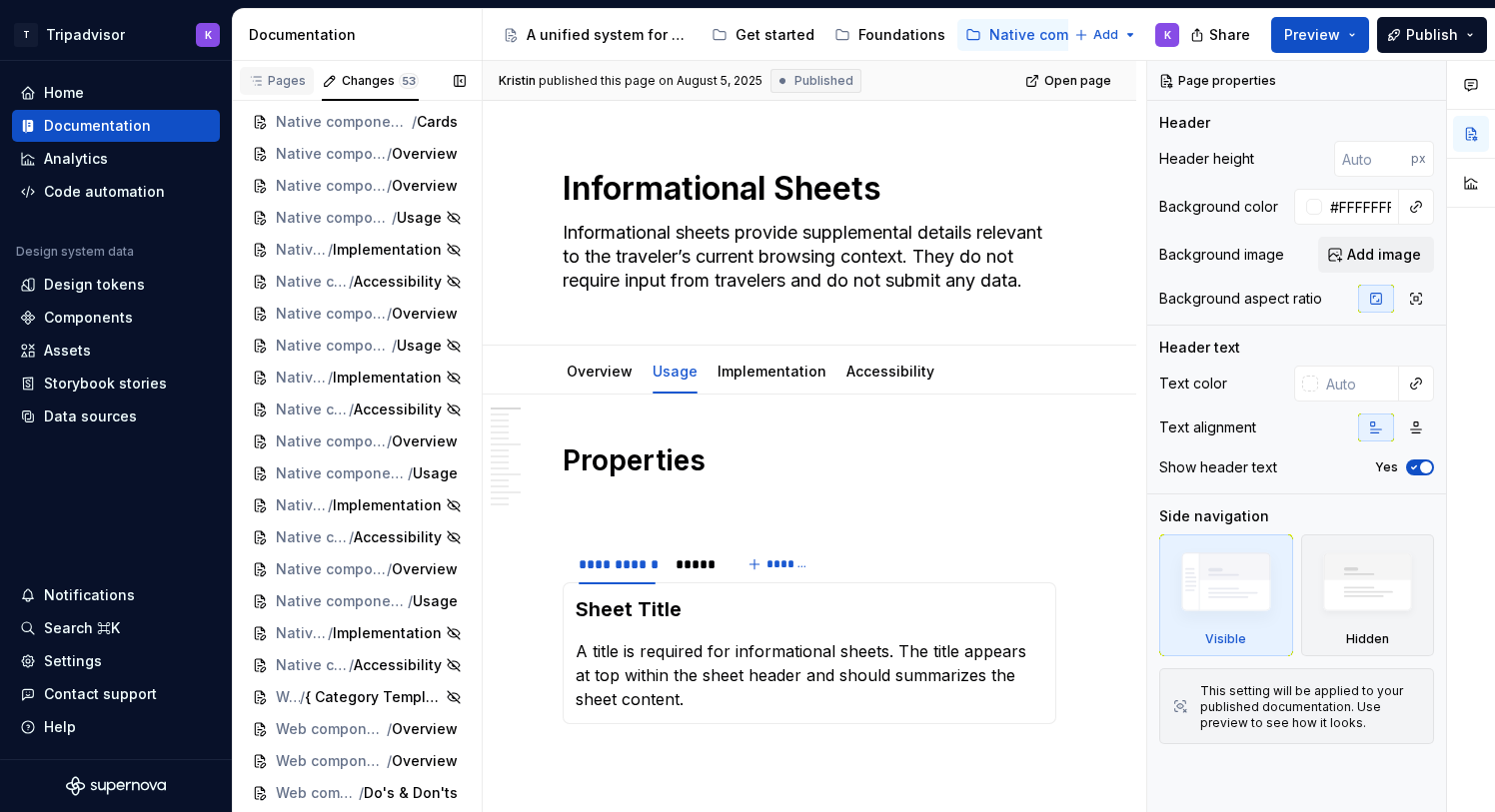 click on "Pages" at bounding box center (277, 81) 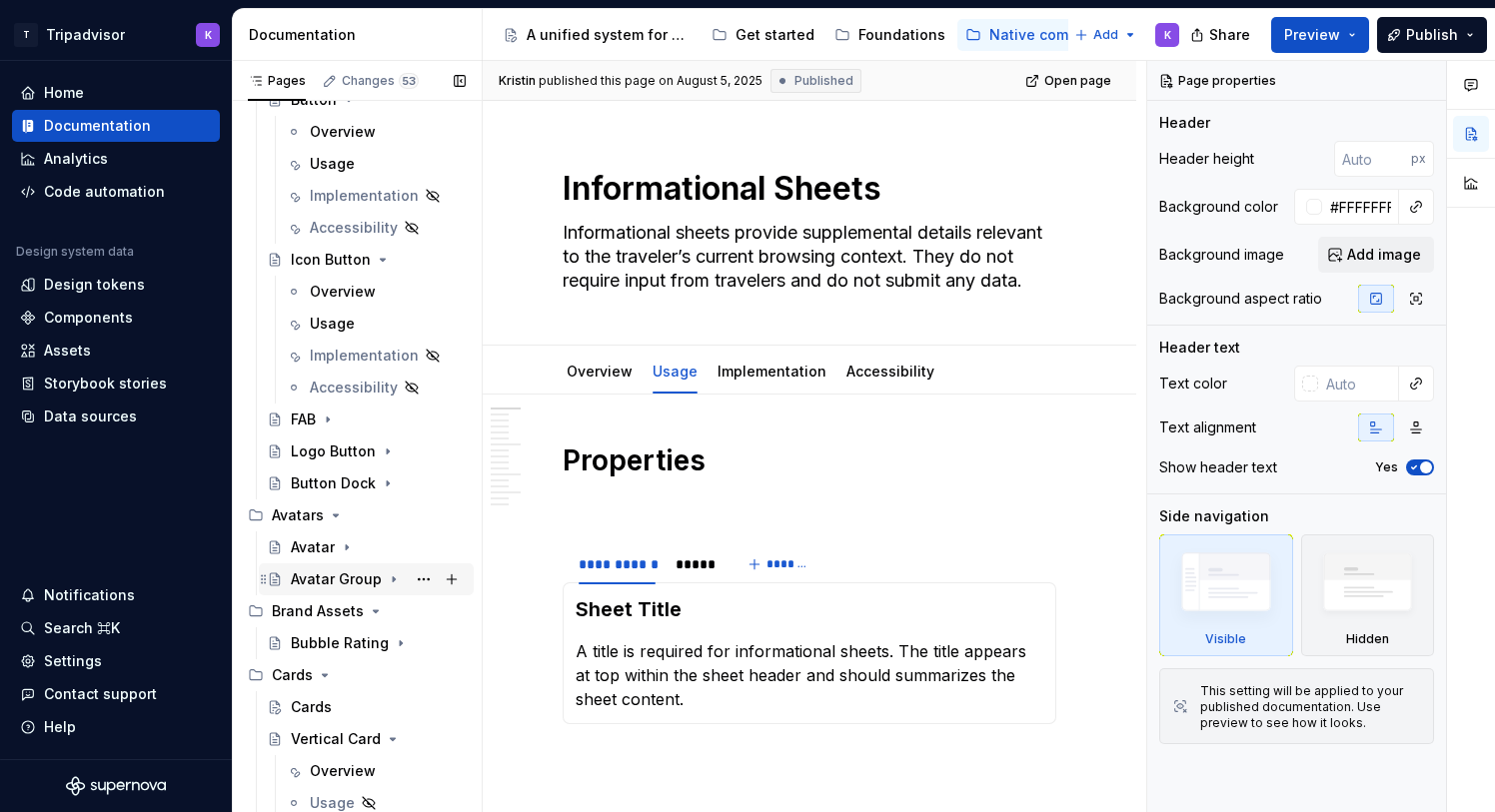 scroll, scrollTop: 437, scrollLeft: 0, axis: vertical 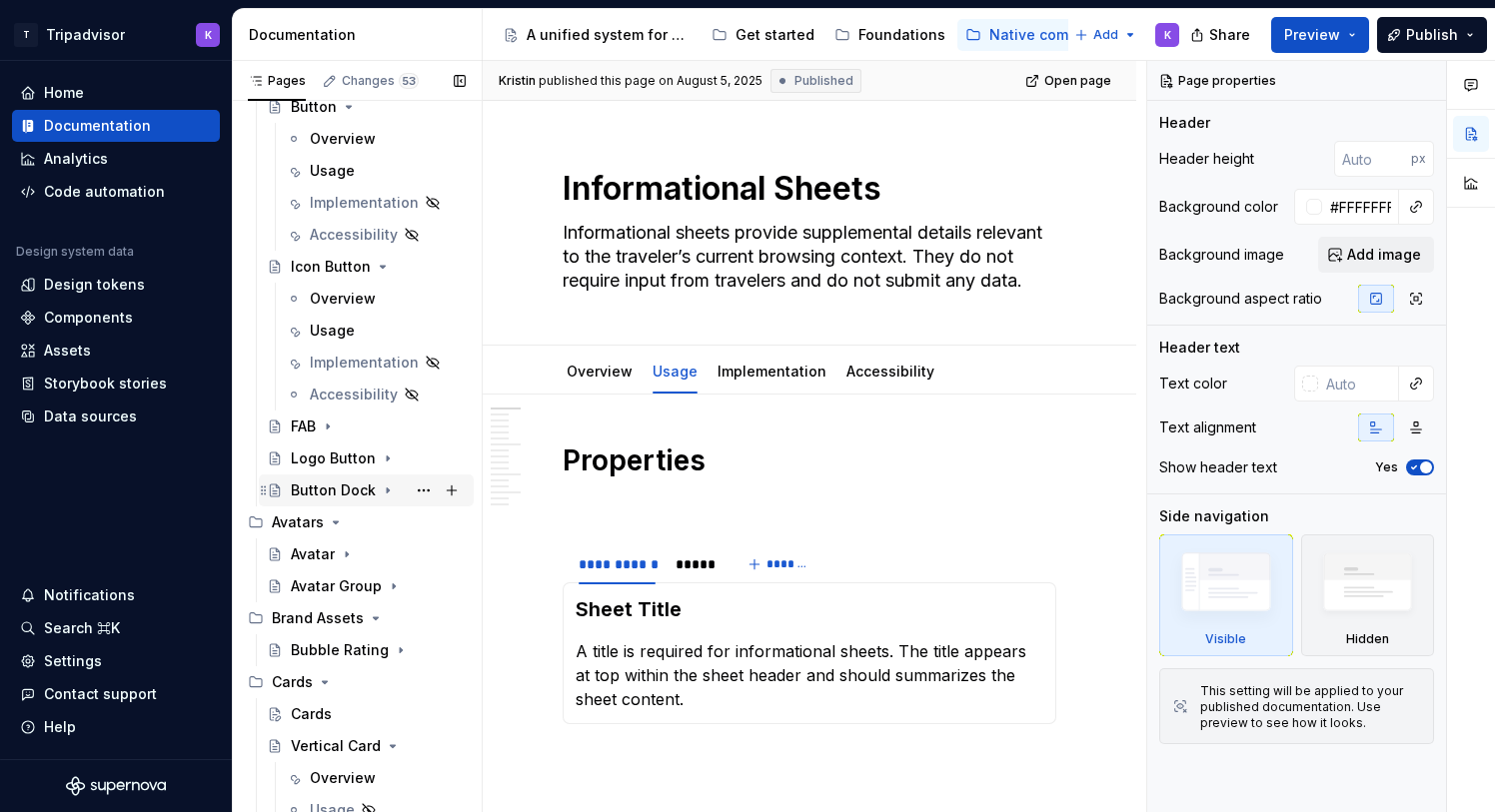 click on "Button Dock" at bounding box center [333, 490] 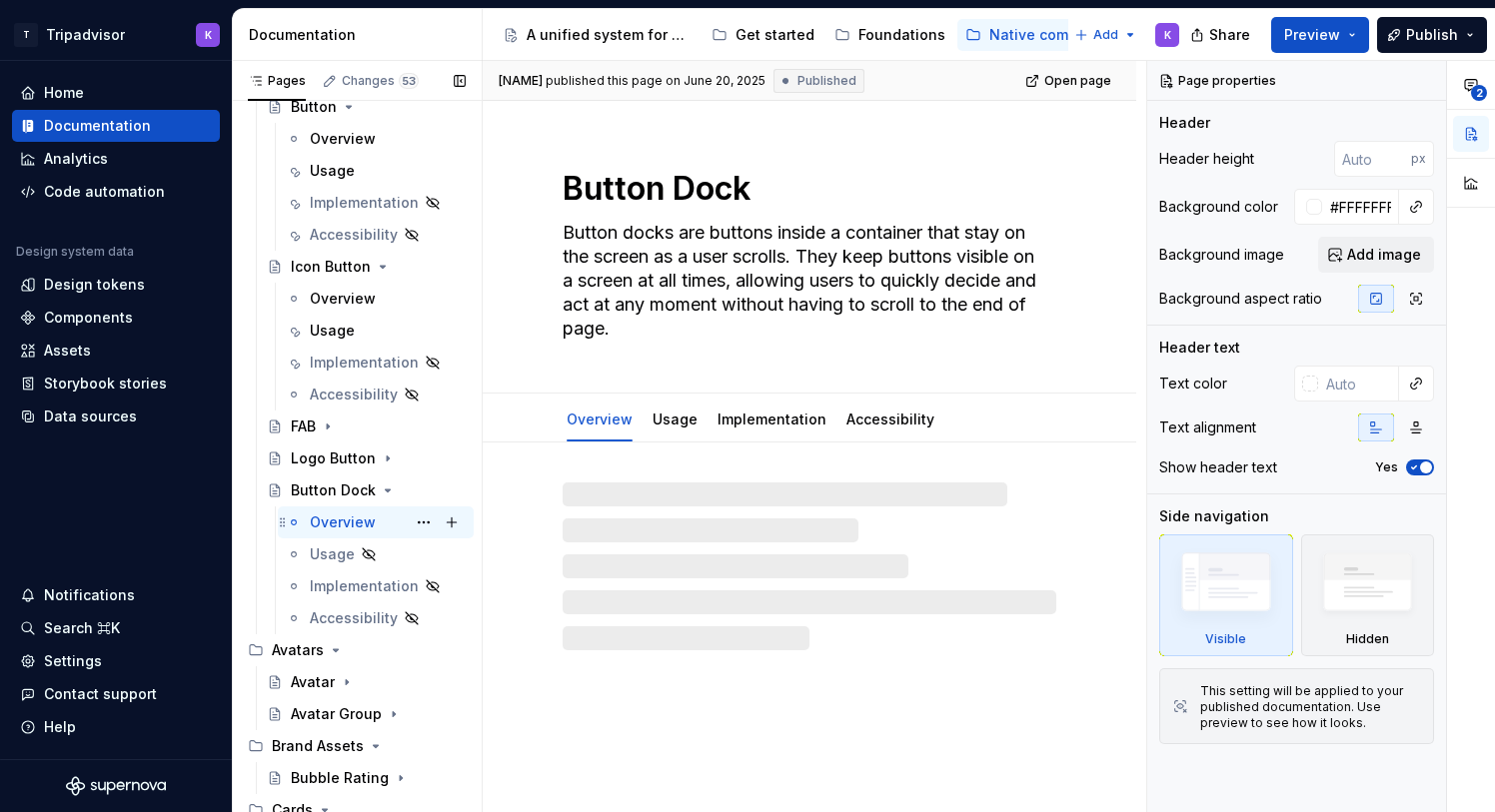 click on "Overview" at bounding box center [343, 522] 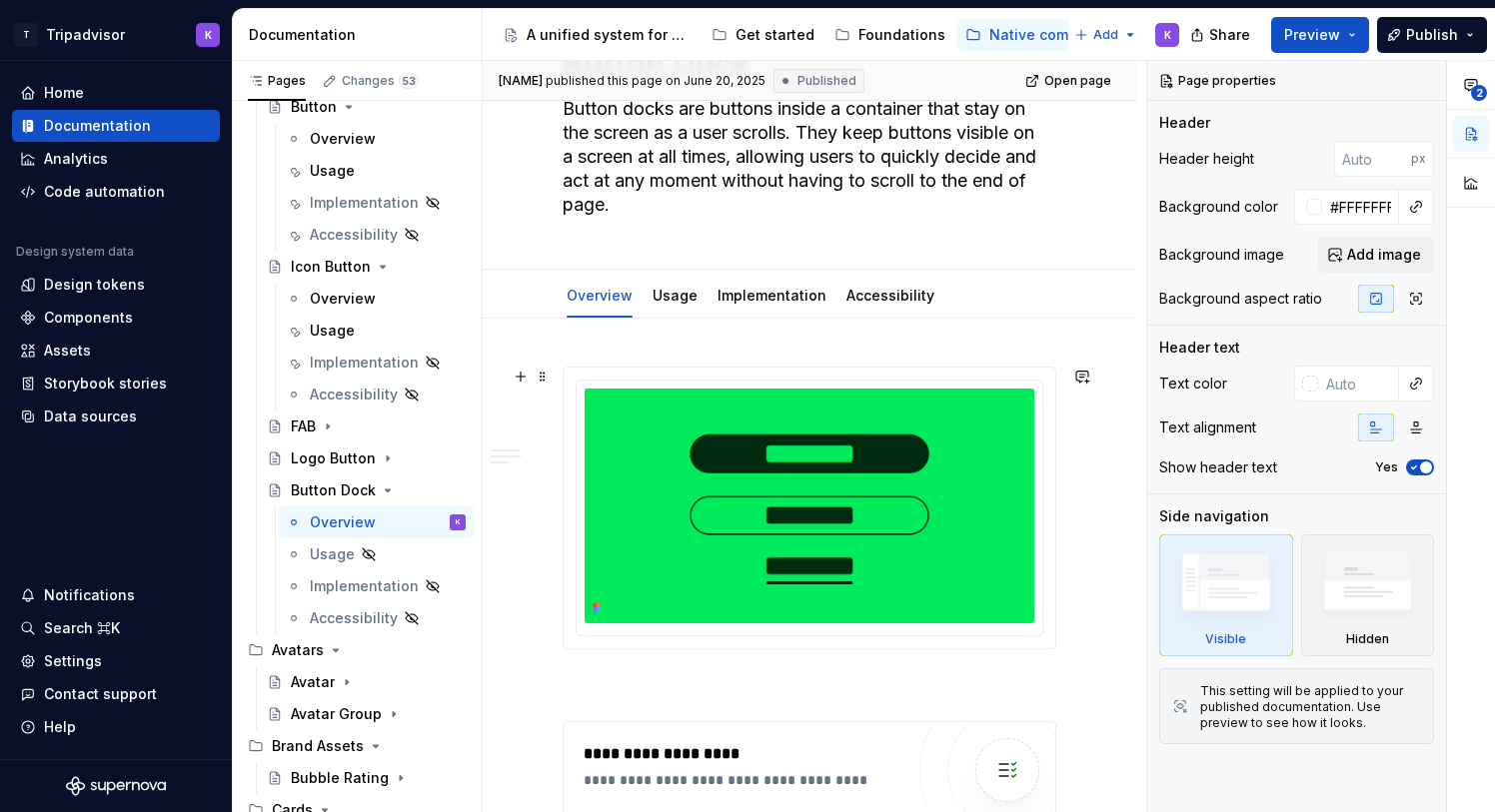 scroll, scrollTop: 98, scrollLeft: 0, axis: vertical 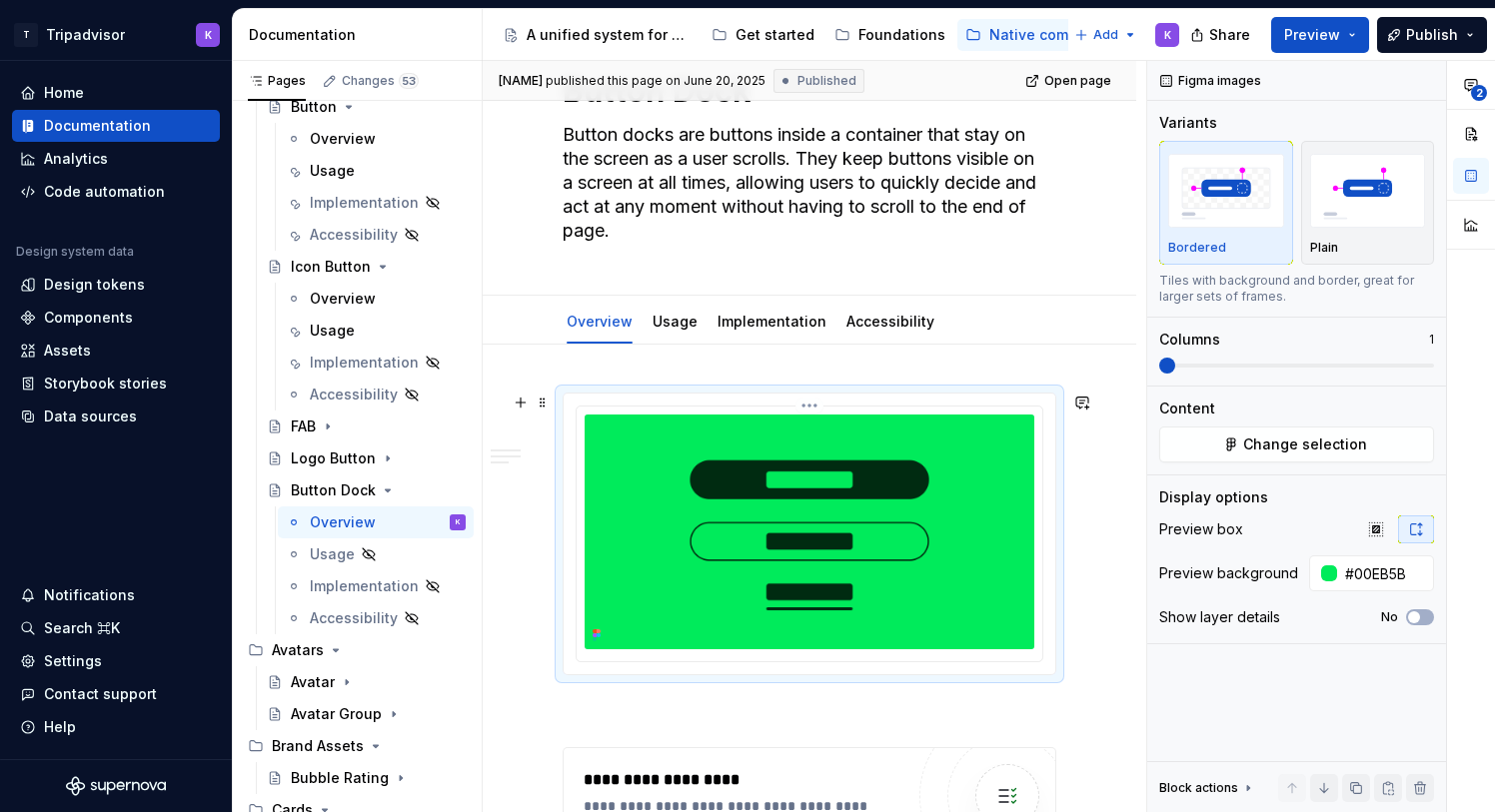 click at bounding box center (809, 531) 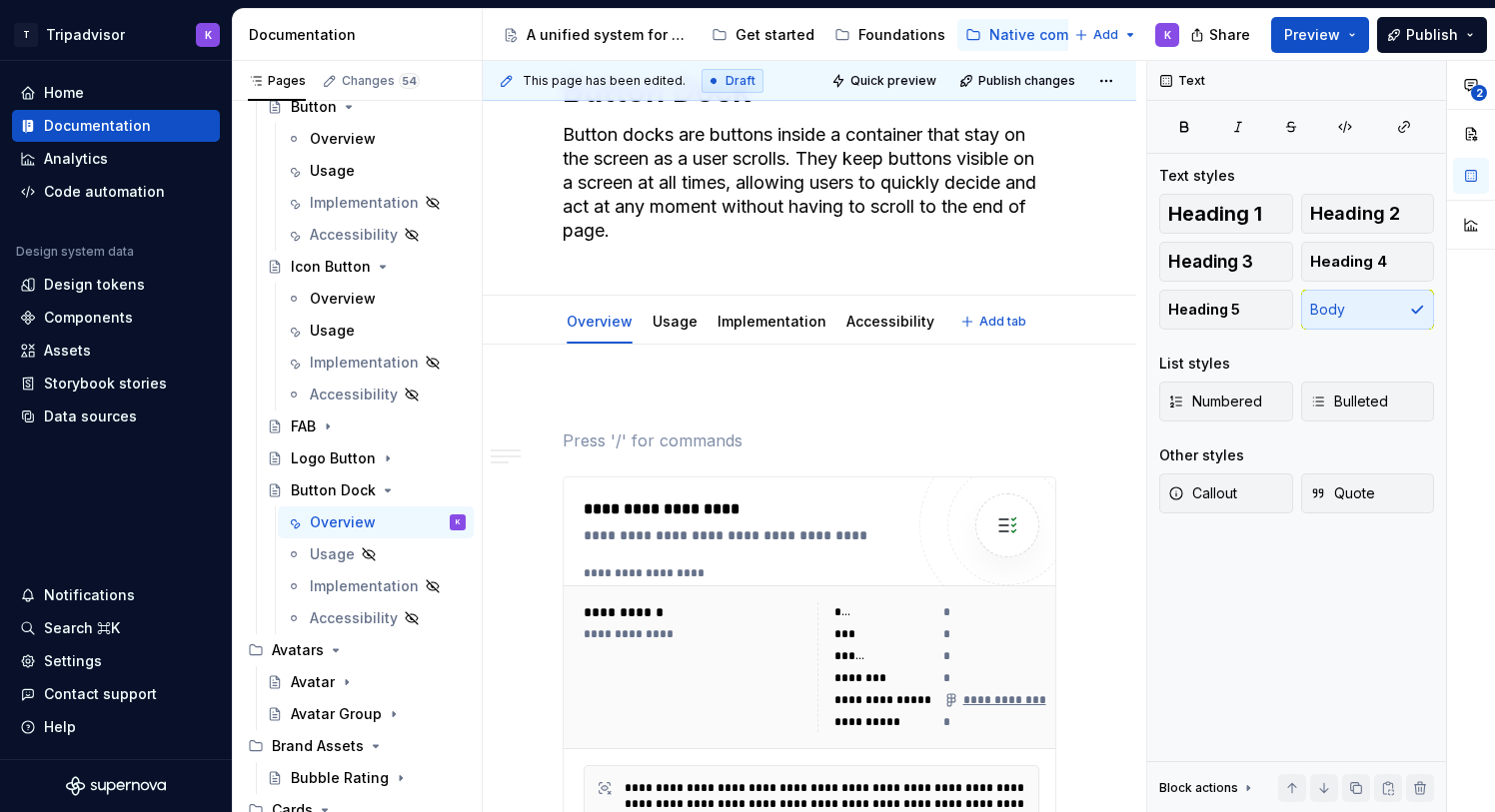 type on "*" 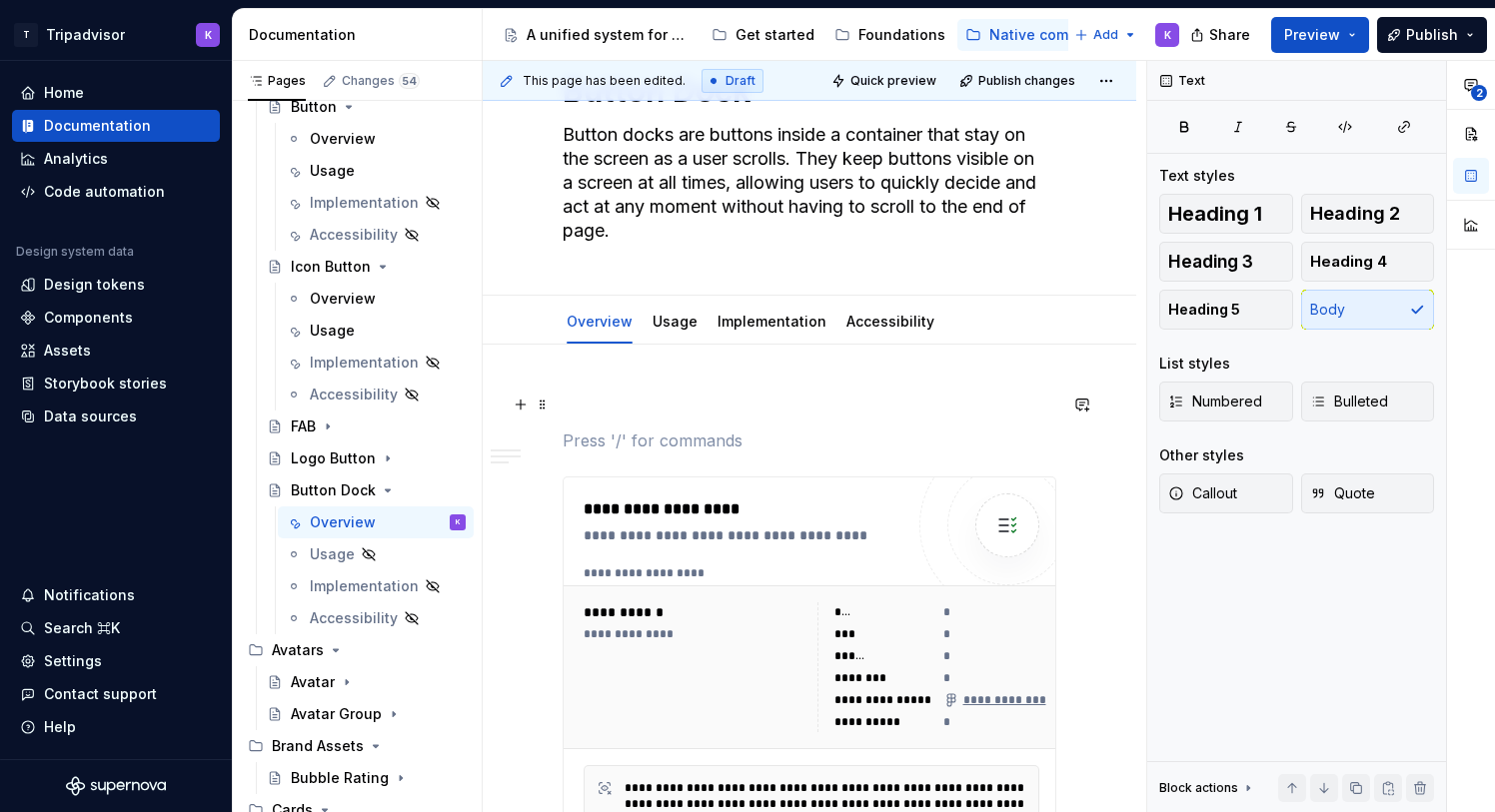 click at bounding box center (809, 405) 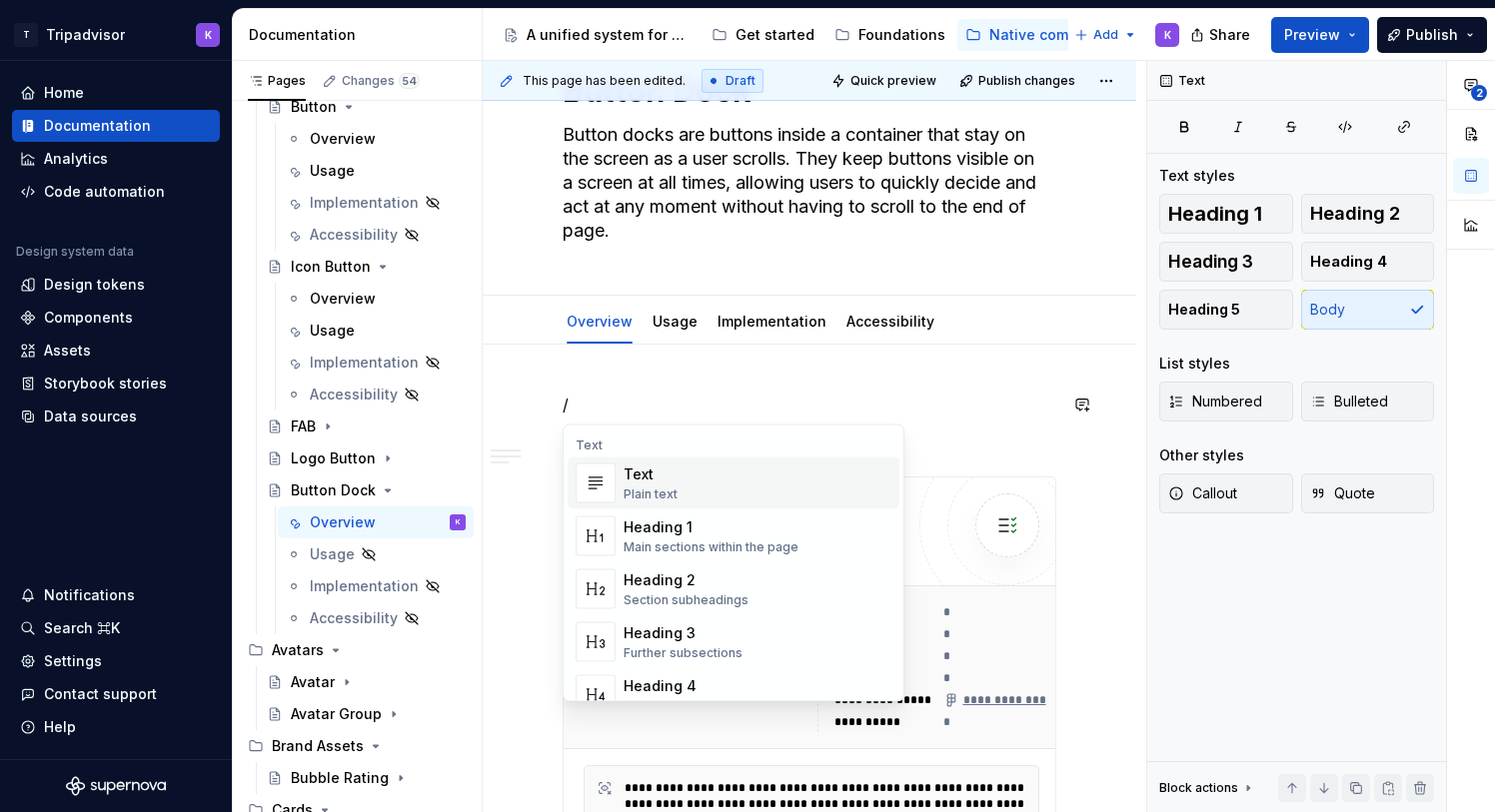 type 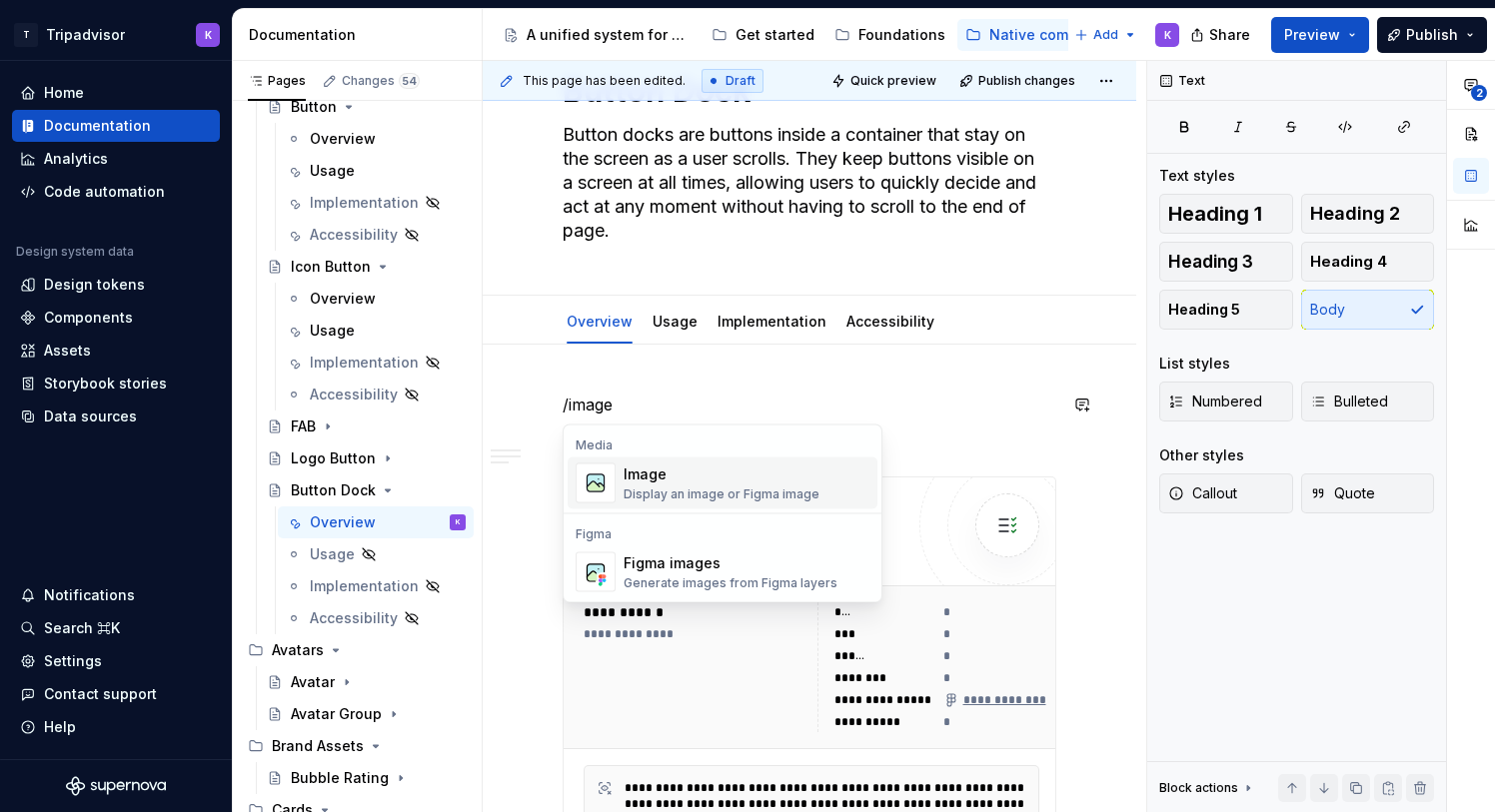 click on "Display an image or Figma image" at bounding box center [722, 494] 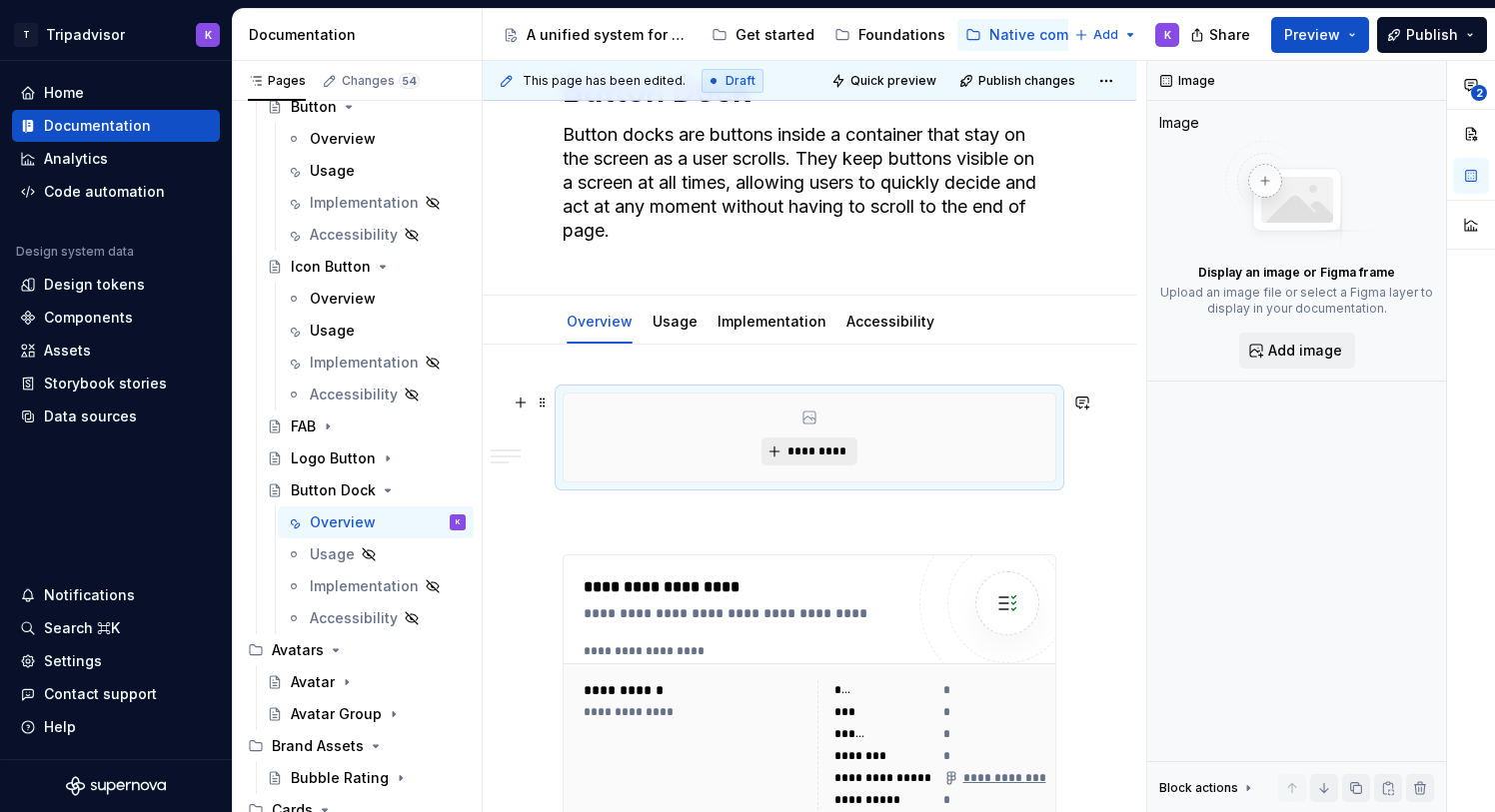 click on "*********" at bounding box center (816, 451) 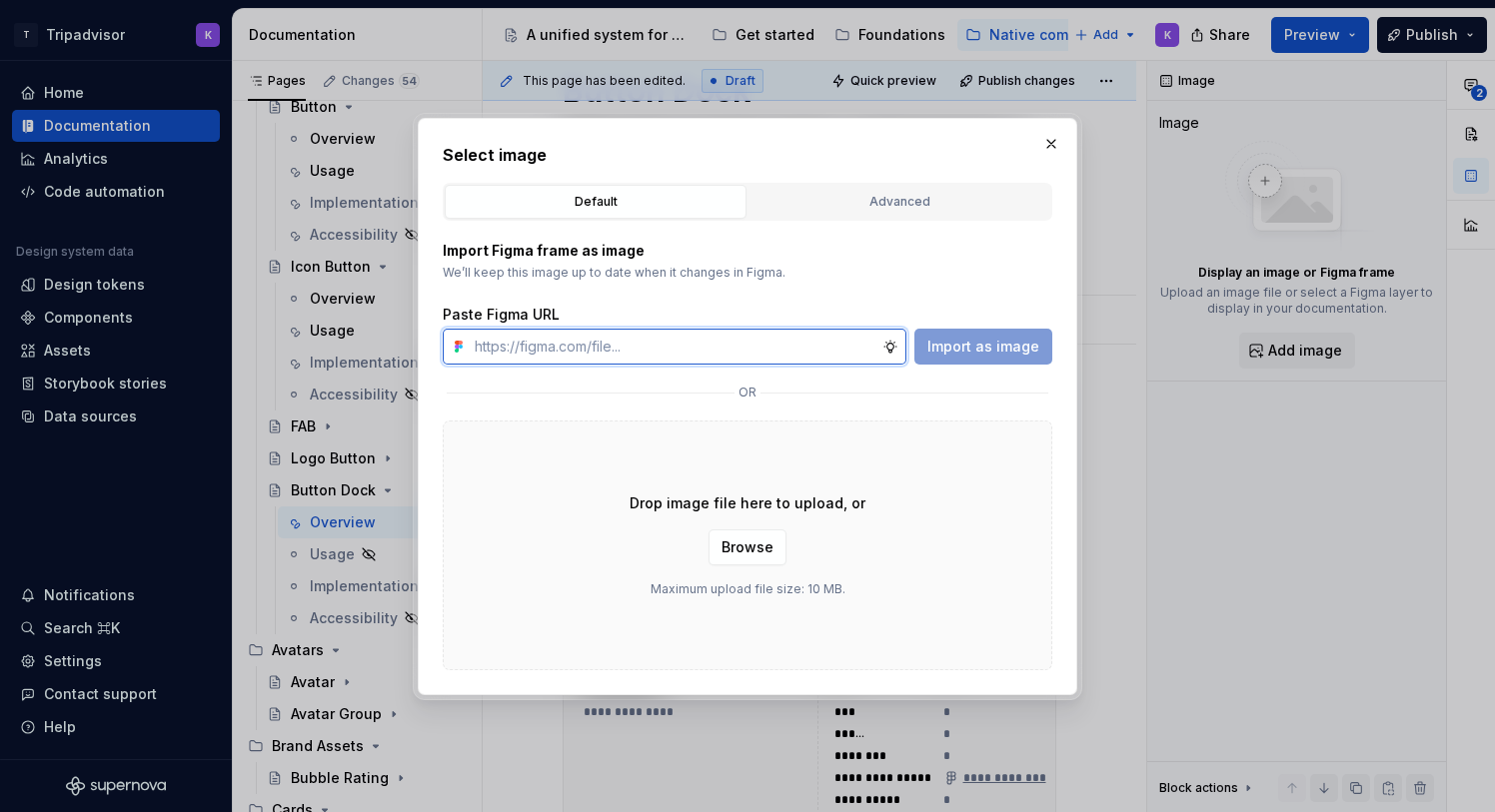 paste on "https://www.figma.com/design/eWzZGbXTCMsZ0gwC1u1MU0/Altas-Native-Documentation?node-id=9114-252754&t=hRHpz4dkHuKTCIJx-1" 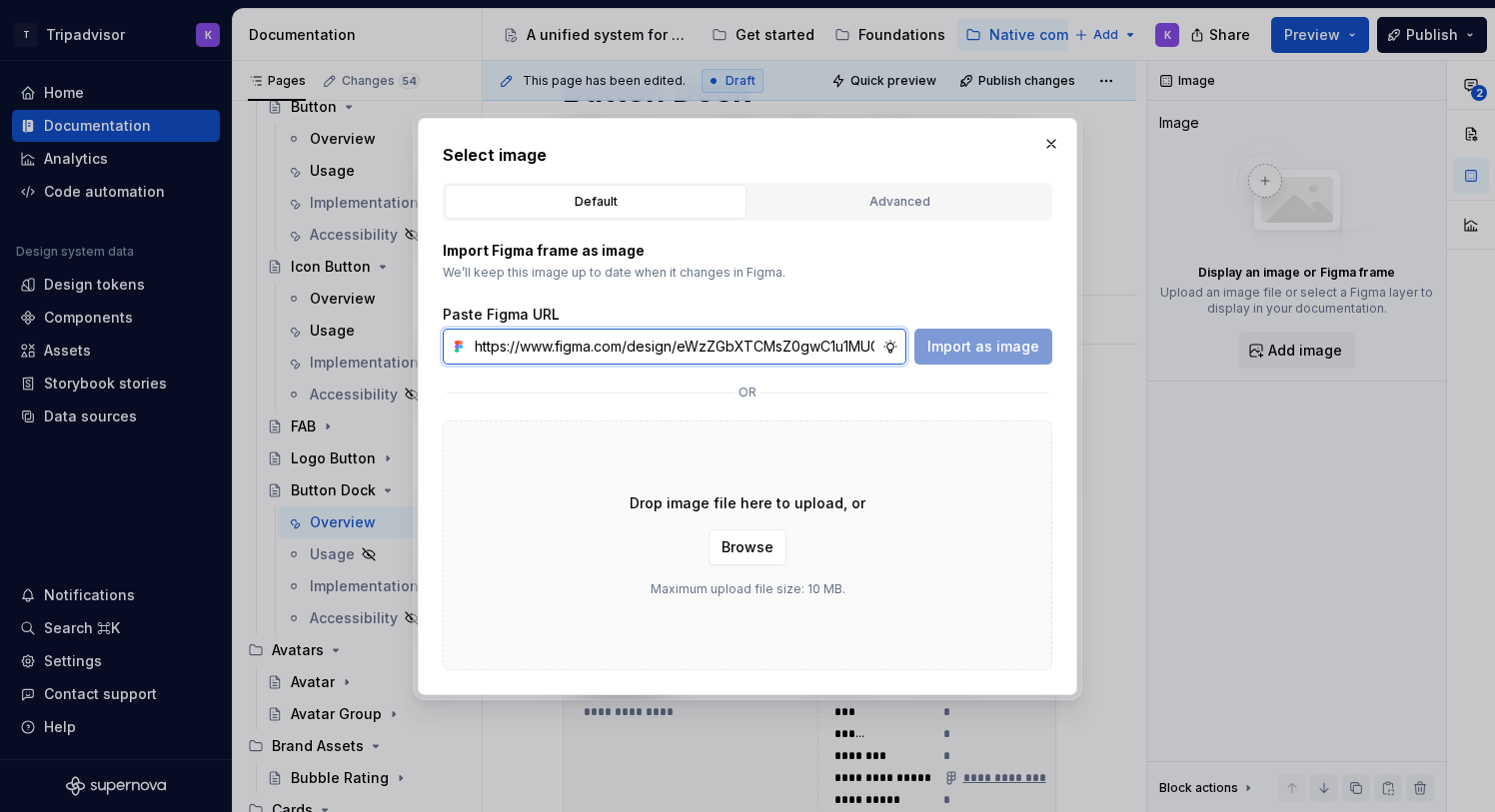 scroll, scrollTop: 0, scrollLeft: 525, axis: horizontal 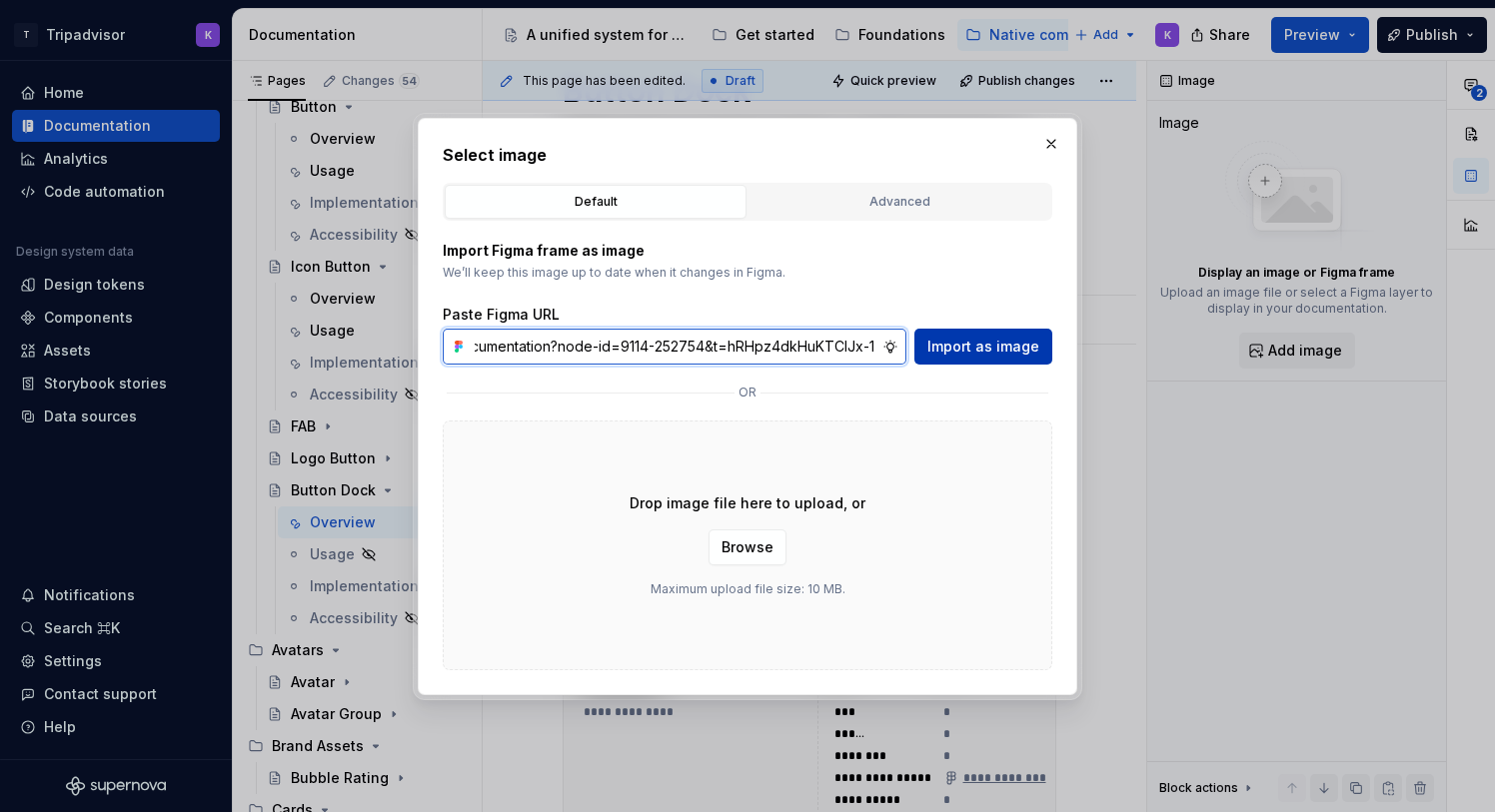 type on "https://www.figma.com/design/eWzZGbXTCMsZ0gwC1u1MU0/Altas-Native-Documentation?node-id=9114-252754&t=hRHpz4dkHuKTCIJx-1" 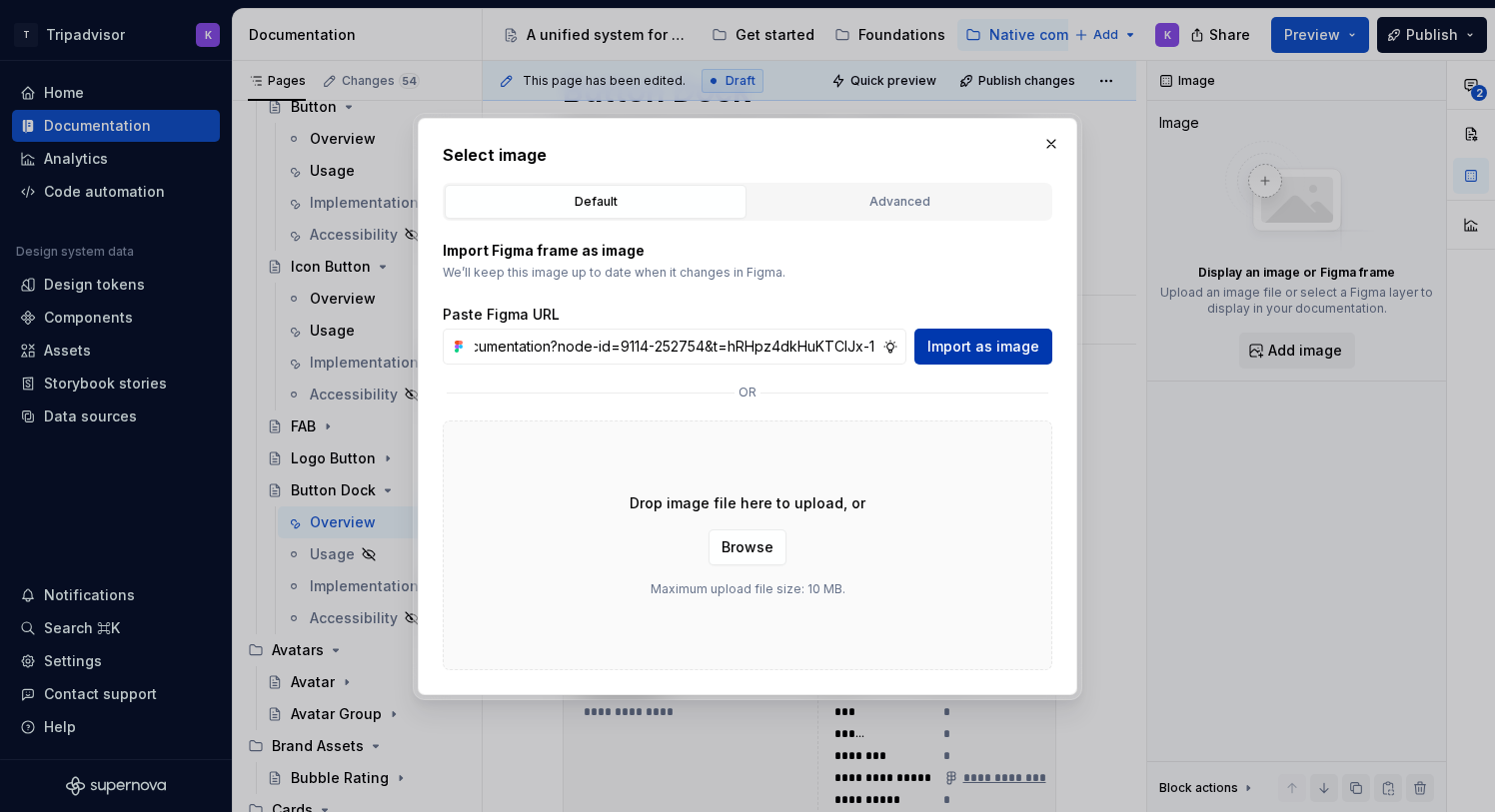 click on "Import as image" at bounding box center (983, 347) 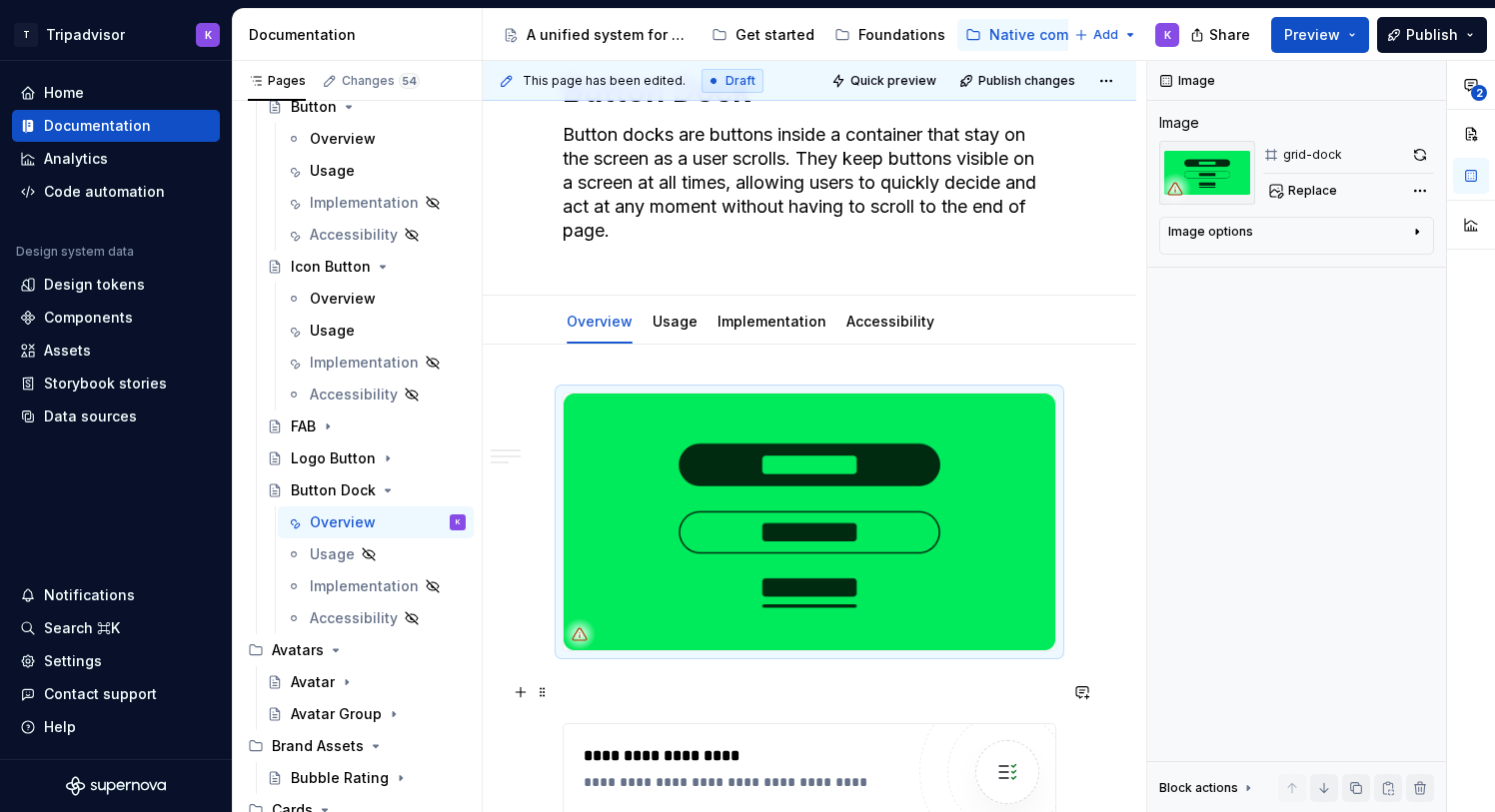 click at bounding box center [809, 687] 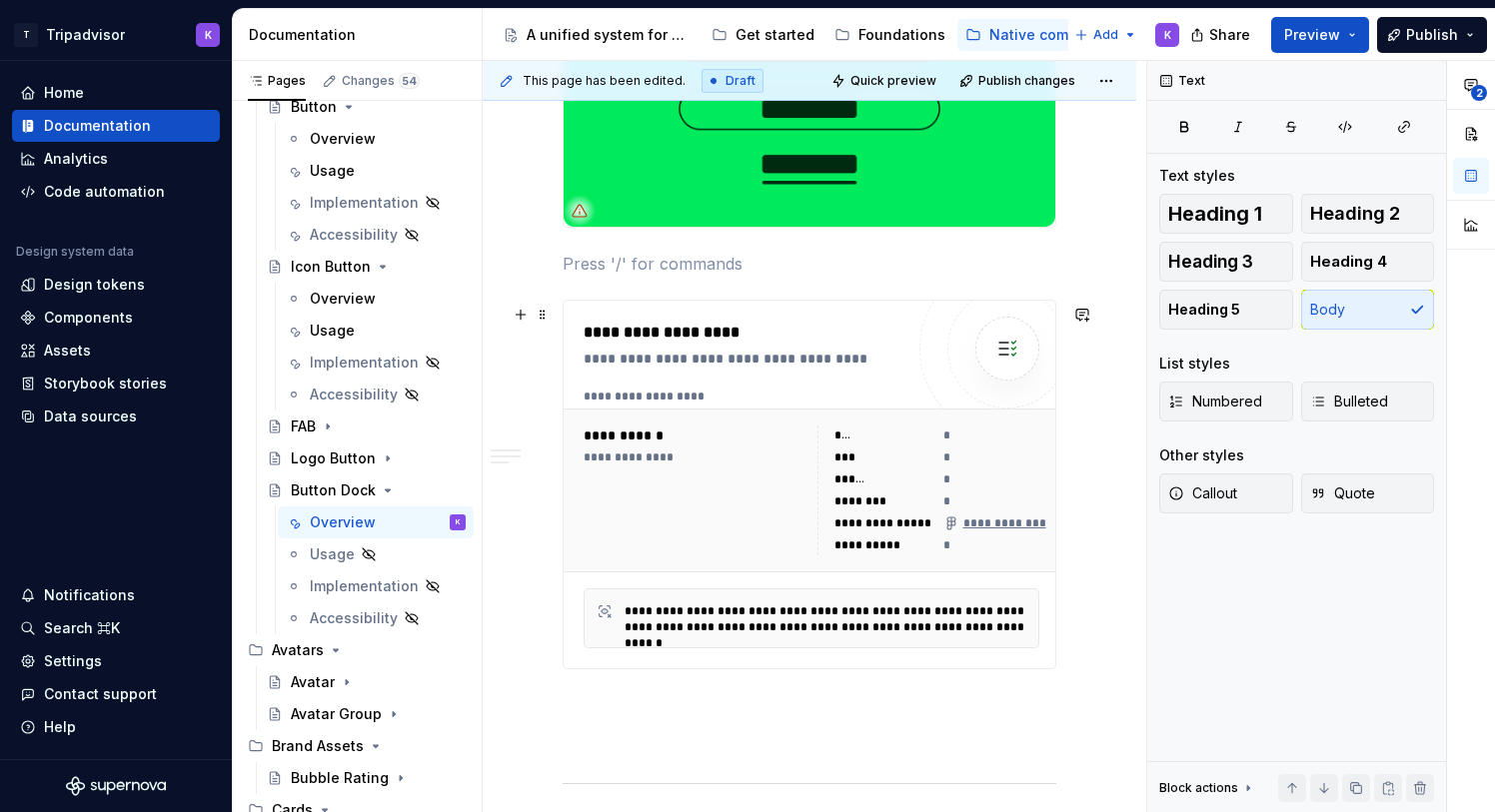 scroll, scrollTop: 220, scrollLeft: 0, axis: vertical 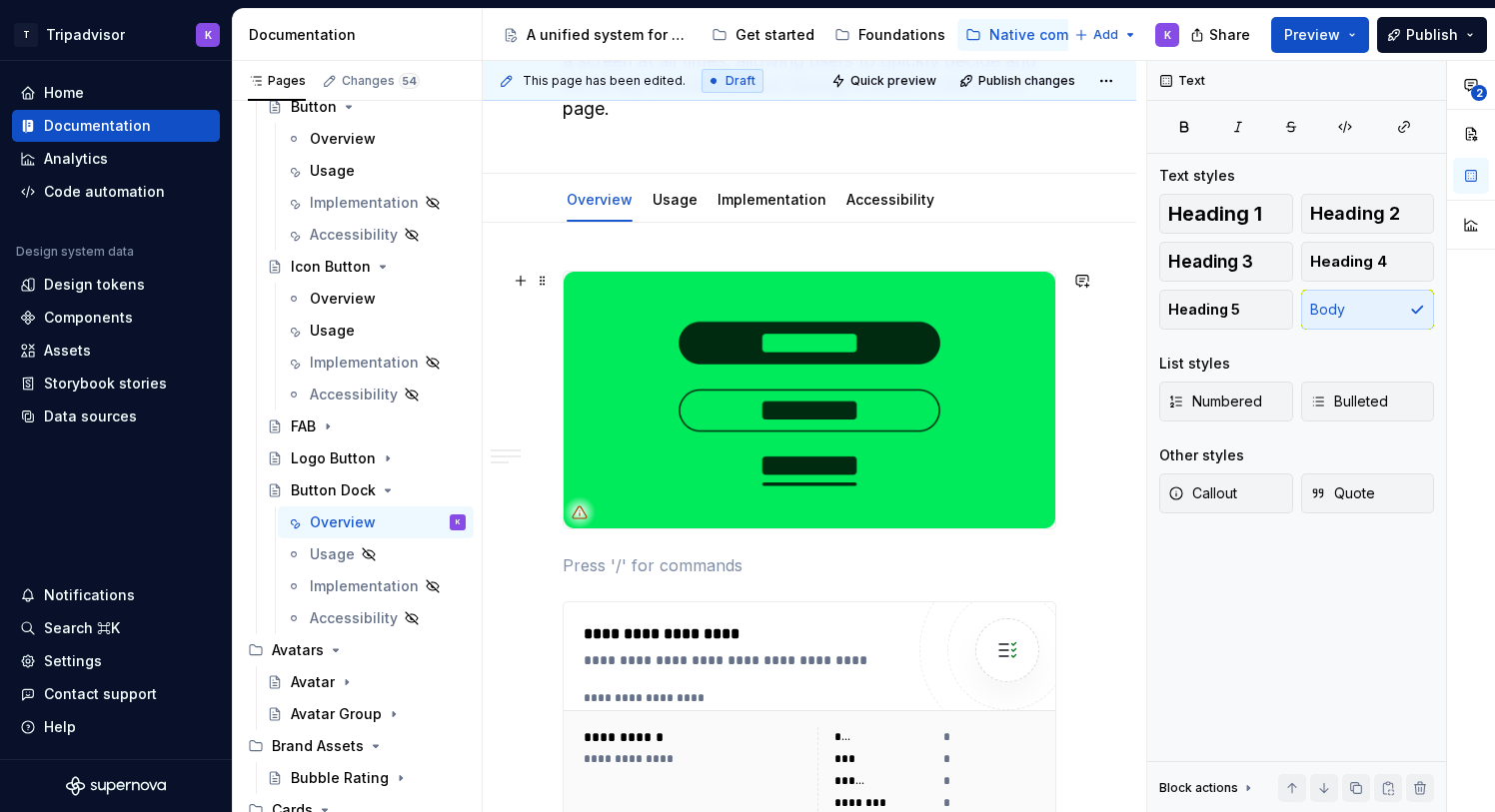 click at bounding box center [809, 400] 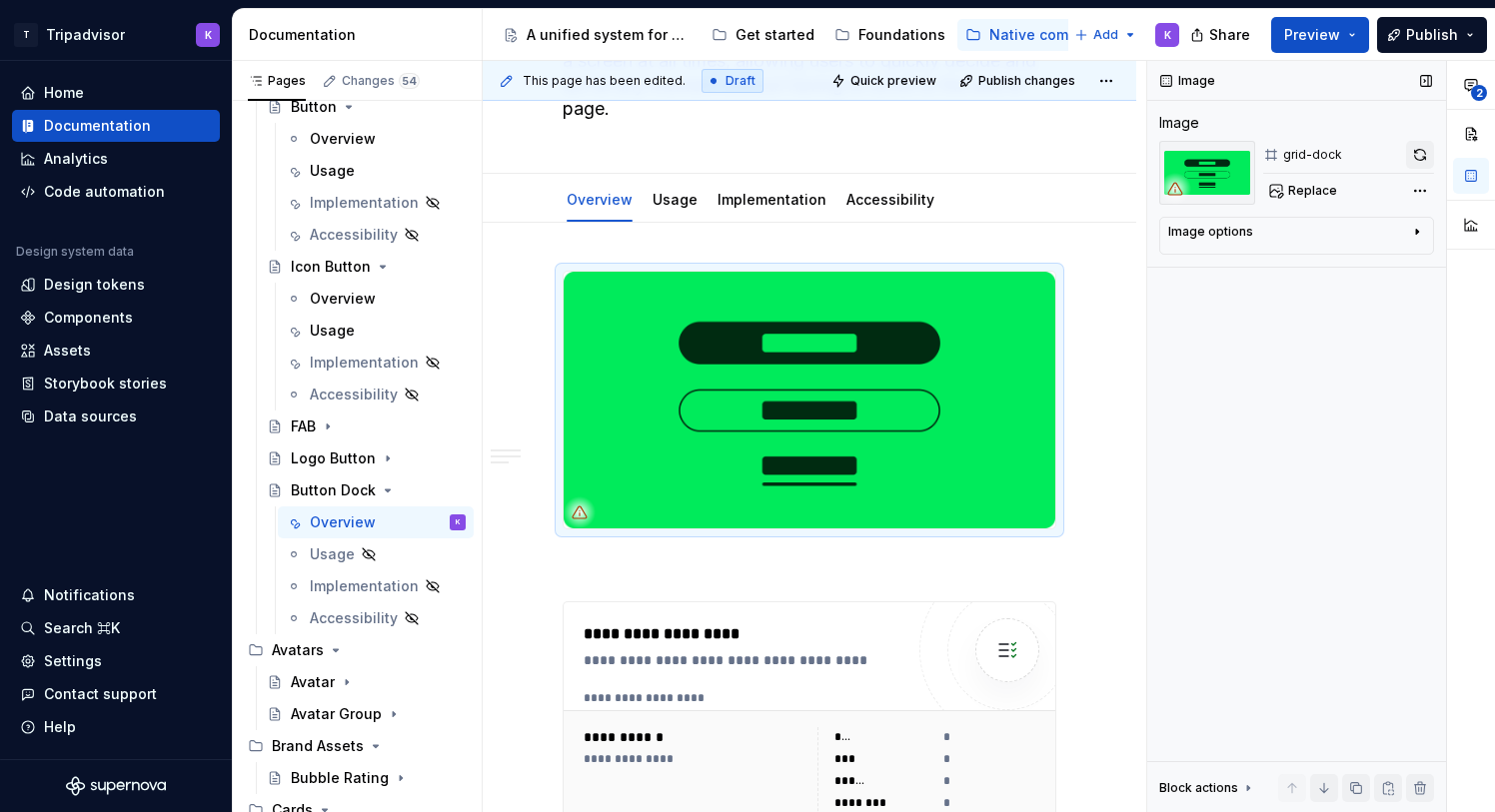 click at bounding box center (1420, 155) 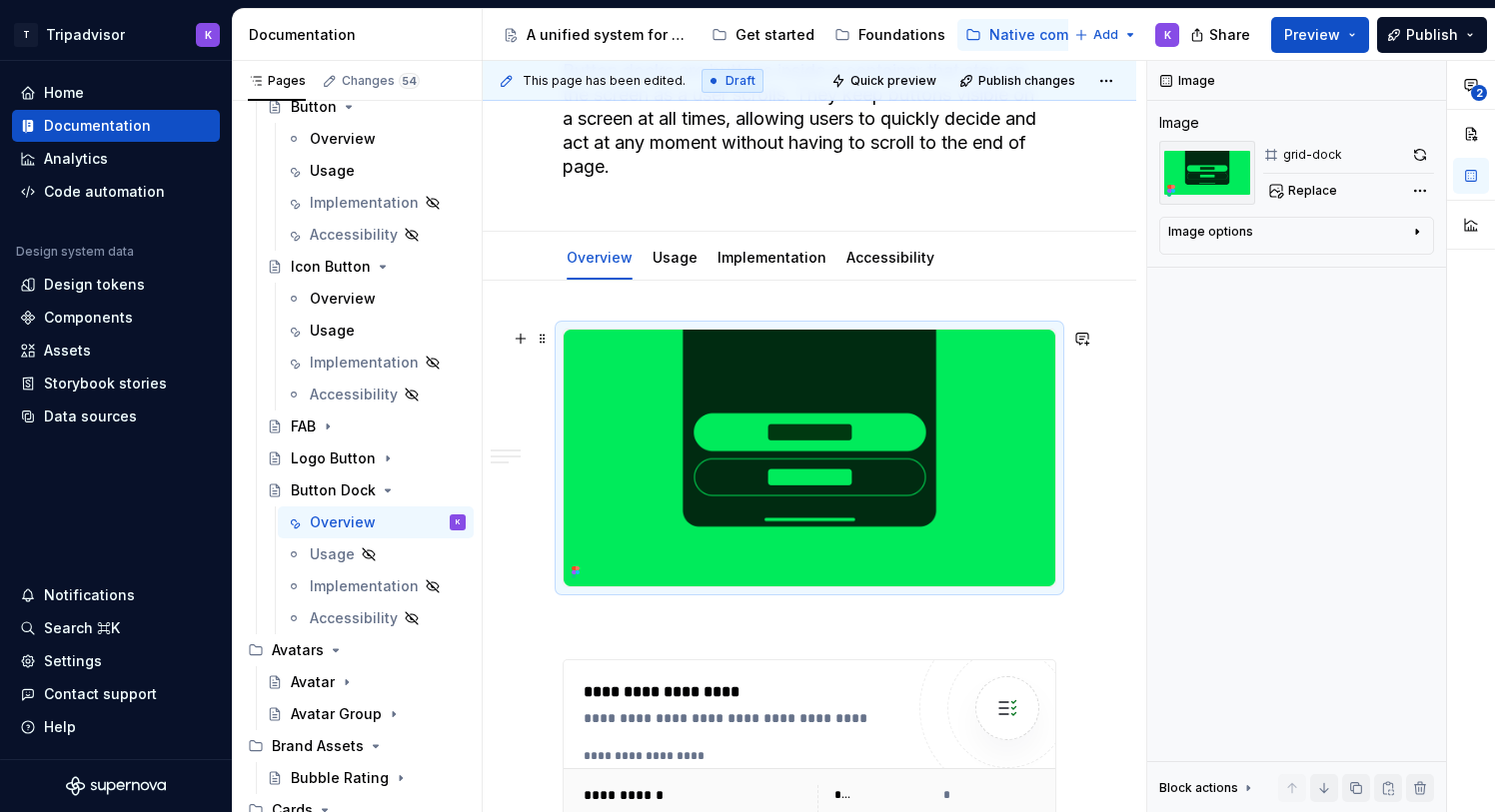 scroll, scrollTop: 157, scrollLeft: 0, axis: vertical 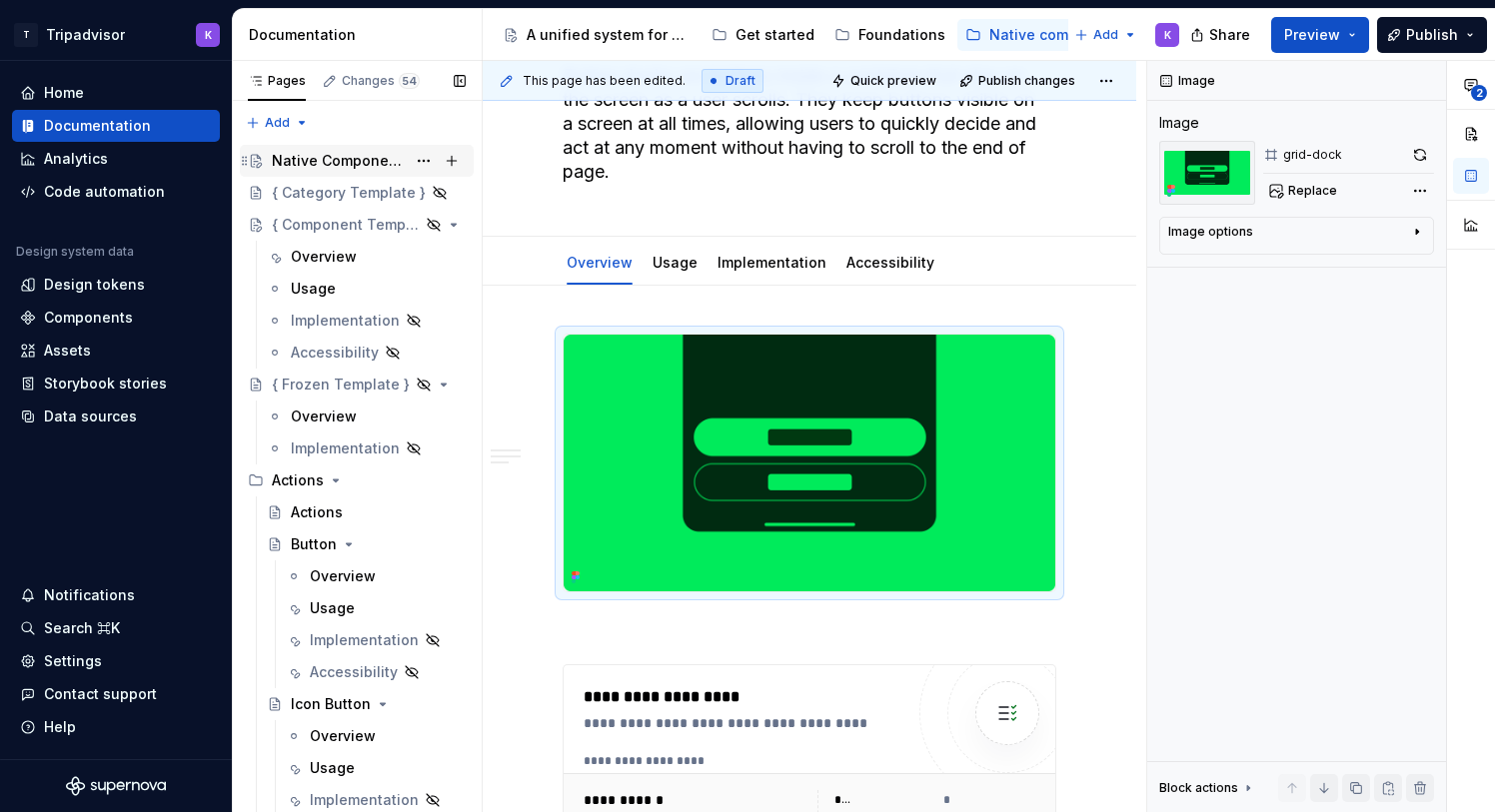 click on "Native Components" at bounding box center (339, 161) 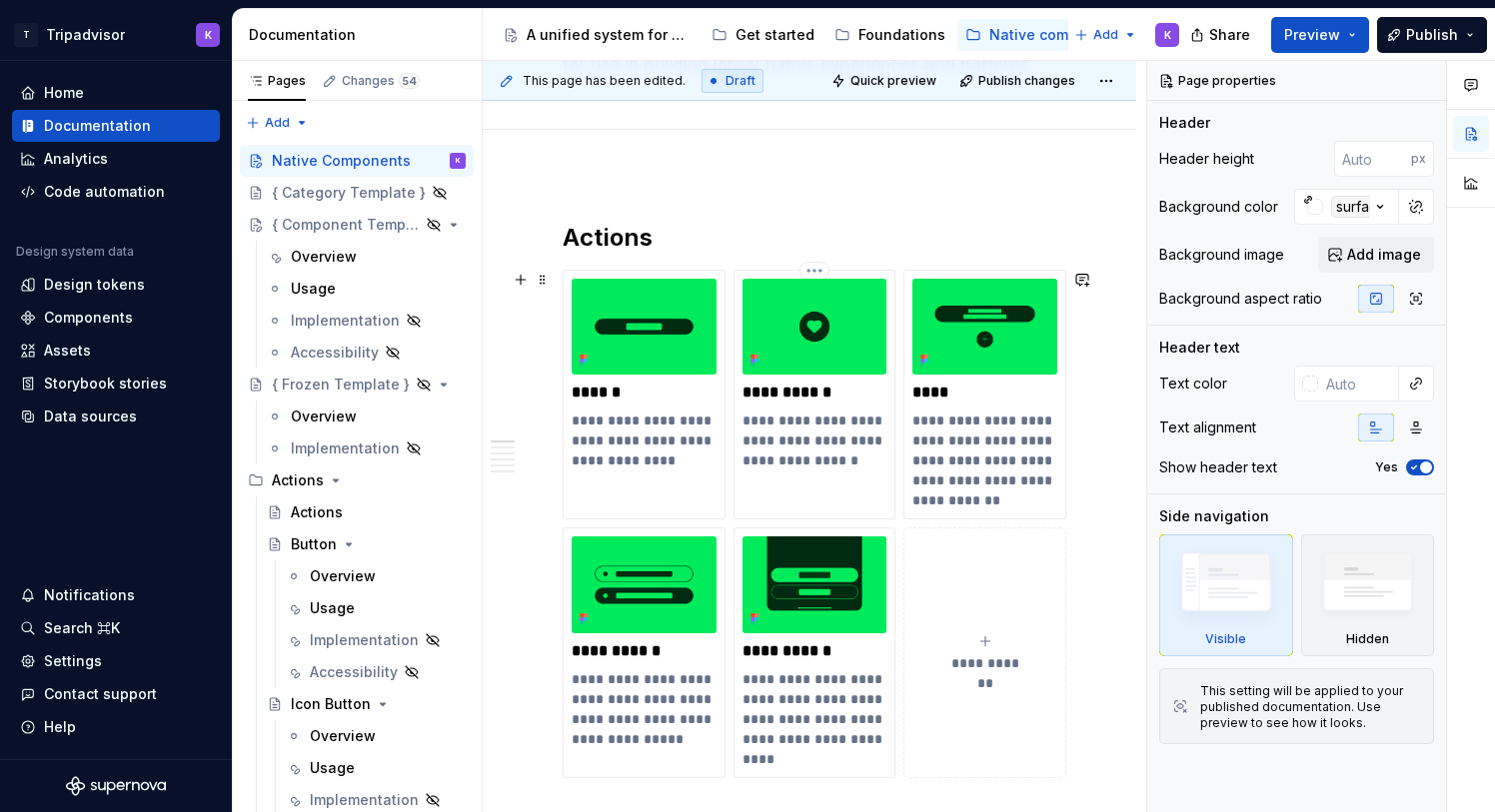 scroll, scrollTop: 294, scrollLeft: 0, axis: vertical 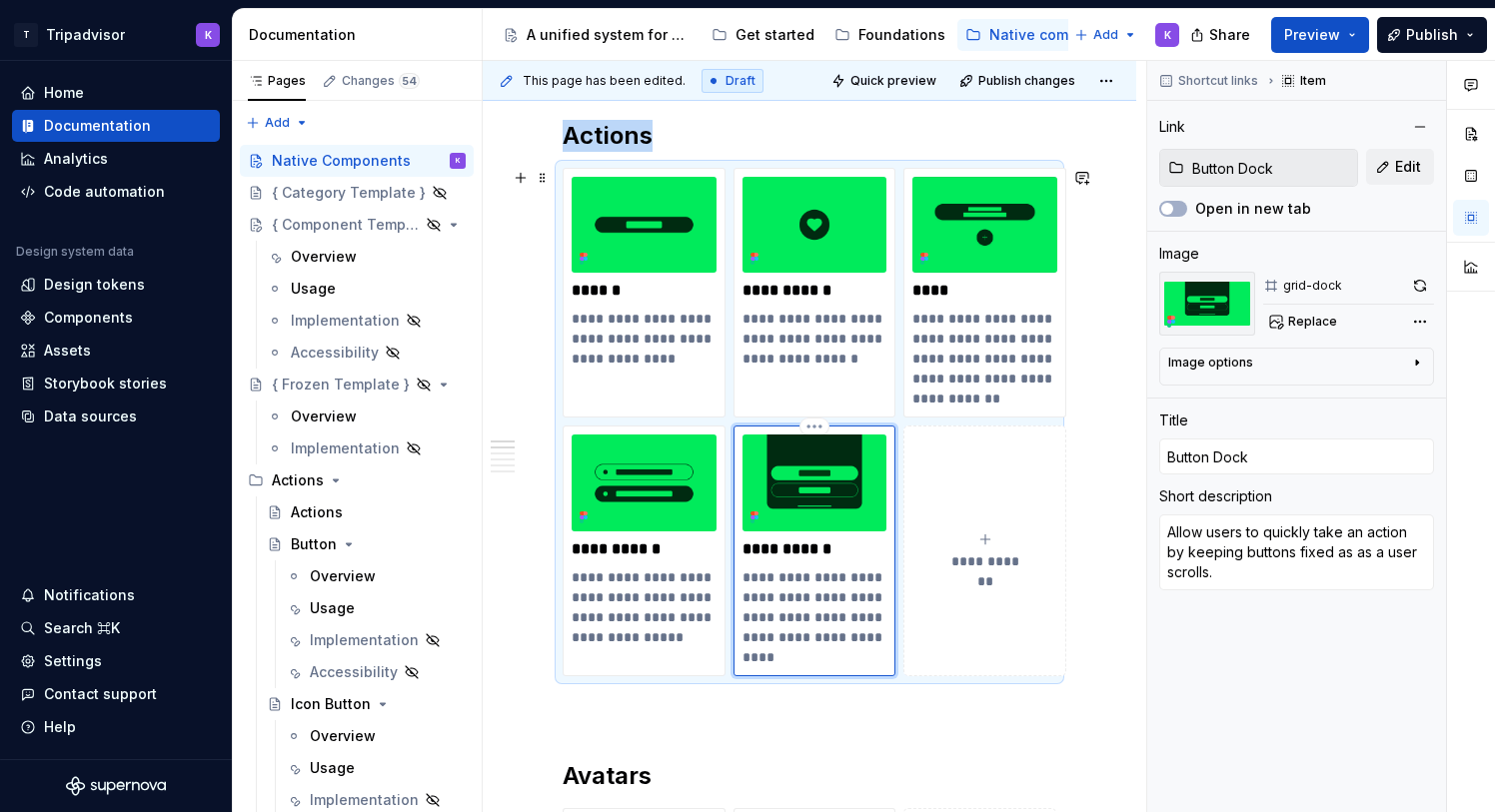 click at bounding box center [814, 482] 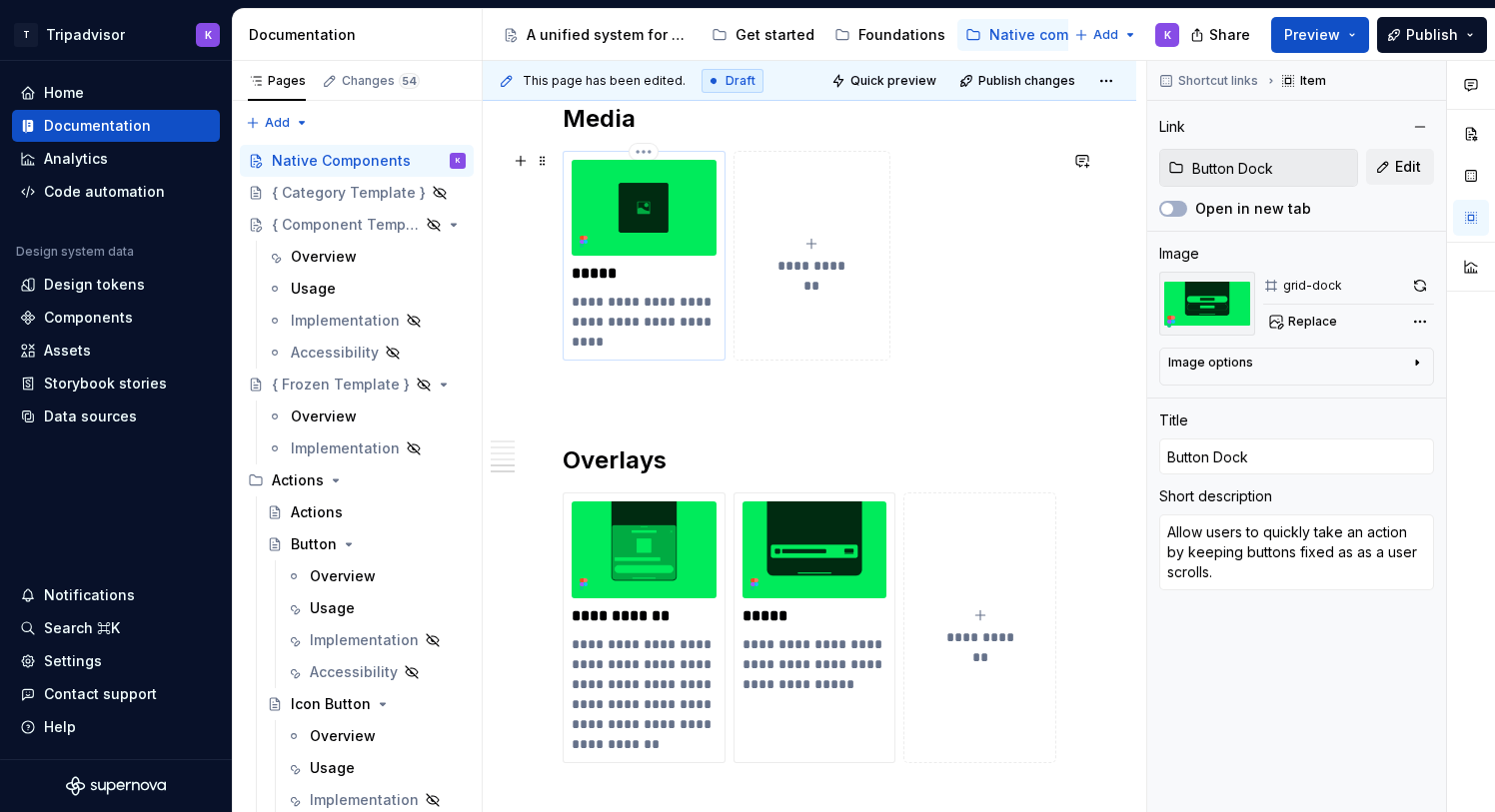 scroll, scrollTop: 2364, scrollLeft: 0, axis: vertical 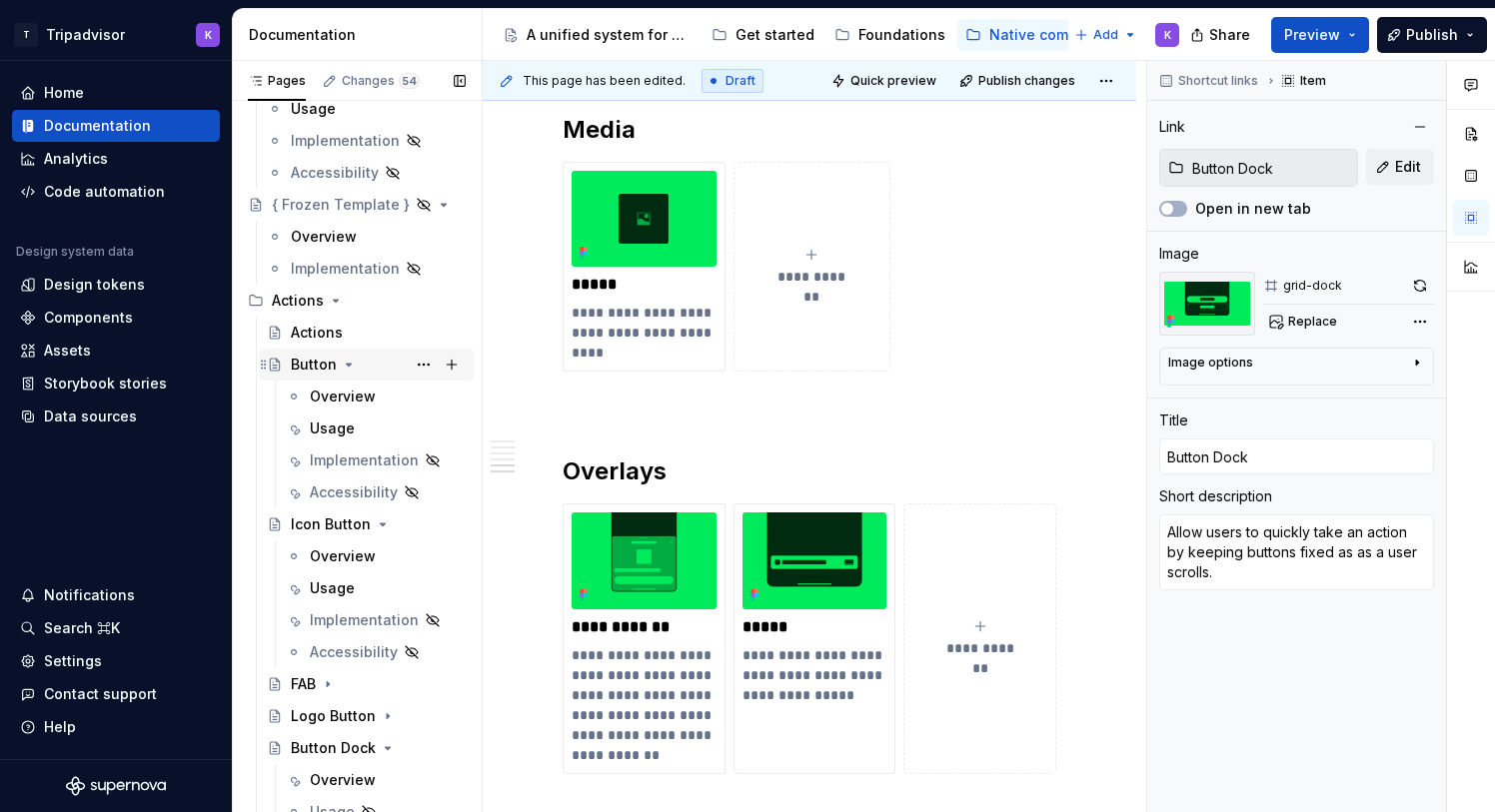 click 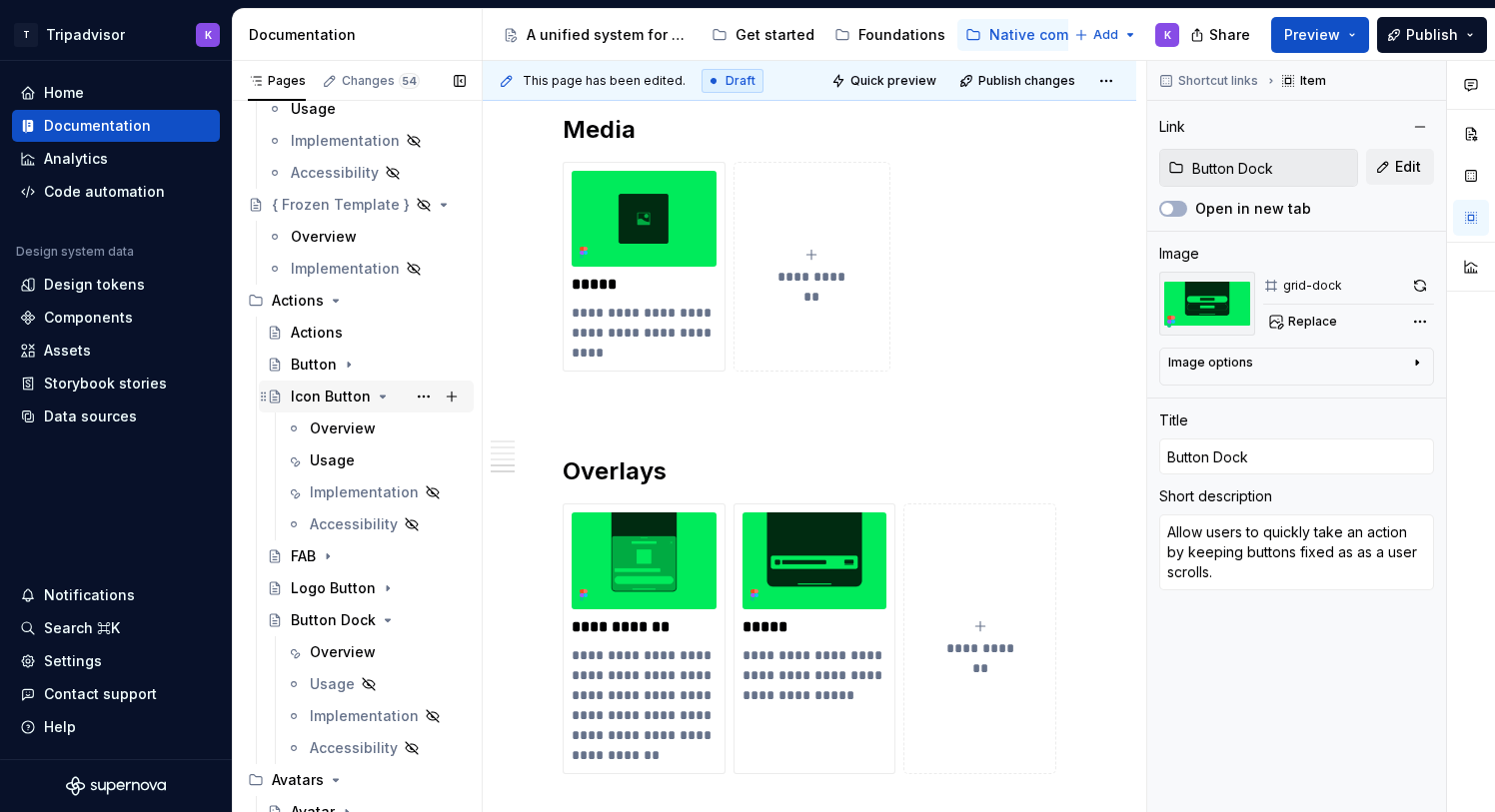 click 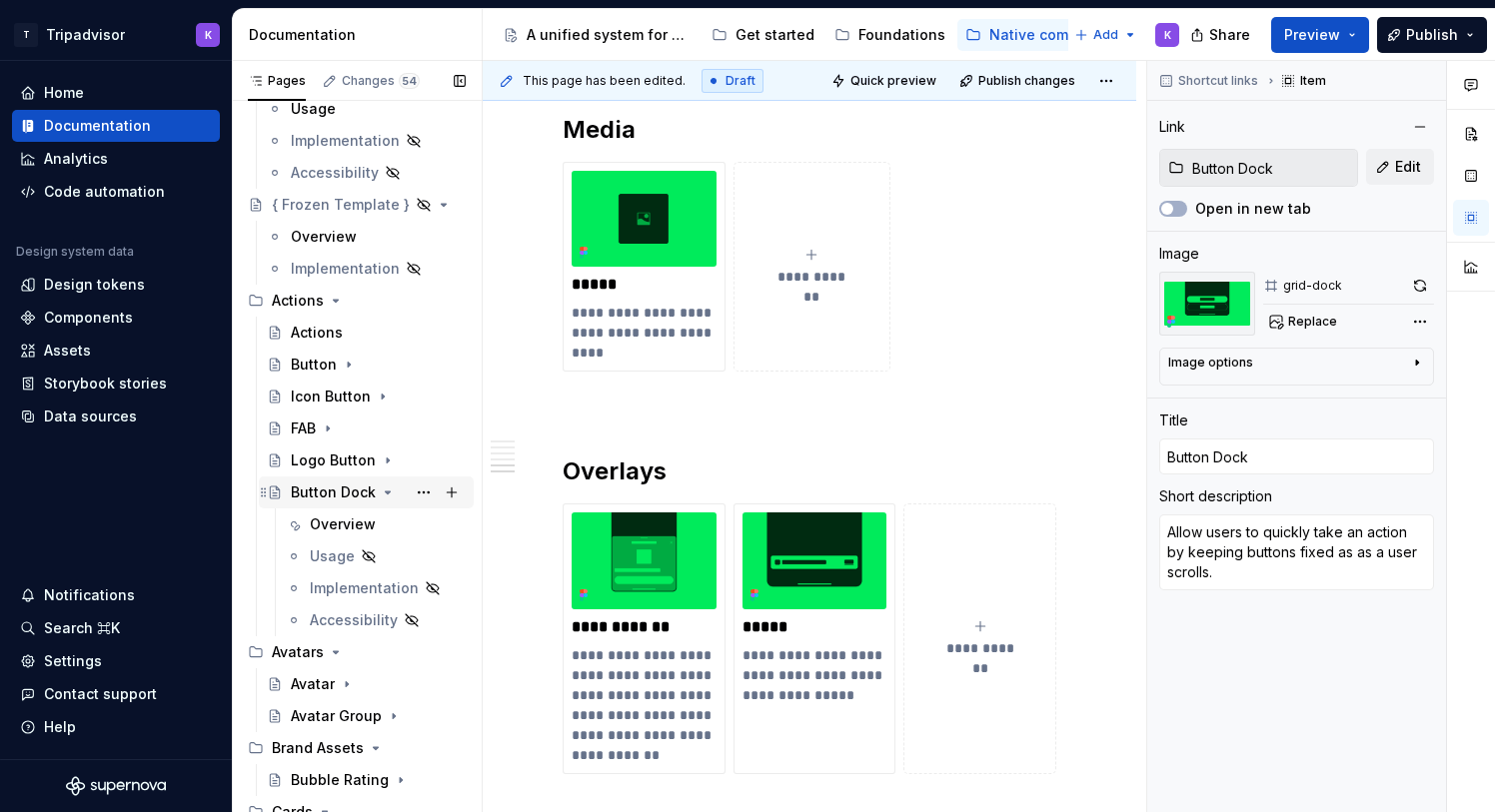 click 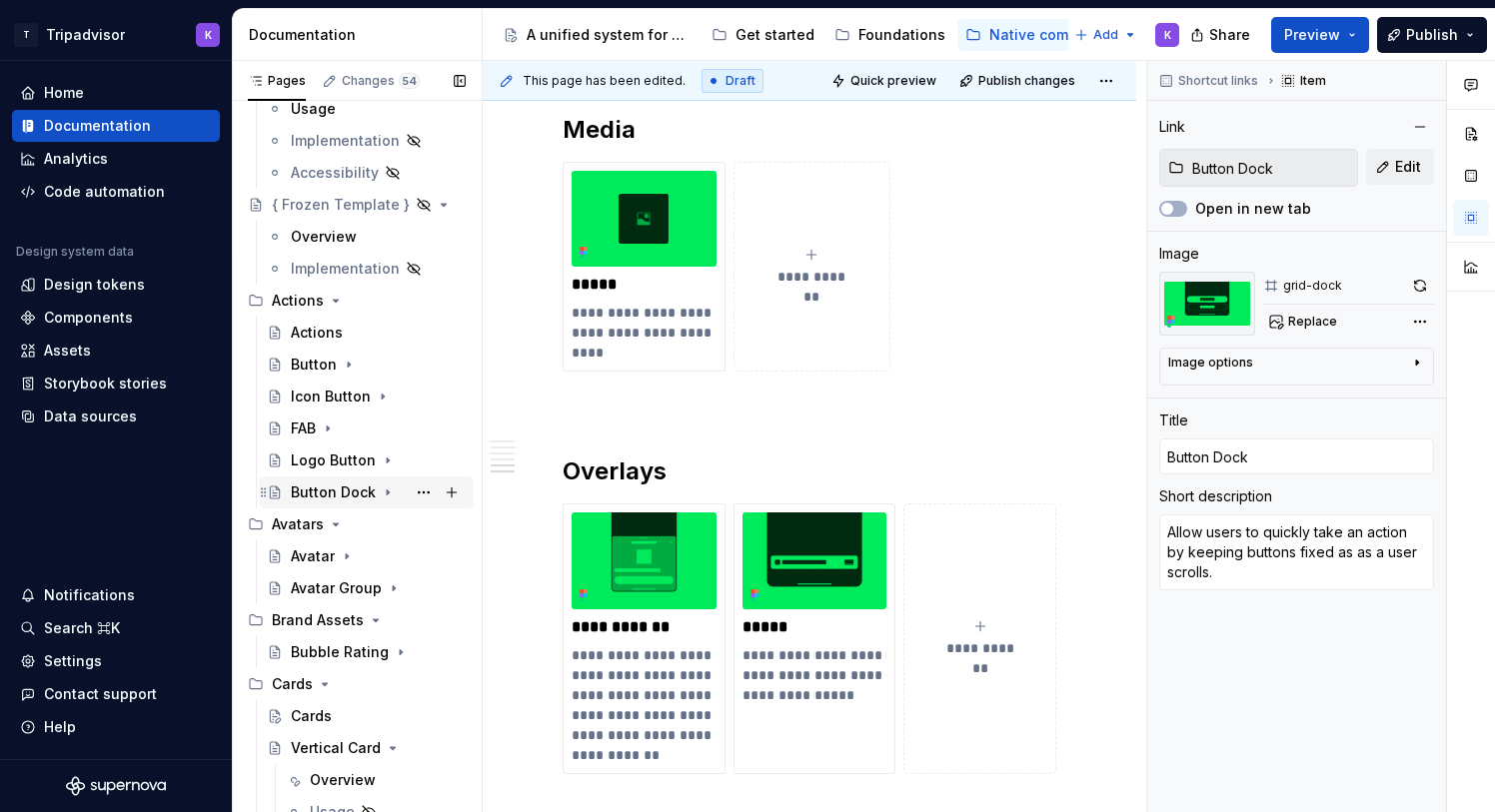 click 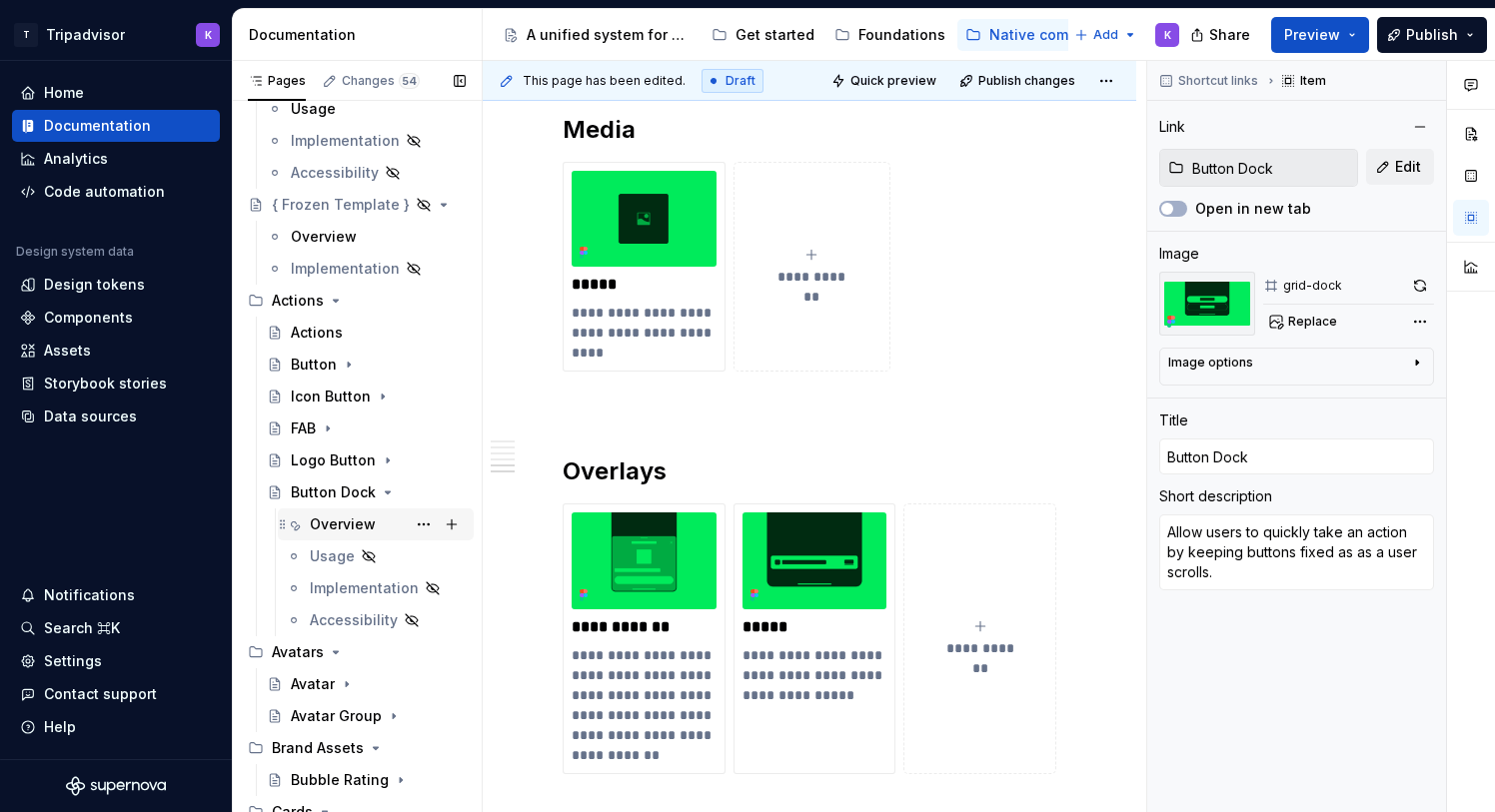click on "Overview" at bounding box center (343, 524) 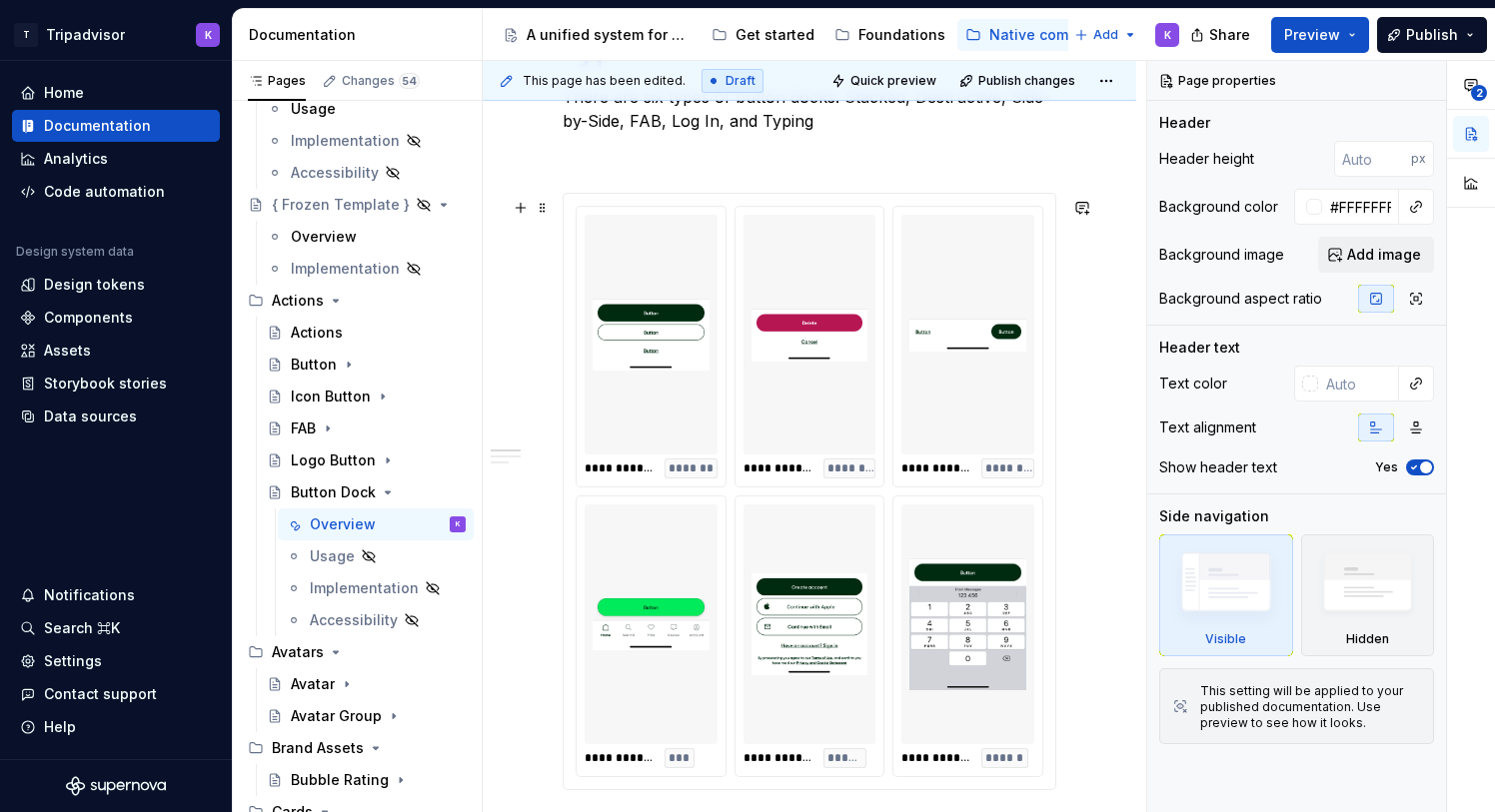 scroll, scrollTop: 1395, scrollLeft: 0, axis: vertical 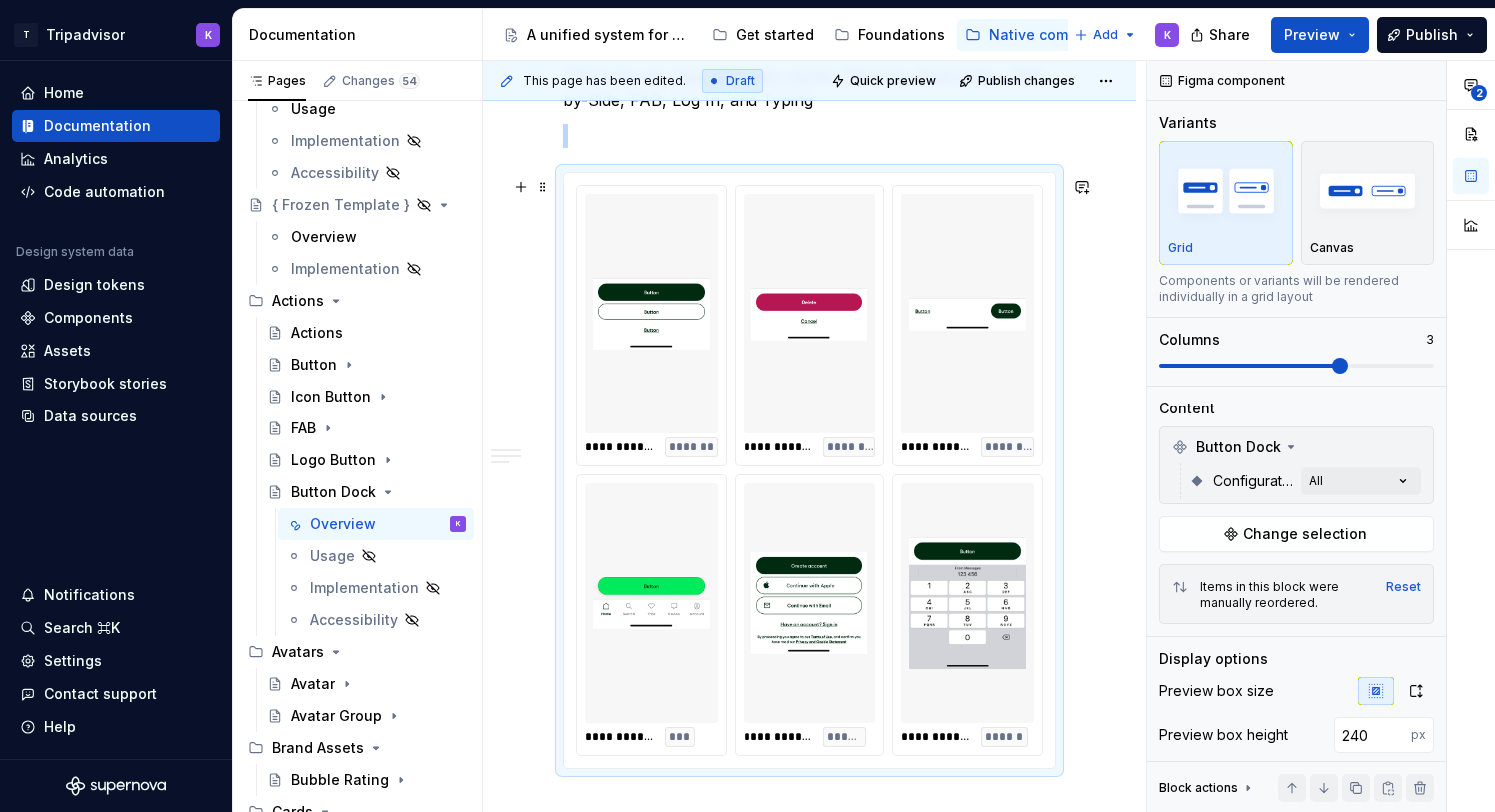 click at bounding box center (809, 314) 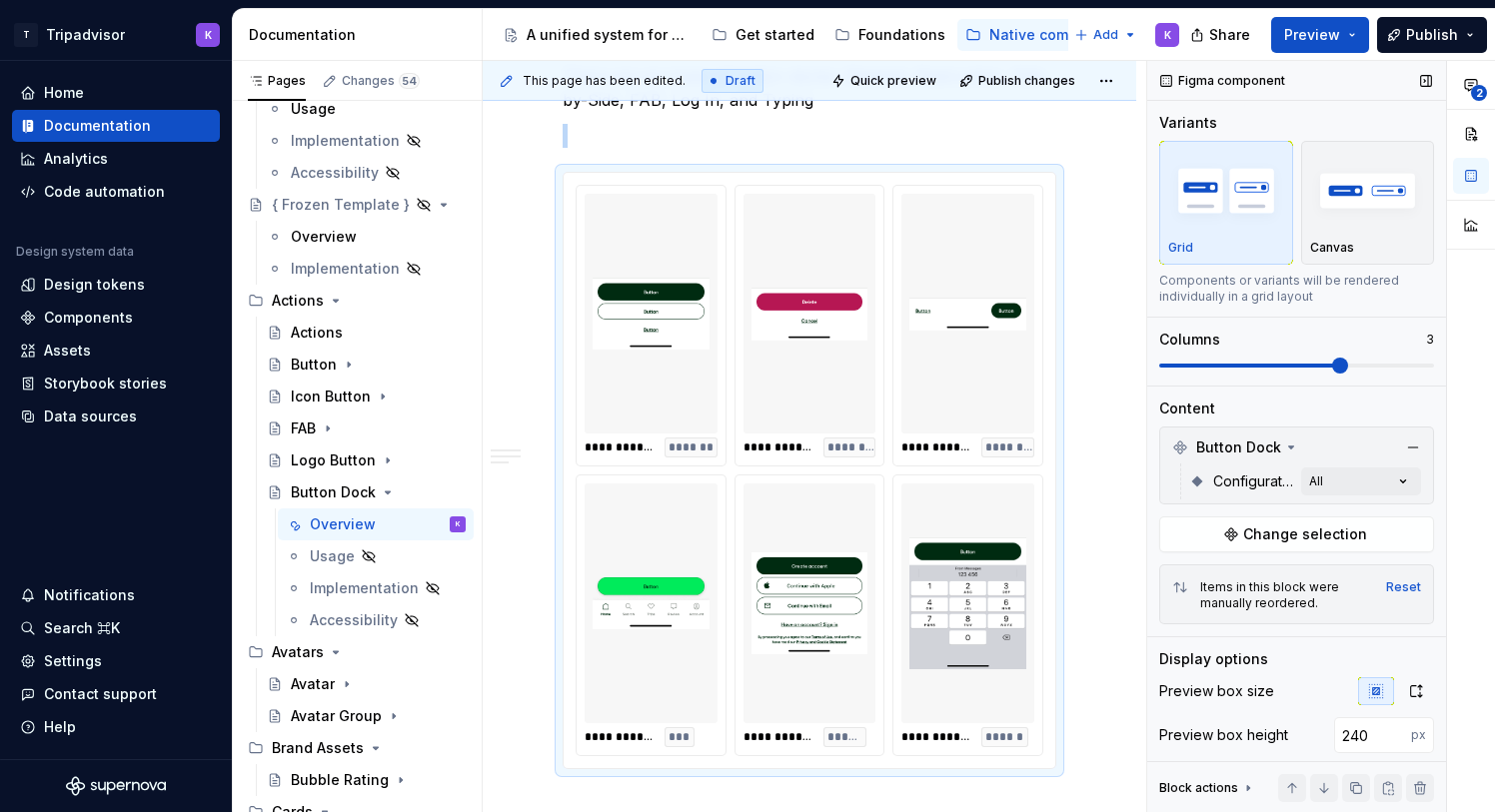 type on "*" 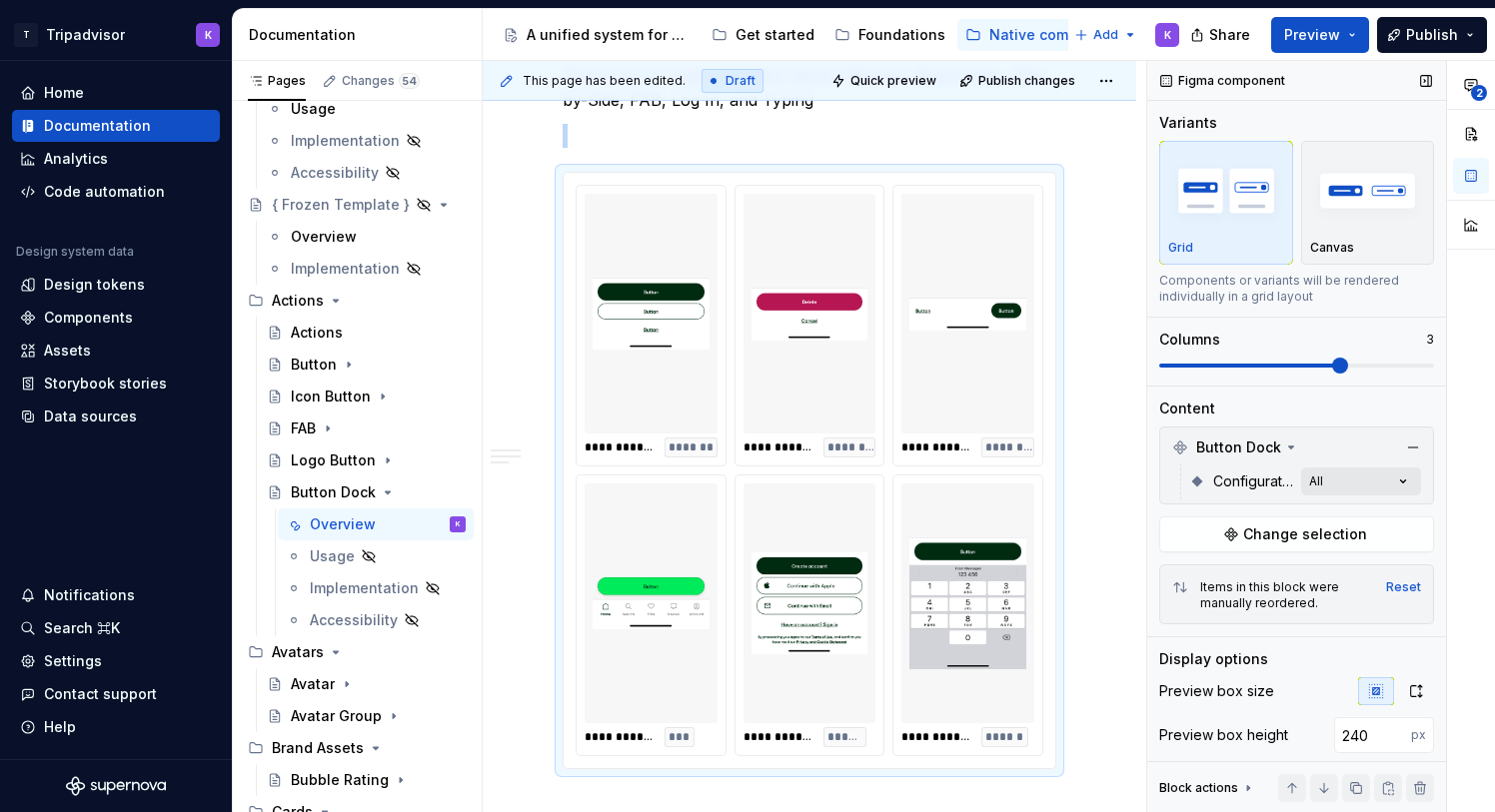 click on "**********" at bounding box center (1321, 436) 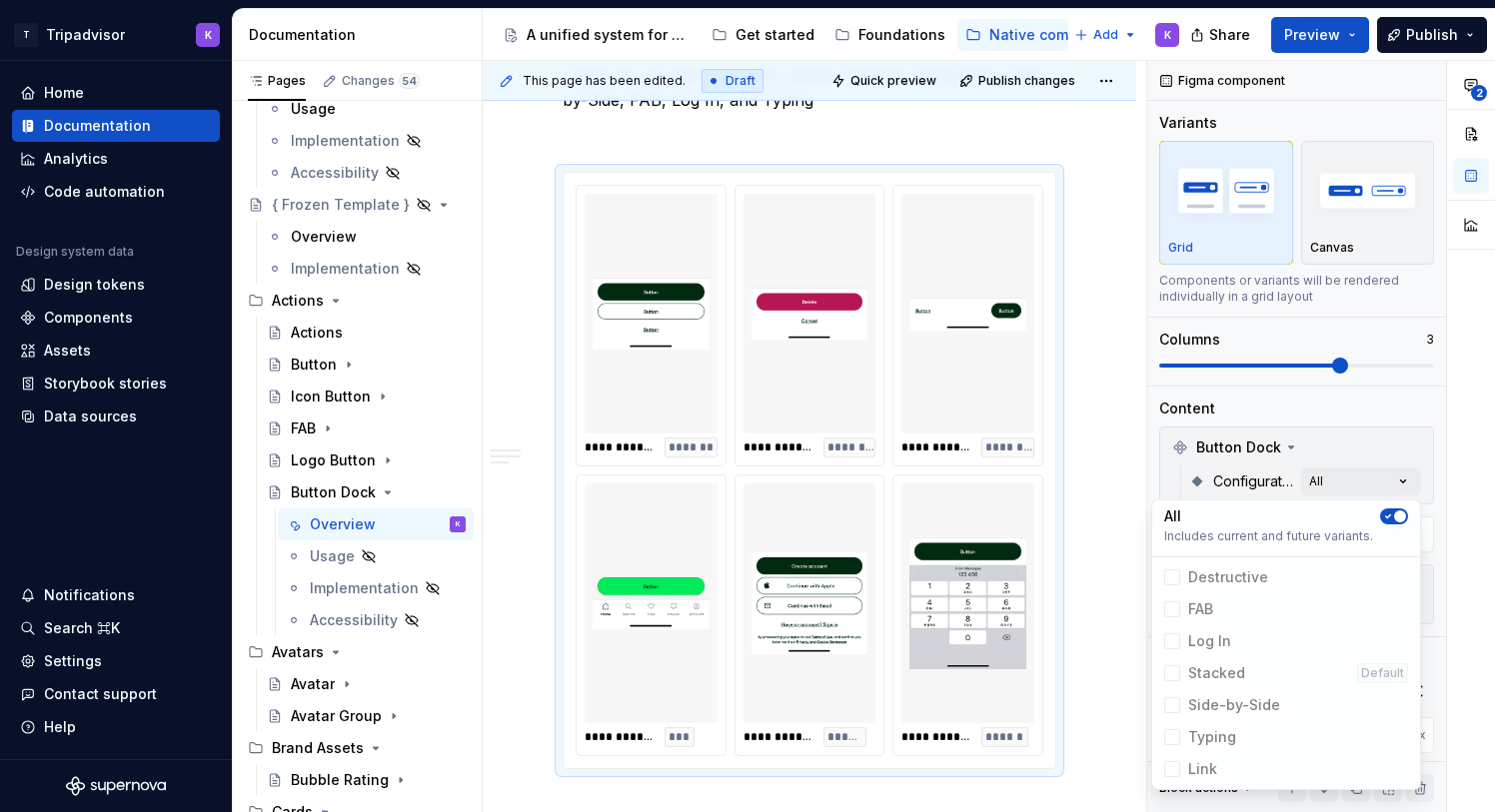 click on "Destructive" at bounding box center (1286, 577) 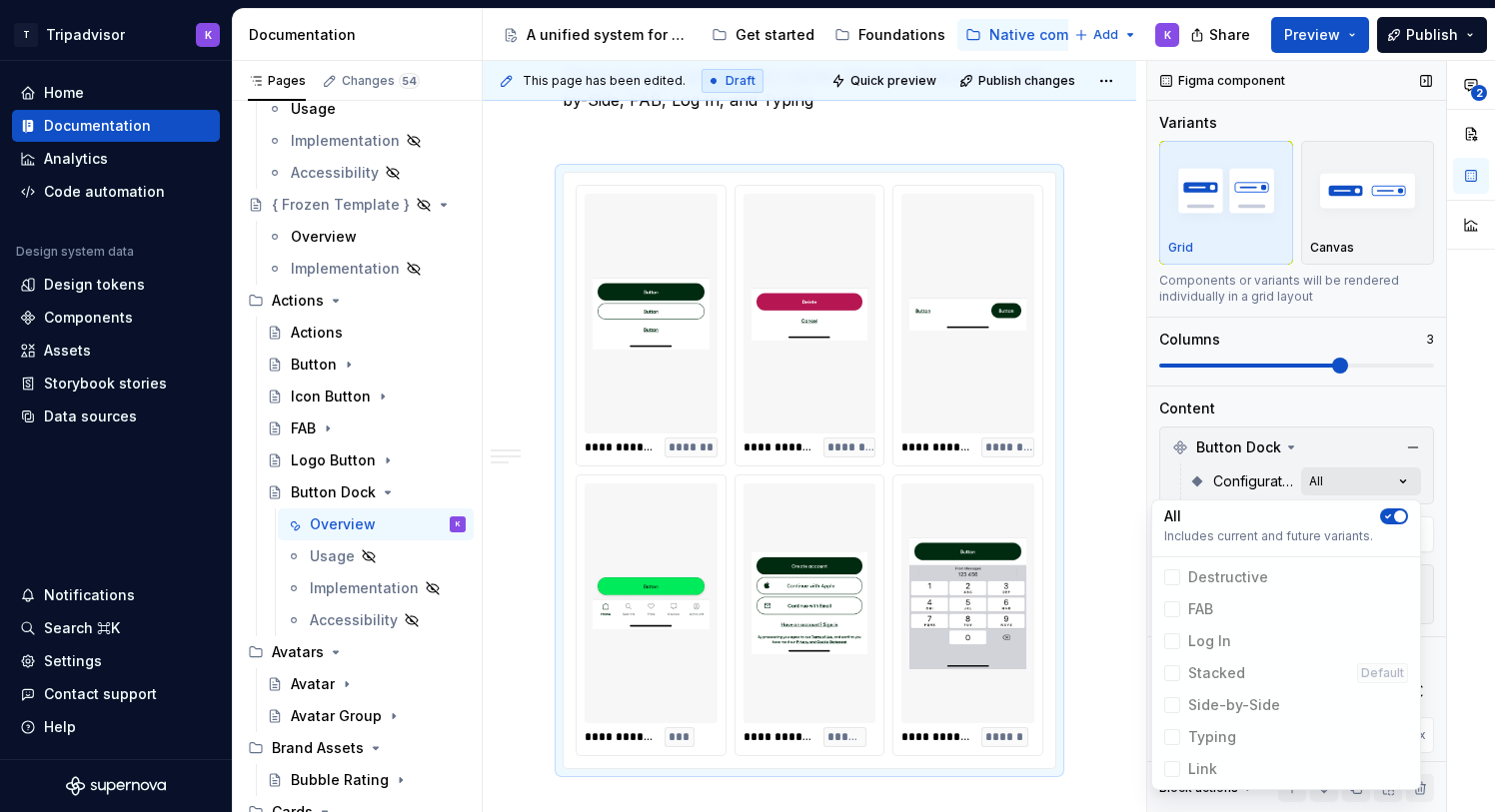 click on "**********" at bounding box center [1321, 436] 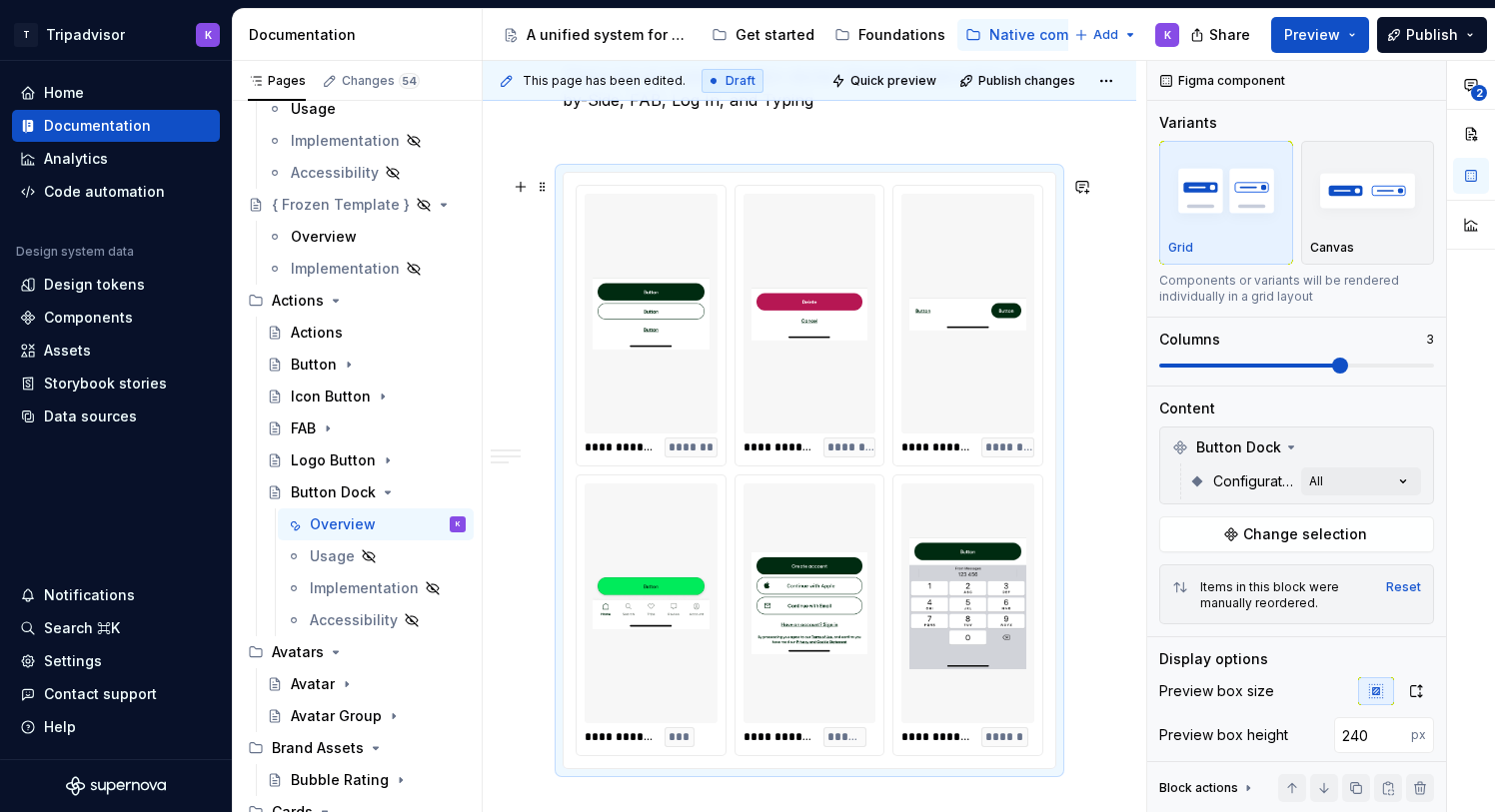 click on "**********" at bounding box center (809, 470) 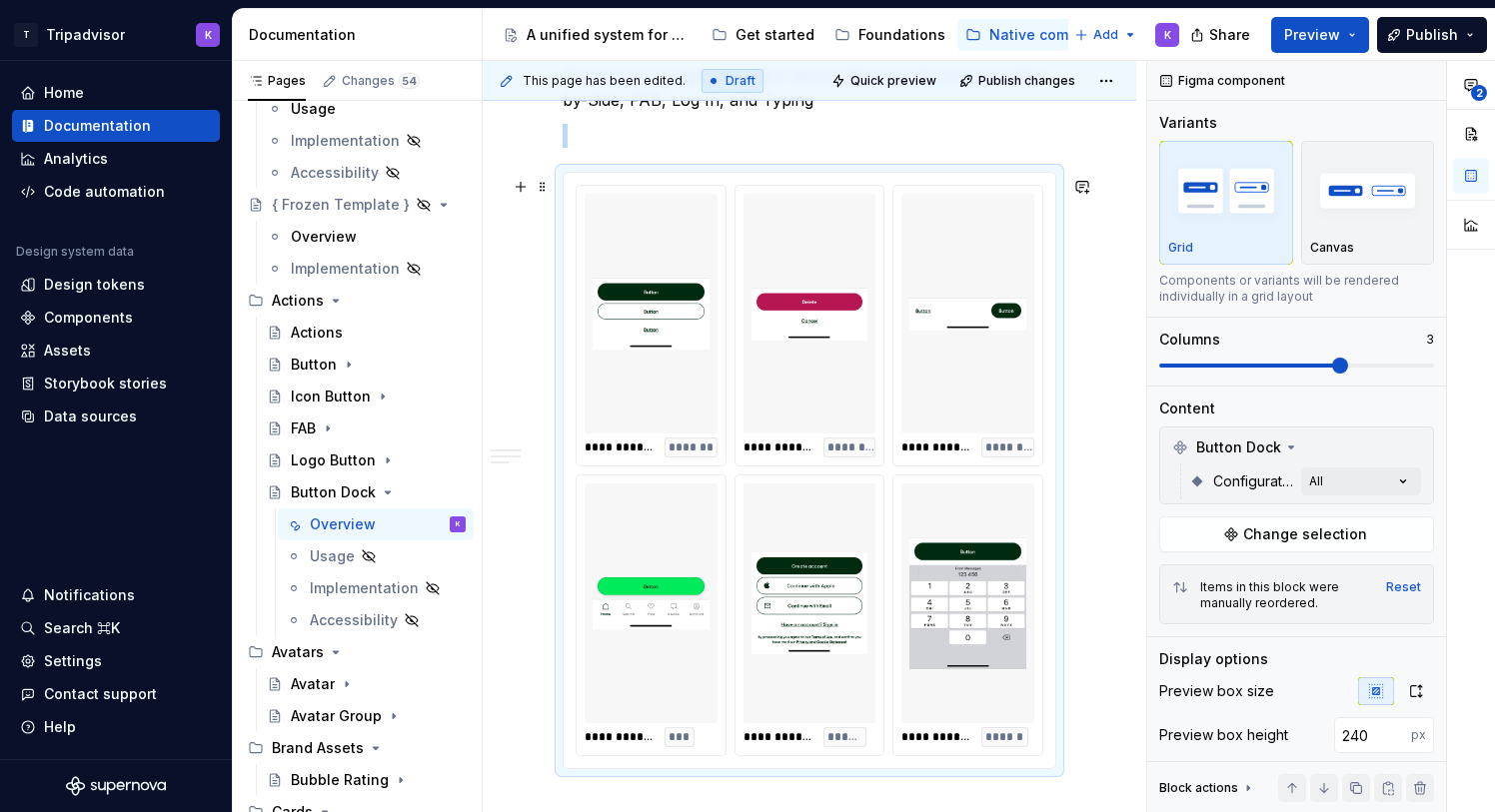click at bounding box center (967, 314) 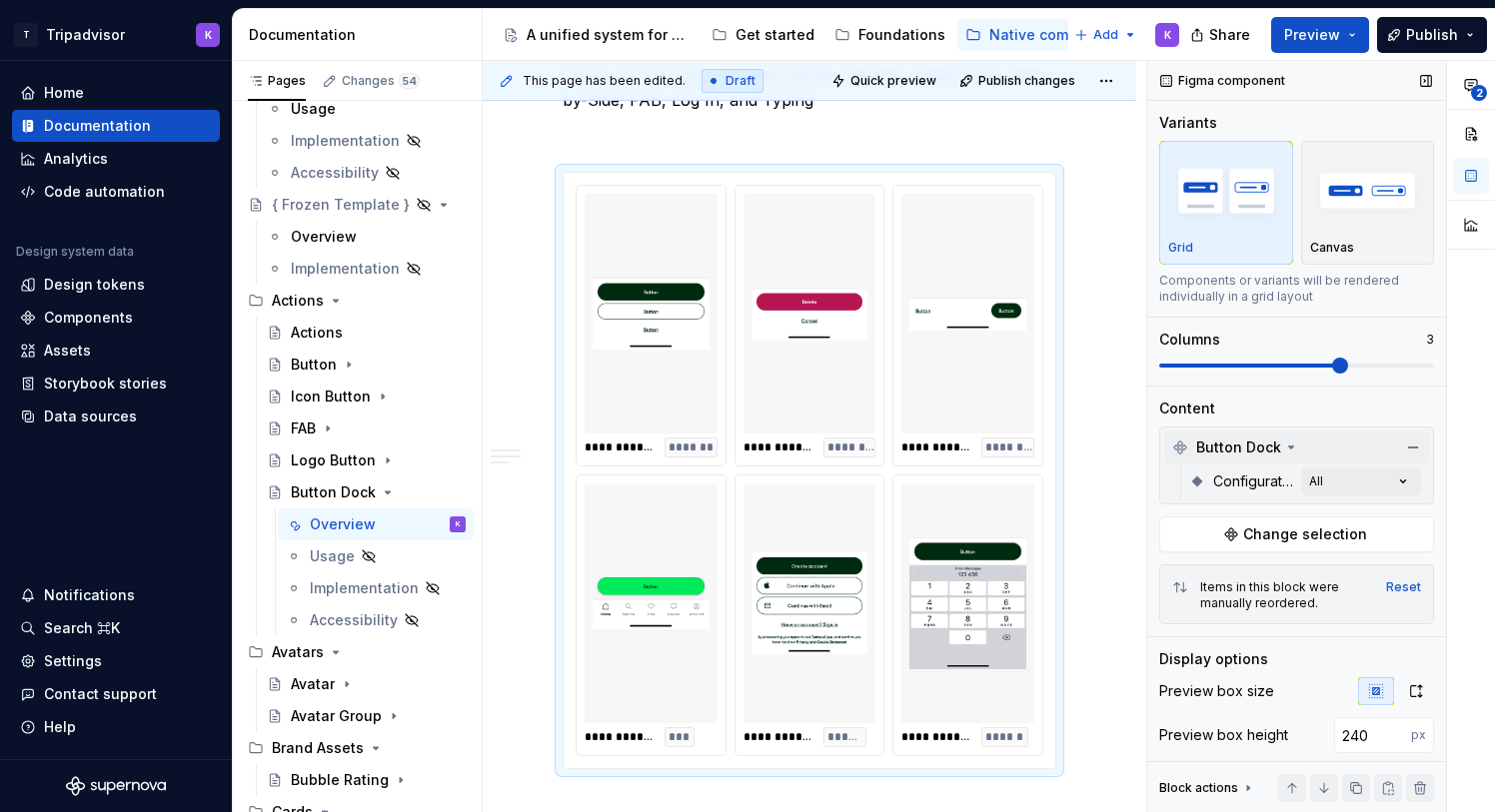 click 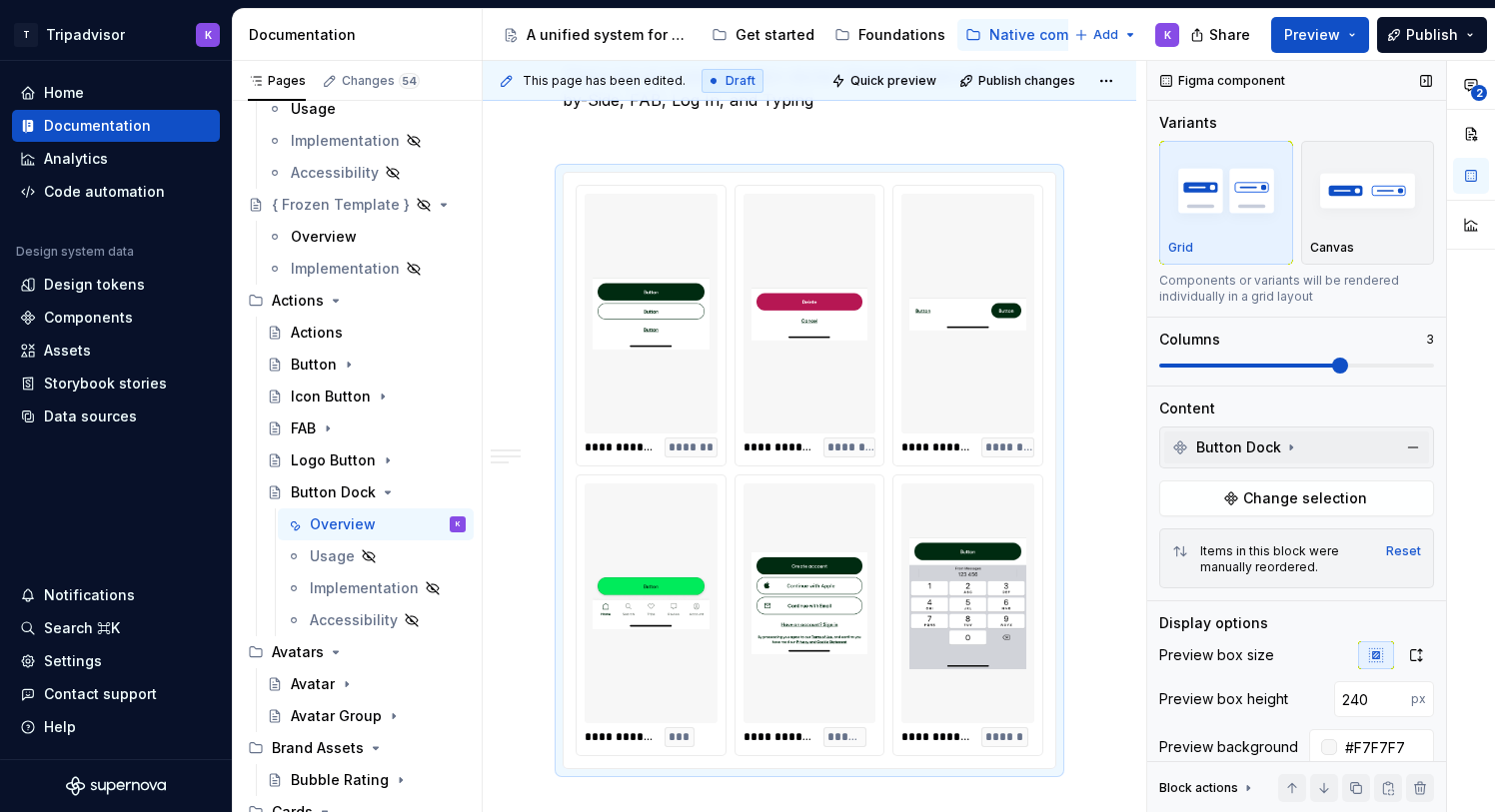 click 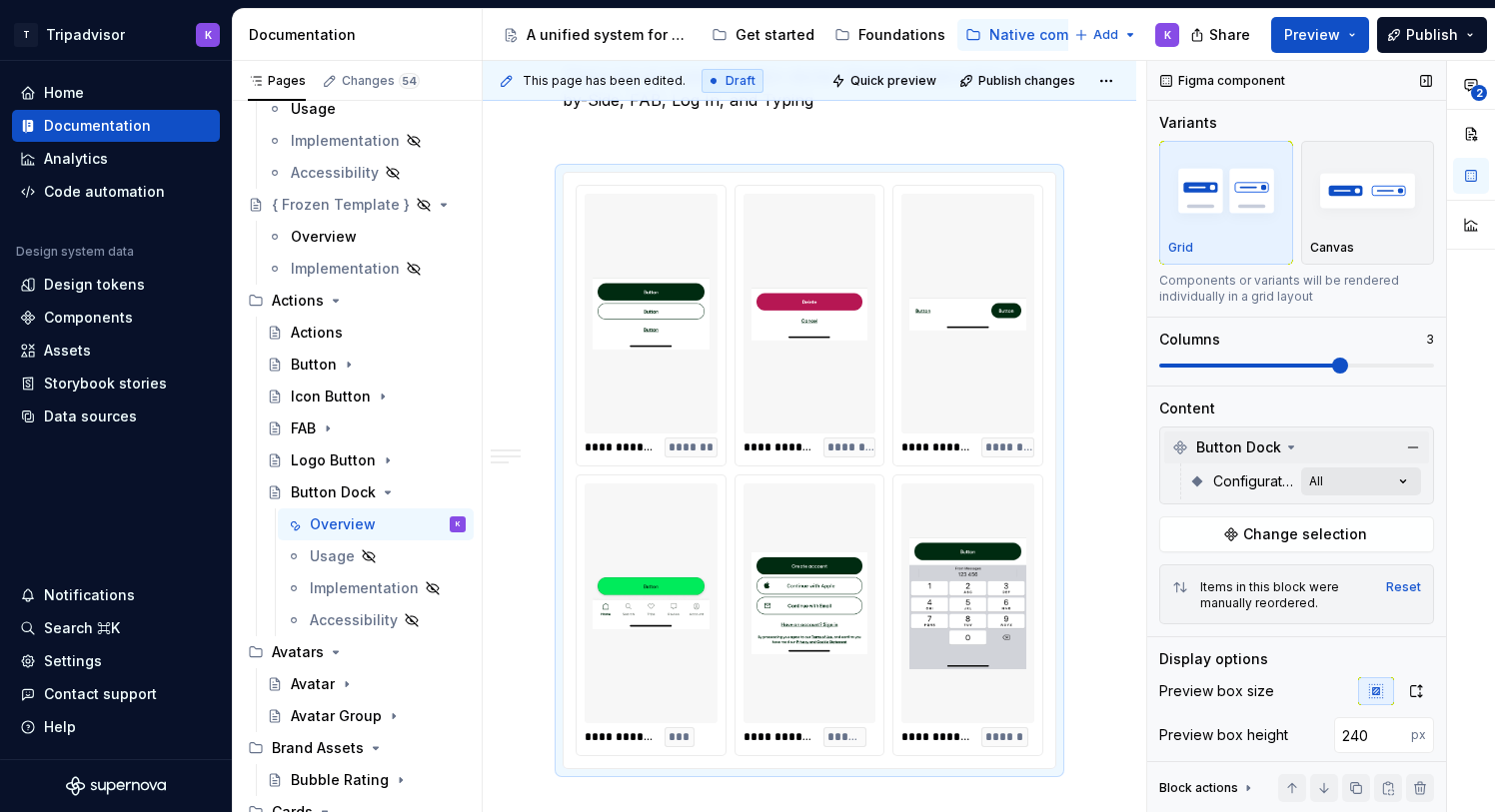 click on "**********" at bounding box center (1321, 436) 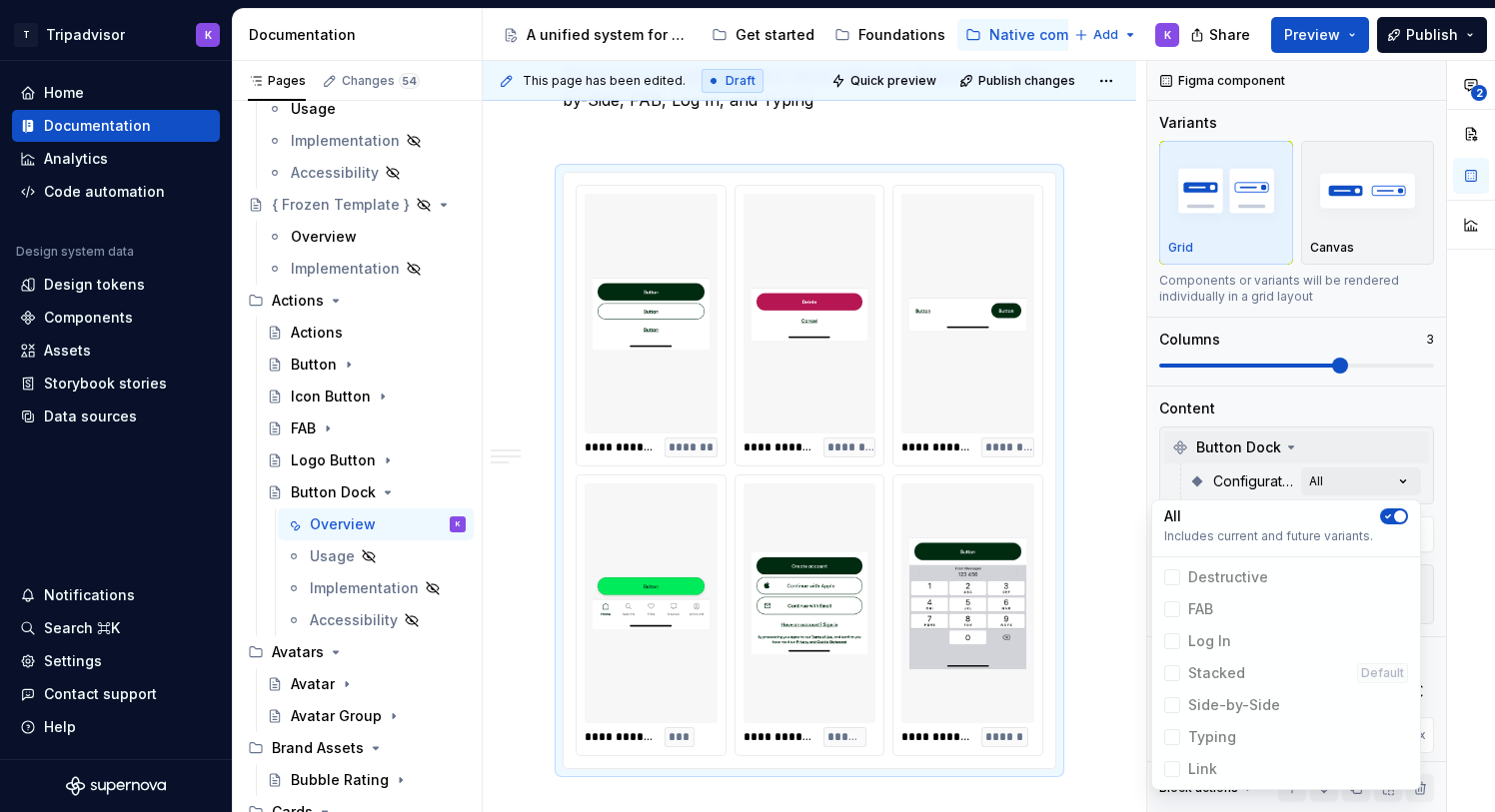 click at bounding box center (1400, 516) 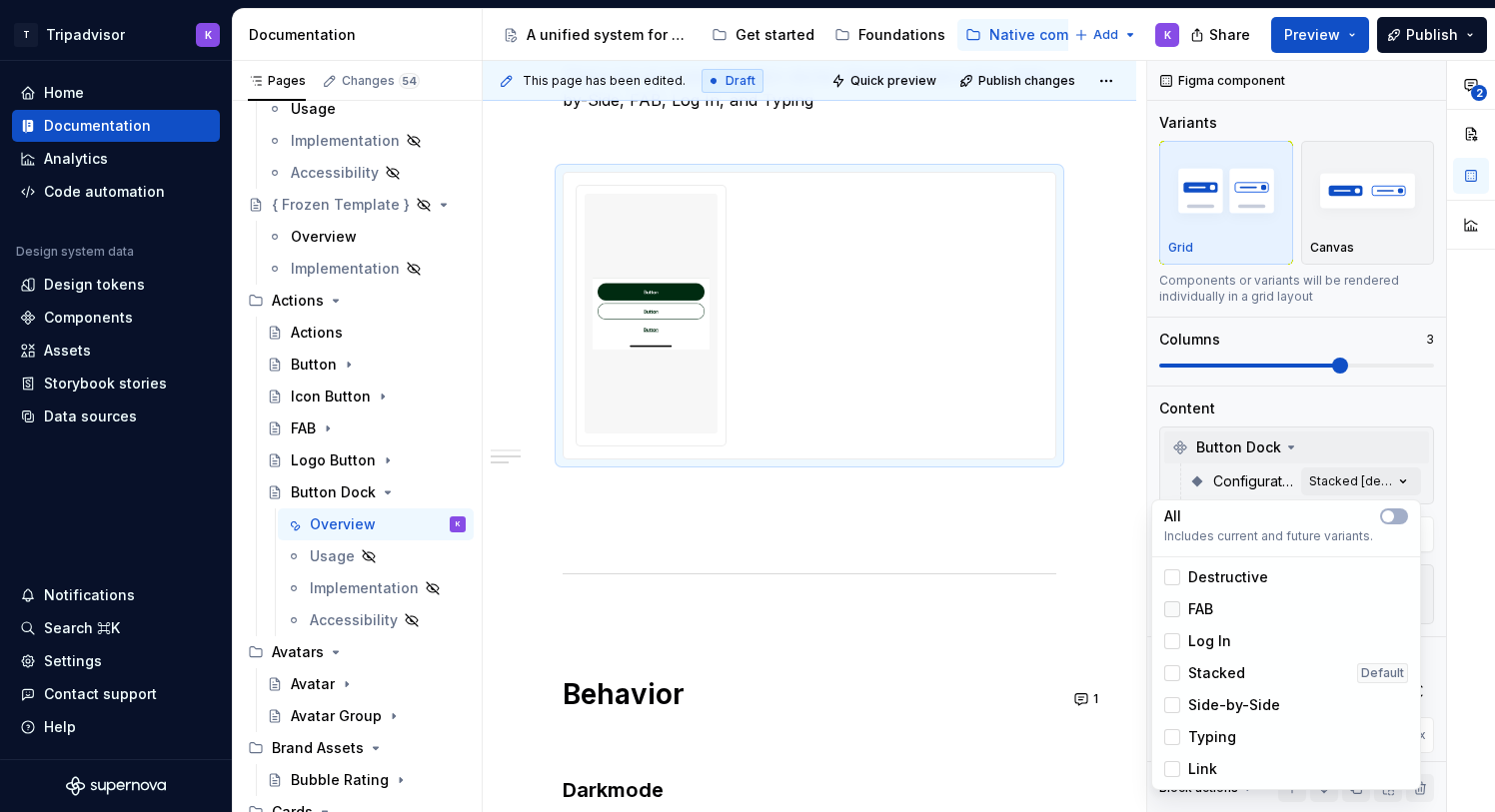 click at bounding box center [1172, 609] 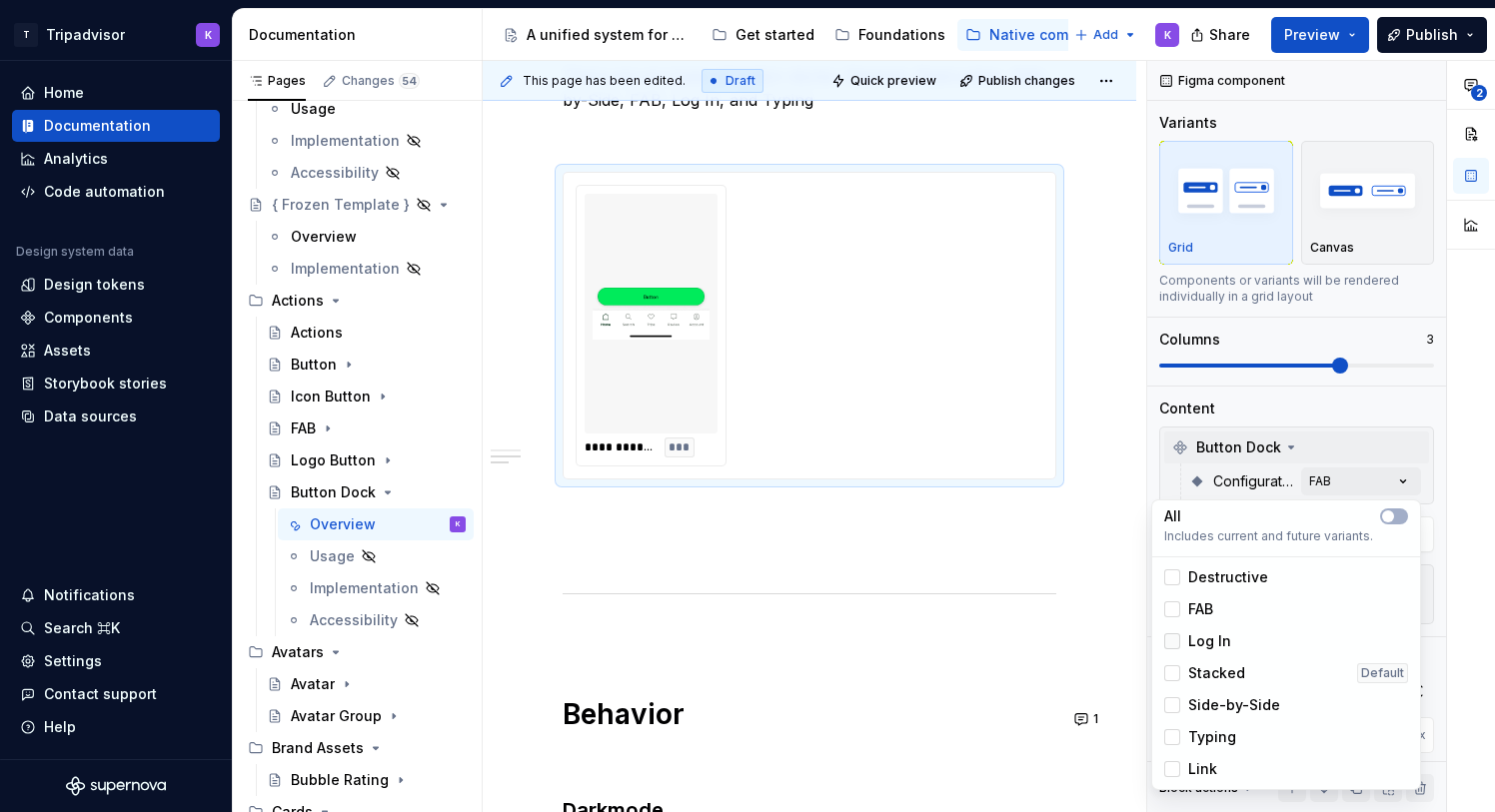 click at bounding box center [1172, 641] 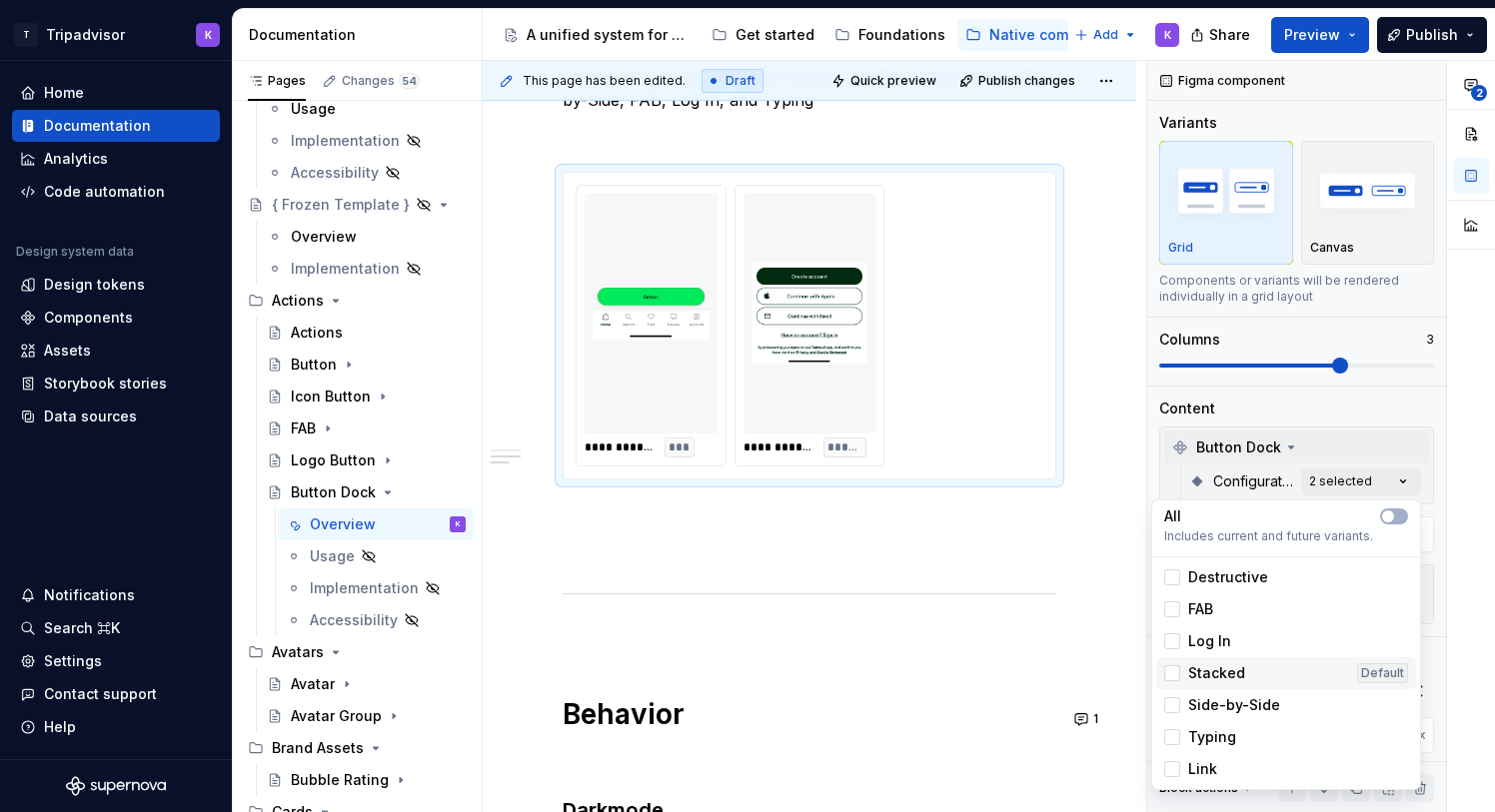 click on "Stacked Default" at bounding box center (1286, 673) 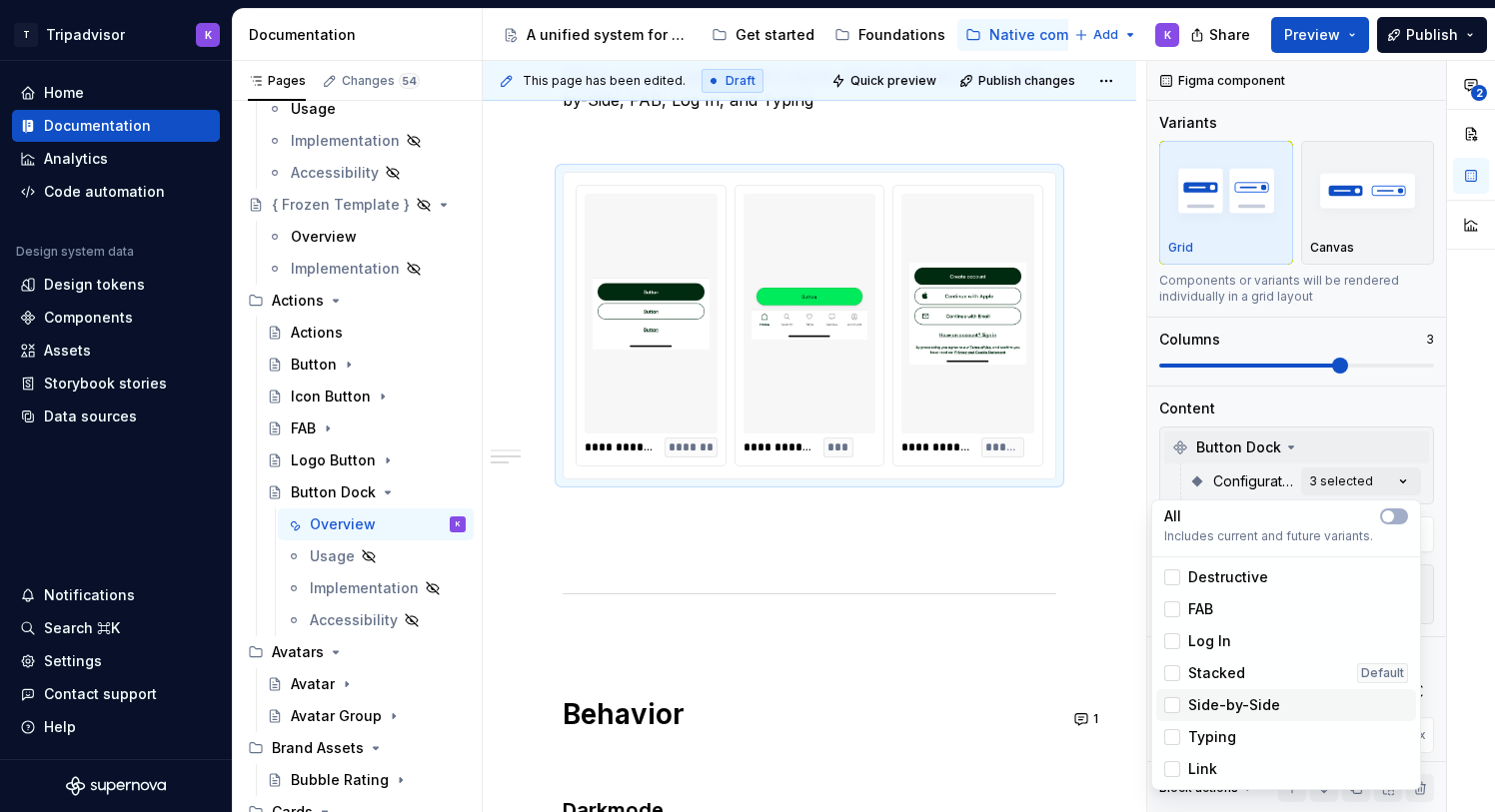 click on "Side-by-Side" at bounding box center [1286, 705] 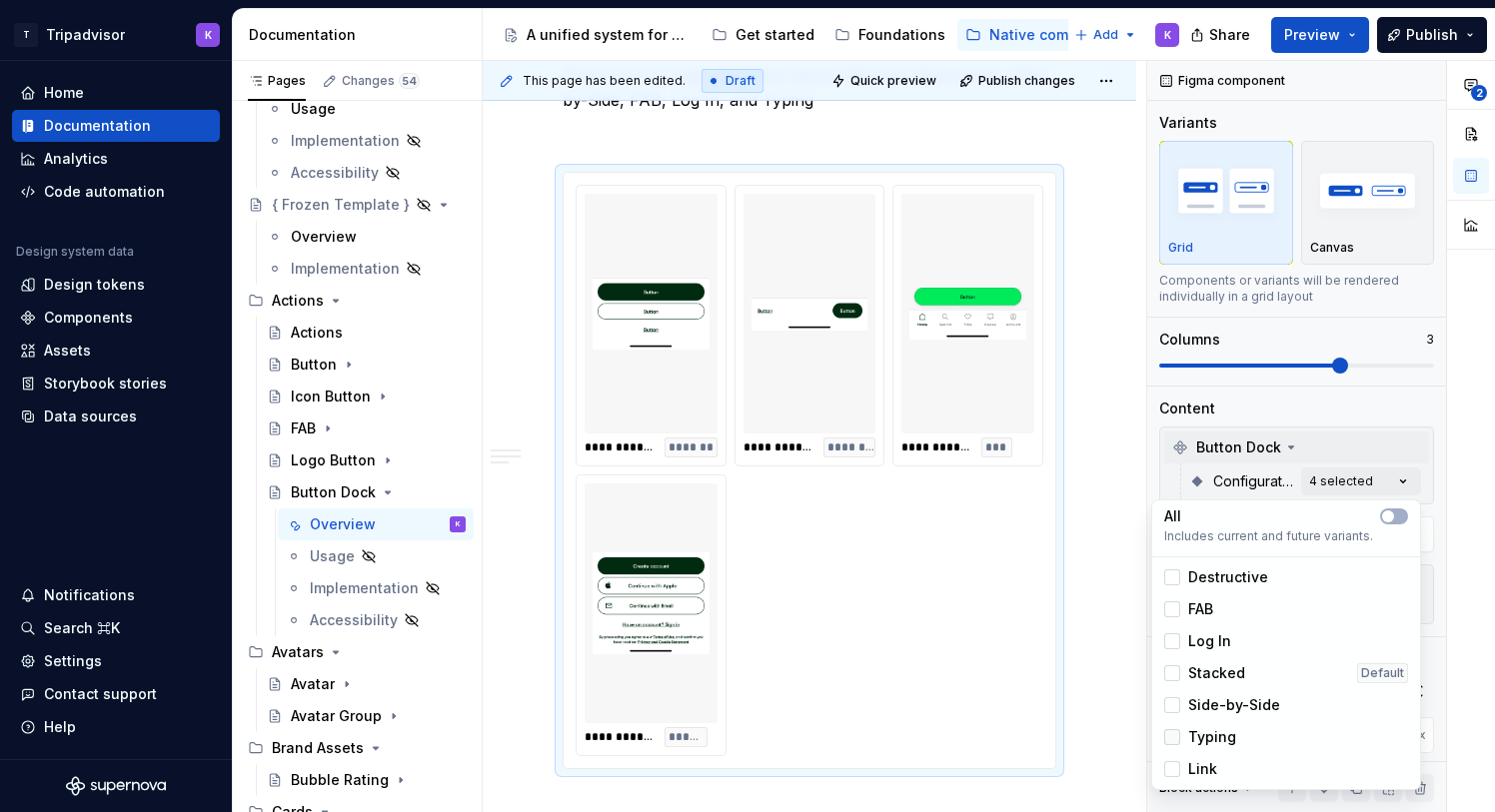 click at bounding box center [1172, 737] 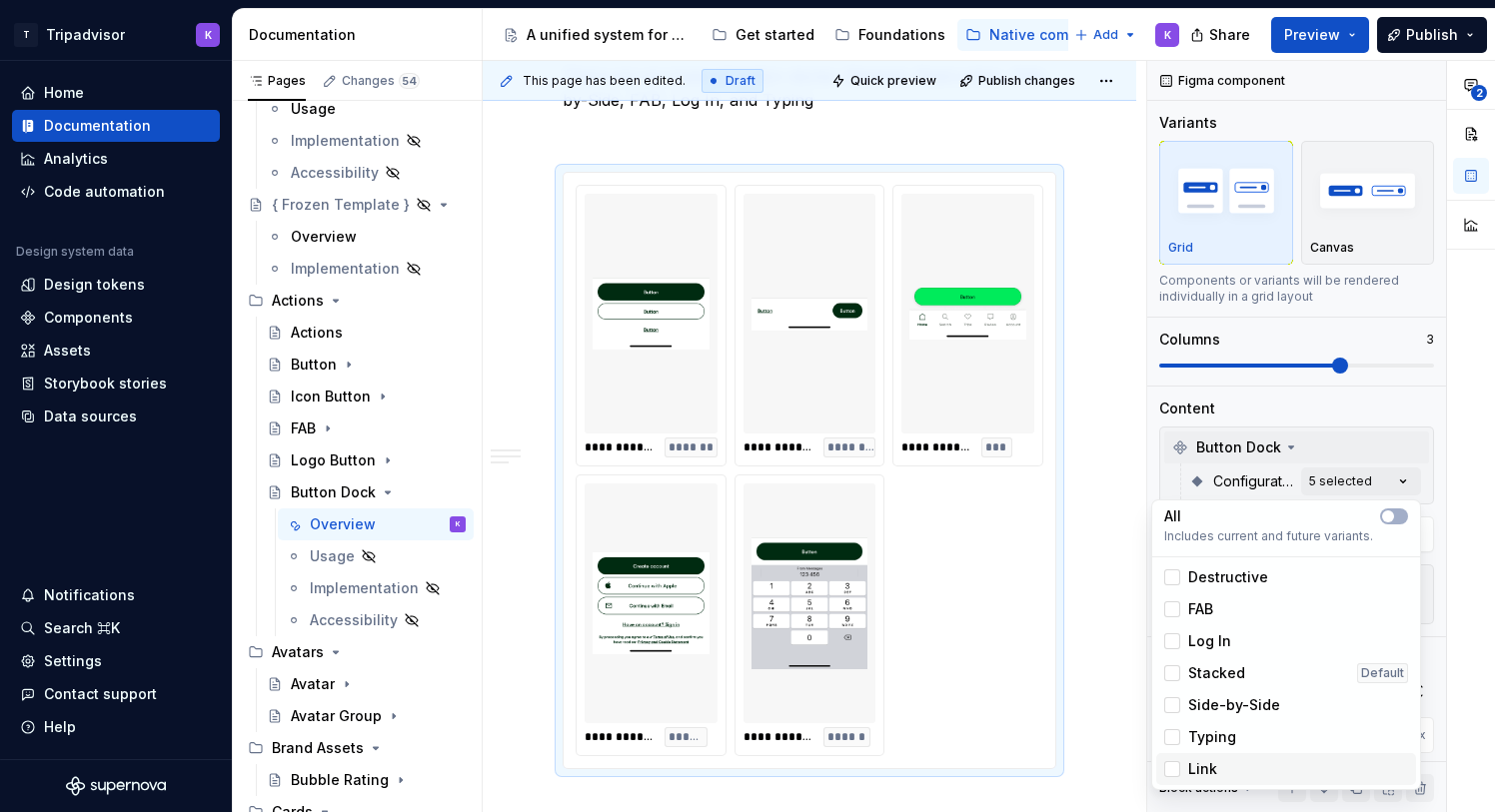 click on "Link" at bounding box center (1286, 769) 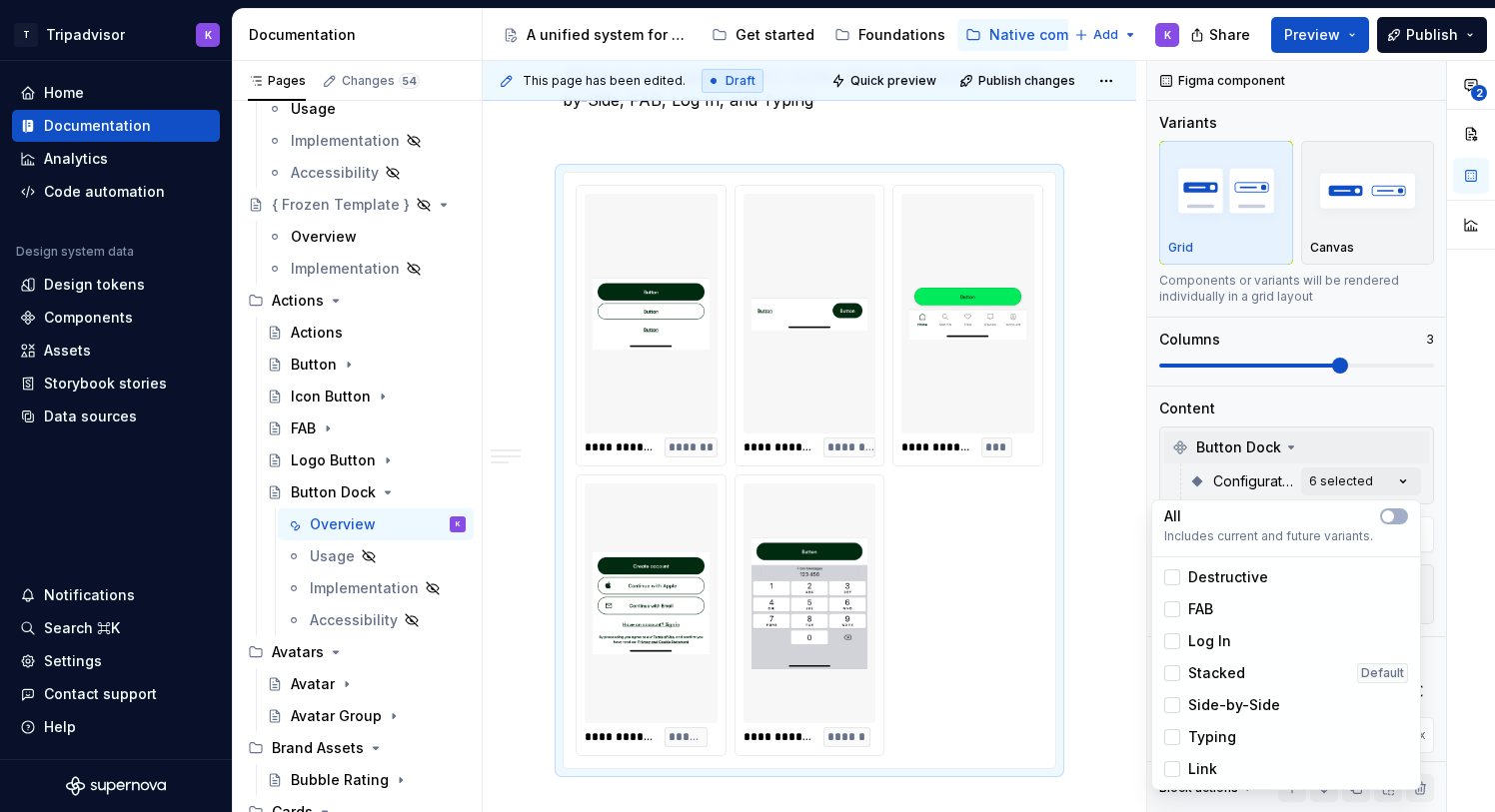 click on "T Tripadvisor K Home Documentation Analytics Code automation Design system data Design tokens Components Assets Storybook stories Data sources Notifications Search ⌘K Settings Contact support Help Documentation
Accessibility guide for tree Page tree.
Navigate the tree with the arrow keys. Common tree hotkeys apply. Further keybindings are available:
enter to execute primary action on focused item
f2 to start renaming the focused item
escape to abort renaming an item
control+d to start dragging selected items
A unified system for every journey. Get started Foundations Native components Web components Resources & tools What's new [DRAFT] DO-NOT-DELETE Marko test - DS viewer UX Copy Catalog Add K Share Preview Publish Pages Changes 54 Add
Accessibility guide for tree Page tree.
Navigate the tree with the arrow keys. Common tree hotkeys apply. Further keybindings are available:
K" at bounding box center [748, 406] 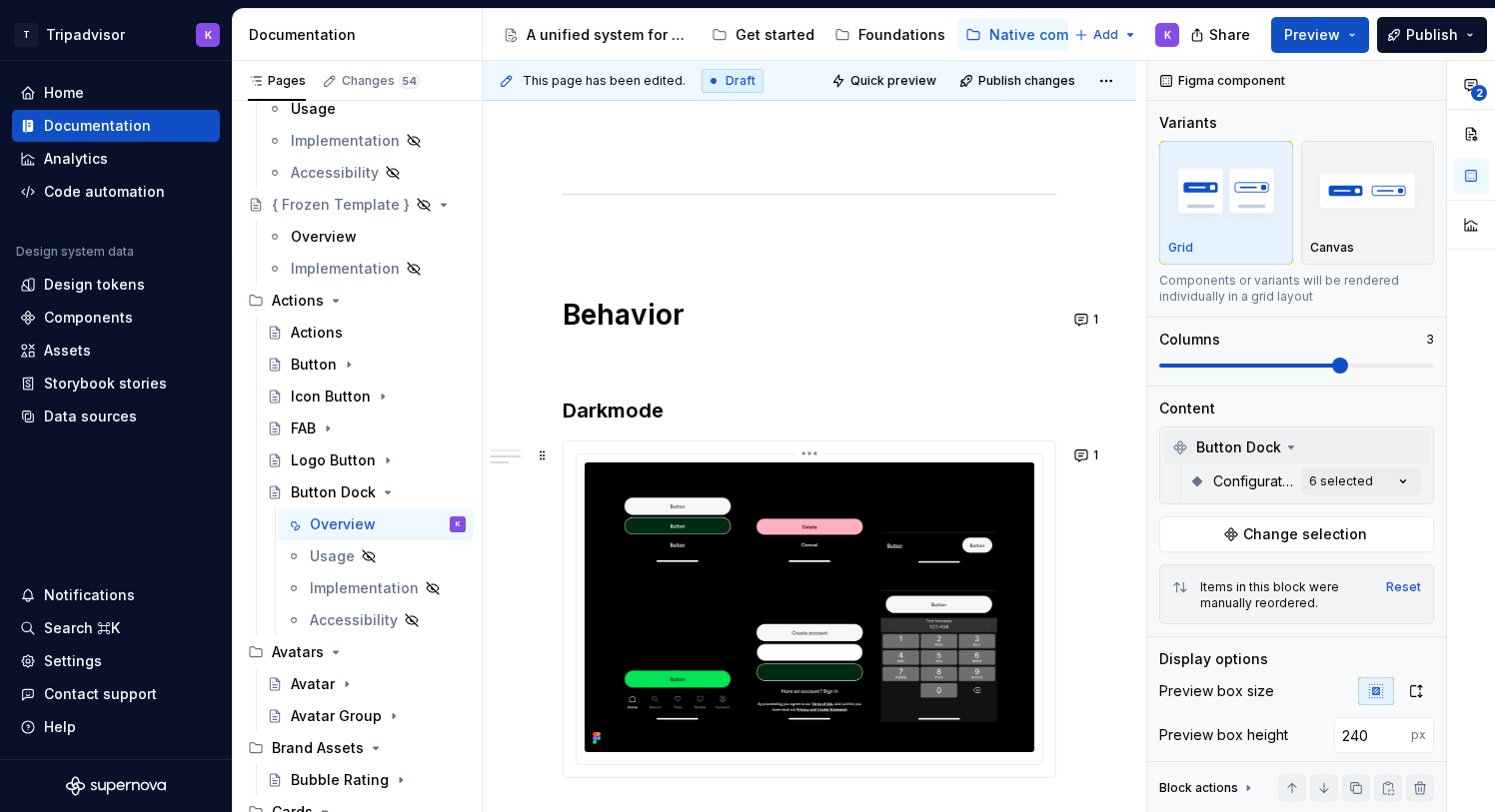 scroll, scrollTop: 2448, scrollLeft: 0, axis: vertical 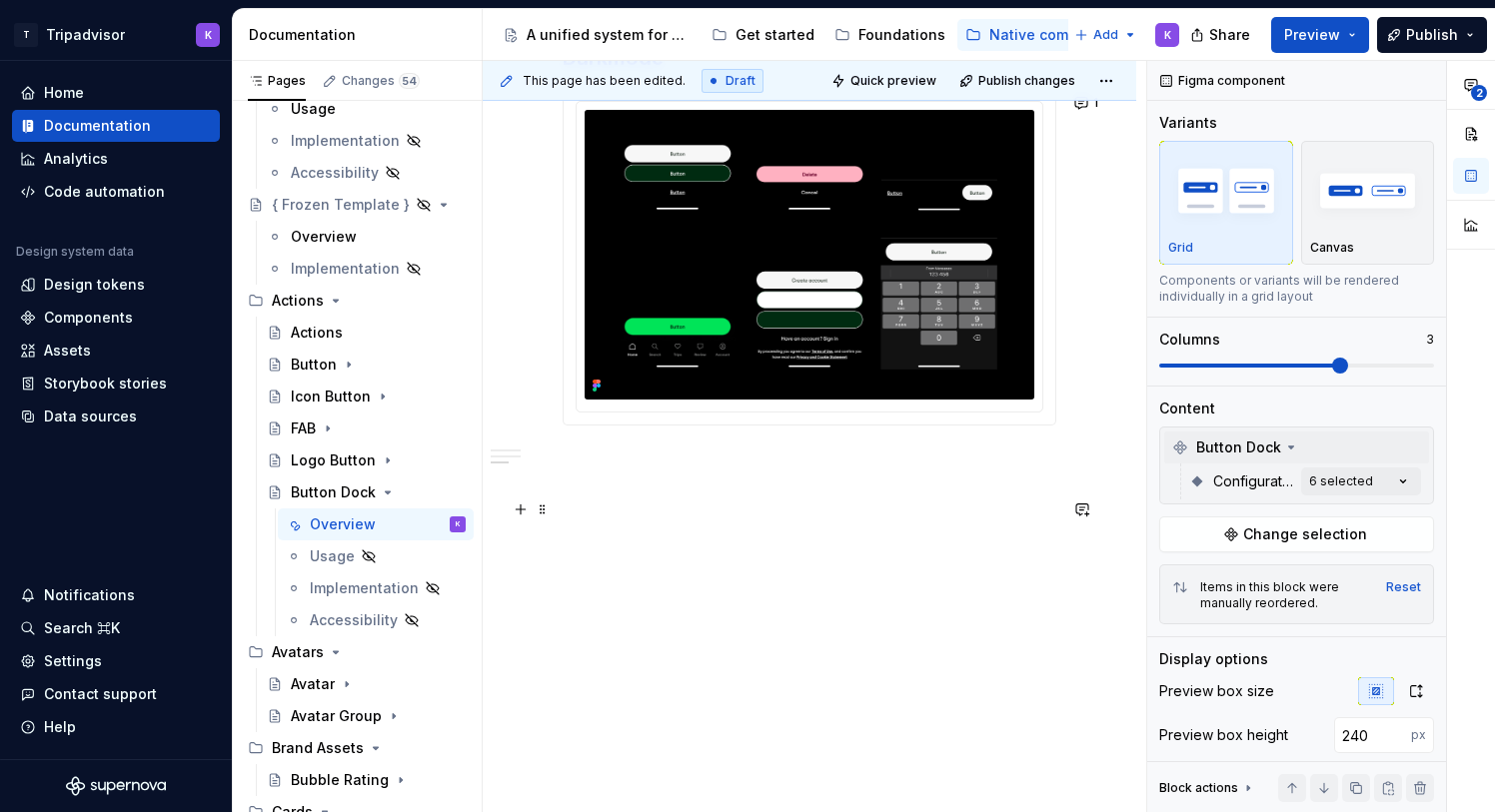 type 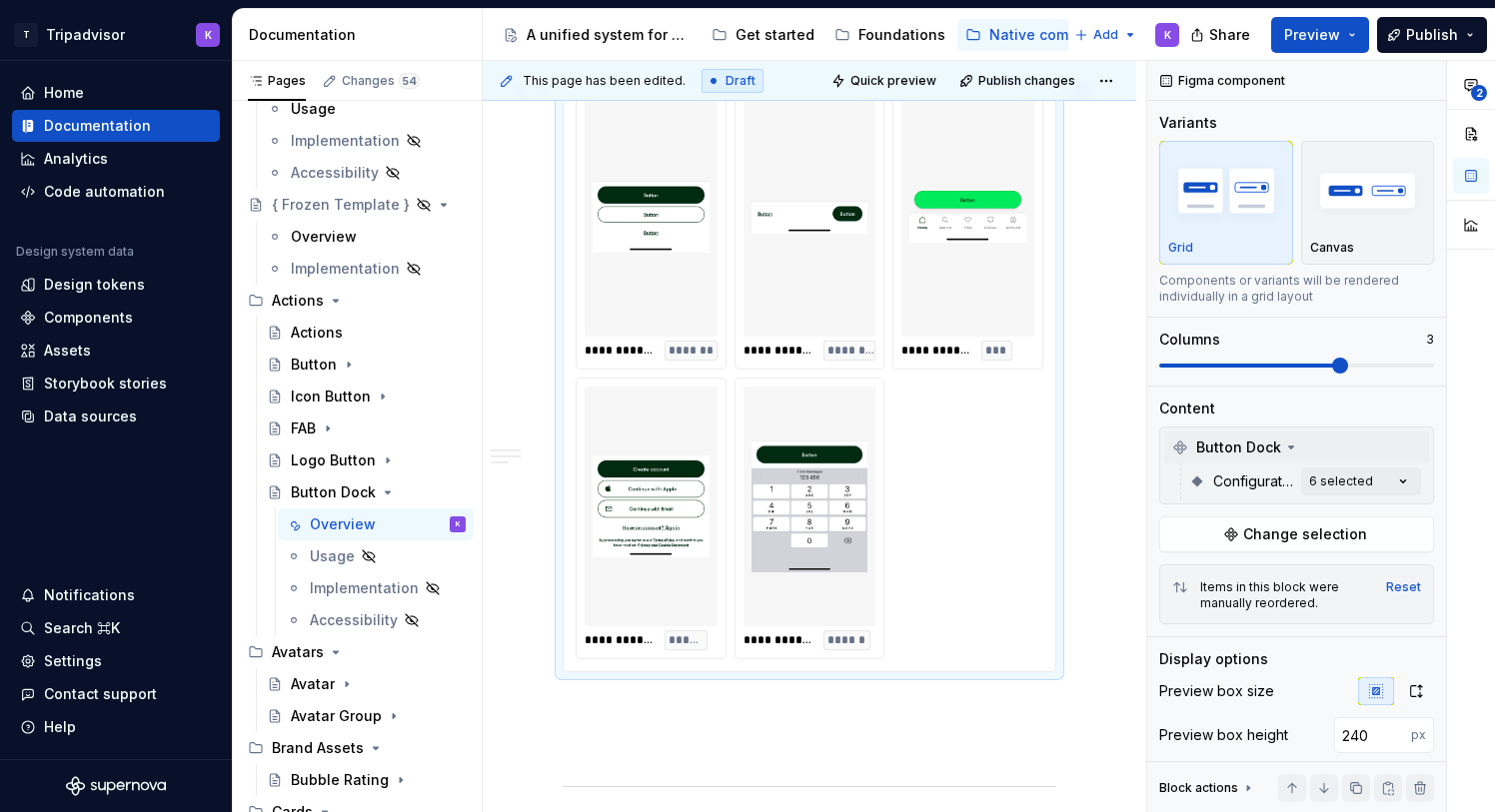 scroll, scrollTop: 1467, scrollLeft: 0, axis: vertical 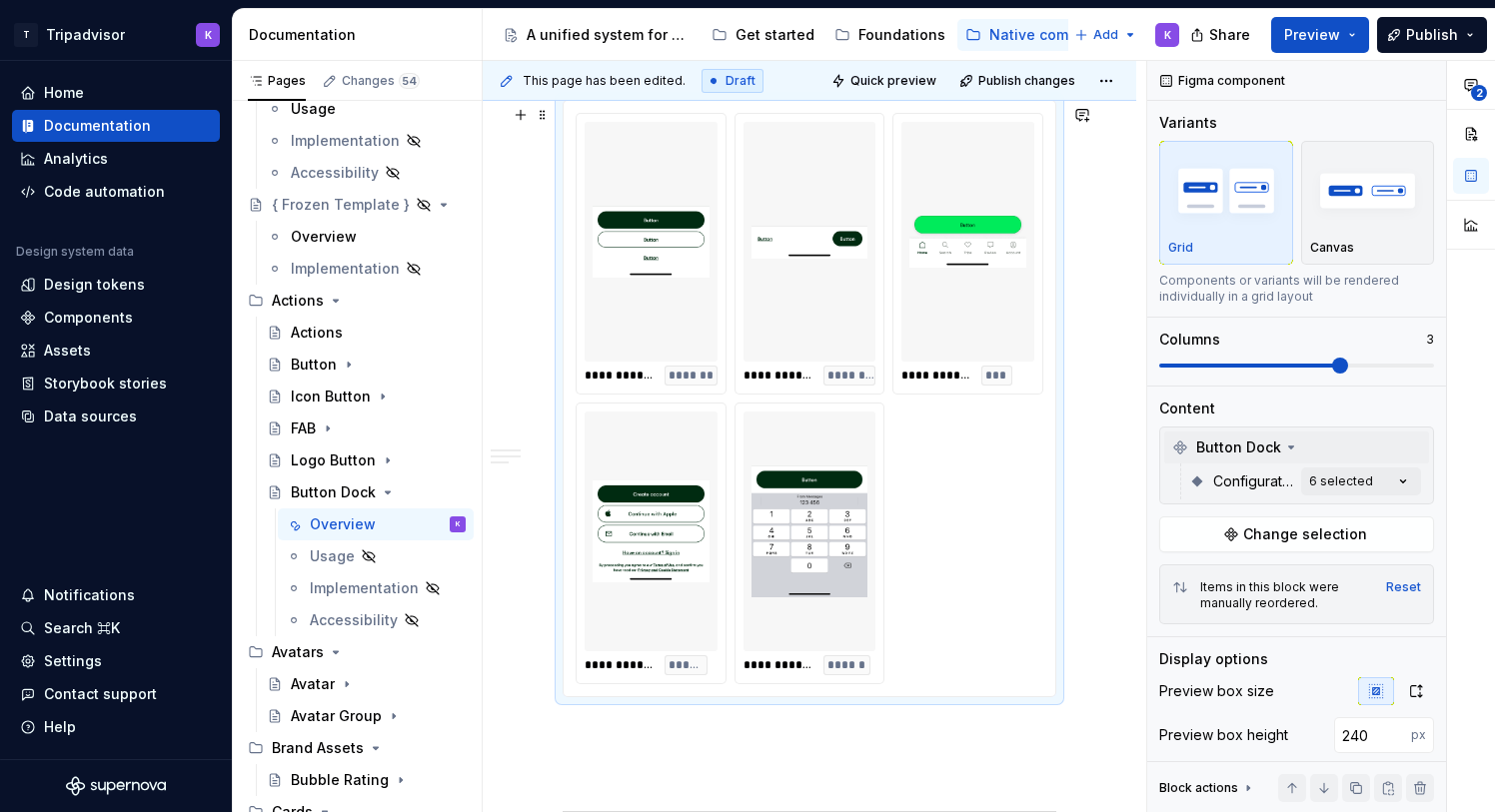 click on "**********" at bounding box center [809, 399] 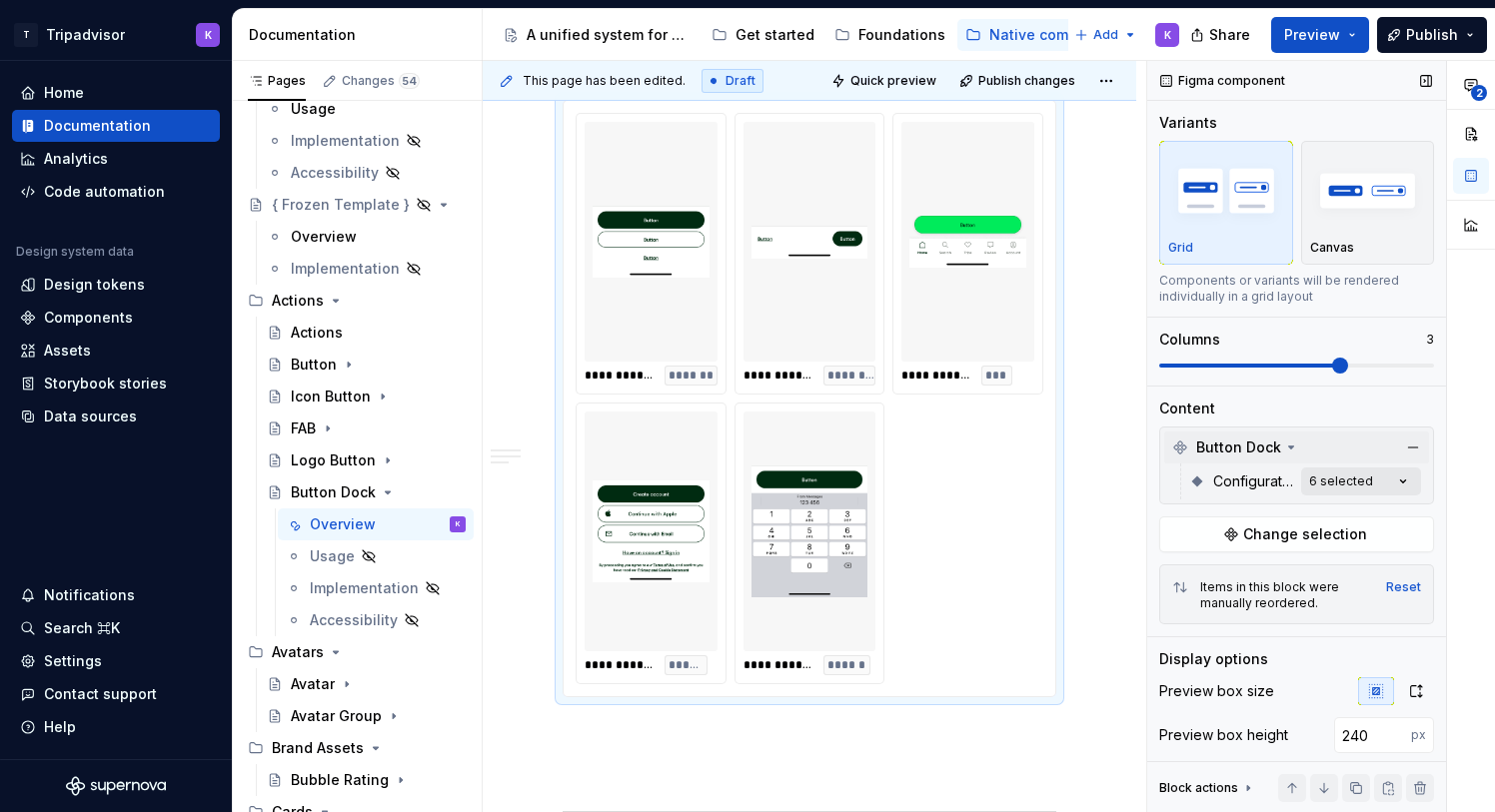 click on "**********" at bounding box center (1321, 436) 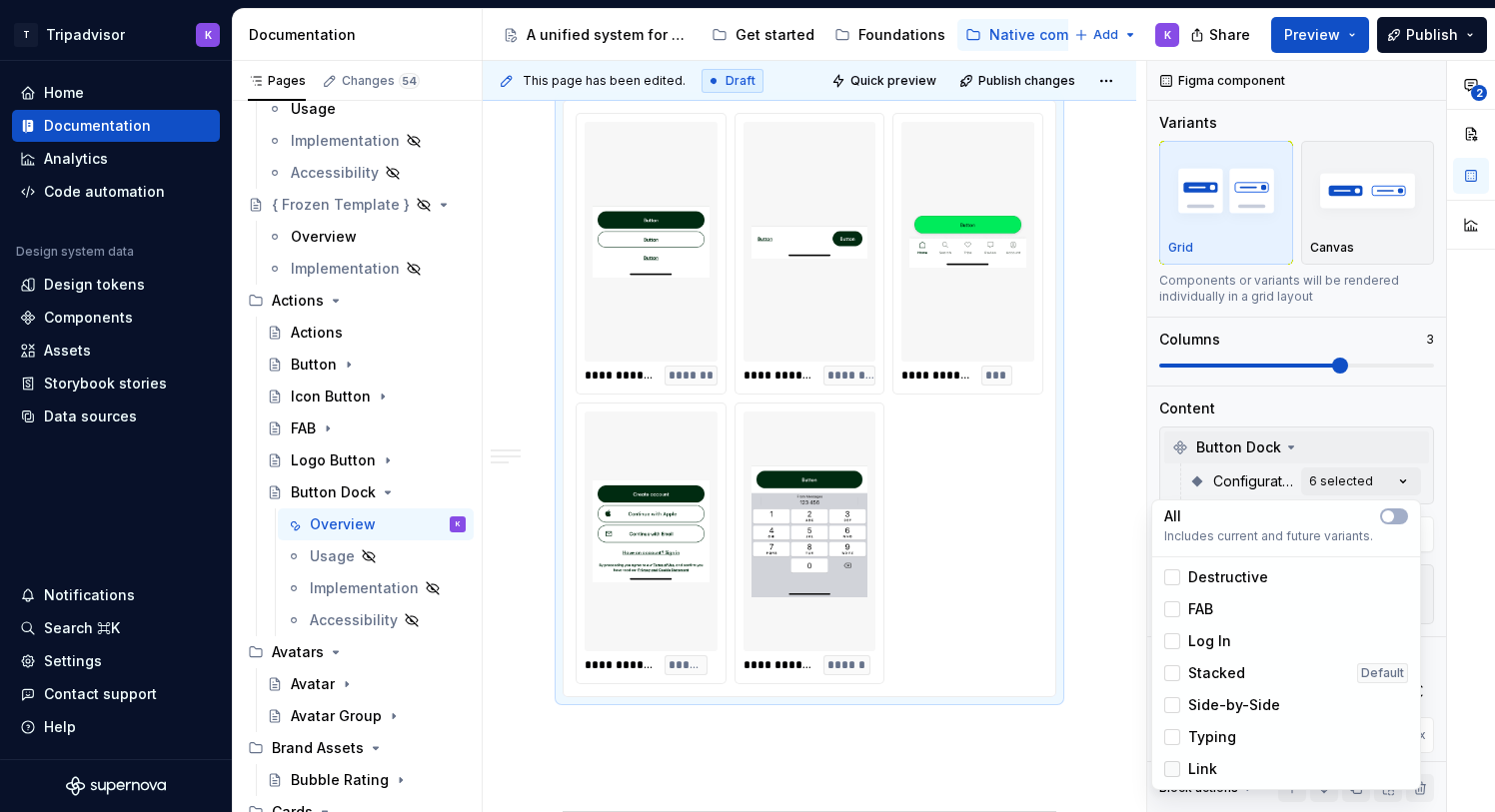 click 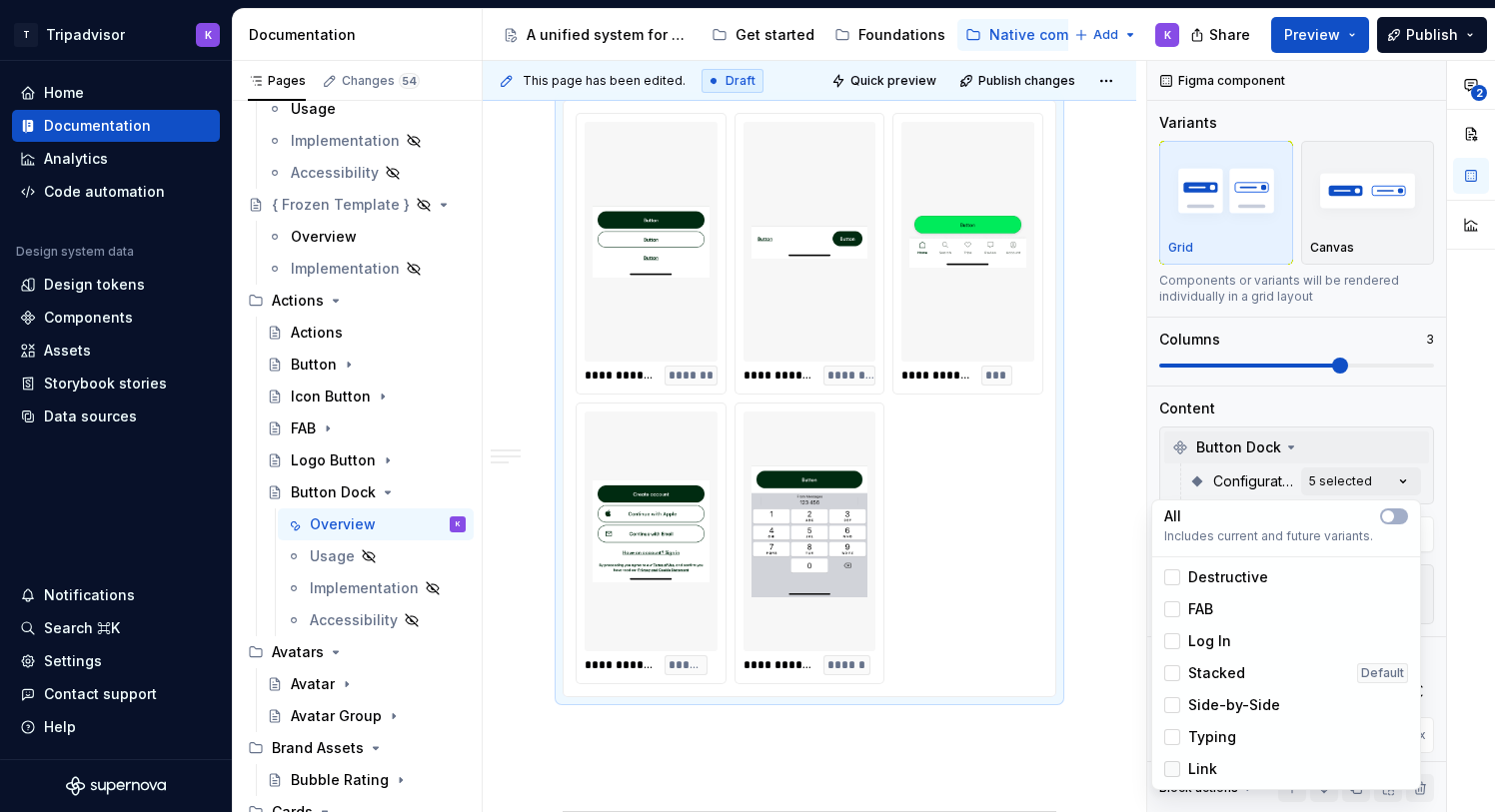 click at bounding box center [1172, 769] 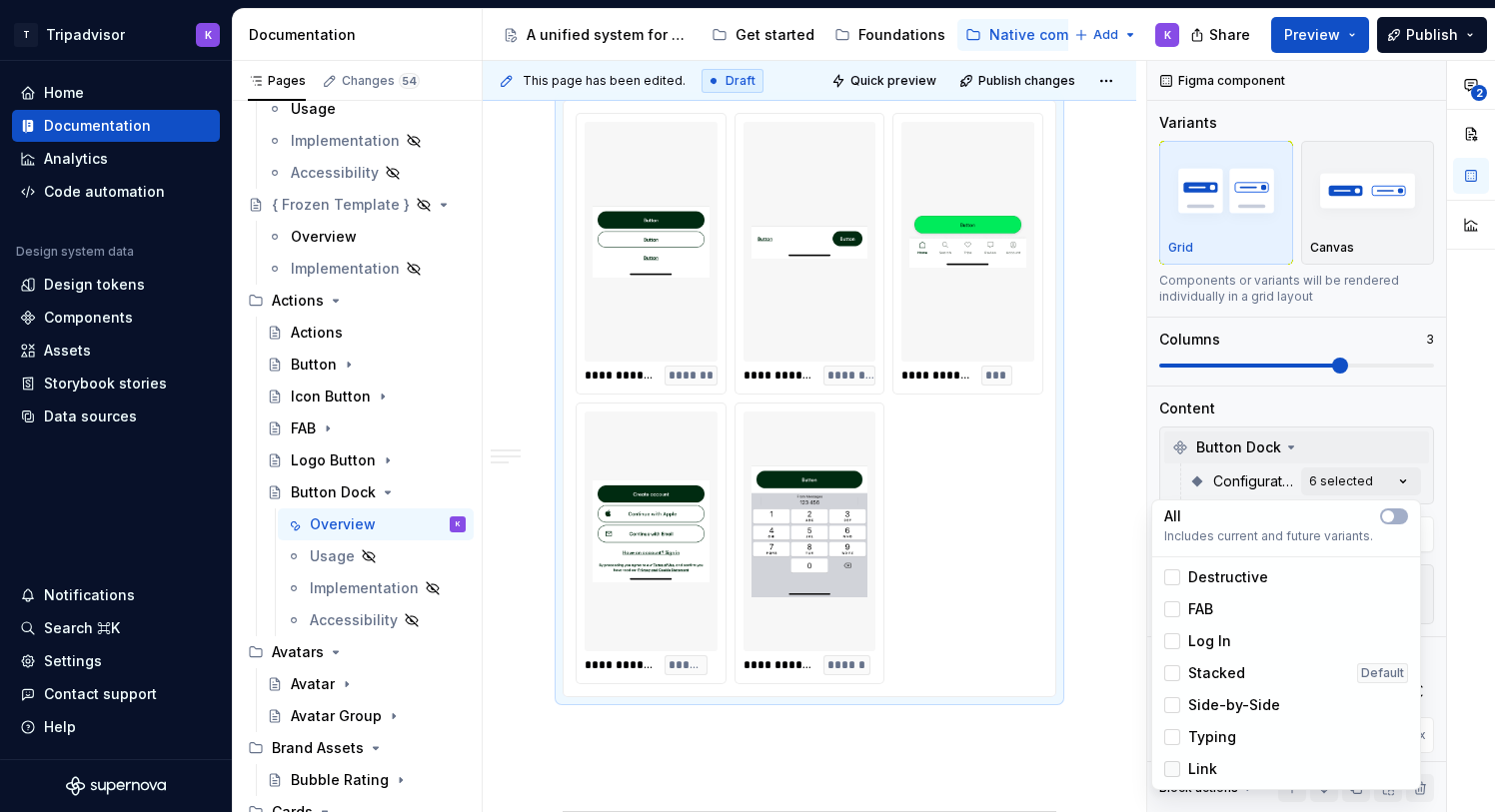 click 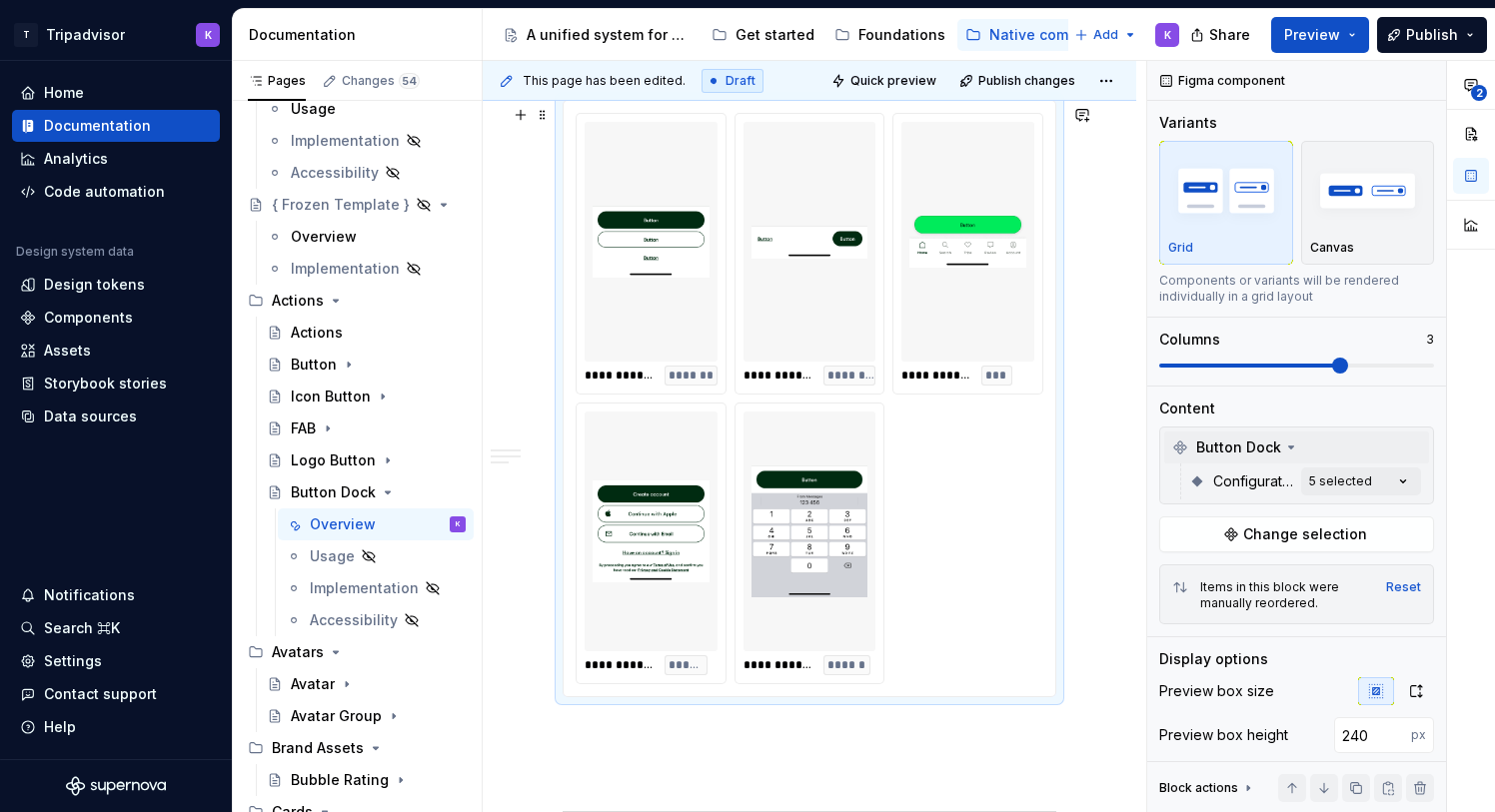 click on "T Tripadvisor K Home Documentation Analytics Code automation Design system data Design tokens Components Assets Storybook stories Data sources Notifications Search ⌘K Settings Contact support Help Documentation
Accessibility guide for tree Page tree.
Navigate the tree with the arrow keys. Common tree hotkeys apply. Further keybindings are available:
enter to execute primary action on focused item
f2 to start renaming the focused item
escape to abort renaming an item
control+d to start dragging selected items
A unified system for every journey. Get started Foundations Native components Web components Resources & tools What's new [DRAFT] DO-NOT-DELETE Marko test - DS viewer UX Copy Catalog Add K Share Preview Publish Pages Changes 54 Add
Accessibility guide for tree Page tree.
Navigate the tree with the arrow keys. Common tree hotkeys apply. Further keybindings are available:
K" at bounding box center (748, 406) 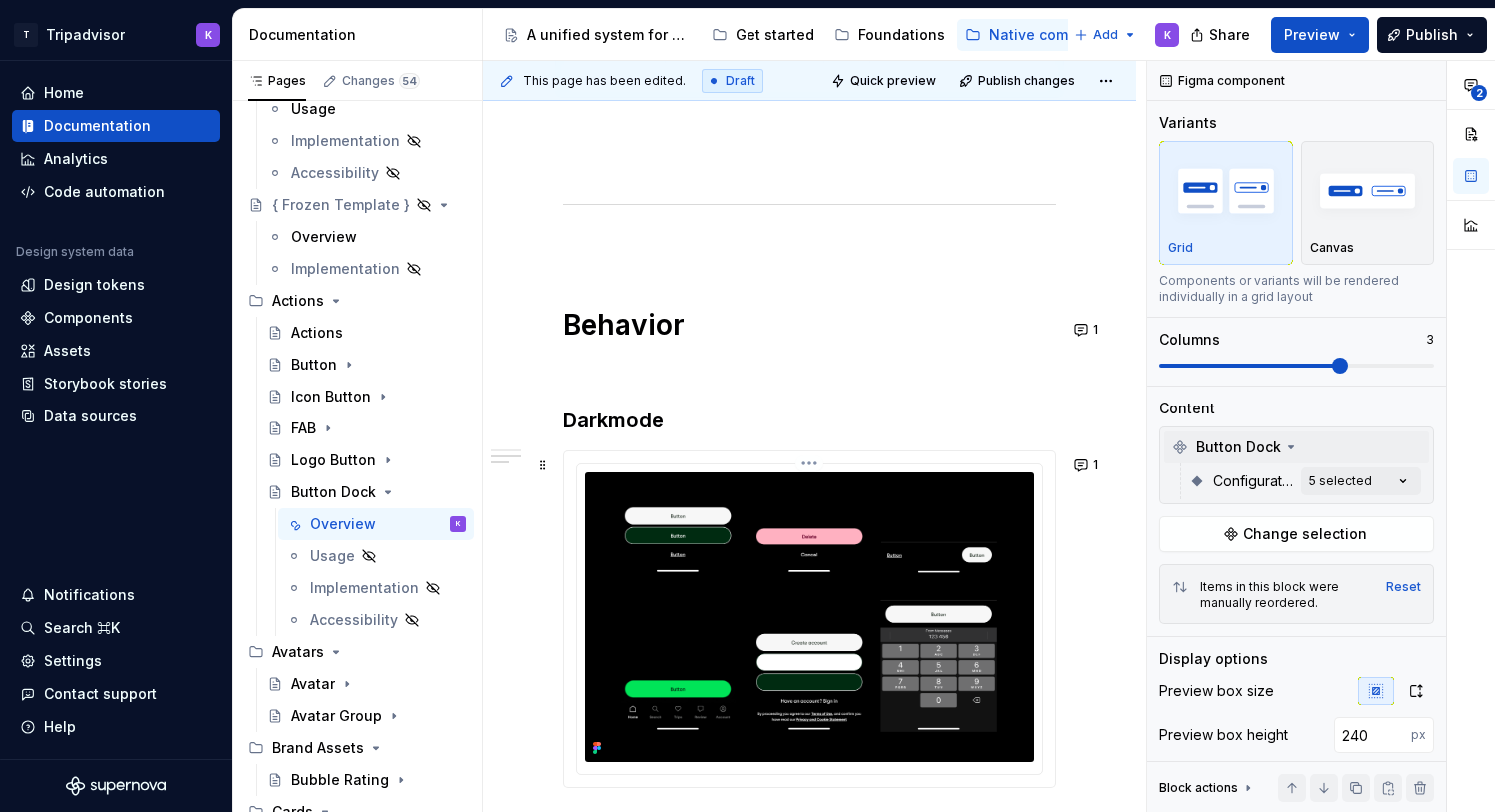 scroll, scrollTop: 2293, scrollLeft: 0, axis: vertical 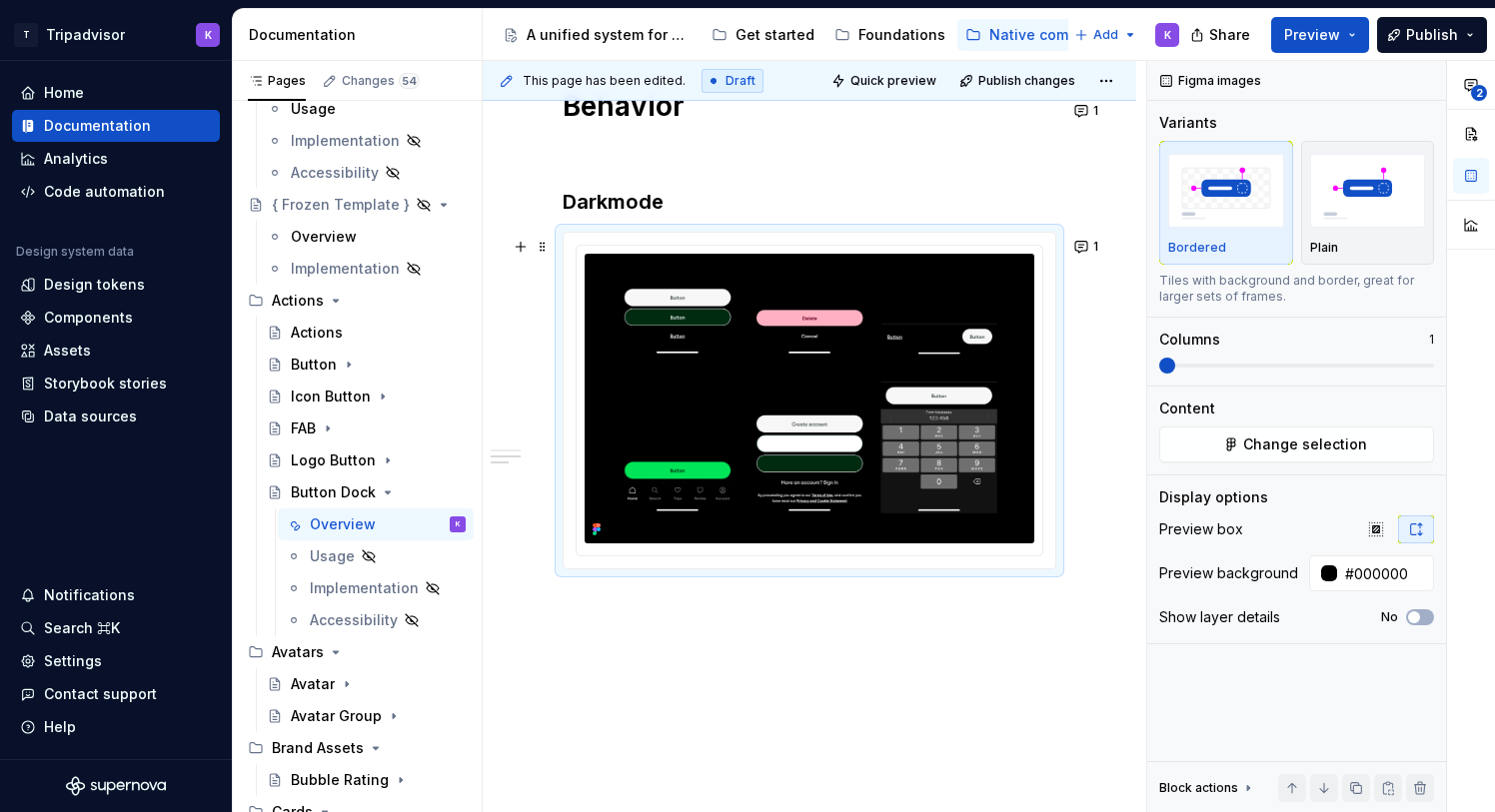 click at bounding box center (809, 401) 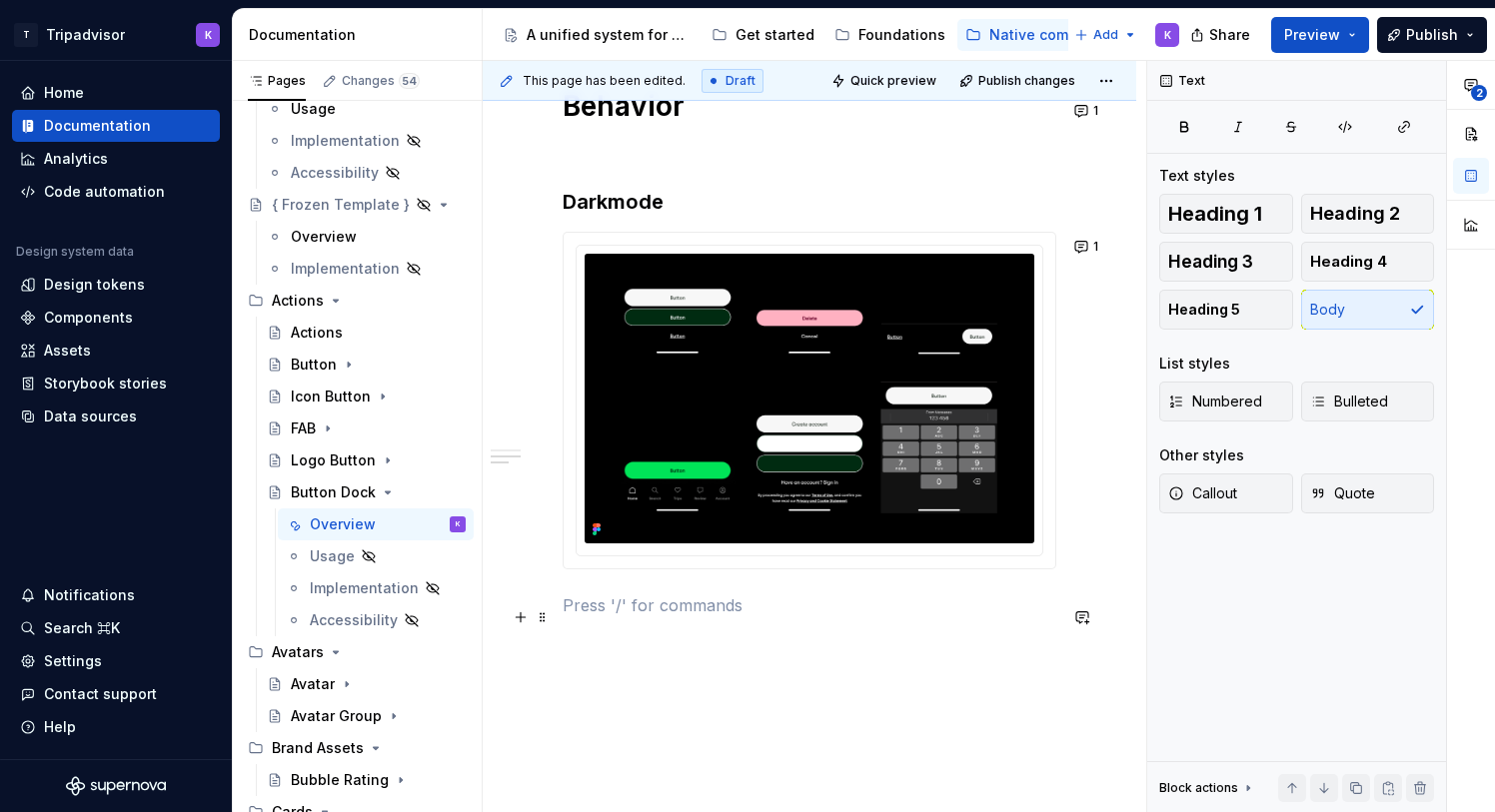 type on "*" 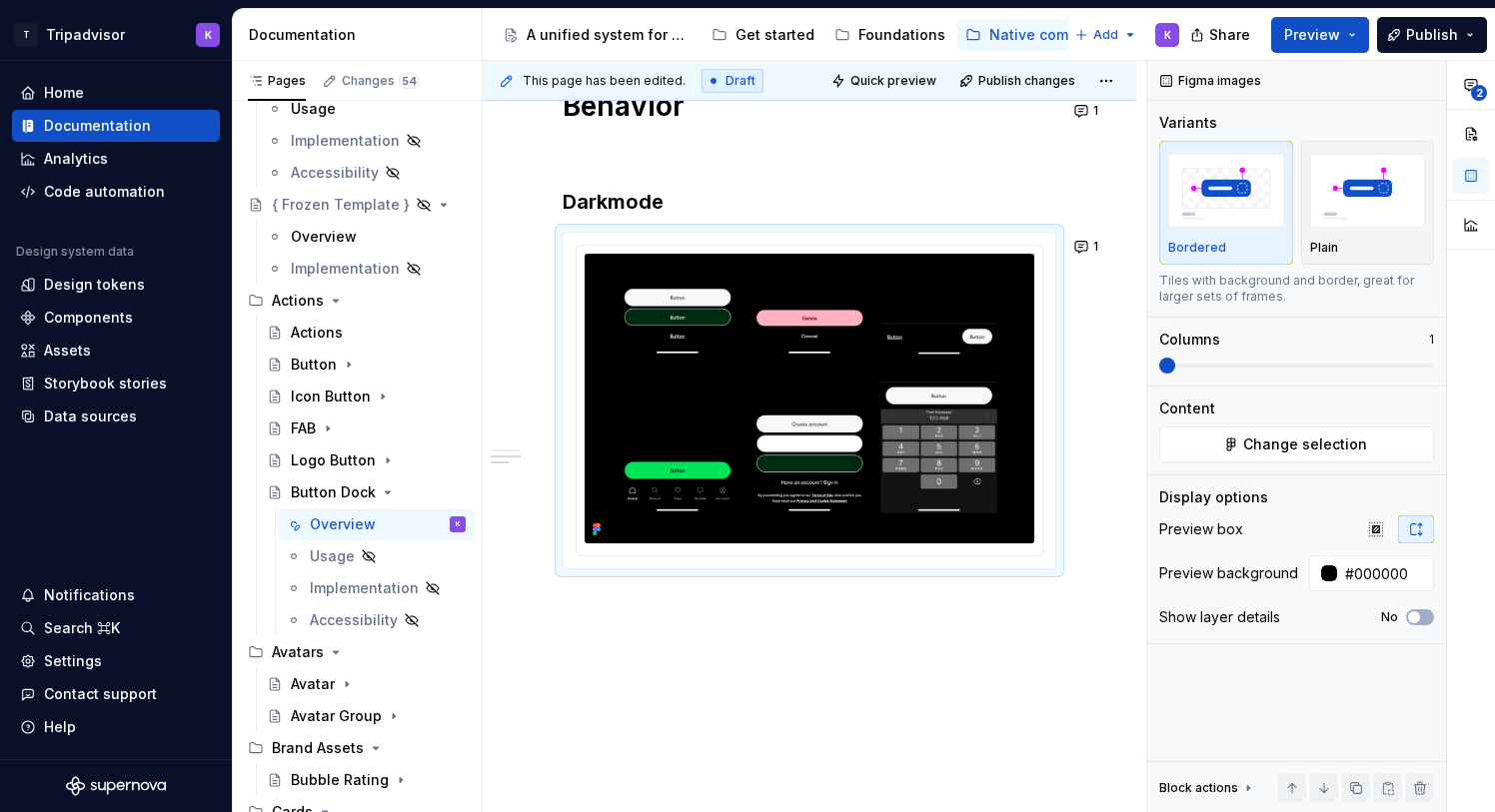 scroll, scrollTop: 2044, scrollLeft: 0, axis: vertical 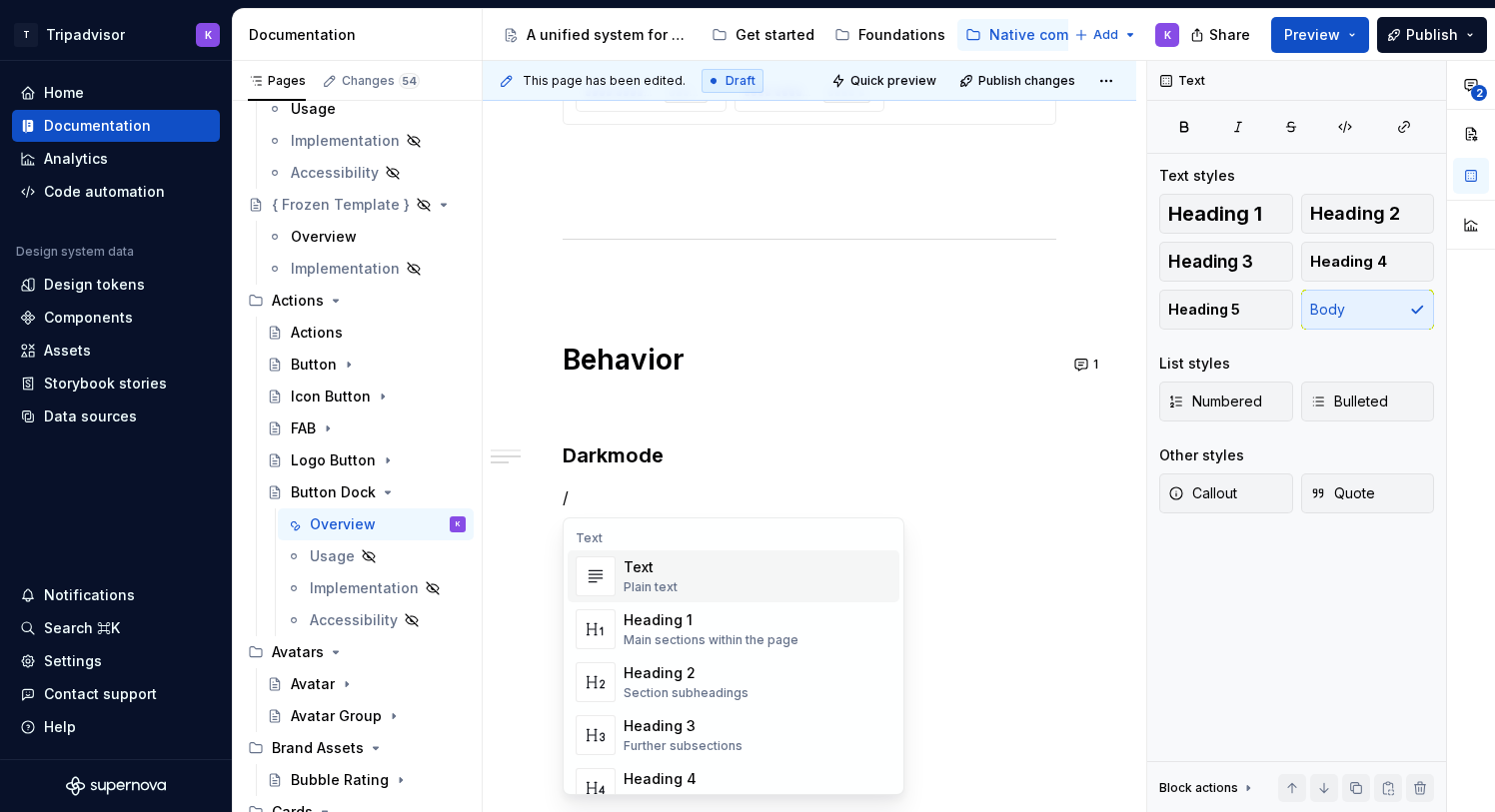 type 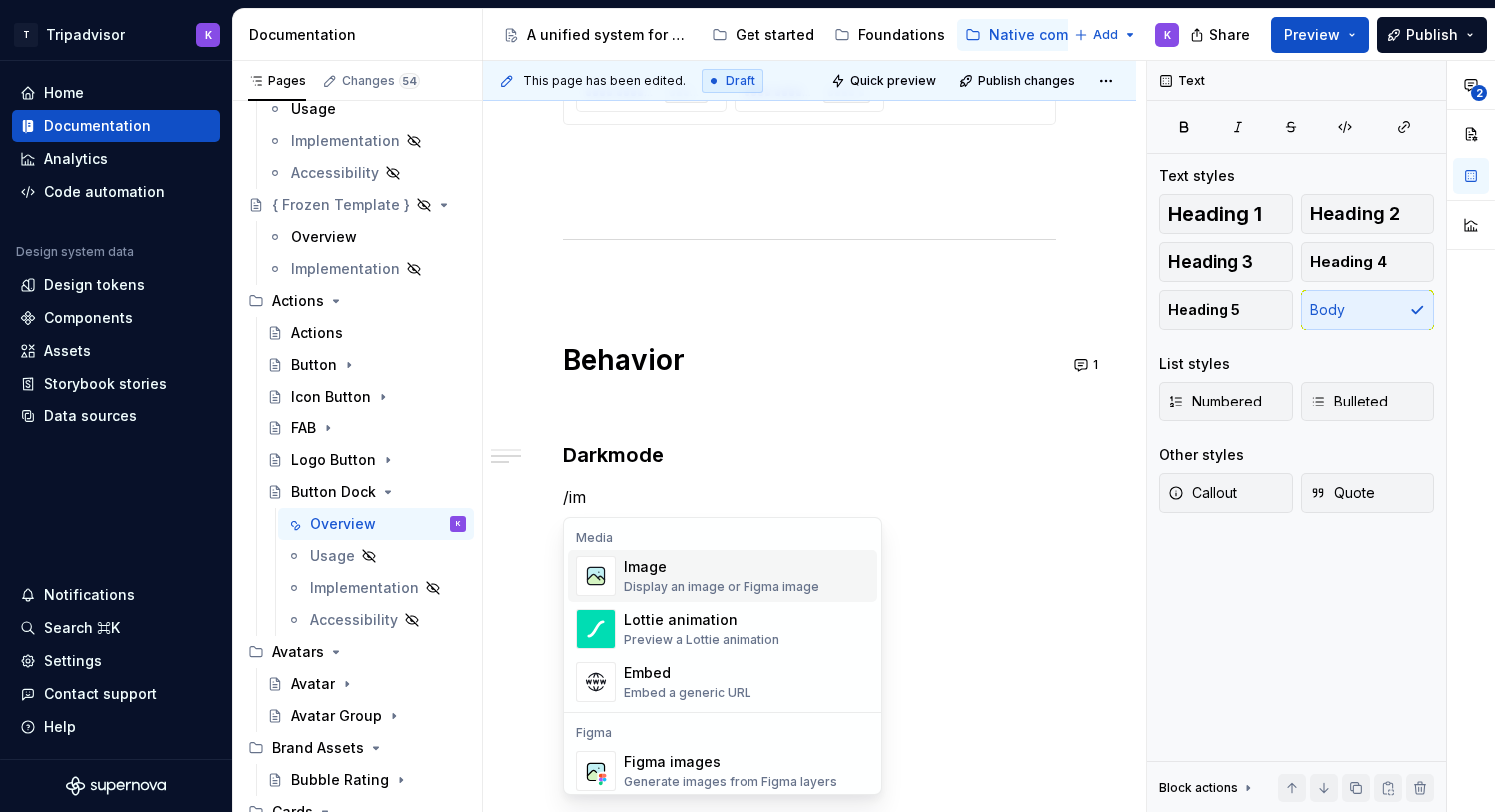 click on "Image" at bounding box center (722, 567) 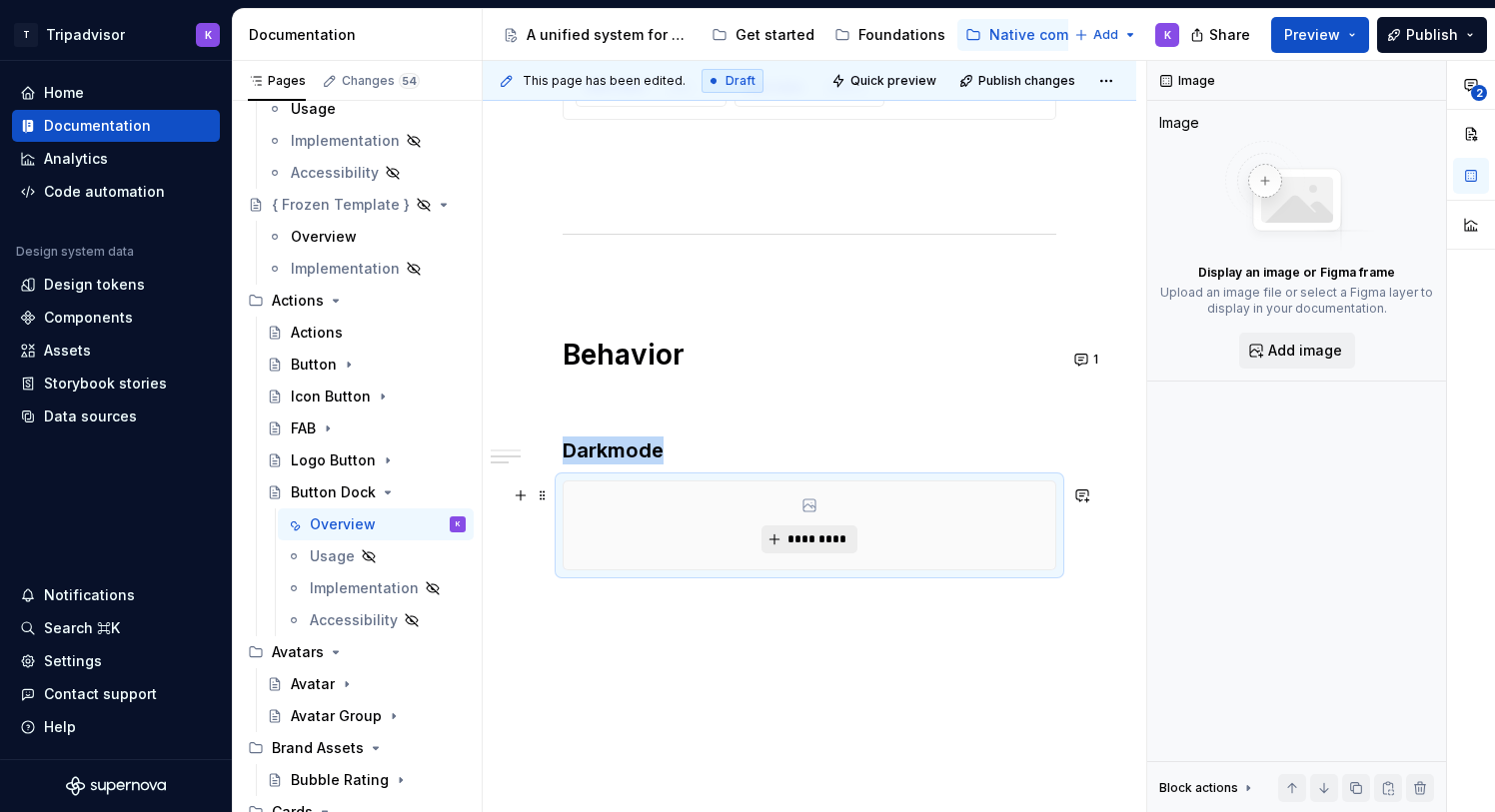 click on "*********" at bounding box center [816, 539] 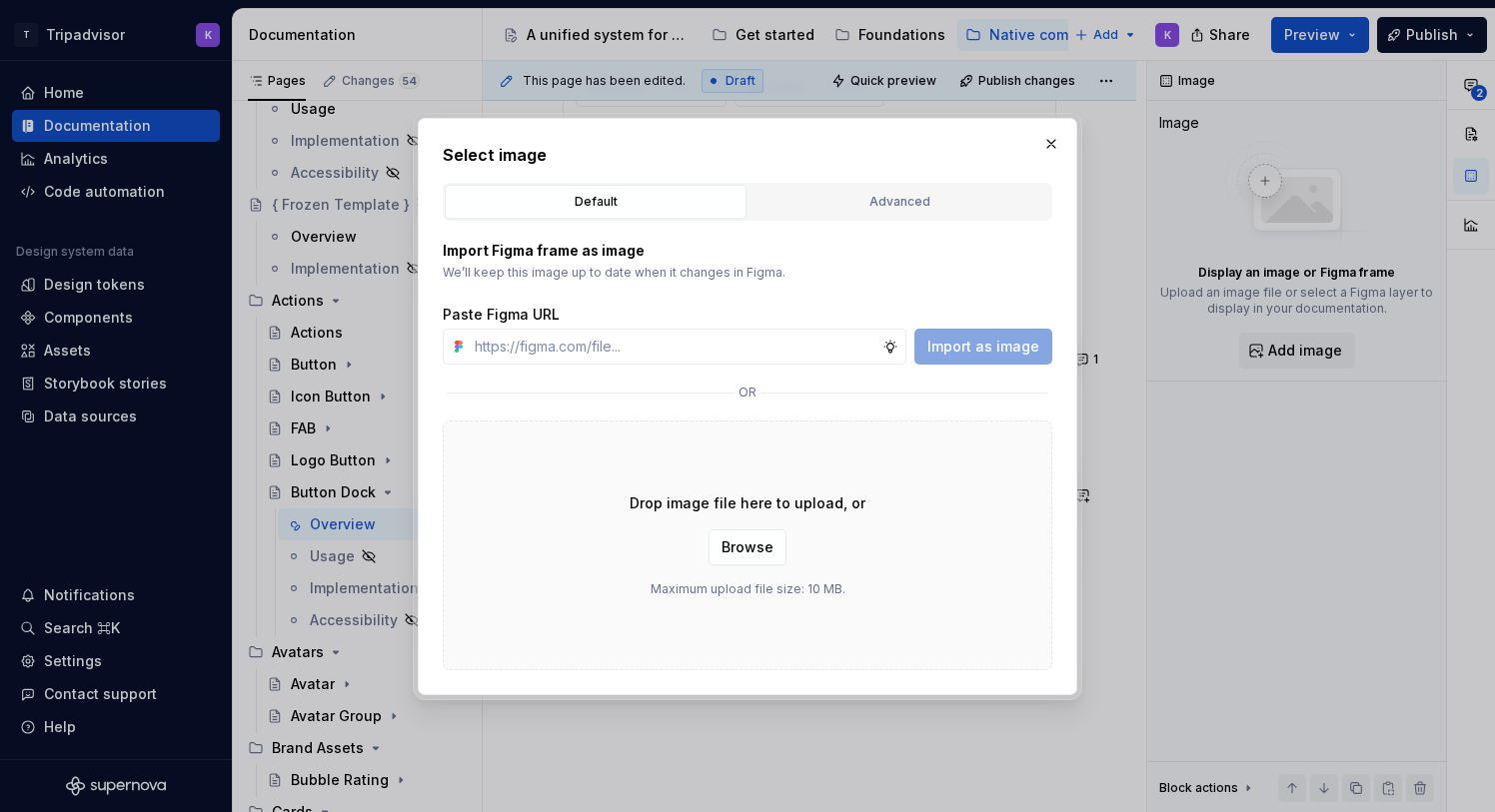 type on "*" 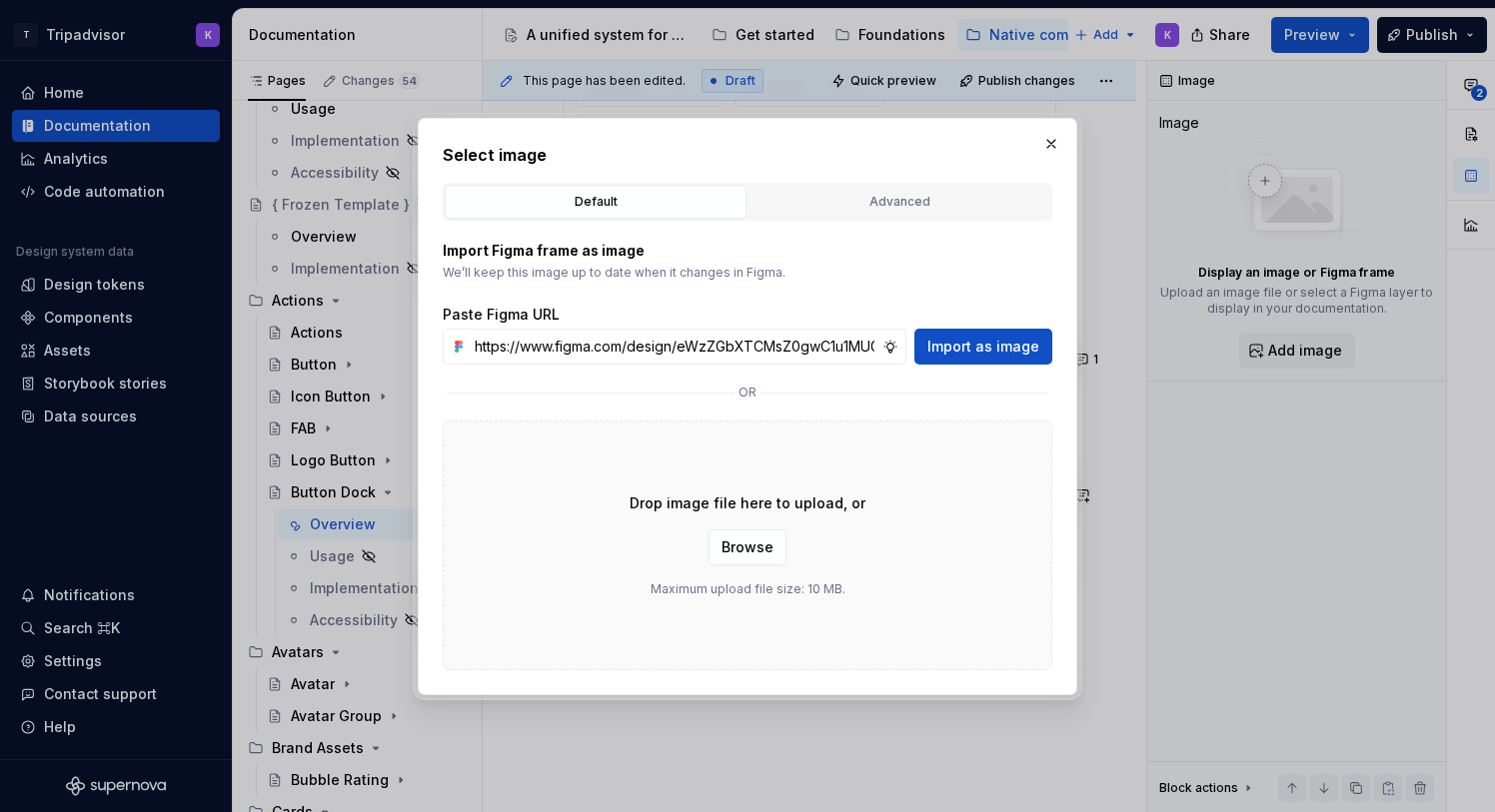 scroll, scrollTop: 0, scrollLeft: 525, axis: horizontal 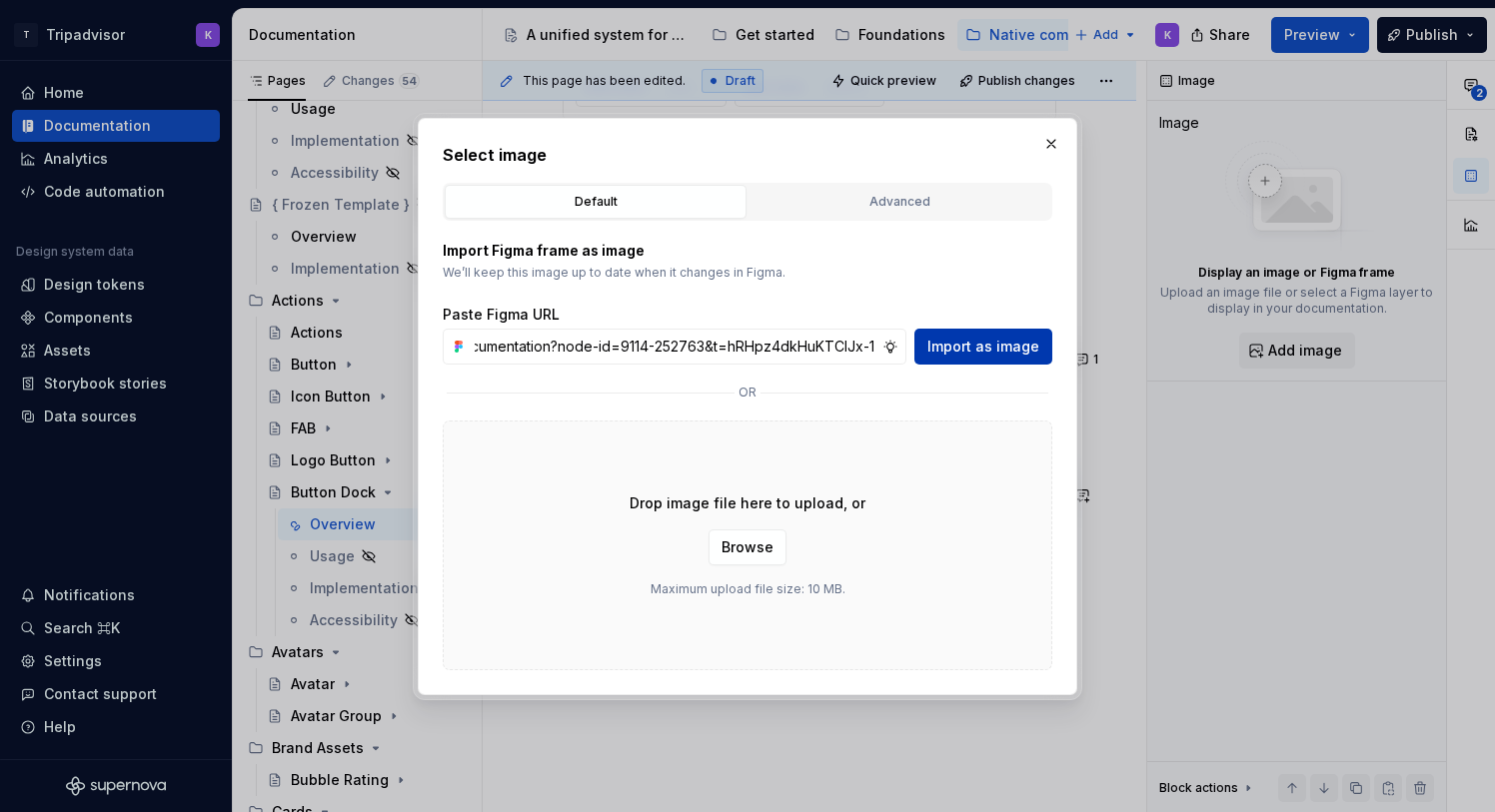 type on "https://www.figma.com/design/eWzZGbXTCMsZ0gwC1u1MU0/Altas-Native-Documentation?node-id=9114-252763&t=hRHpz4dkHuKTCIJx-1" 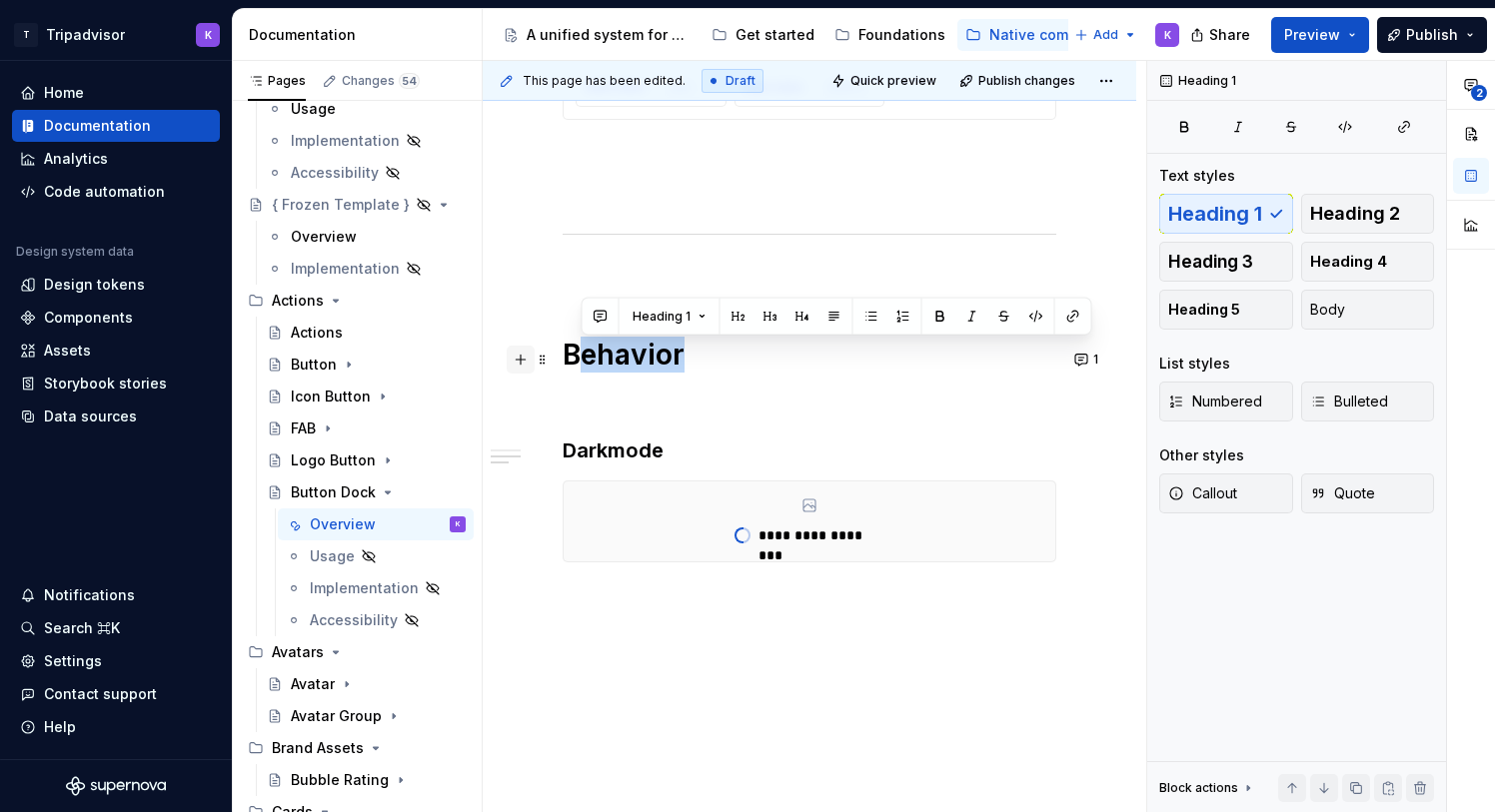 drag, startPoint x: 681, startPoint y: 371, endPoint x: 529, endPoint y: 371, distance: 152 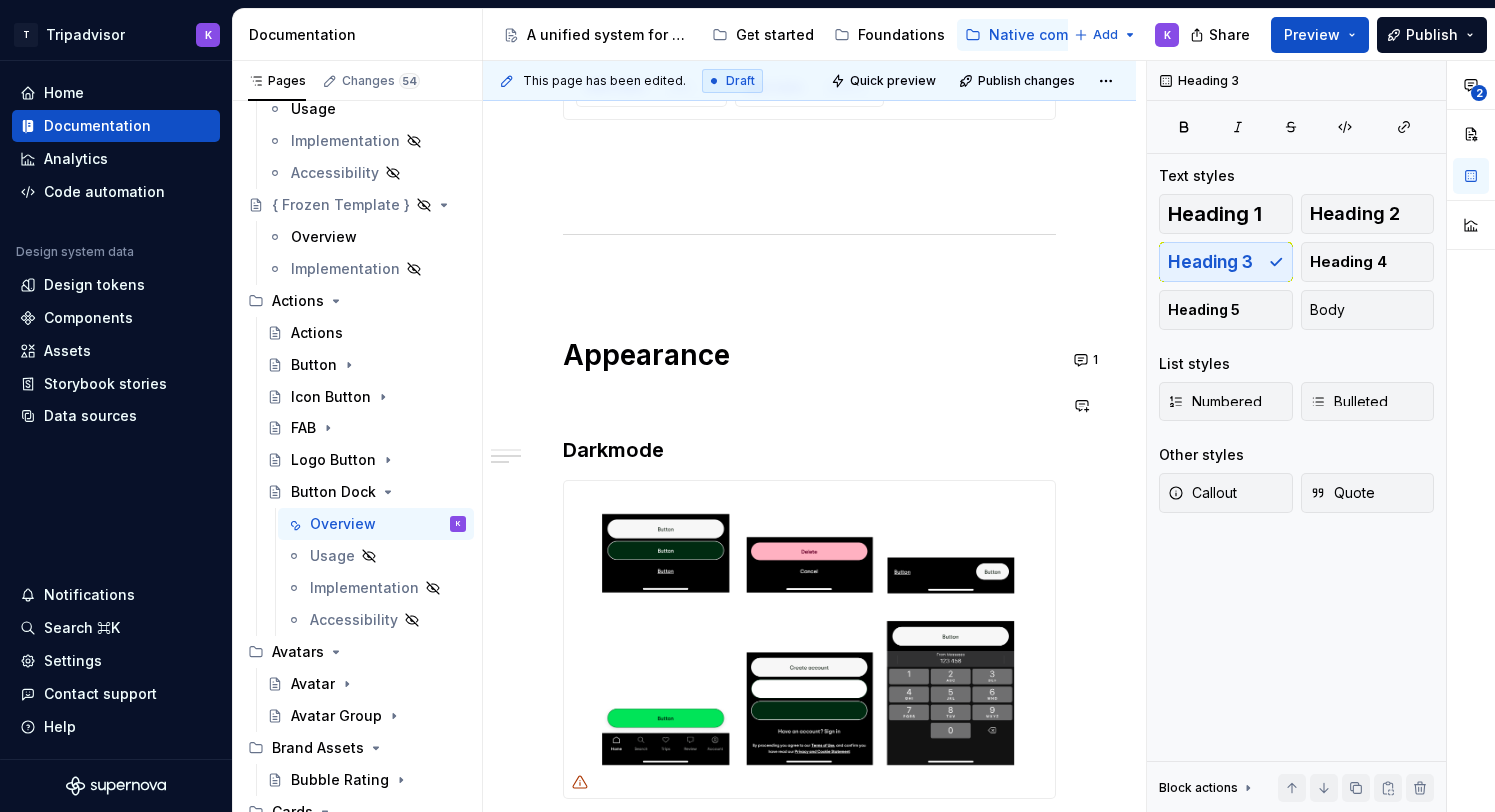 click on "**********" at bounding box center (809, -354) 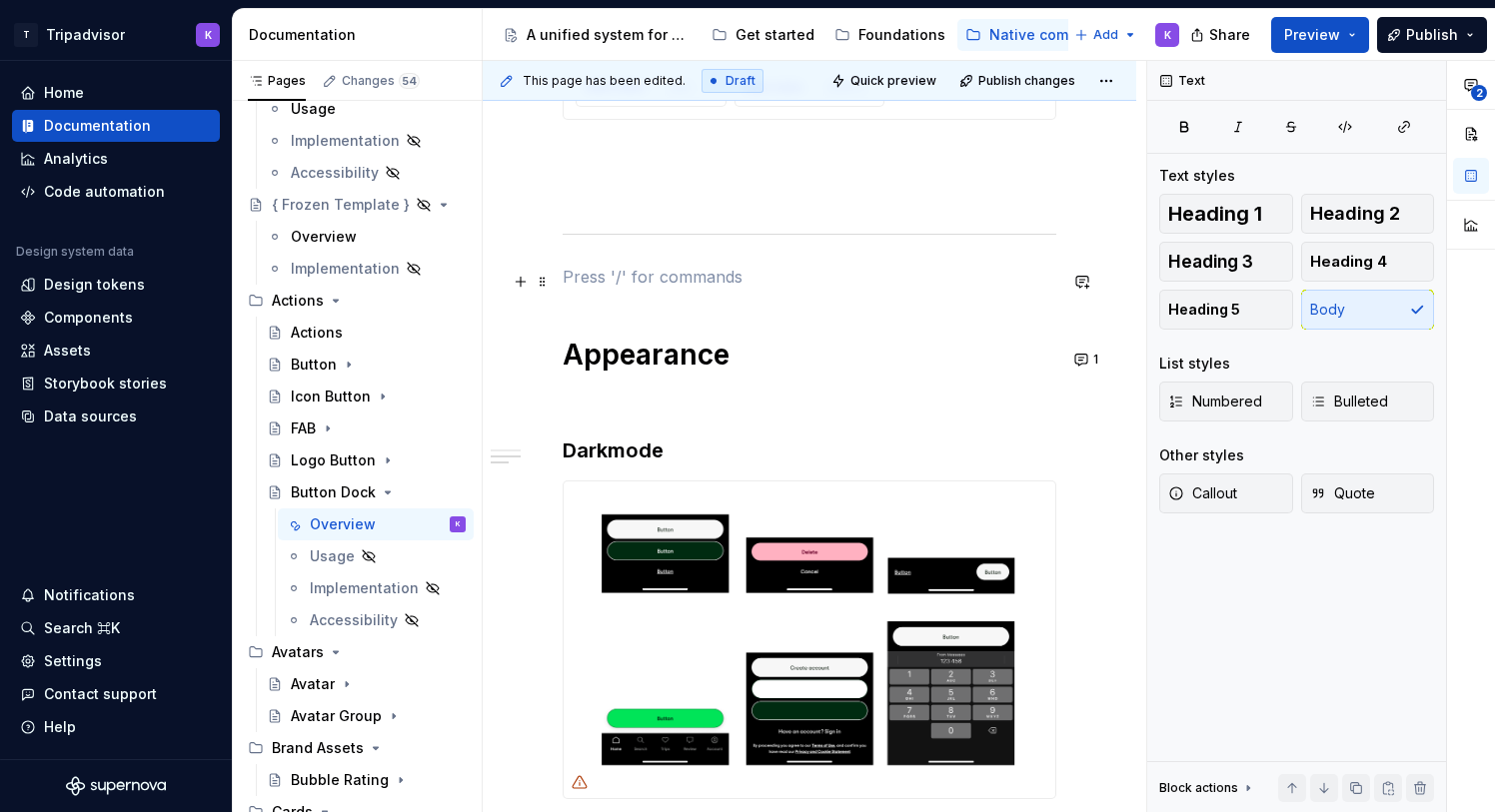 click at bounding box center [809, 277] 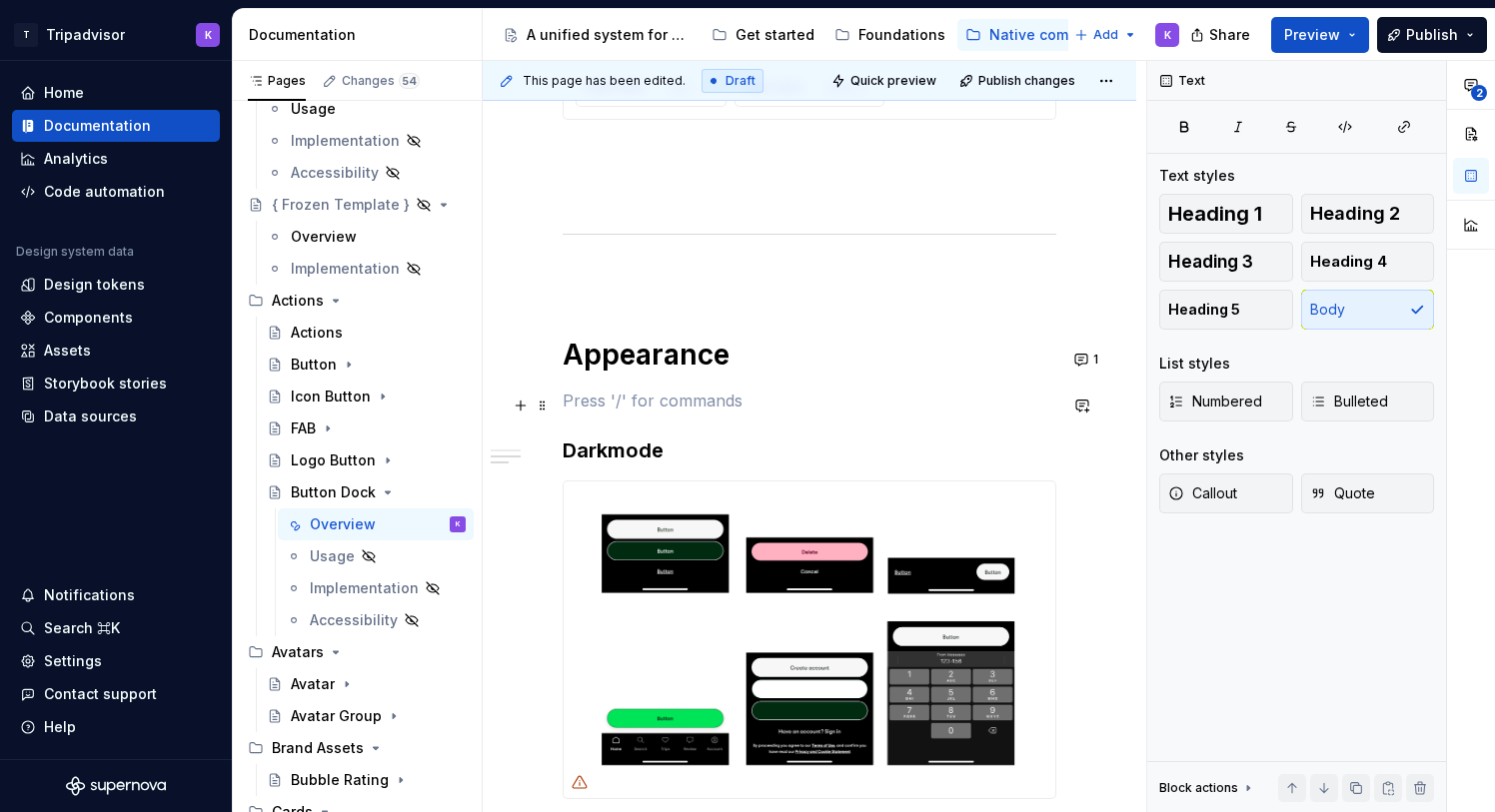 click at bounding box center [809, 401] 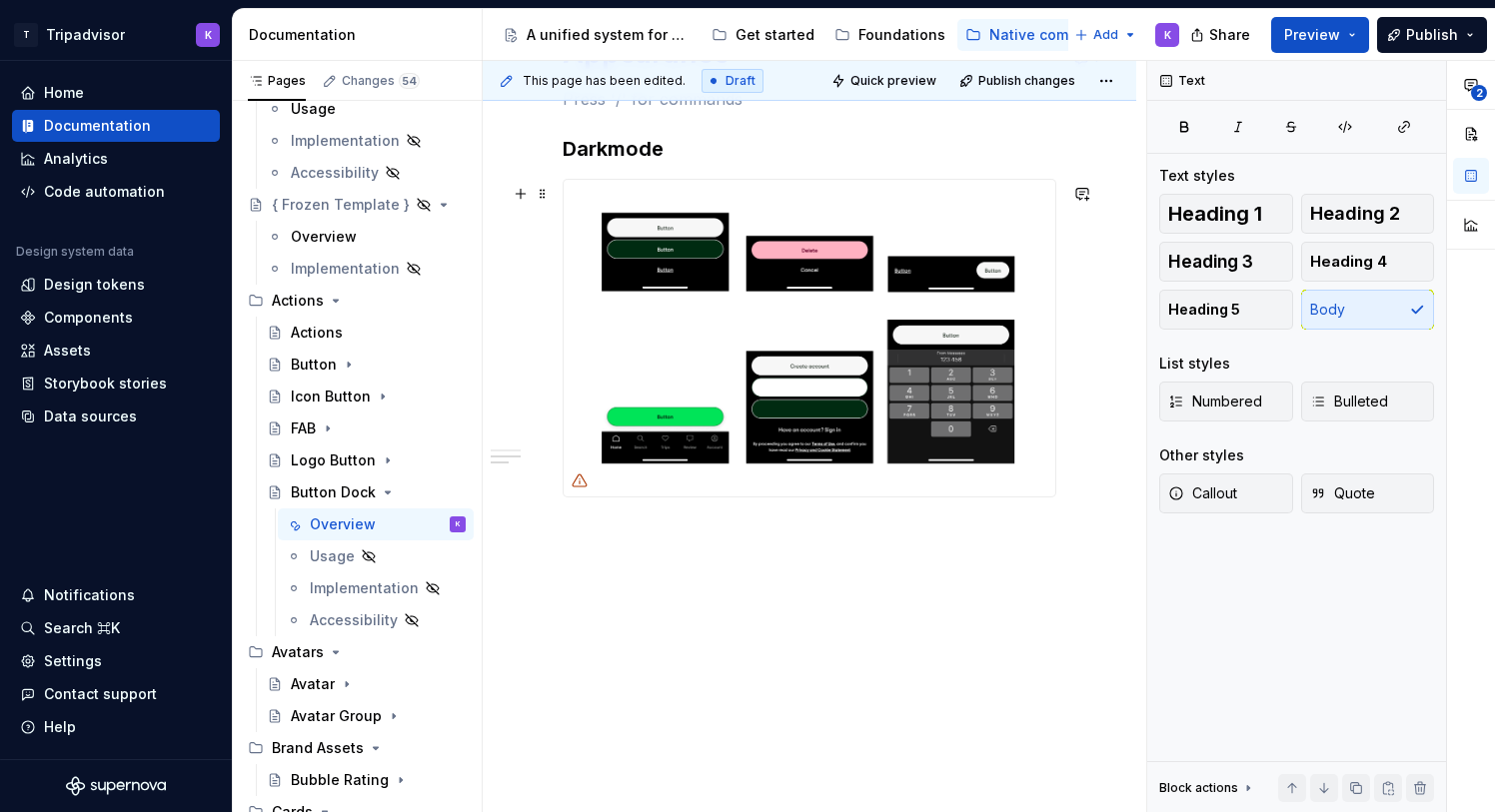 scroll, scrollTop: 2357, scrollLeft: 0, axis: vertical 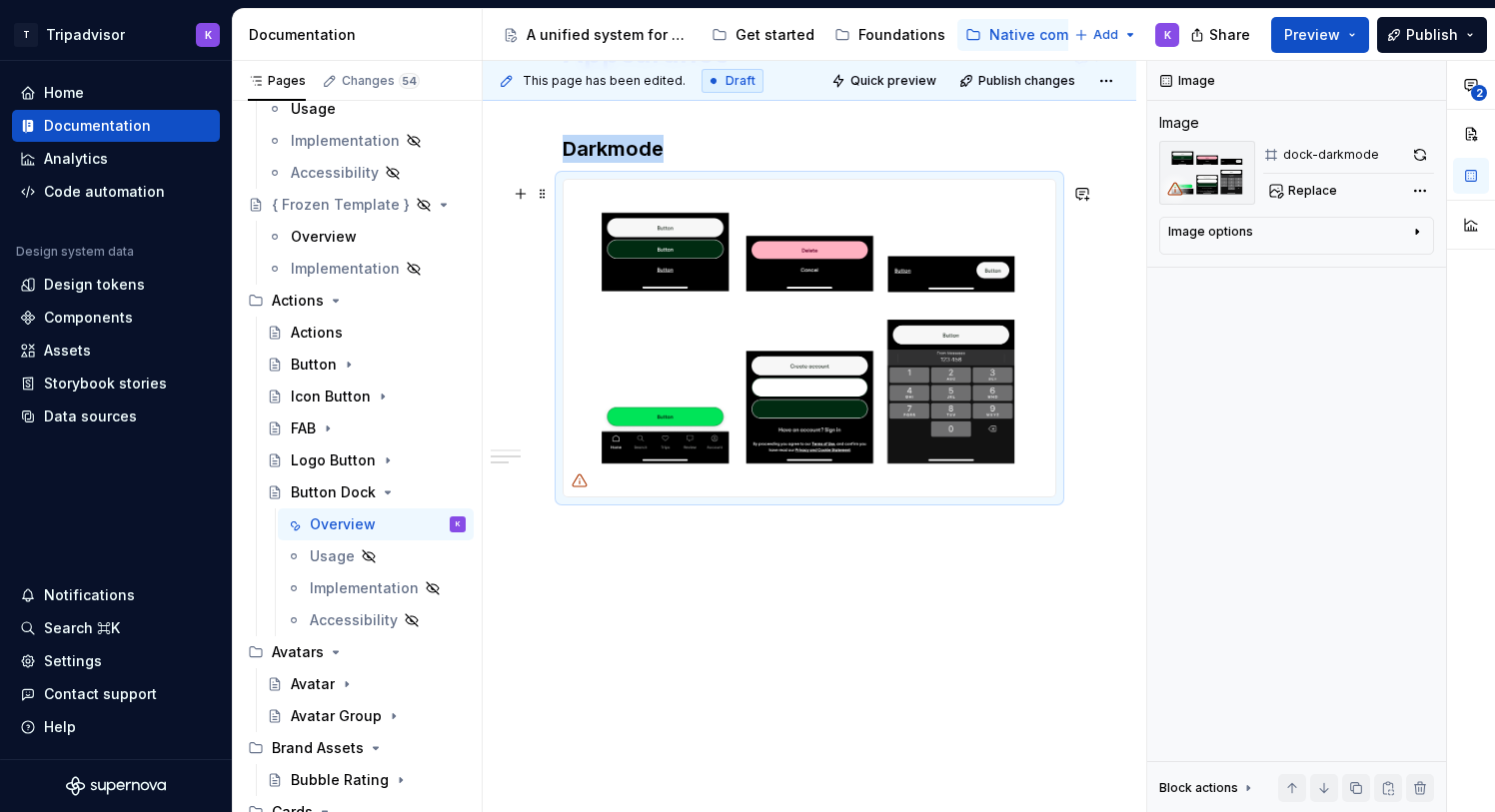 click at bounding box center (809, 338) 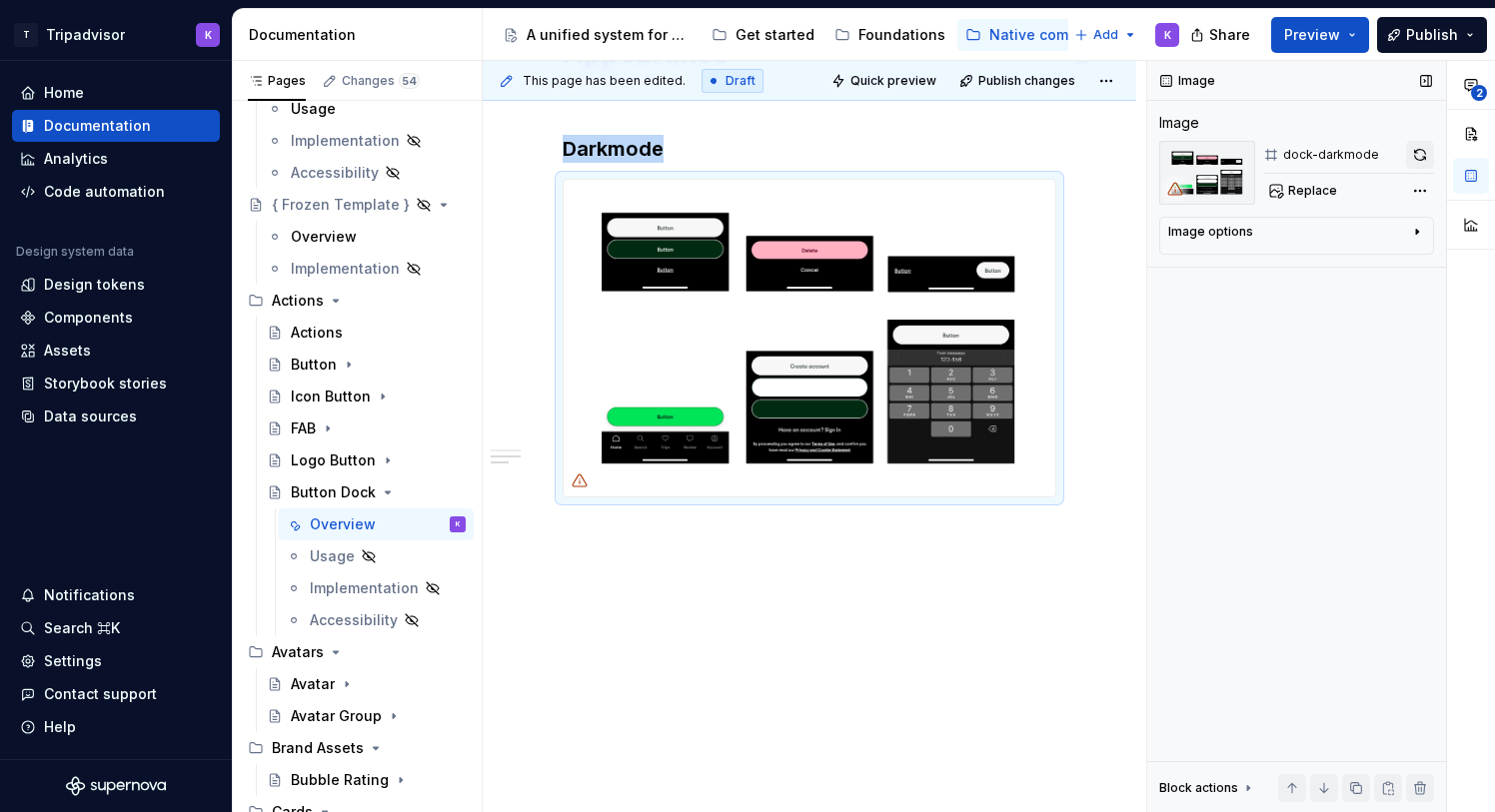 click at bounding box center [1420, 155] 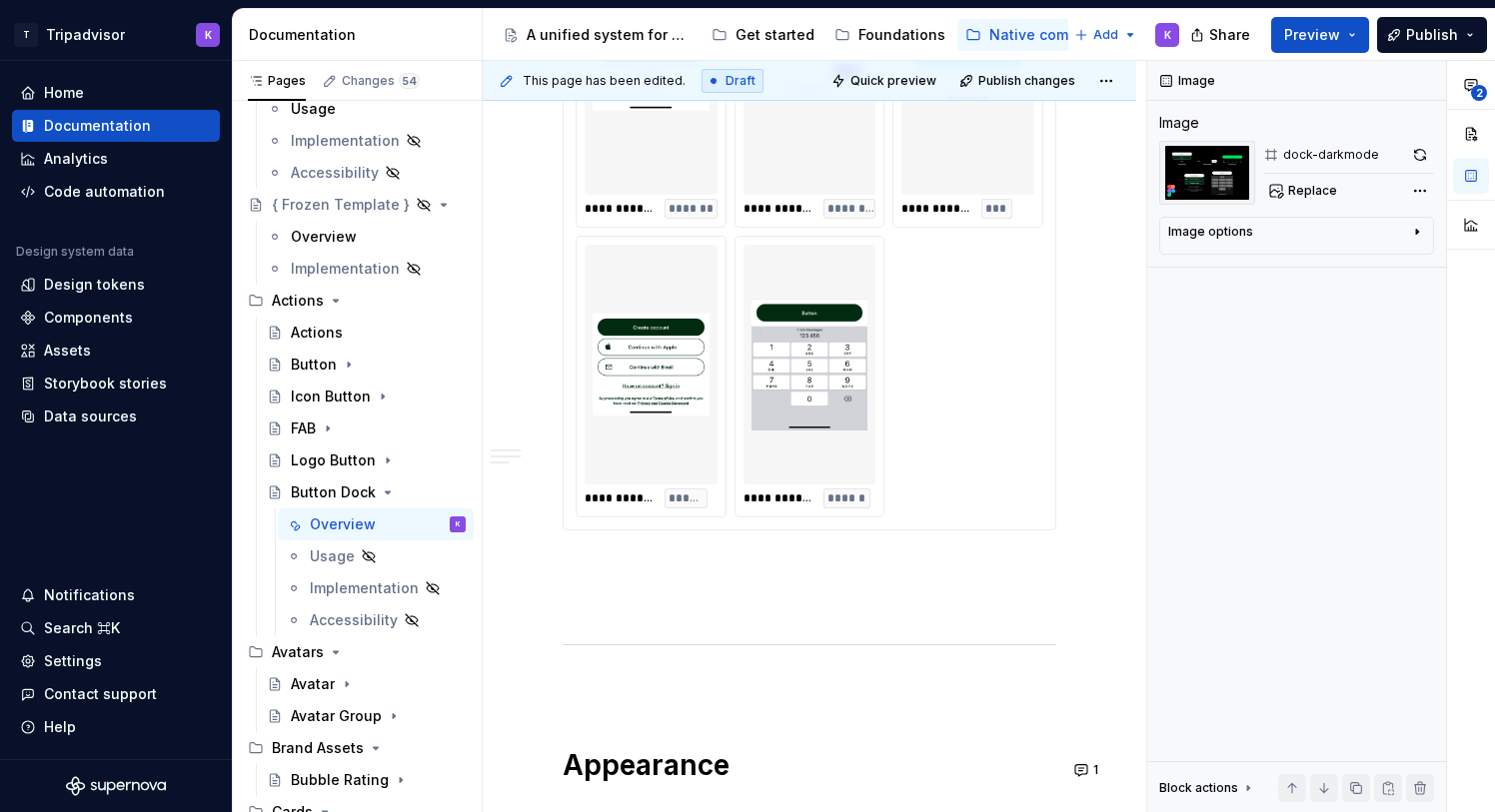 scroll, scrollTop: 1468, scrollLeft: 0, axis: vertical 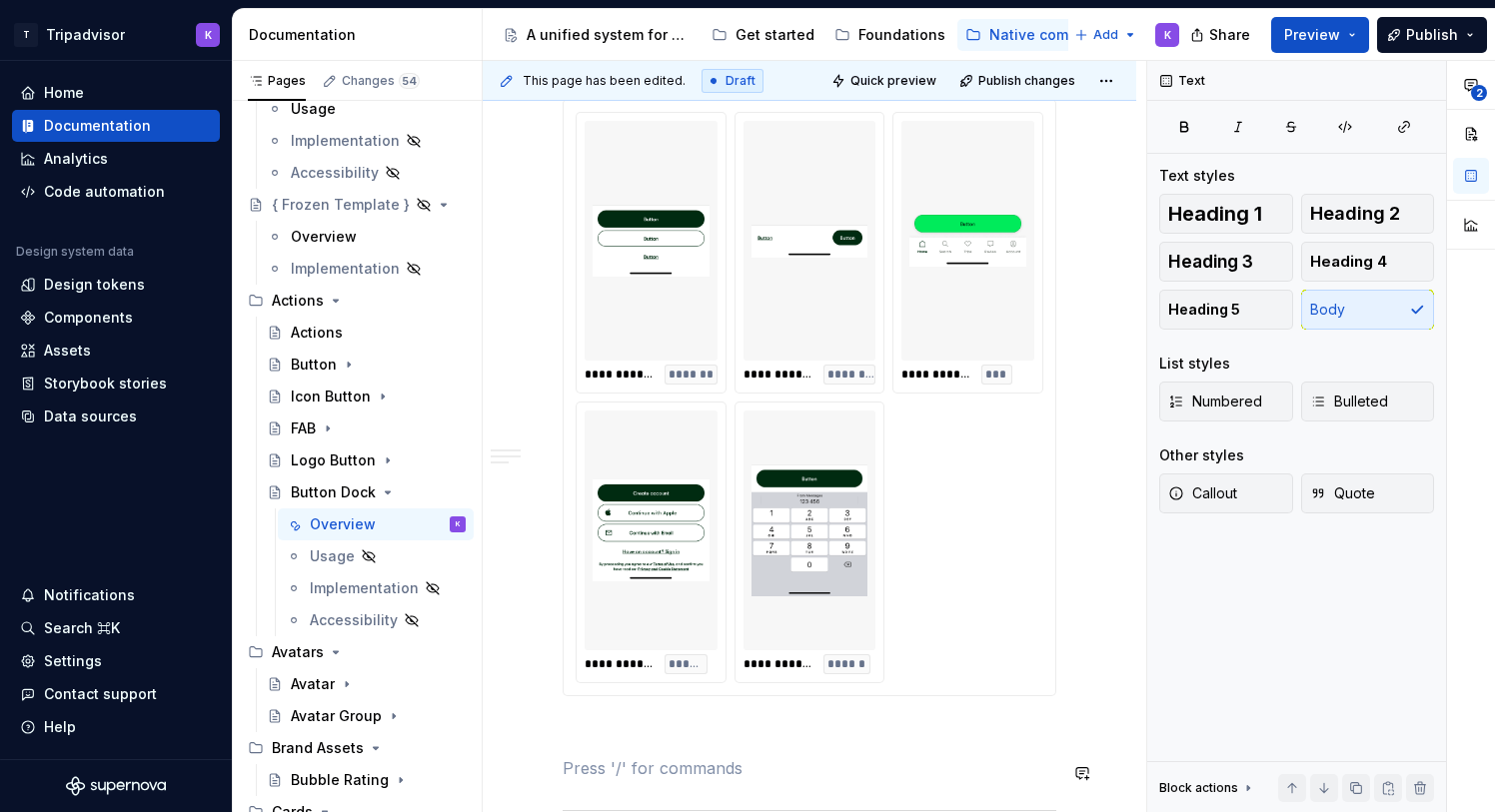 click on "**********" at bounding box center [809, 223] 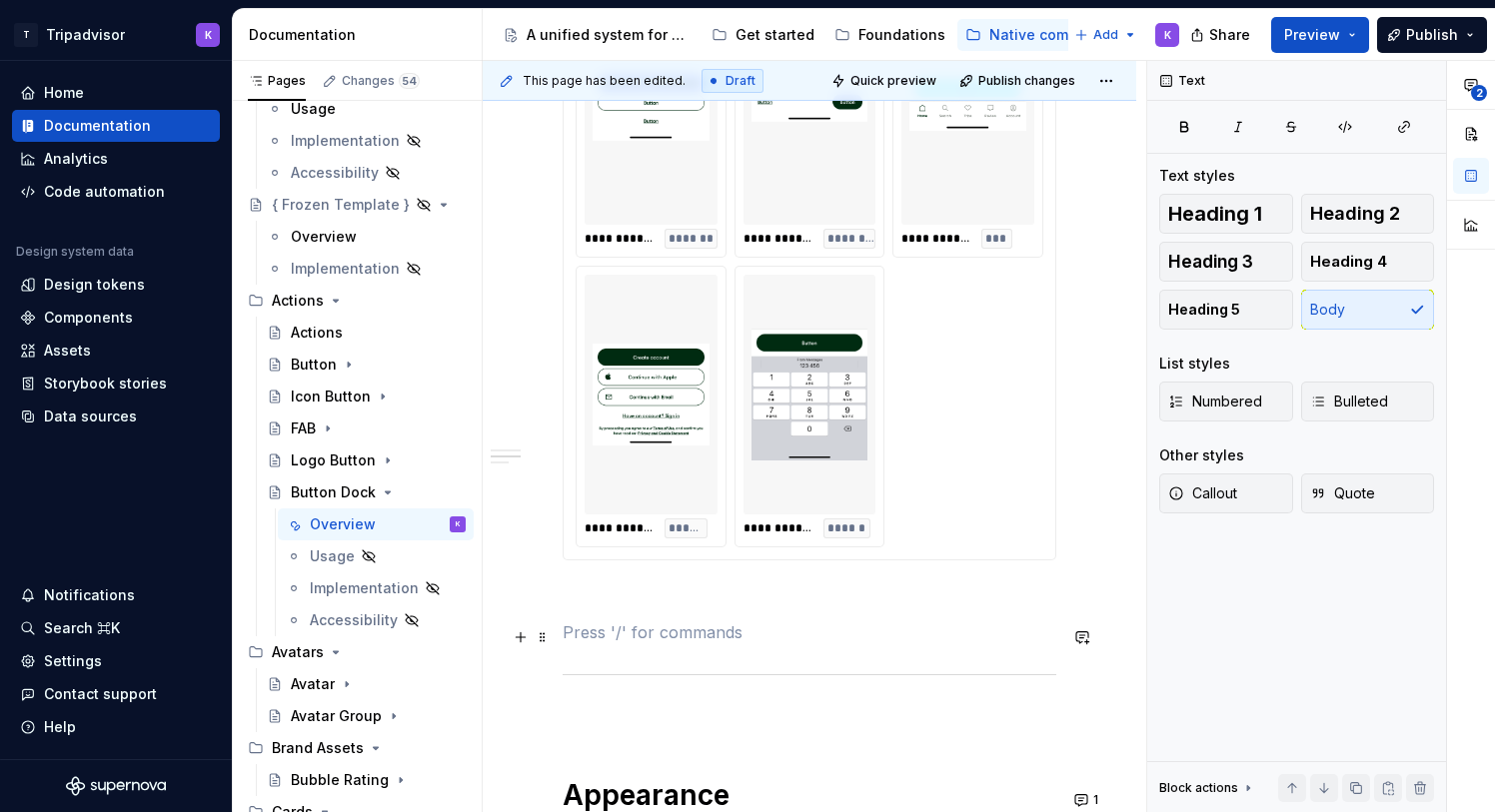 click at bounding box center (809, 632) 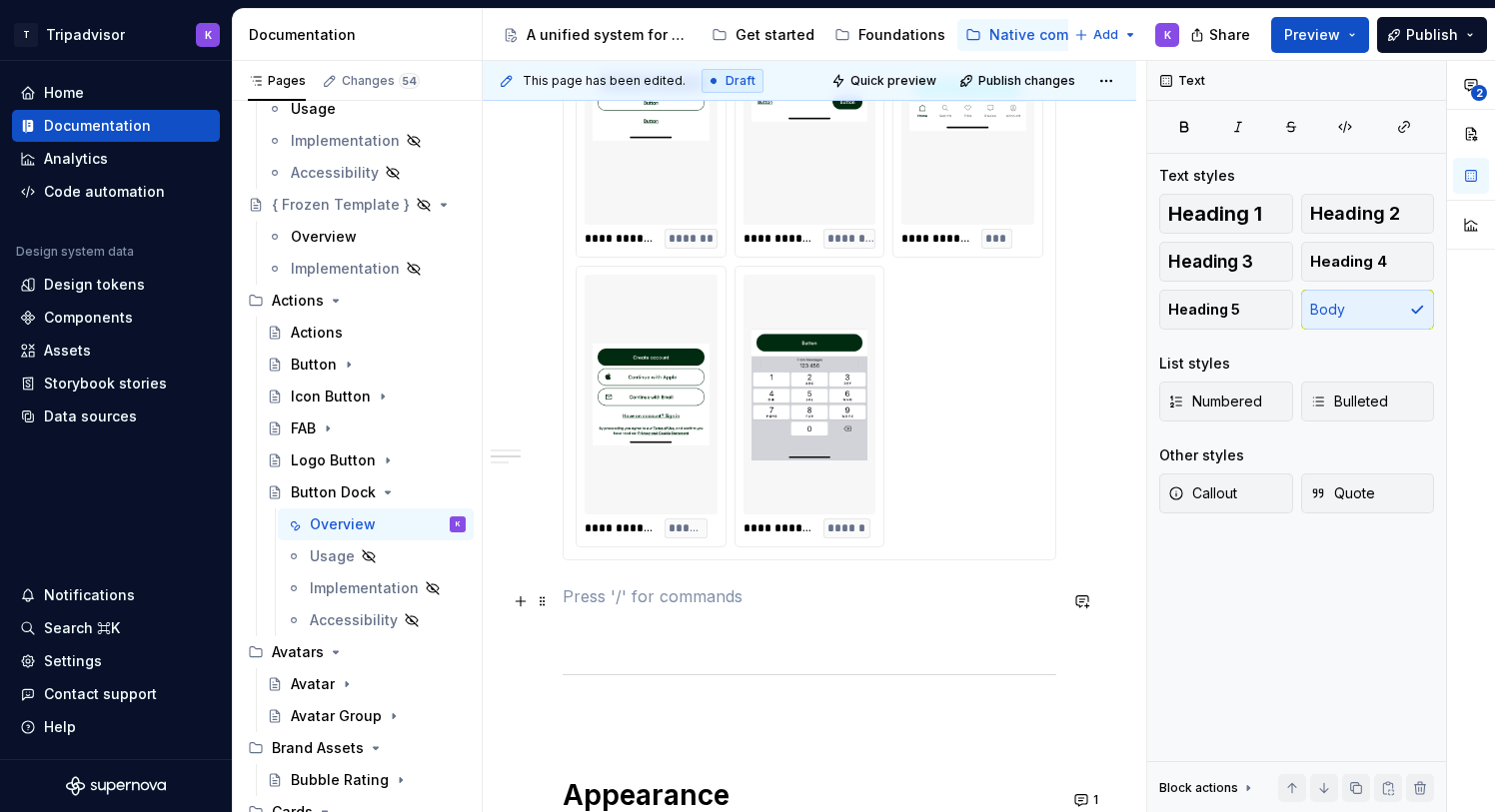 click at bounding box center (809, 596) 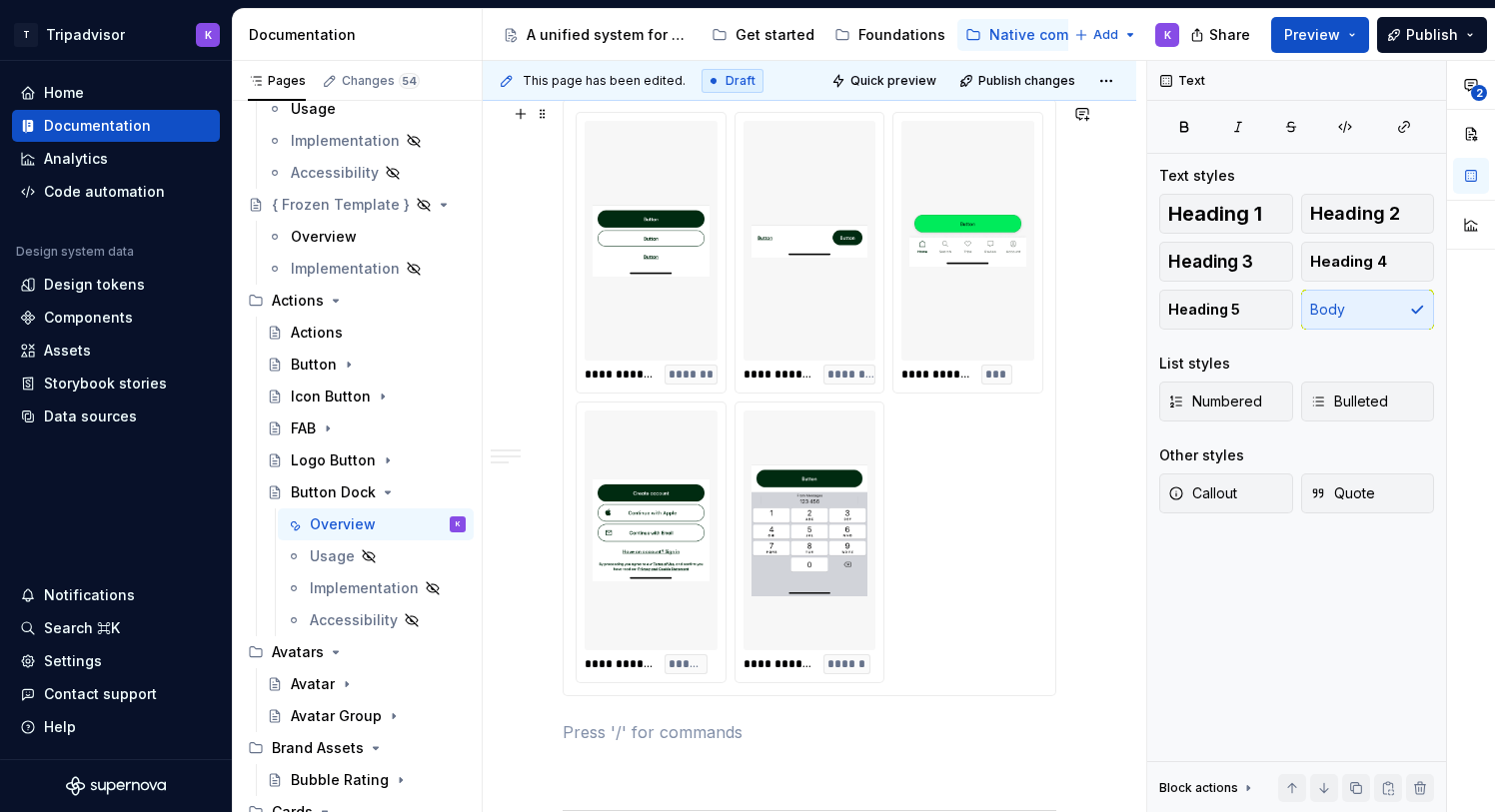 scroll, scrollTop: 1459, scrollLeft: 0, axis: vertical 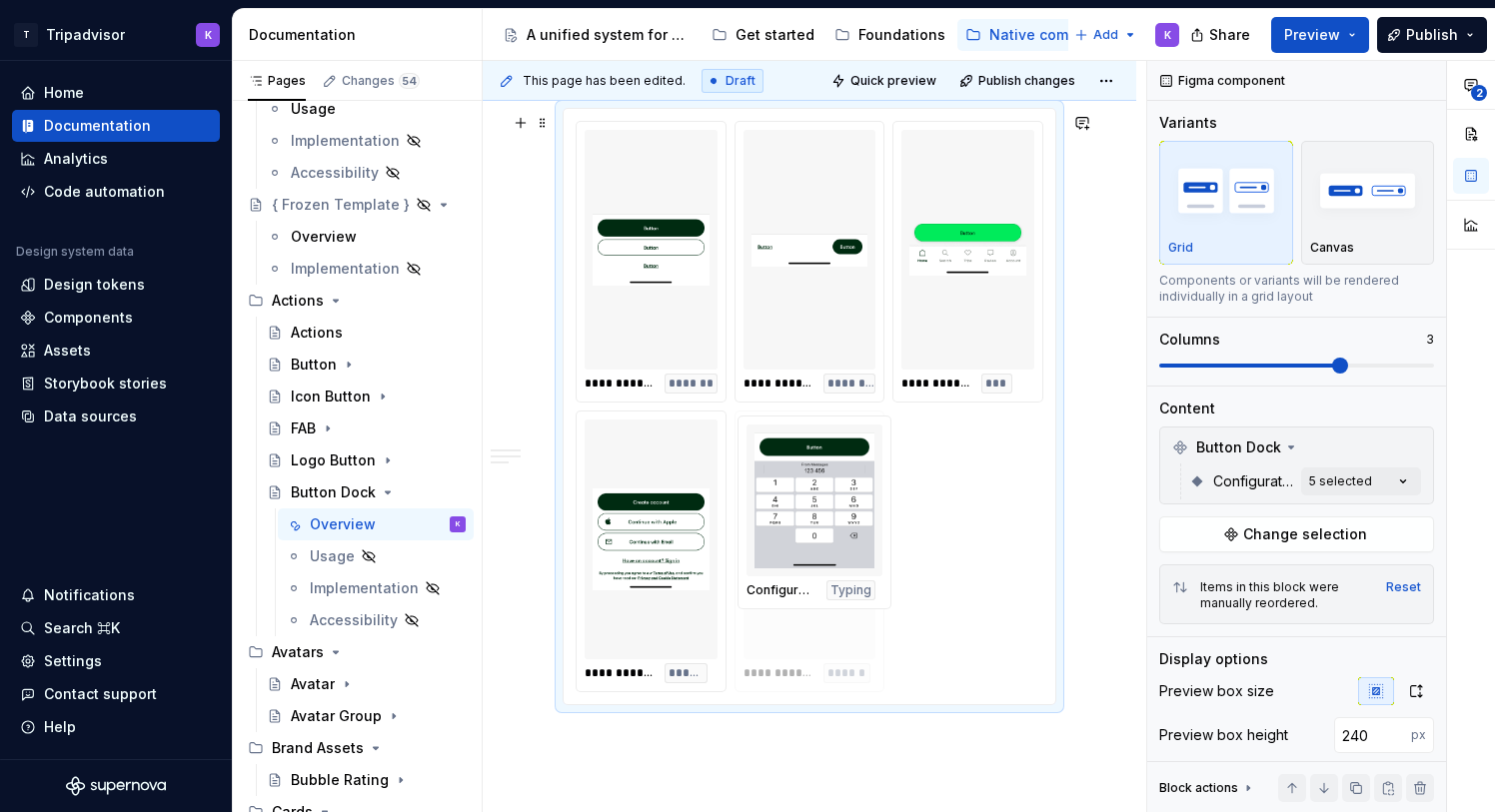 drag, startPoint x: 869, startPoint y: 534, endPoint x: 1020, endPoint y: 534, distance: 151 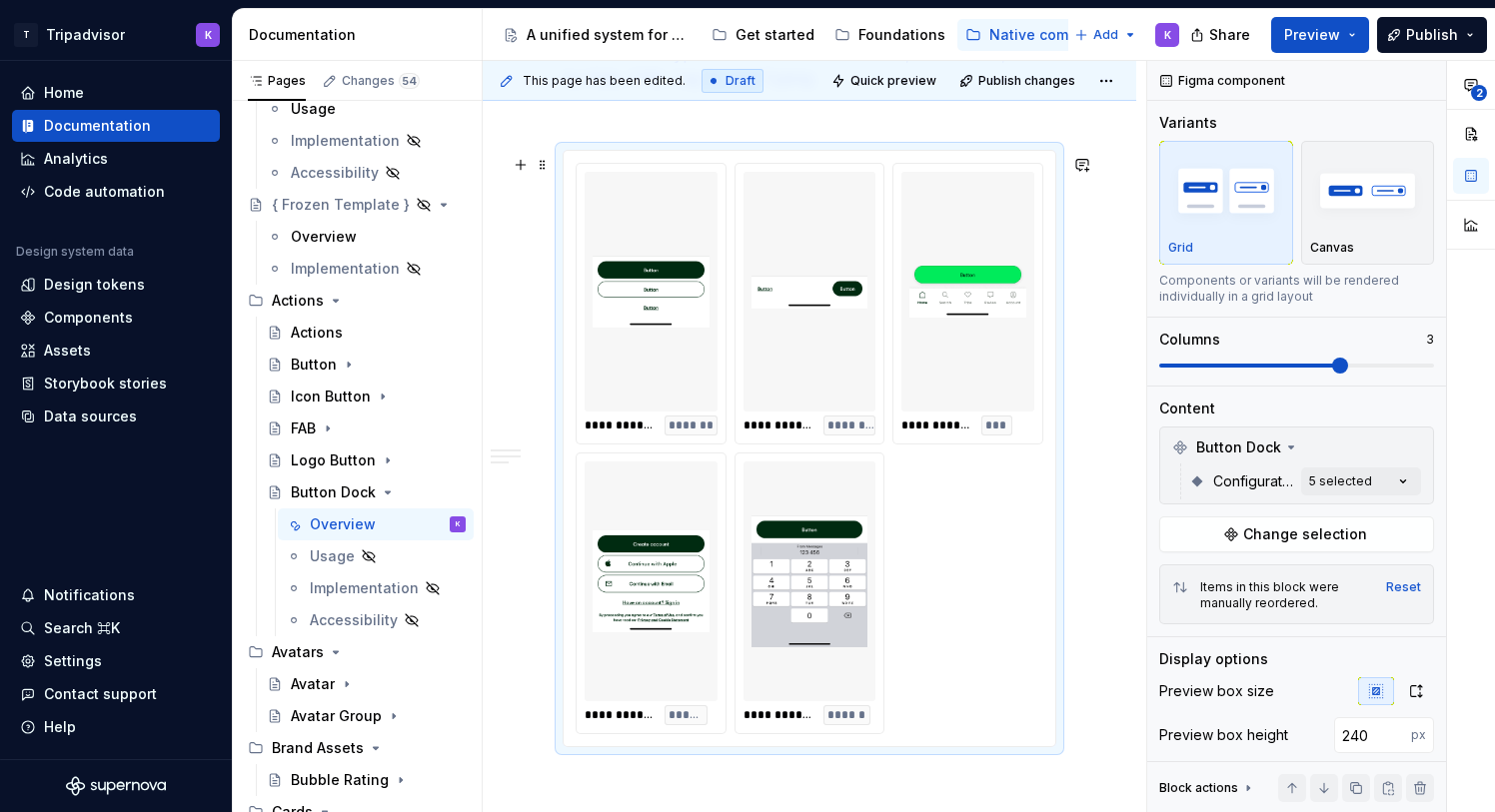 scroll, scrollTop: 1416, scrollLeft: 0, axis: vertical 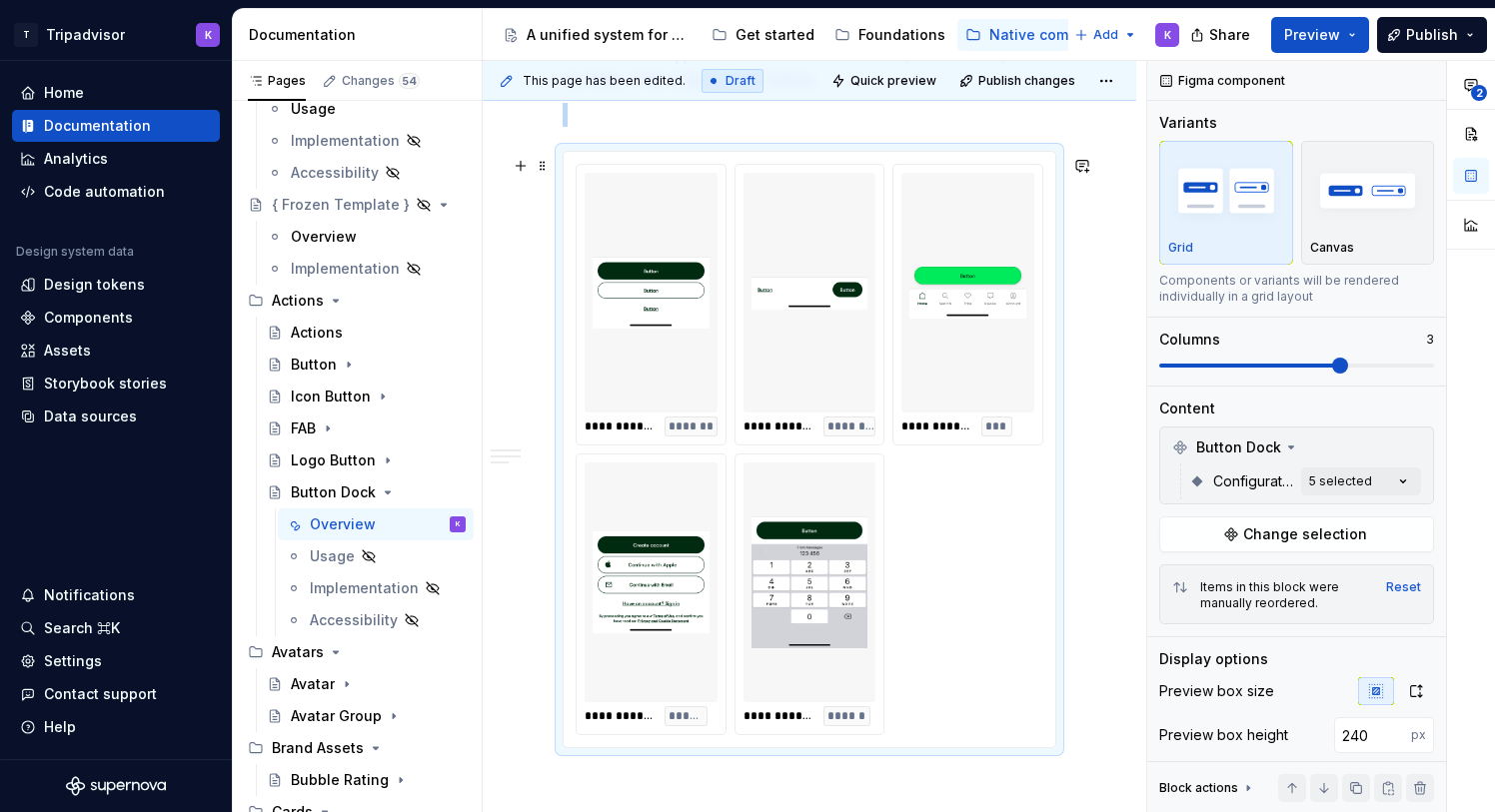 click on "**********" at bounding box center [809, 594] 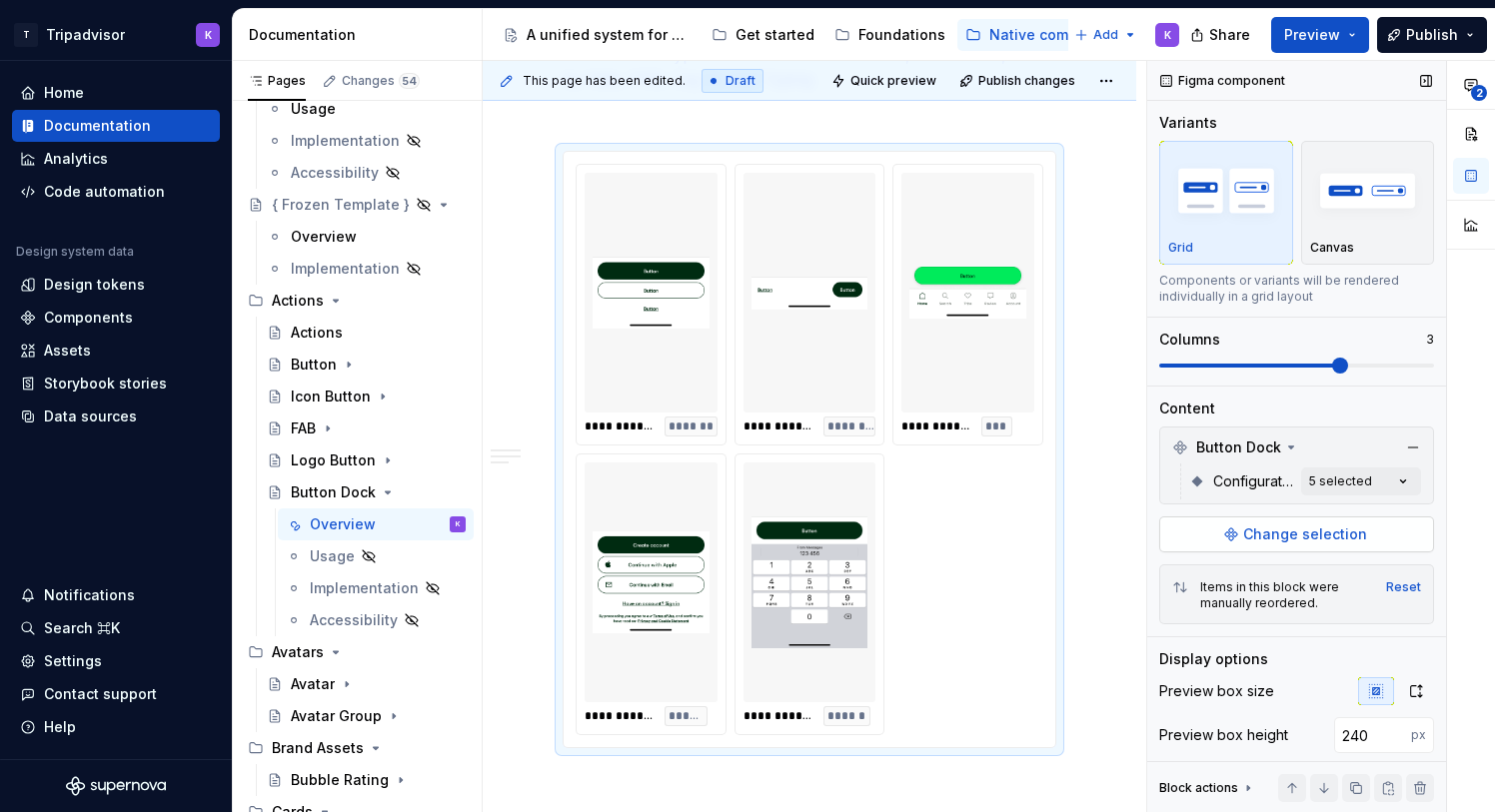 click on "Change selection" at bounding box center (1296, 534) 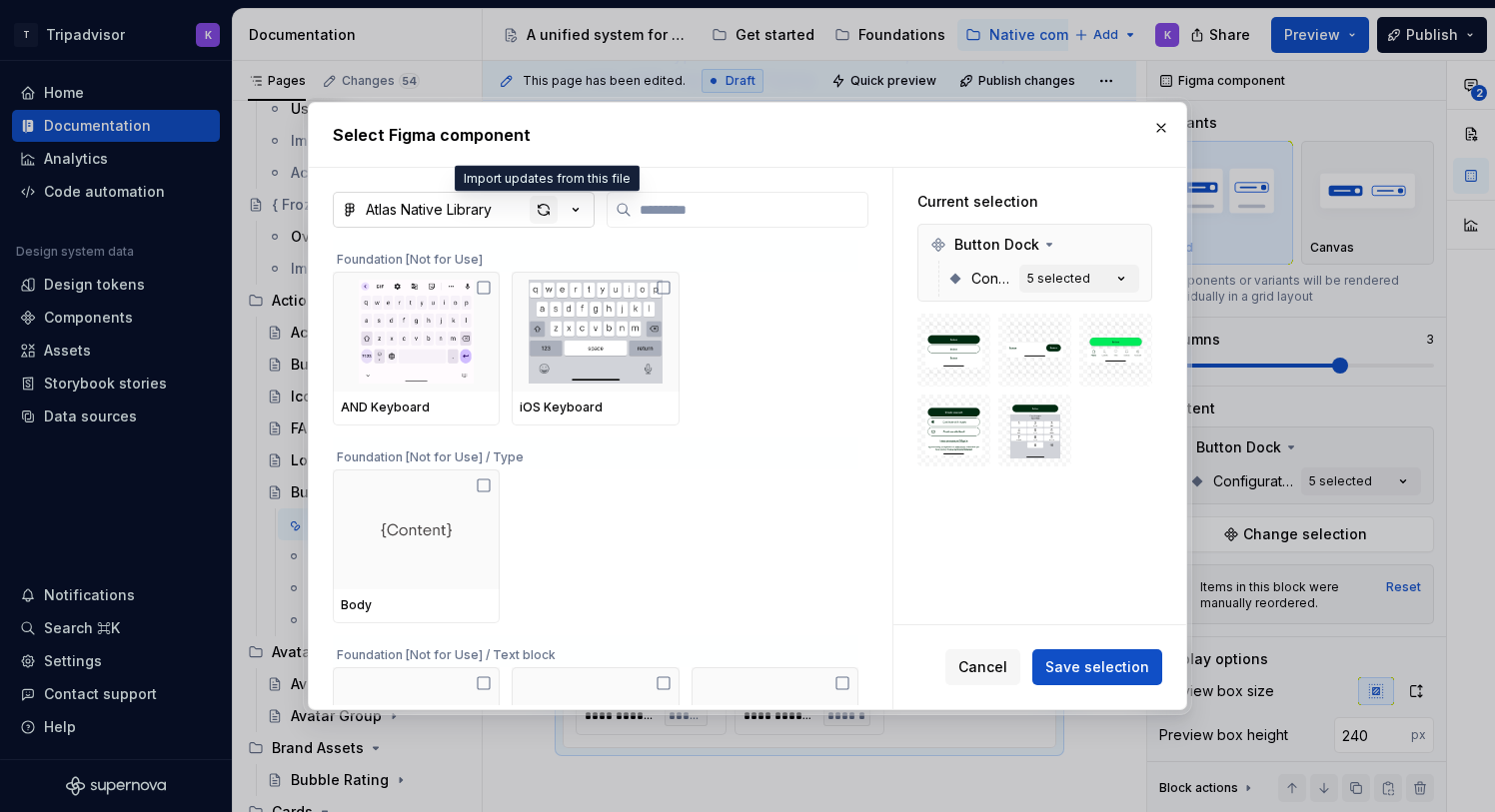 click at bounding box center (544, 210) 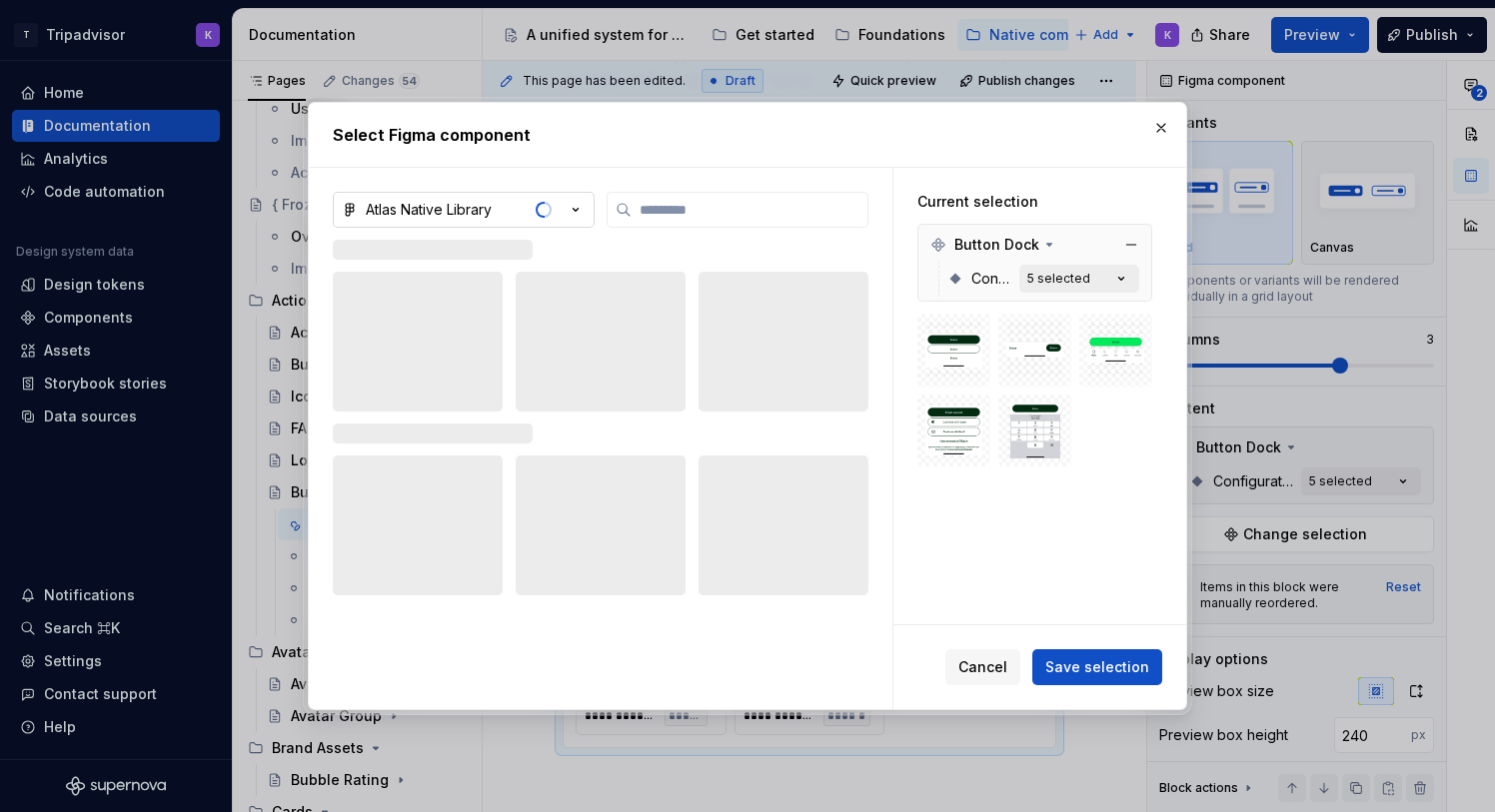click 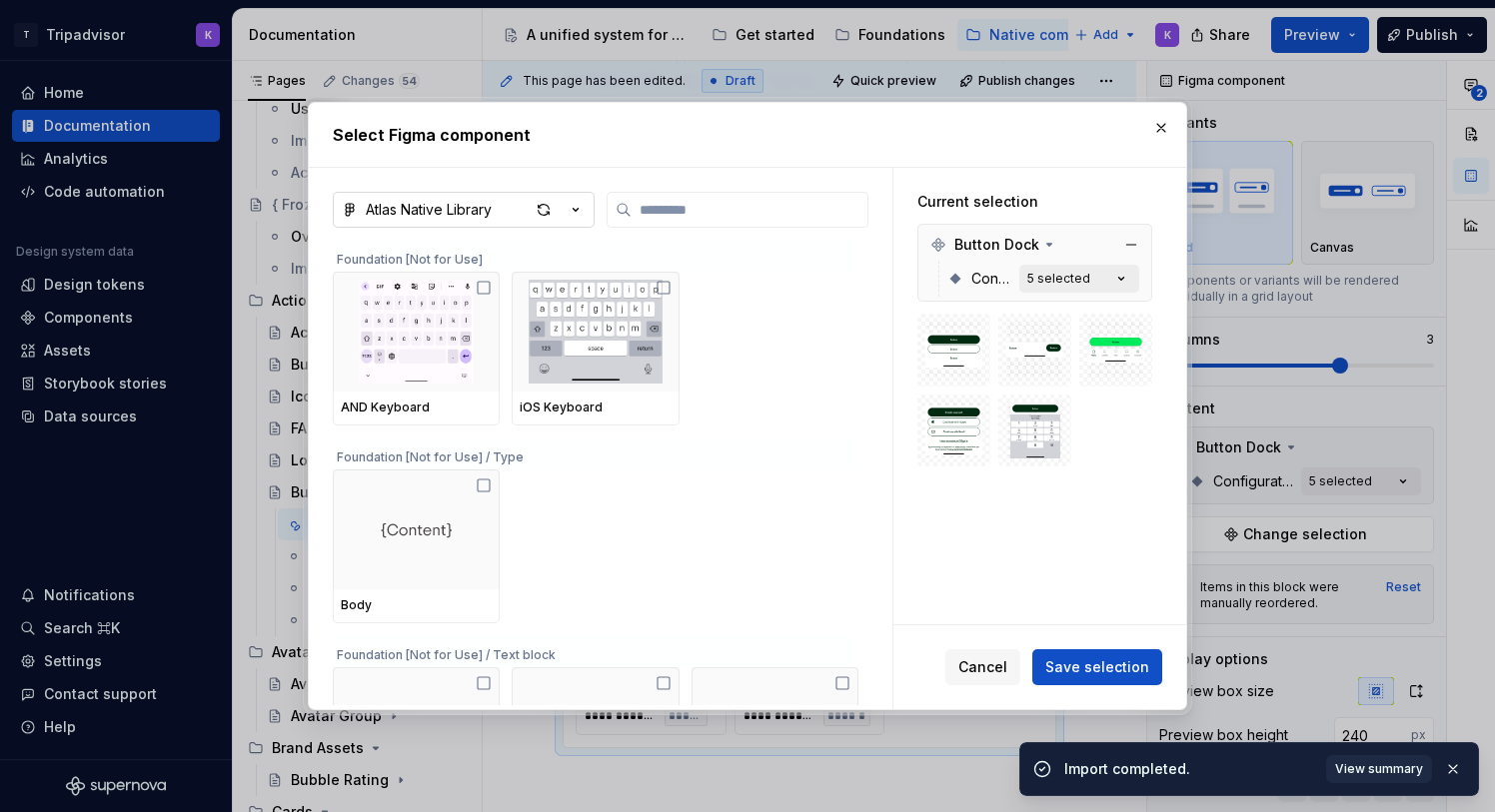 click on "5 selected" at bounding box center [1079, 279] 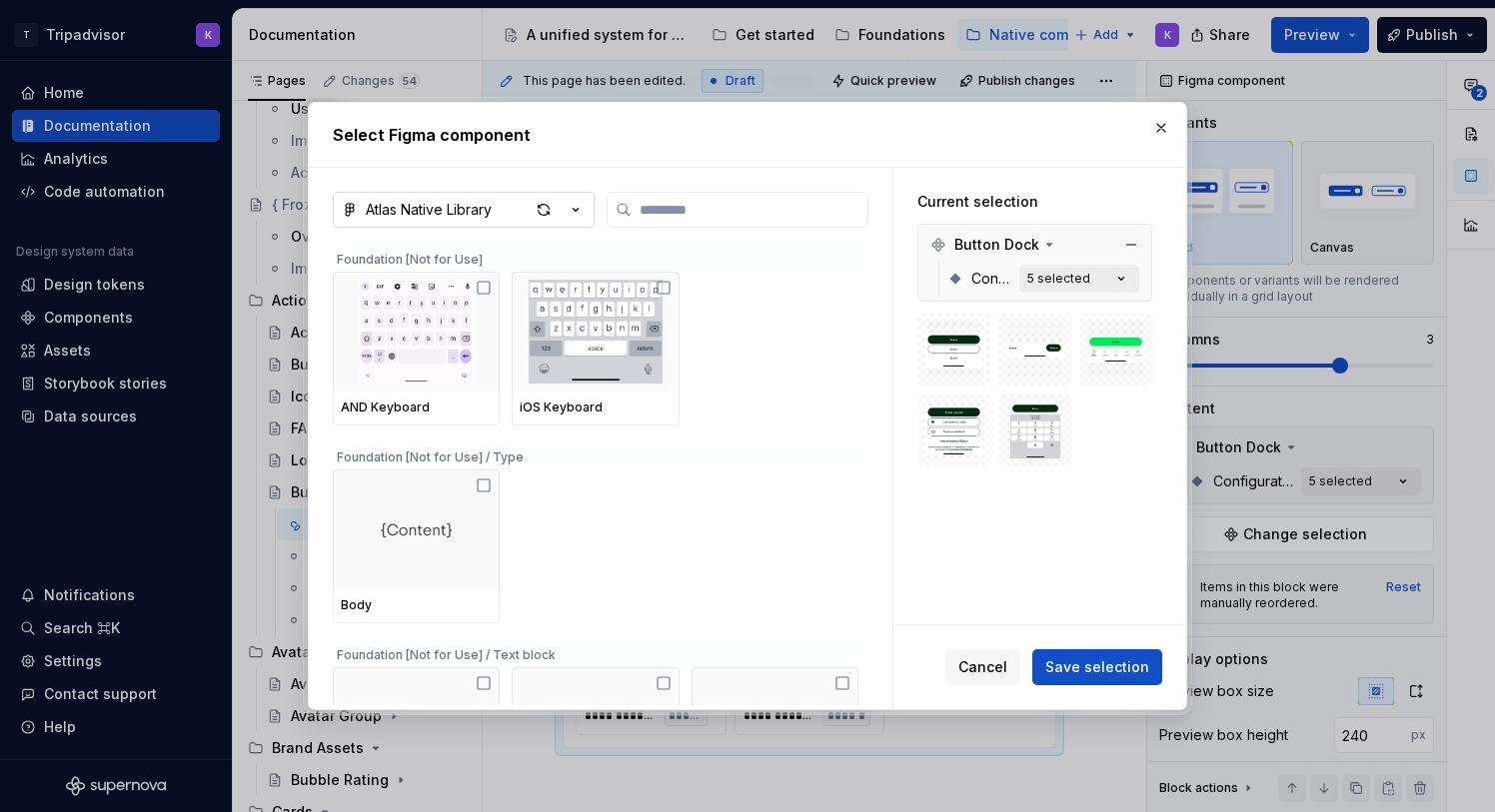 click 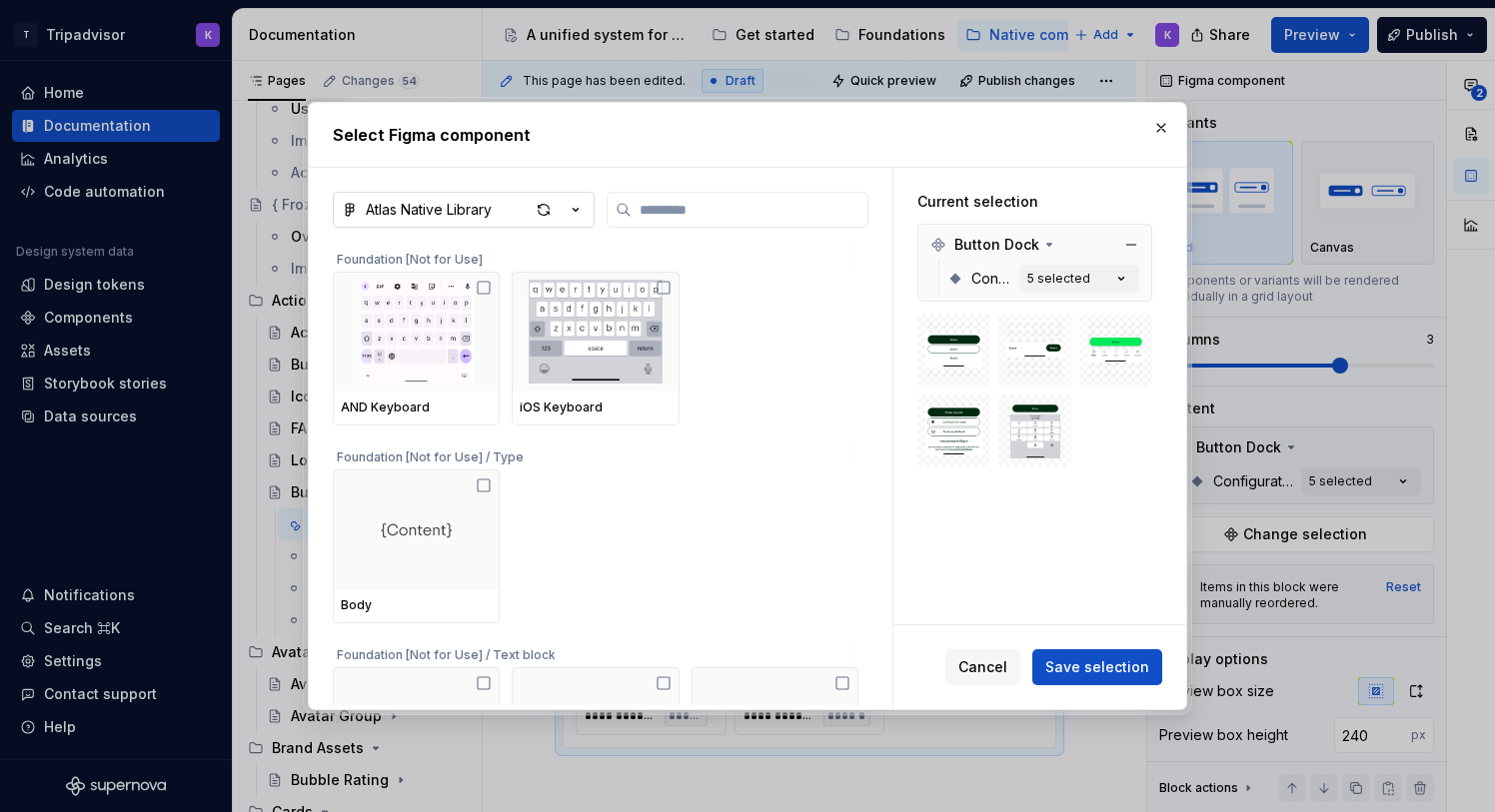 click on "Configuration 5 selected" at bounding box center (1043, 279) 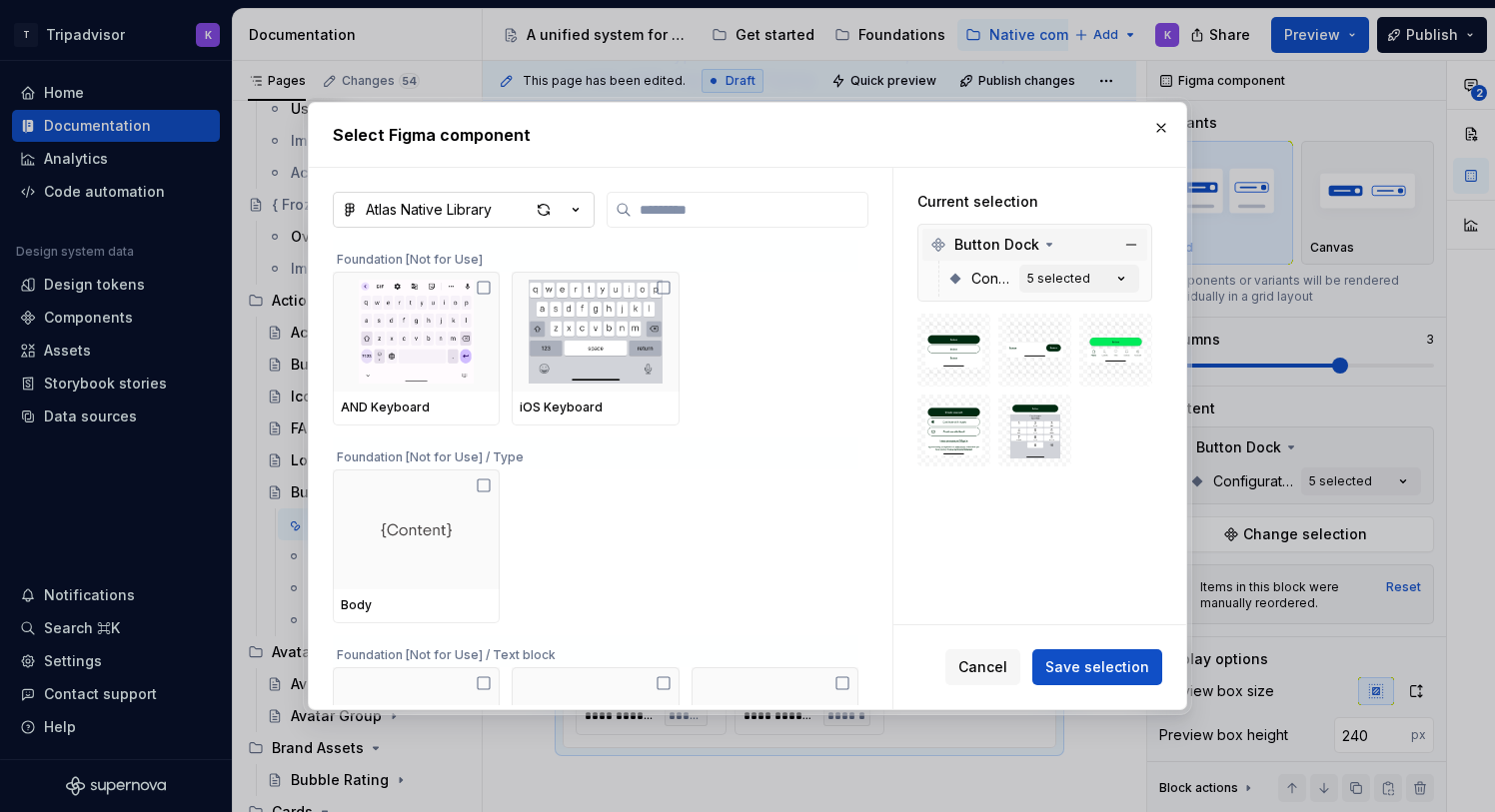 click on "Button Dock" at bounding box center (996, 245) 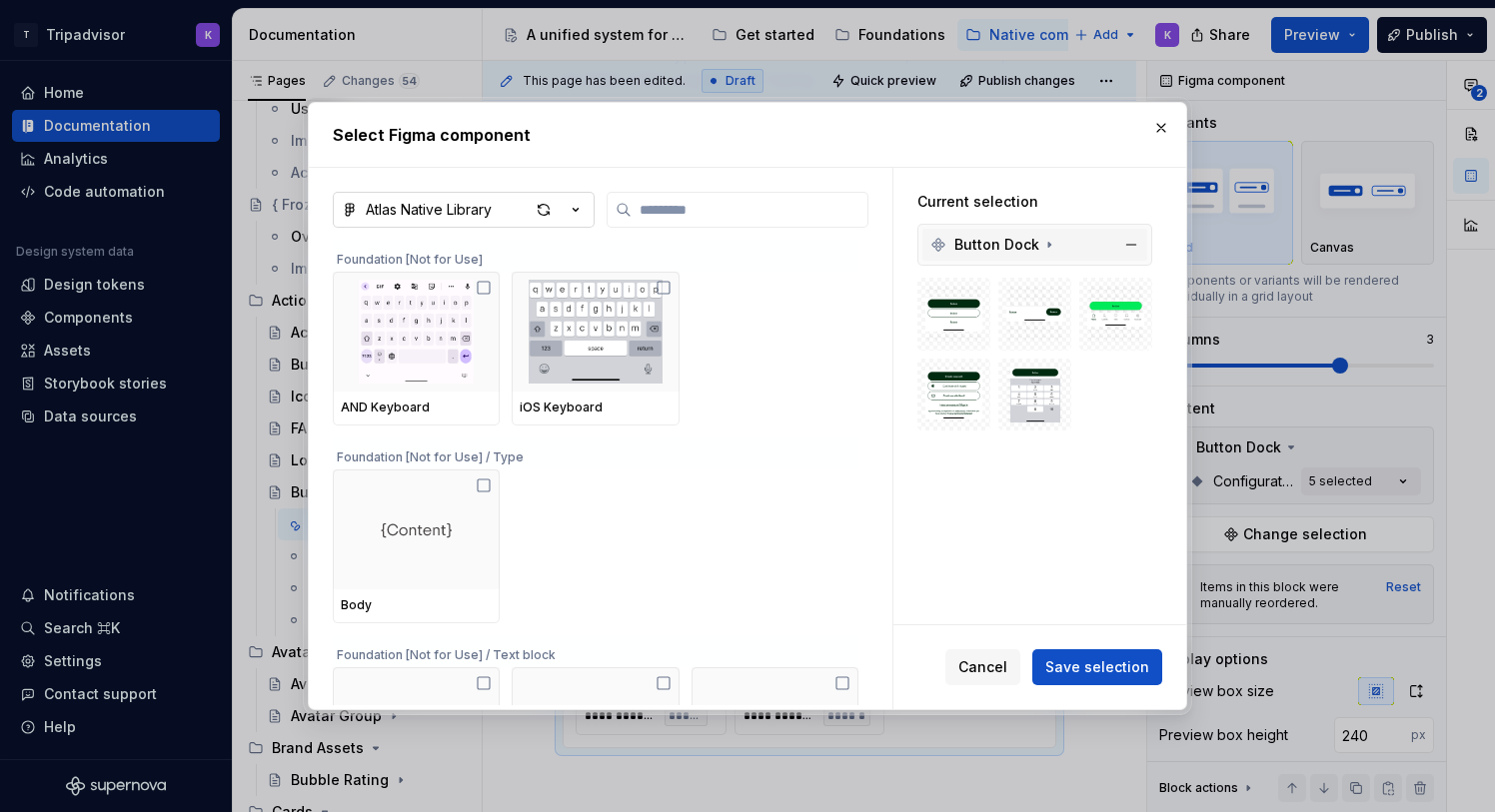 click on "Button Dock" at bounding box center (996, 245) 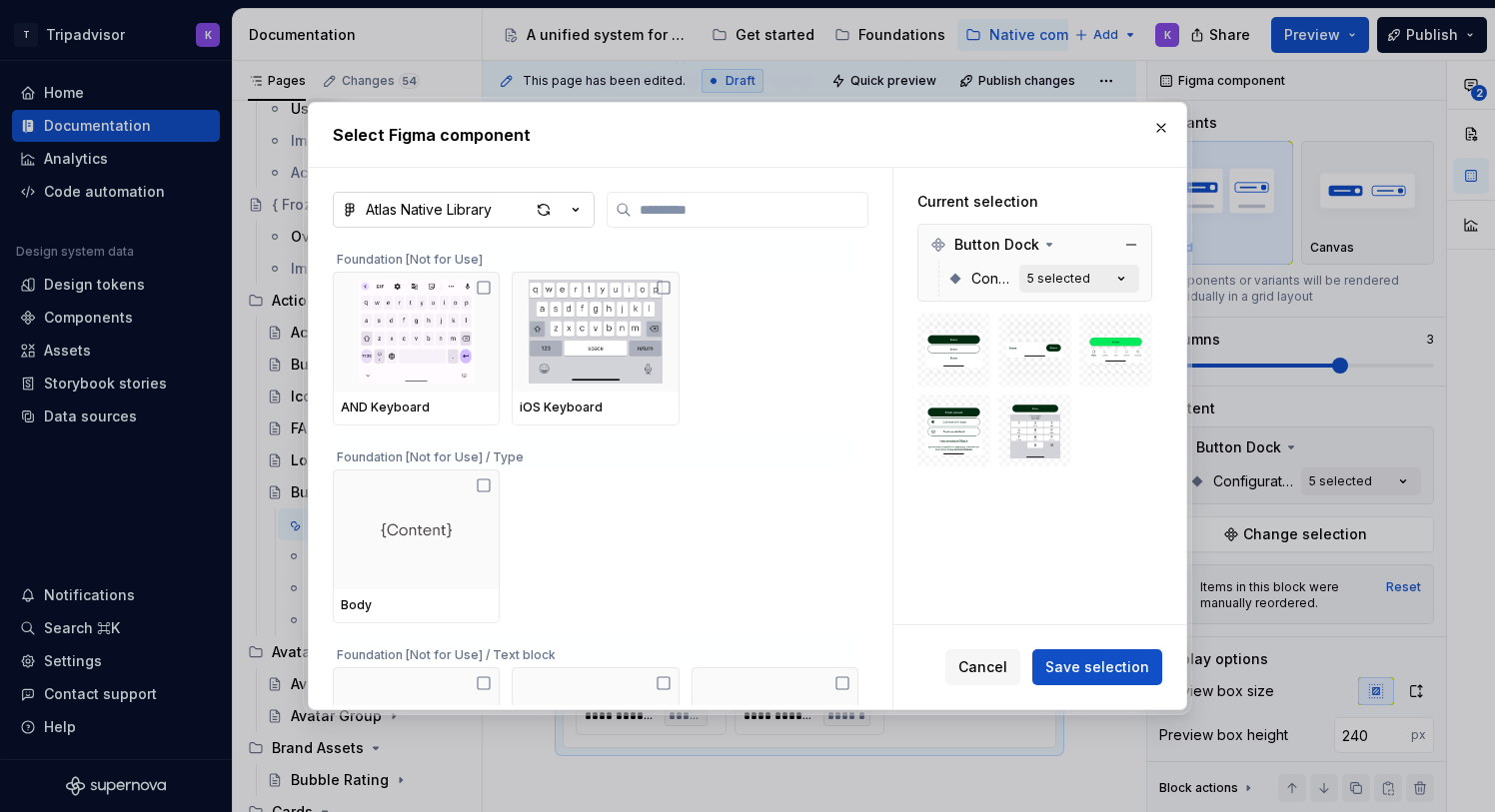 click on "5 selected" at bounding box center [1058, 279] 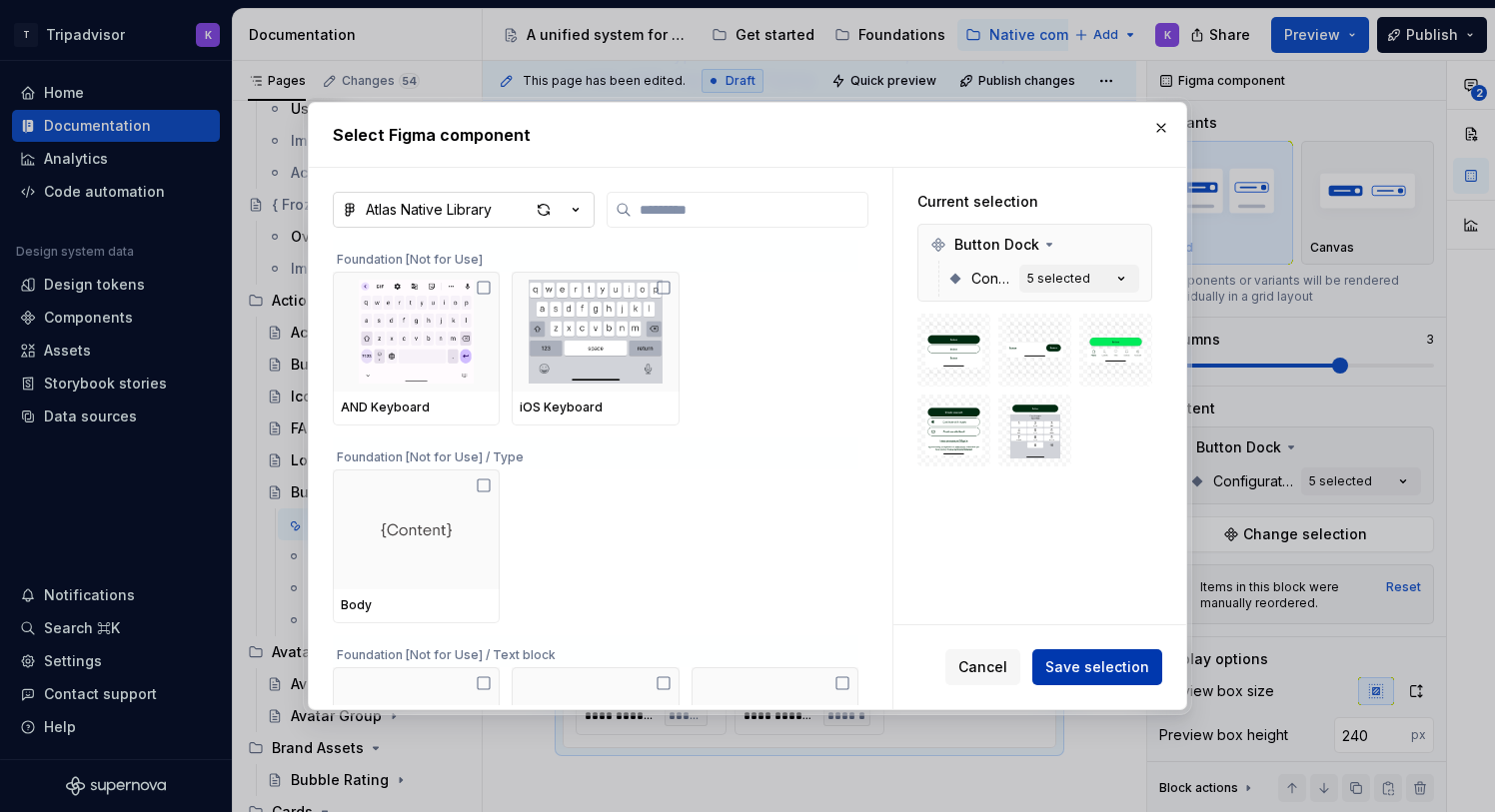 click on "Save selection" at bounding box center [1097, 667] 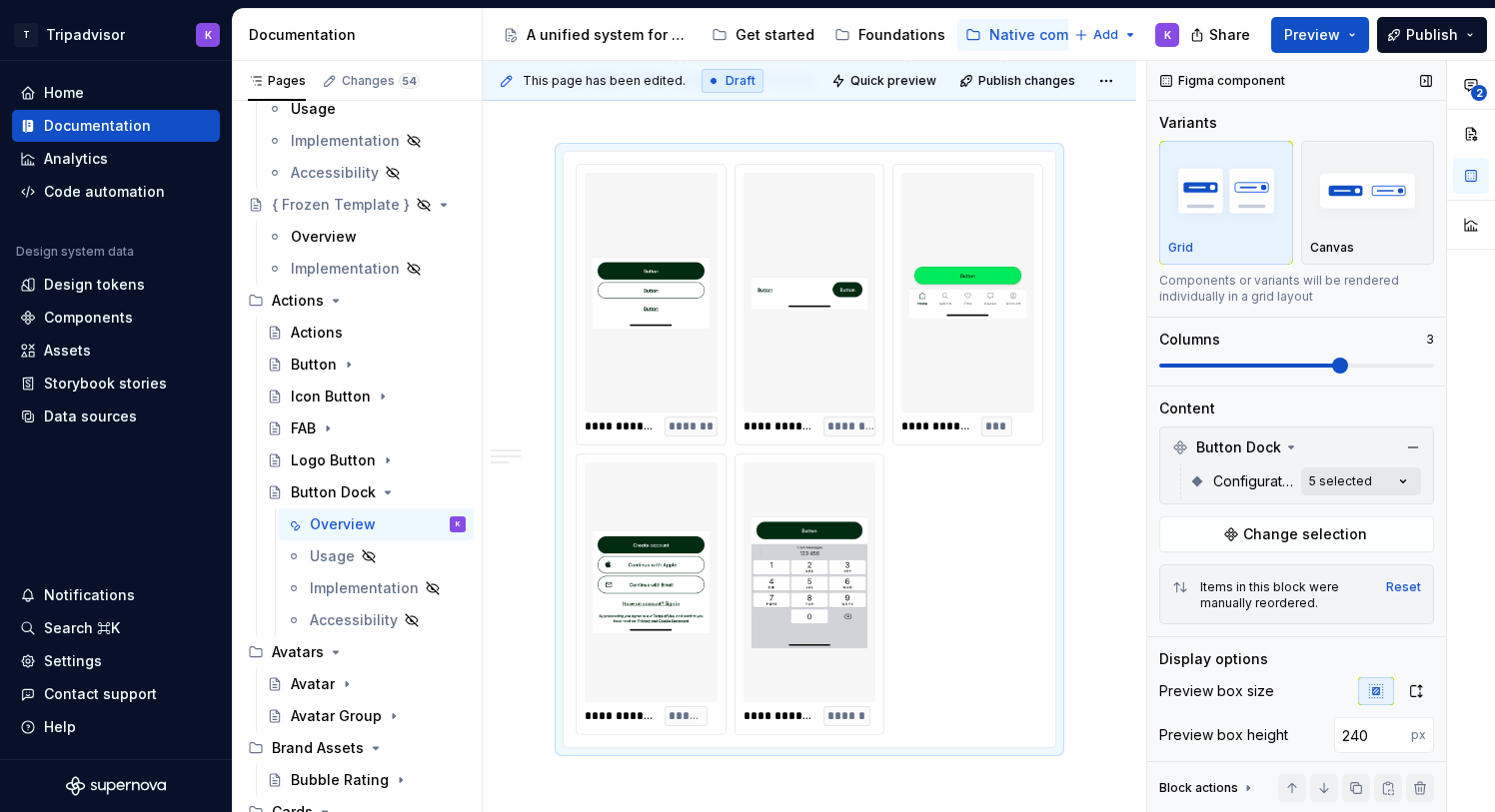 click on "**********" at bounding box center (1321, 436) 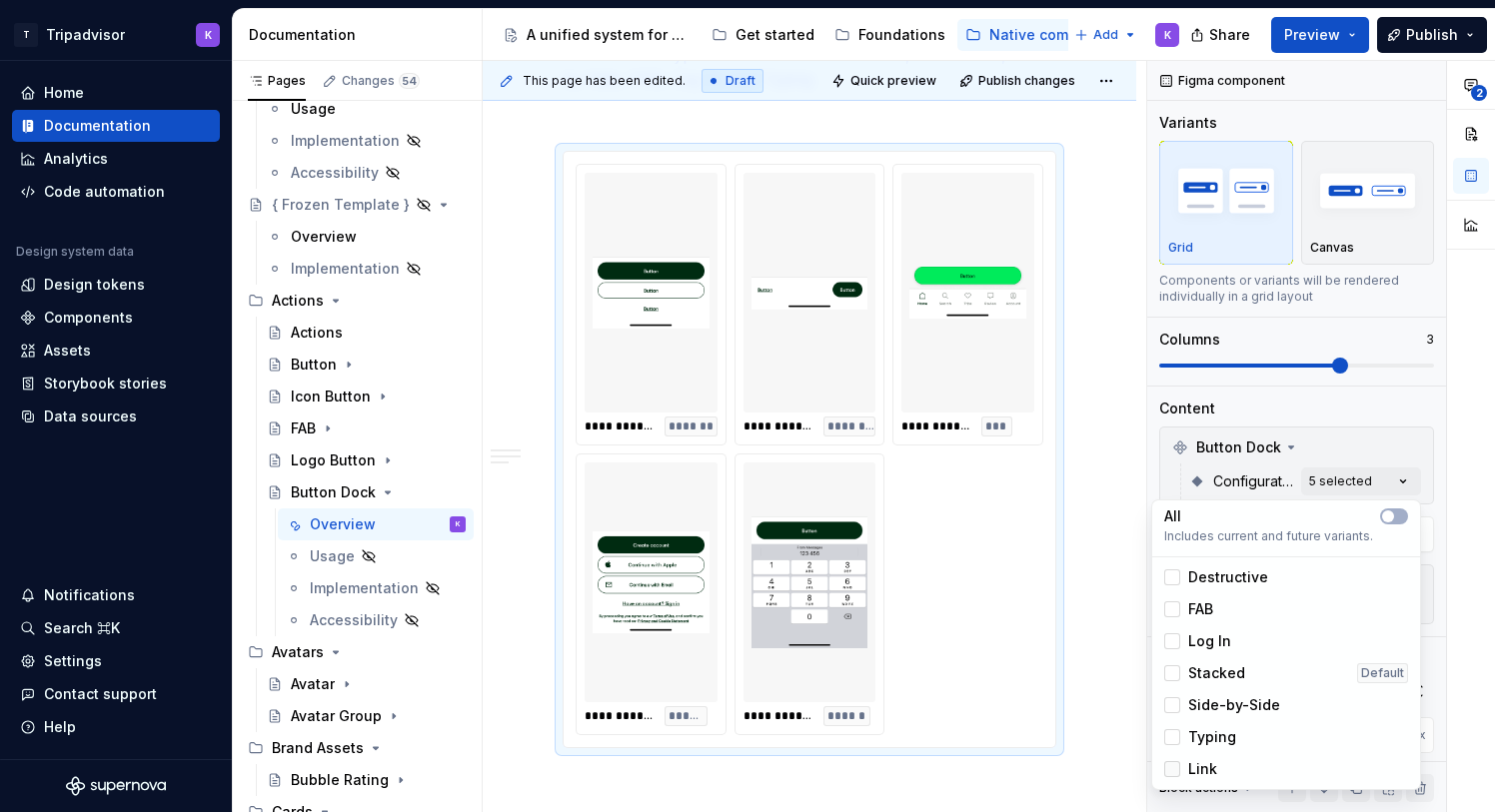 click at bounding box center (1172, 769) 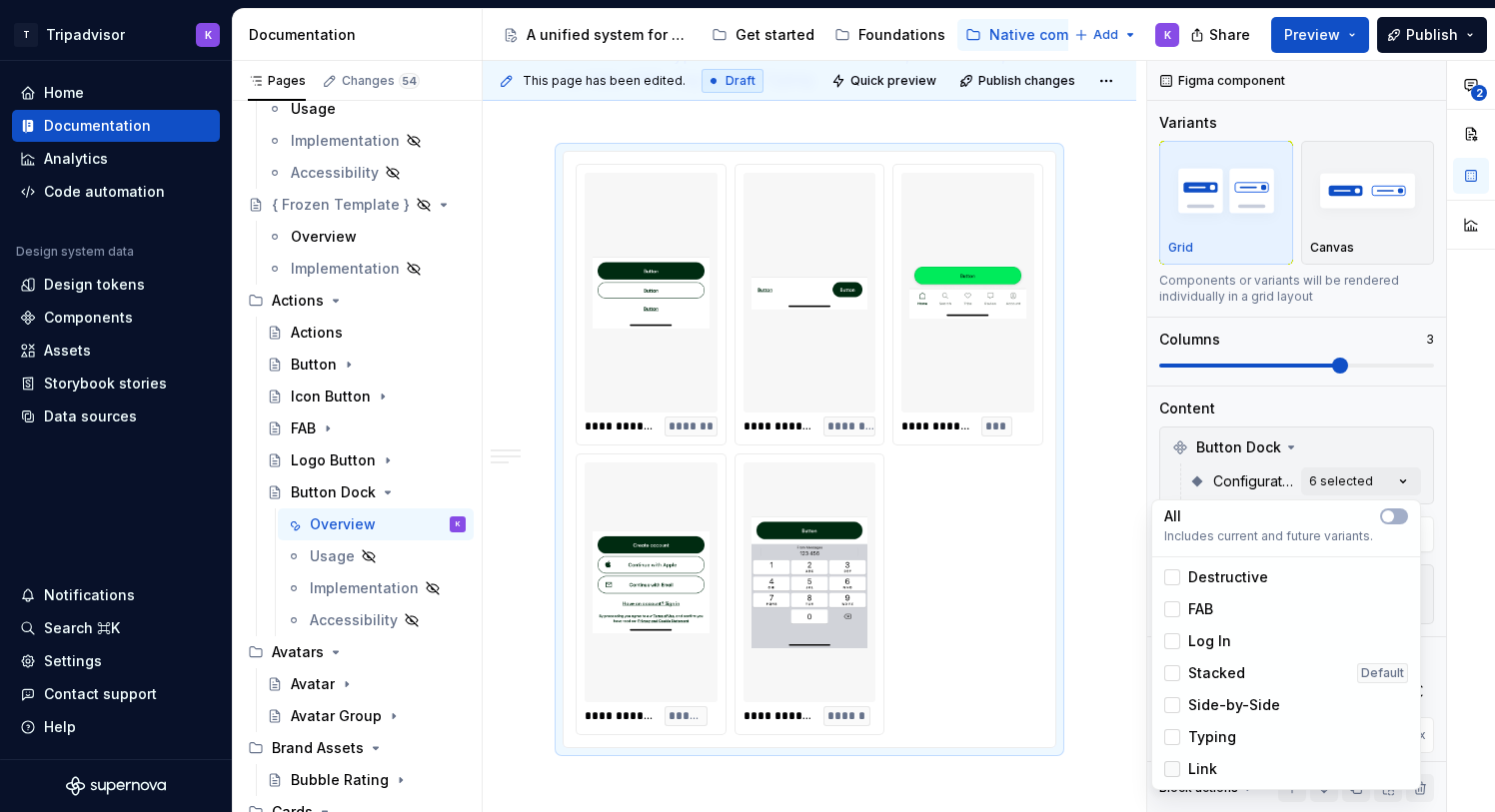 click 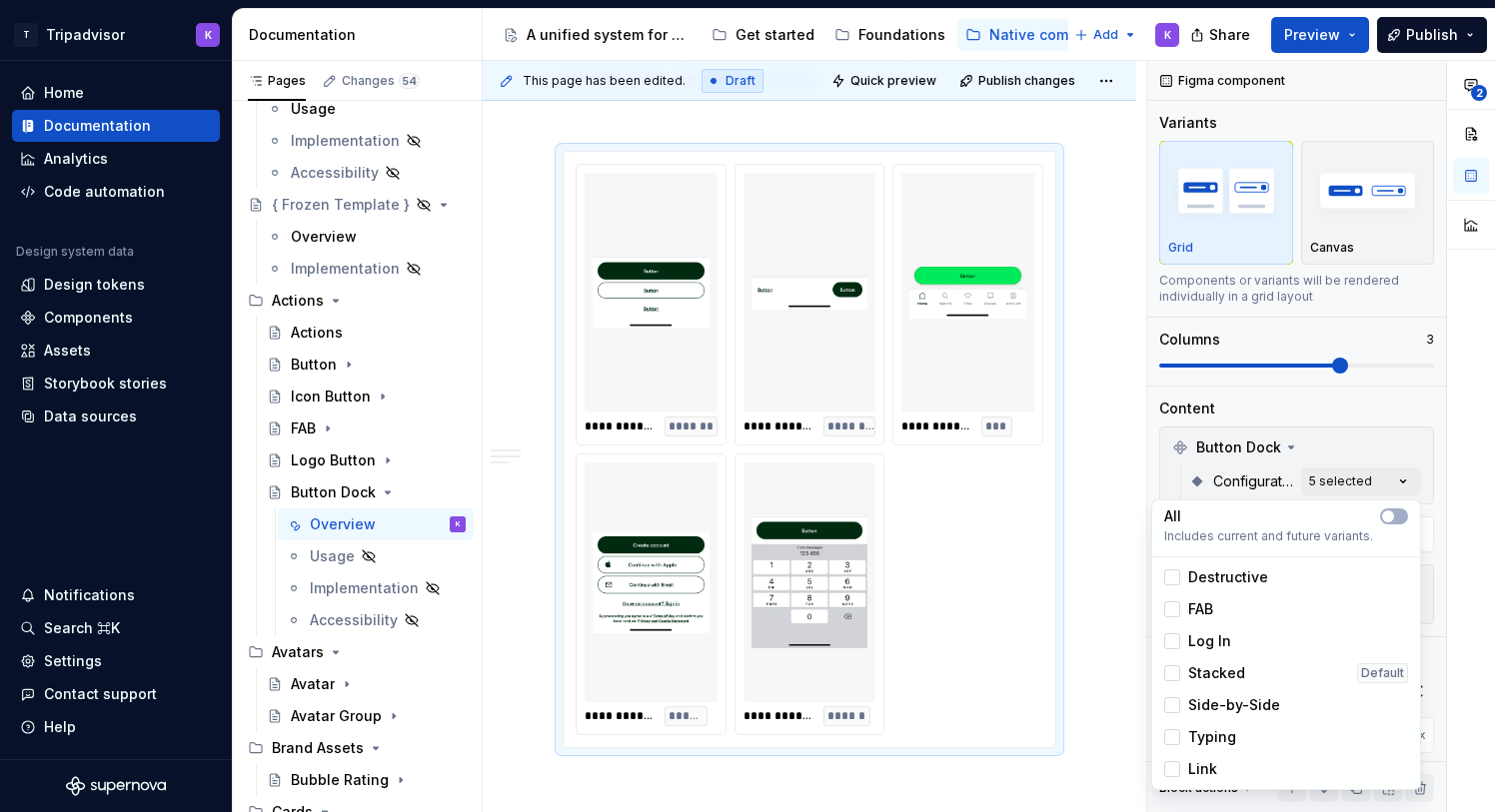 click on "**********" at bounding box center (1321, 436) 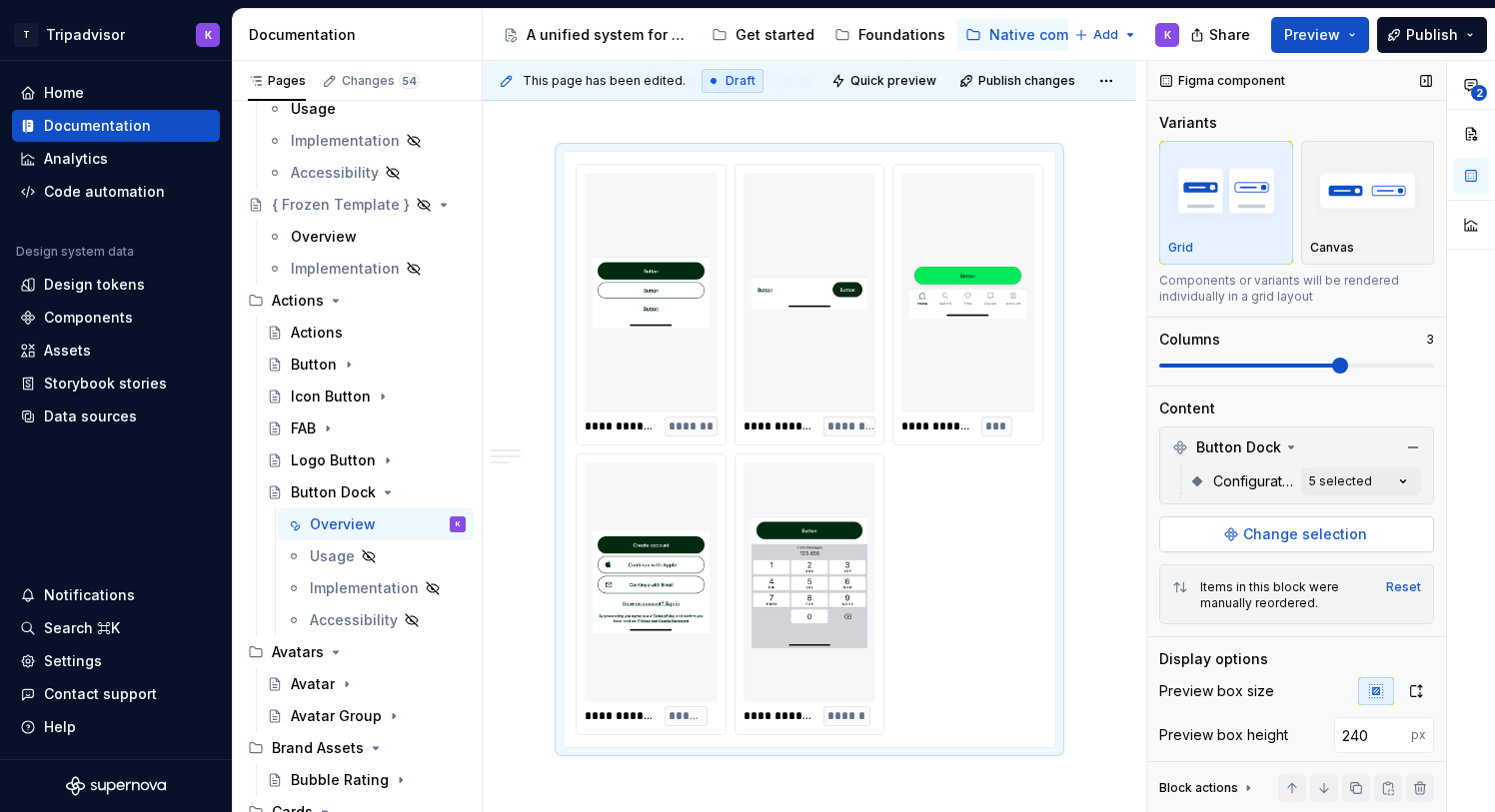 click on "Change selection" at bounding box center [1296, 534] 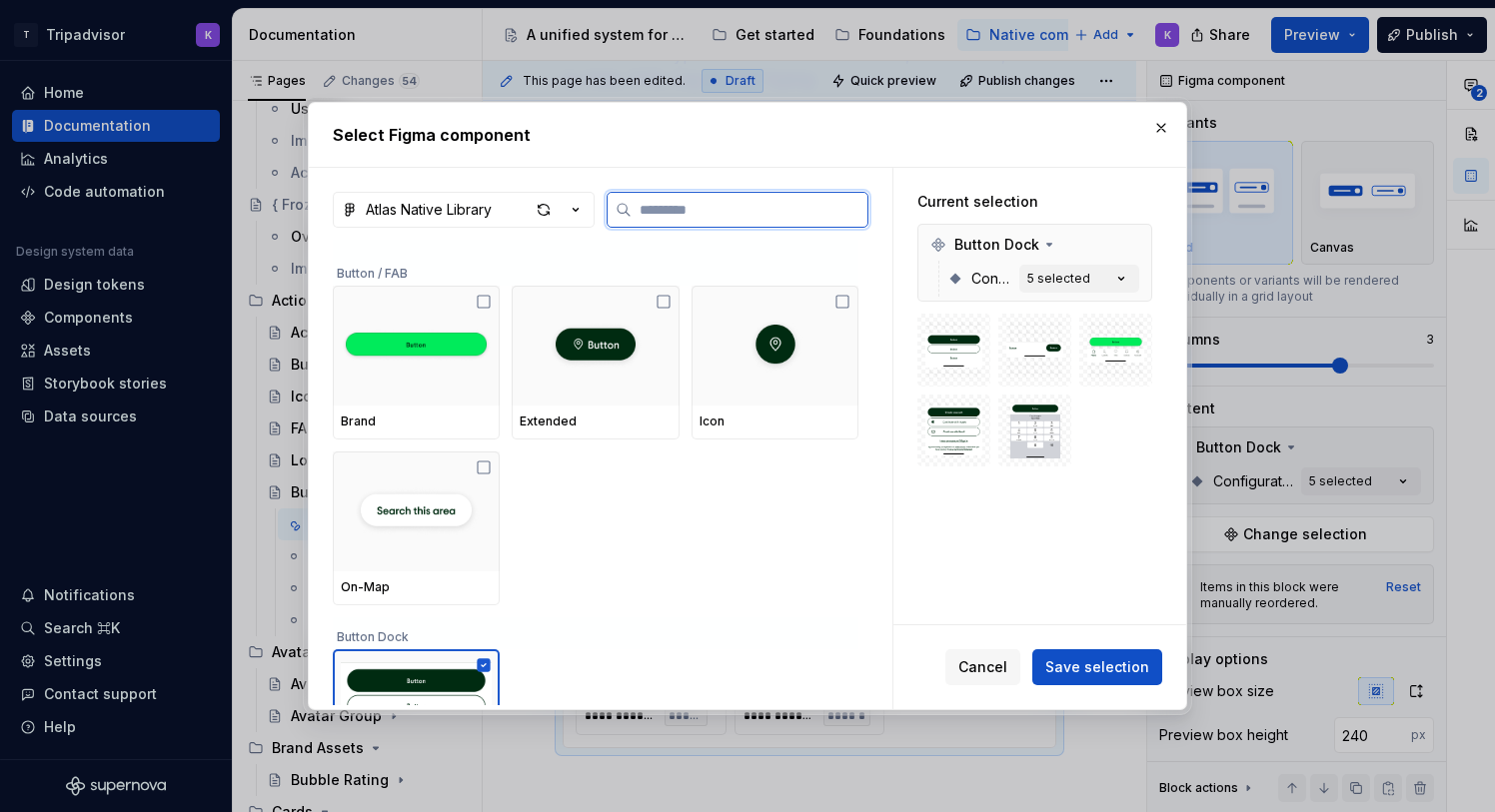 scroll, scrollTop: 1578, scrollLeft: 0, axis: vertical 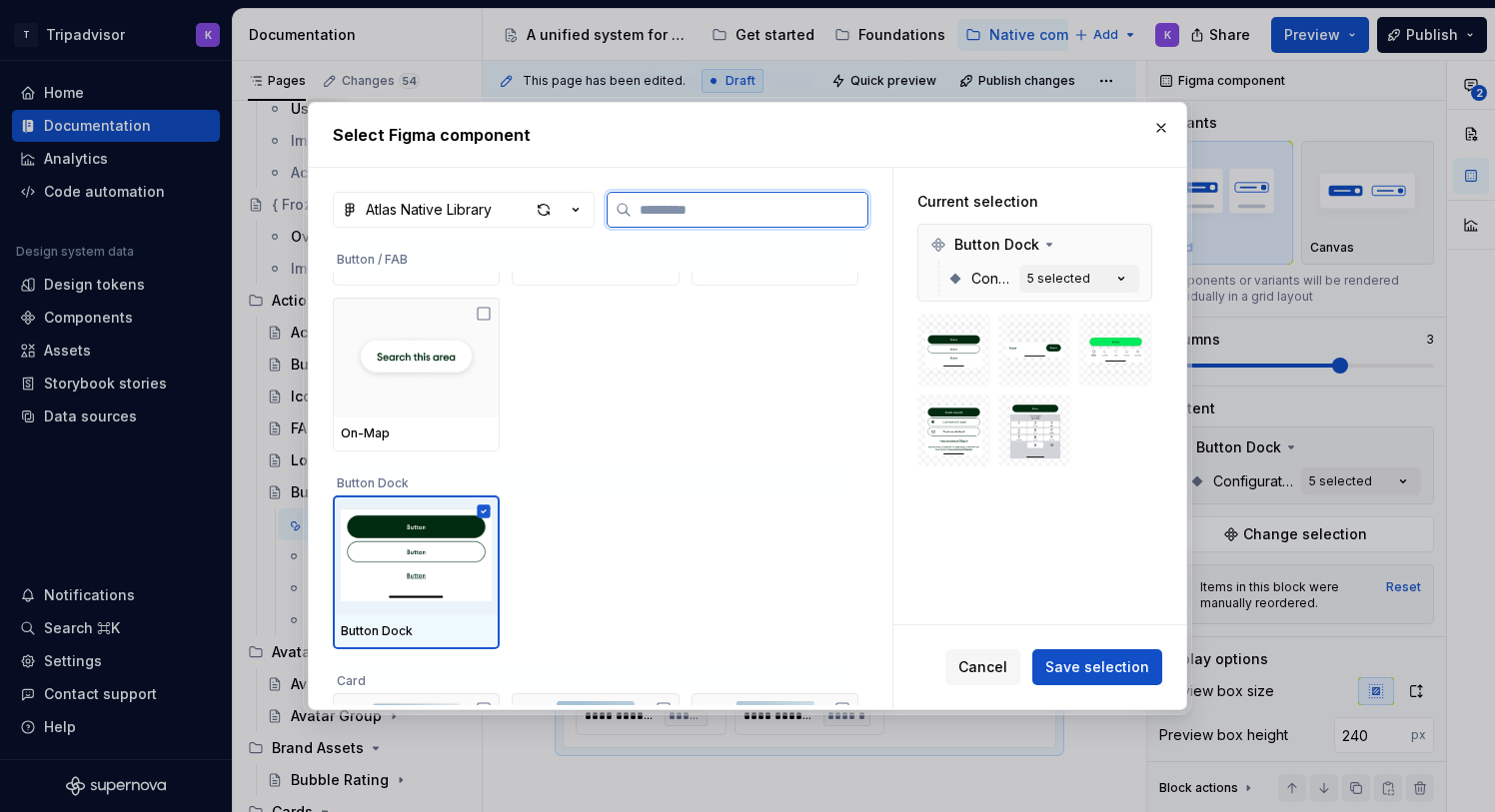 click 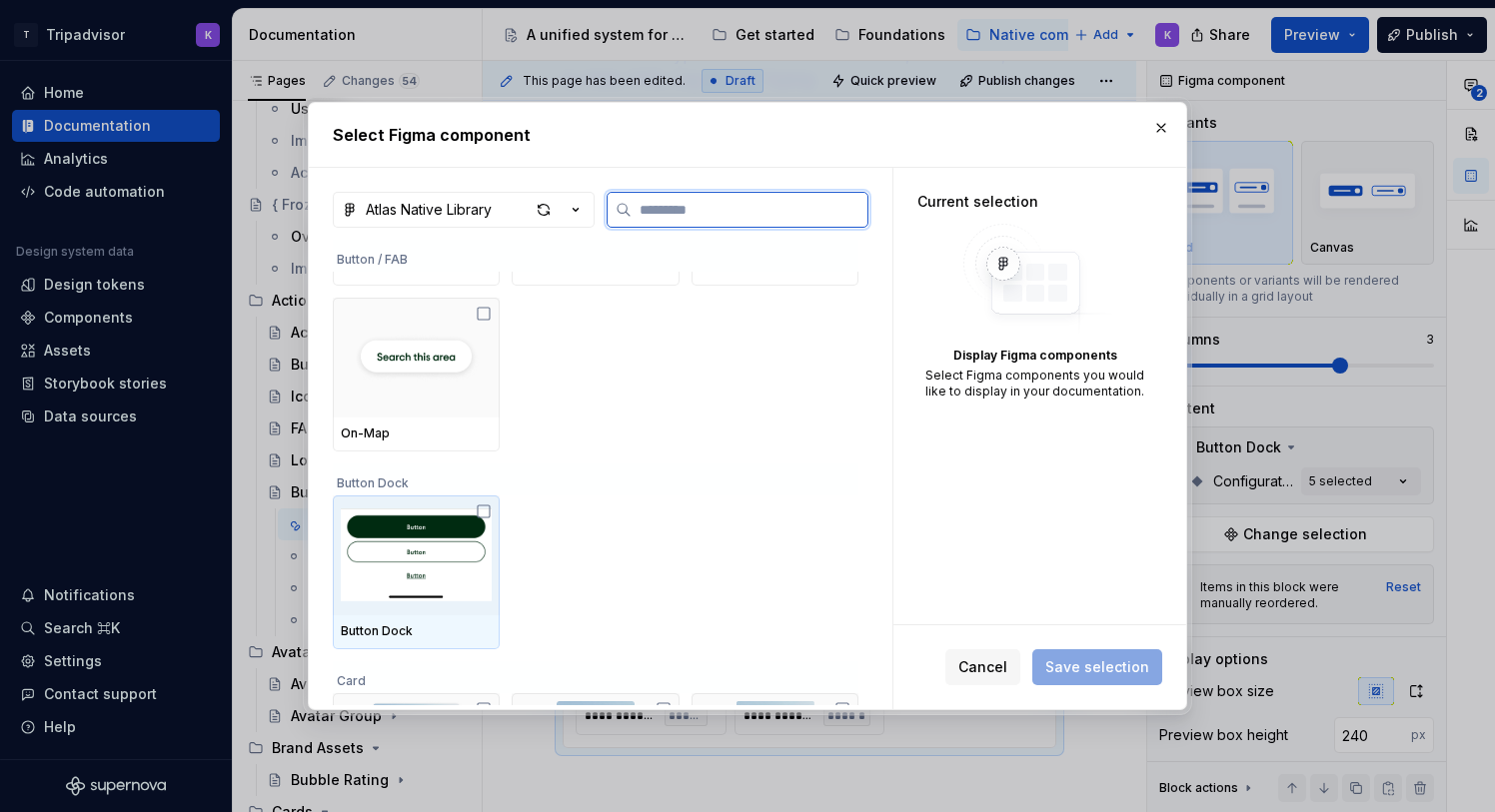 click 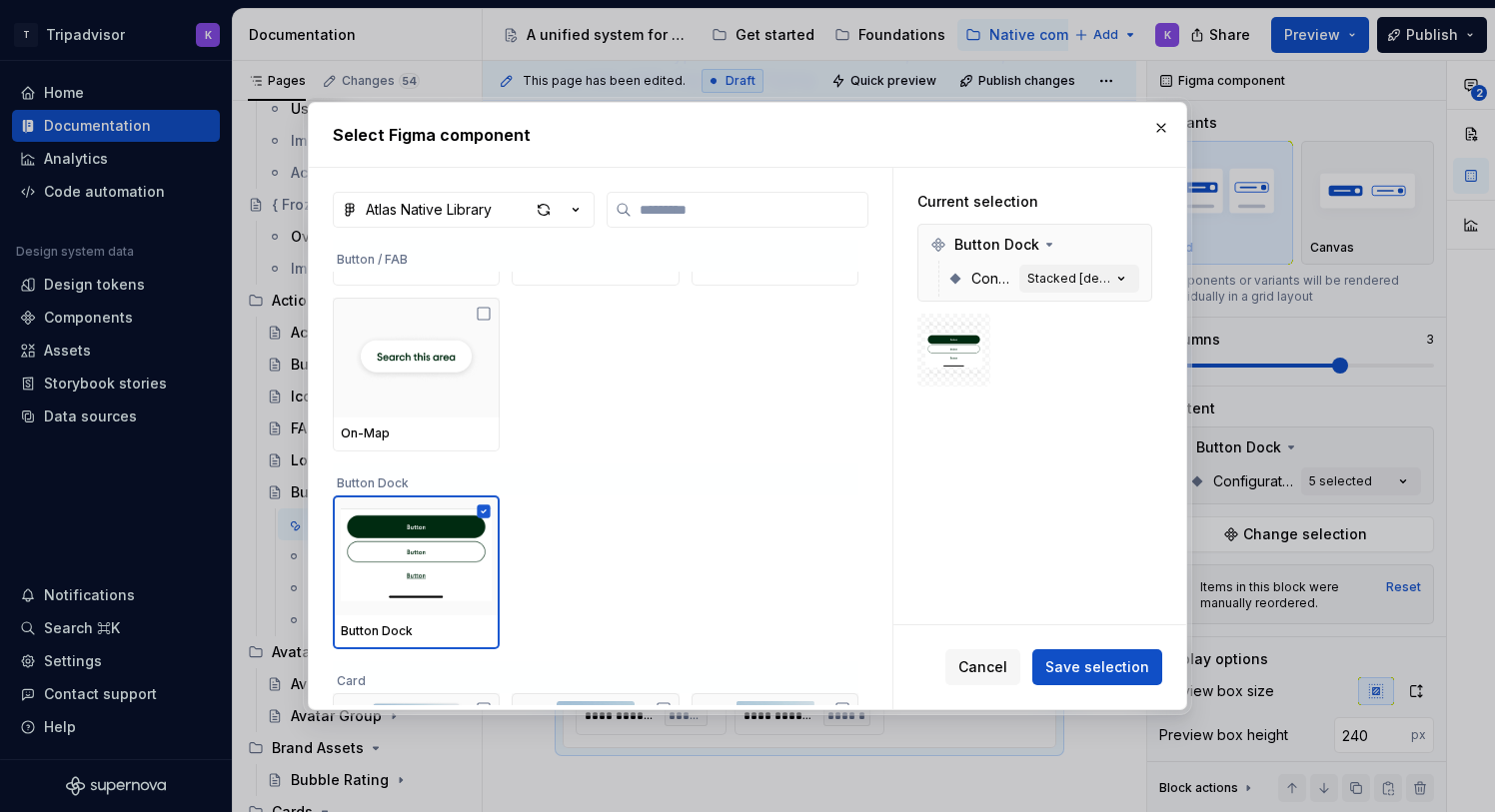 click at bounding box center [953, 350] 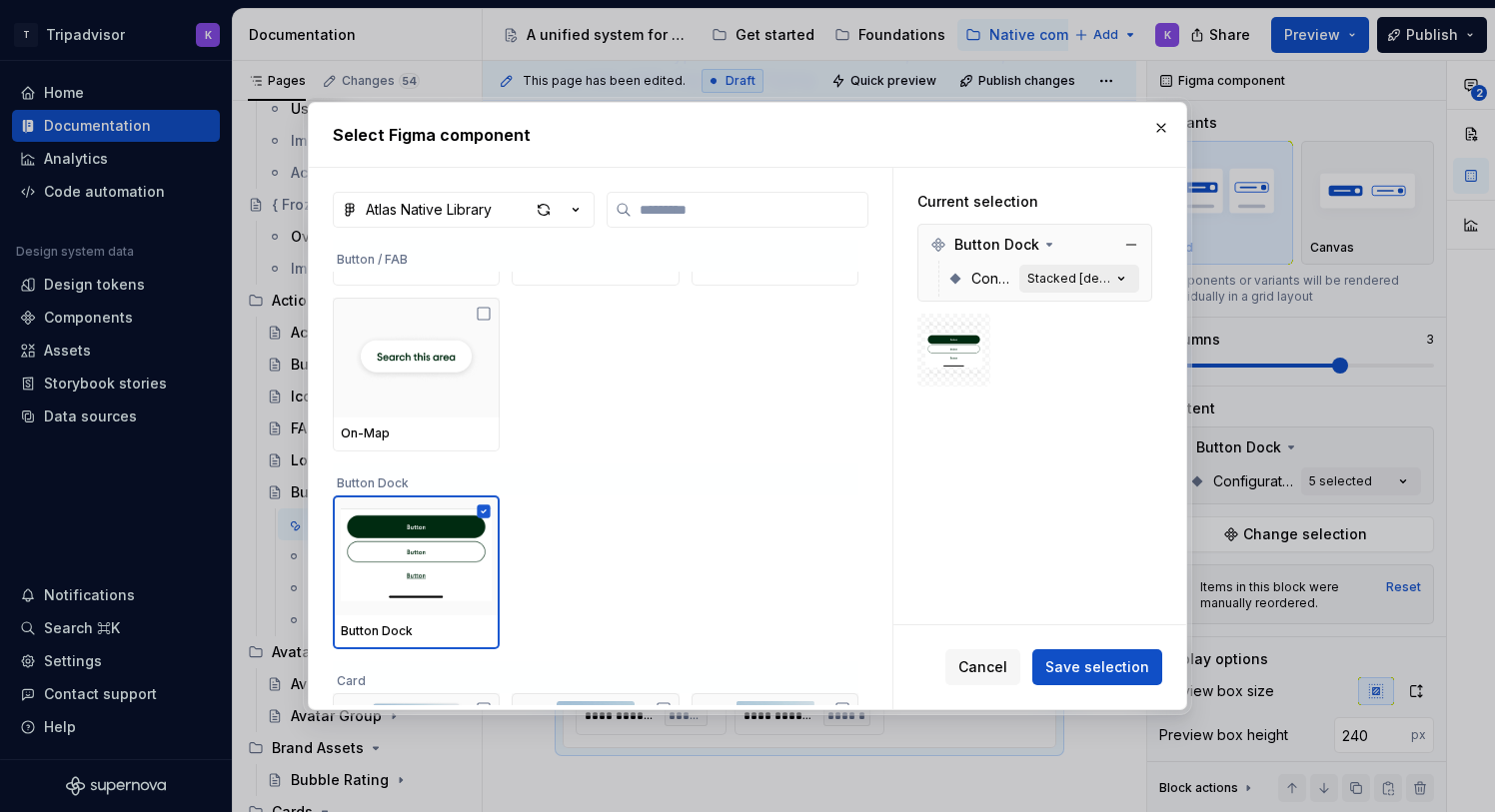 click on "Stacked [default]" at bounding box center (1079, 279) 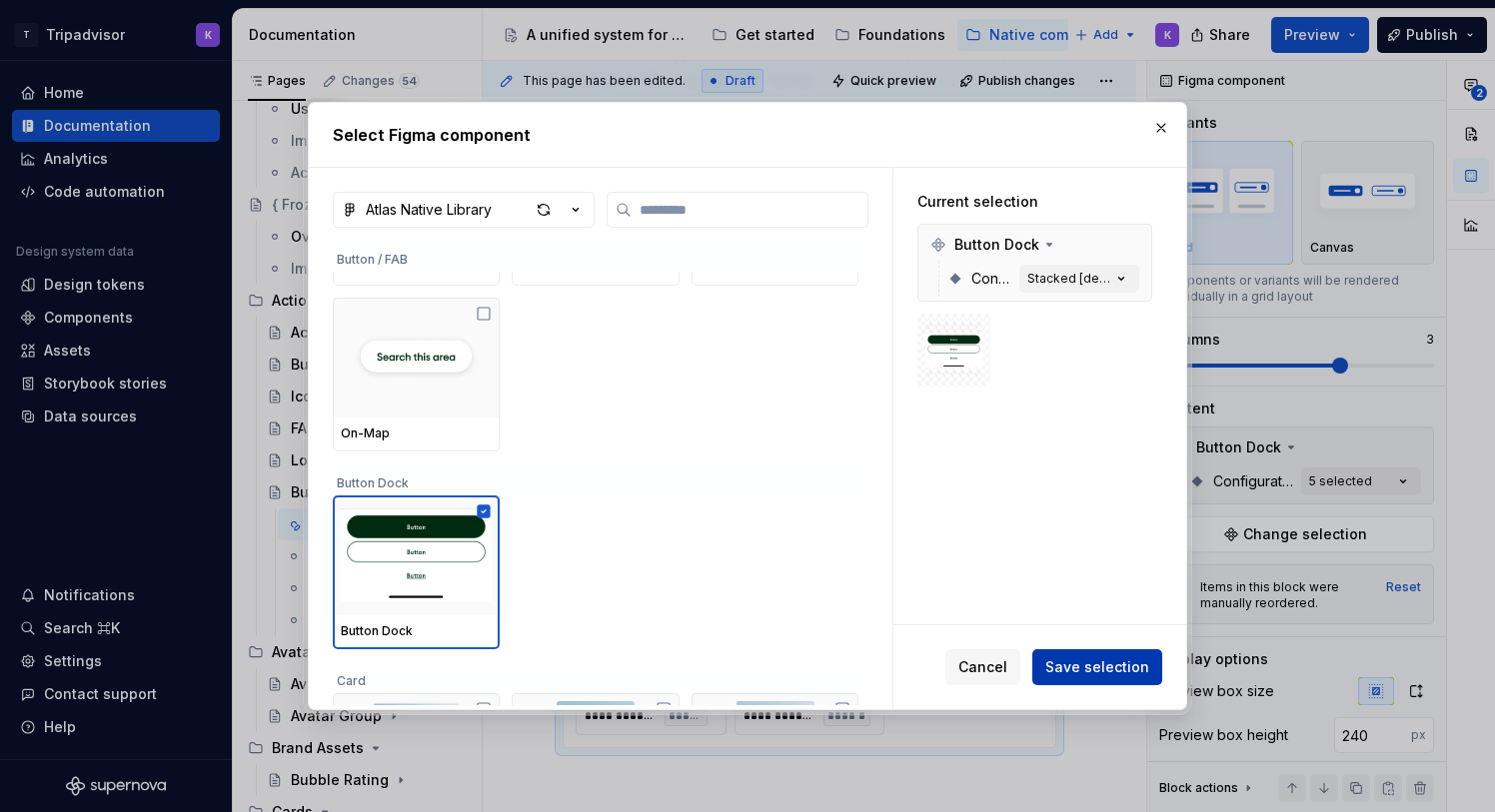 click on "Save selection" at bounding box center [1097, 667] 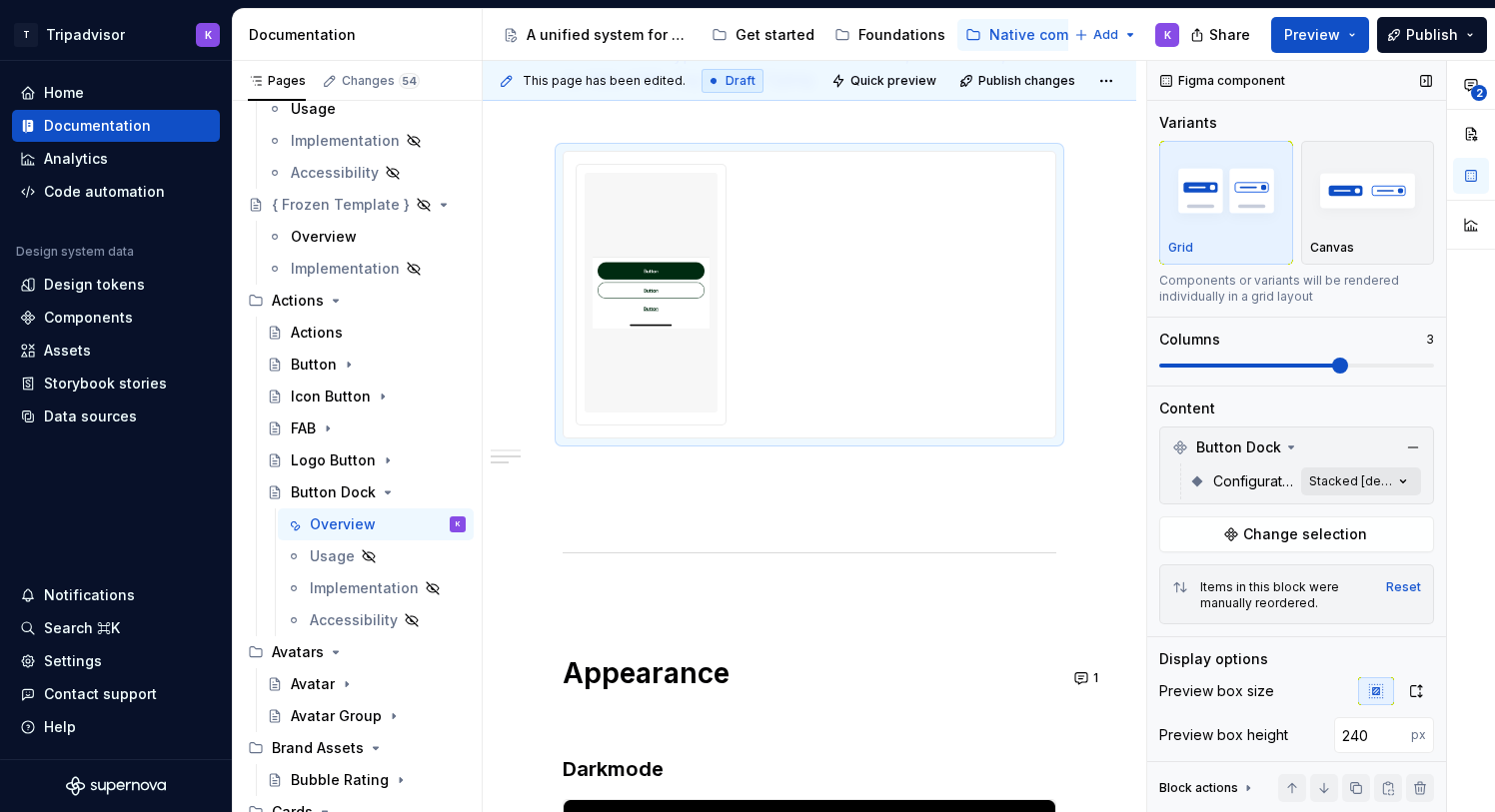 click on "**********" at bounding box center (1321, 436) 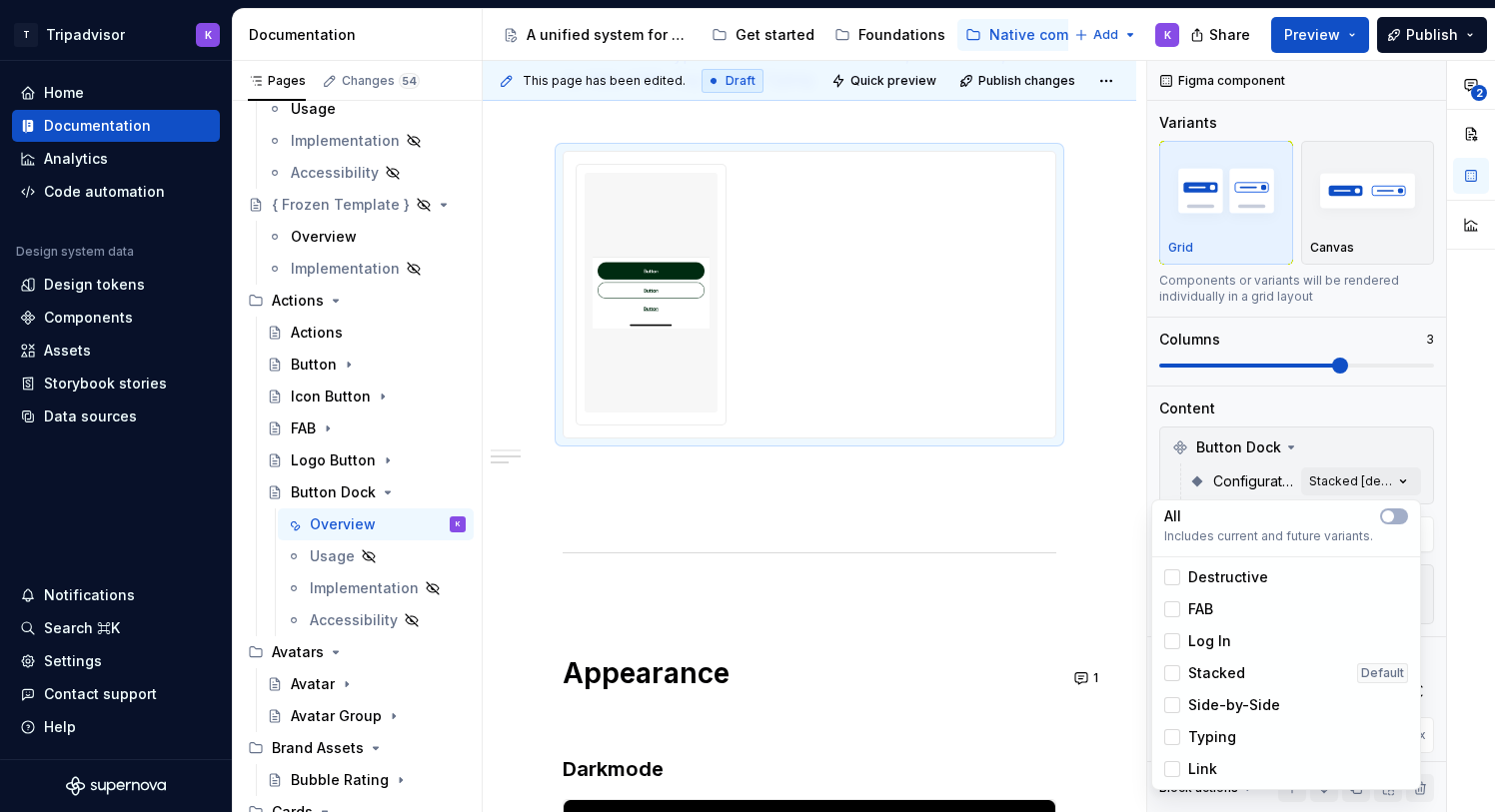 click on "Log In" at bounding box center (1197, 641) 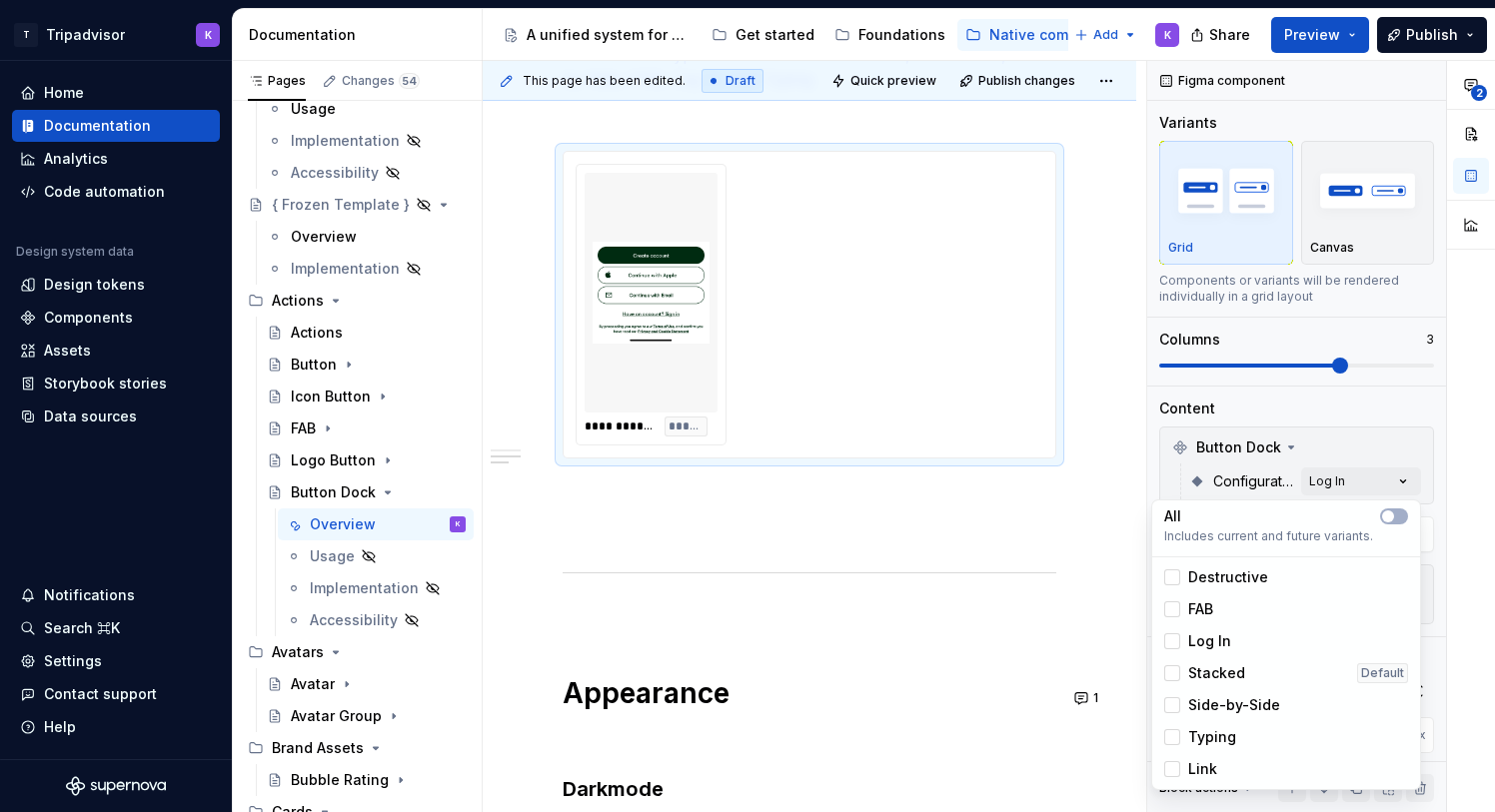 click on "Log In" at bounding box center (1197, 641) 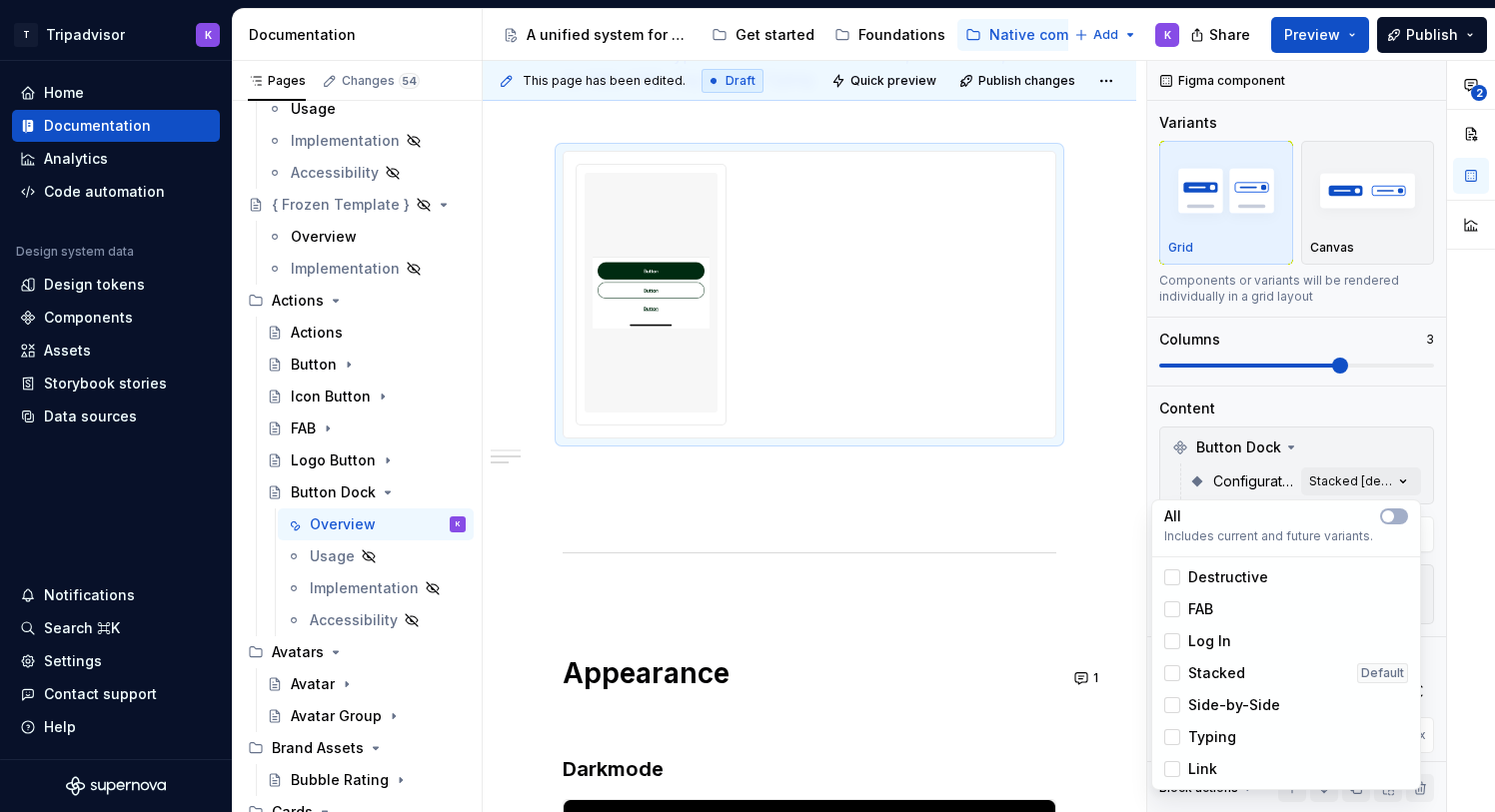 click on "FAB" at bounding box center (1188, 609) 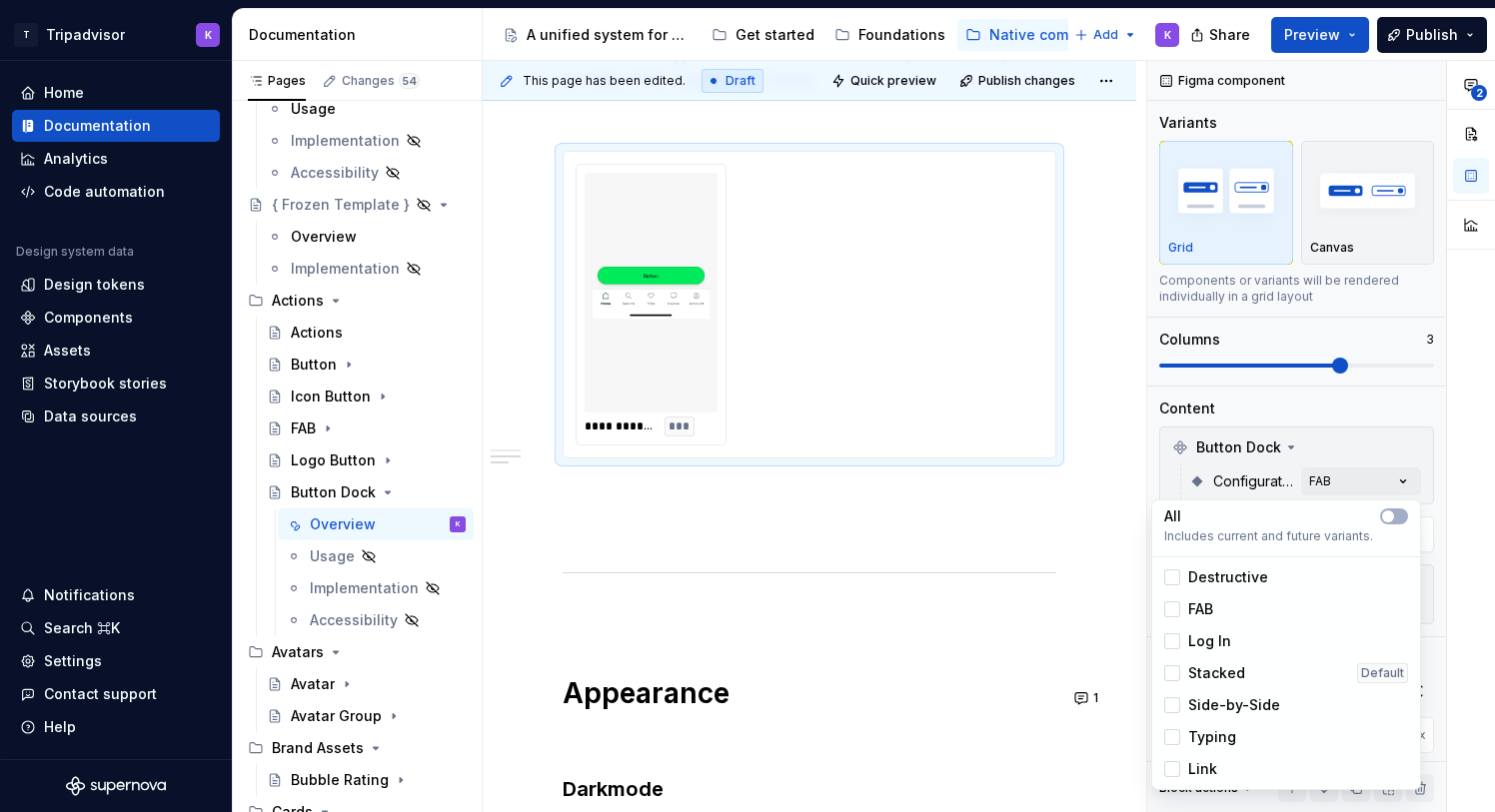 click on "Log In" at bounding box center [1197, 641] 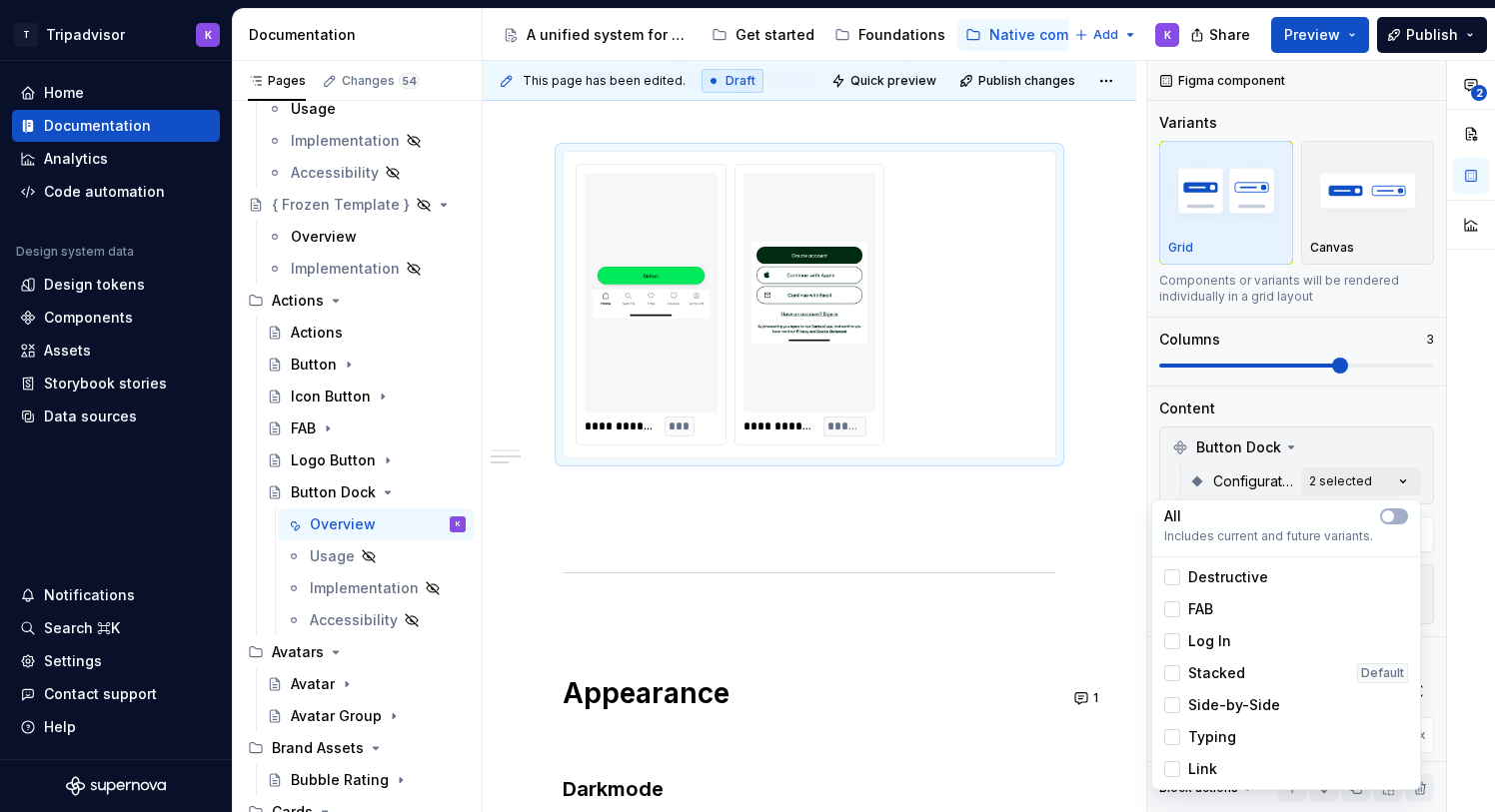 click on "Stacked" at bounding box center [1204, 673] 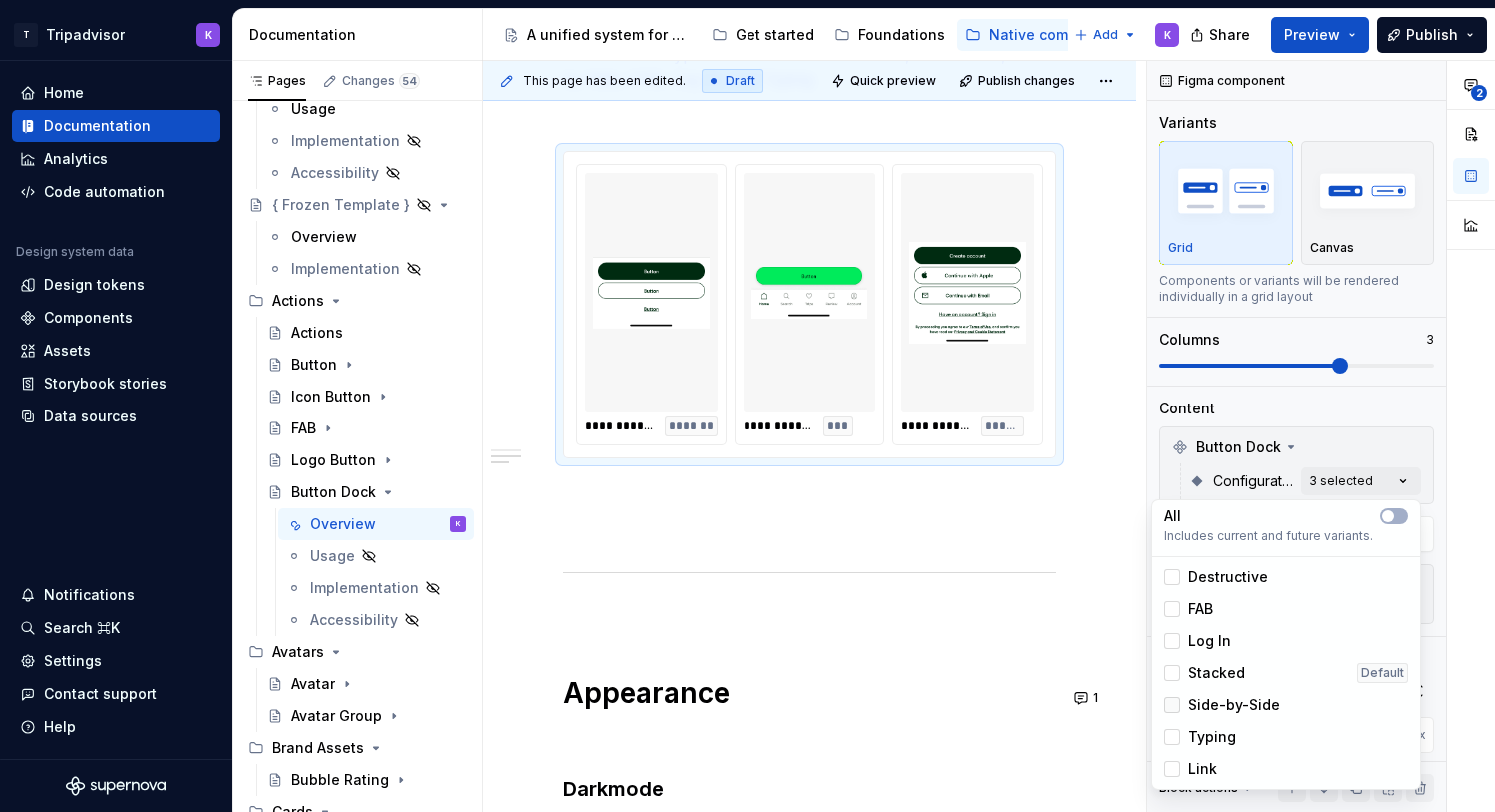 click at bounding box center [1172, 705] 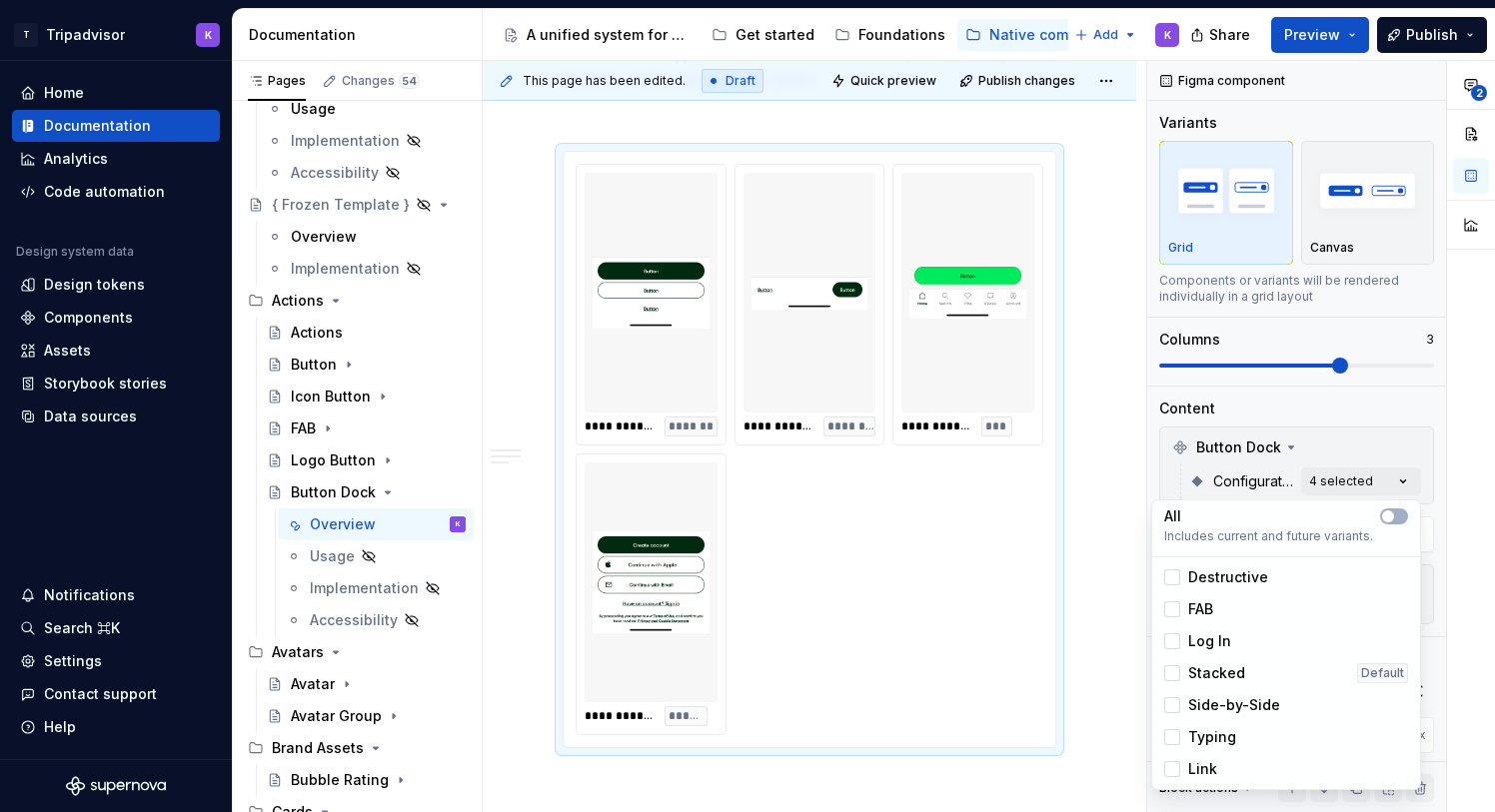 click on "Typing" at bounding box center (1200, 737) 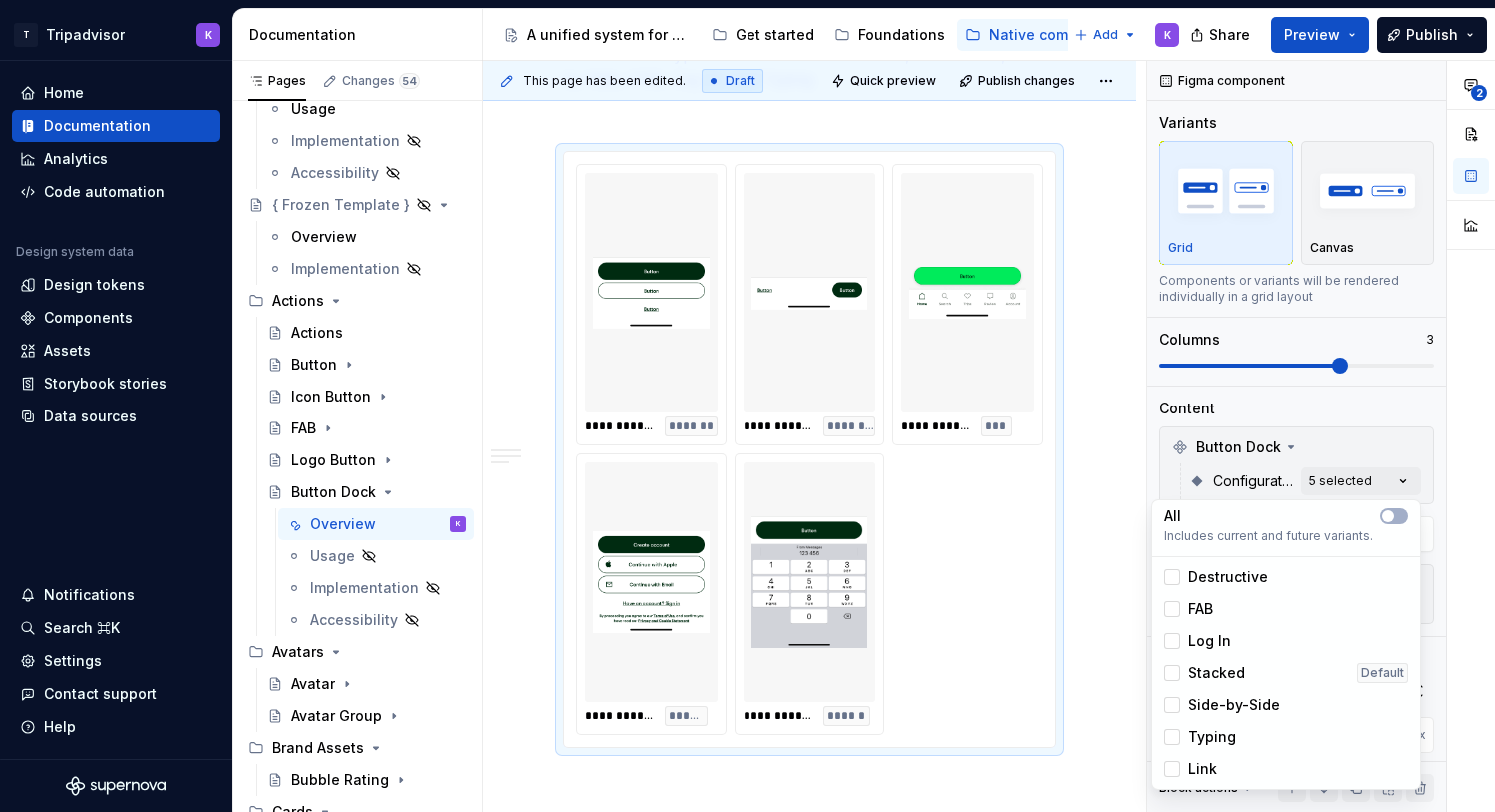 click on "Link" at bounding box center [1190, 769] 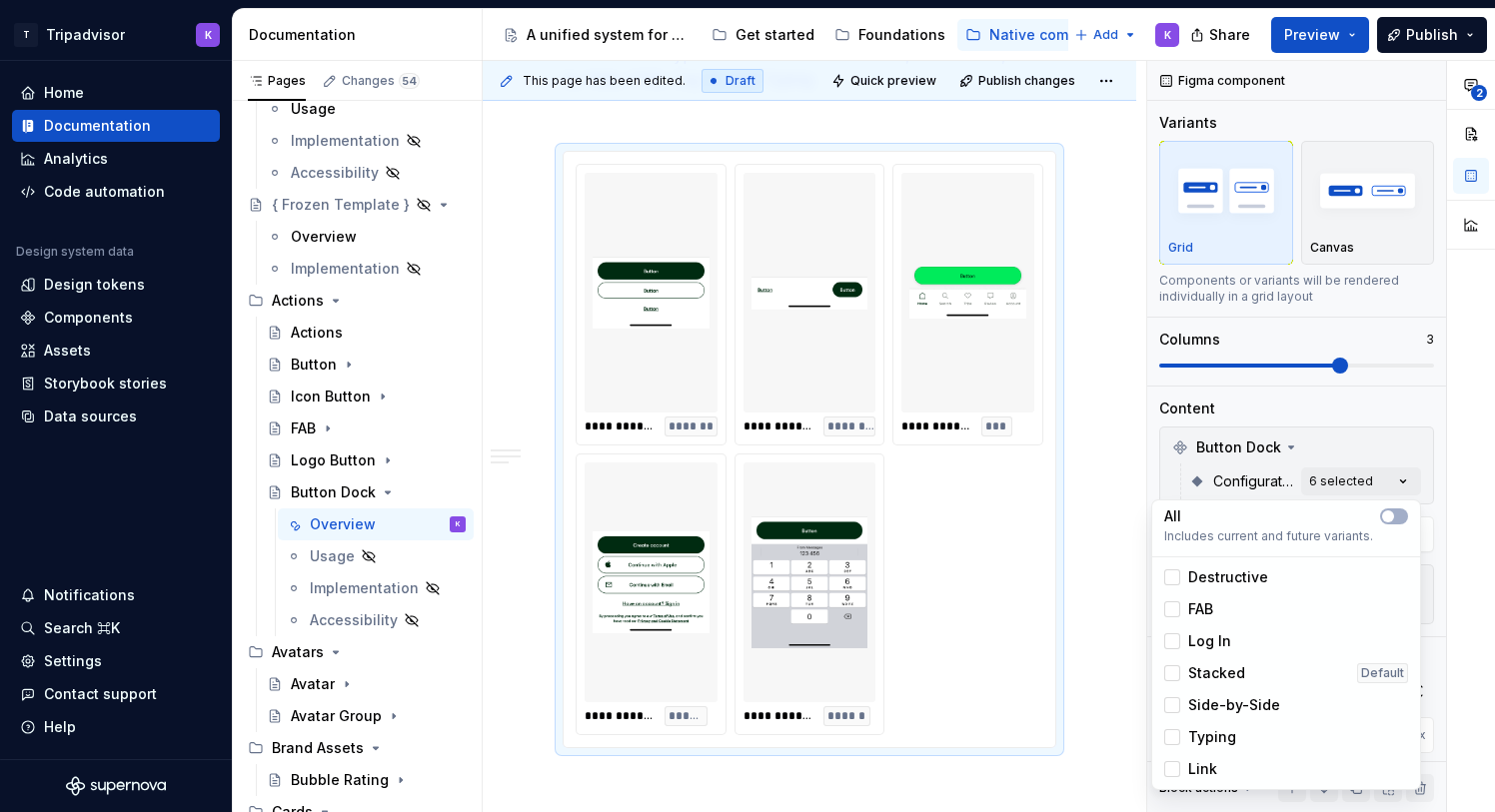 click on "Link" at bounding box center (1190, 769) 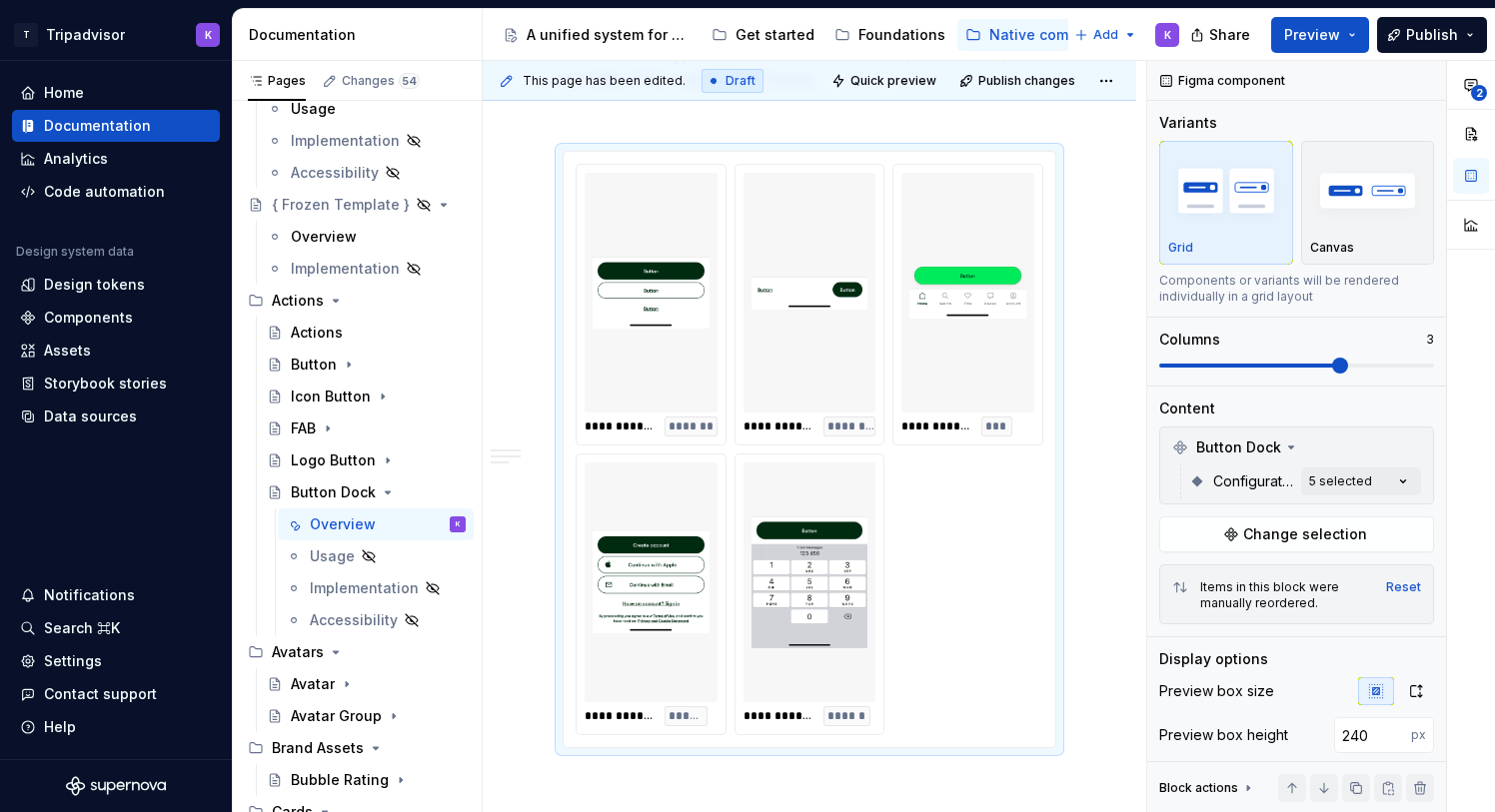 click on "T Tripadvisor K Home Documentation Analytics Code automation Design system data Design tokens Components Assets Storybook stories Data sources Notifications Search ⌘K Settings Contact support Help Documentation
Accessibility guide for tree Page tree.
Navigate the tree with the arrow keys. Common tree hotkeys apply. Further keybindings are available:
enter to execute primary action on focused item
f2 to start renaming the focused item
escape to abort renaming an item
control+d to start dragging selected items
A unified system for every journey. Get started Foundations Native components Web components Resources & tools What's new [DRAFT] DO-NOT-DELETE Marko test - DS viewer UX Copy Catalog Add K Share Preview Publish Pages Changes 54 Add
Accessibility guide for tree Page tree.
Navigate the tree with the arrow keys. Common tree hotkeys apply. Further keybindings are available:
K" at bounding box center (748, 406) 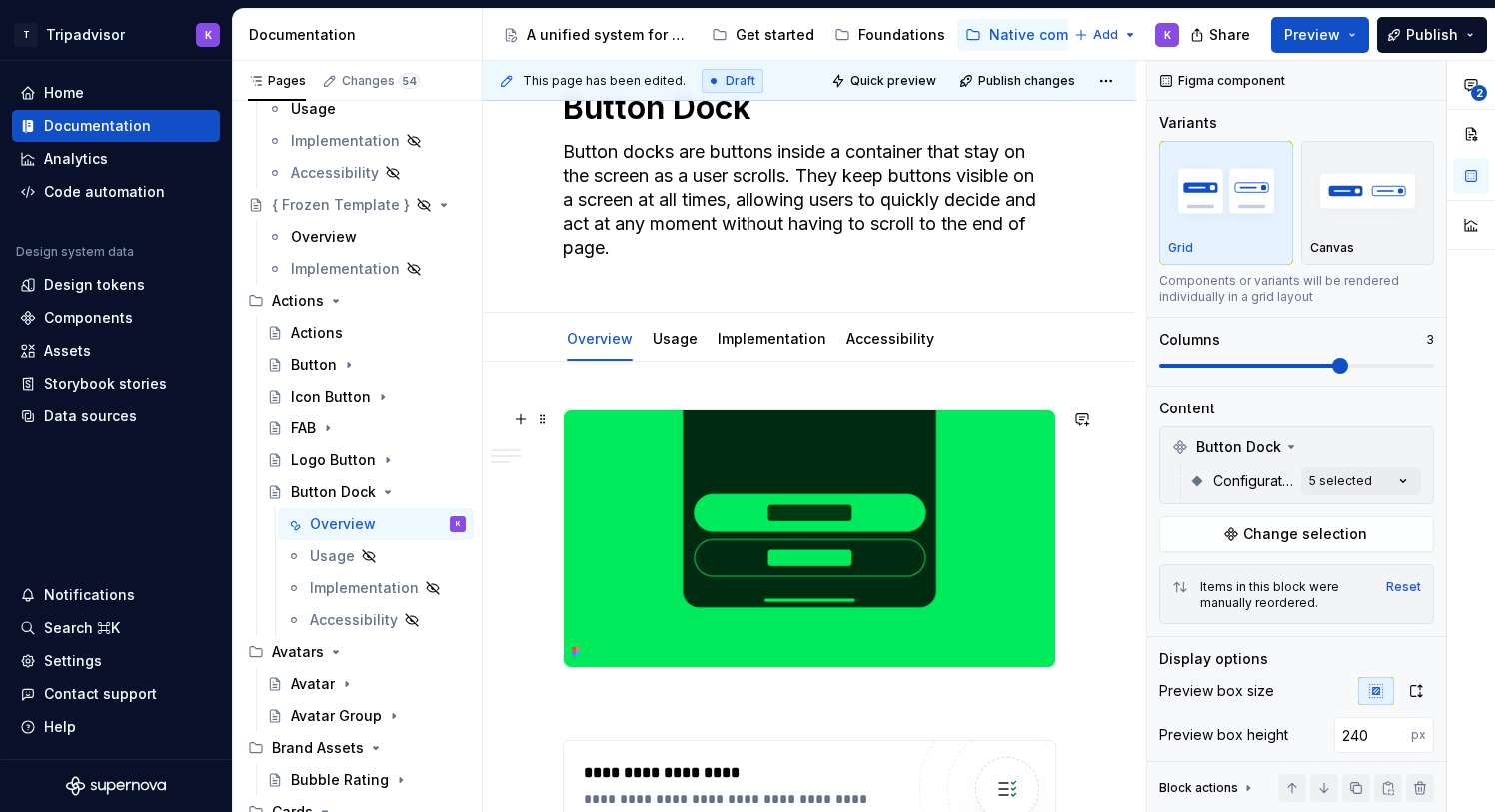 scroll, scrollTop: 0, scrollLeft: 0, axis: both 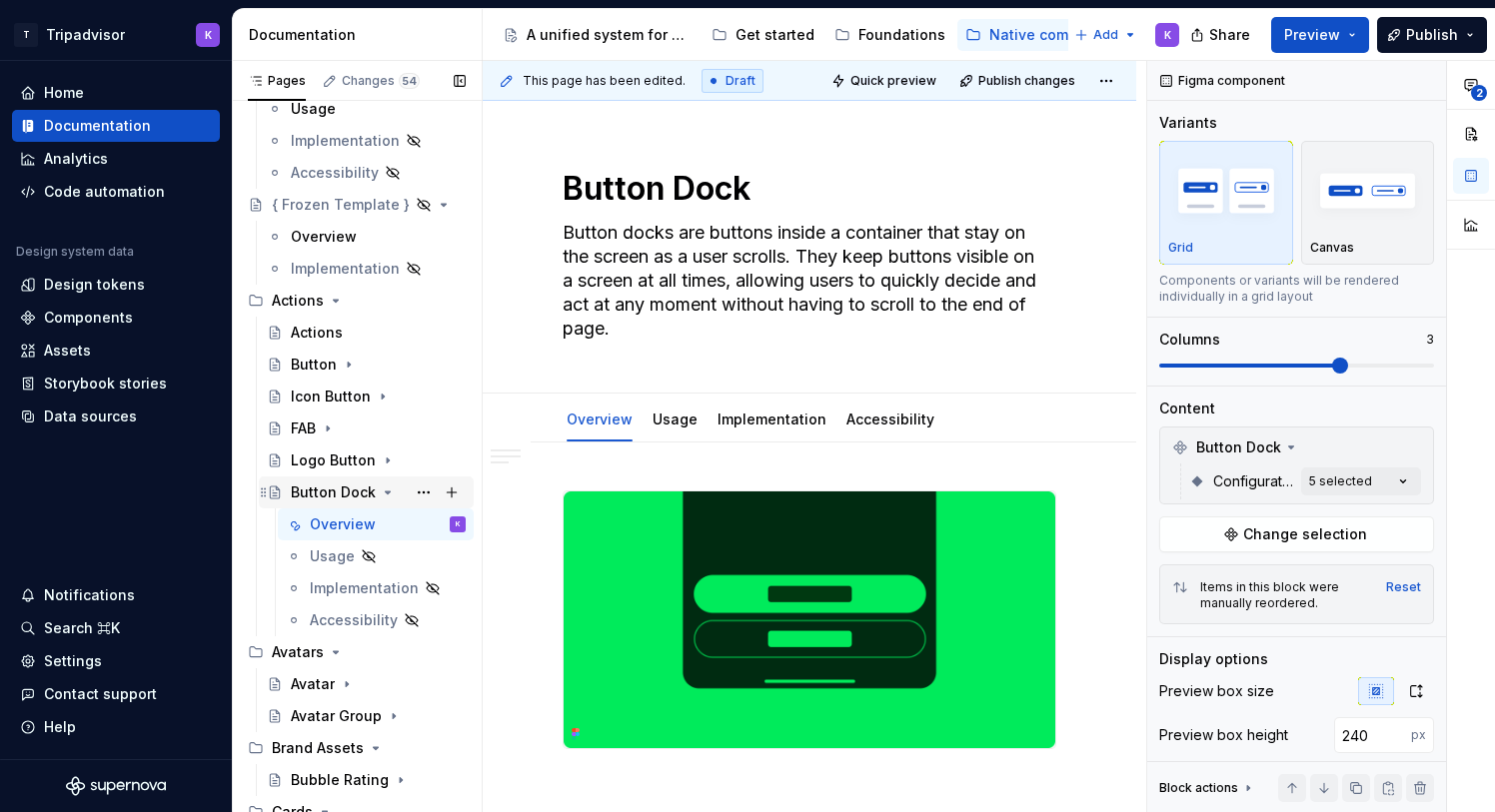 click 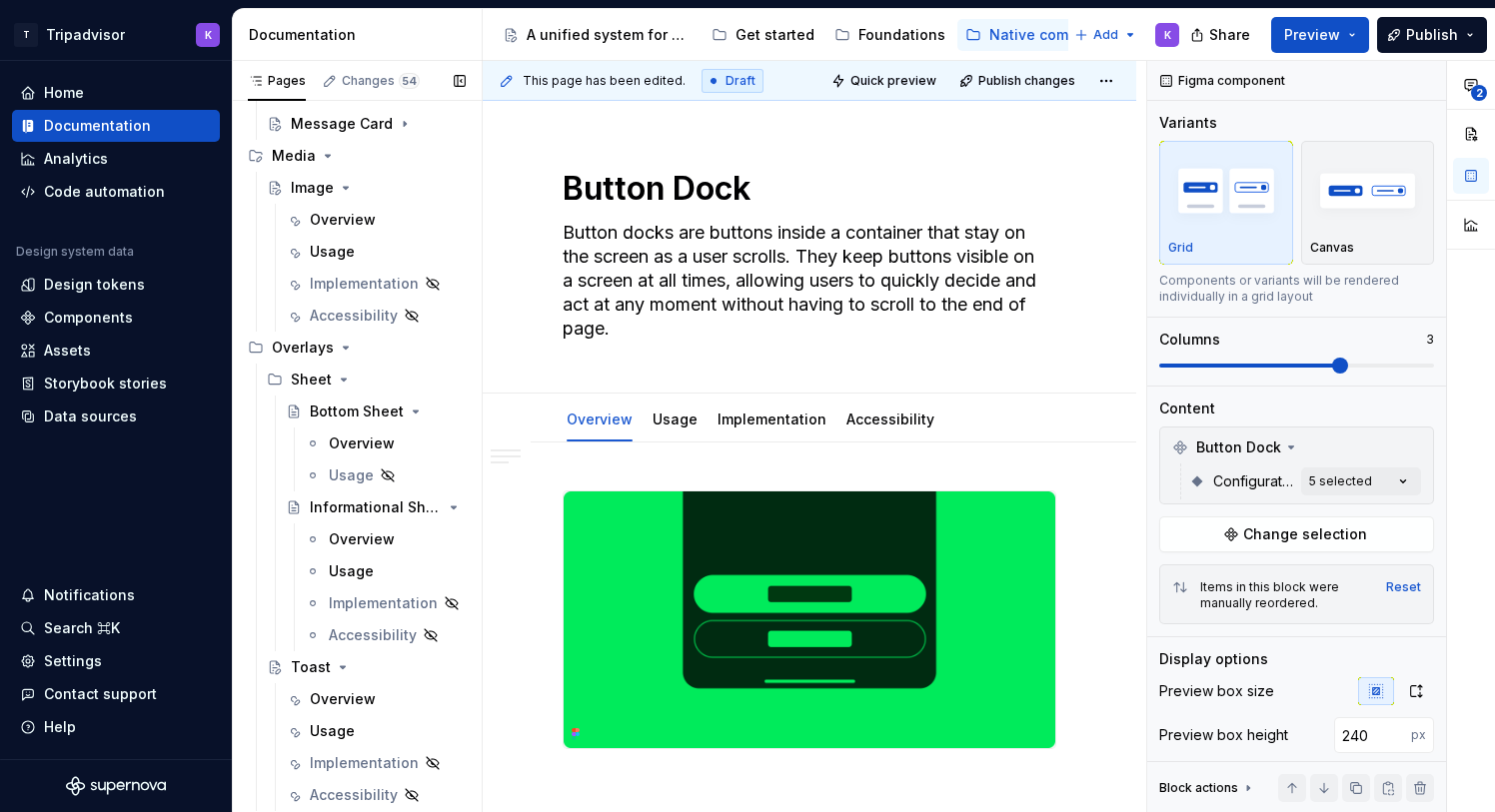 scroll, scrollTop: 1022, scrollLeft: 0, axis: vertical 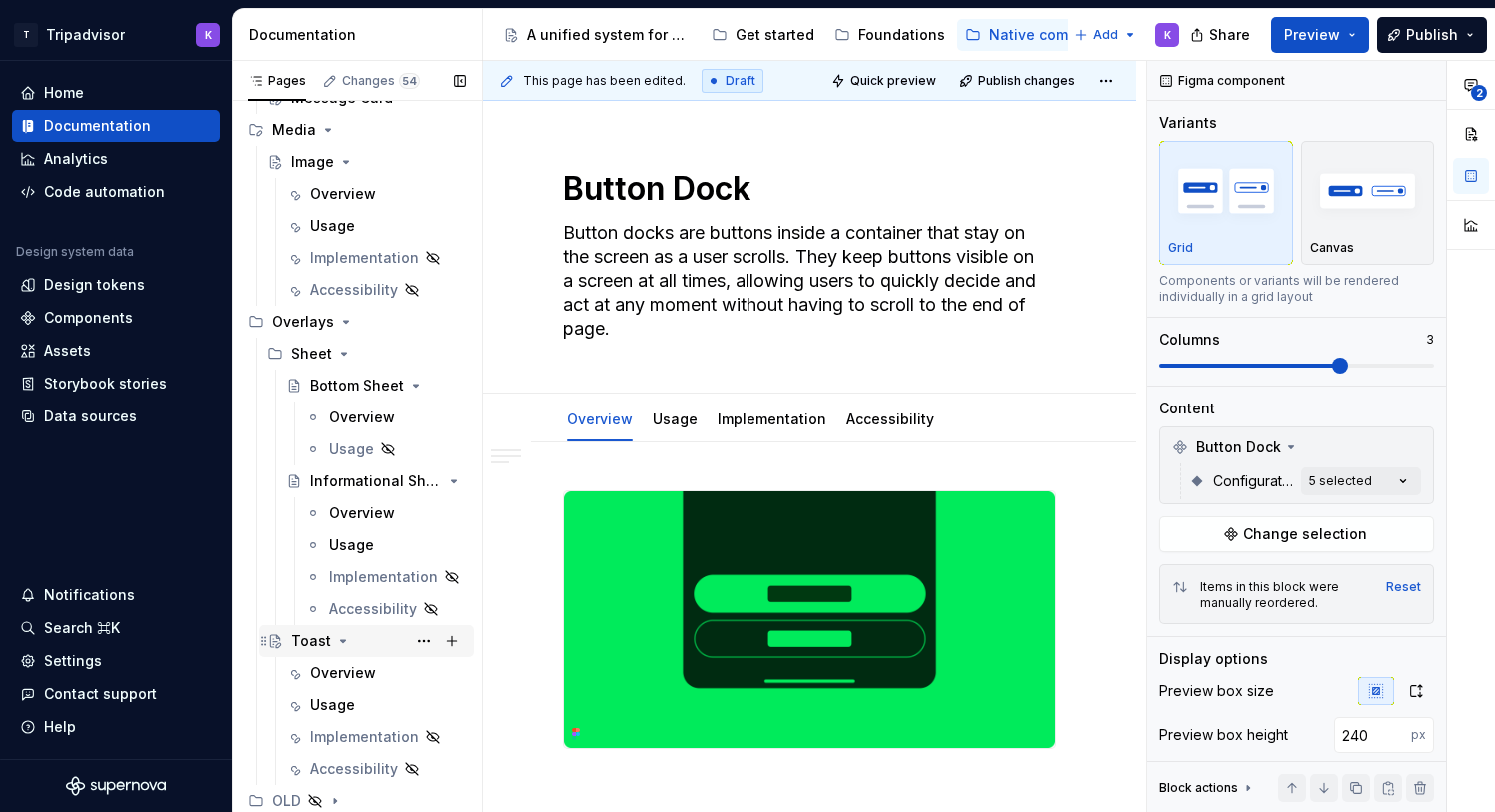 click on "Toast" at bounding box center [378, 641] 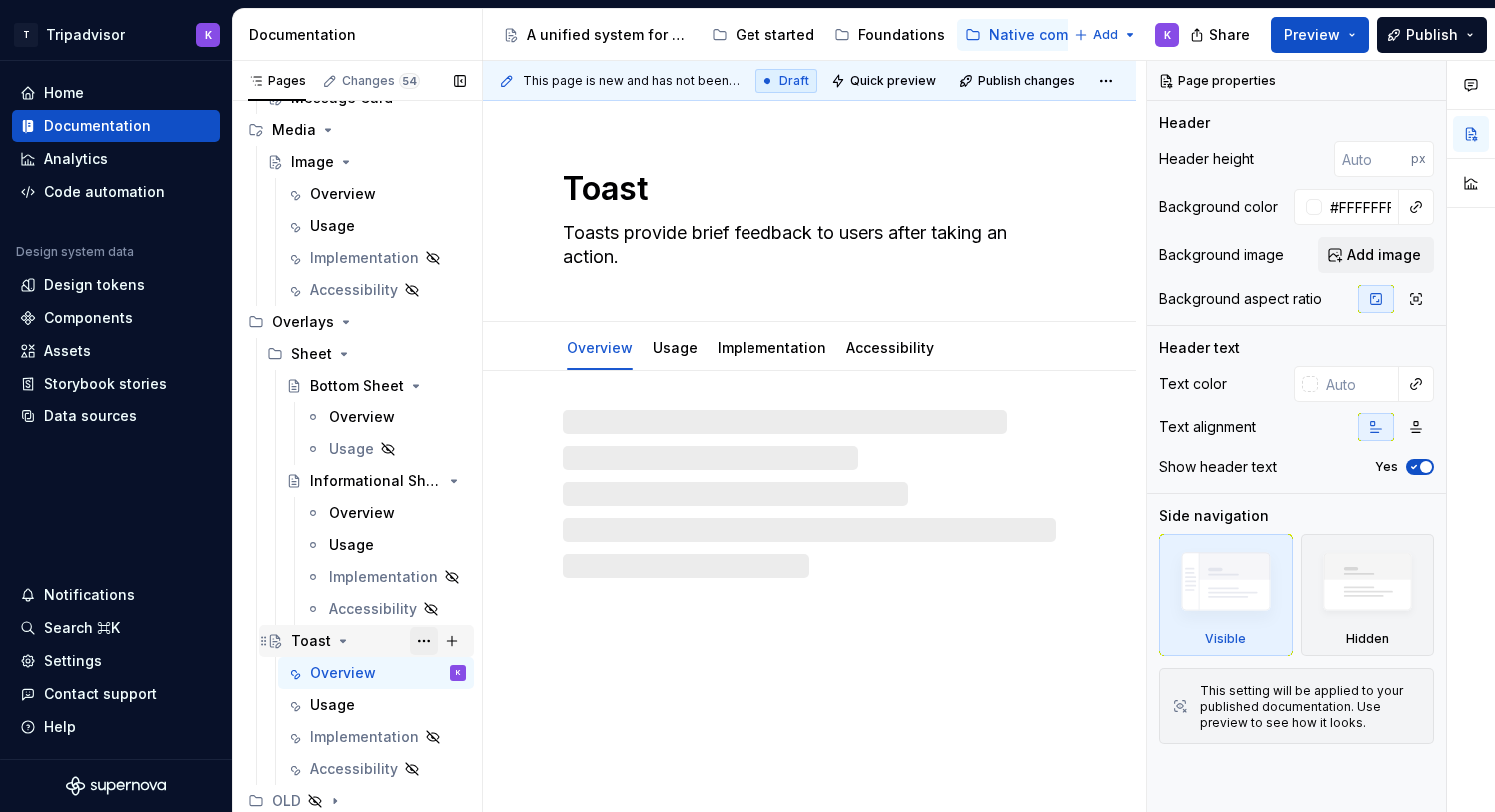 click at bounding box center (424, 641) 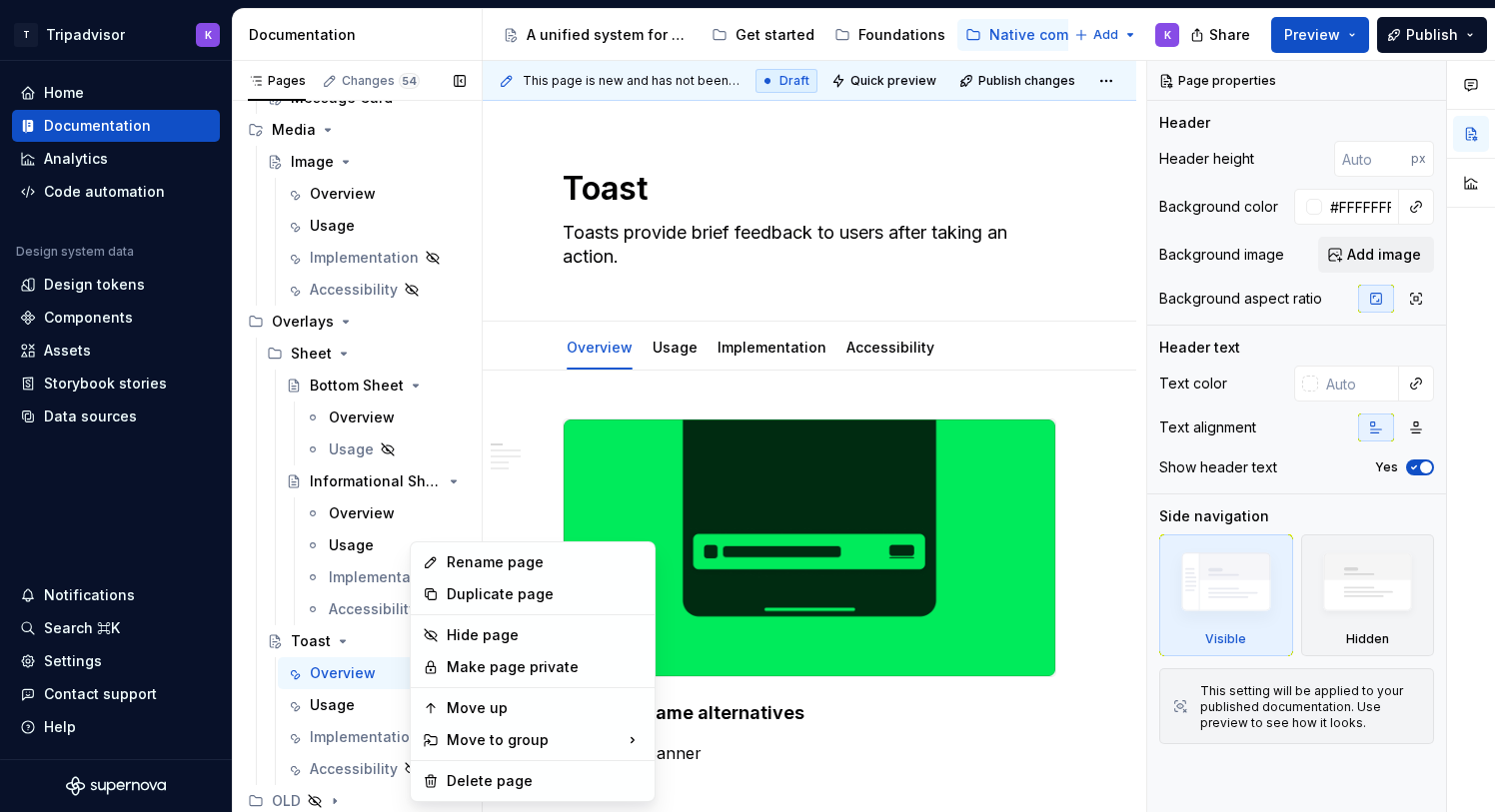 click on "Pages Changes 54 Add
Accessibility guide for tree Page tree.
Navigate the tree with the arrow keys. Common tree hotkeys apply. Further keybindings are available:
enter to execute primary action on focused item
f2 to start renaming the focused item
escape to abort renaming an item
control+d to start dragging selected items
Native Components { Category Template }  { Component Template } Overview Usage Implementation Accessibility { Frozen Template } Overview Implementation Actions Actions Button Icon Button FAB Logo Button Button Dock Avatars Avatar Avatar Group Brand Assets Bubble Rating Cards Cards Vertical Card Overview Usage Implementation Accessibility Horizontal Card Message Card Media Image Overview Usage Implementation Accessibility Overlays Sheet Bottom Sheet Overview Usage Informational Sheets Overview Usage Implementation Accessibility Toast Overview K Usage Implementation Accessibility OLD A unified system for every journey." at bounding box center [357, 440] 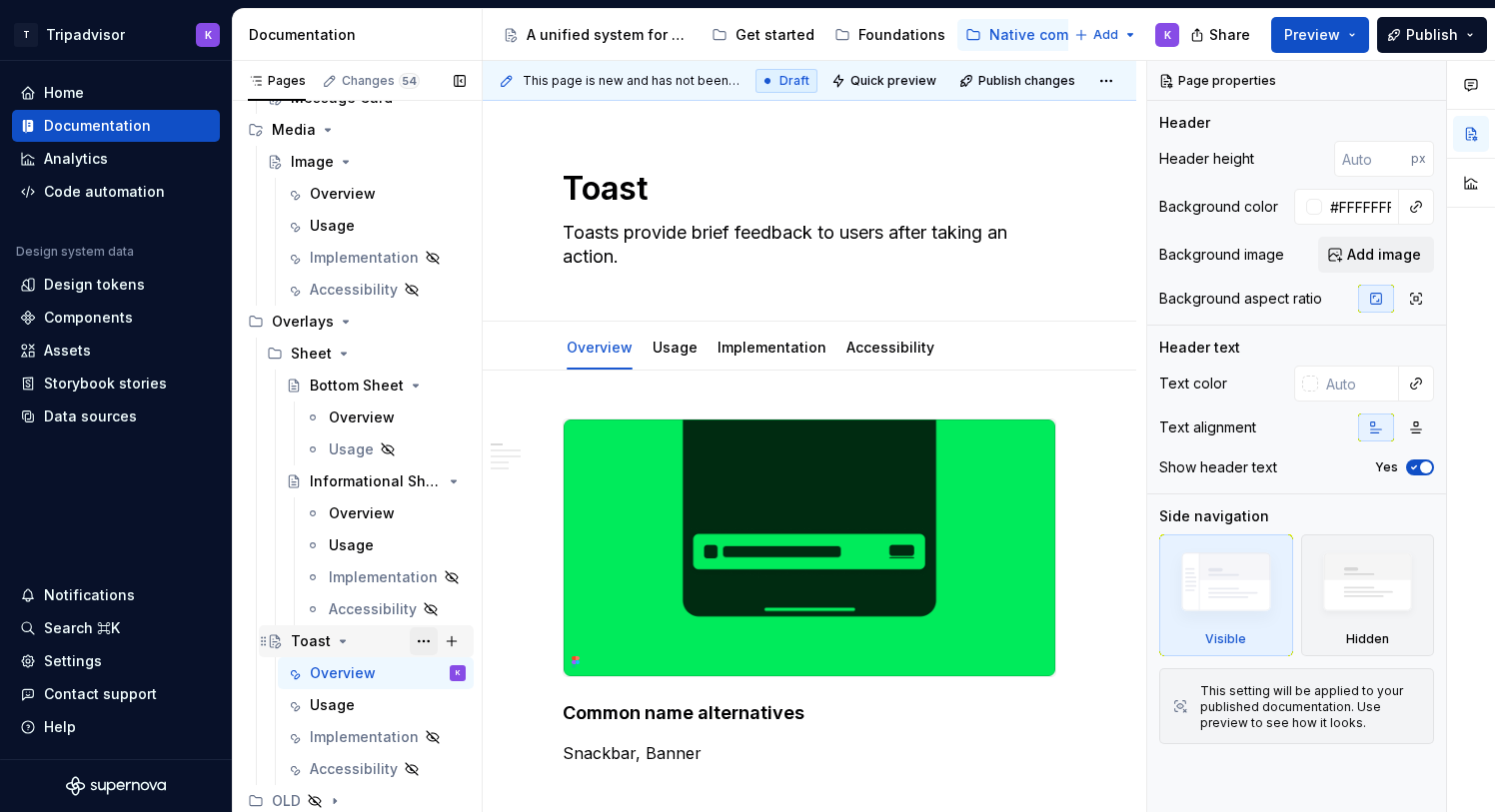 click at bounding box center [424, 641] 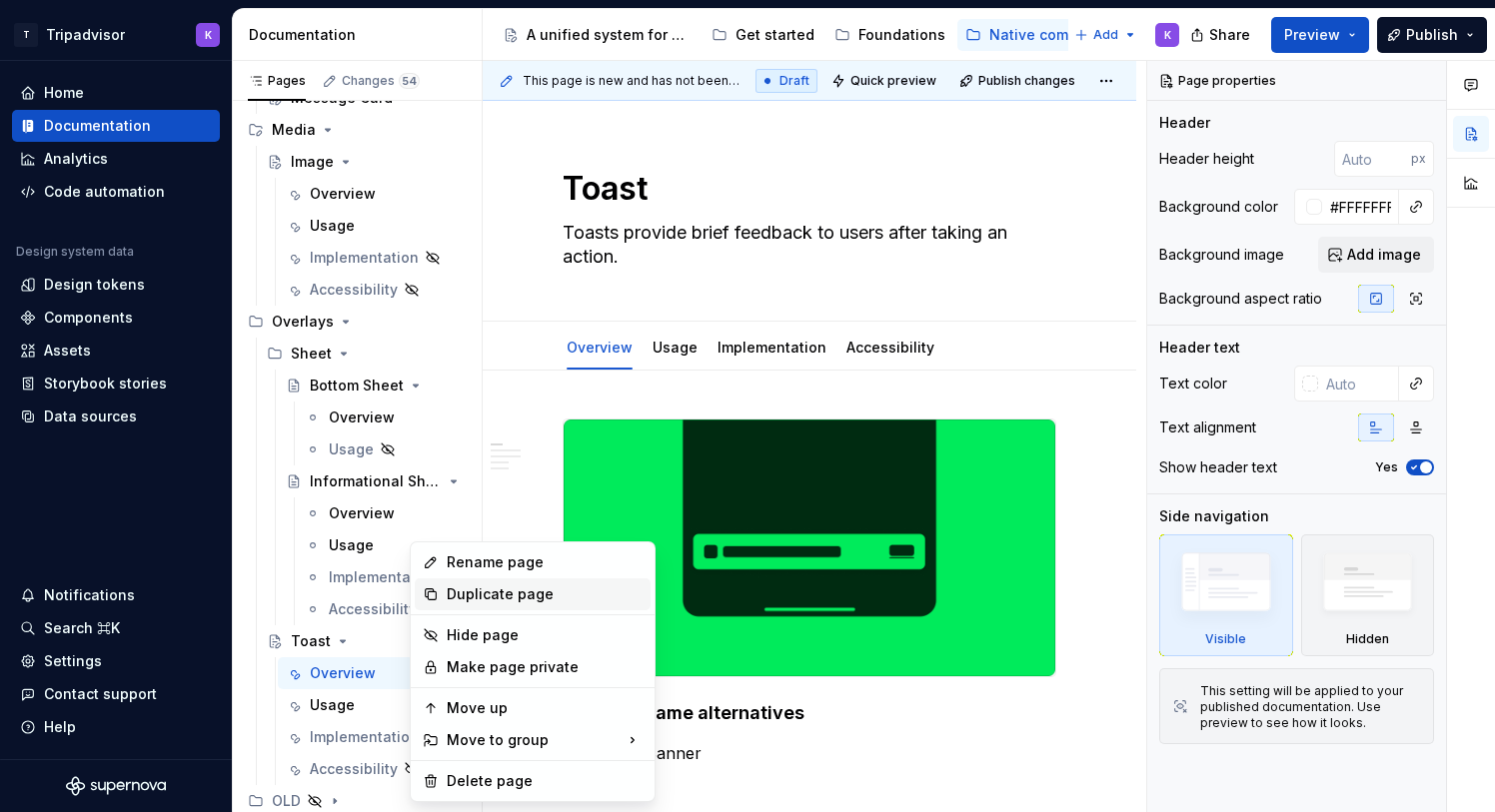 click on "Duplicate page" at bounding box center [545, 594] 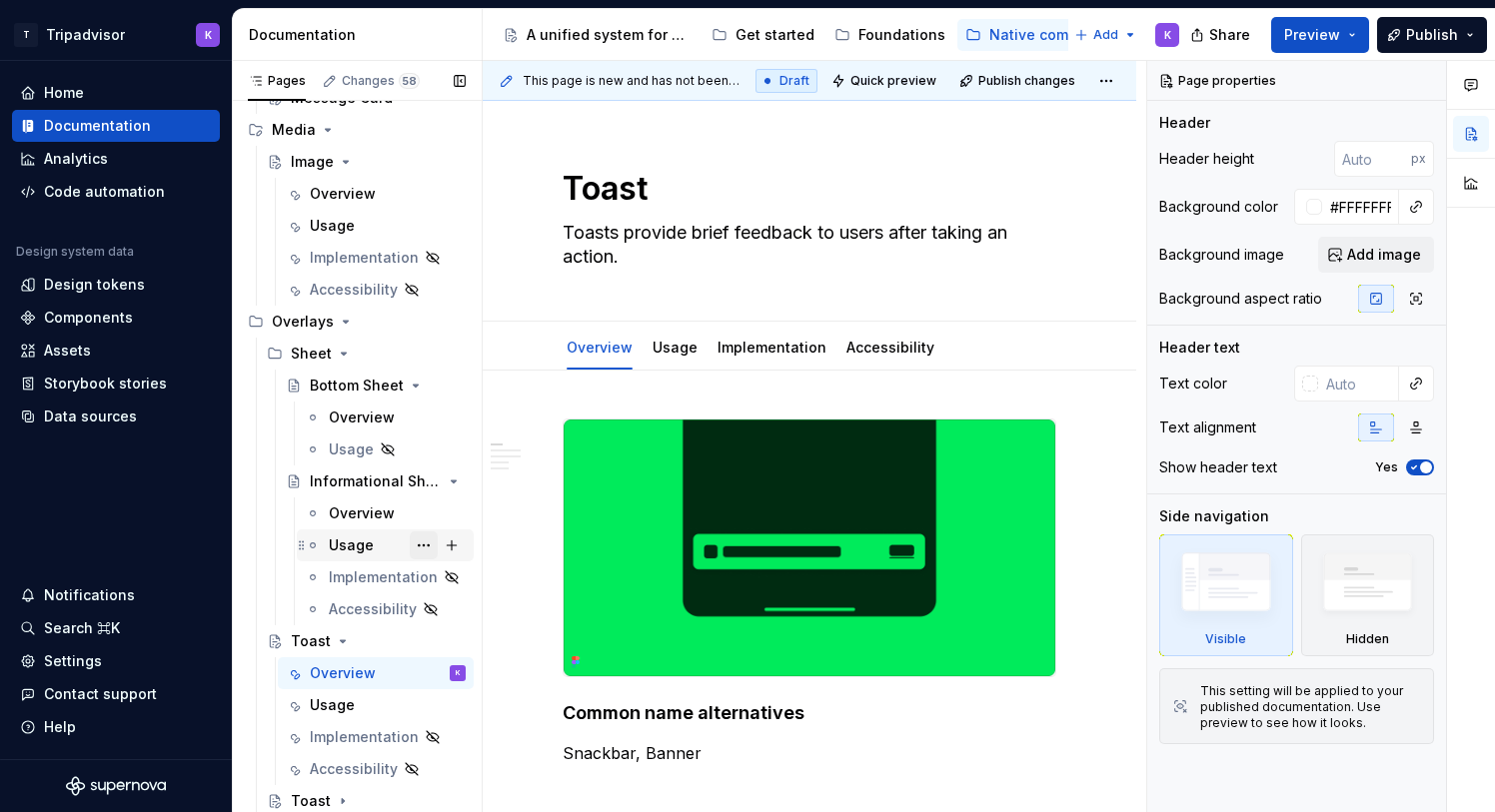 scroll, scrollTop: 1054, scrollLeft: 0, axis: vertical 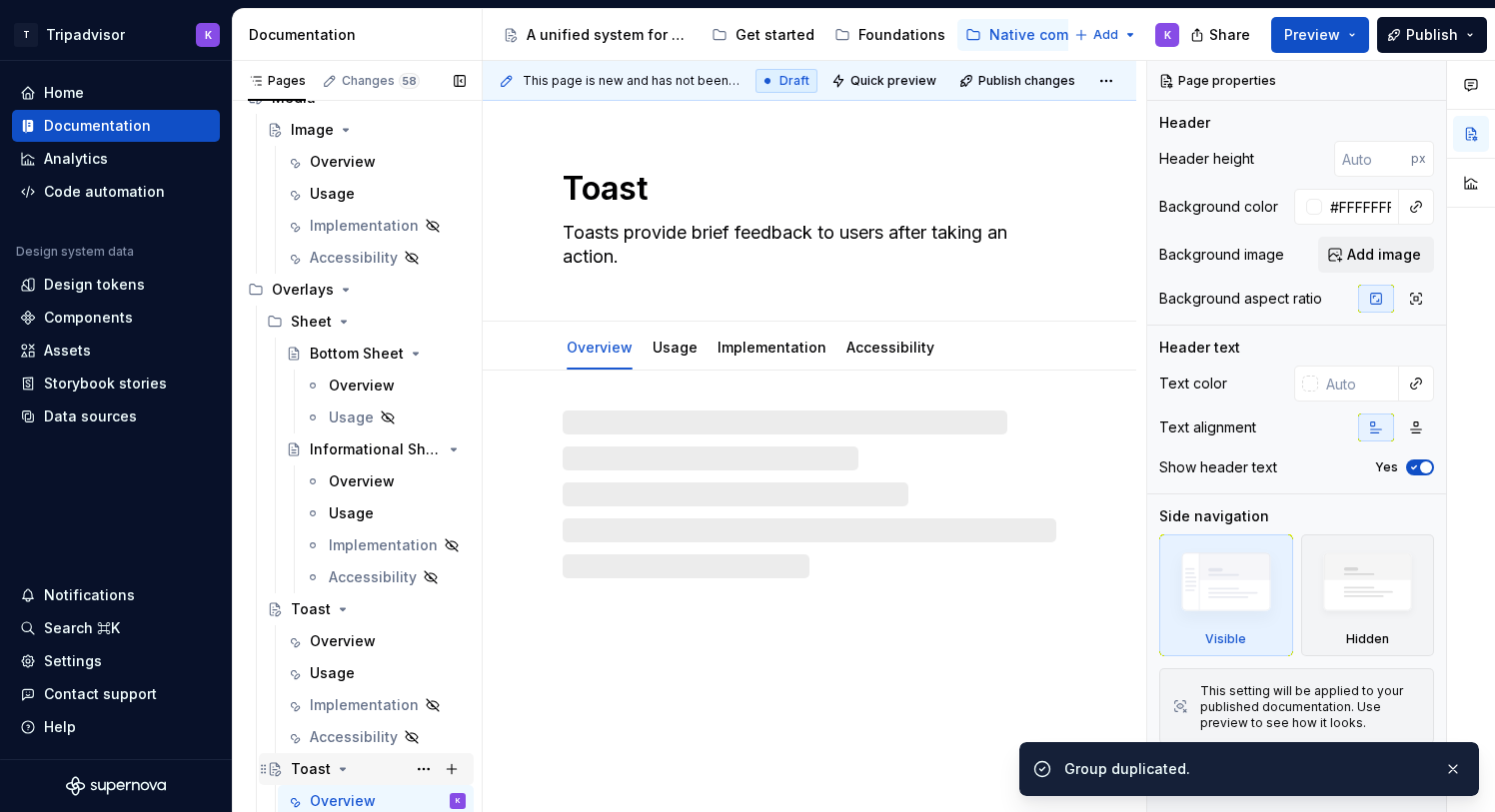 click on "Toast" at bounding box center [311, 769] 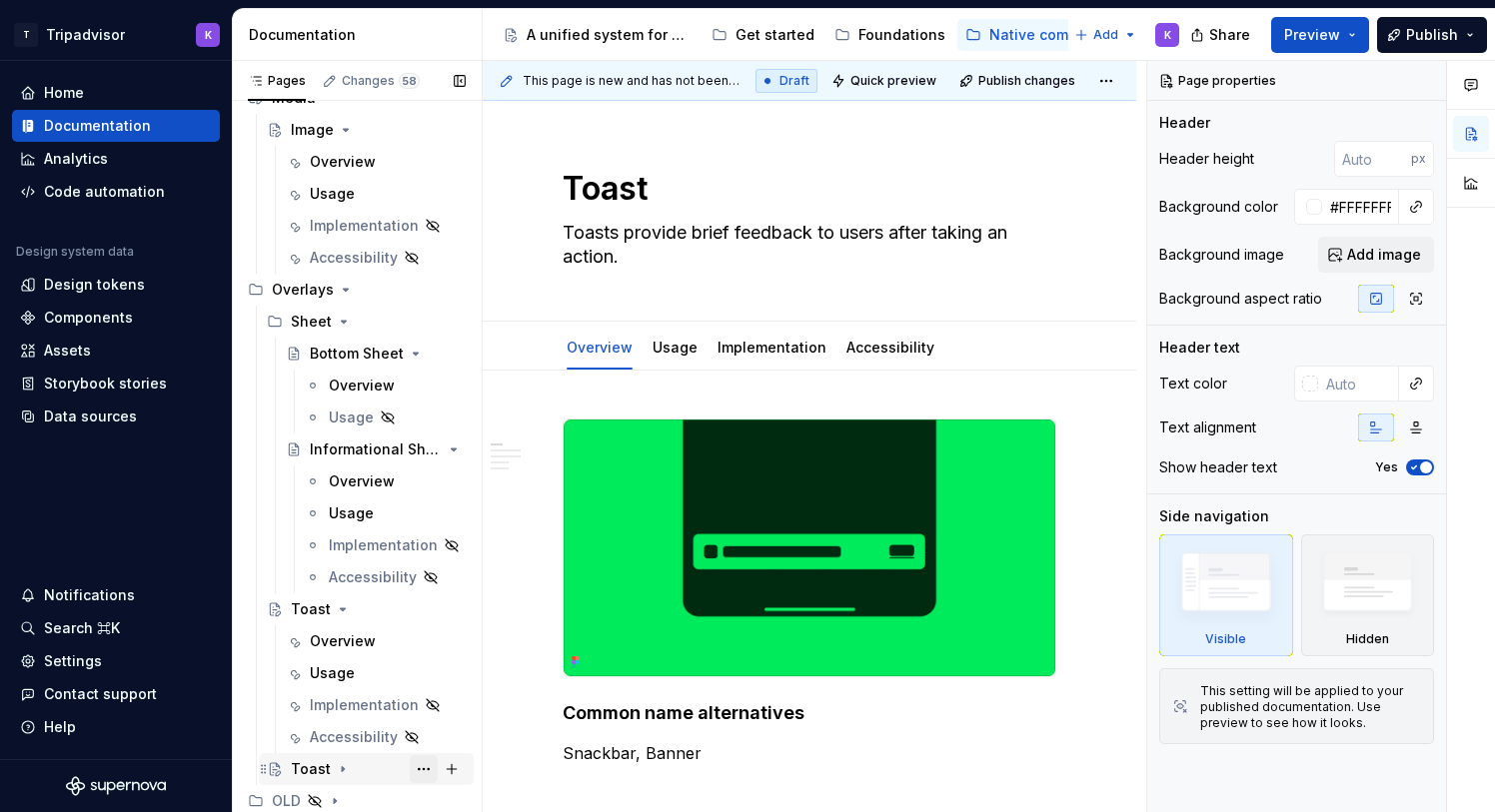 click at bounding box center (424, 769) 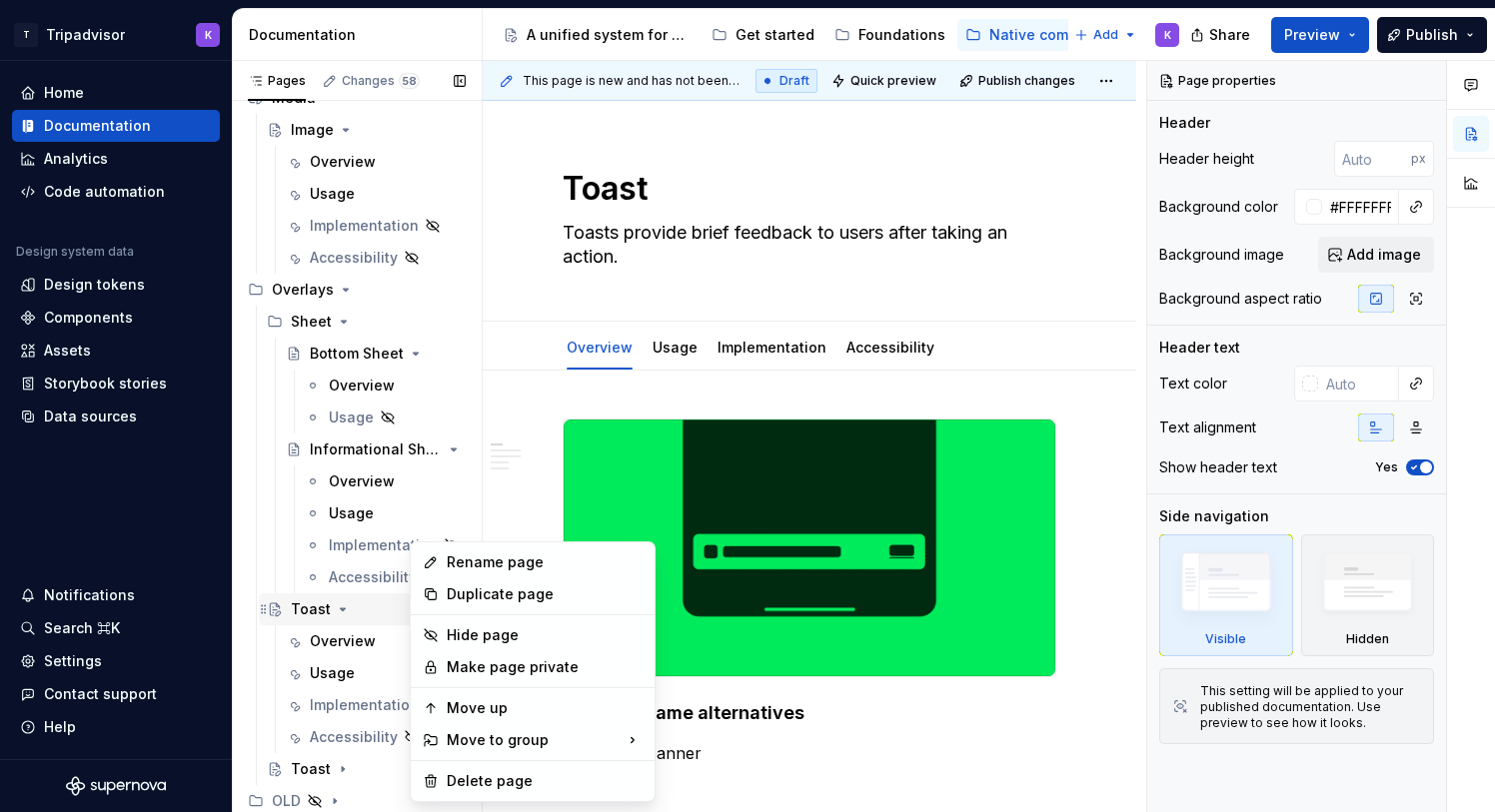 click on "Pages Changes 58 Add
Accessibility guide for tree Page tree.
Navigate the tree with the arrow keys. Common tree hotkeys apply. Further keybindings are available:
enter to execute primary action on focused item
f2 to start renaming the focused item
escape to abort renaming an item
control+d to start dragging selected items
Native Components { Category Template }  { Component Template } Overview Usage Implementation Accessibility { Frozen Template } Overview Implementation Actions Actions Button Icon Button FAB Logo Button Button Dock Avatars Avatar Avatar Group Brand Assets Bubble Rating Cards Cards Vertical Card Overview Usage Implementation Accessibility Horizontal Card Message Card Media Image Overview Usage Implementation Accessibility Overlays Sheet Bottom Sheet Overview Usage Informational Sheets Overview Usage Implementation Accessibility Toast Overview Usage Implementation Accessibility Toast OLD A unified system for every journey." at bounding box center (357, 440) 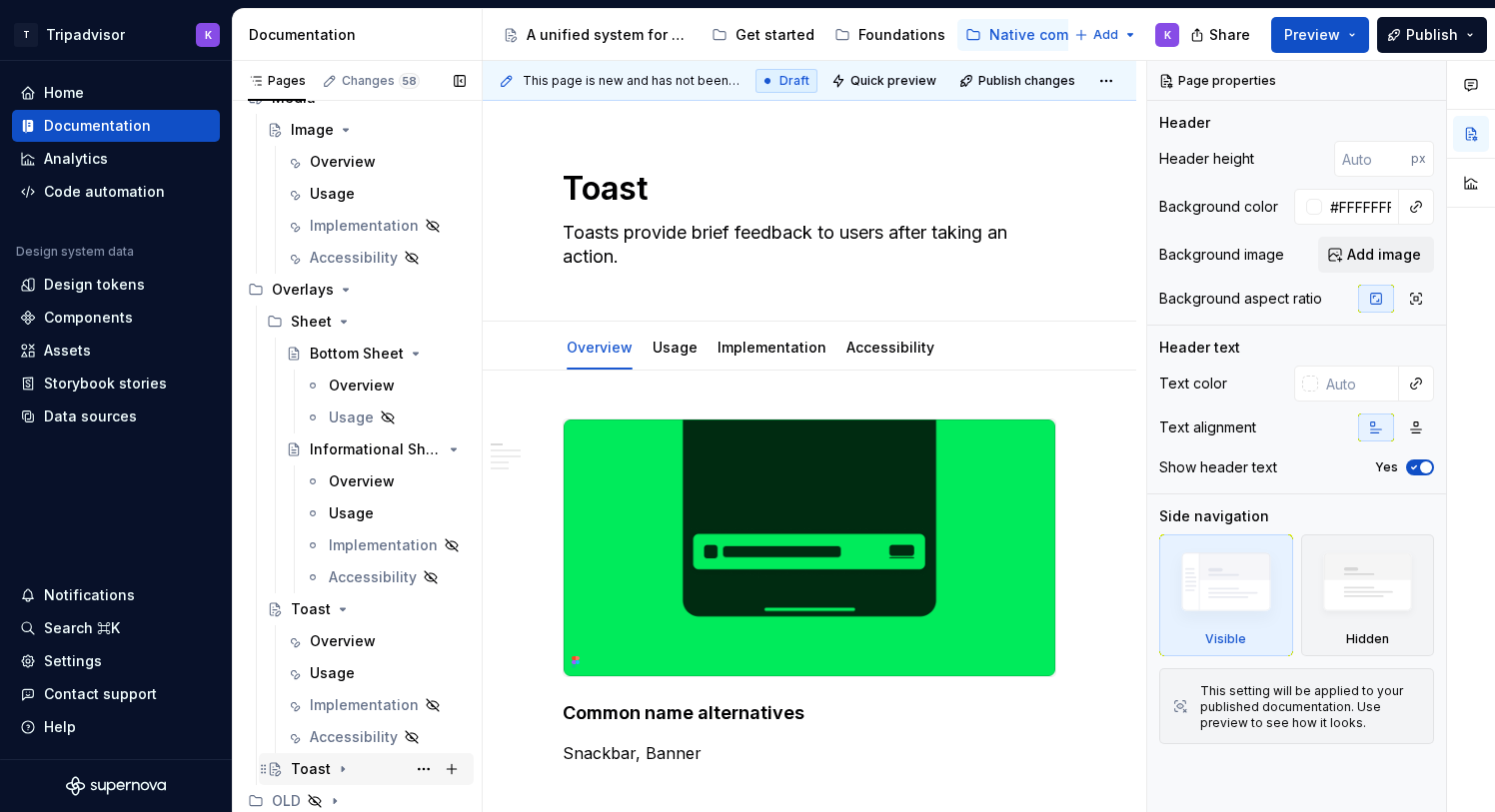 click 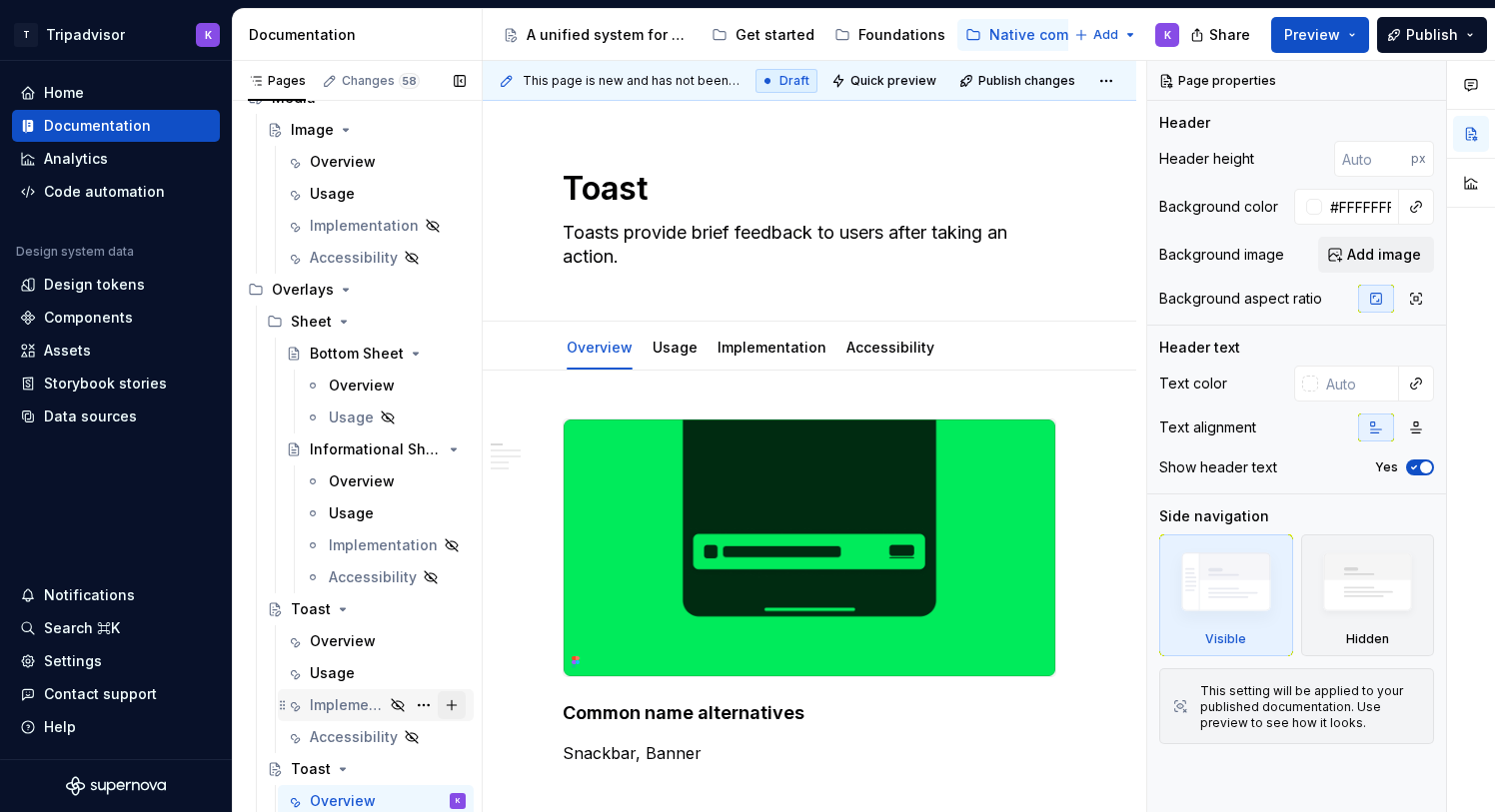scroll, scrollTop: 1182, scrollLeft: 0, axis: vertical 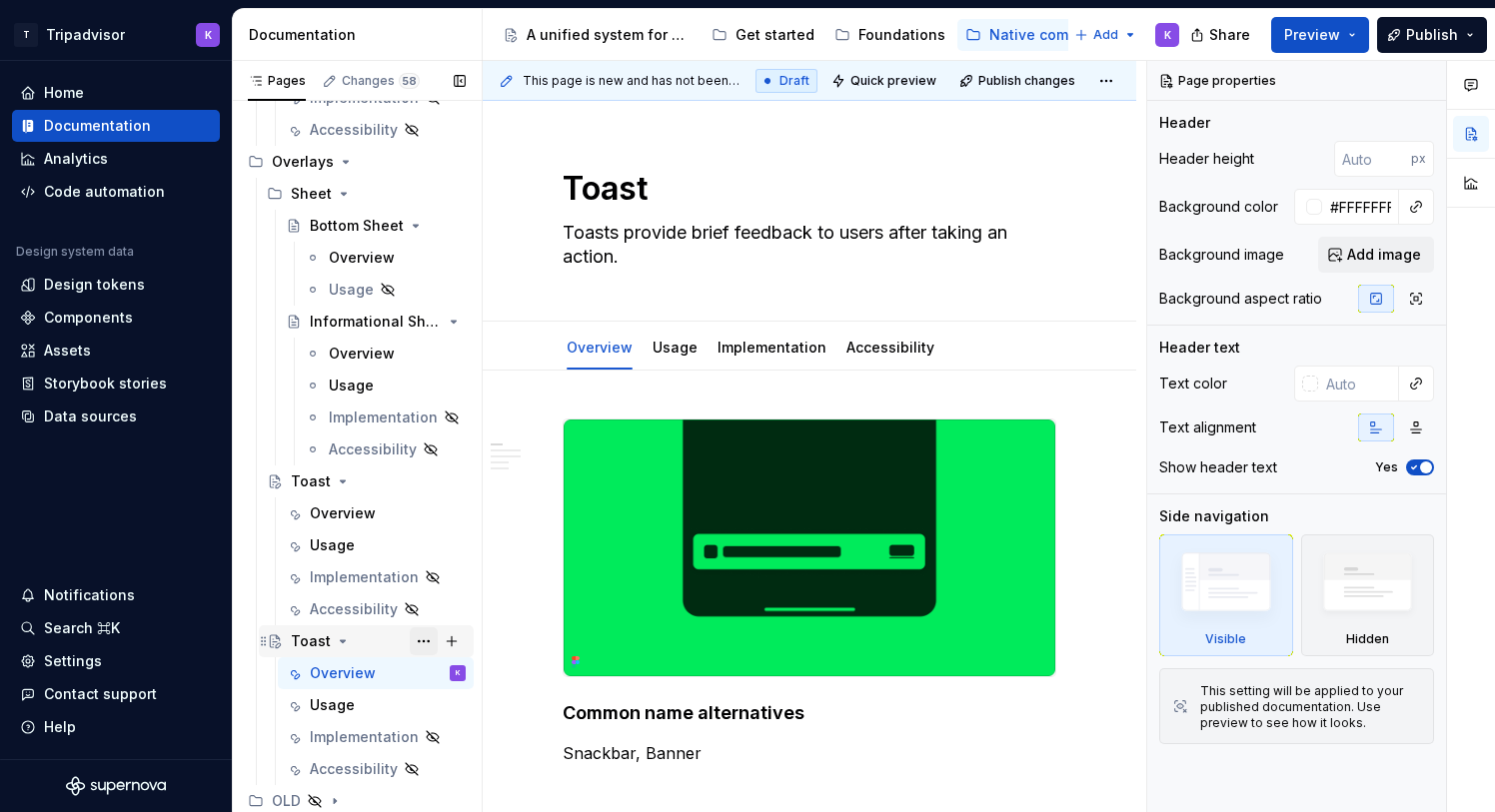 click at bounding box center (424, 641) 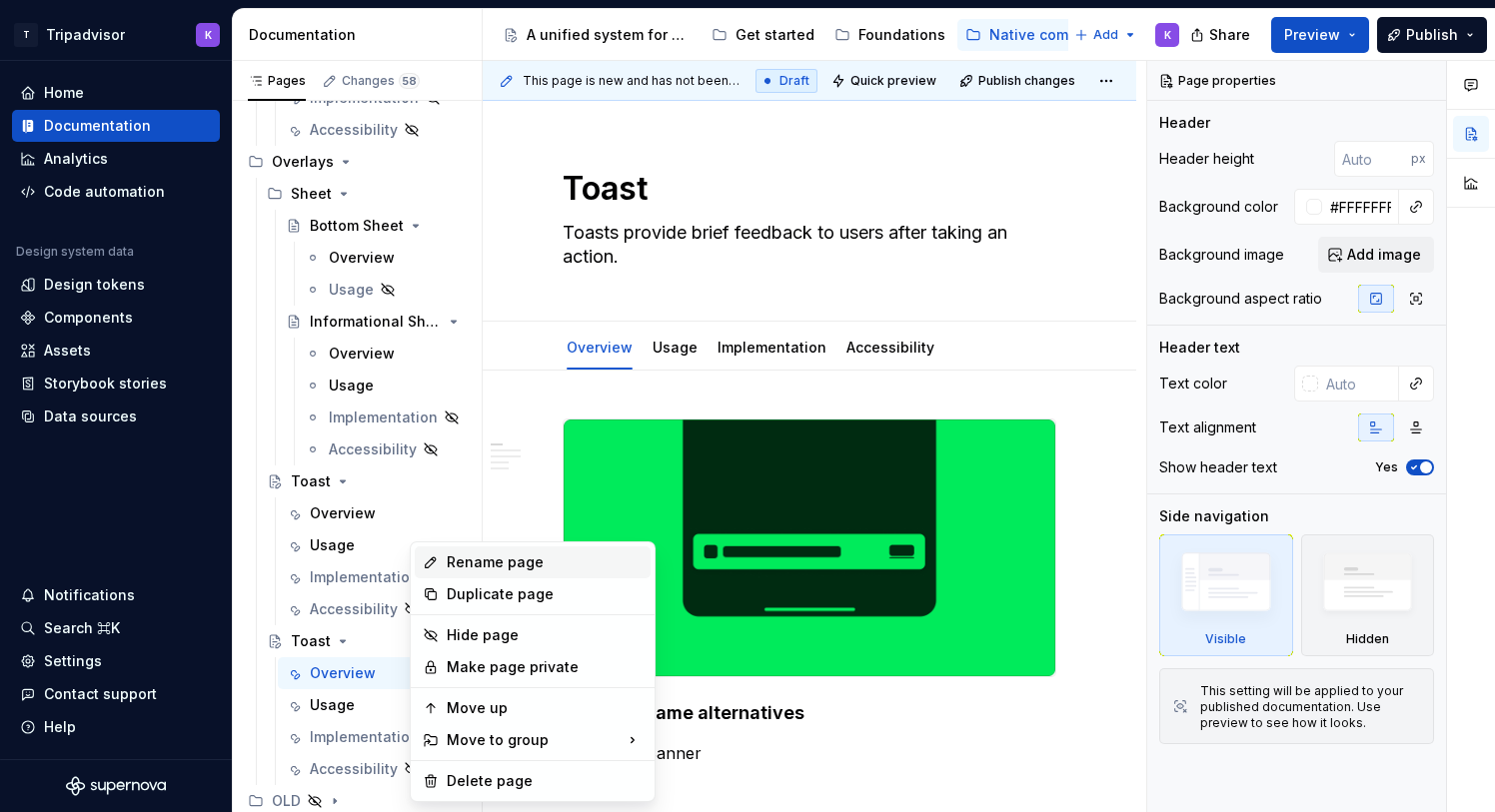 click on "Rename page" at bounding box center [545, 562] 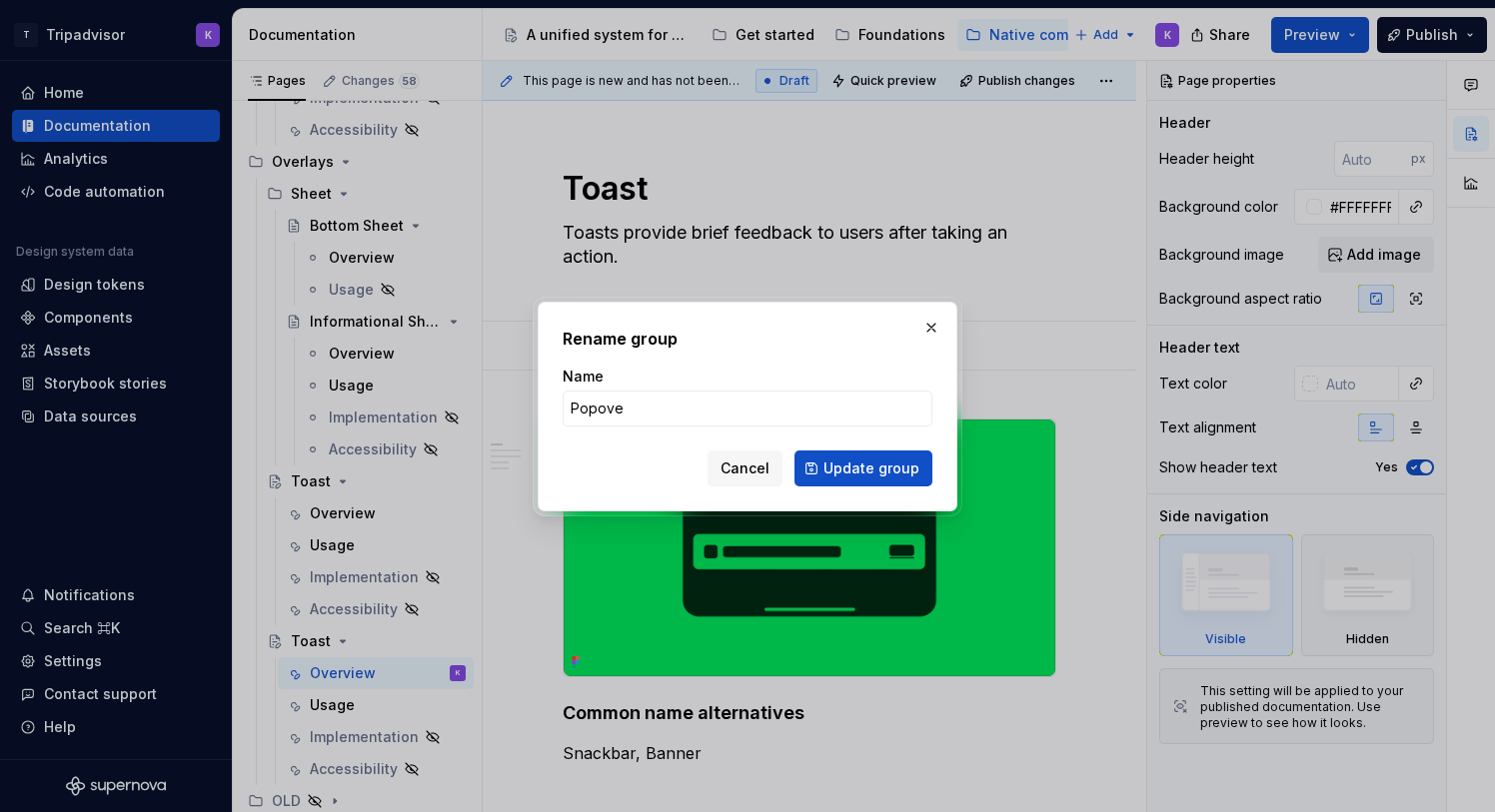 type on "Popover" 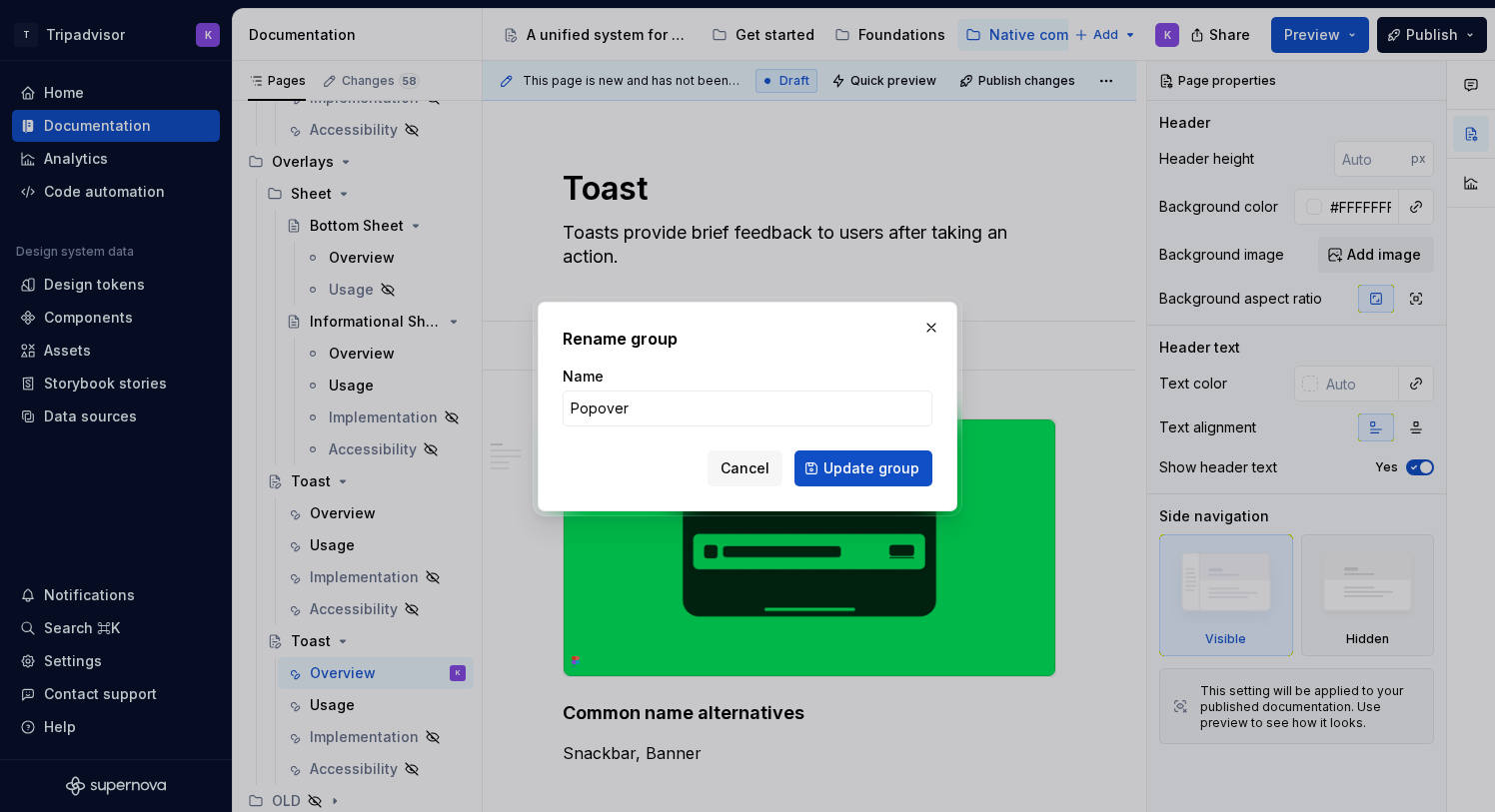 click on "Update group" at bounding box center [863, 468] 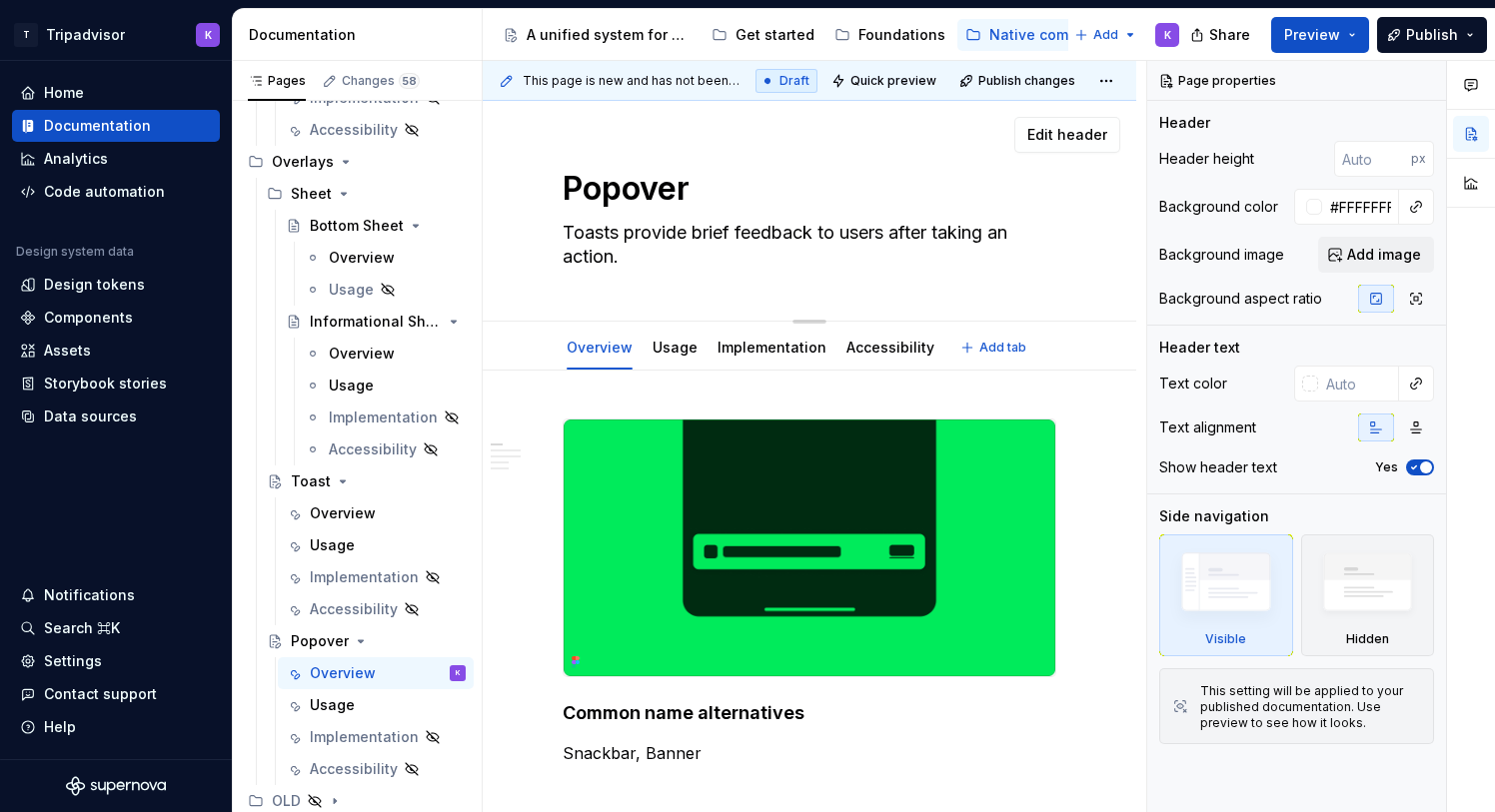 click on "Toasts provide brief feedback to users after taking an action." at bounding box center [805, 245] 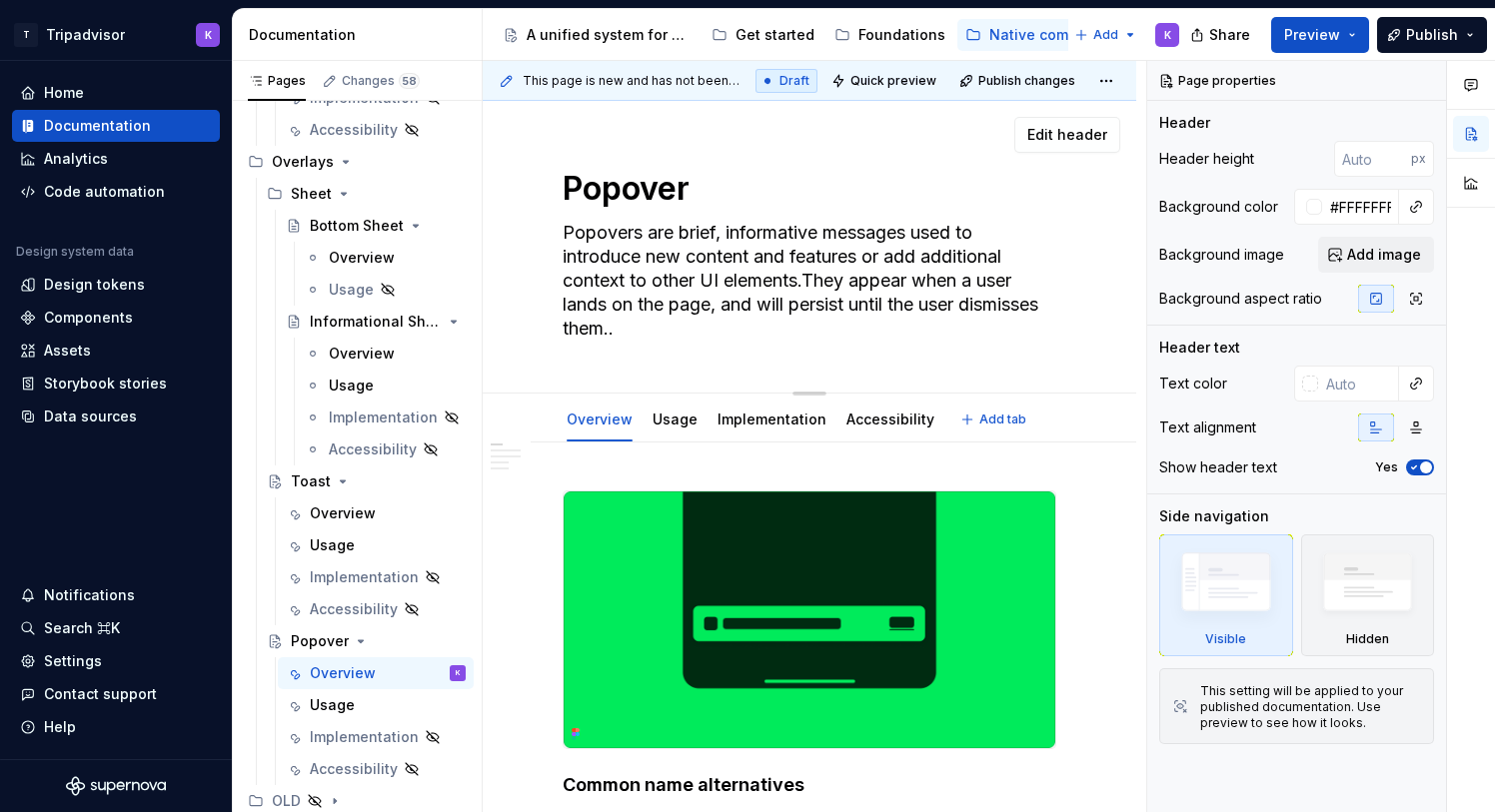 type on "*" 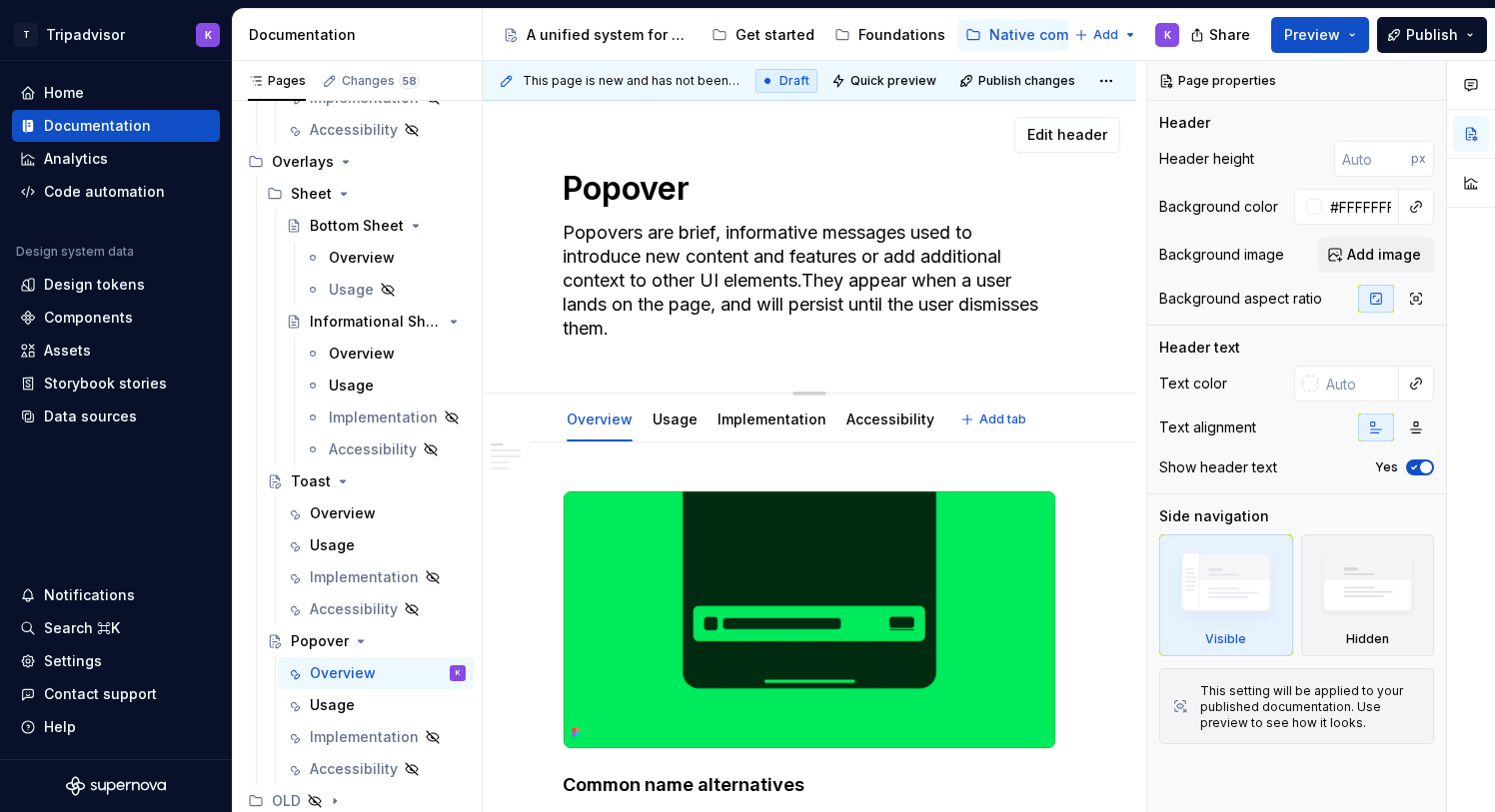 click on "Popovers are brief, informative messages used to introduce new content and features or add additional context to other UI elements.They appear when a user lands on the page, and will persist until the user dismisses them." at bounding box center (805, 281) 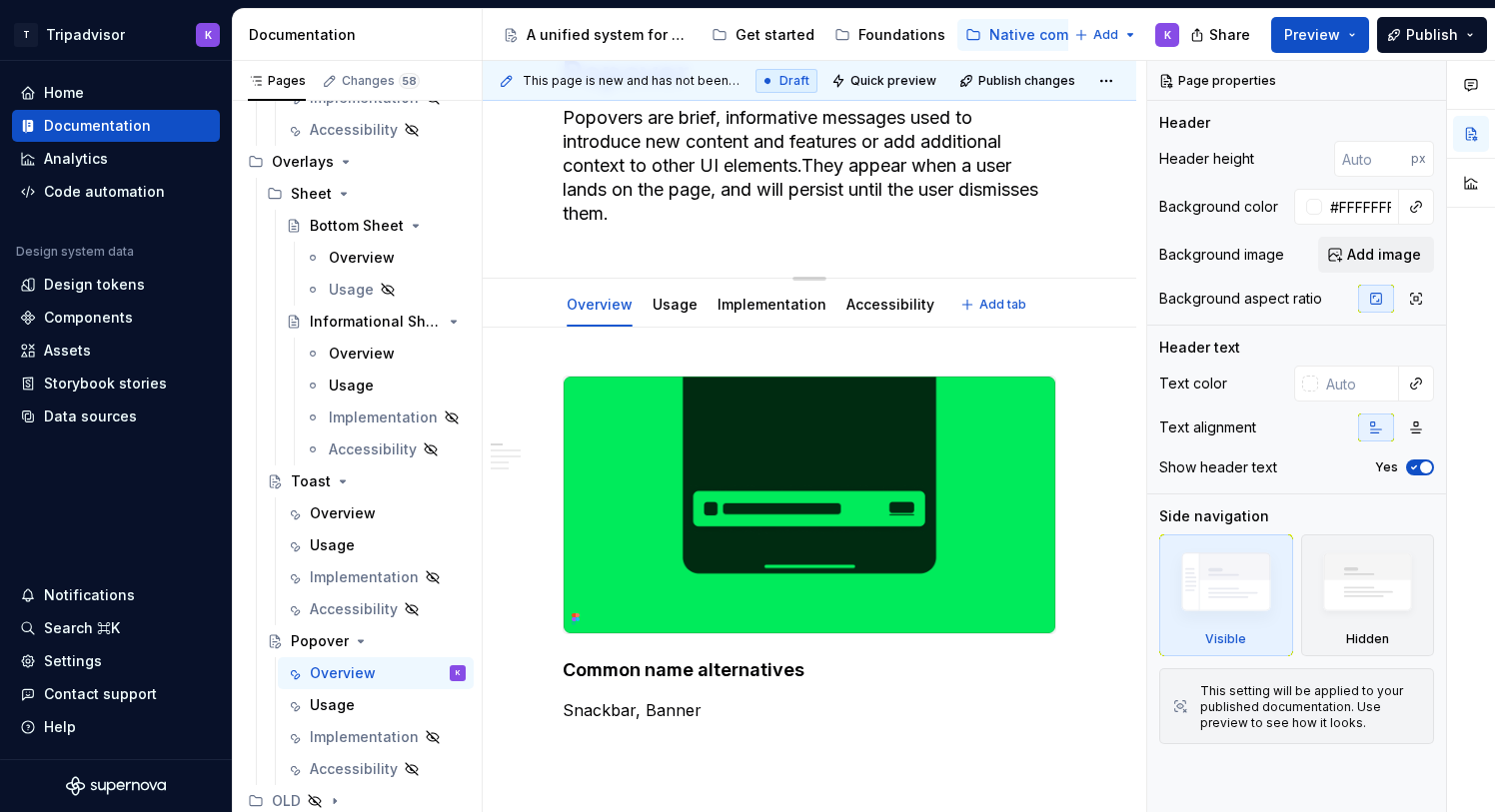 scroll, scrollTop: 116, scrollLeft: 0, axis: vertical 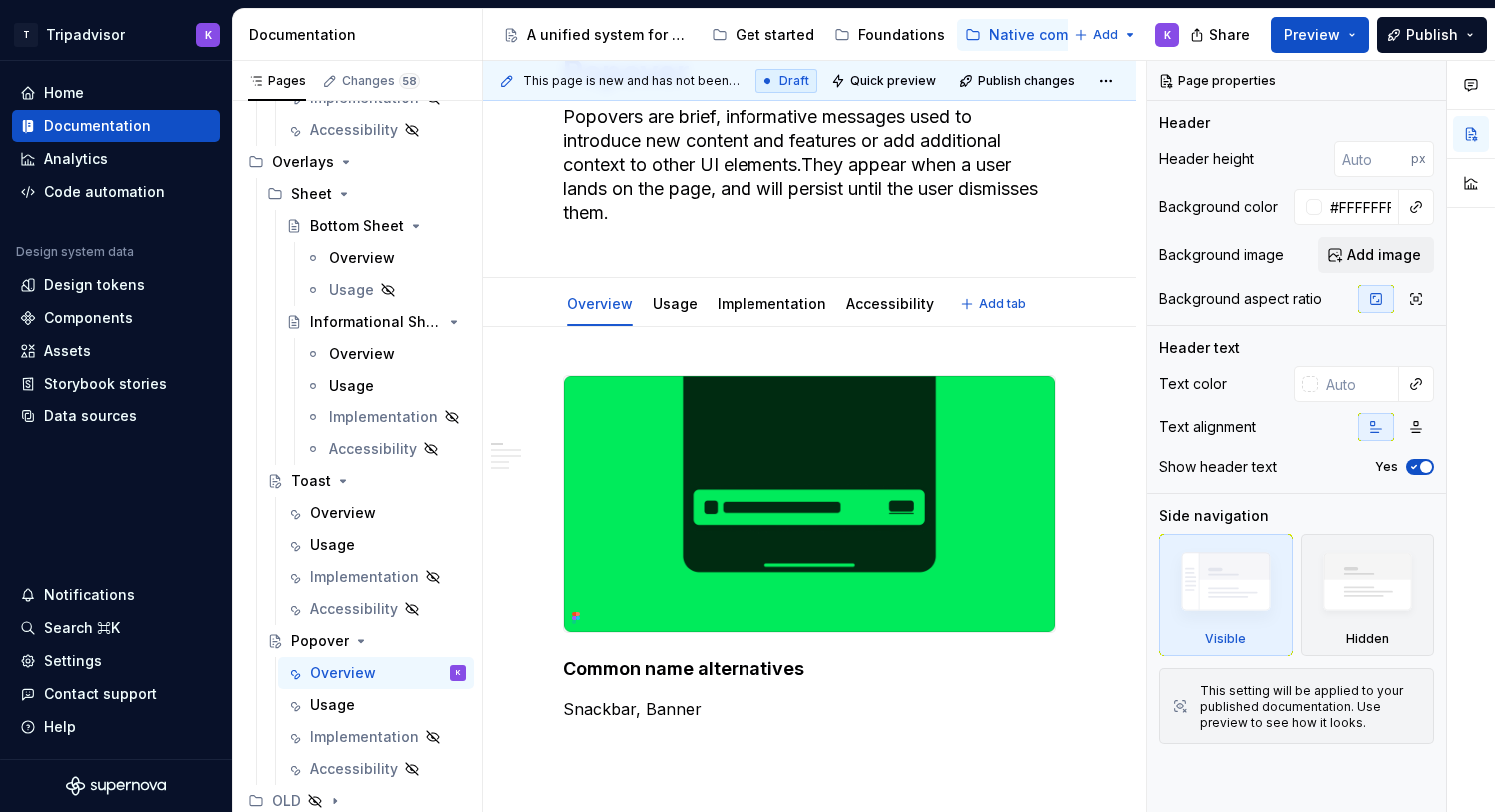 type on "*" 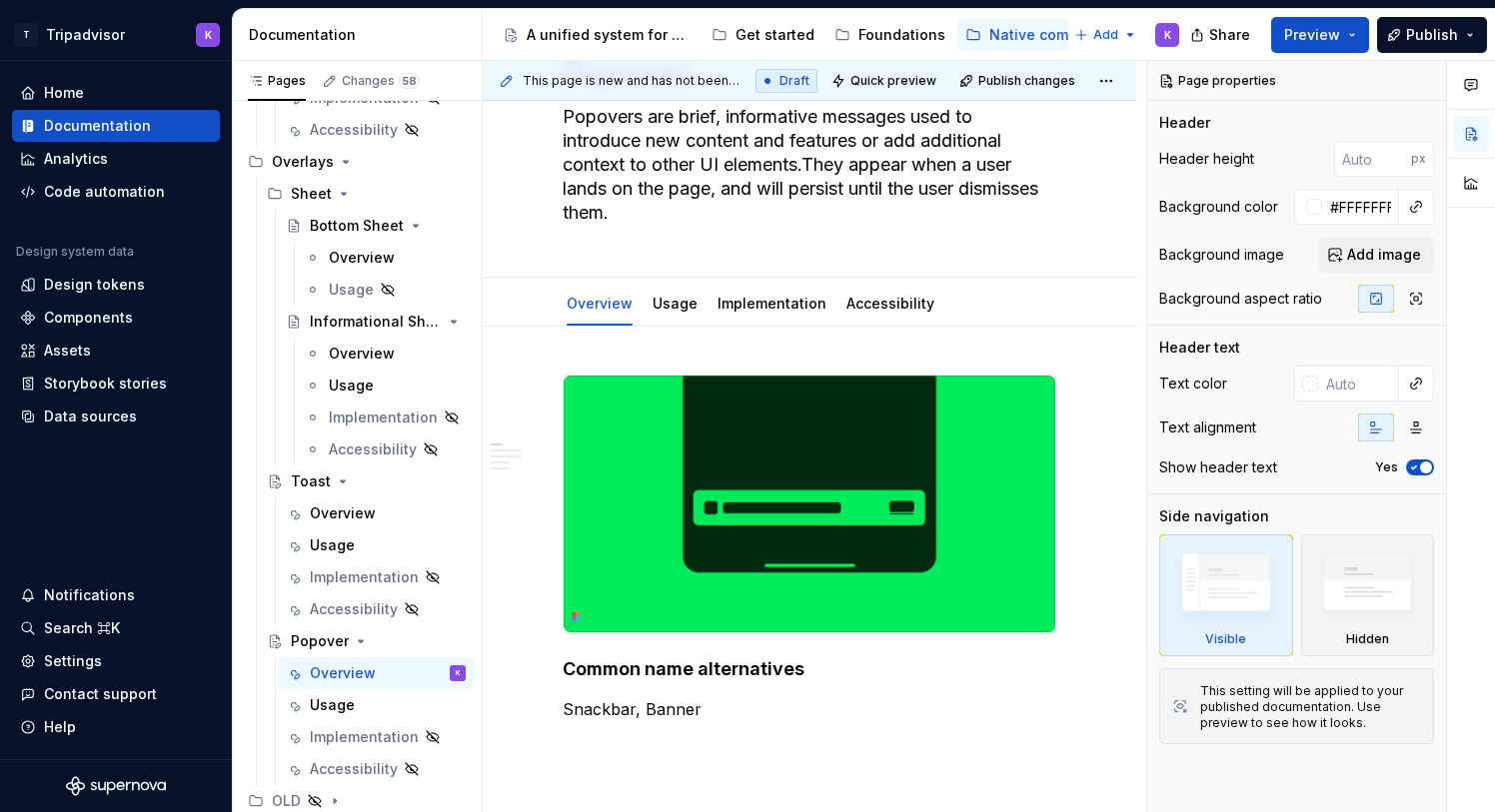 scroll, scrollTop: 251, scrollLeft: 0, axis: vertical 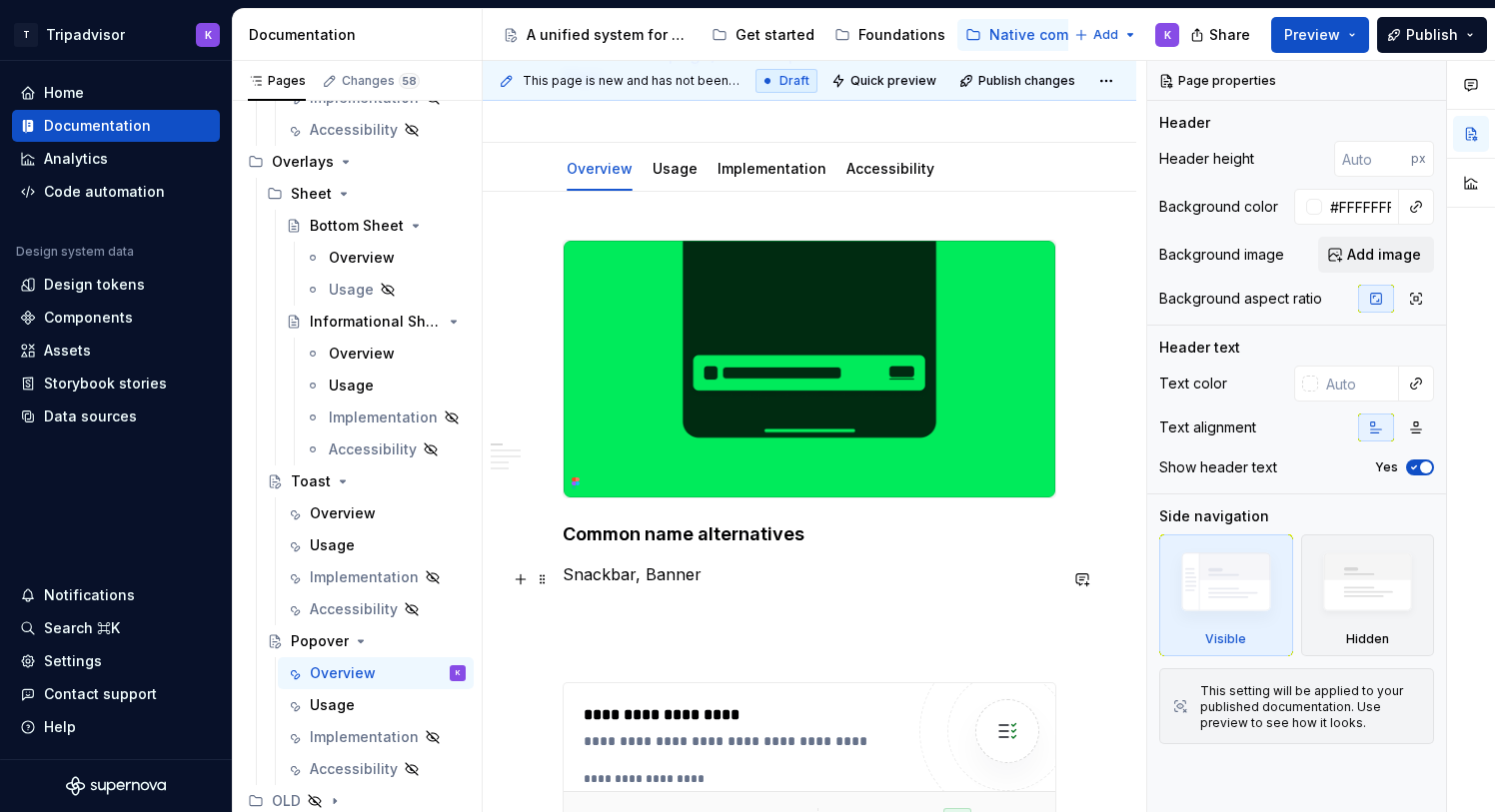type on "Popovers are brief, informative messages used to introduce new content and features or add additional context to other UI elements.They appear when a user lands on the page, and will persist until the user dismisses them." 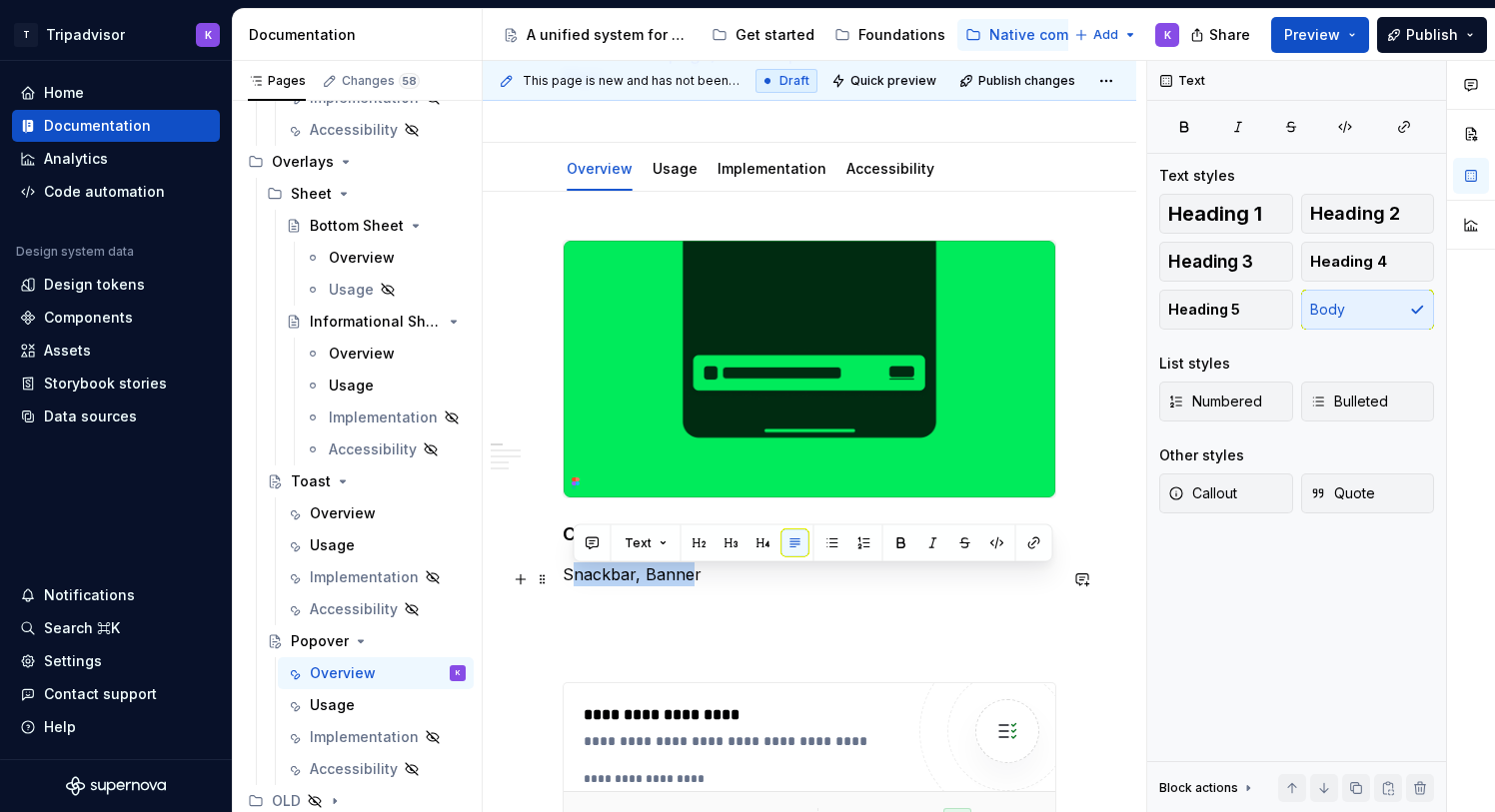 drag, startPoint x: 651, startPoint y: 586, endPoint x: 569, endPoint y: 586, distance: 82 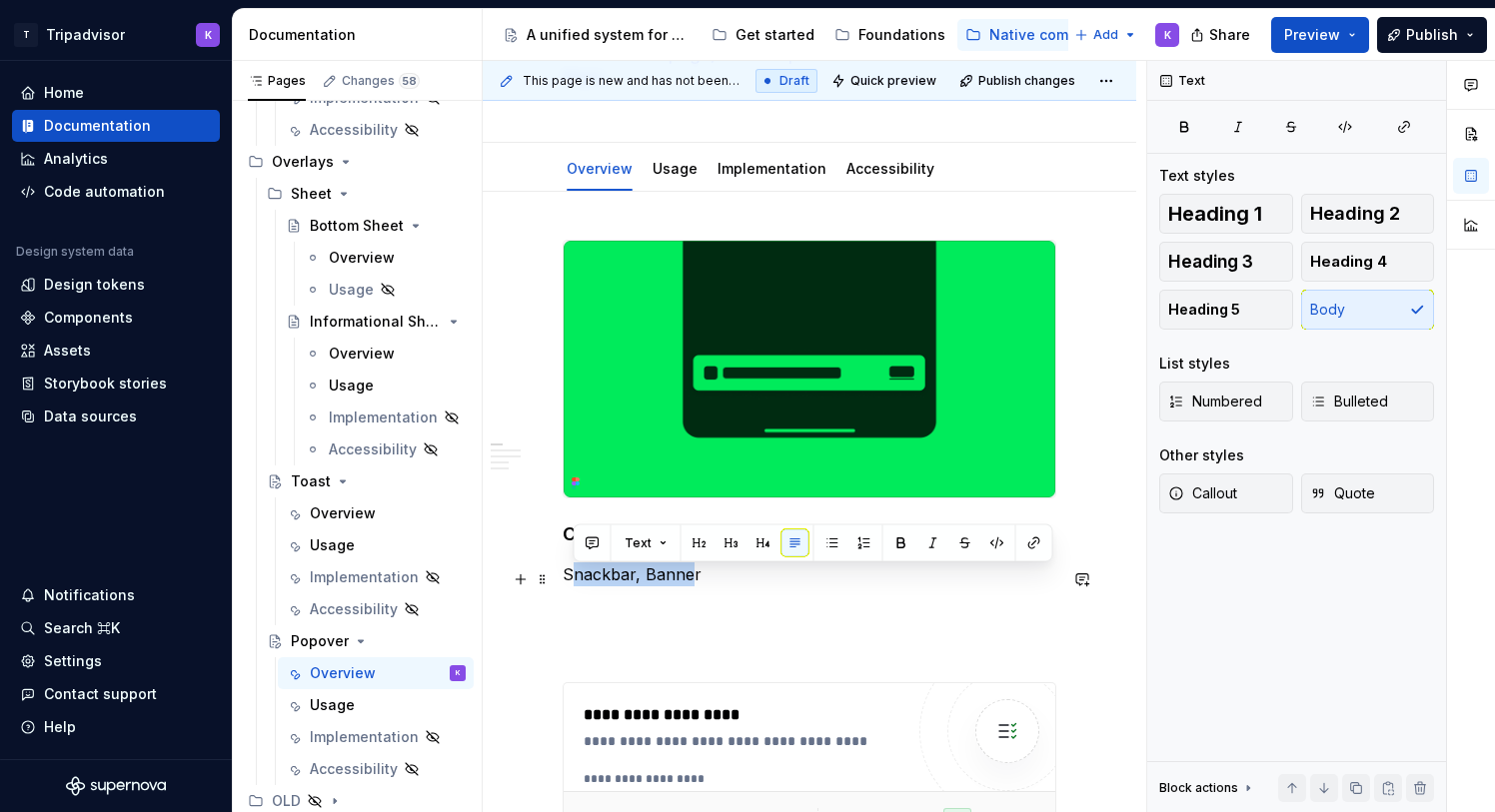 click on "Snackbar, Banner" at bounding box center [809, 574] 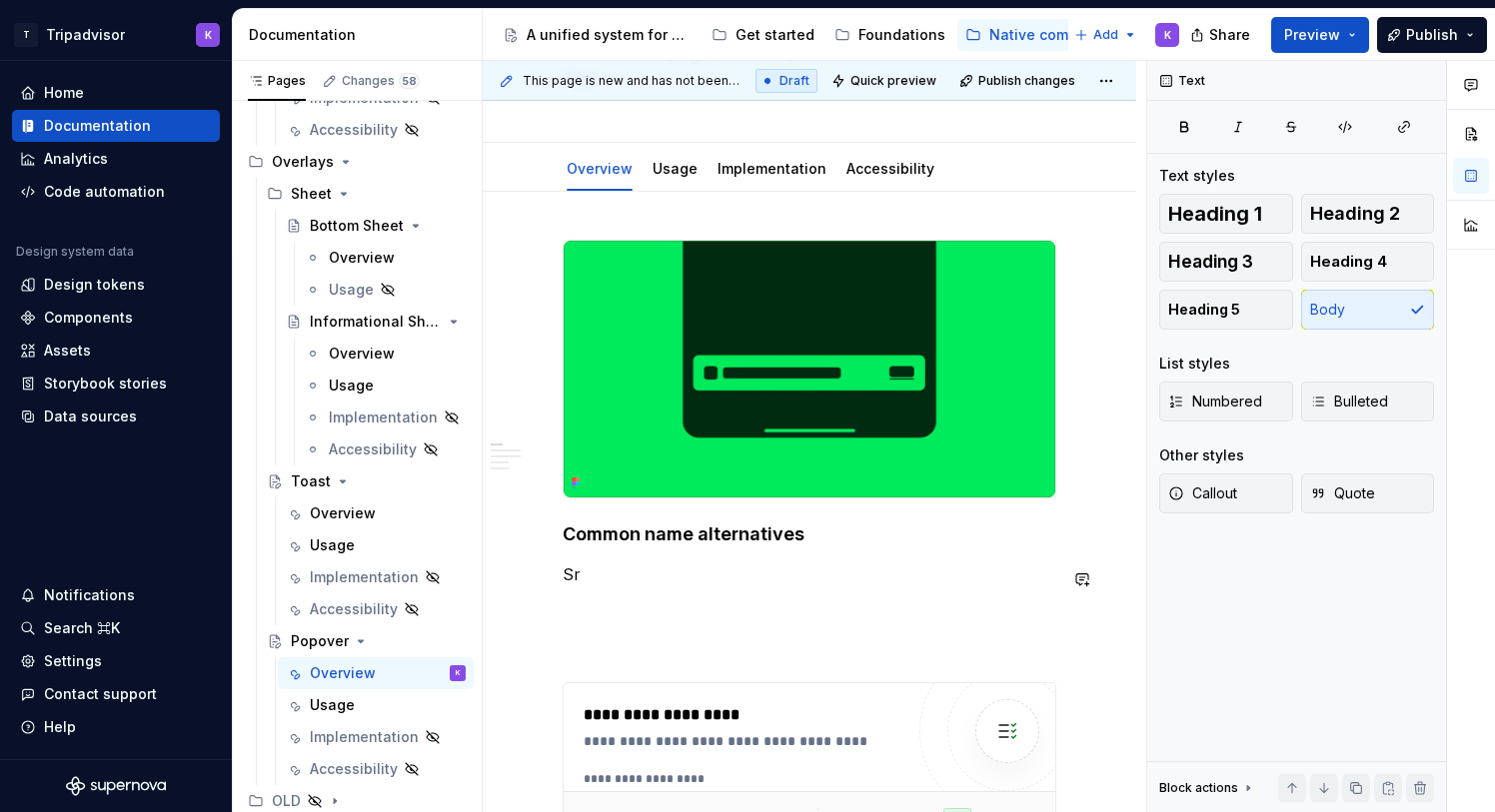 type 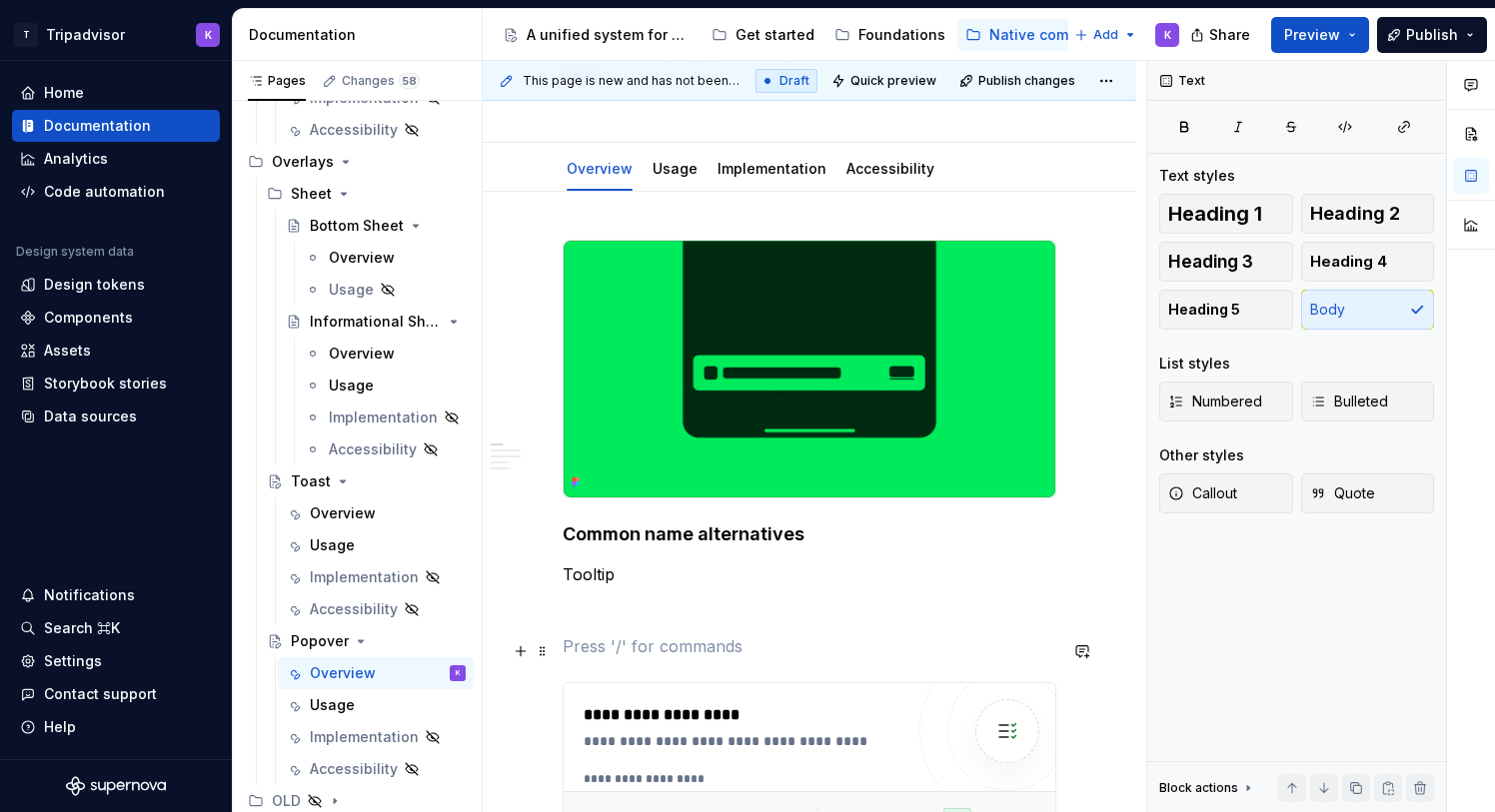 click at bounding box center (809, 646) 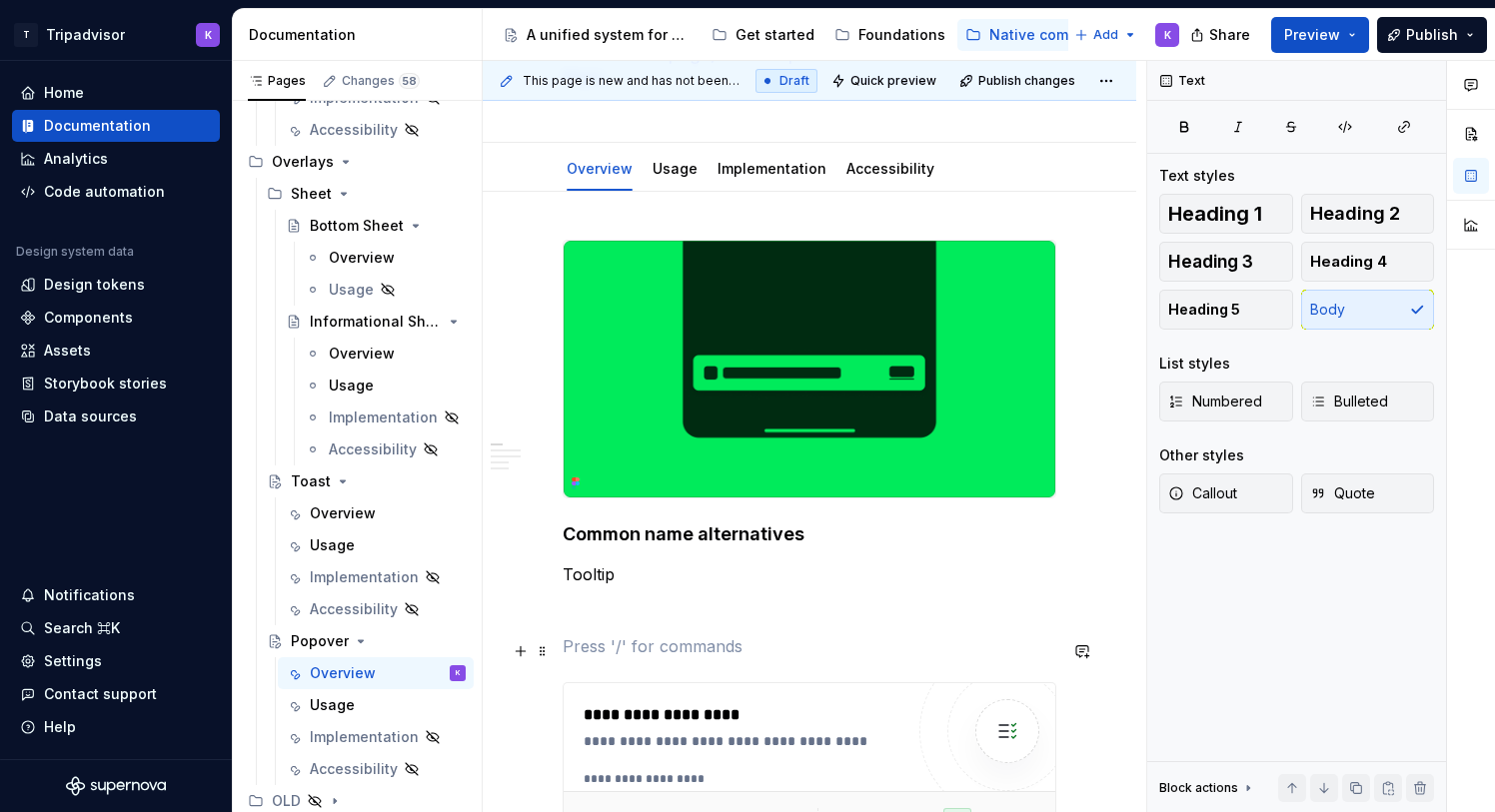 scroll, scrollTop: 242, scrollLeft: 0, axis: vertical 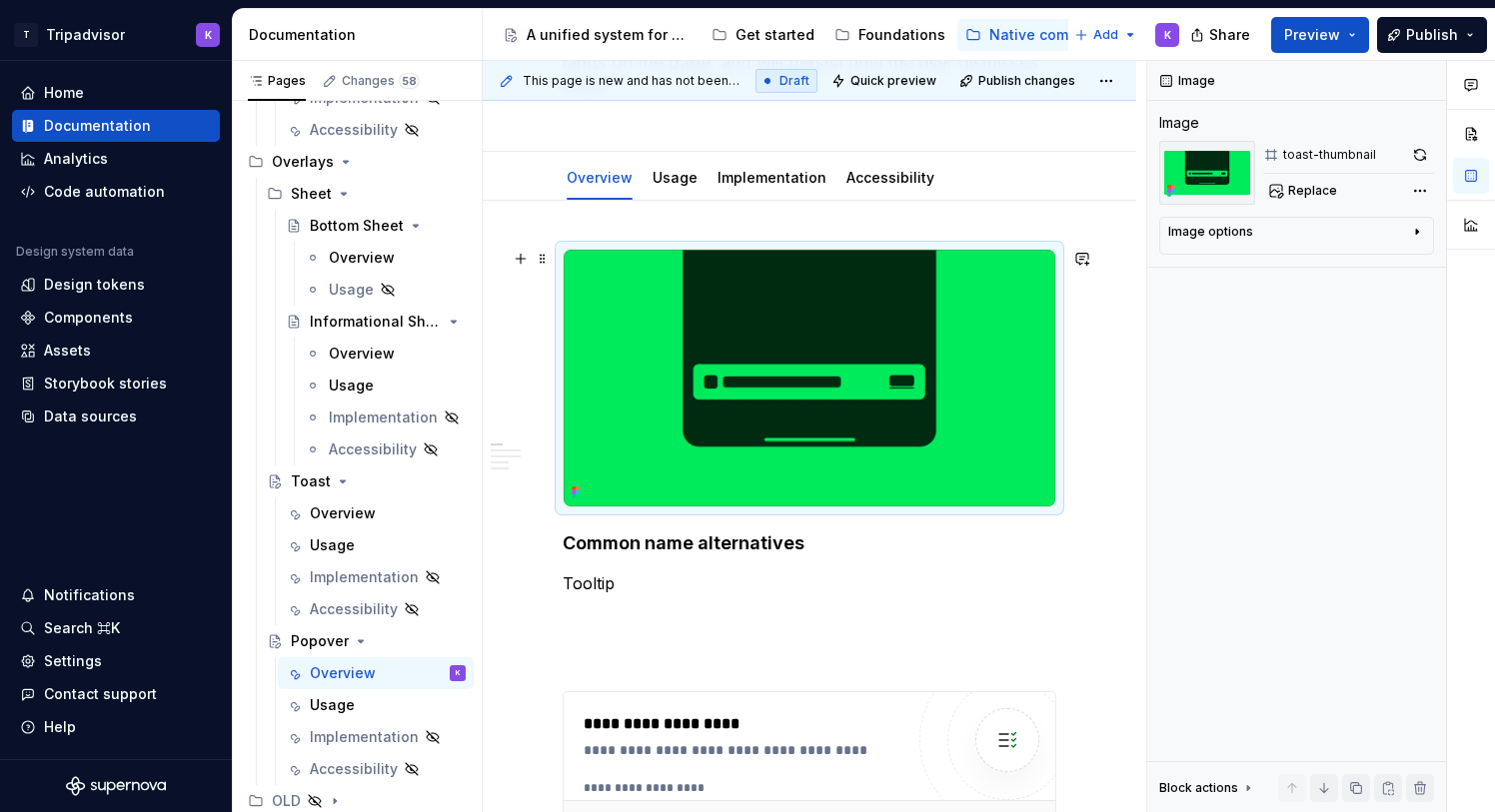 click at bounding box center (809, 378) 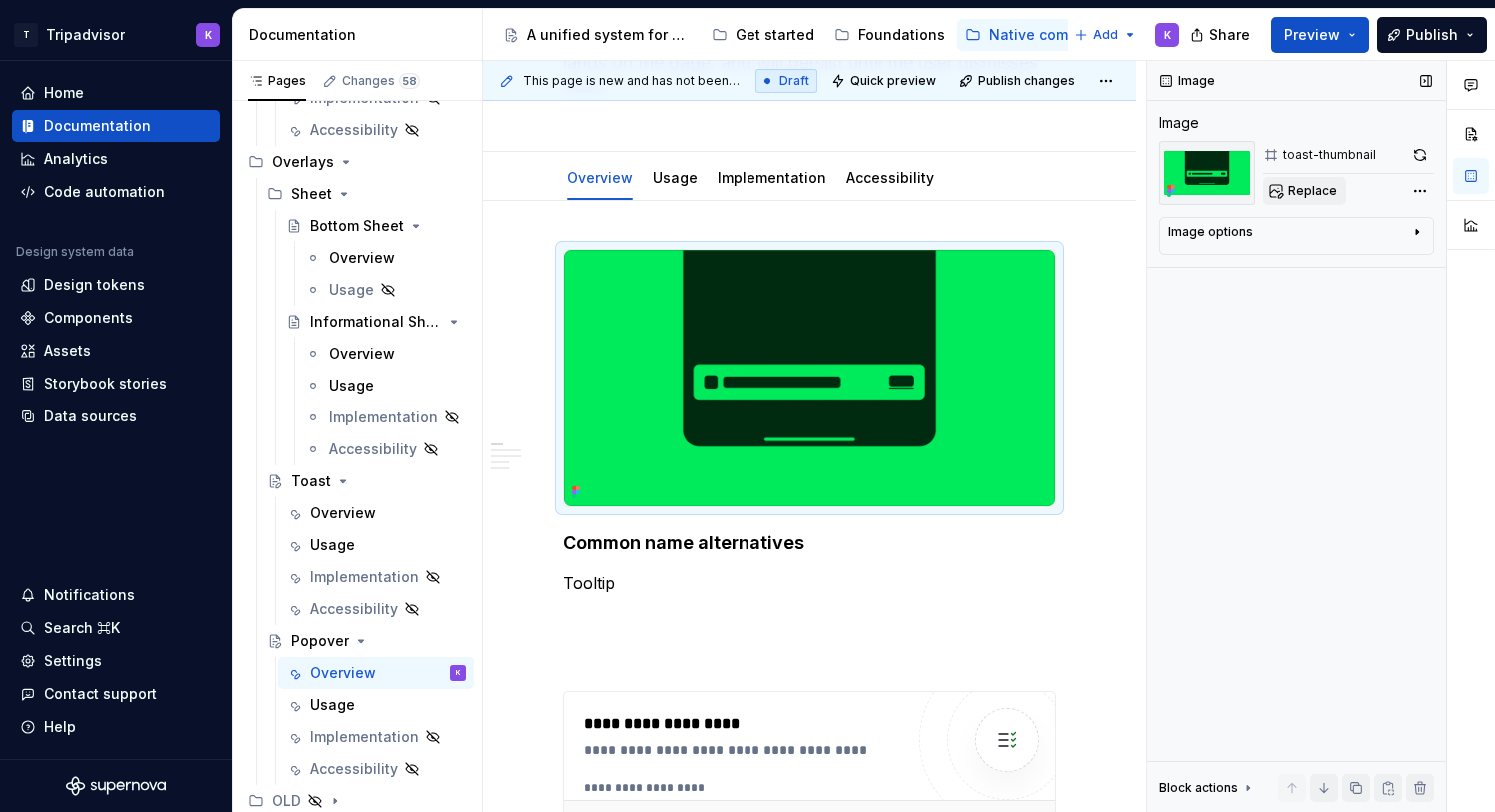 click on "Replace" at bounding box center [1312, 191] 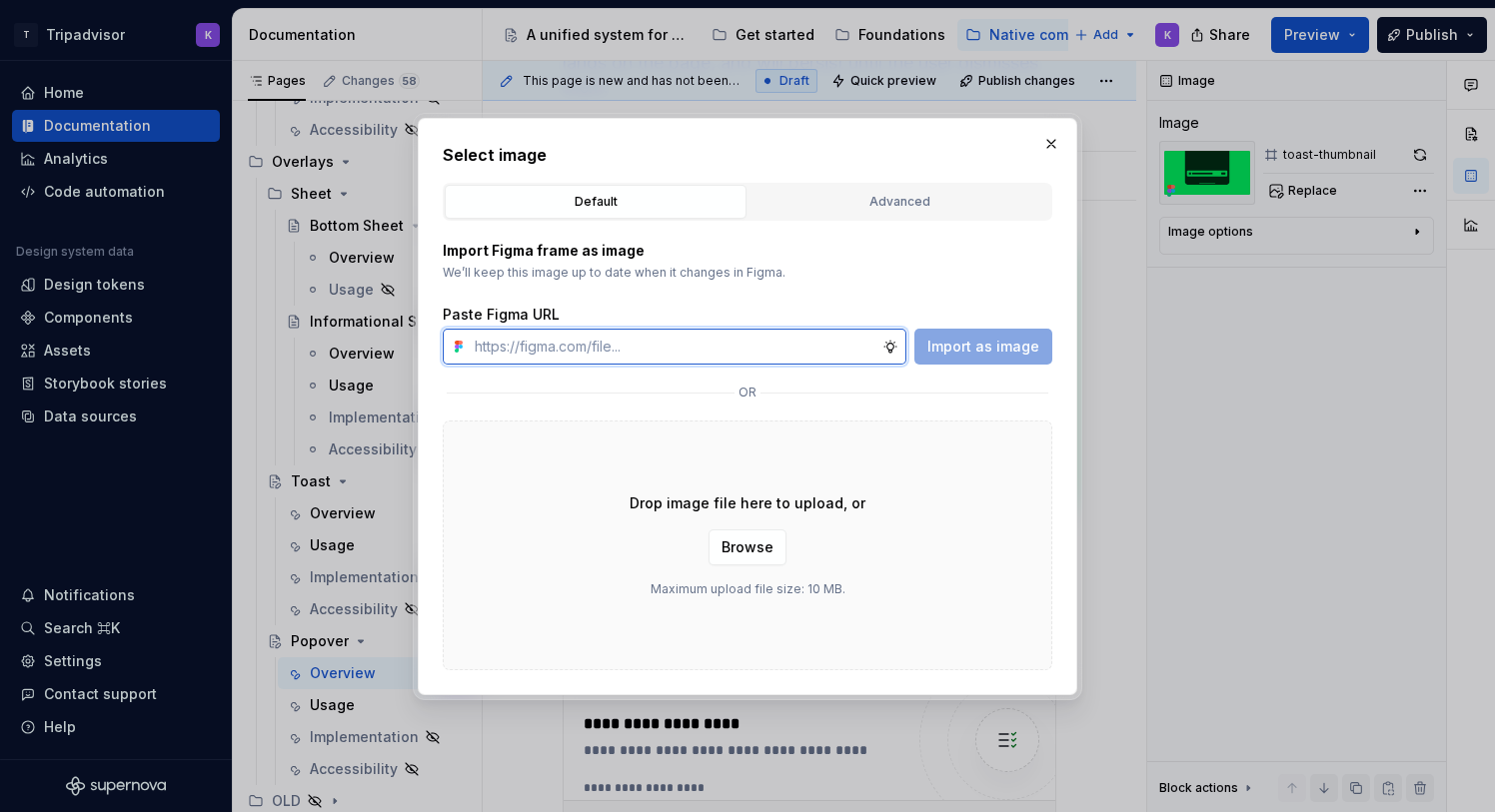 paste on "https://www.figma.com/design/eWzZGbXTCMsZ0gwC1u1MU0/Altas-Native-Documentation?node-id=9618-336942&t=hRHpz4dkHuKTCIJx-1" 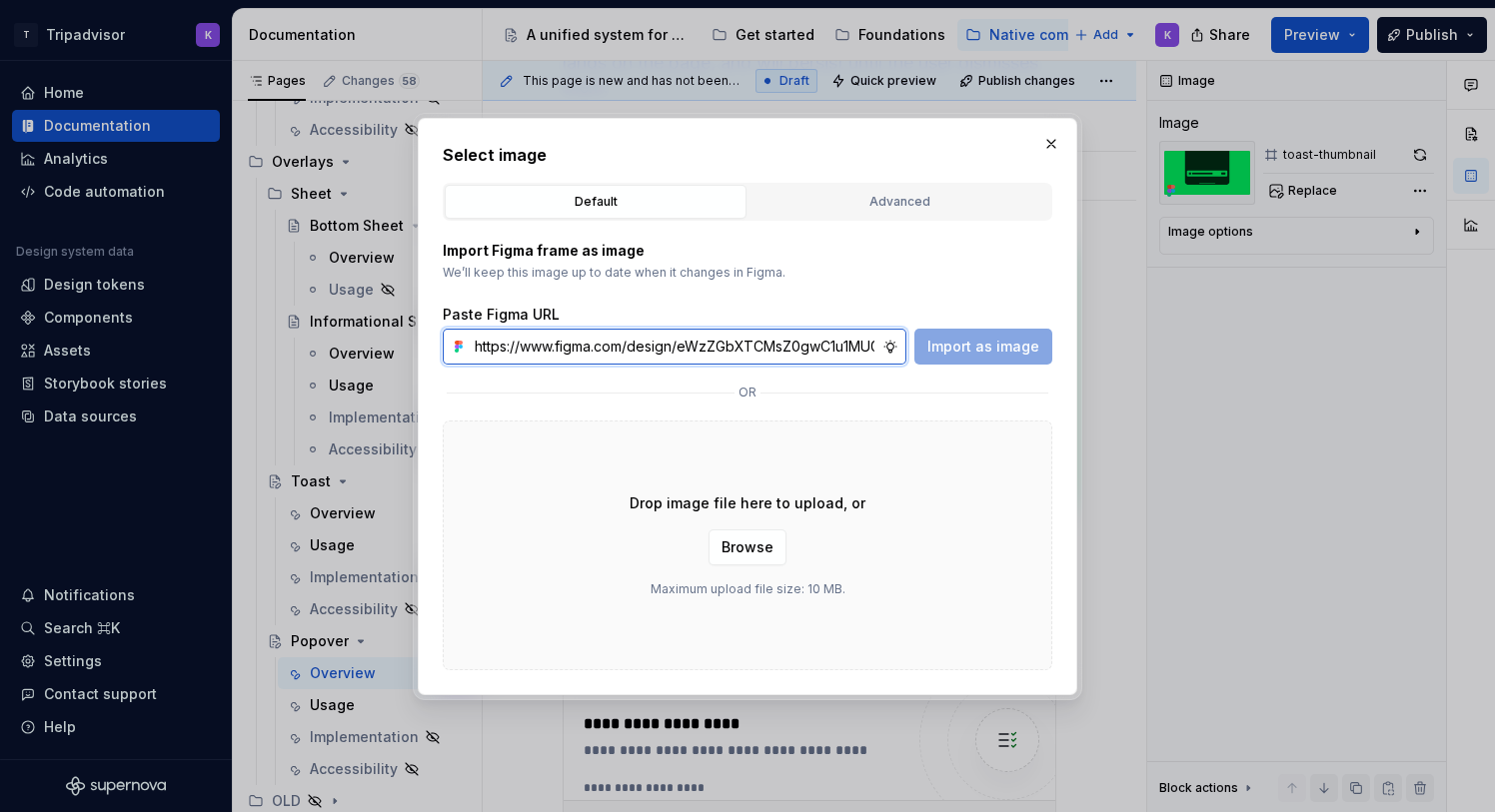 scroll, scrollTop: 0, scrollLeft: 530, axis: horizontal 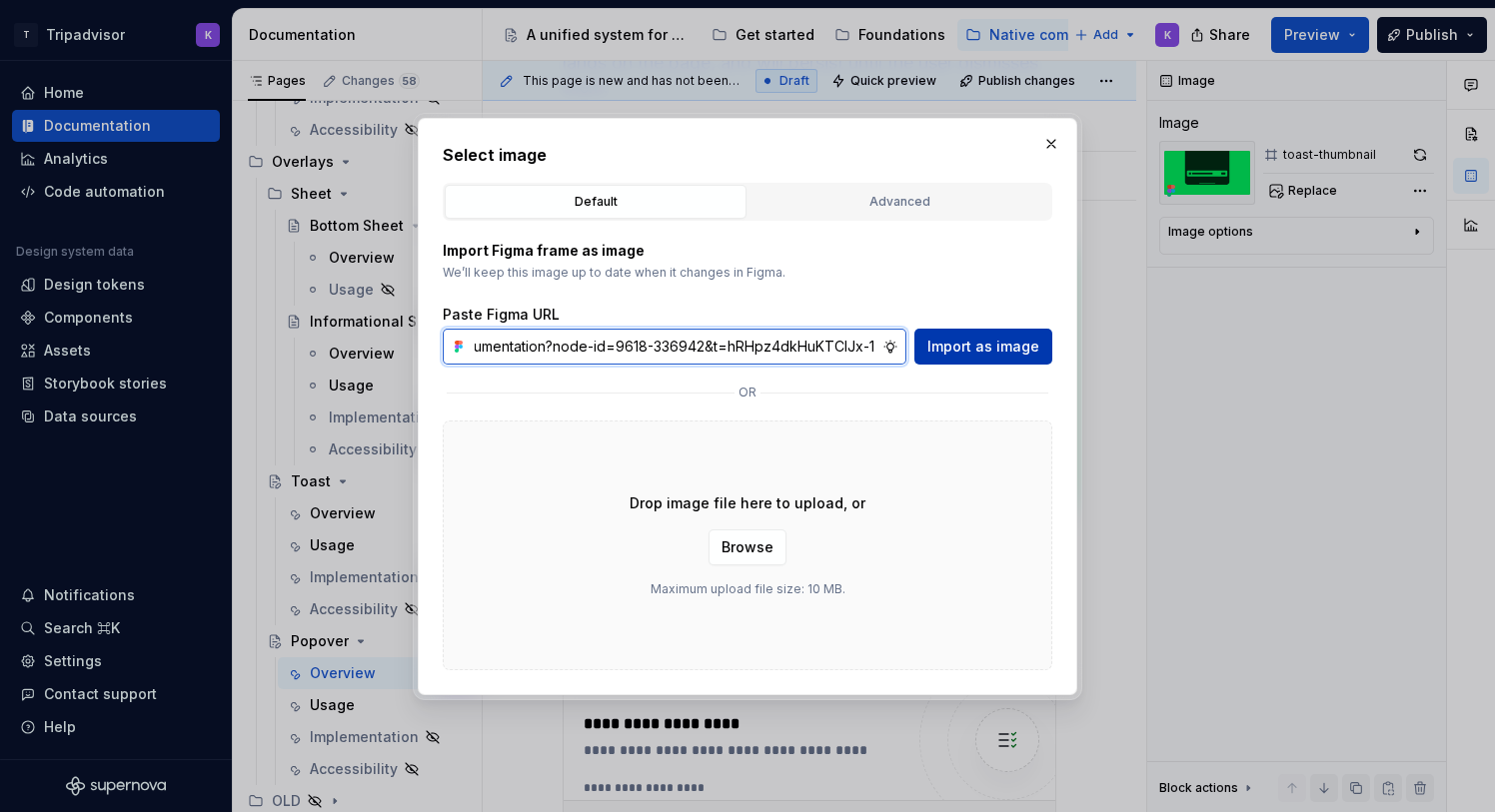 type on "https://www.figma.com/design/eWzZGbXTCMsZ0gwC1u1MU0/Altas-Native-Documentation?node-id=9618-336942&t=hRHpz4dkHuKTCIJx-1" 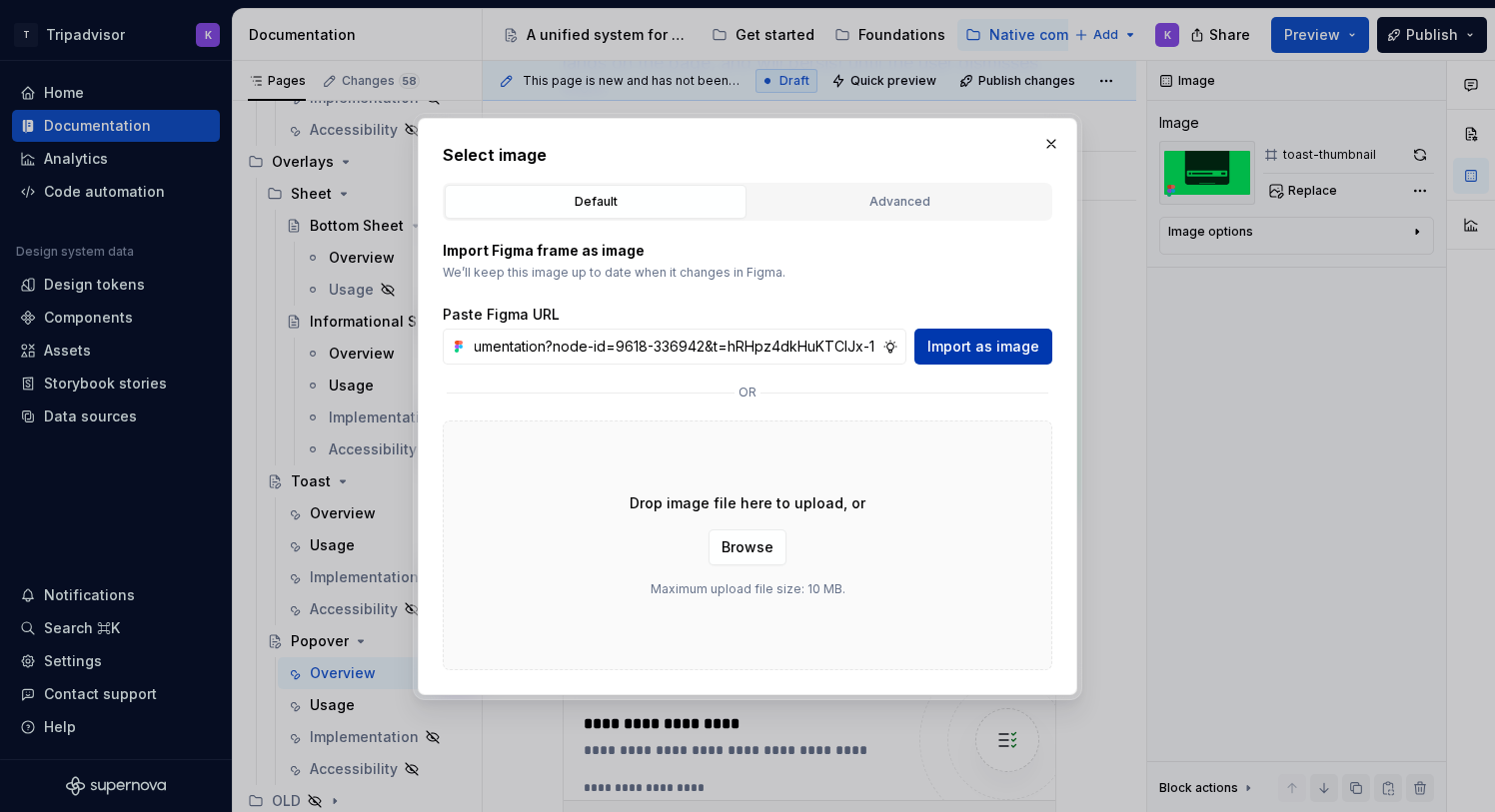 click on "Import as image" at bounding box center [983, 347] 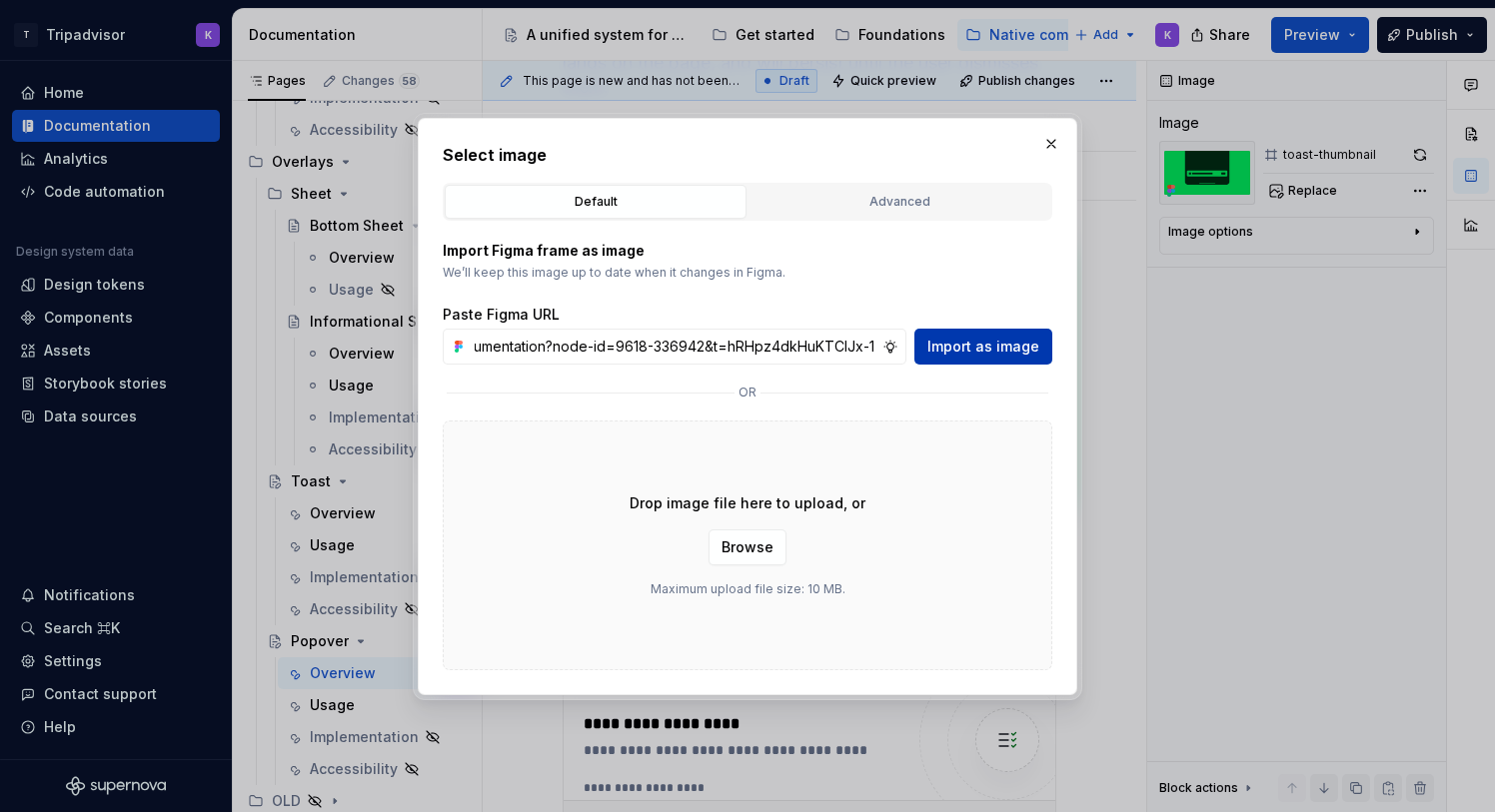 scroll, scrollTop: 0, scrollLeft: 0, axis: both 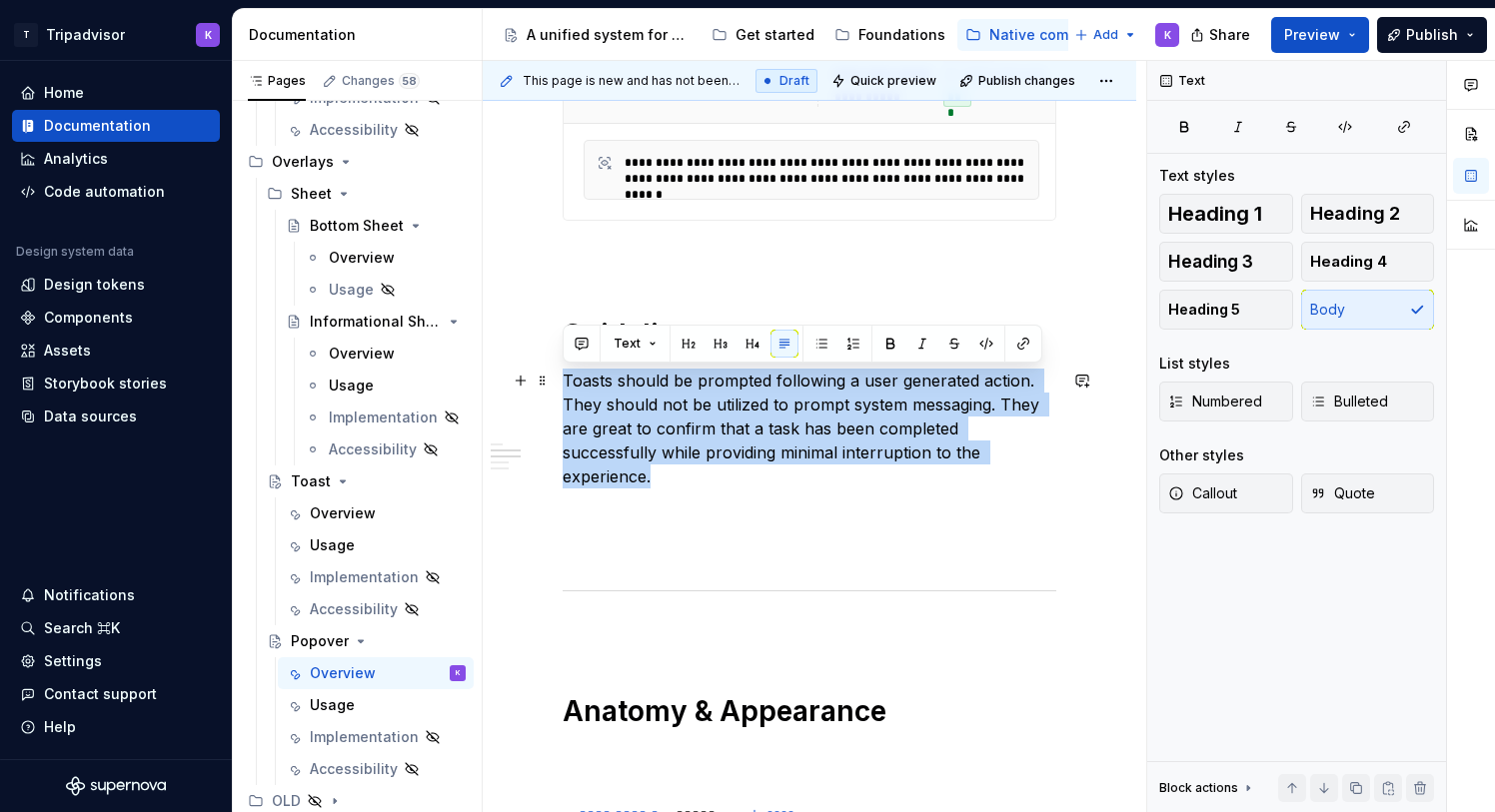 drag, startPoint x: 976, startPoint y: 450, endPoint x: 561, endPoint y: 376, distance: 421.54596 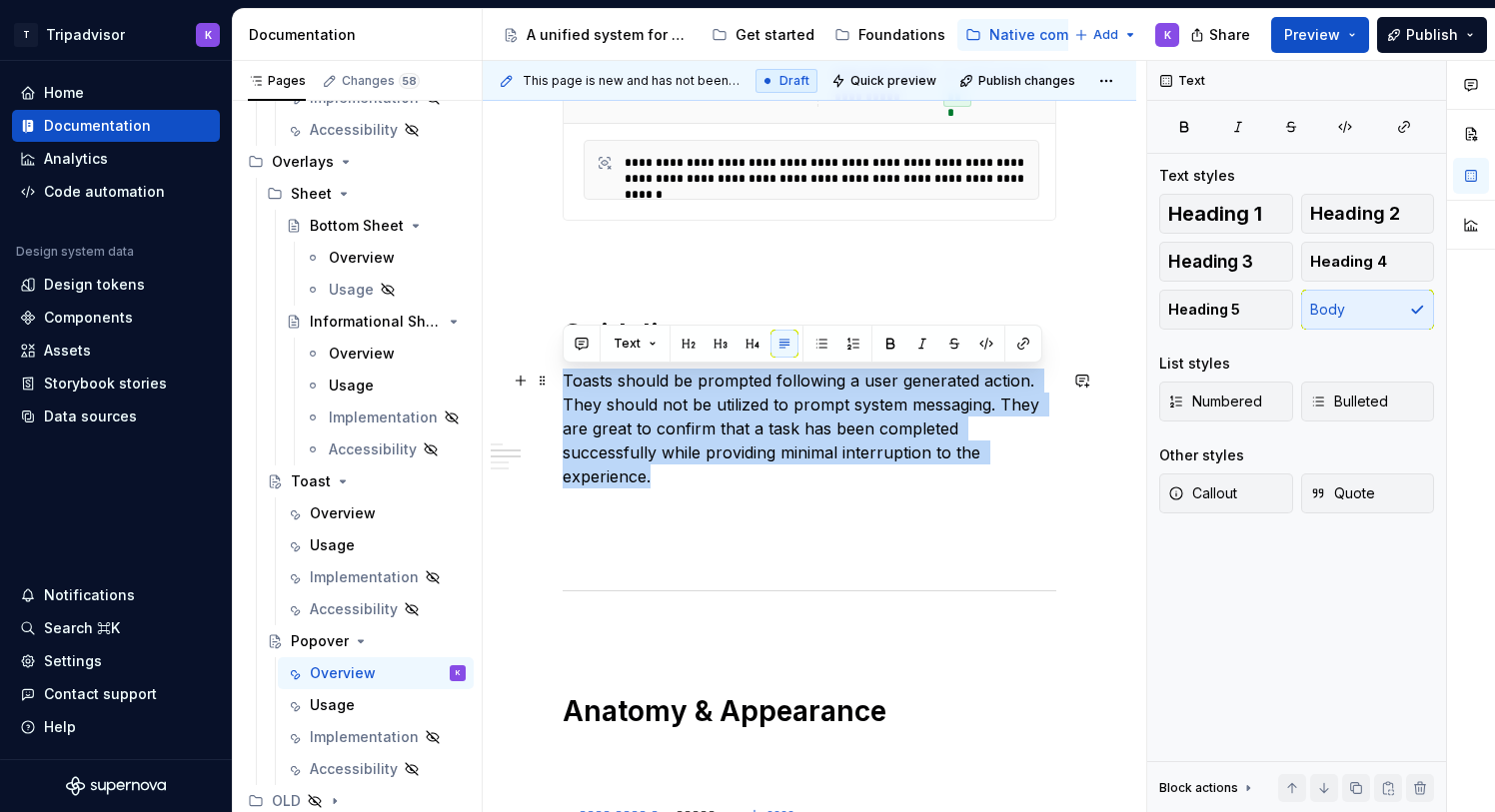click on "**********" at bounding box center (809, 515) 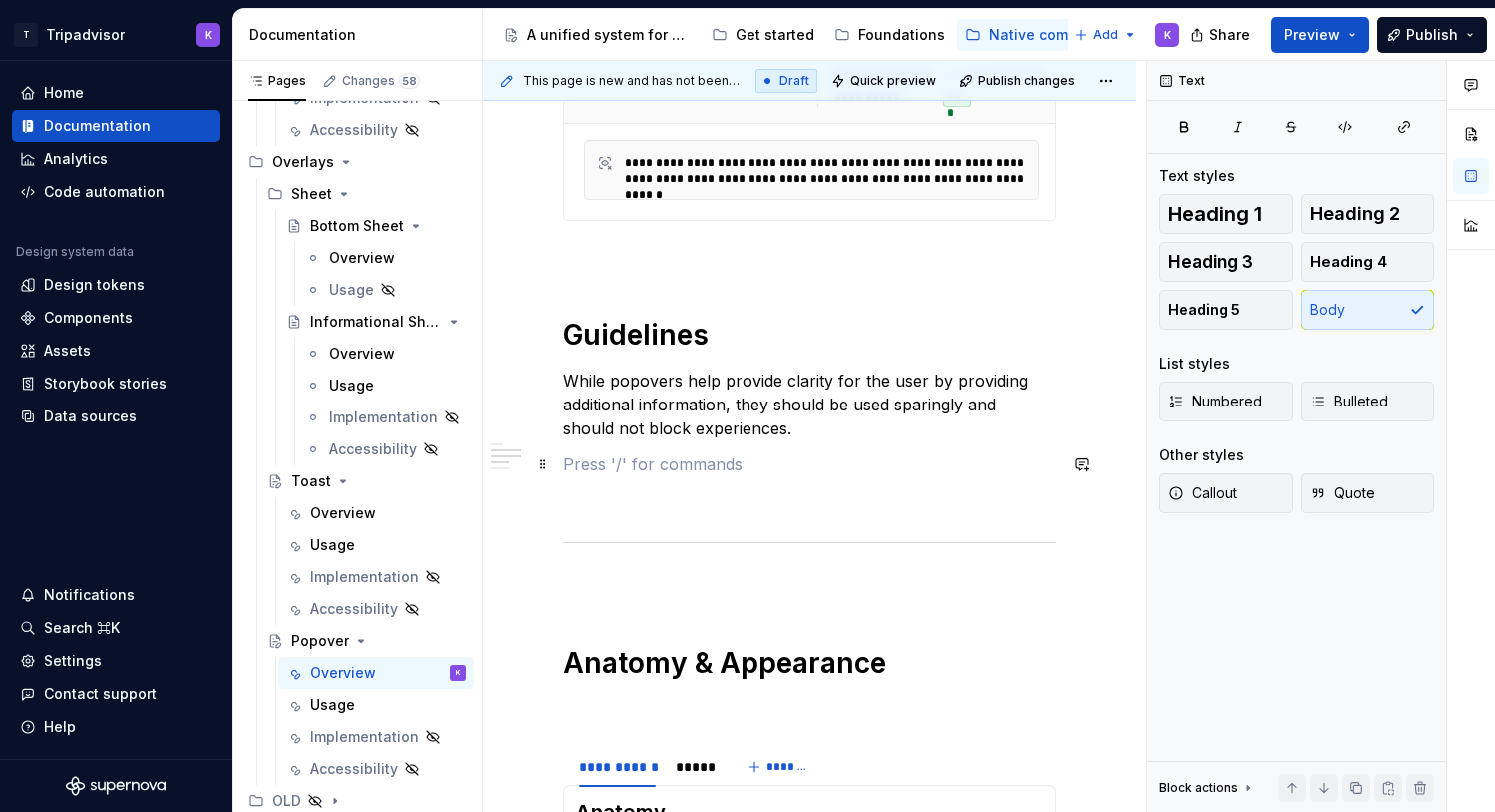 click at bounding box center [809, 464] 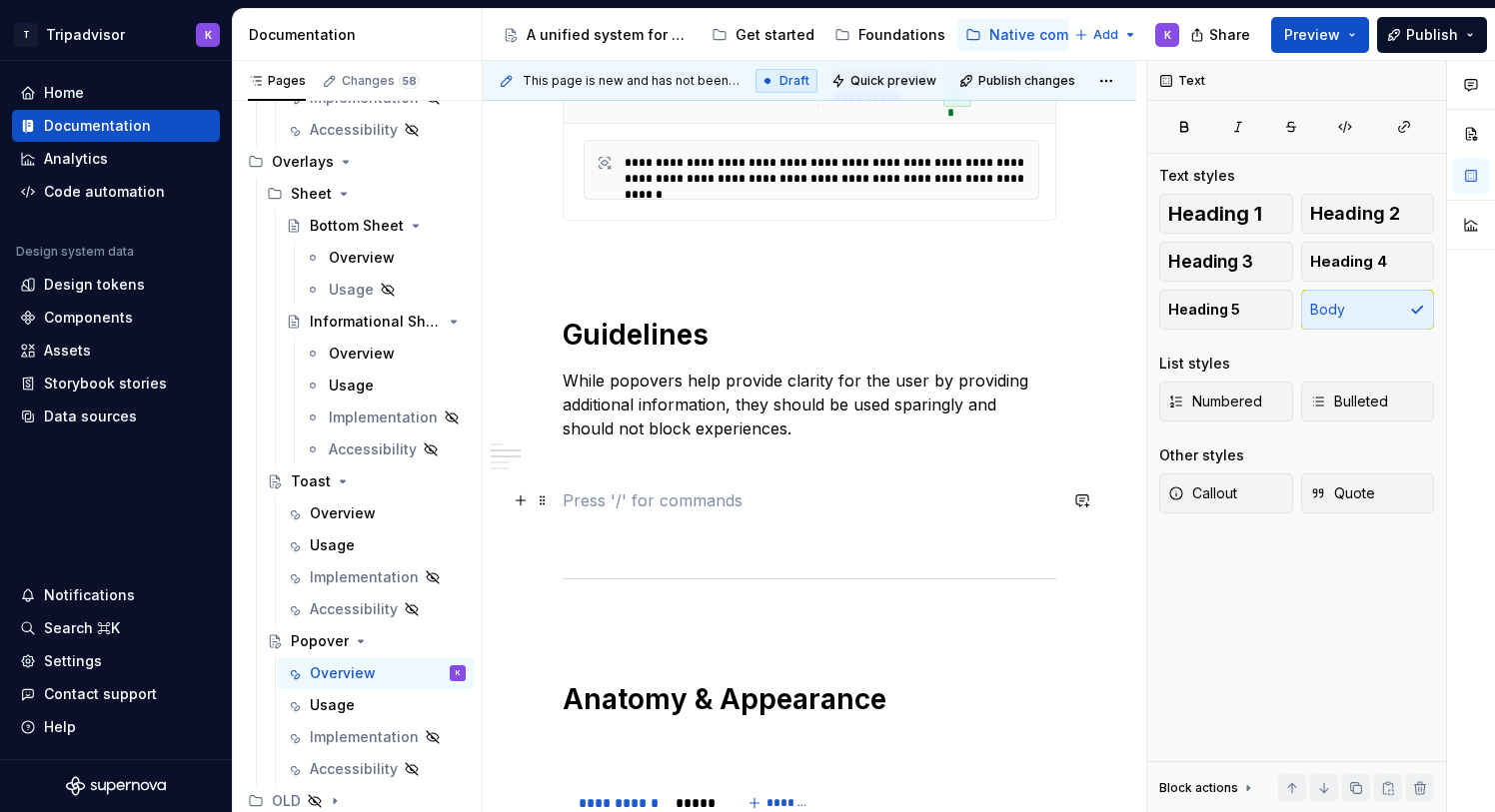 scroll, scrollTop: 1087, scrollLeft: 0, axis: vertical 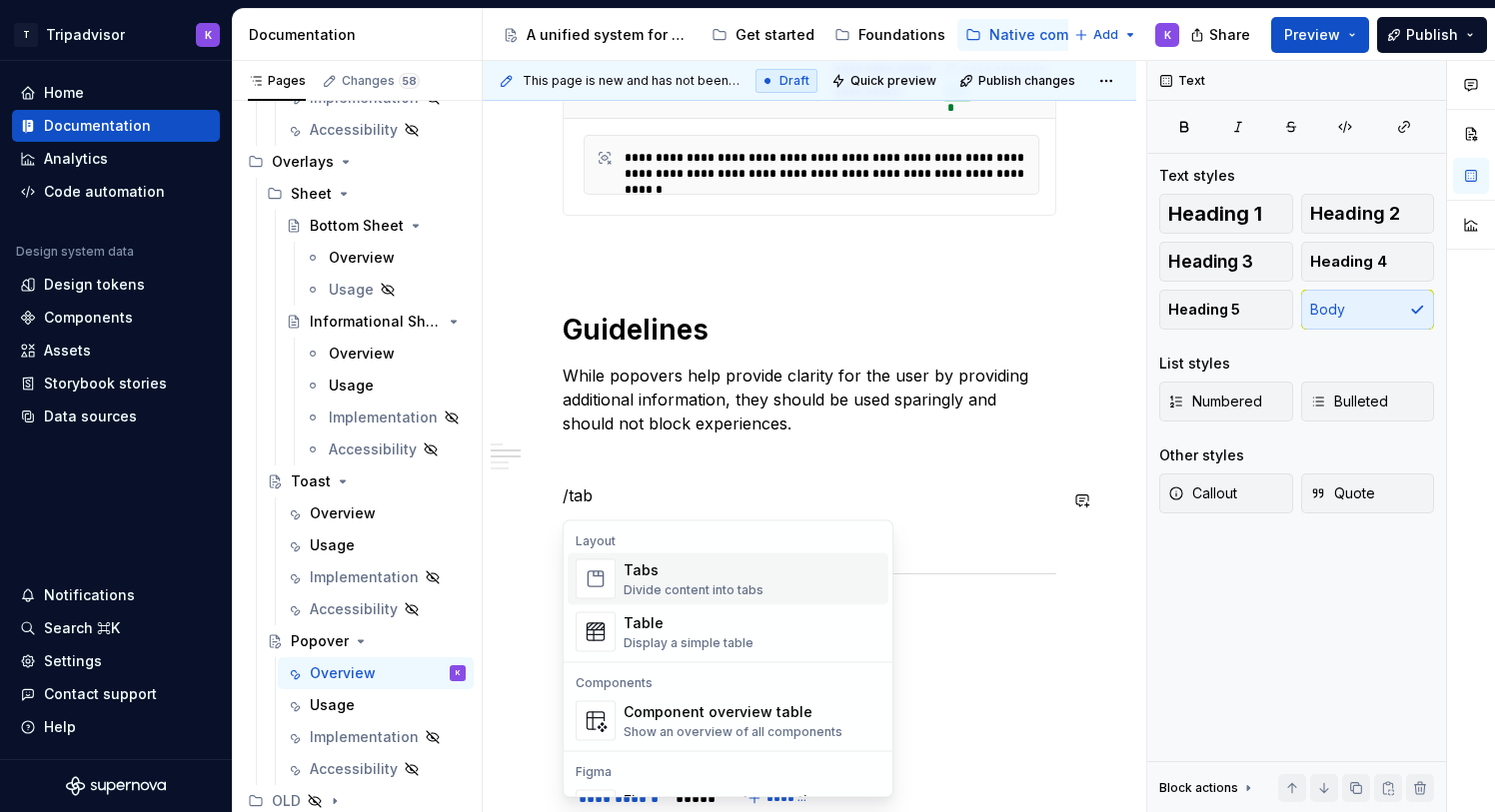 click on "Divide content into tabs" at bounding box center [694, 590] 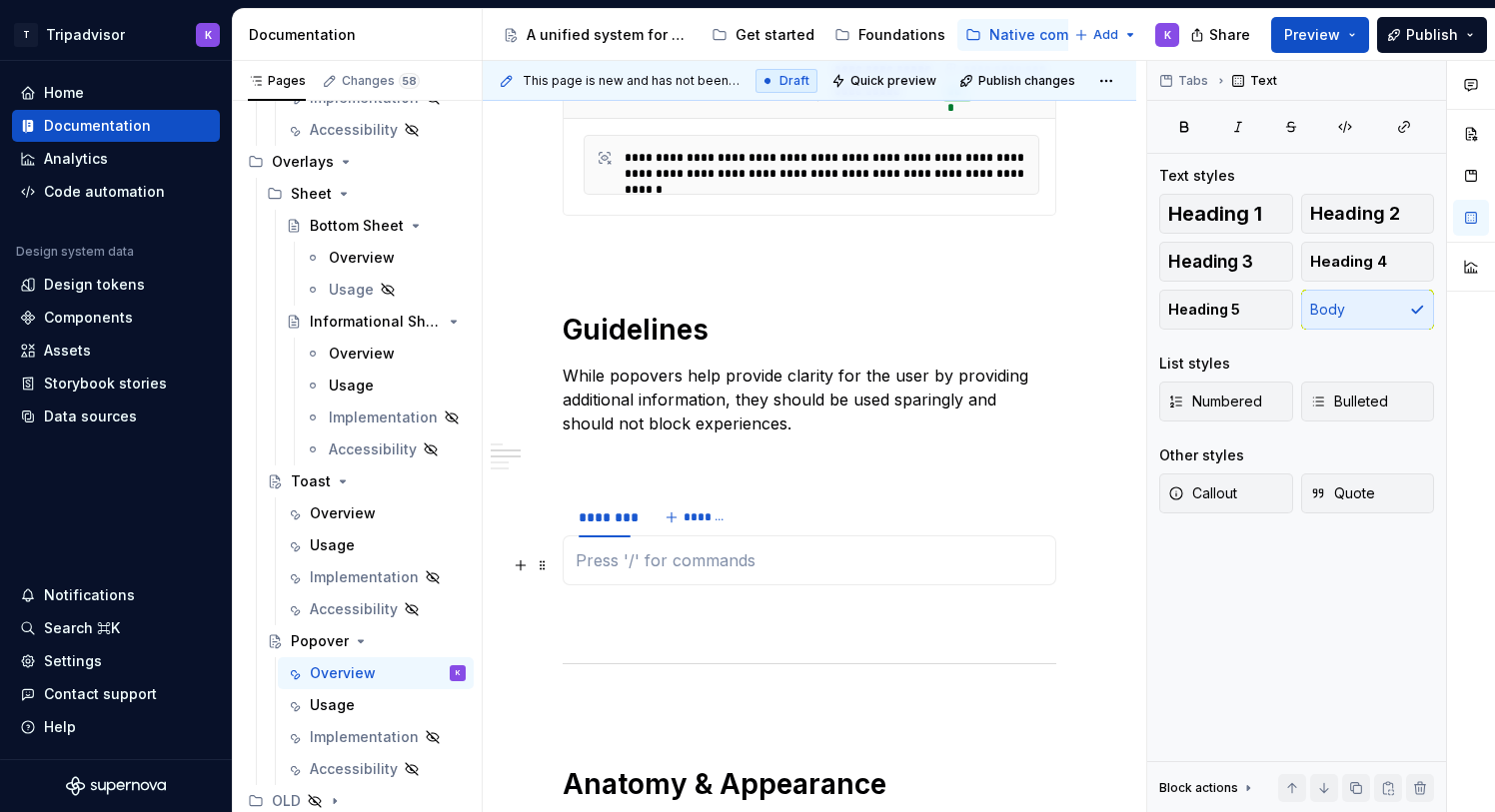 type on "*" 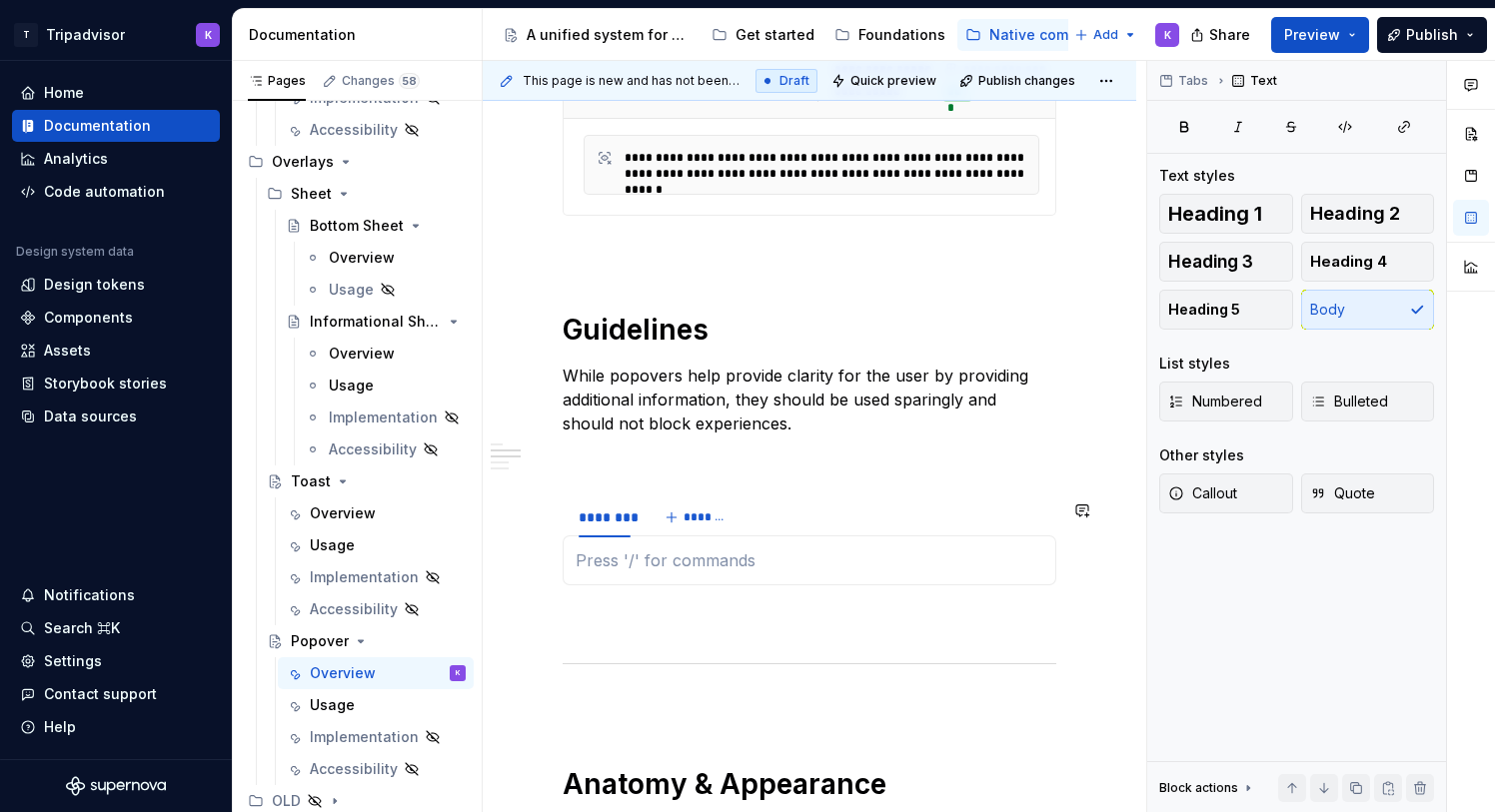 click on "**********" at bounding box center [809, 321] 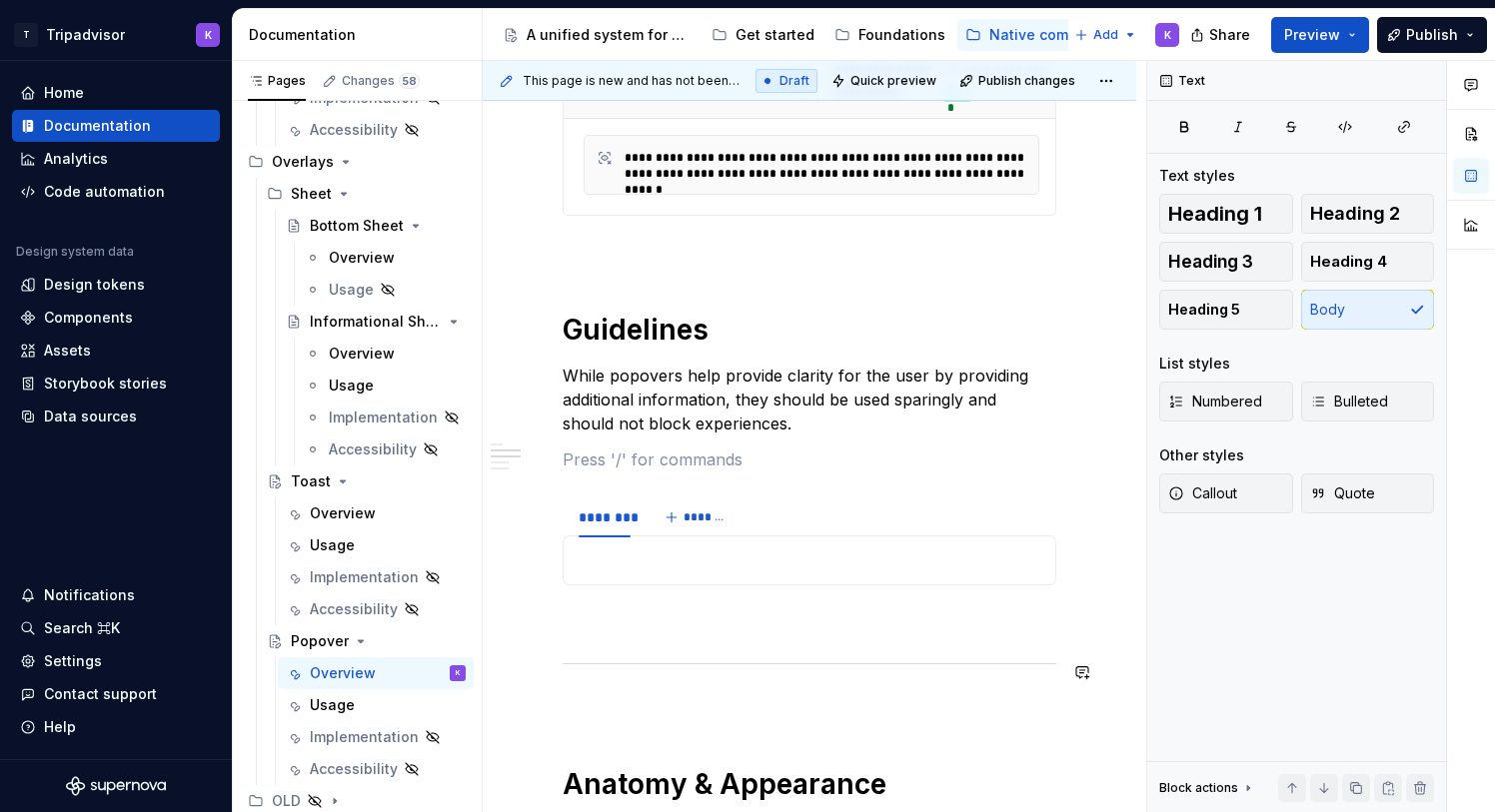 click on "**********" at bounding box center [809, 321] 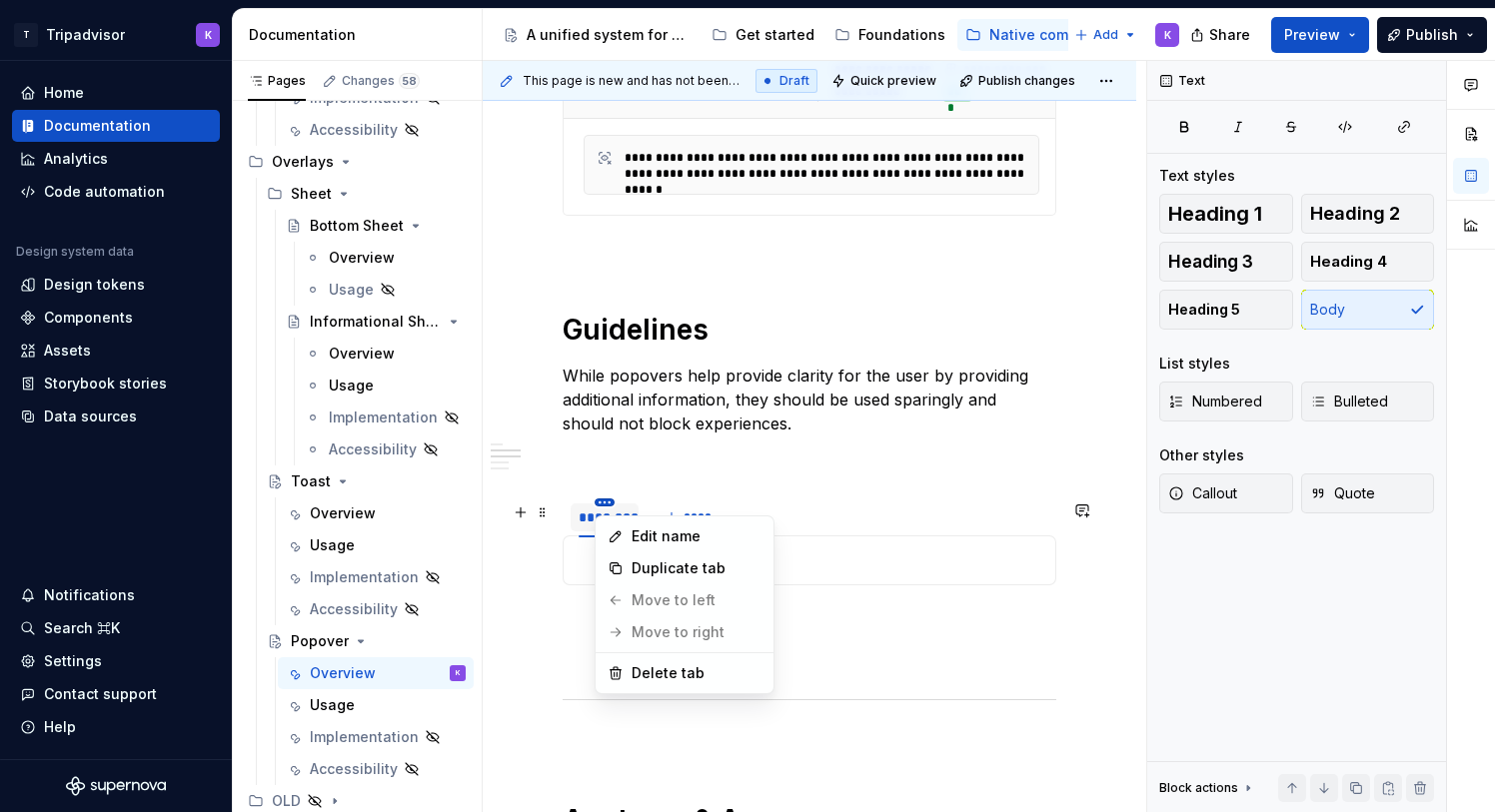 click on "T Tripadvisor K Home Documentation Analytics Code automation Design system data Design tokens Components Assets Storybook stories Data sources Notifications Search ⌘K Settings Contact support Help Documentation
Accessibility guide for tree Page tree.
Navigate the tree with the arrow keys. Common tree hotkeys apply. Further keybindings are available:
enter to execute primary action on focused item
f2 to start renaming the focused item
escape to abort renaming an item
control+d to start dragging selected items
A unified system for every journey. Get started Foundations Native components Web components Resources & tools What's new [DRAFT] DO-NOT-DELETE Marko test - DS viewer UX Copy Catalog Add K Share Preview Publish Pages Changes 58 Add
Accessibility guide for tree Page tree.
Navigate the tree with the arrow keys. Common tree hotkeys apply. Further keybindings are available:
K" at bounding box center (748, 406) 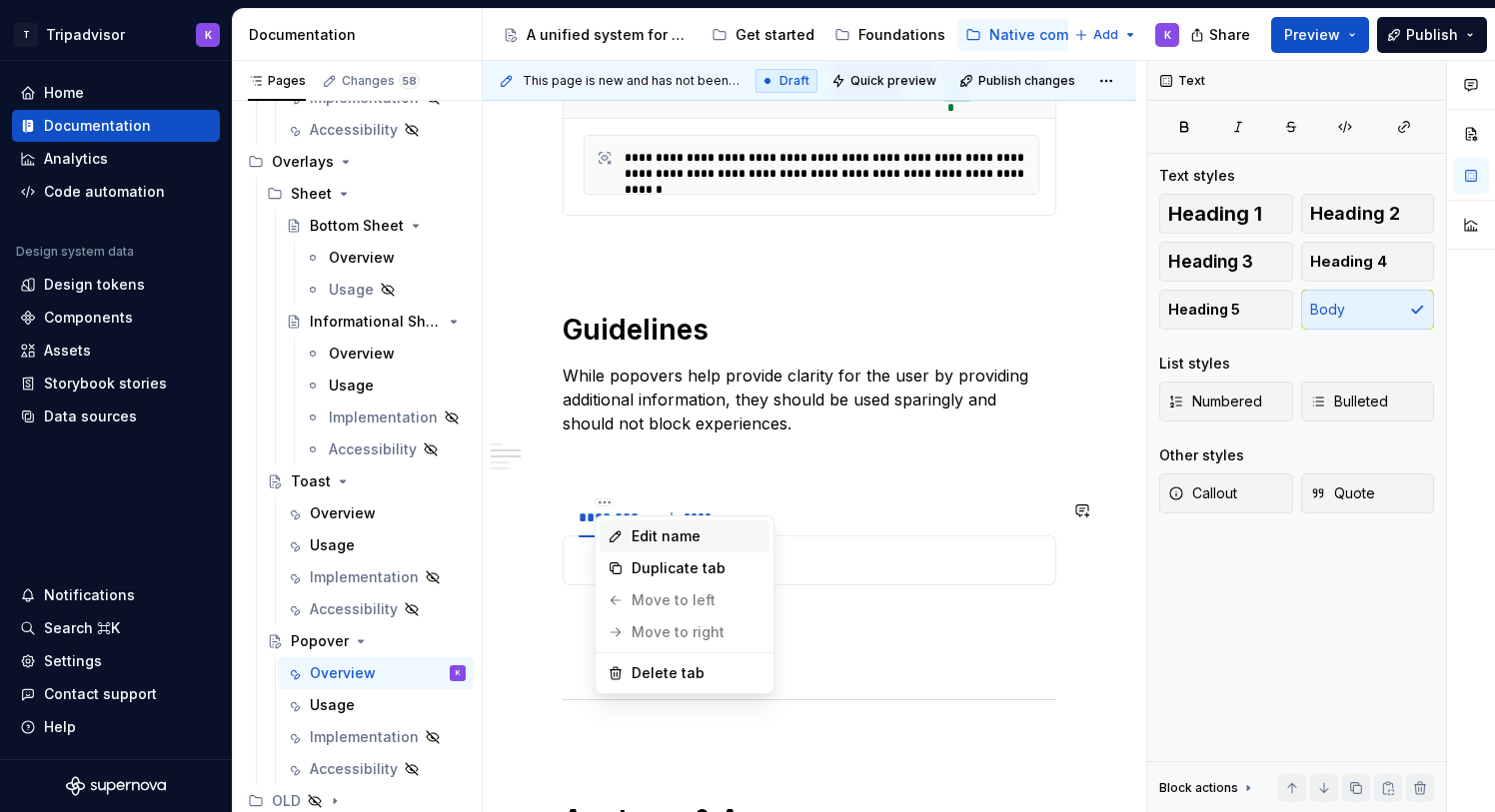 click on "Edit name" at bounding box center (697, 536) 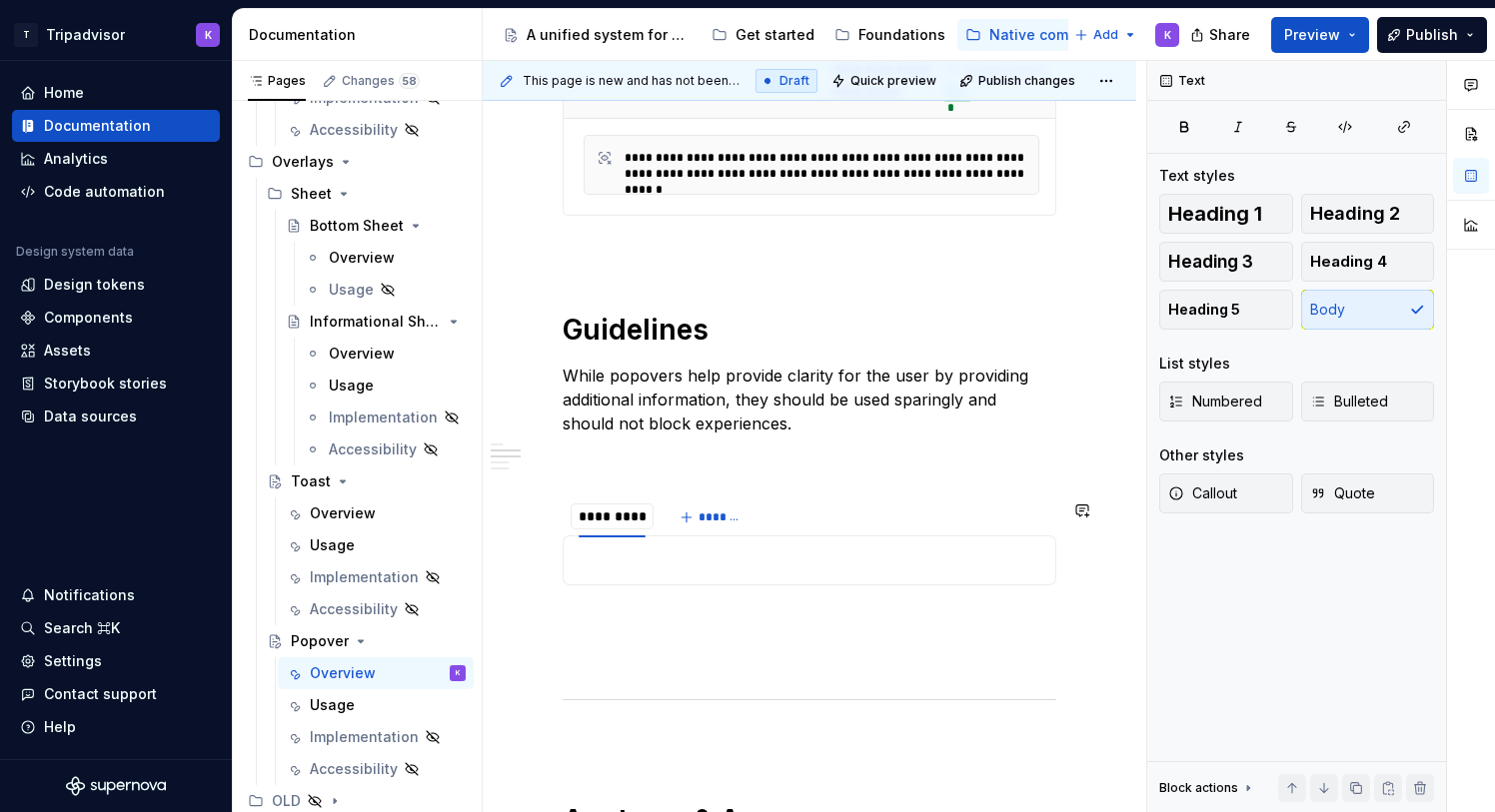 type on "**********" 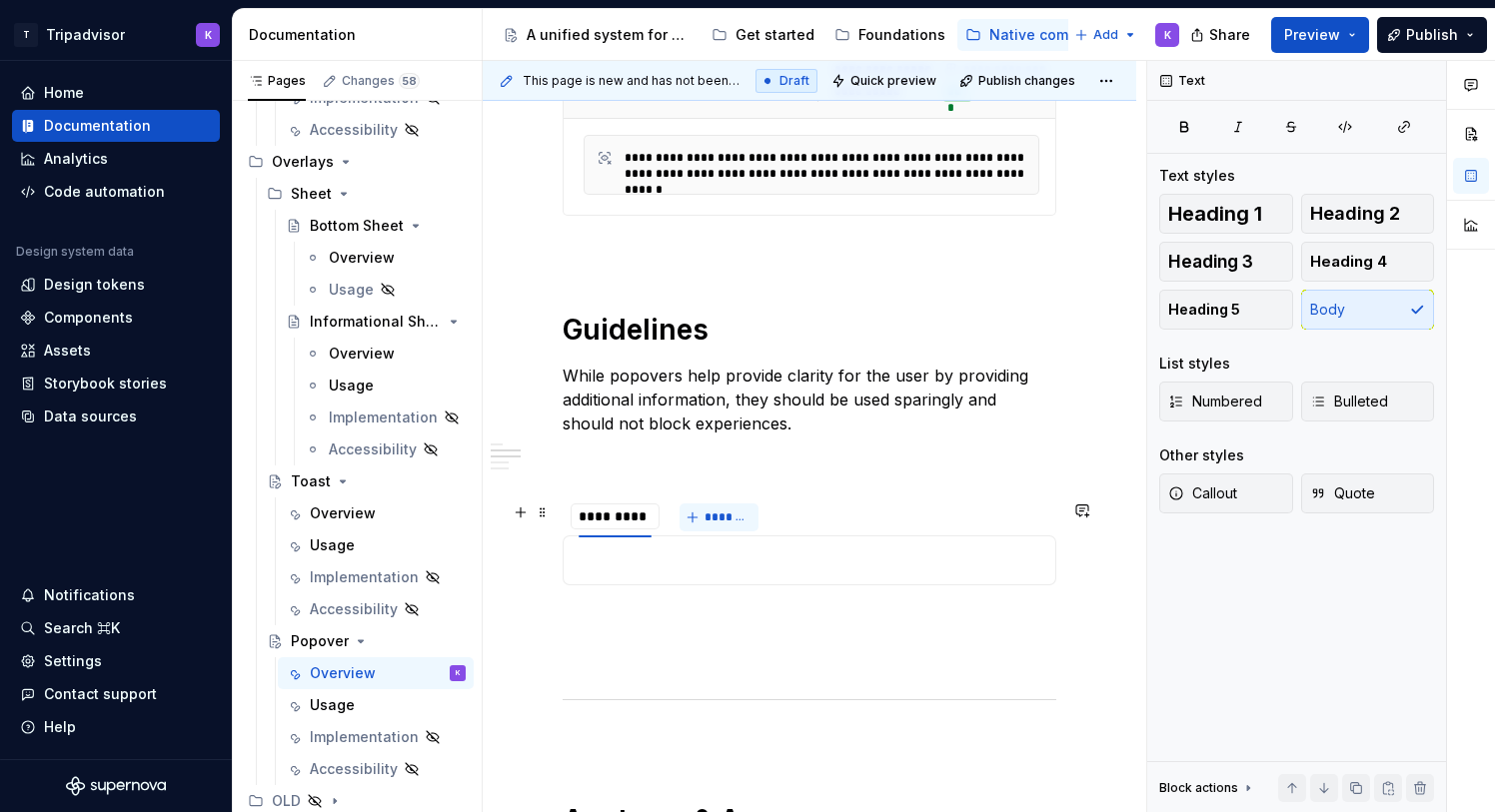 click on "*******" at bounding box center (727, 517) 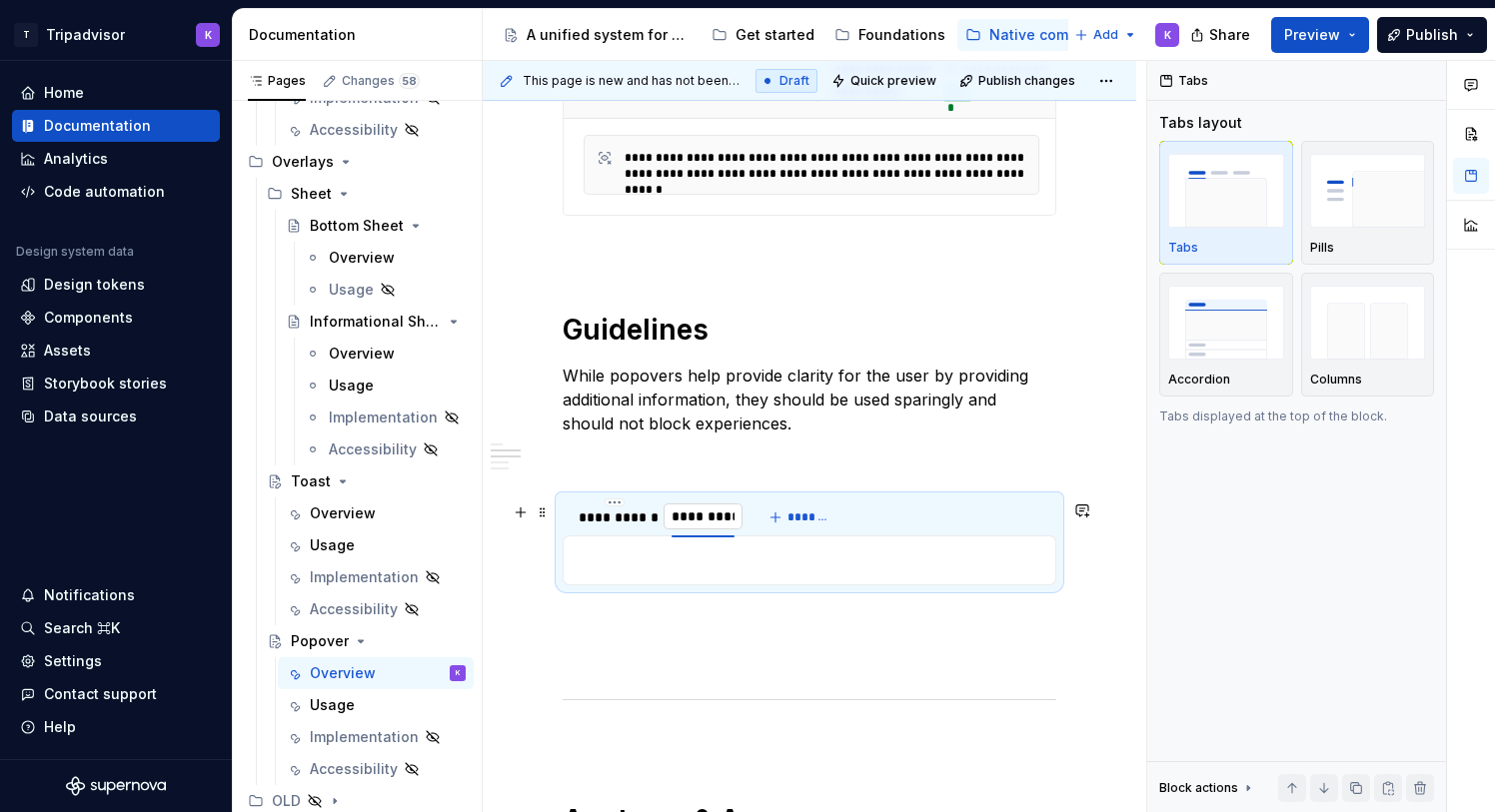 type on "**********" 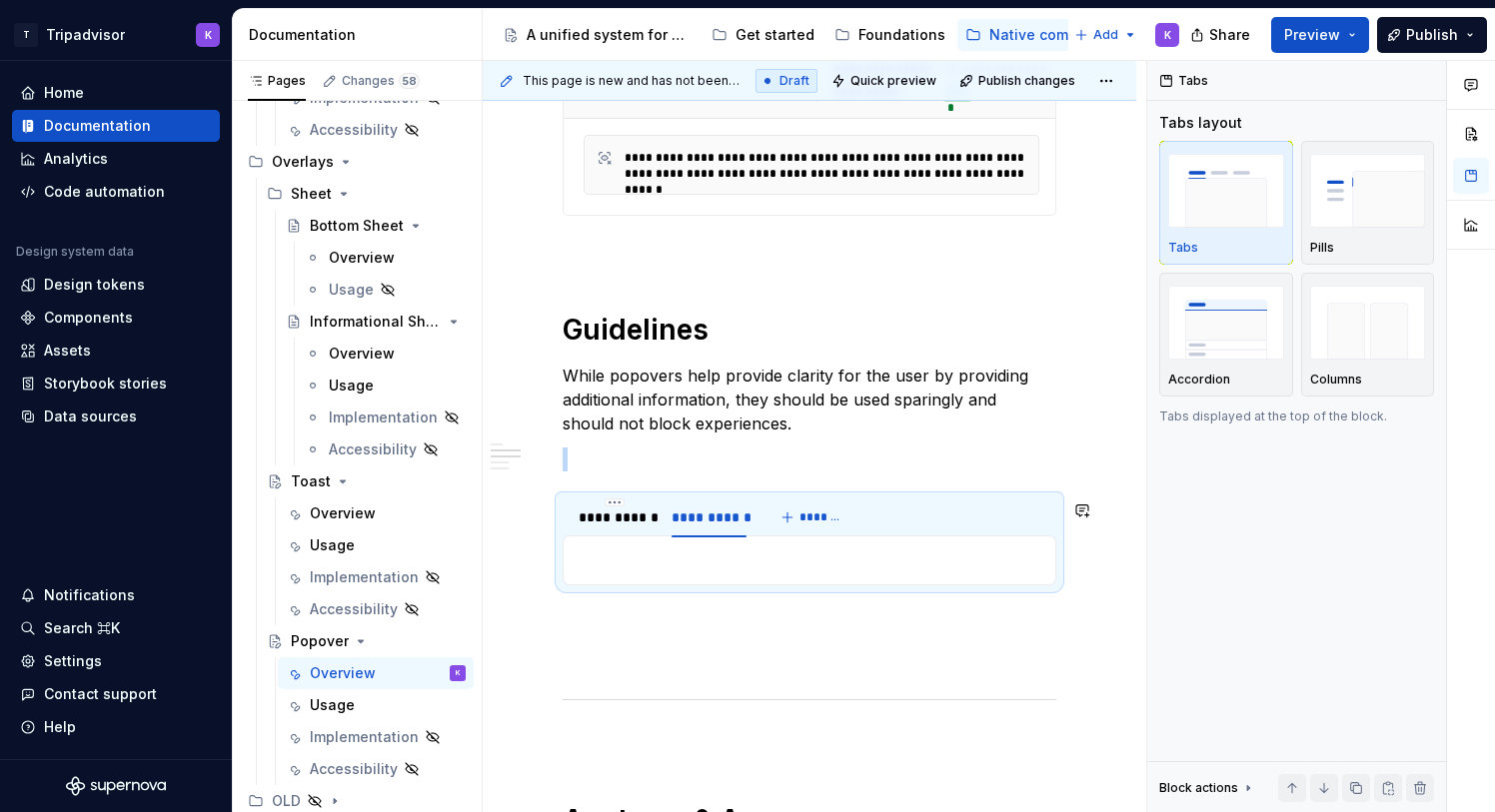 click on "**********" at bounding box center (809, 540) 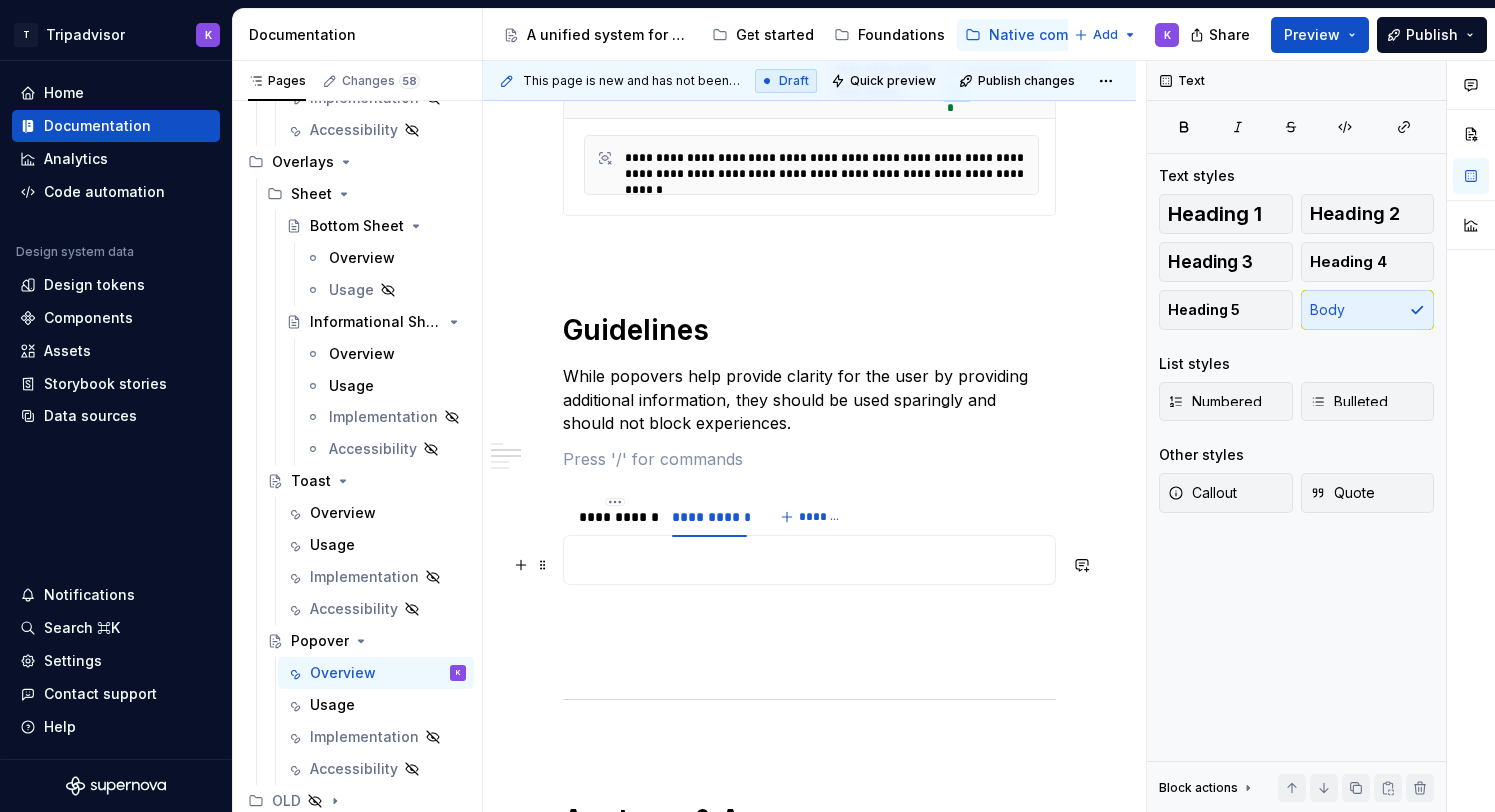 click at bounding box center (809, 560) 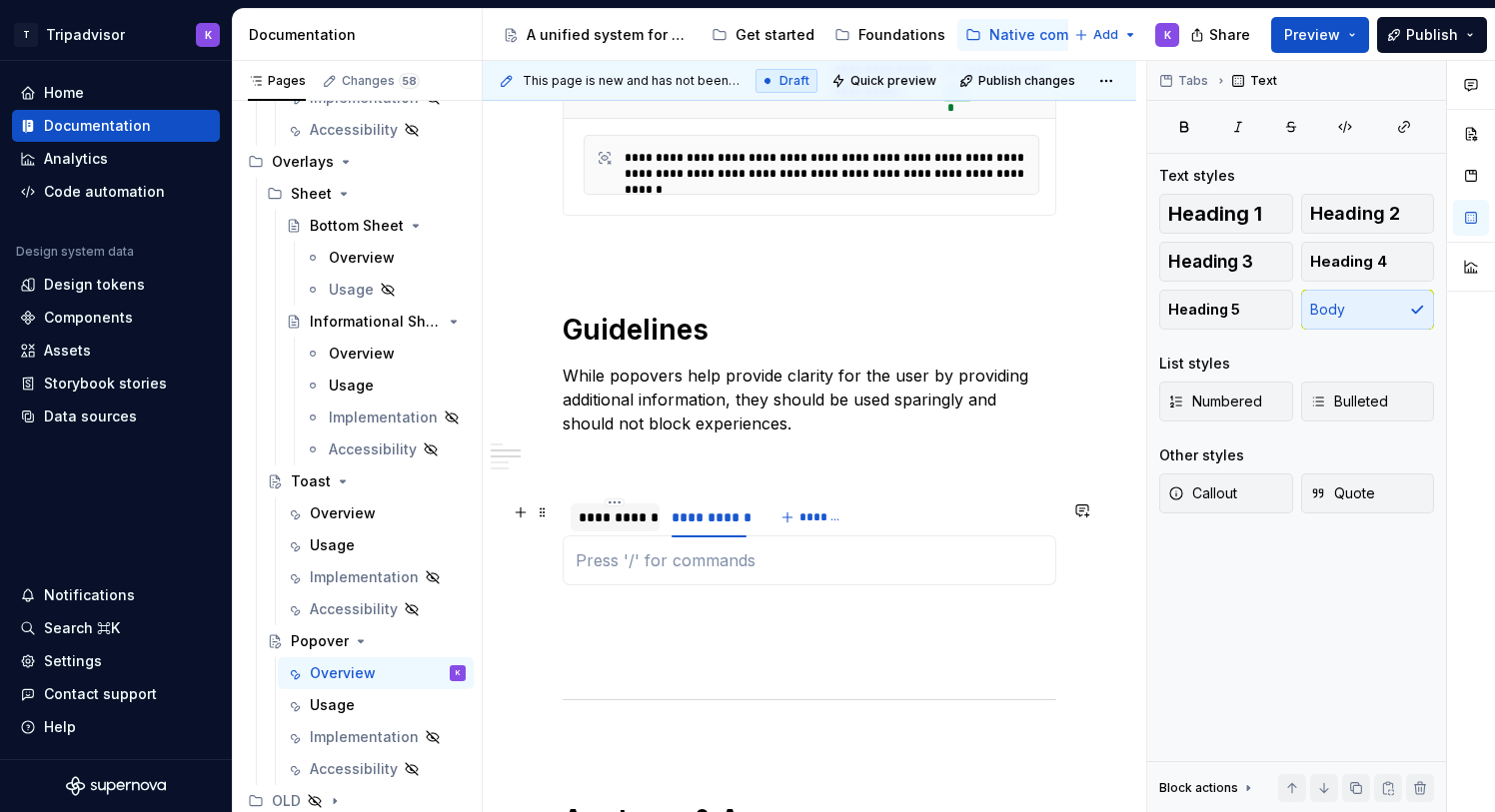 click on "**********" at bounding box center (615, 517) 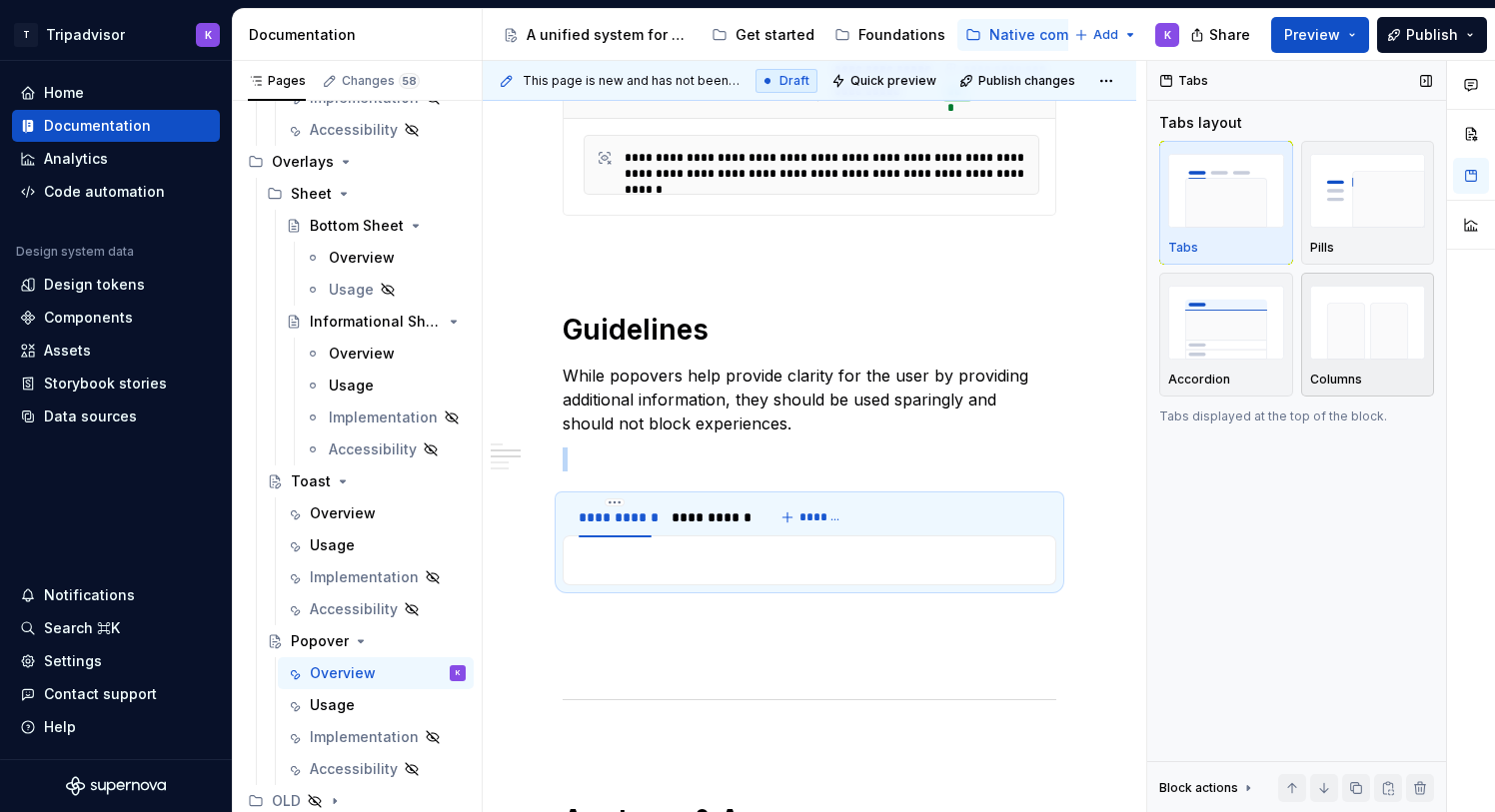 click at bounding box center [1368, 322] 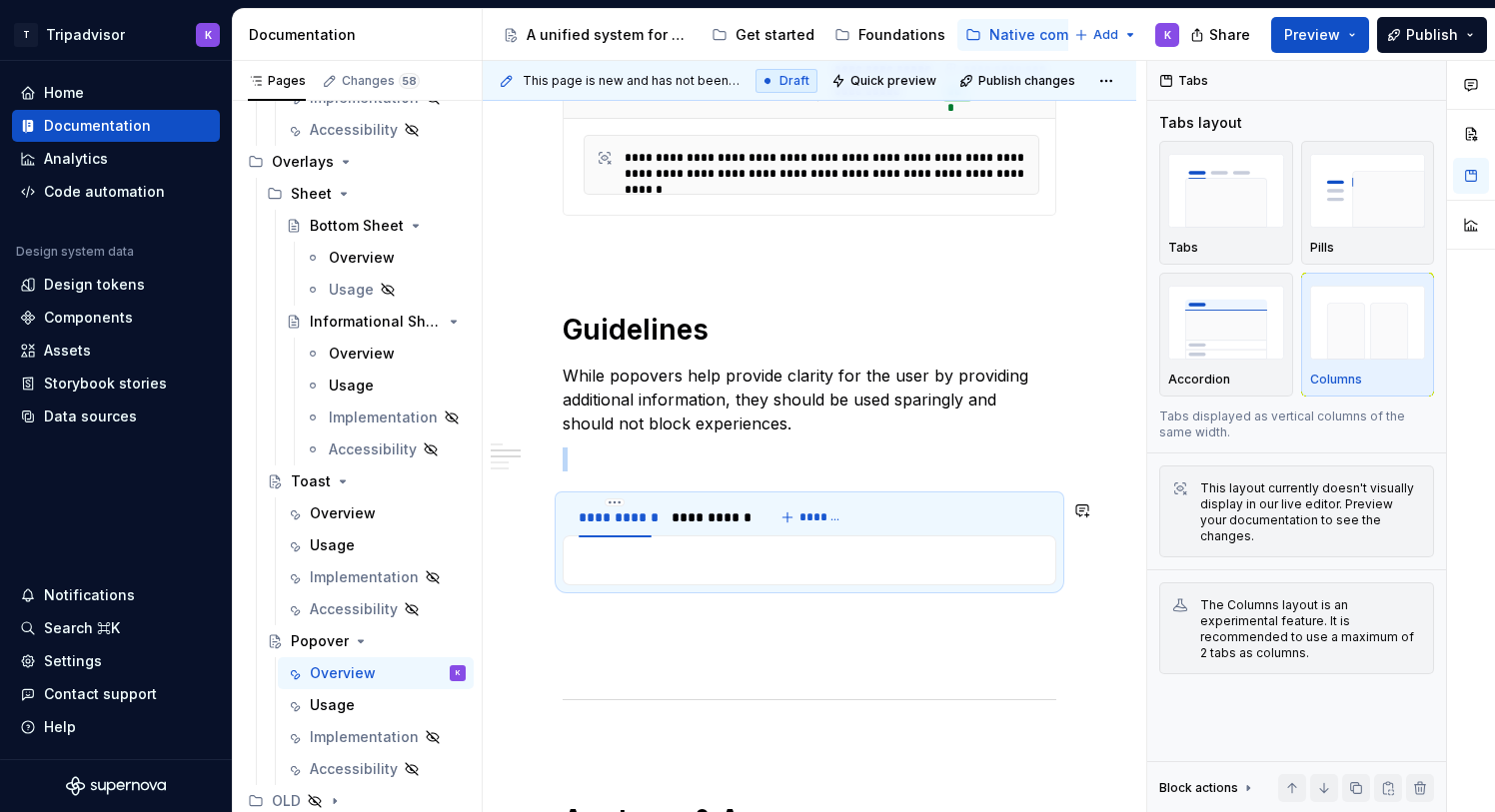 click at bounding box center (809, 560) 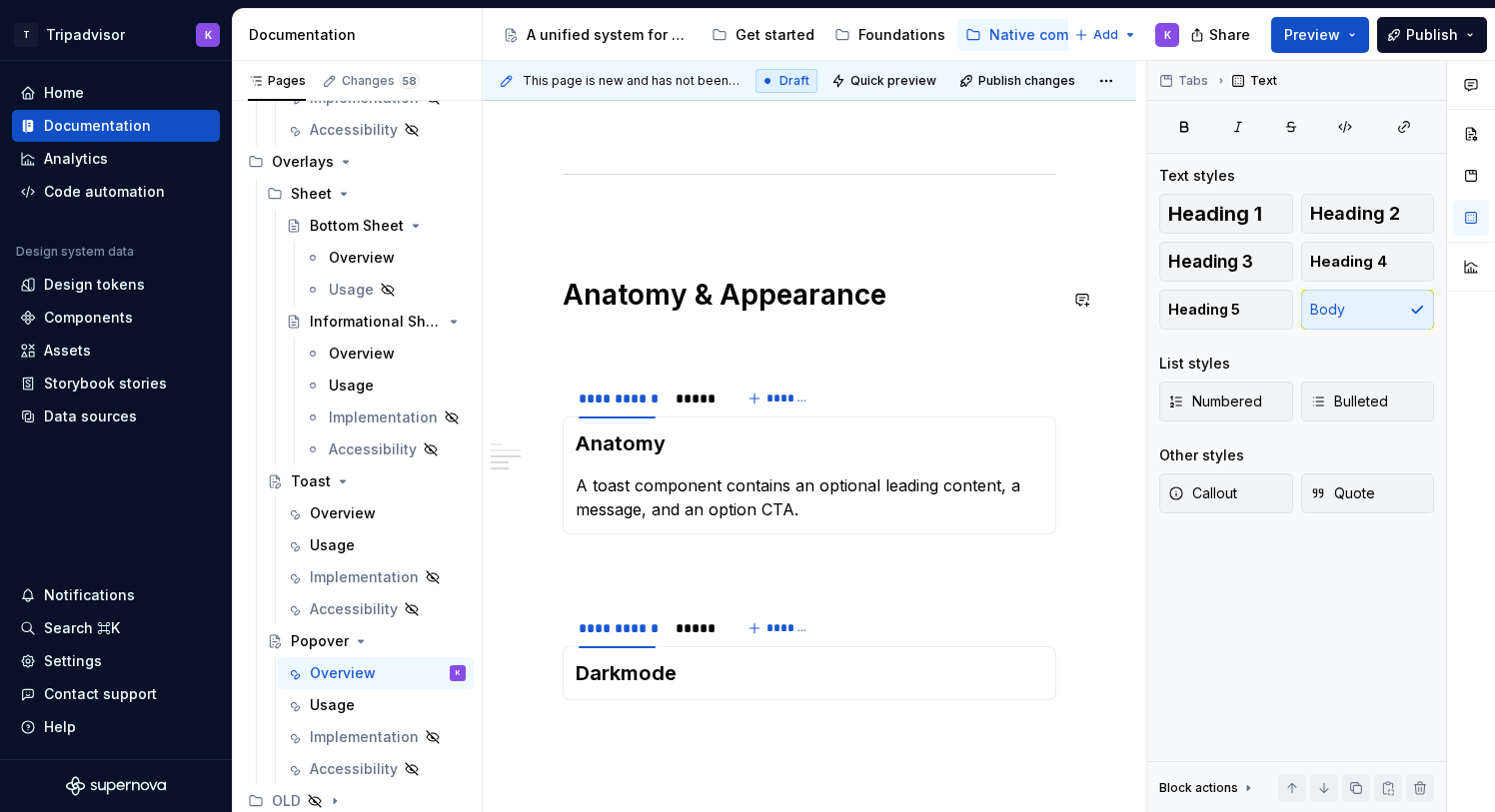 scroll, scrollTop: 1690, scrollLeft: 0, axis: vertical 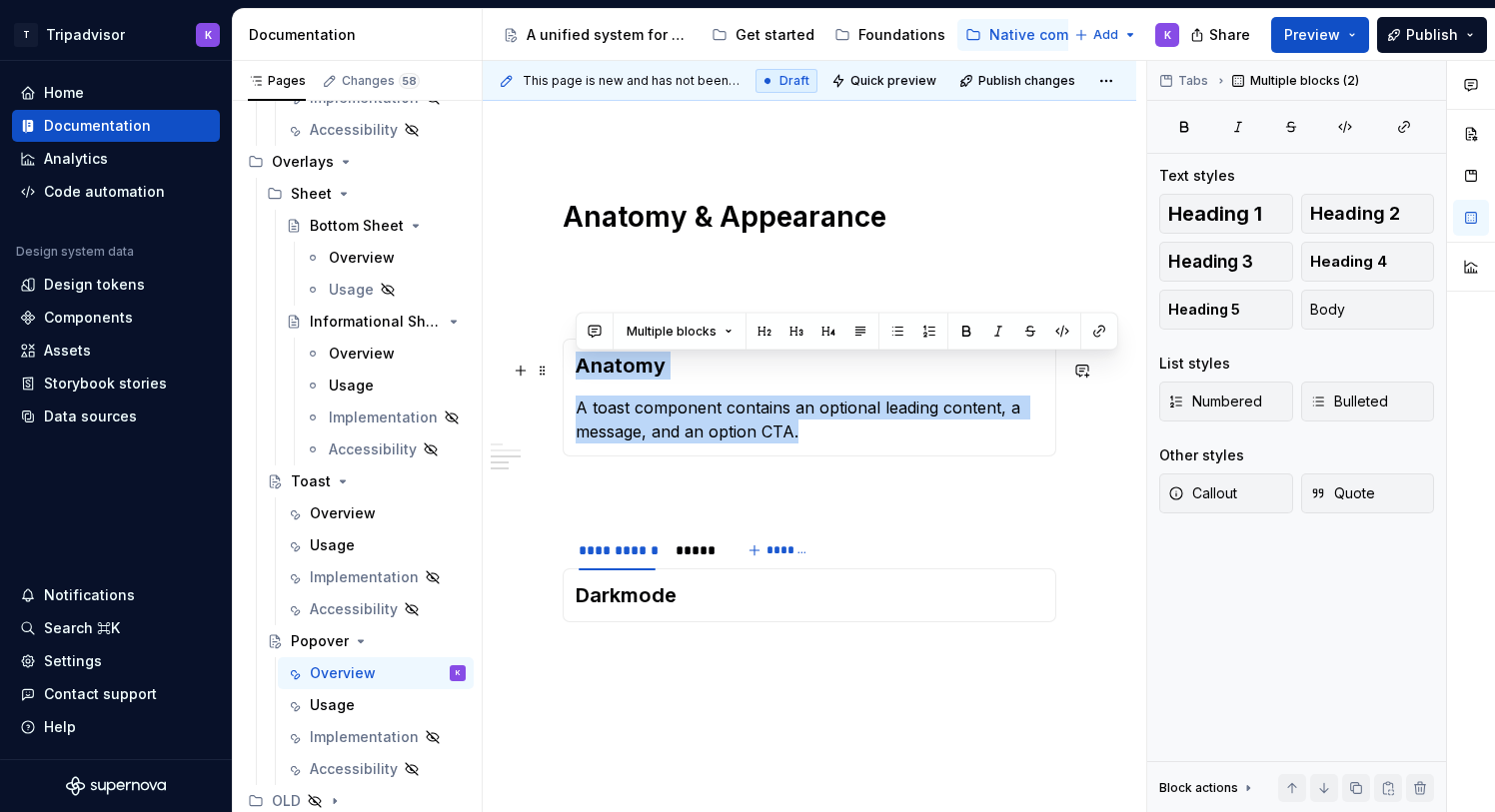 drag, startPoint x: 828, startPoint y: 435, endPoint x: 581, endPoint y: 380, distance: 253.0494 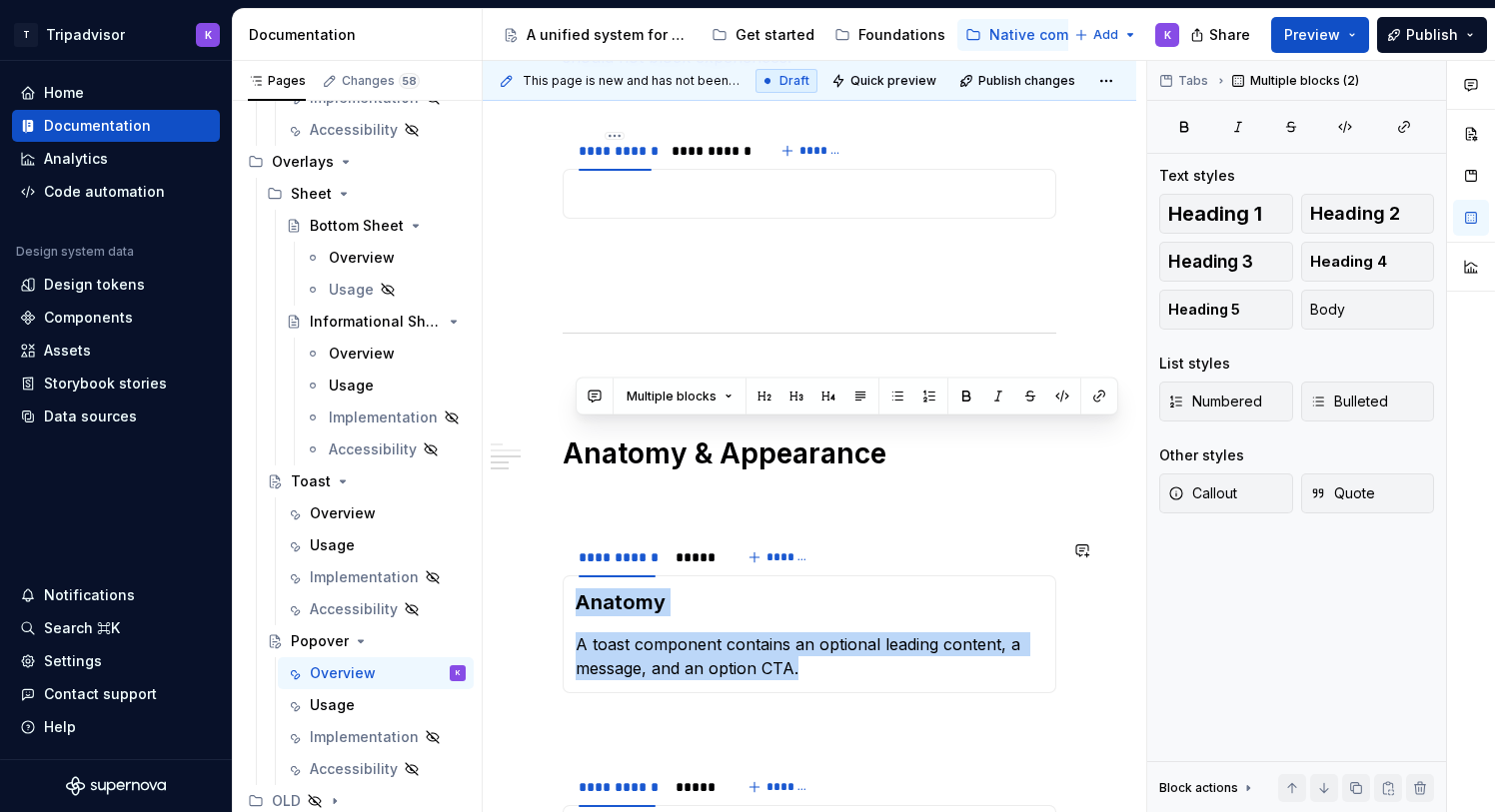 scroll, scrollTop: 1416, scrollLeft: 0, axis: vertical 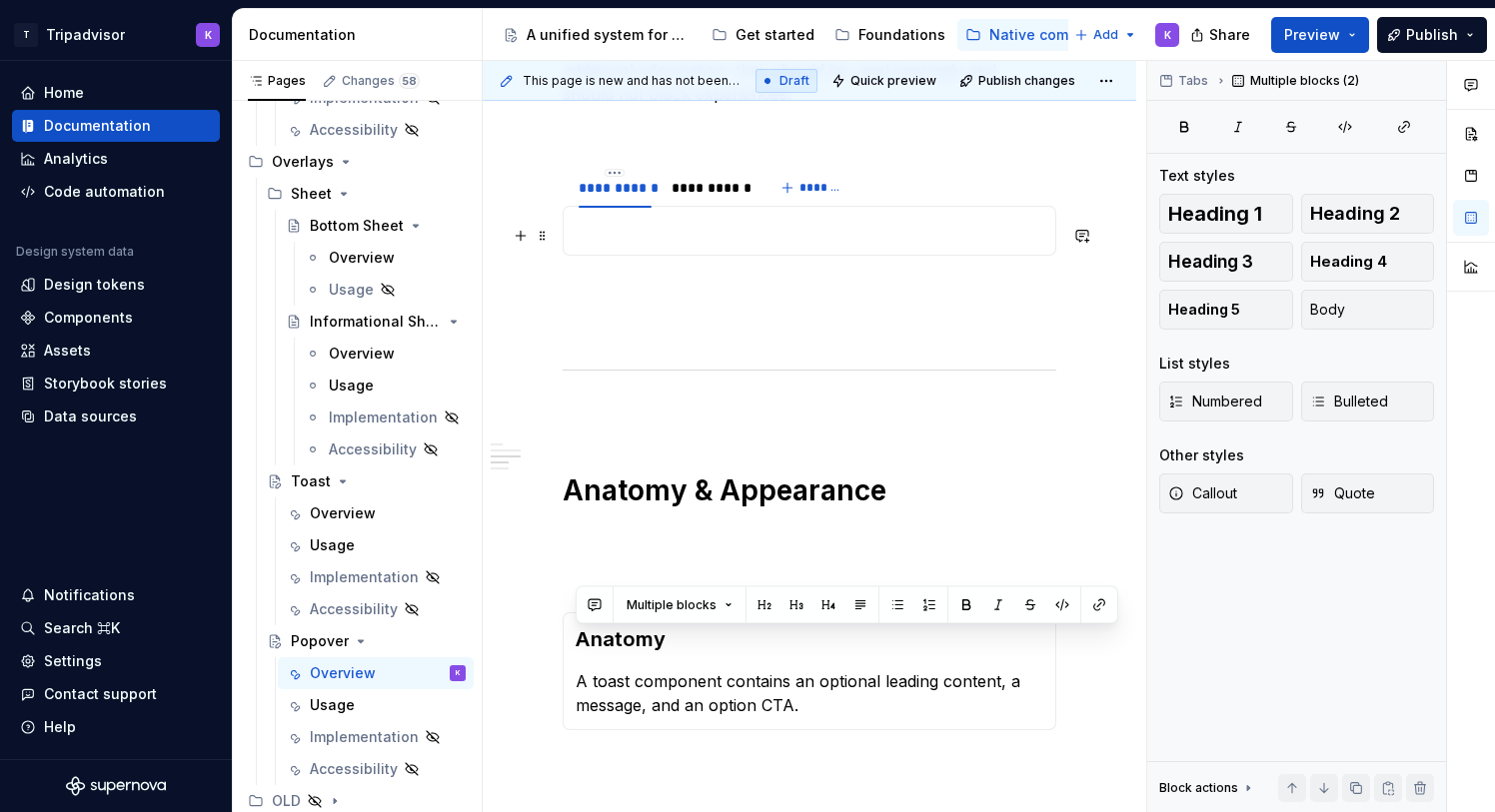 click at bounding box center [809, 231] 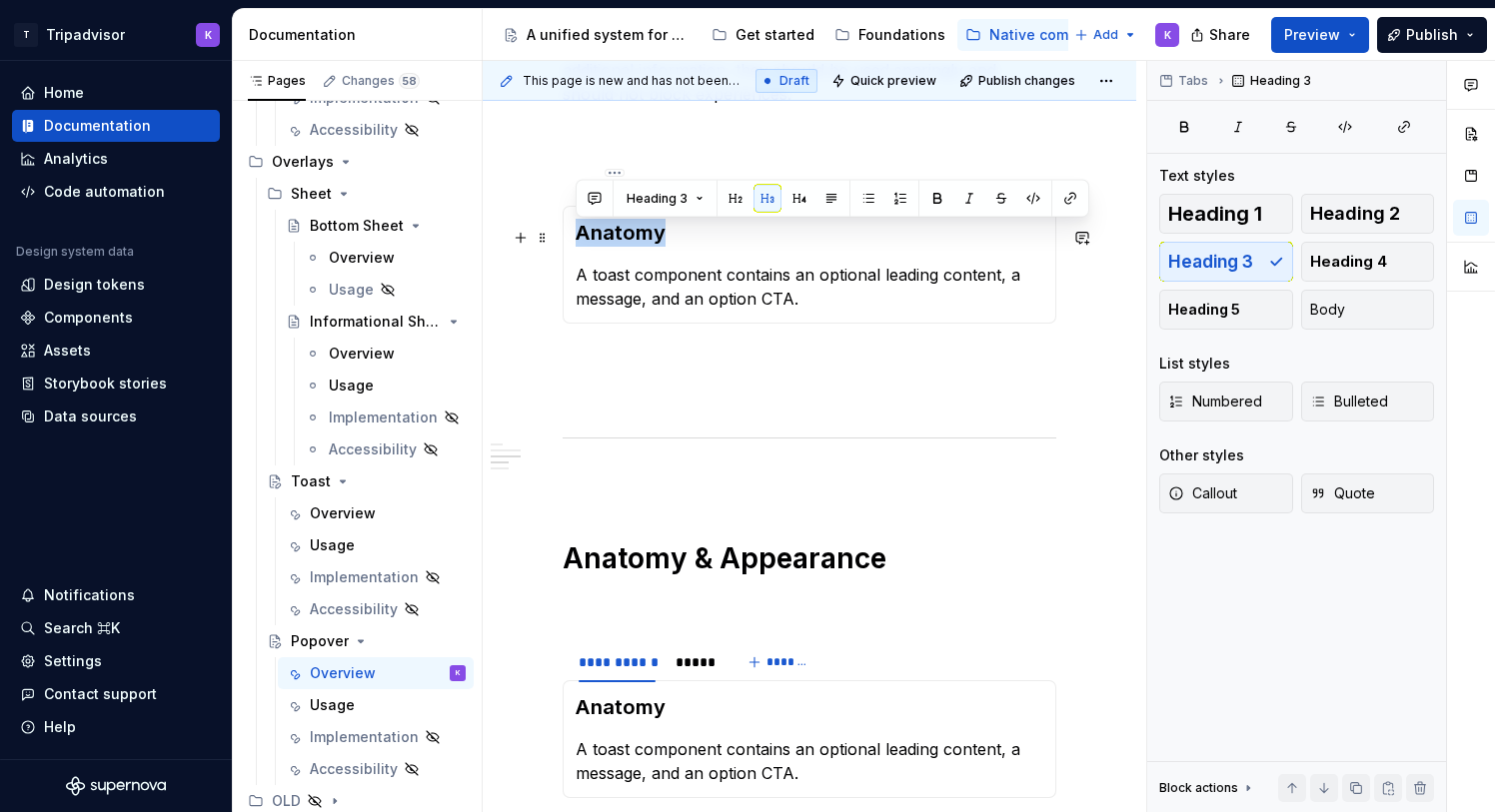 drag, startPoint x: 672, startPoint y: 237, endPoint x: 571, endPoint y: 237, distance: 101 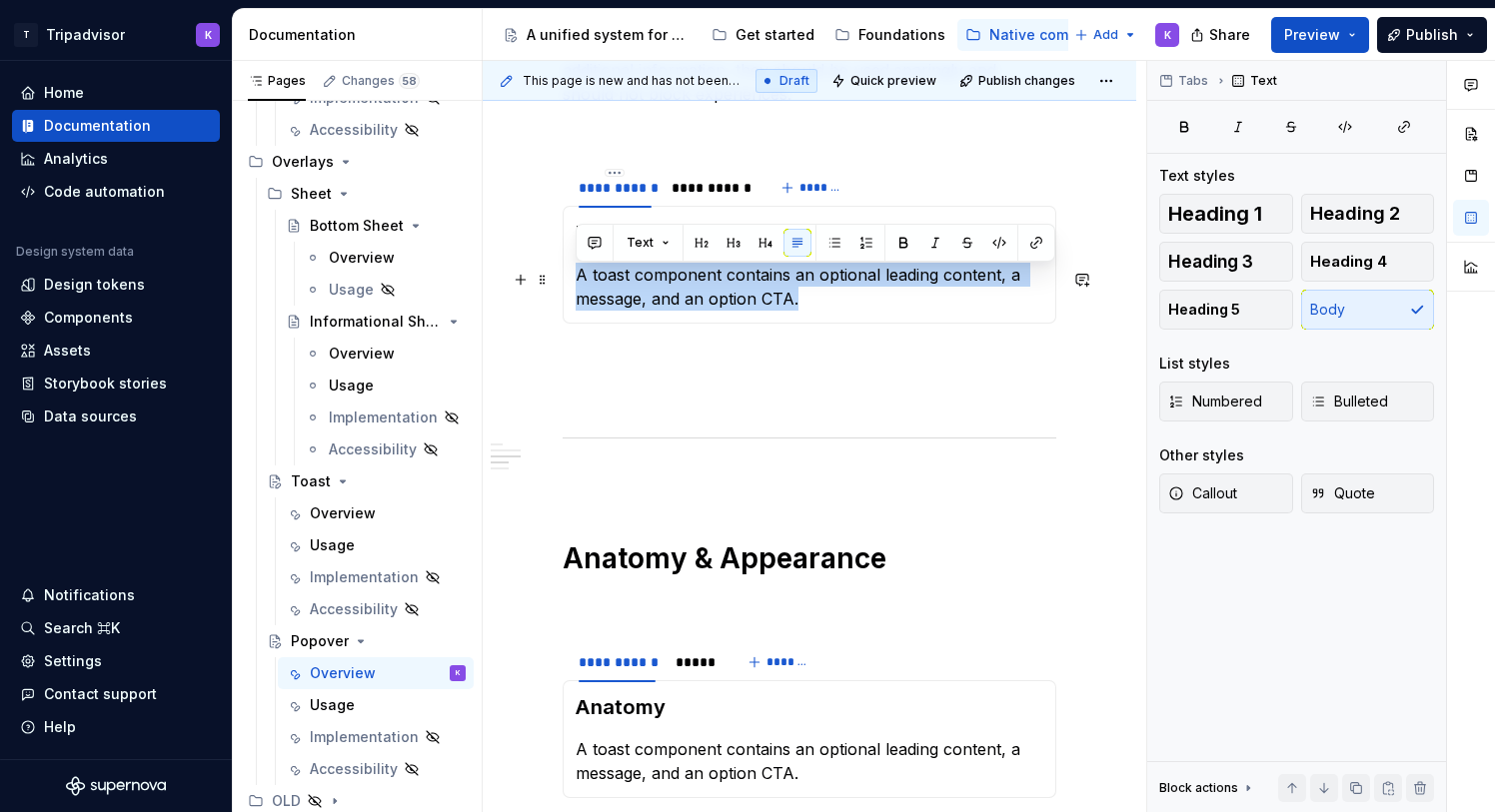 drag, startPoint x: 805, startPoint y: 309, endPoint x: 577, endPoint y: 281, distance: 229.71286 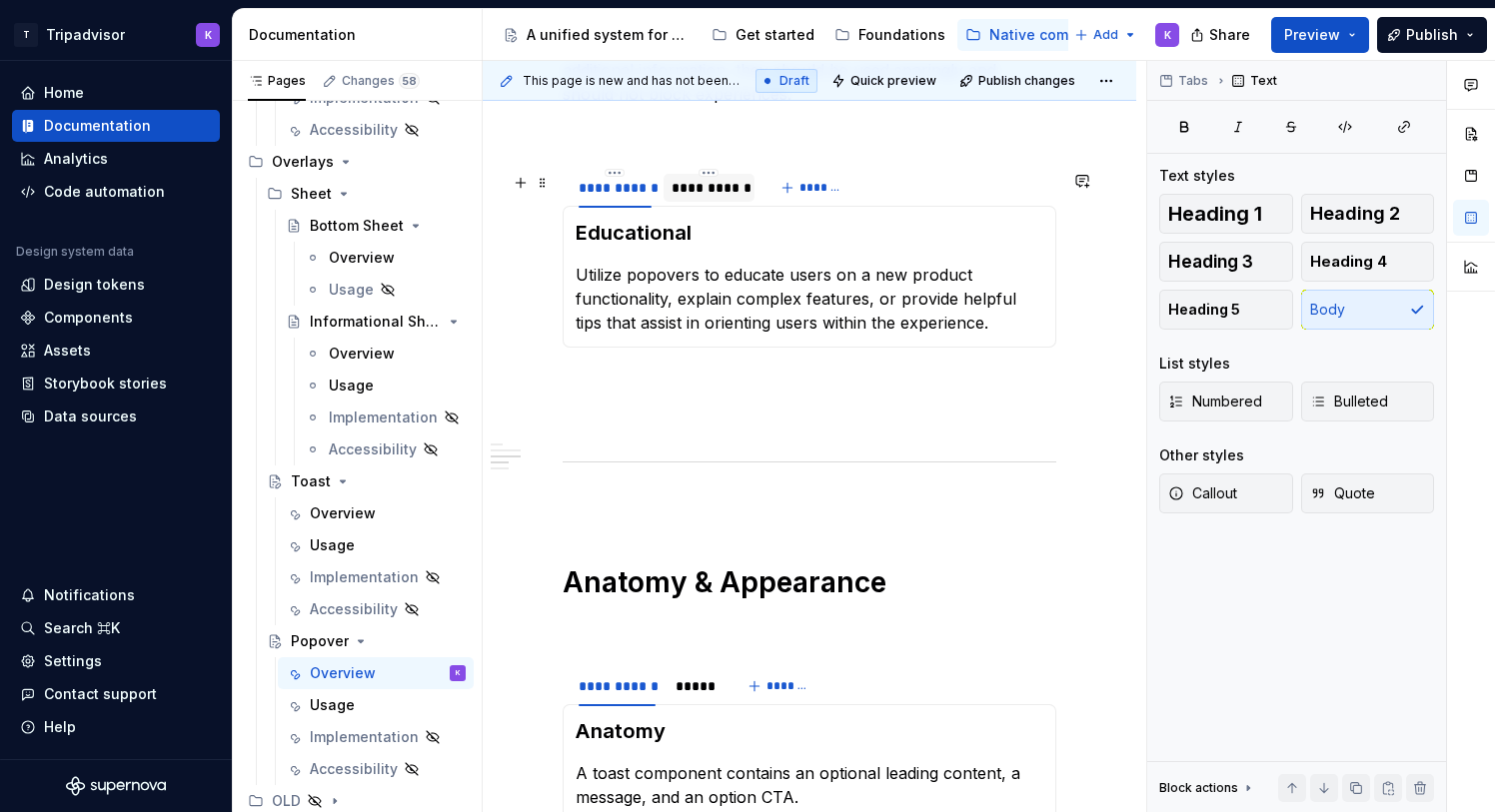 click on "**********" at bounding box center (709, 188) 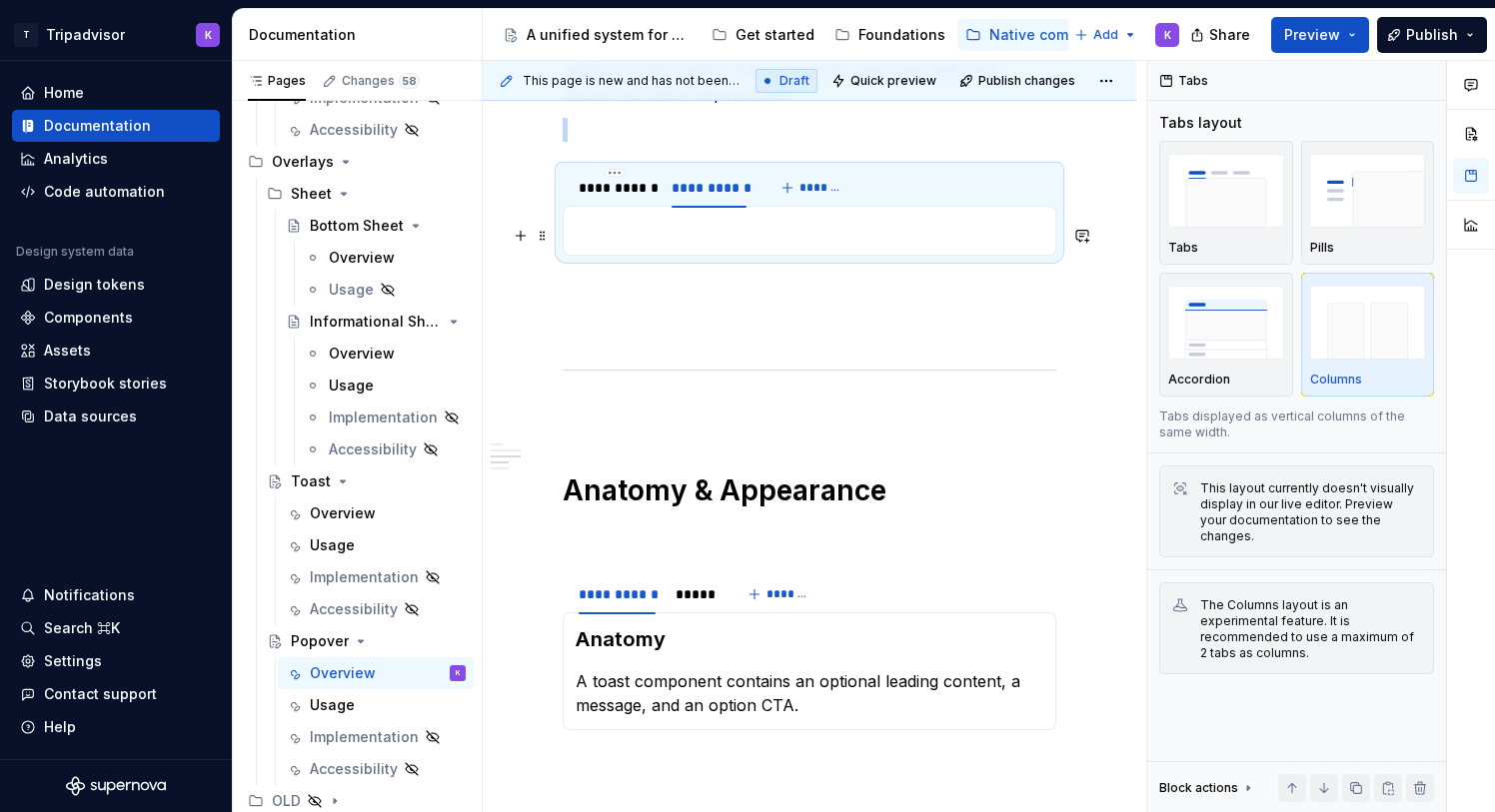 click at bounding box center (809, 231) 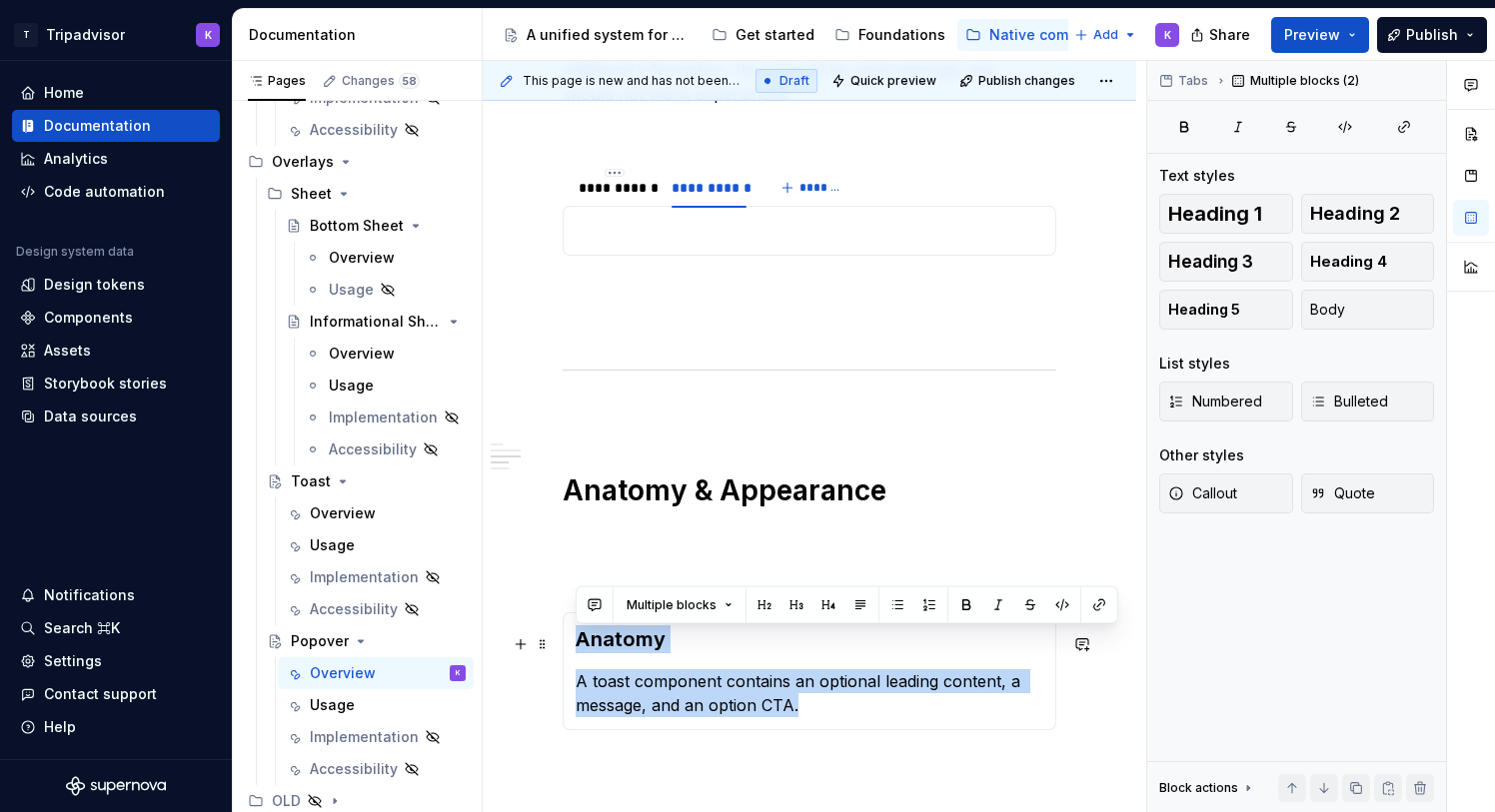 drag, startPoint x: 814, startPoint y: 709, endPoint x: 579, endPoint y: 647, distance: 243.0411 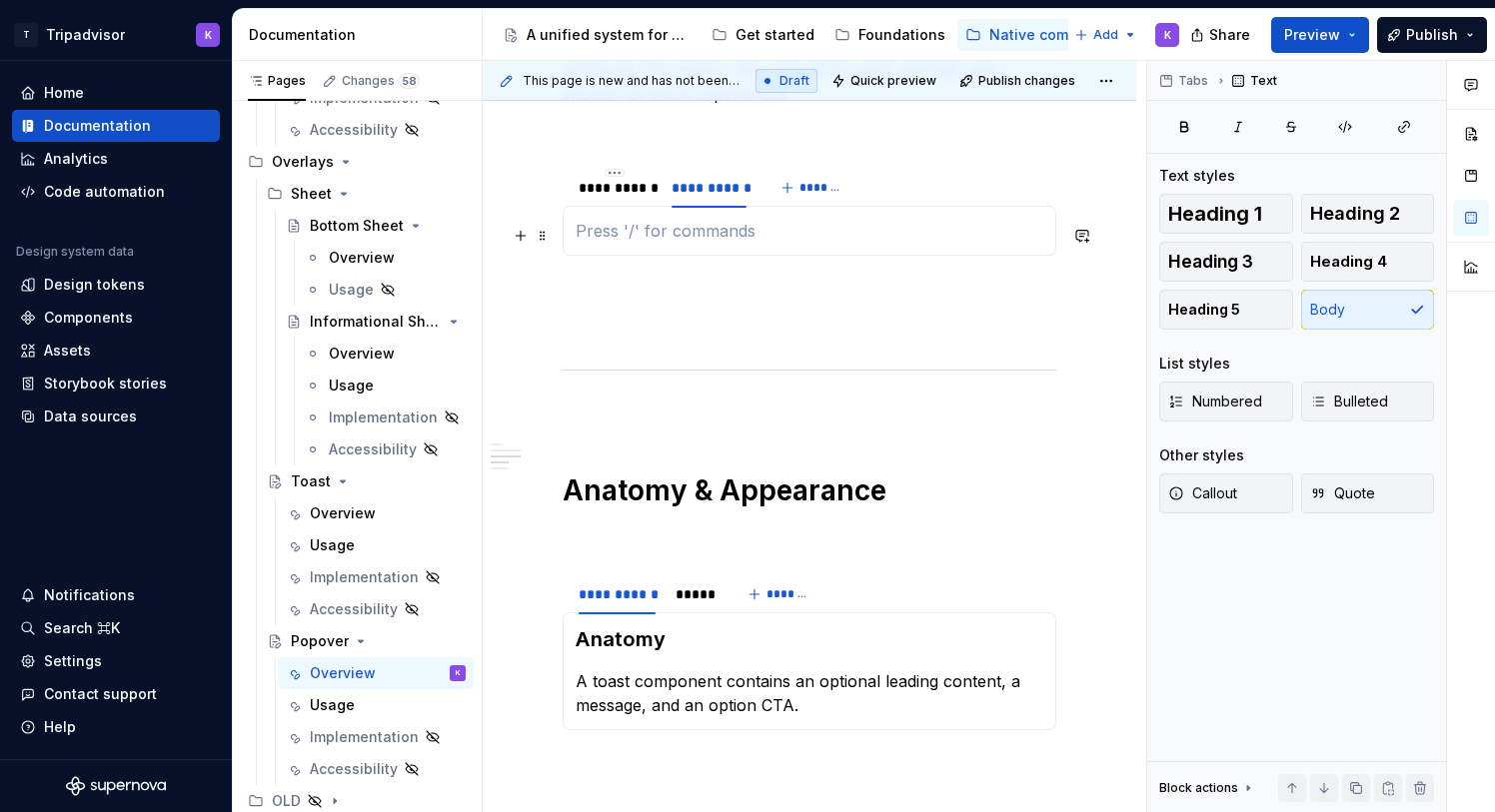 click at bounding box center [809, 231] 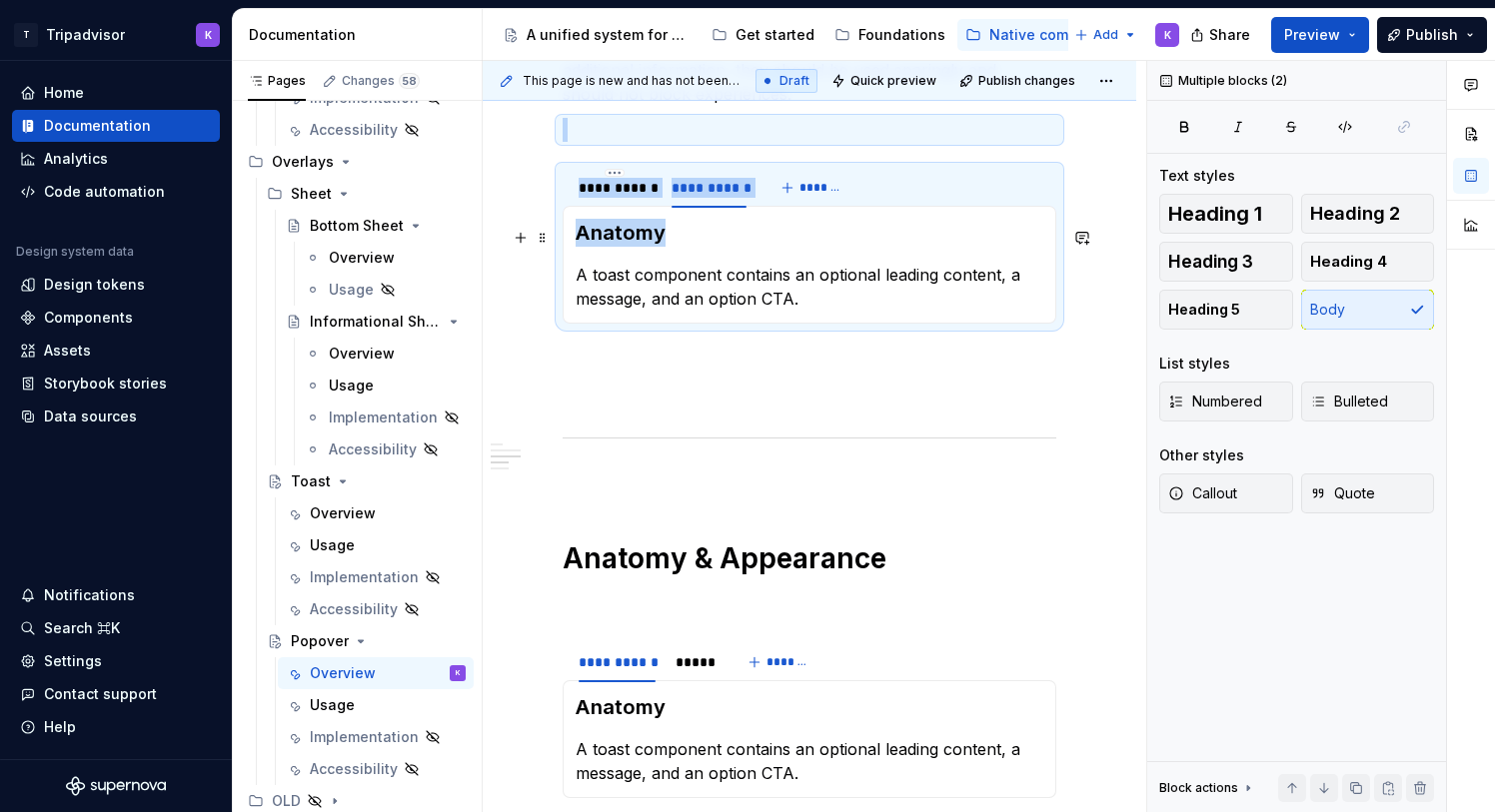 drag, startPoint x: 680, startPoint y: 234, endPoint x: 555, endPoint y: 234, distance: 125 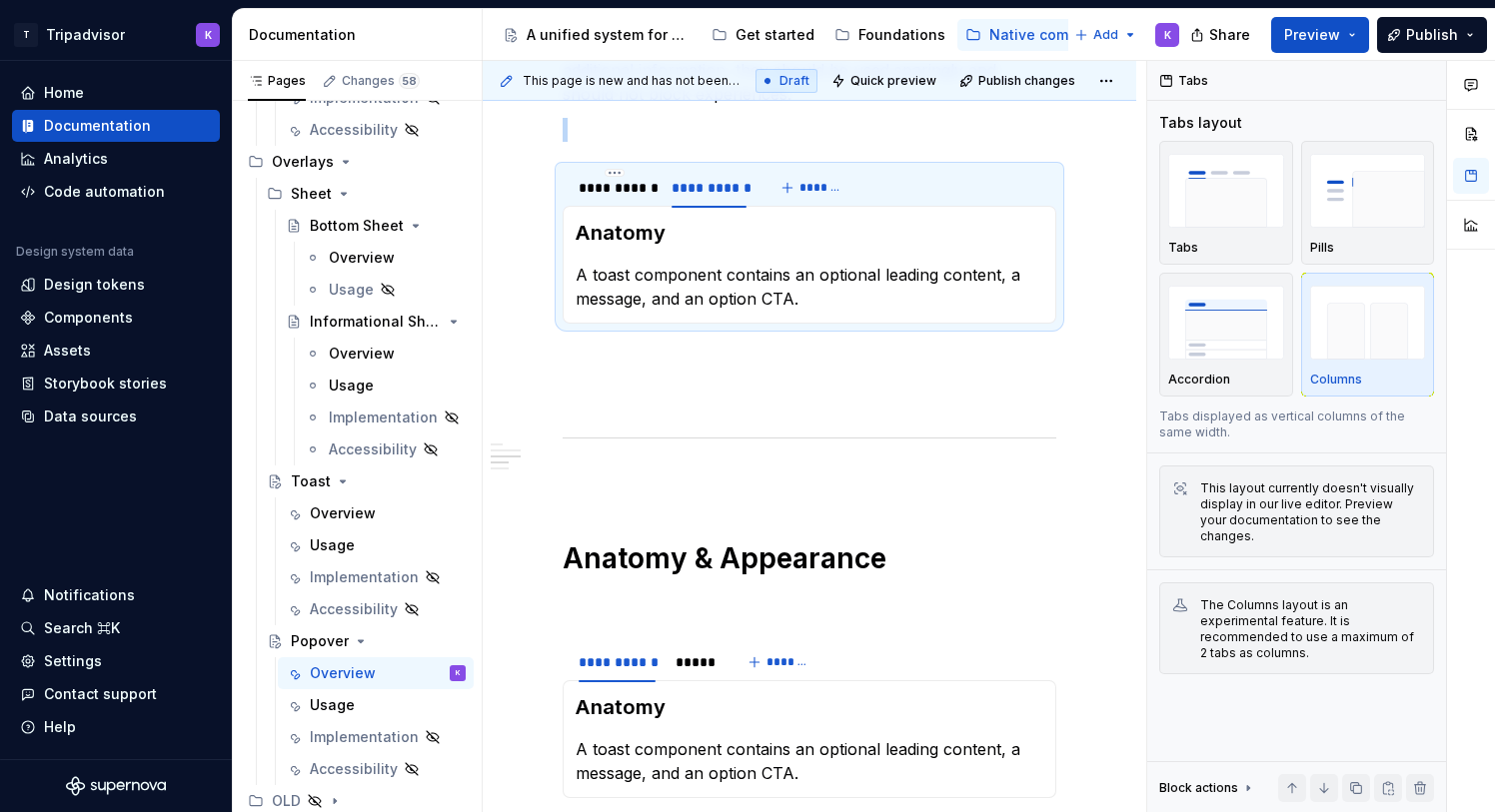 click on "Anatomy" at bounding box center [809, 233] 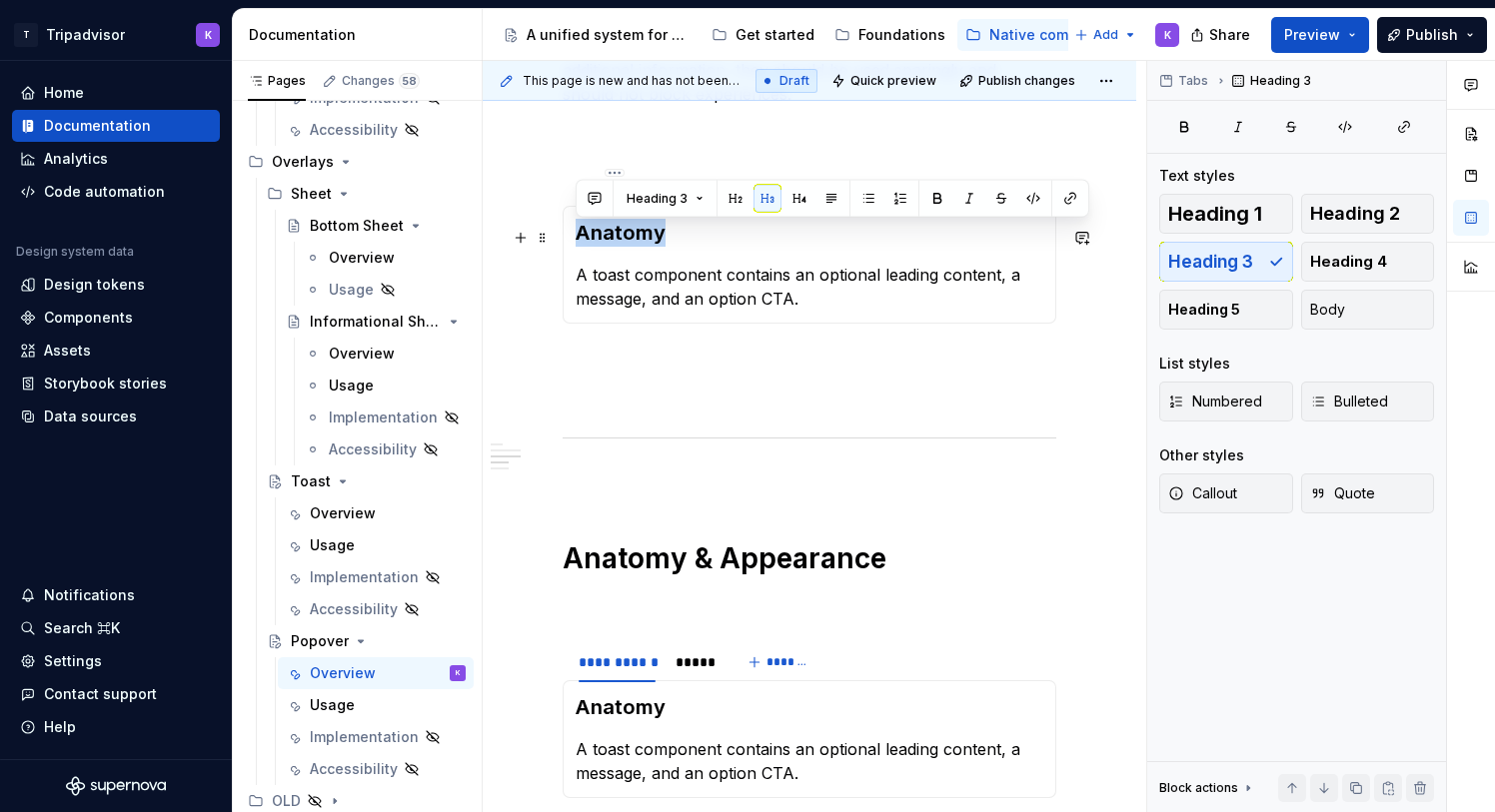 drag, startPoint x: 667, startPoint y: 236, endPoint x: 580, endPoint y: 236, distance: 87 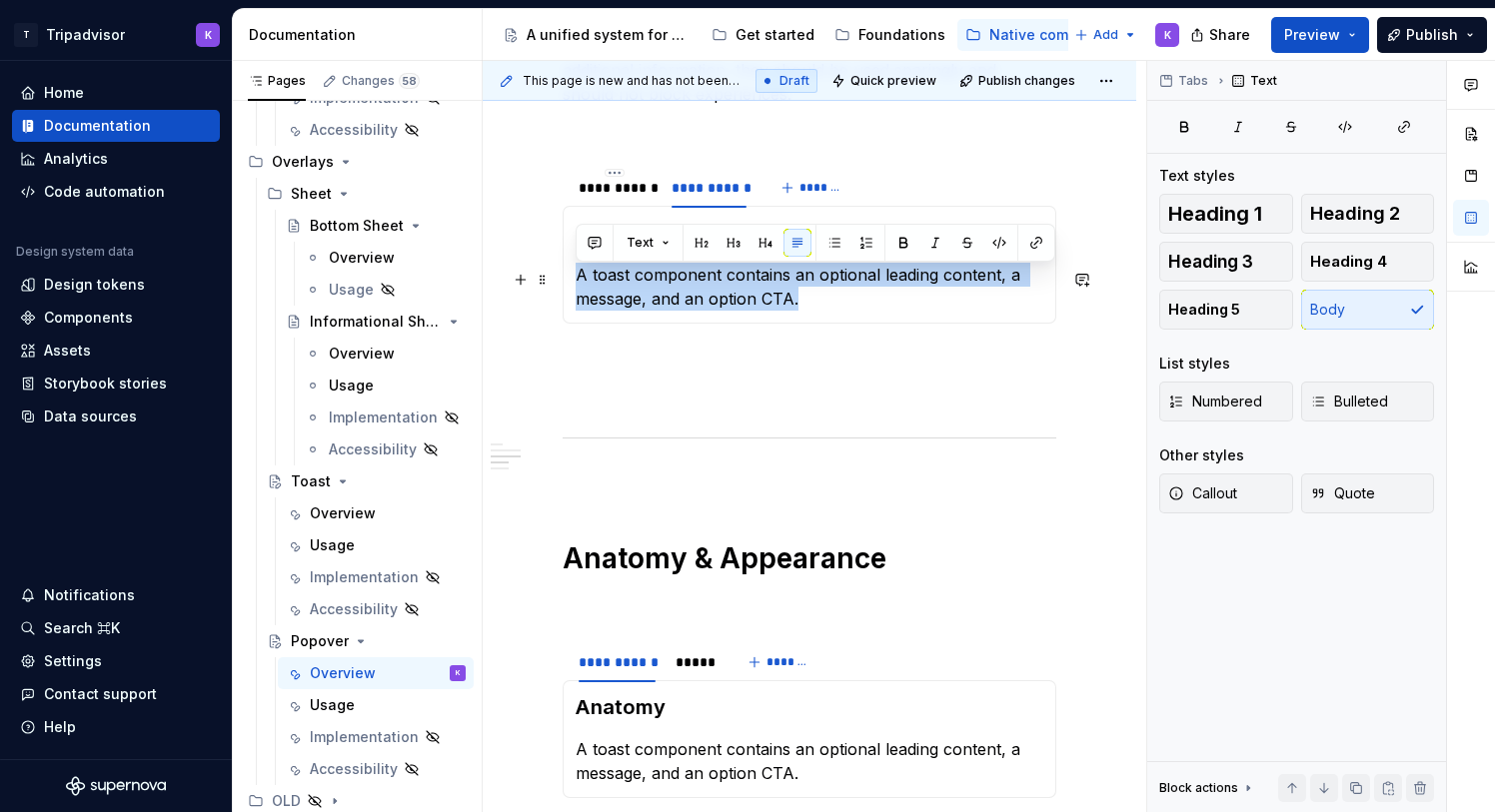drag, startPoint x: 818, startPoint y: 309, endPoint x: 581, endPoint y: 287, distance: 238.01891 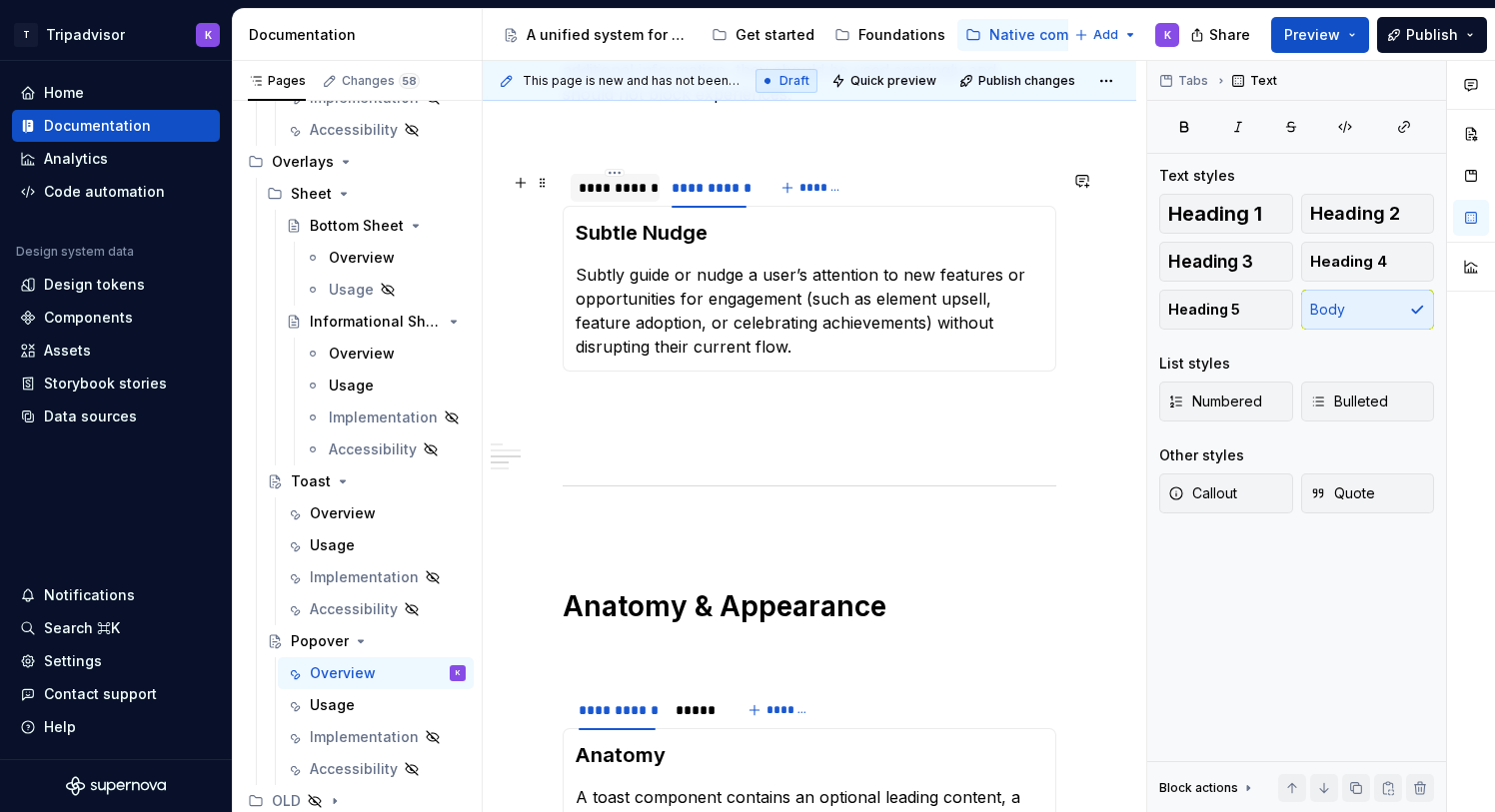 click on "**********" at bounding box center [615, 188] 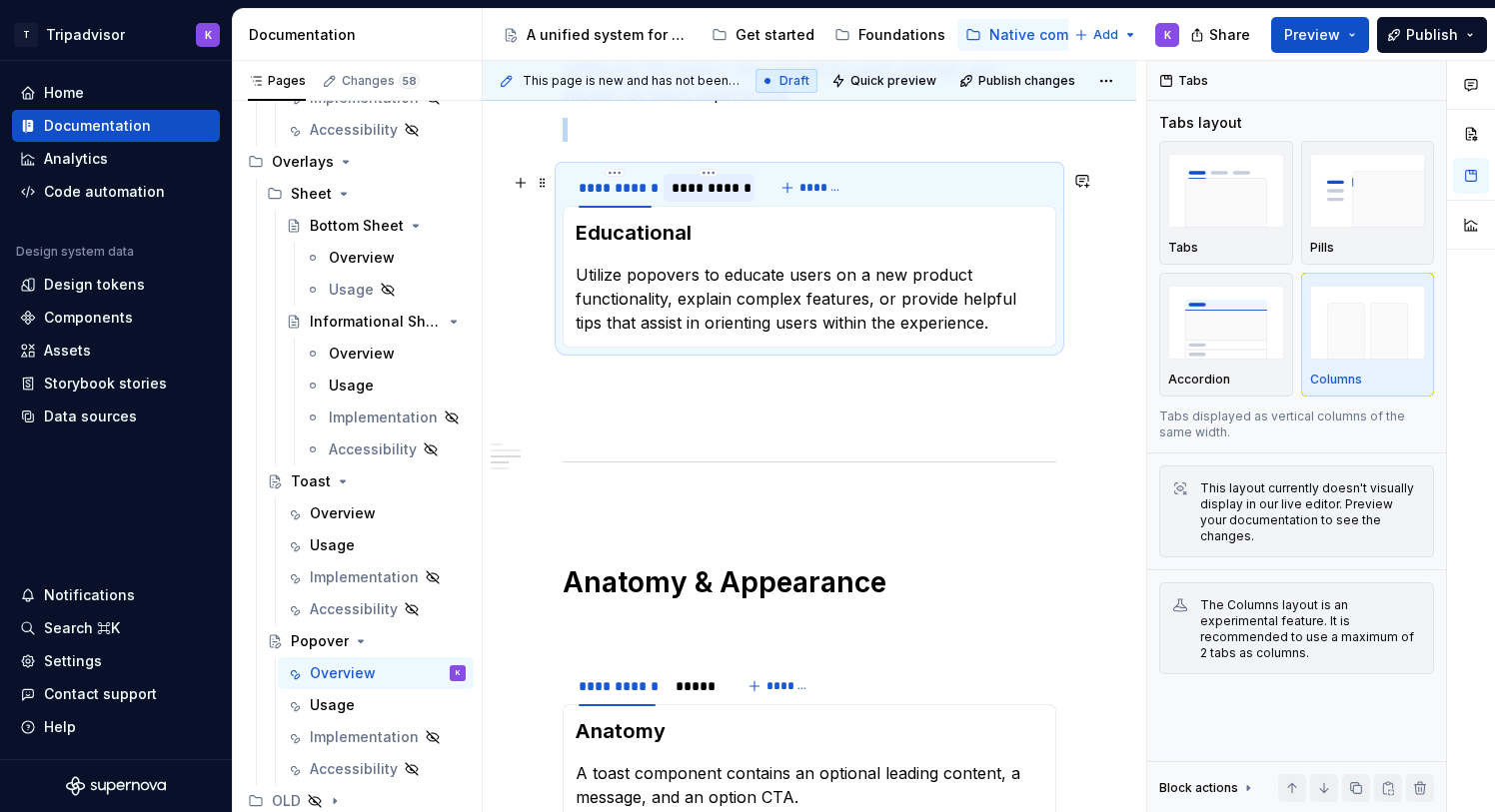 click on "**********" at bounding box center [709, 188] 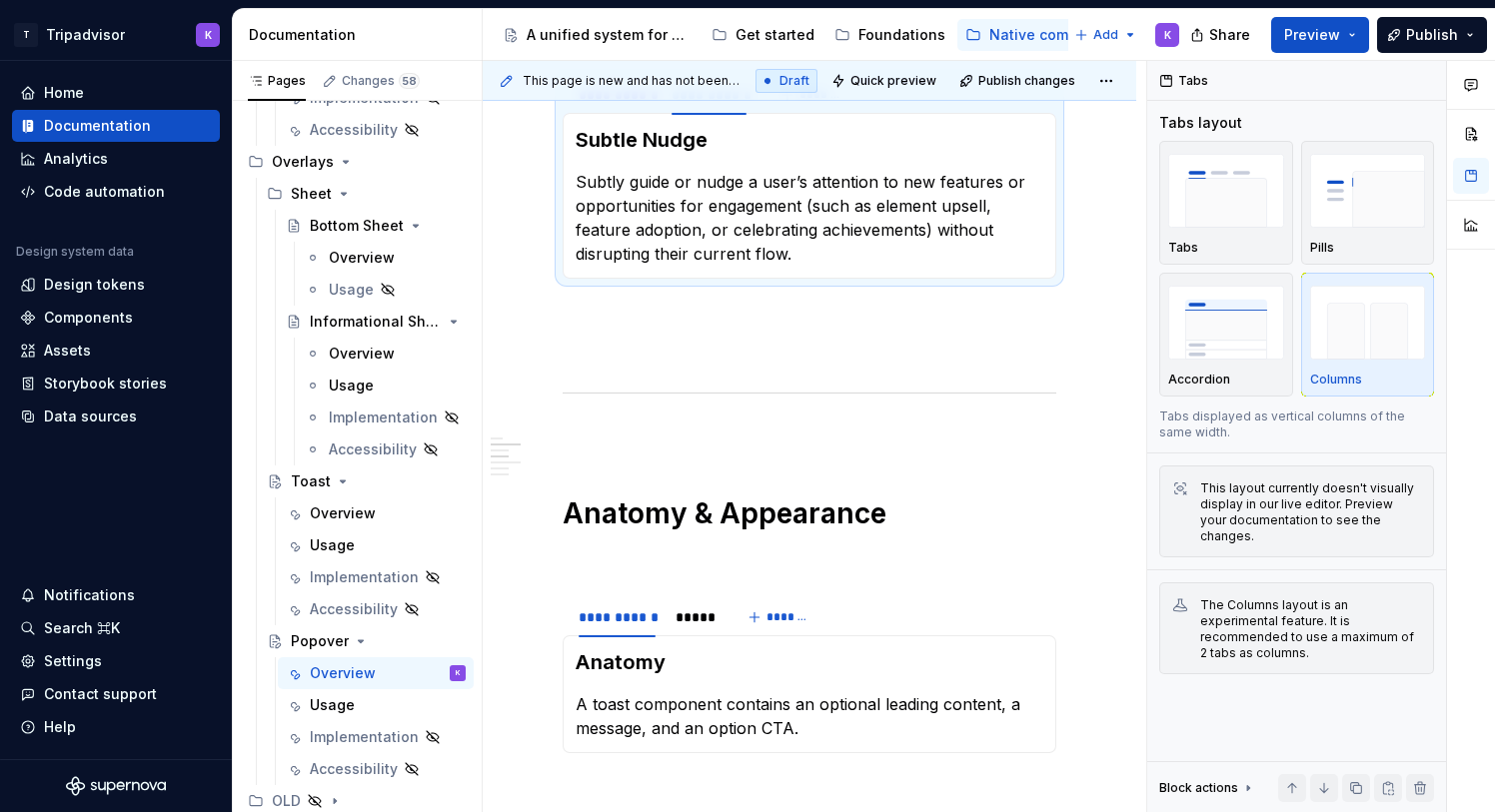 scroll, scrollTop: 1779, scrollLeft: 0, axis: vertical 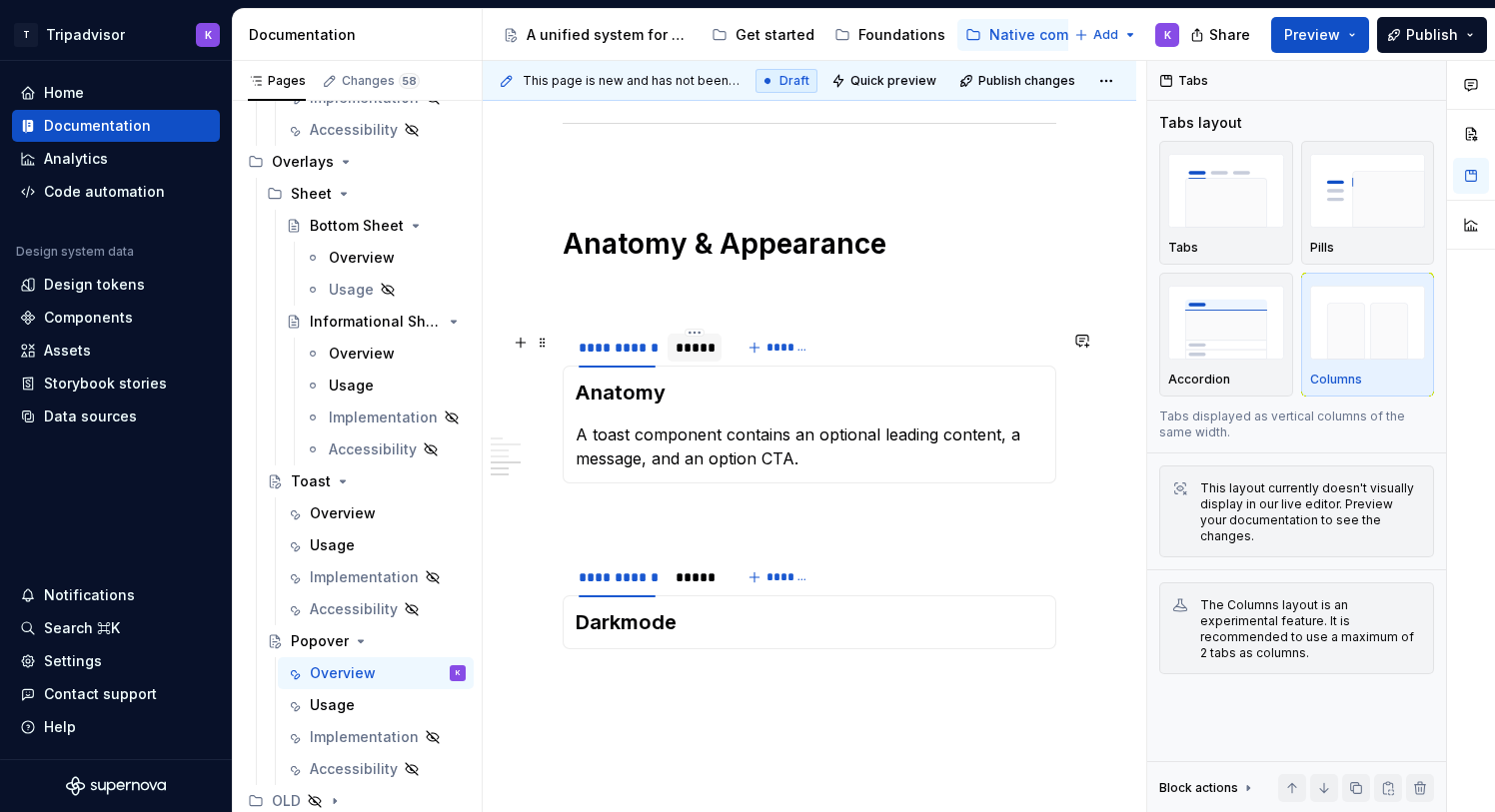 click on "*****" at bounding box center (695, 348) 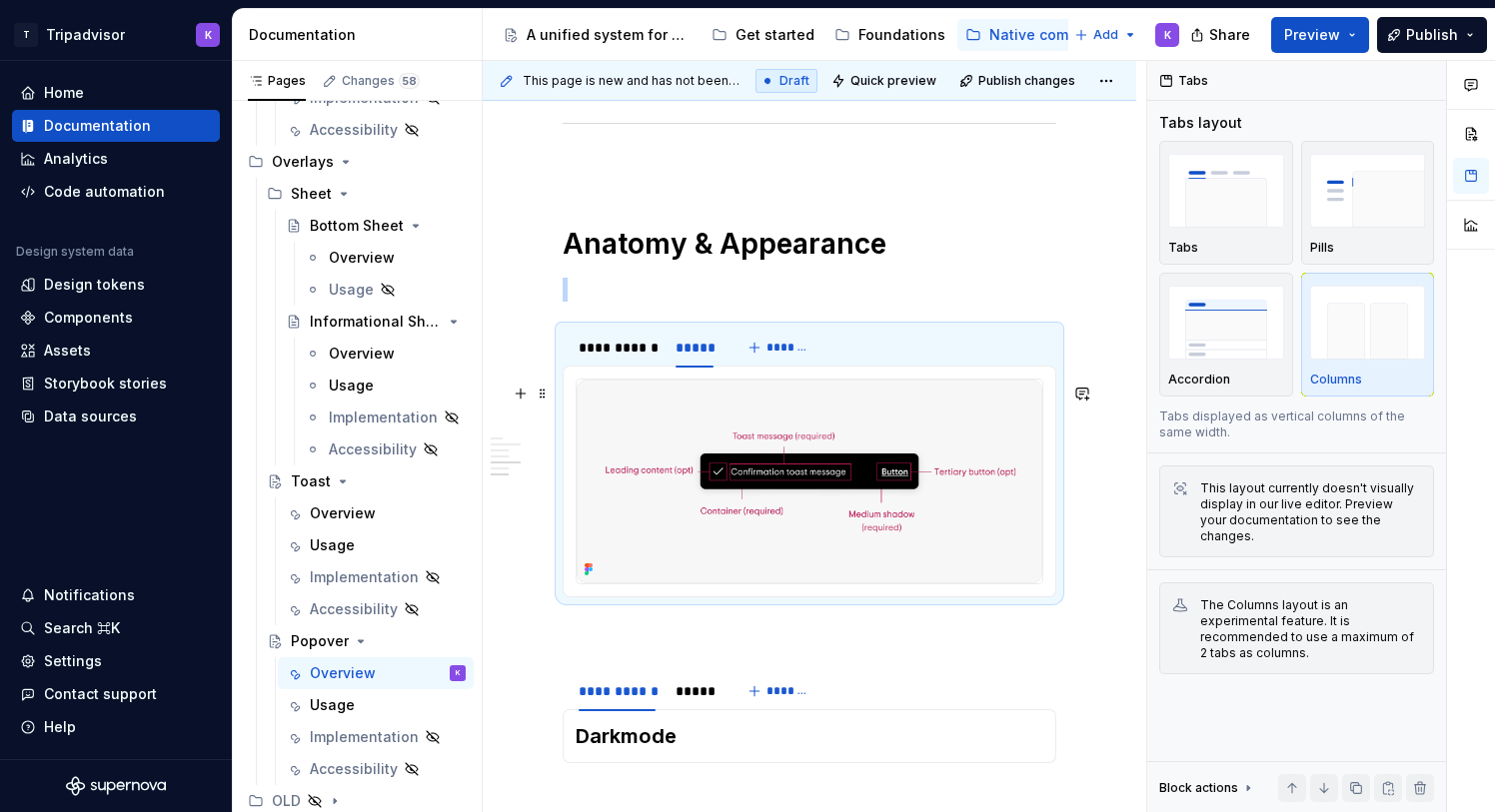 click at bounding box center [809, 481] 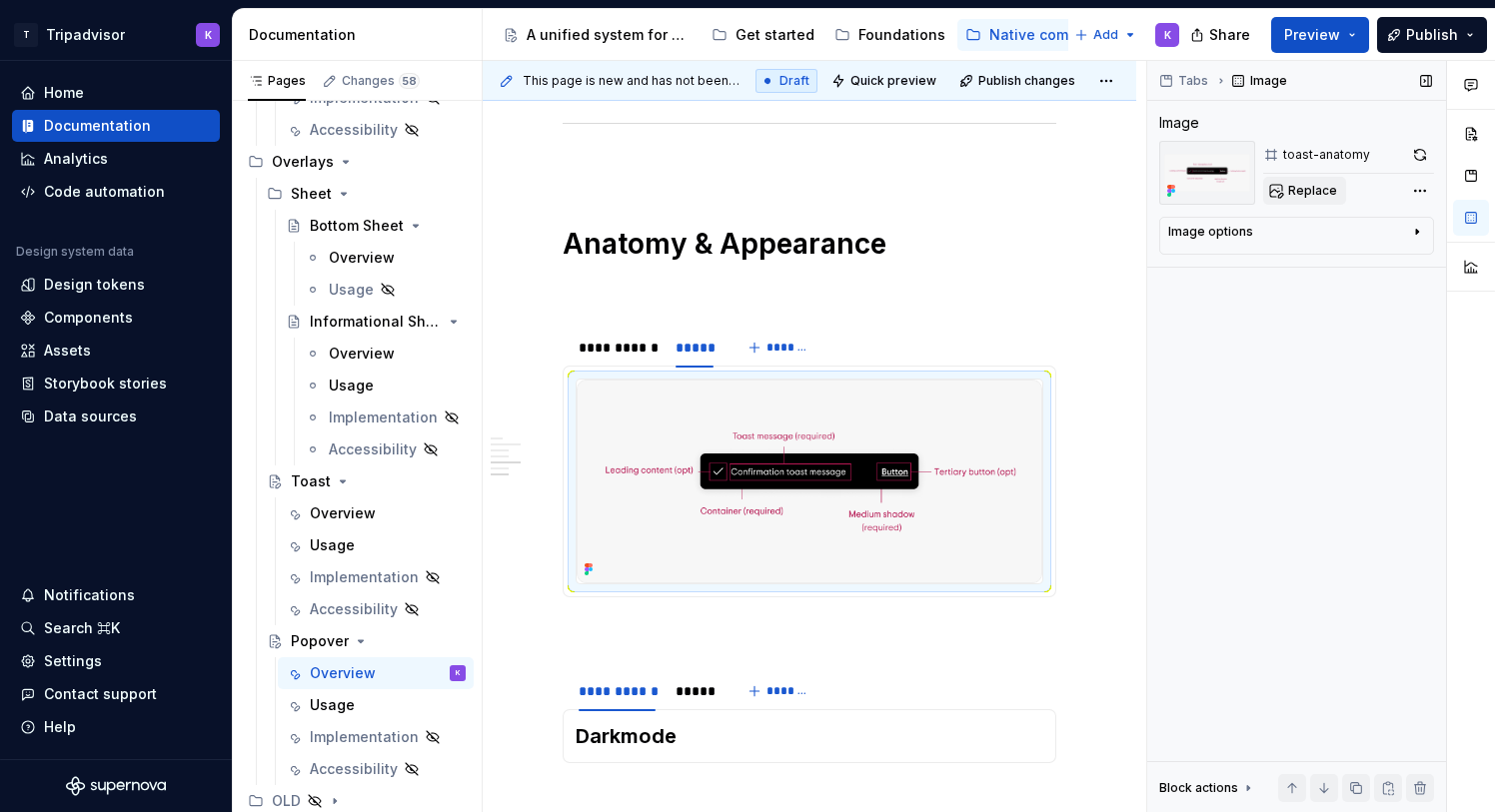 click on "Replace" at bounding box center [1312, 191] 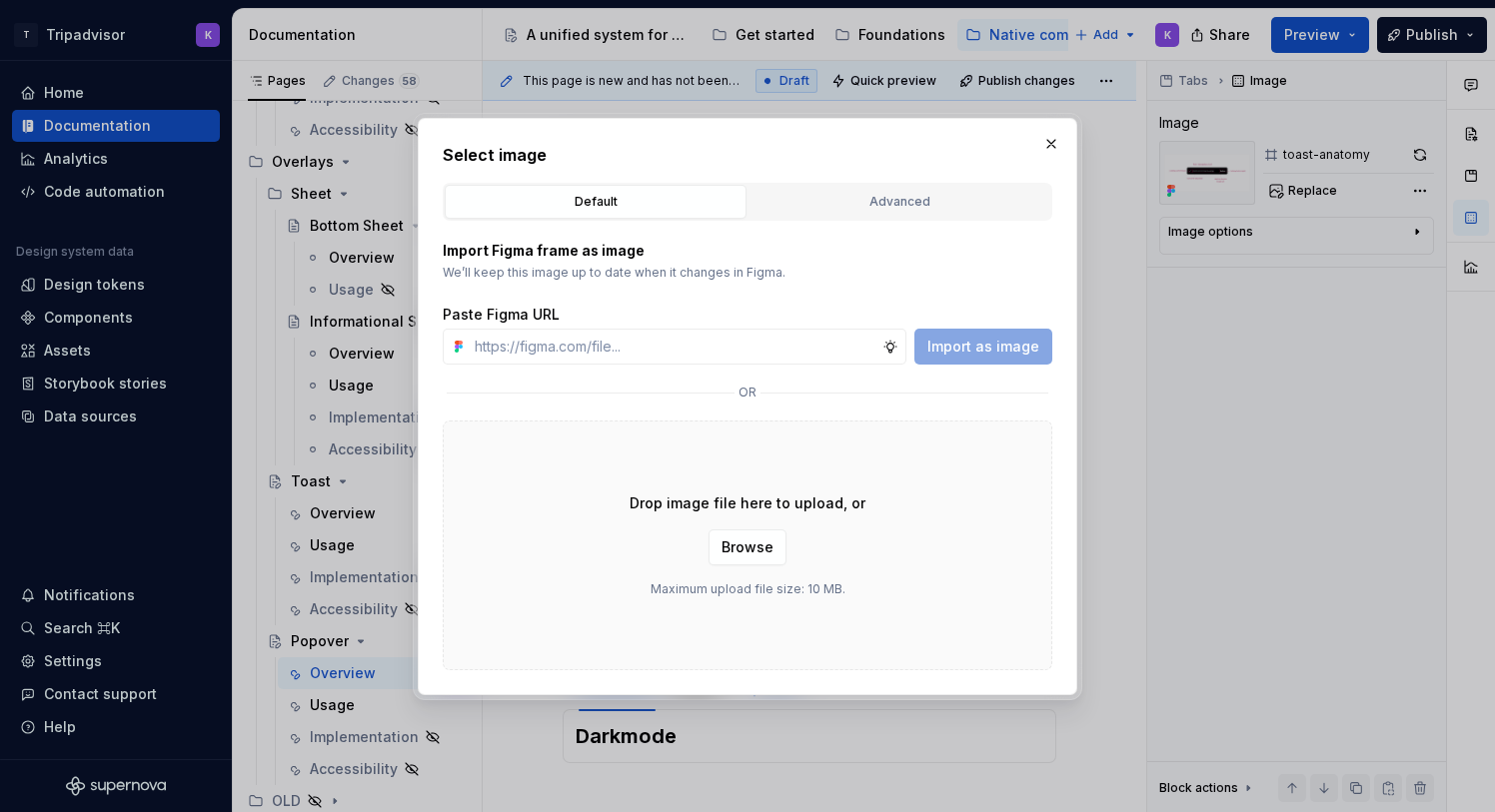 type on "*" 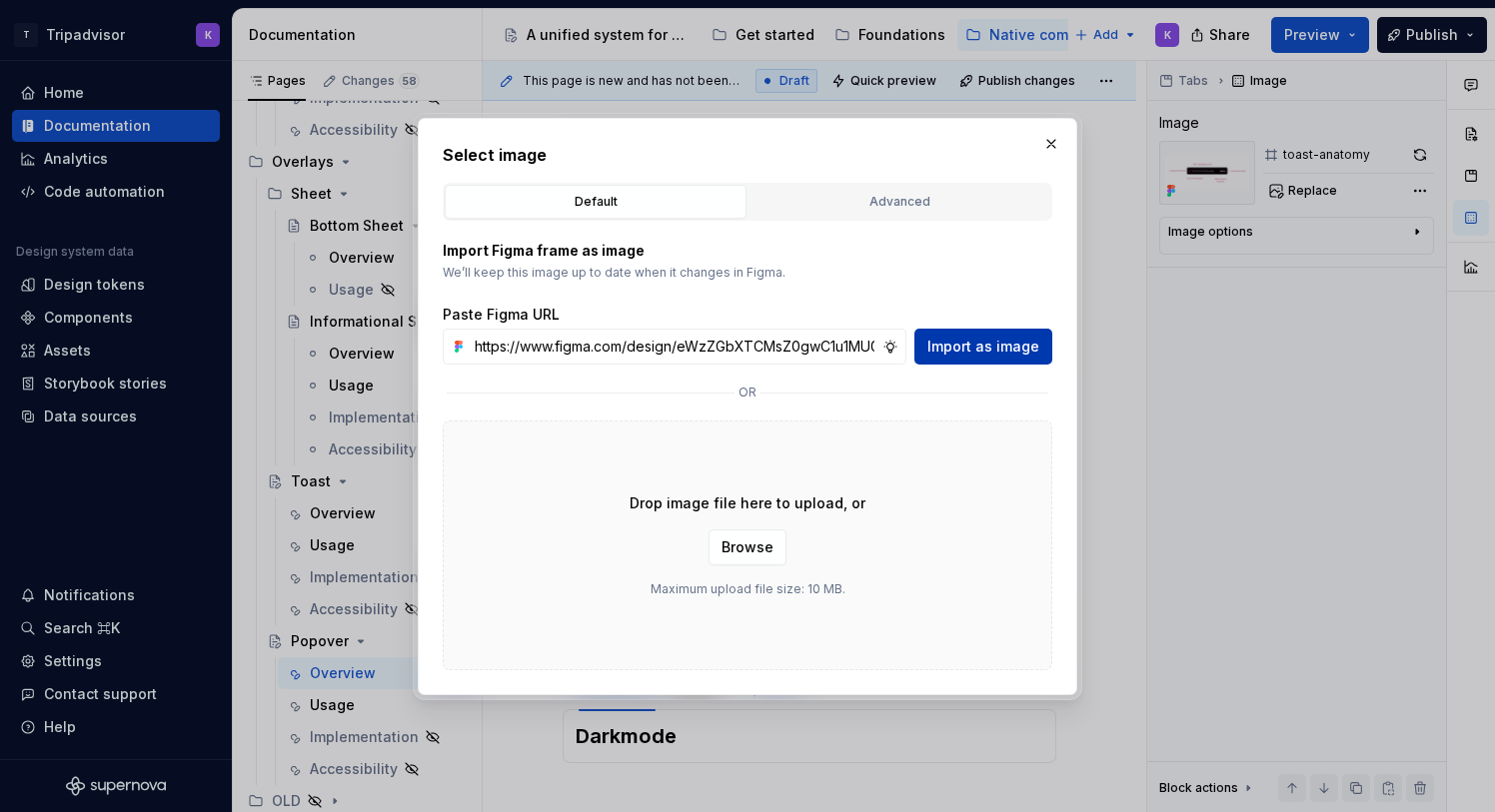 scroll, scrollTop: 0, scrollLeft: 530, axis: horizontal 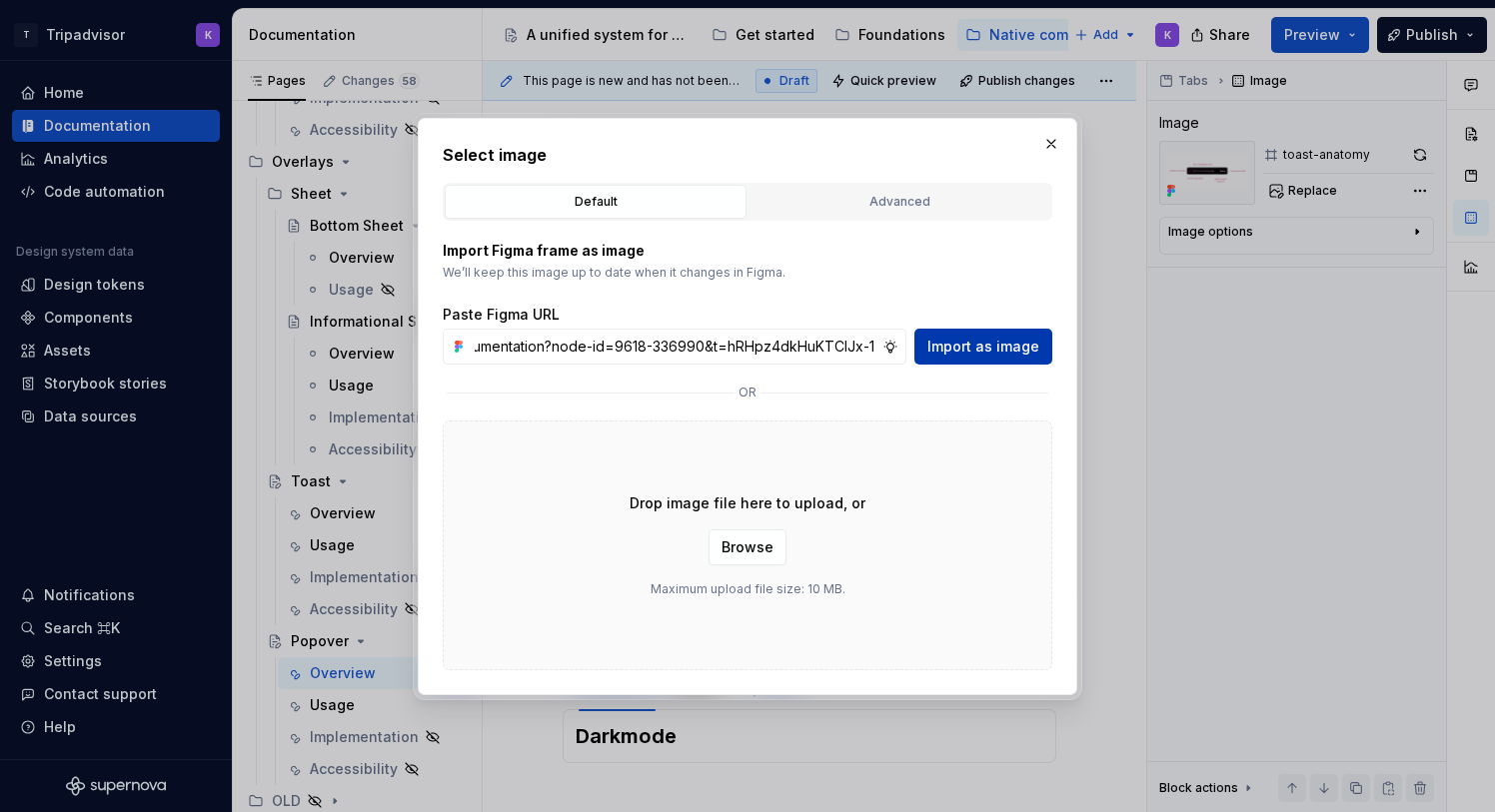 type on "https://www.figma.com/design/eWzZGbXTCMsZ0gwC1u1MU0/Altas-Native-Documentation?node-id=9618-336990&t=hRHpz4dkHuKTCIJx-1" 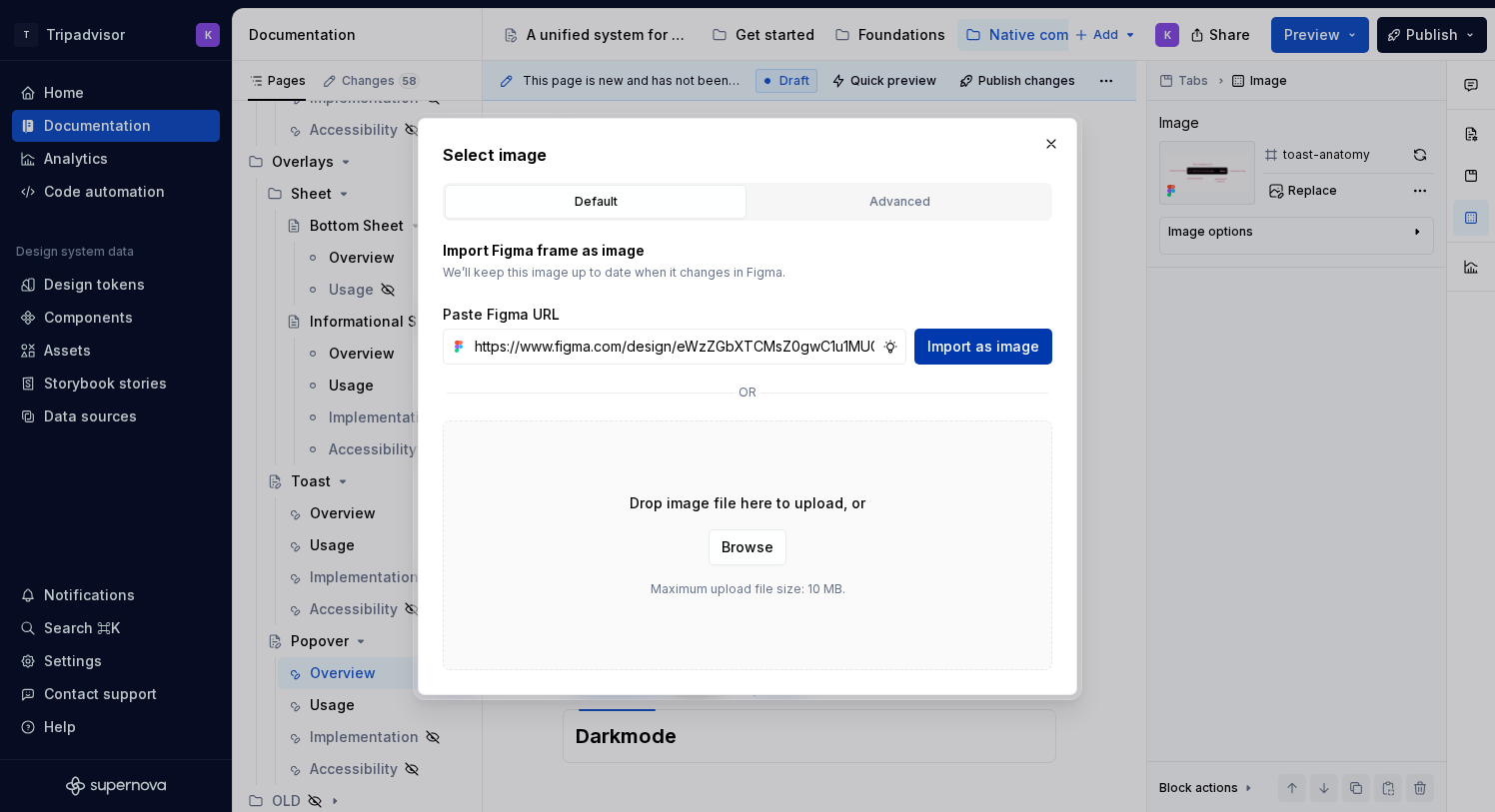 click on "Import as image" at bounding box center [983, 347] 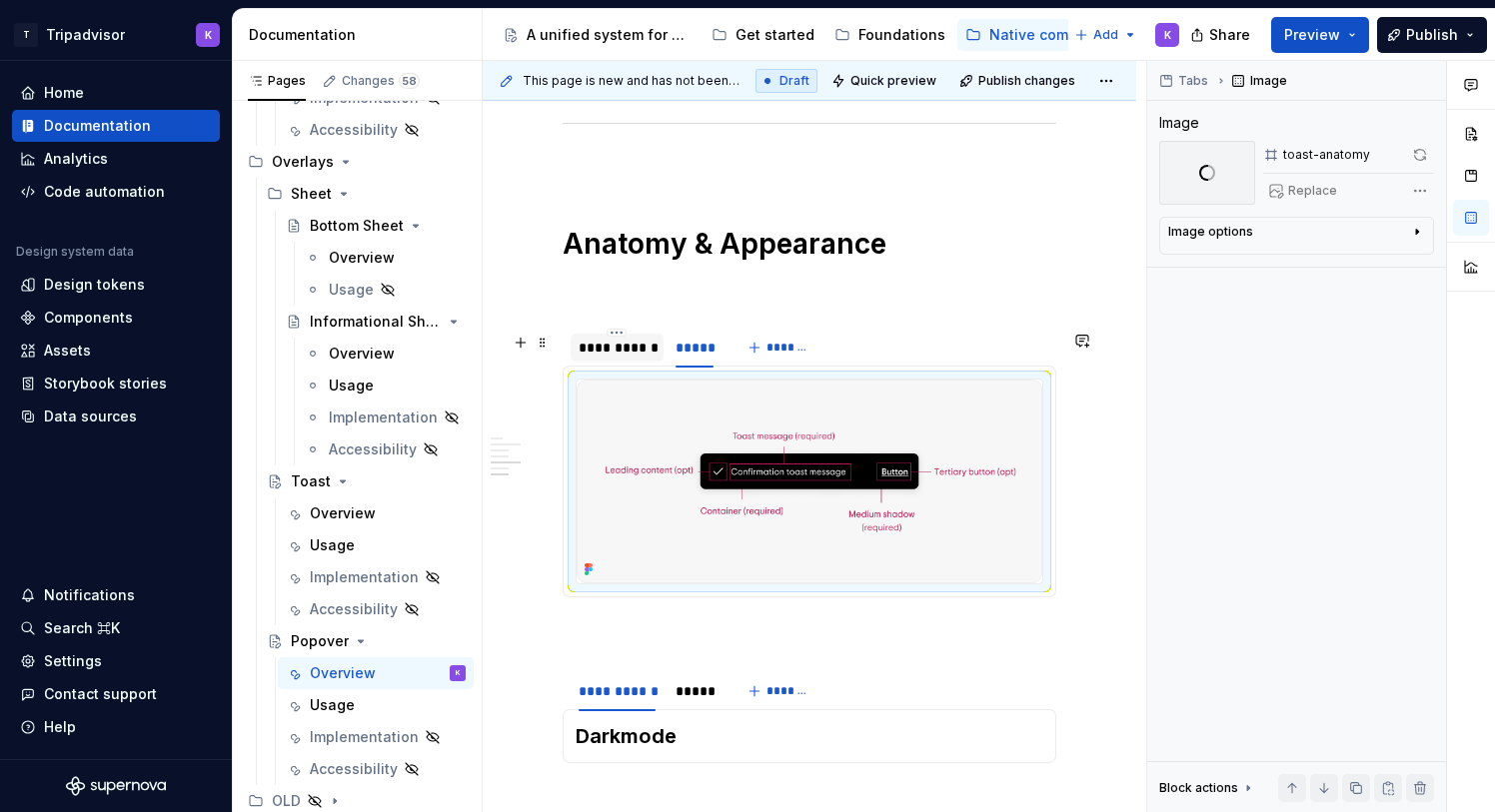 click on "**********" at bounding box center [617, 348] 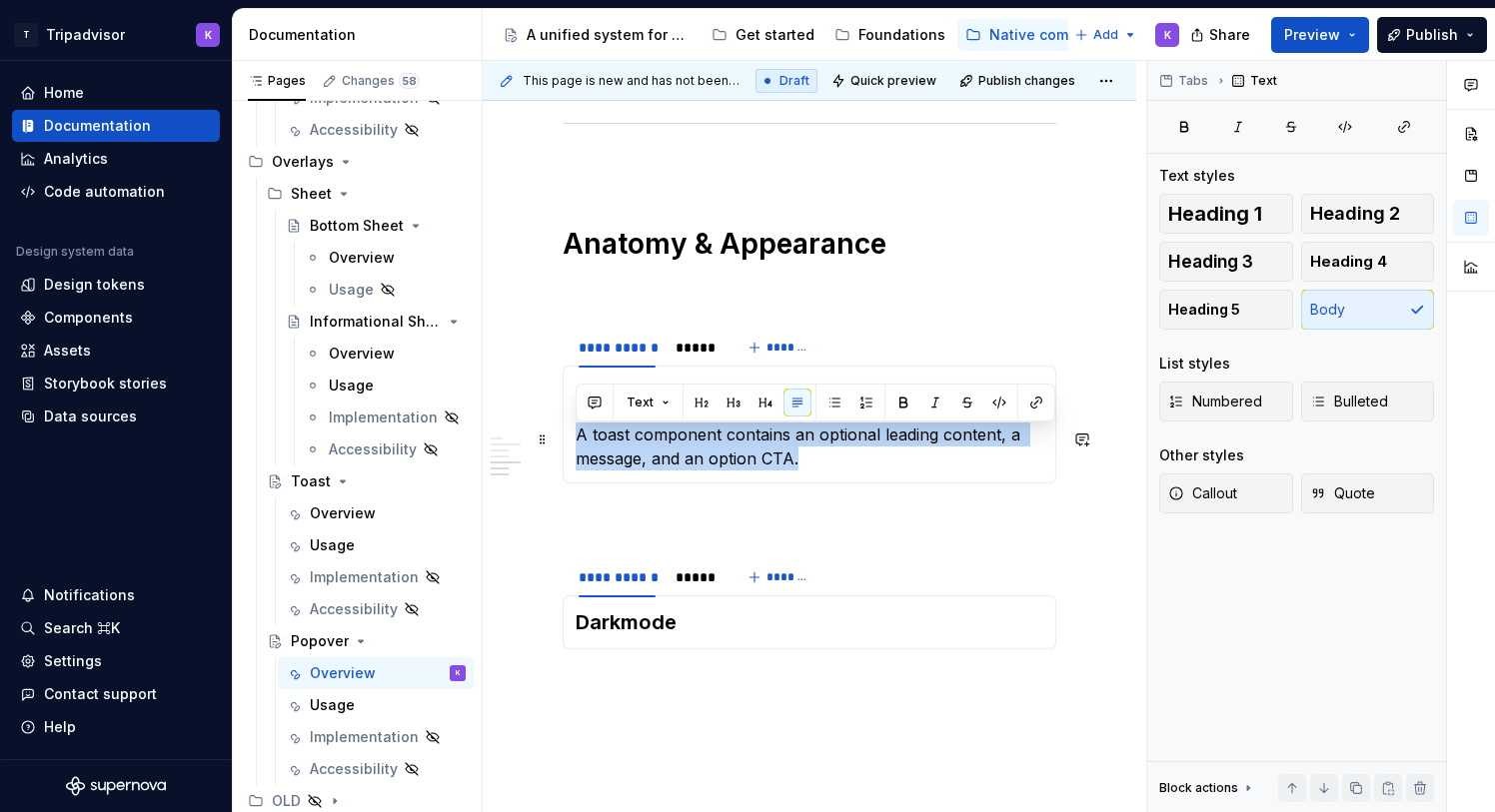 drag, startPoint x: 805, startPoint y: 465, endPoint x: 577, endPoint y: 443, distance: 229.05894 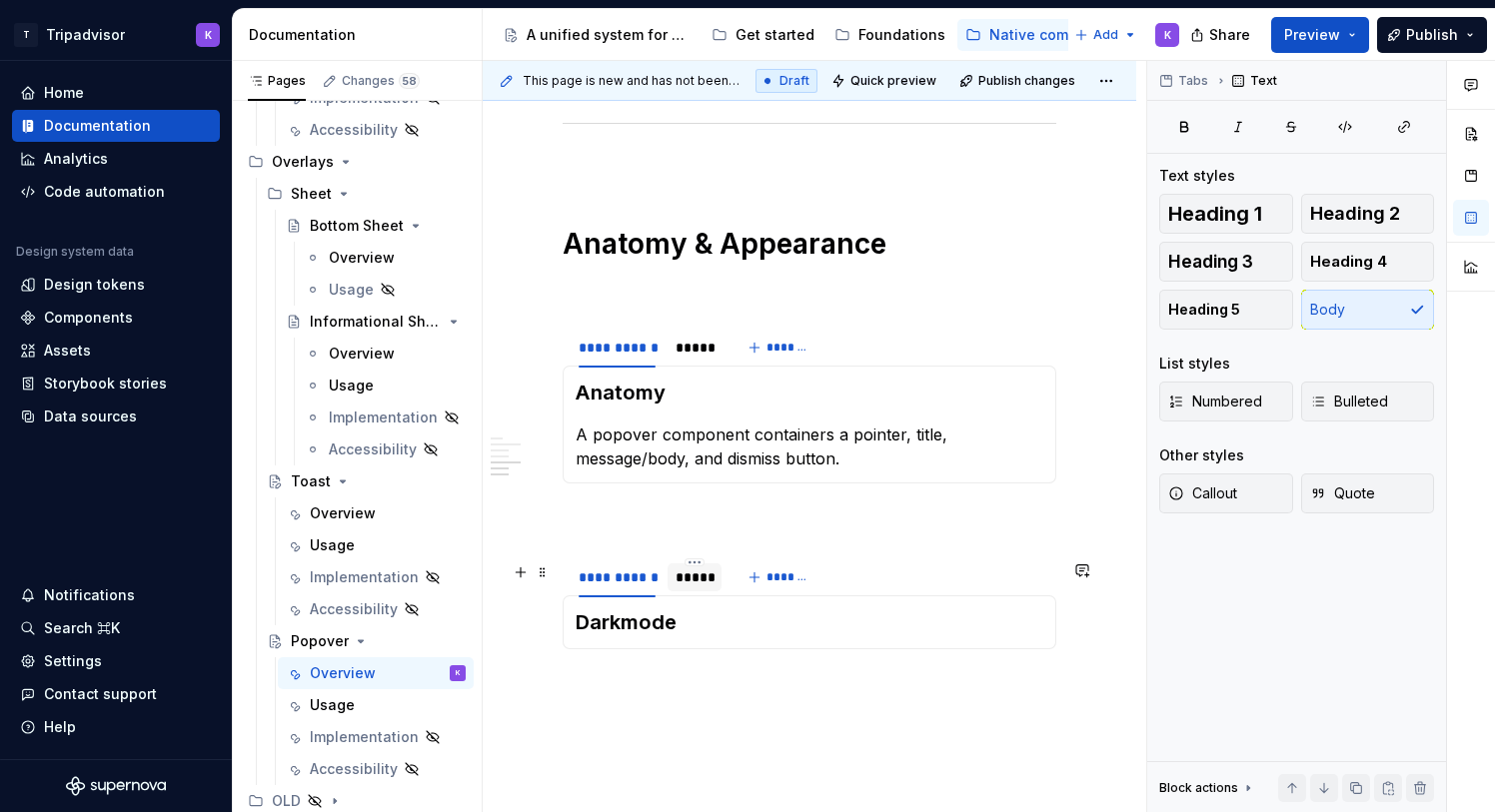 click on "*****" at bounding box center (695, 577) 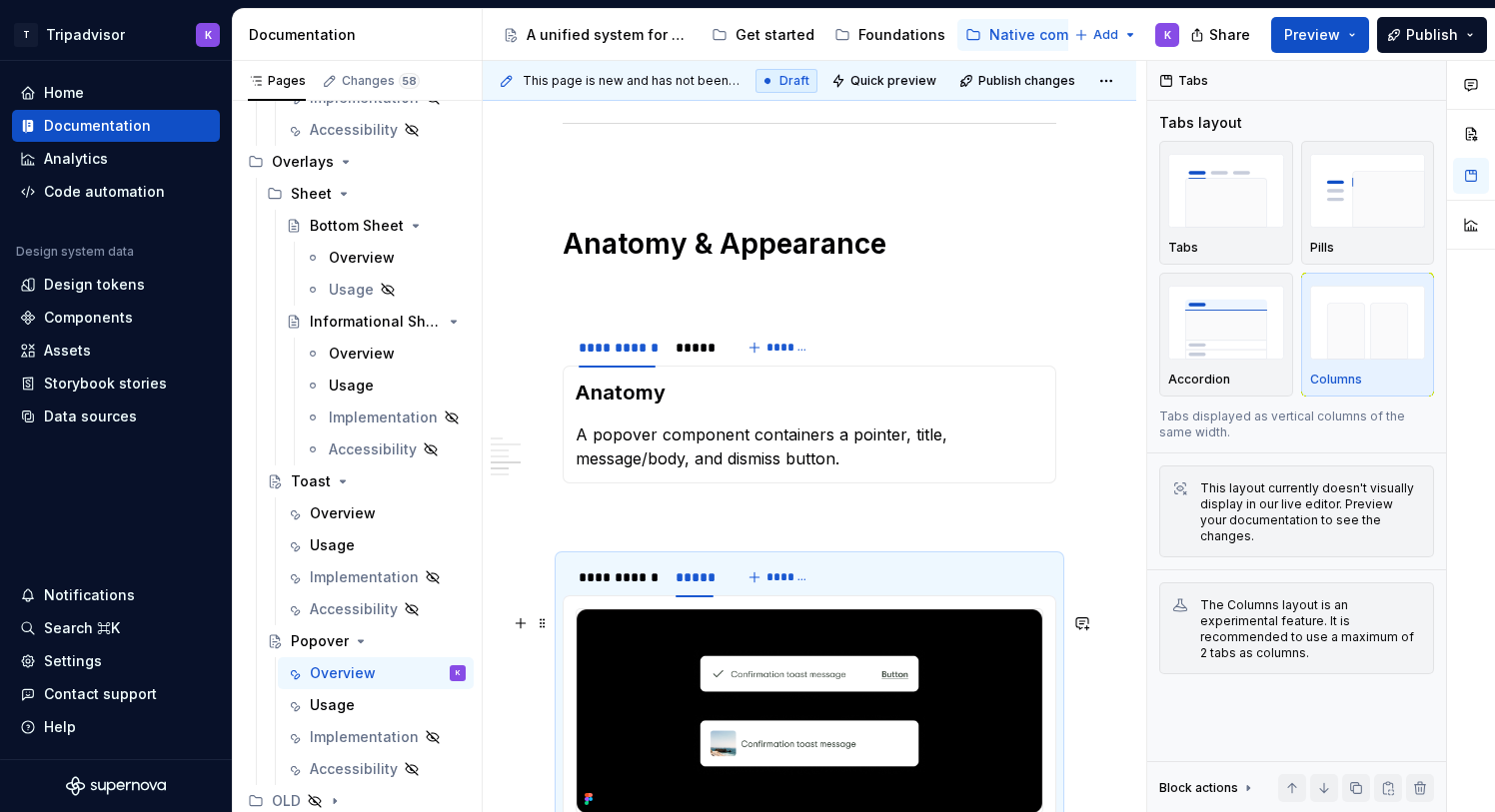 click at bounding box center (809, 711) 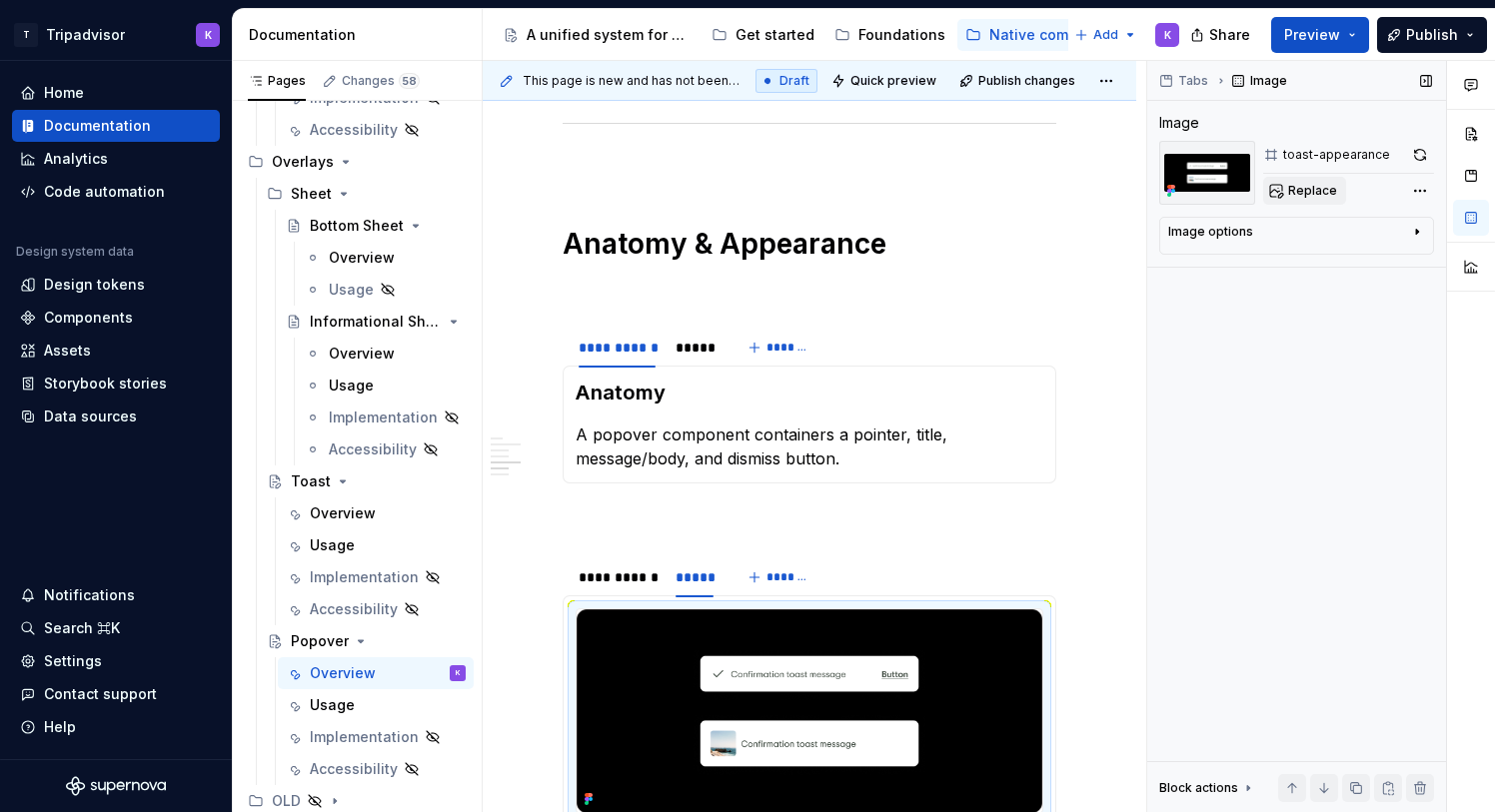 click on "Replace" at bounding box center [1304, 191] 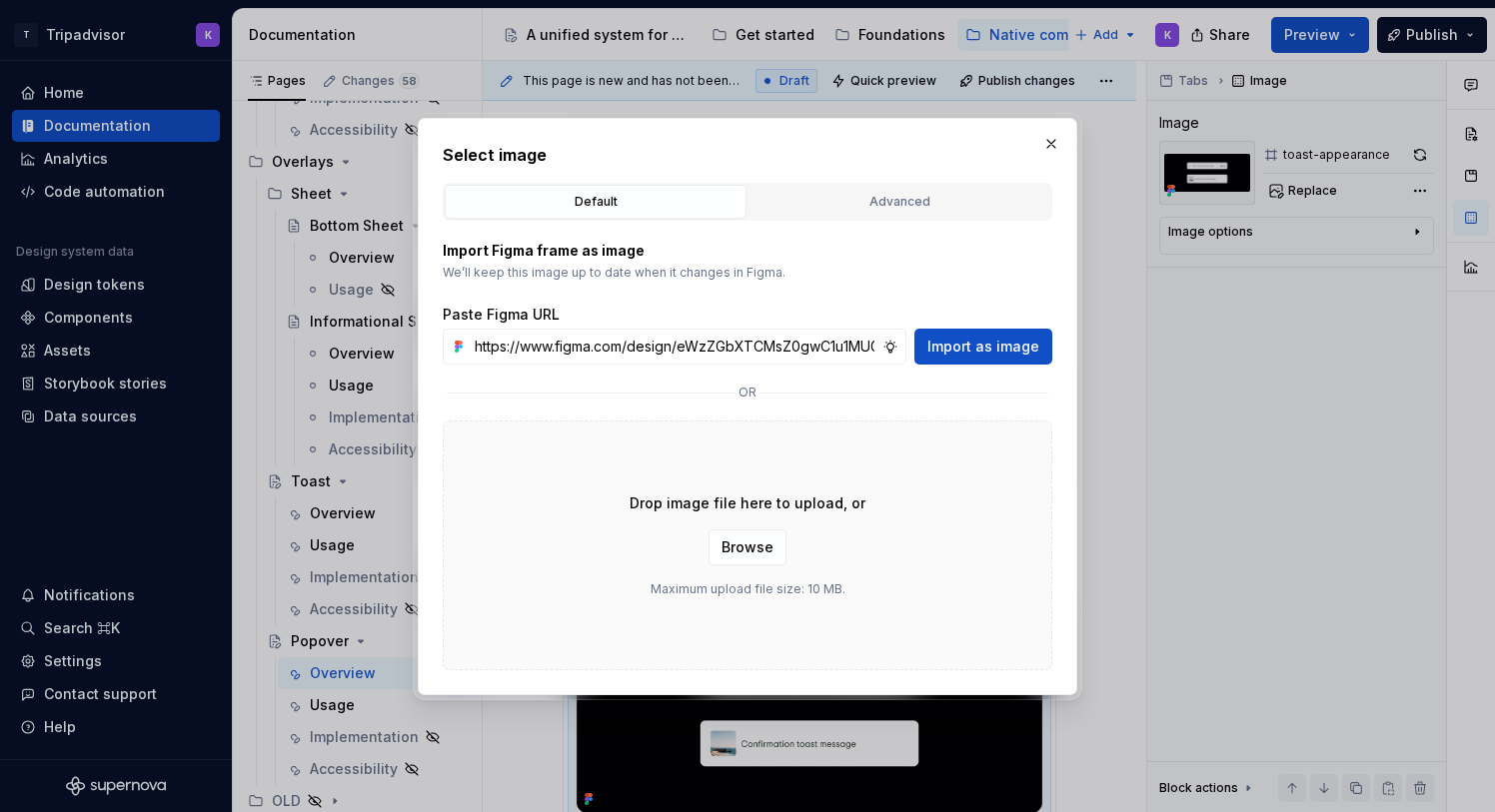 scroll, scrollTop: 0, scrollLeft: 528, axis: horizontal 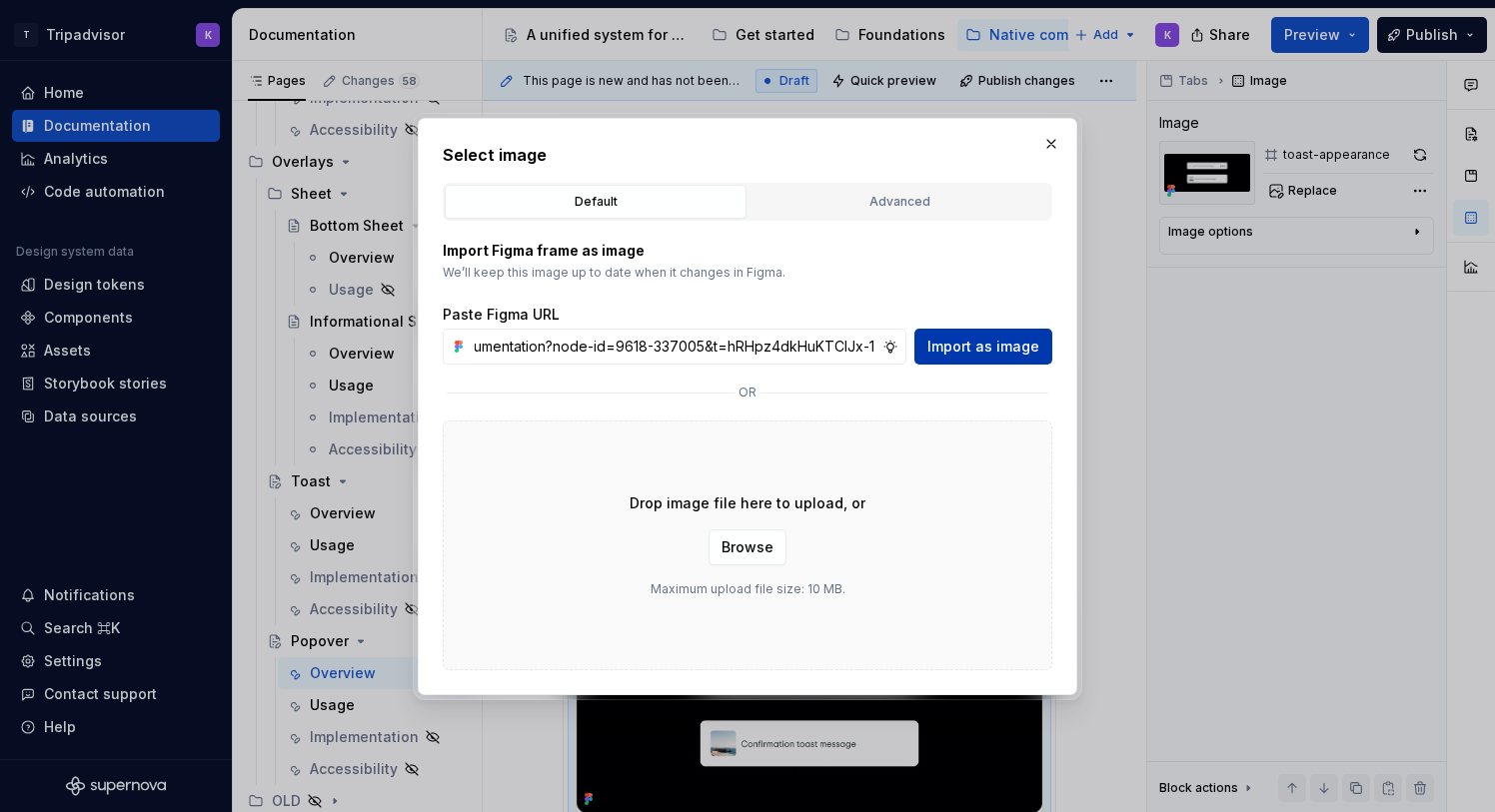 type on "https://www.figma.com/design/eWzZGbXTCMsZ0gwC1u1MU0/Altas-Native-Documentation?node-id=9618-337005&t=hRHpz4dkHuKTCIJx-1" 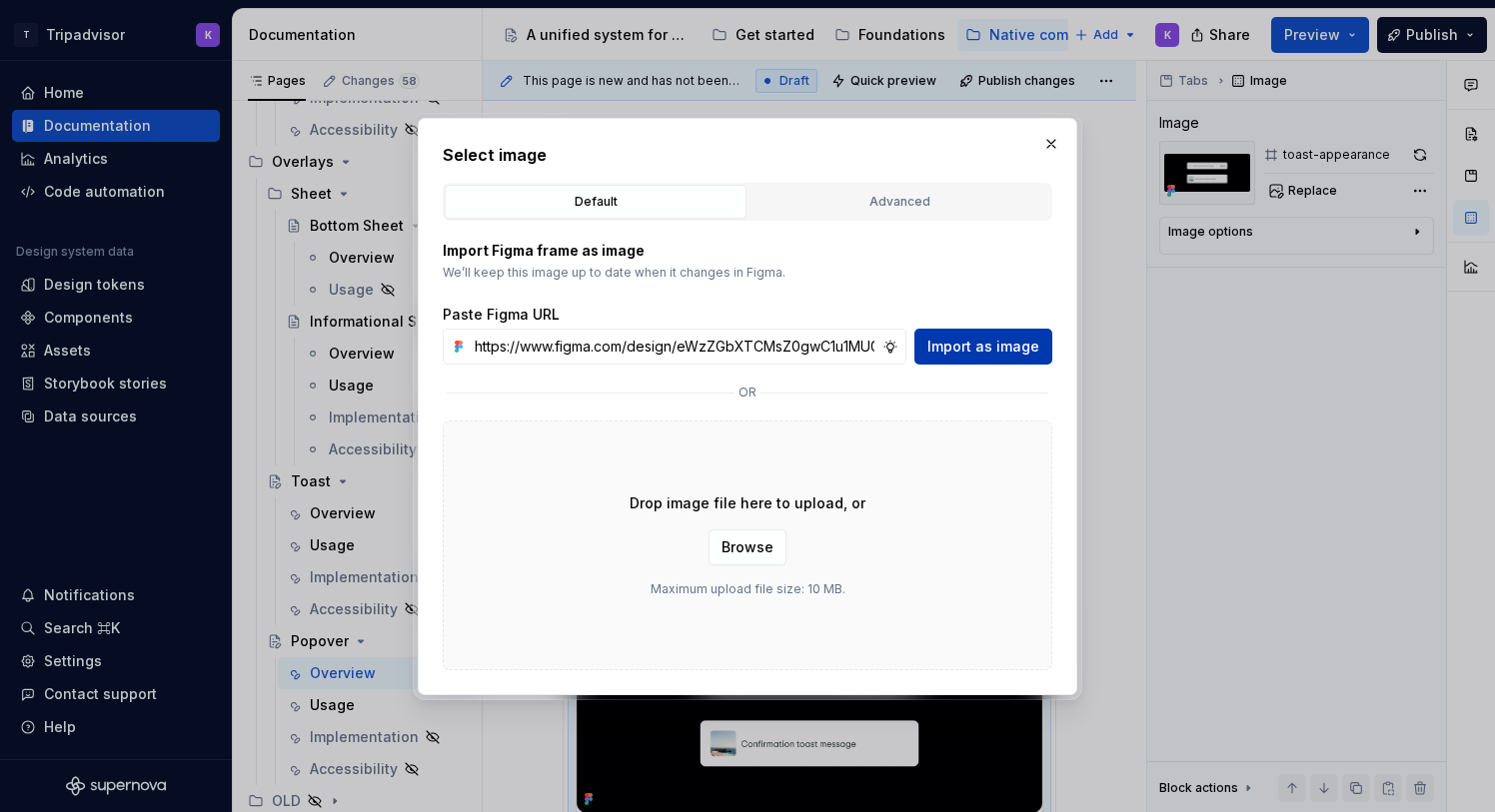 click on "Import as image" at bounding box center [983, 347] 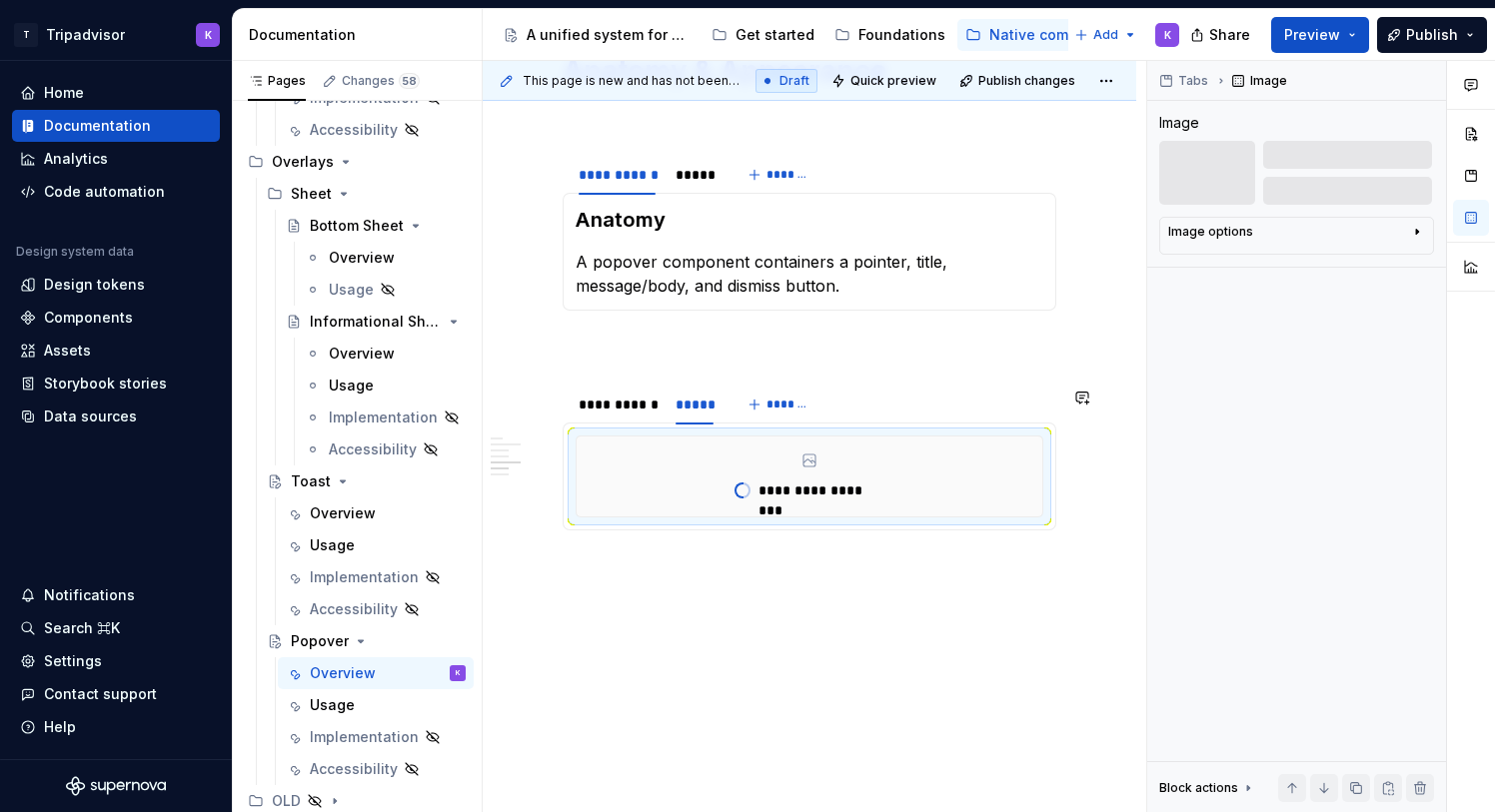 scroll, scrollTop: 1928, scrollLeft: 0, axis: vertical 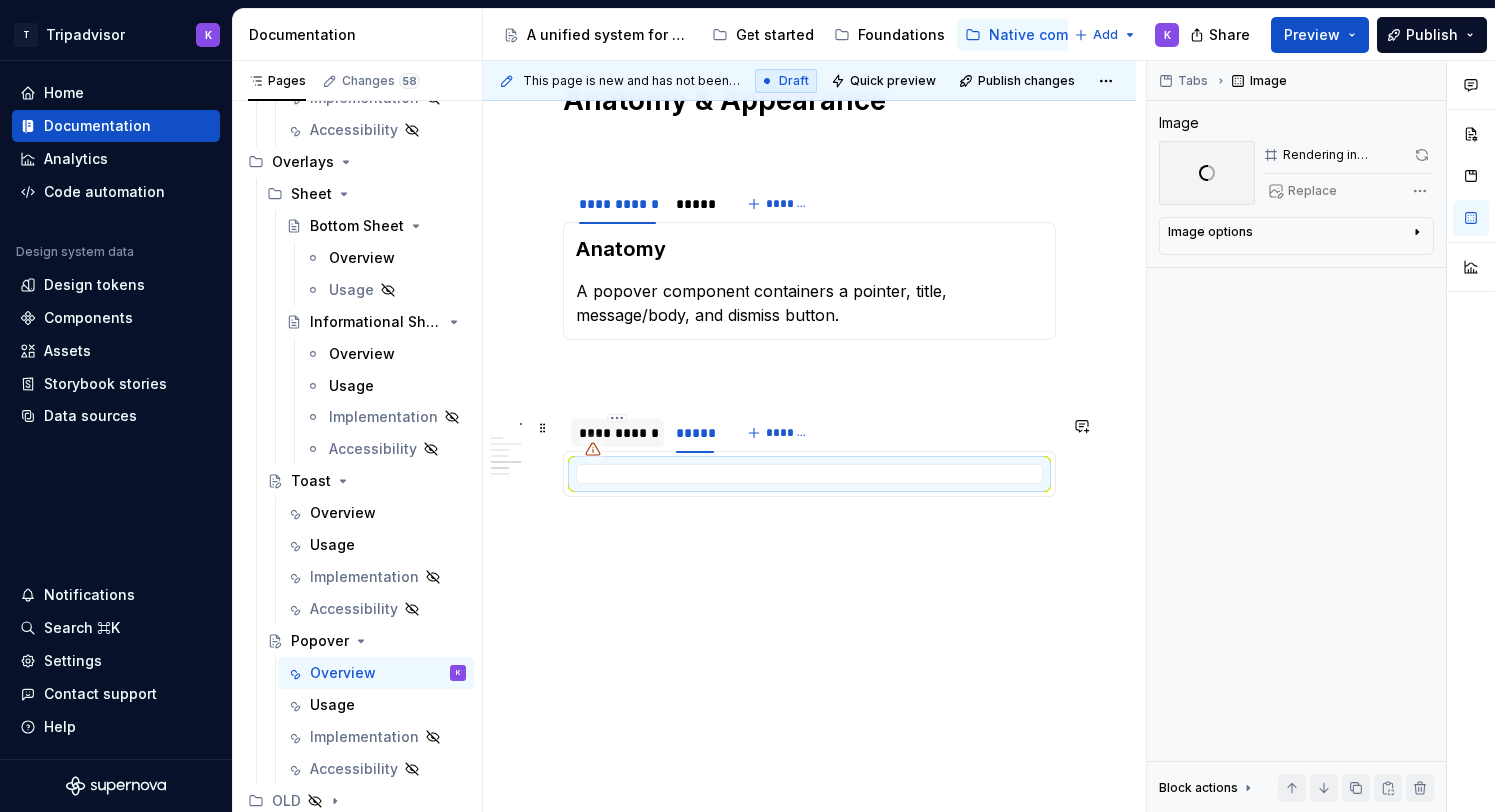 click on "**********" at bounding box center (617, 433) 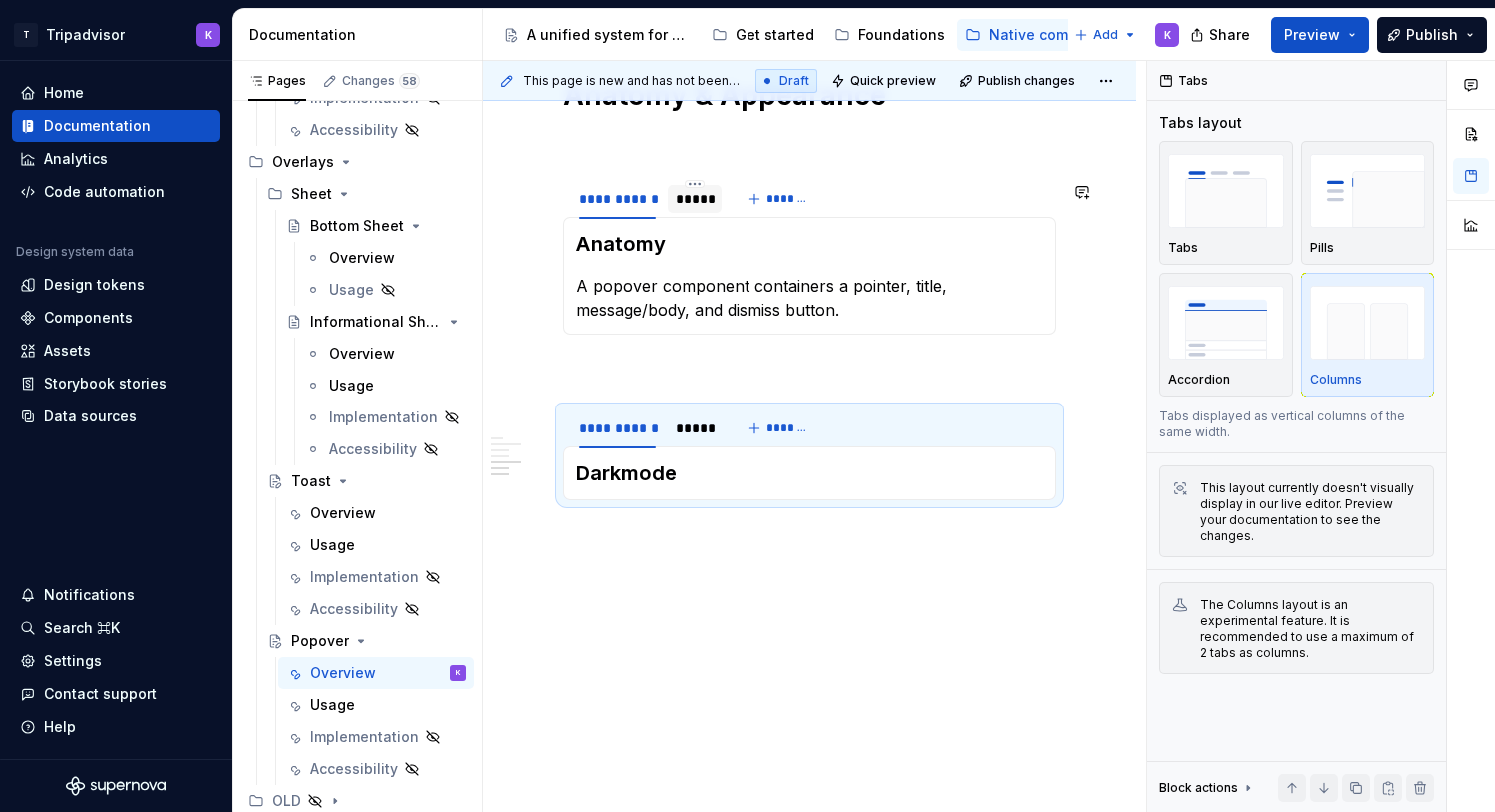 click on "*****" at bounding box center (695, 199) 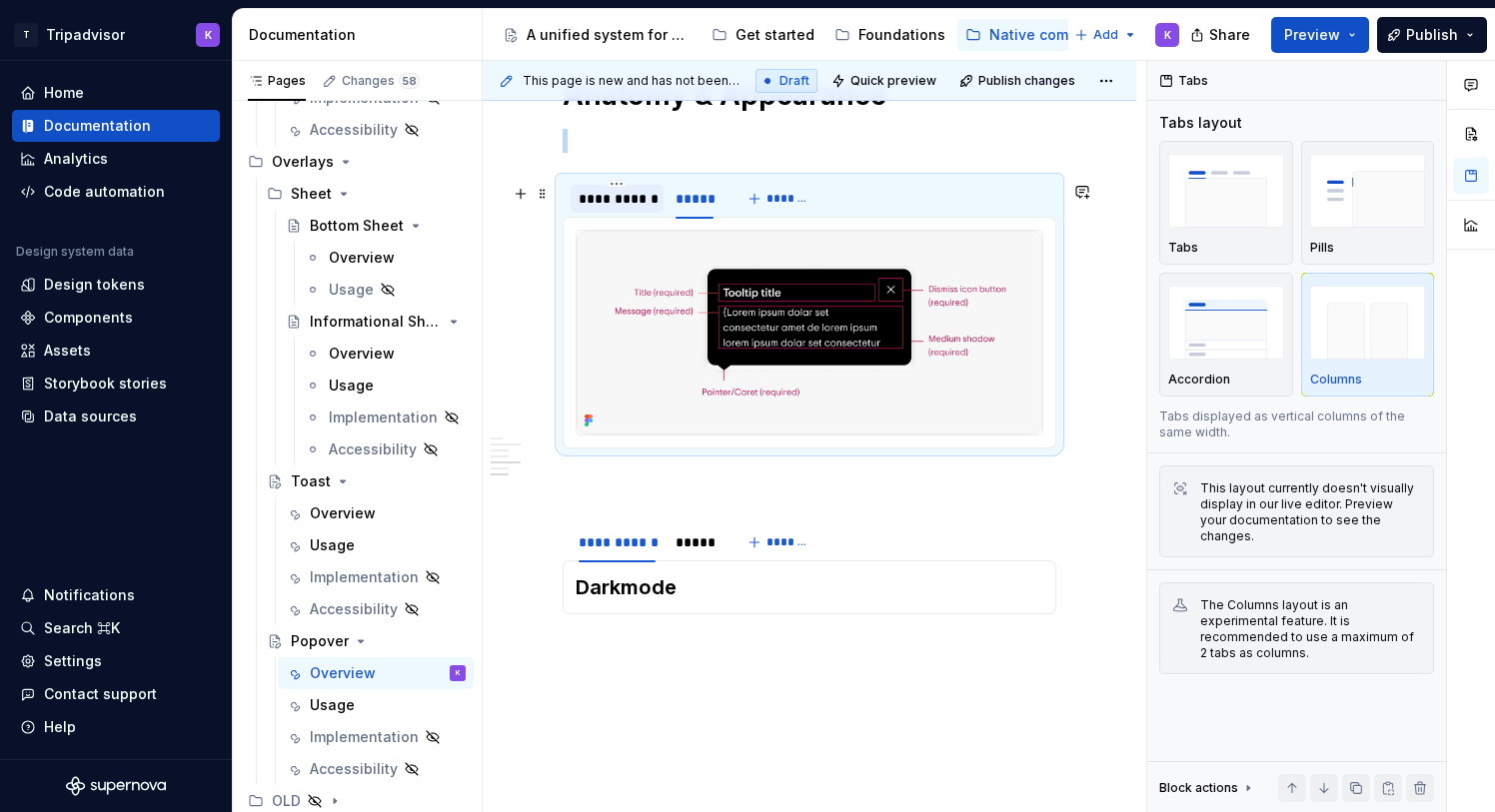 click on "**********" at bounding box center (617, 199) 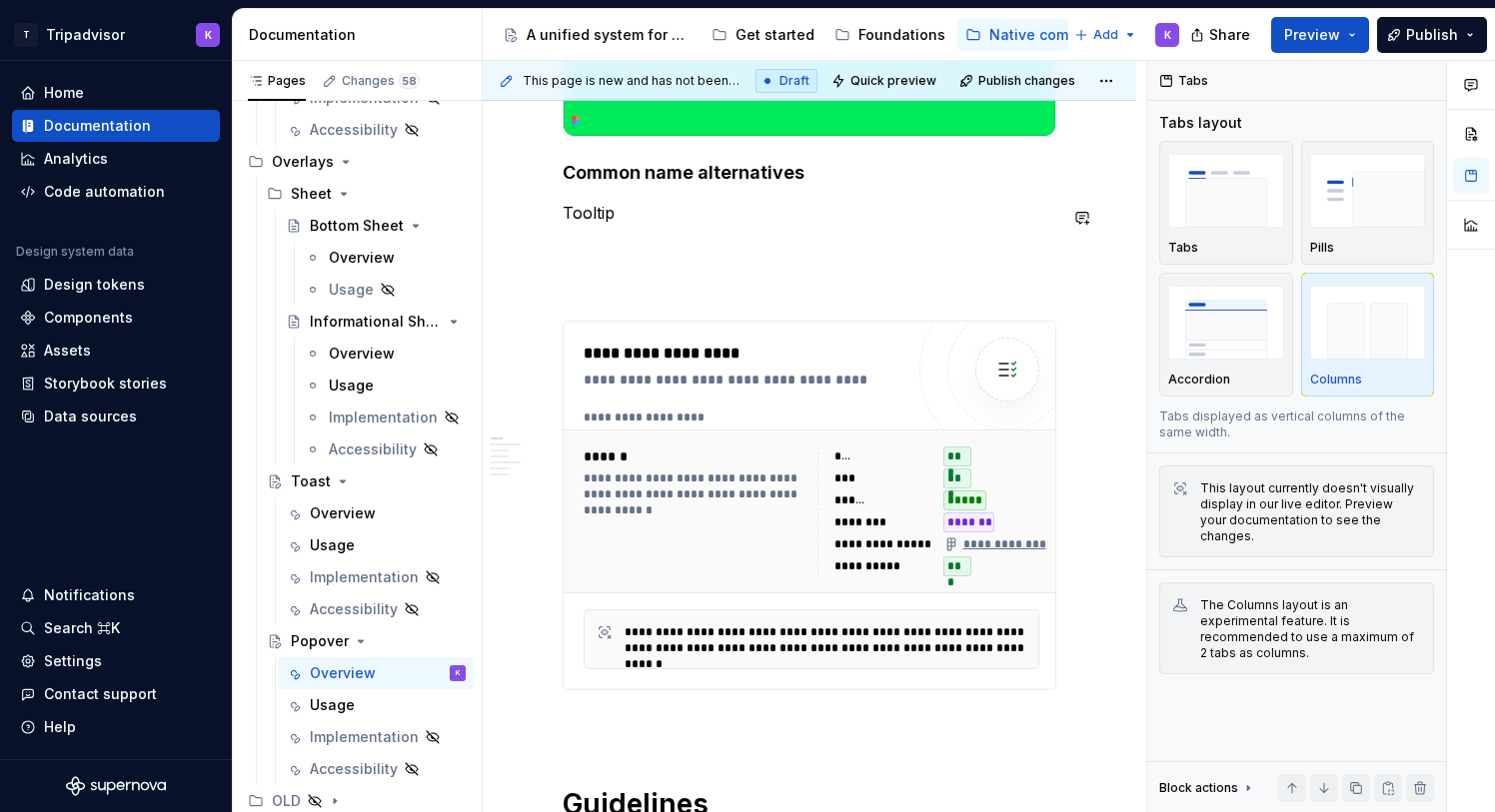 scroll, scrollTop: 0, scrollLeft: 0, axis: both 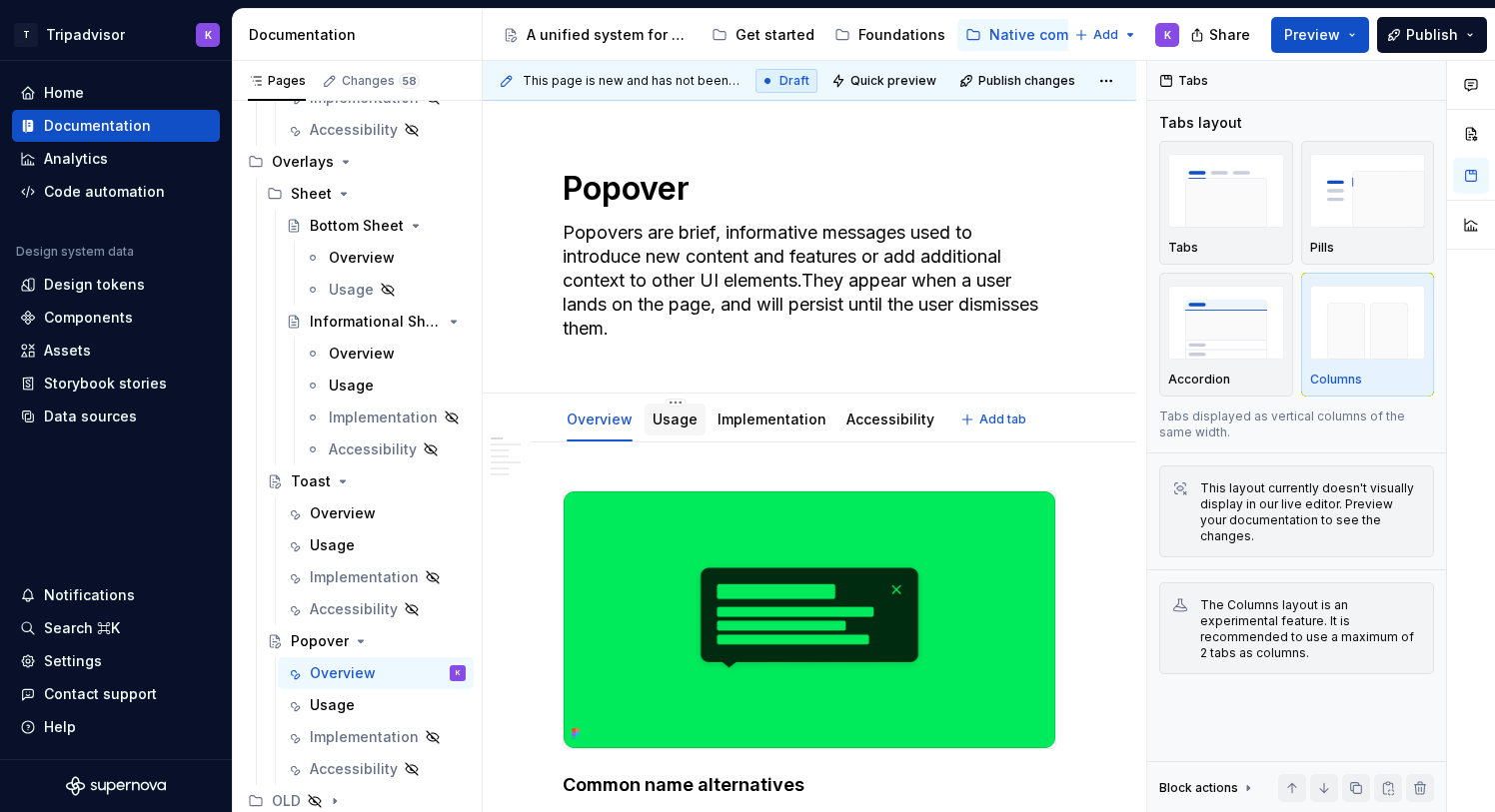 click on "Usage" at bounding box center [675, 419] 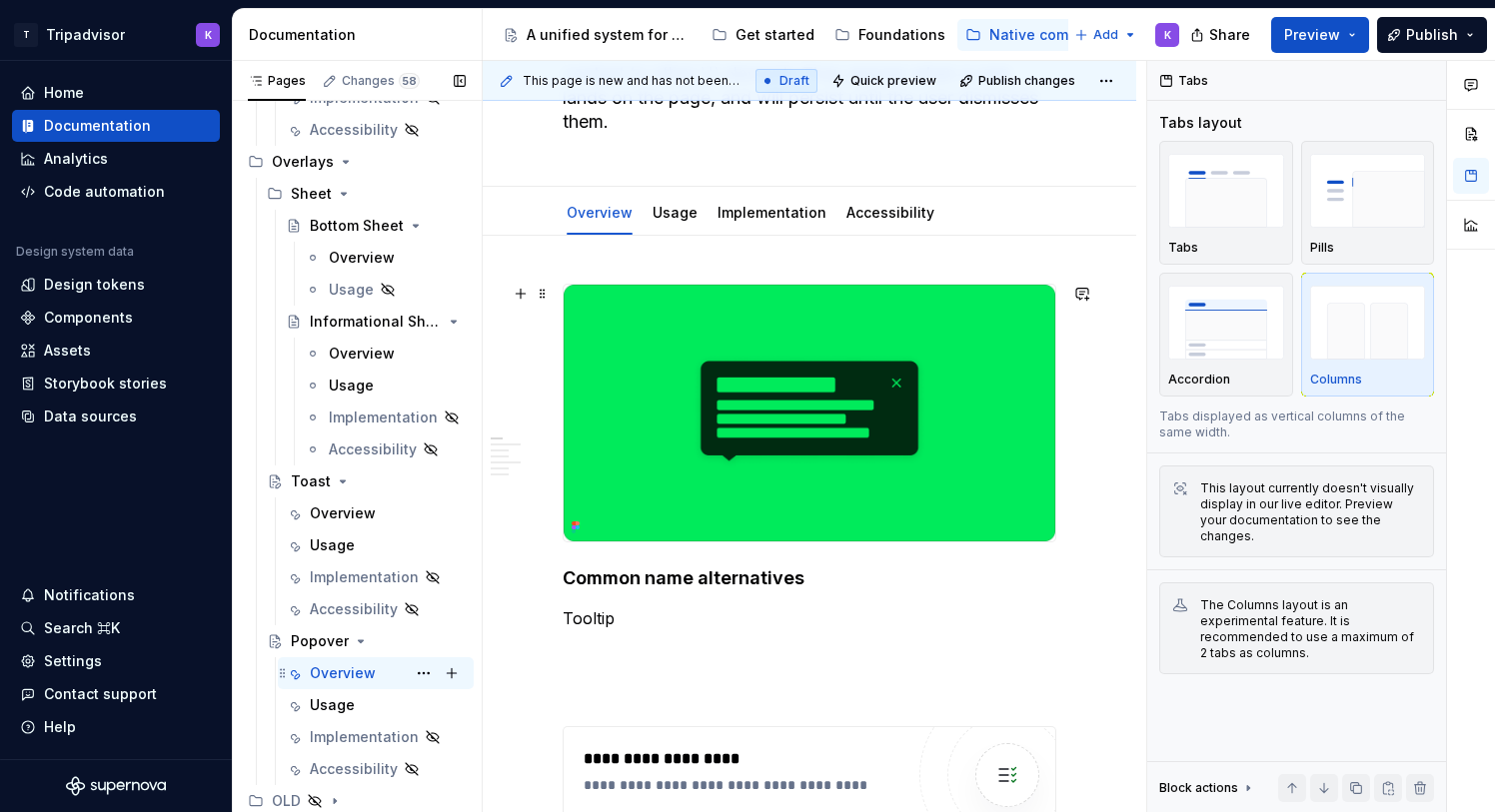 scroll, scrollTop: 220, scrollLeft: 0, axis: vertical 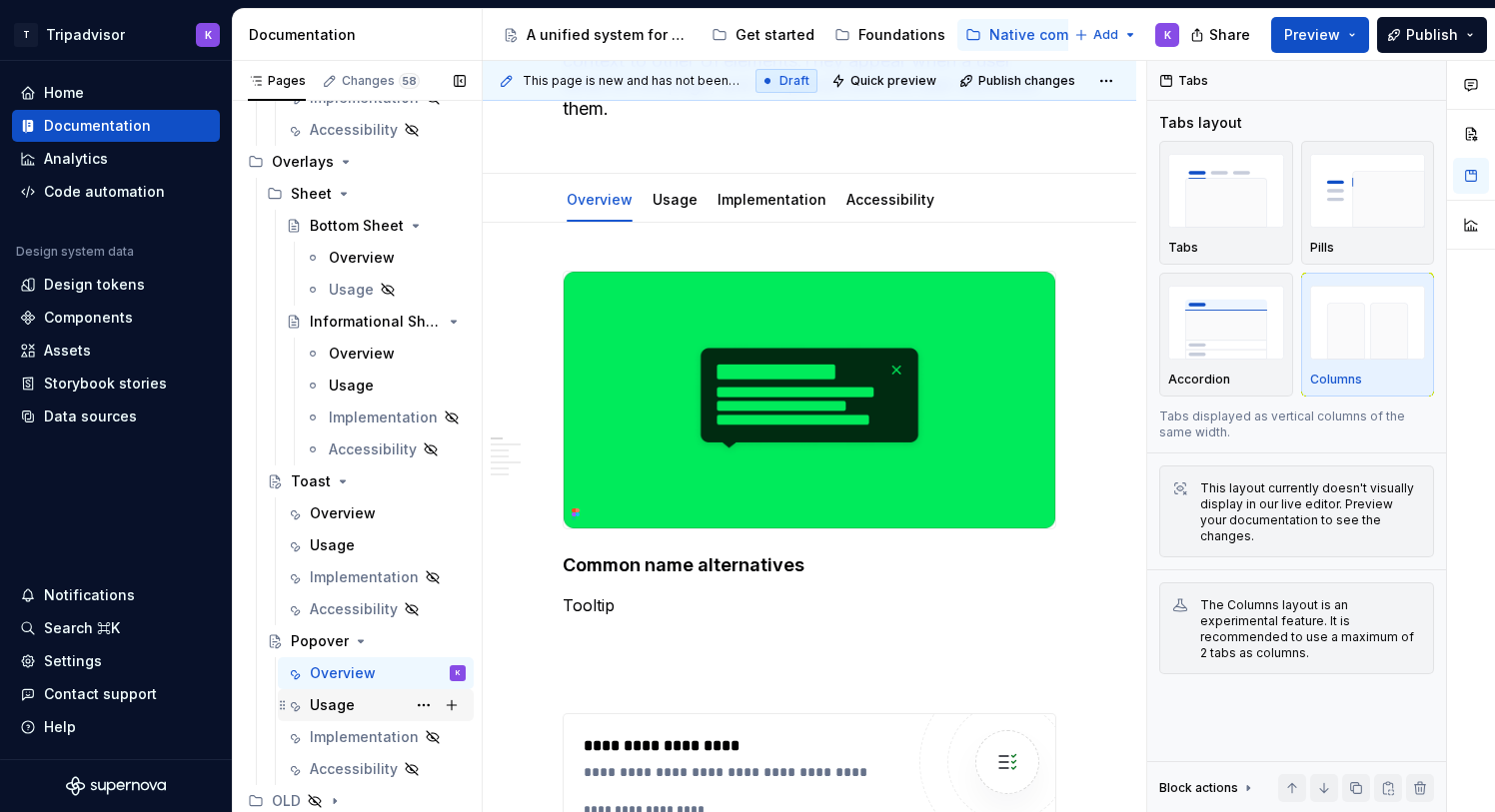 click on "Usage" at bounding box center (388, 705) 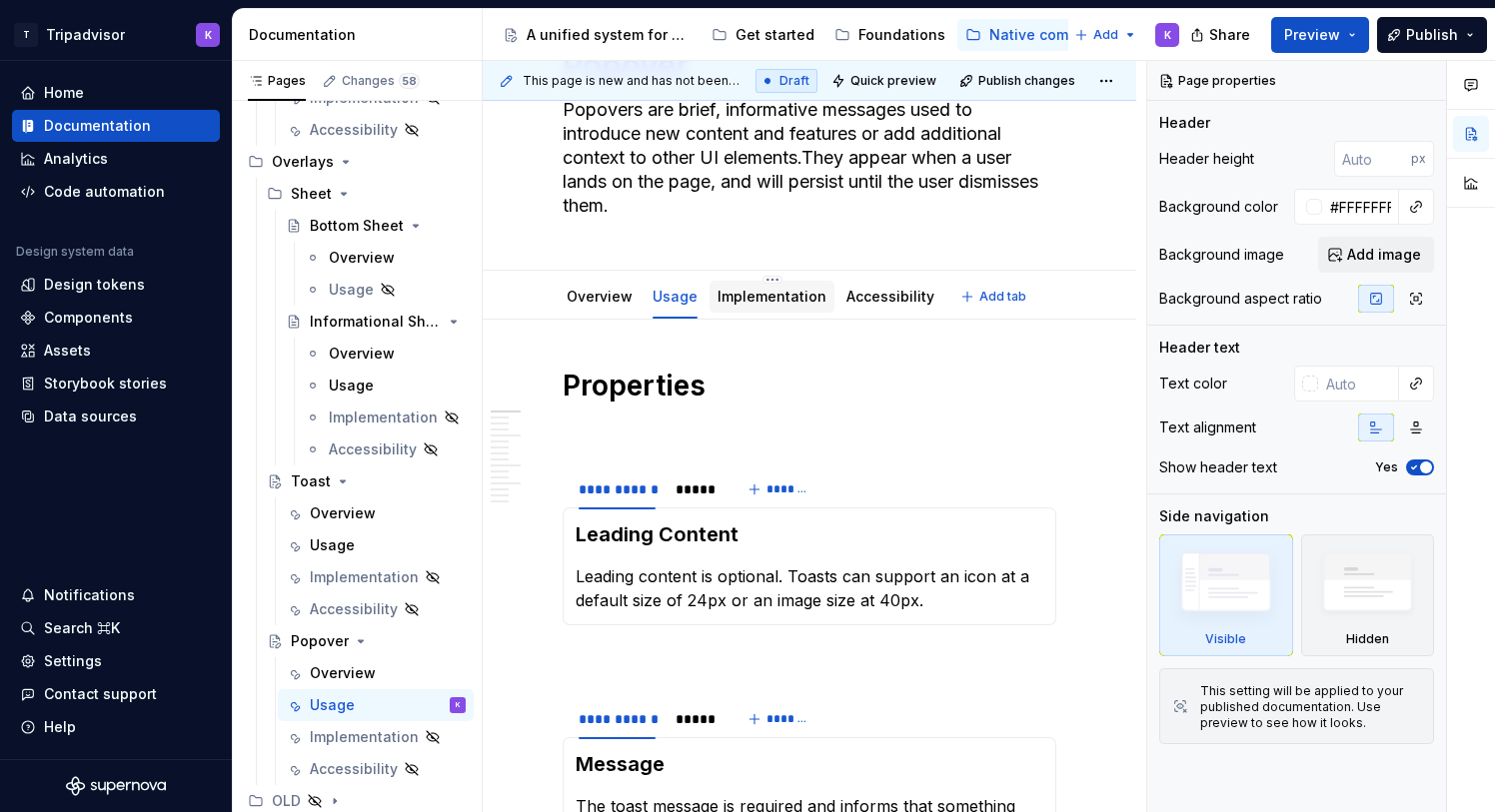 scroll, scrollTop: 127, scrollLeft: 0, axis: vertical 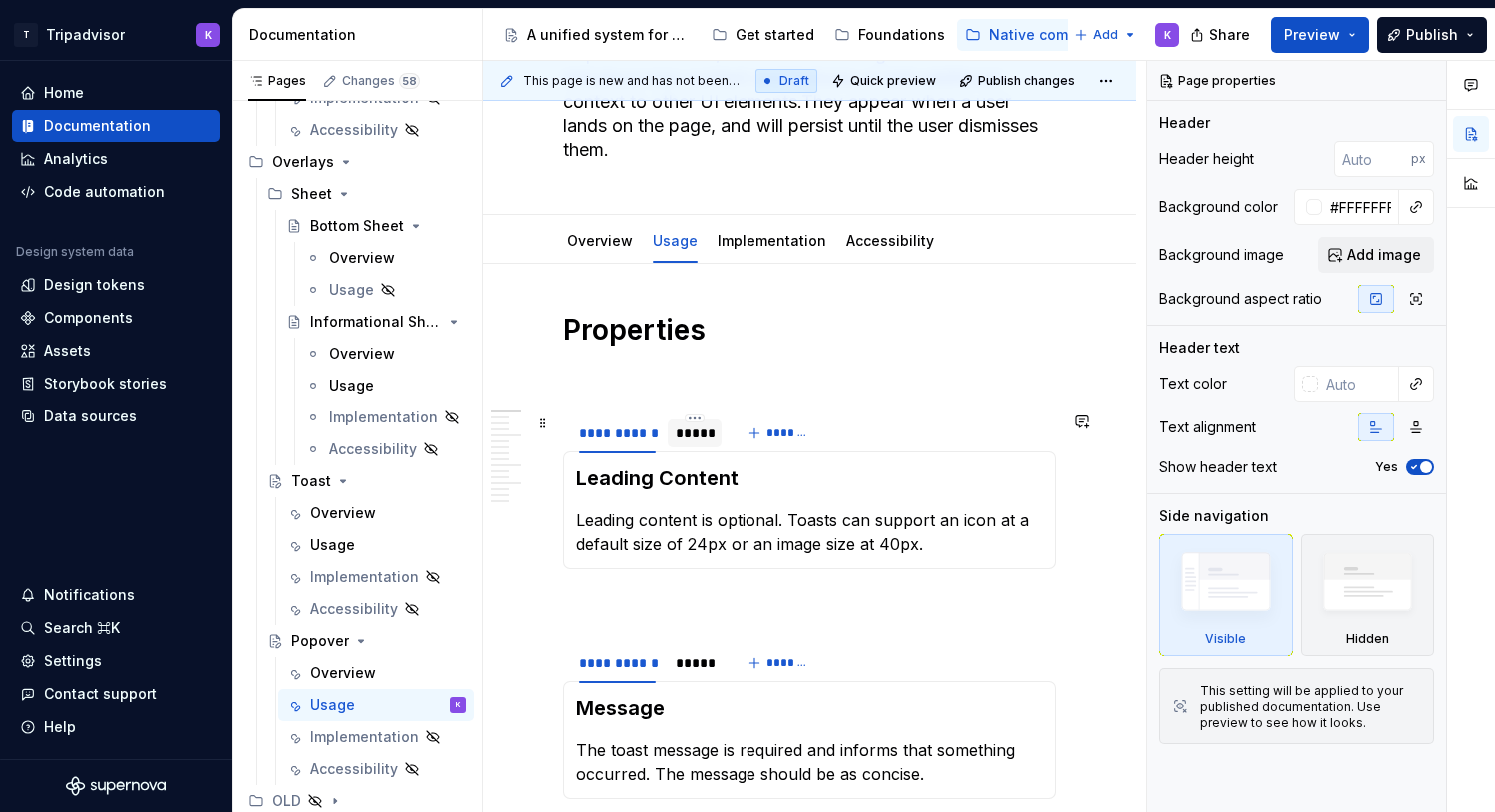 click on "*****" at bounding box center (695, 433) 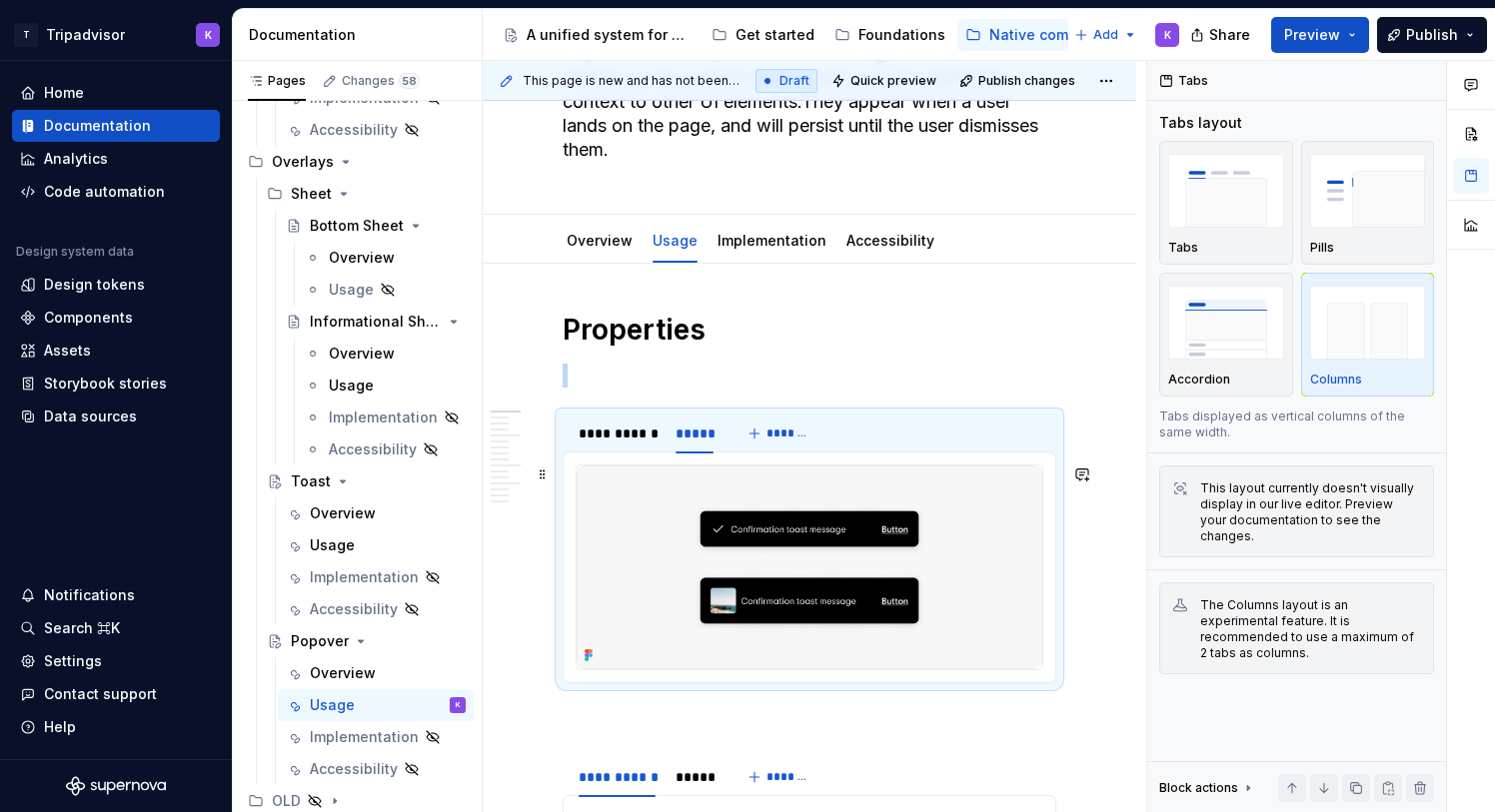 click at bounding box center [809, 567] 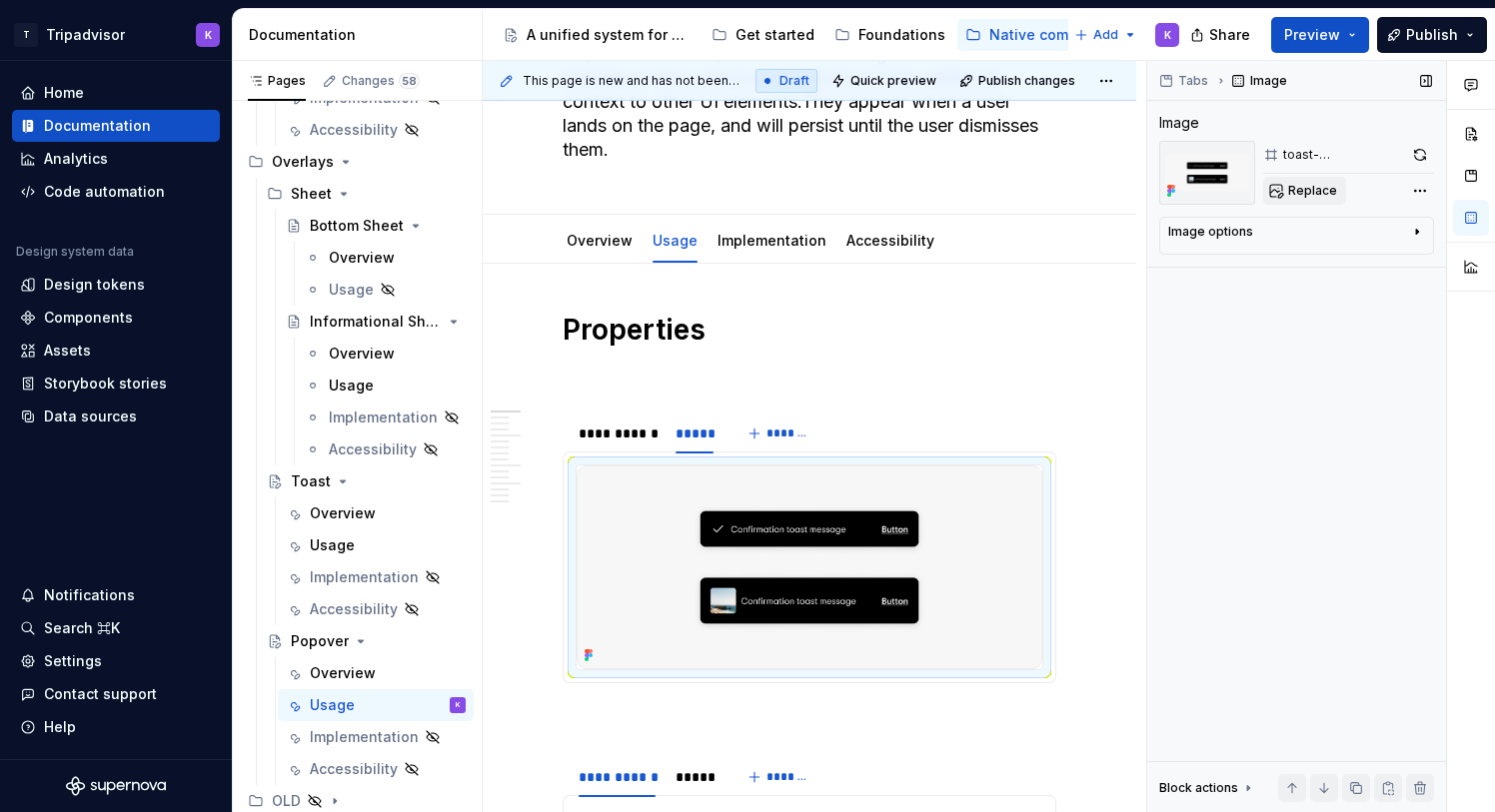 click on "Replace" at bounding box center [1312, 191] 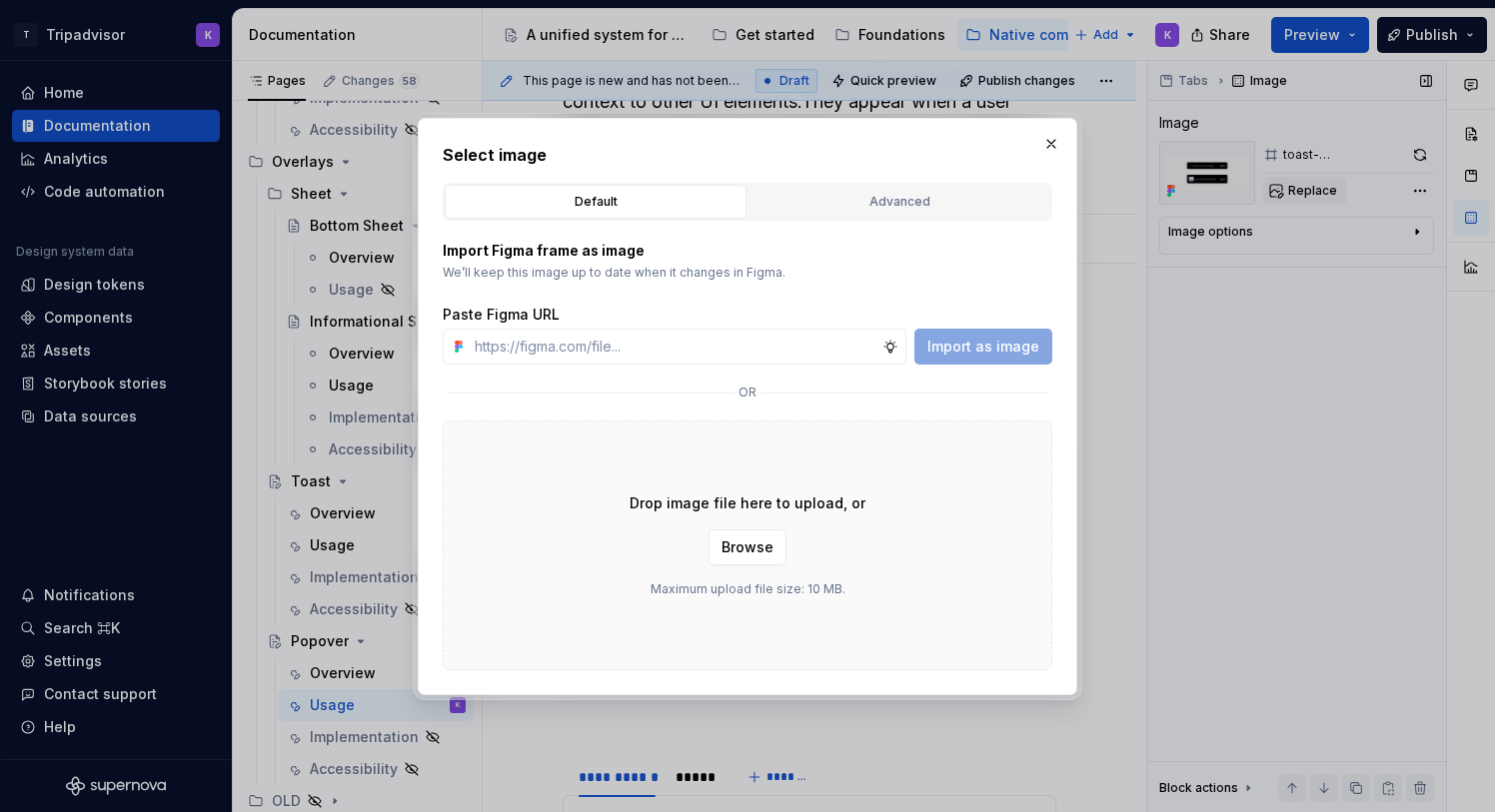 type on "*" 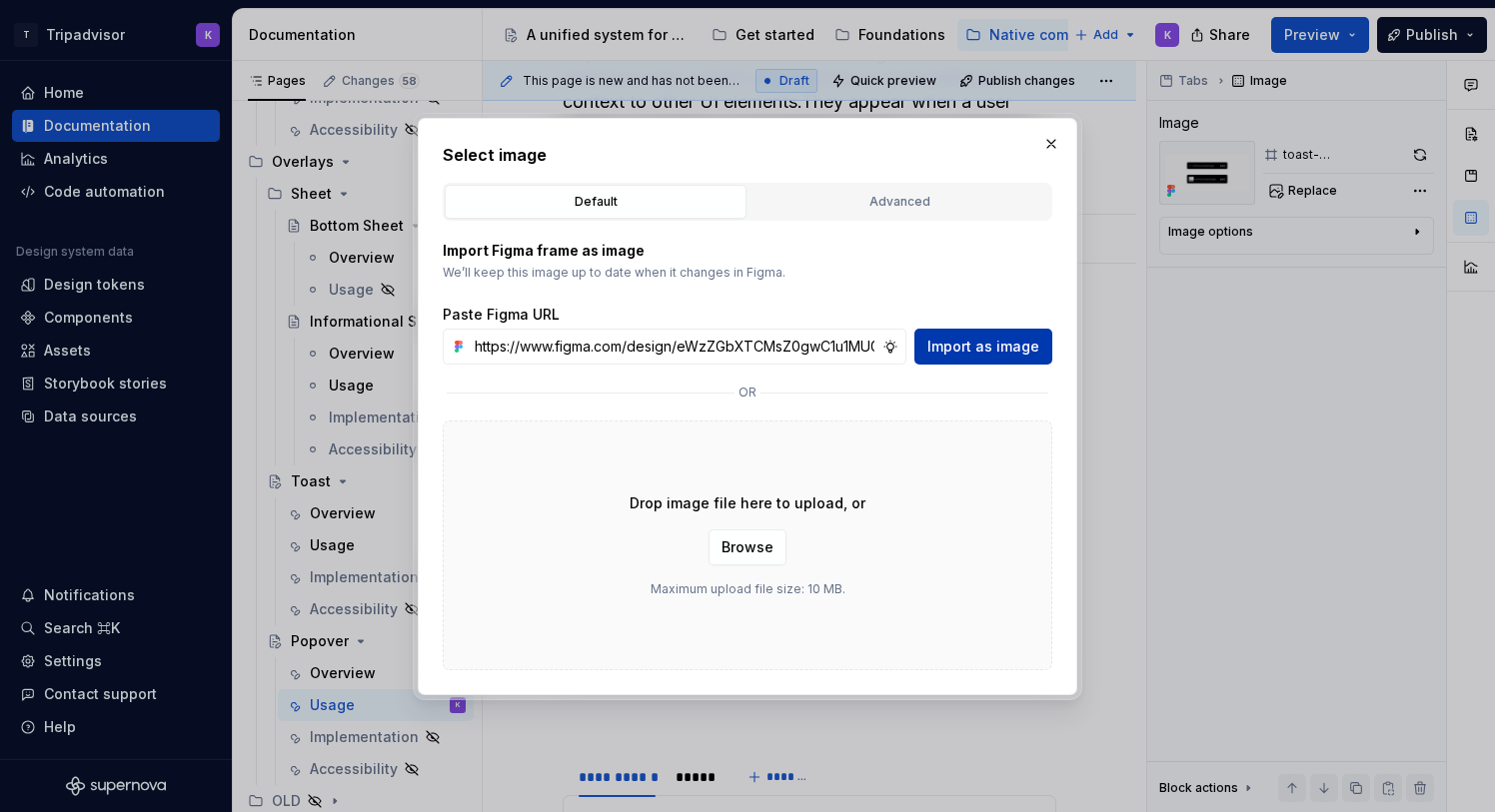 scroll, scrollTop: 0, scrollLeft: 528, axis: horizontal 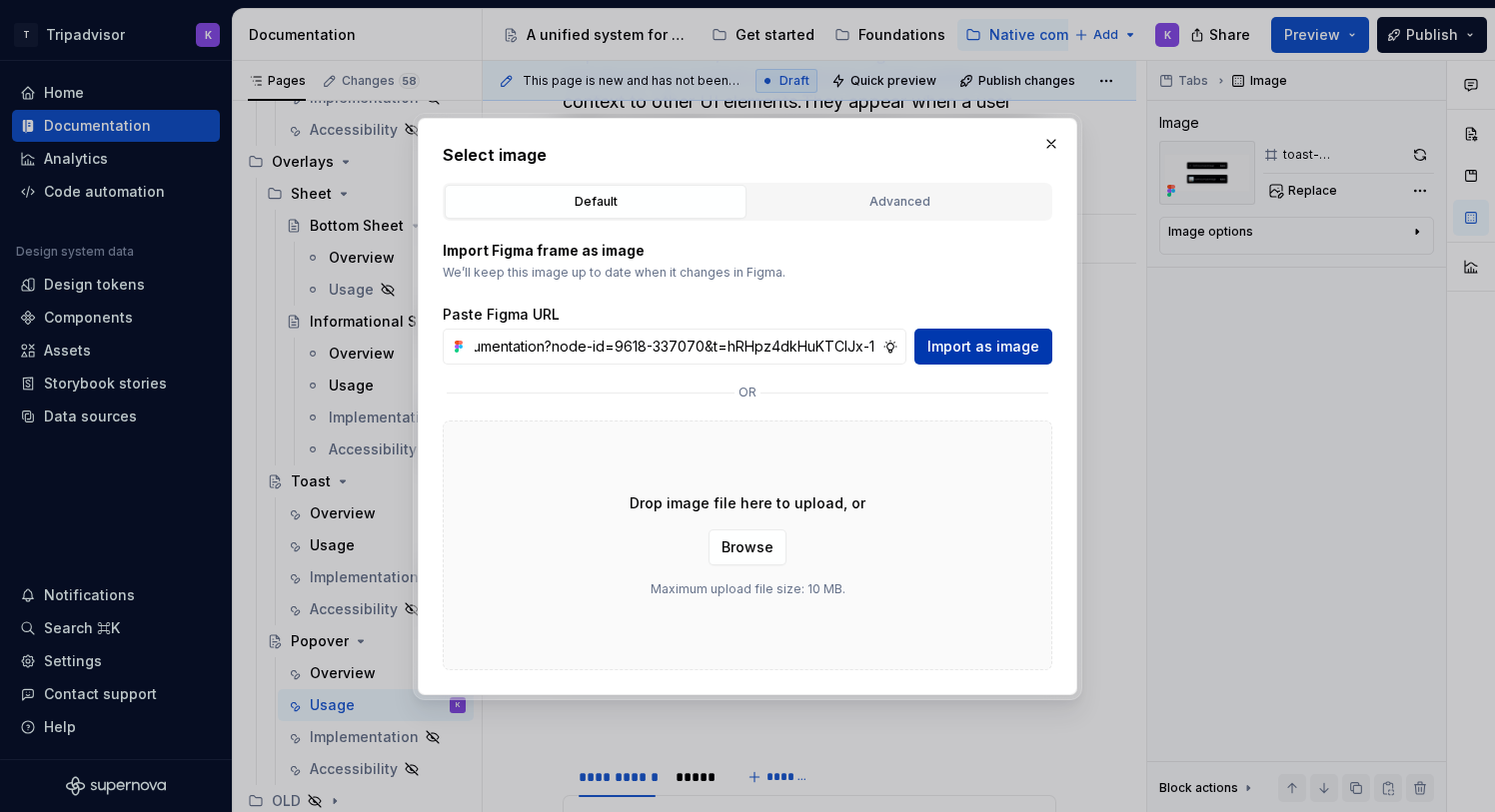 type on "https://www.figma.com/design/eWzZGbXTCMsZ0gwC1u1MU0/Altas-Native-Documentation?node-id=9618-337070&t=hRHpz4dkHuKTCIJx-1" 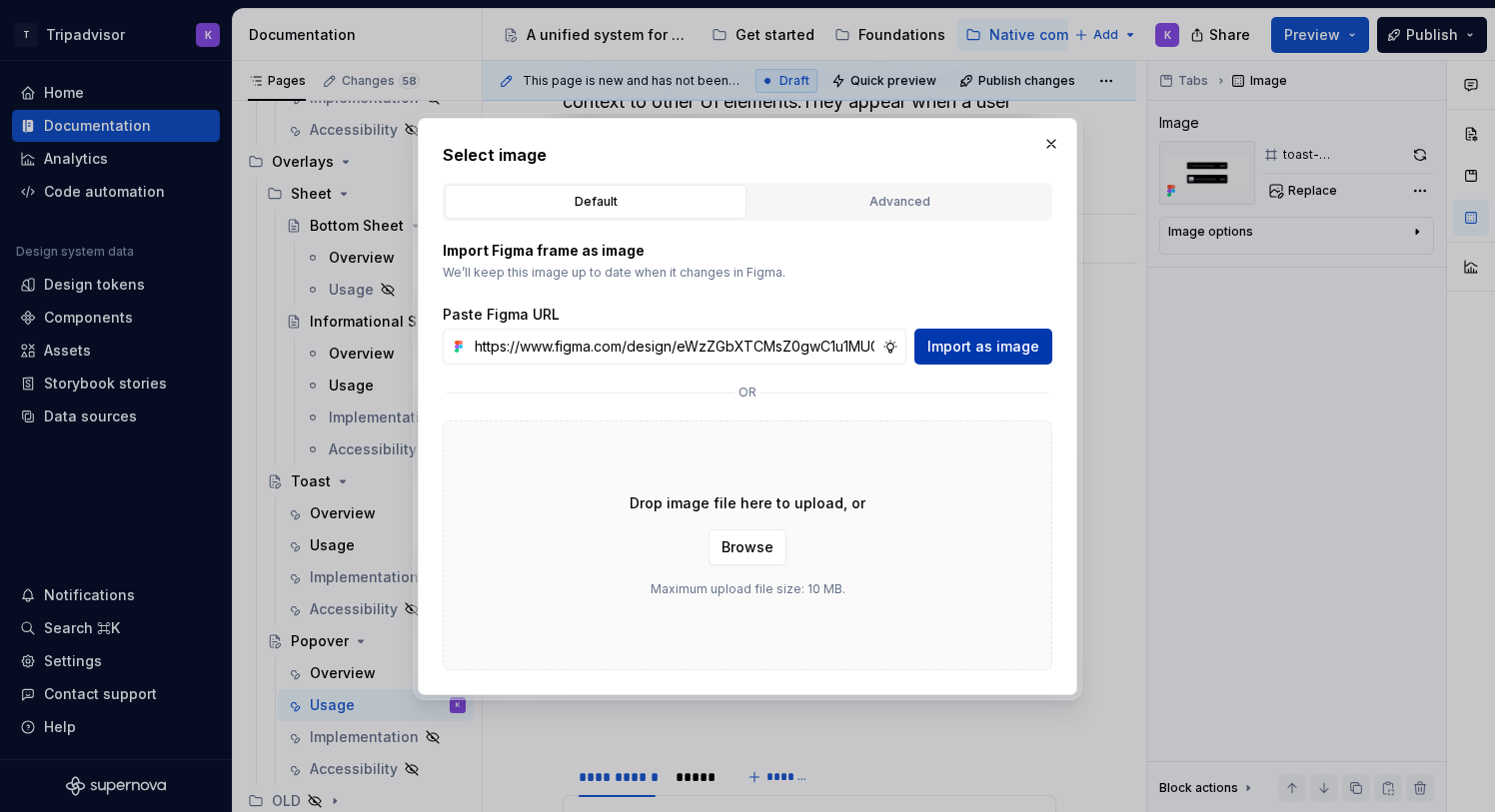 click on "Import as image" at bounding box center [983, 347] 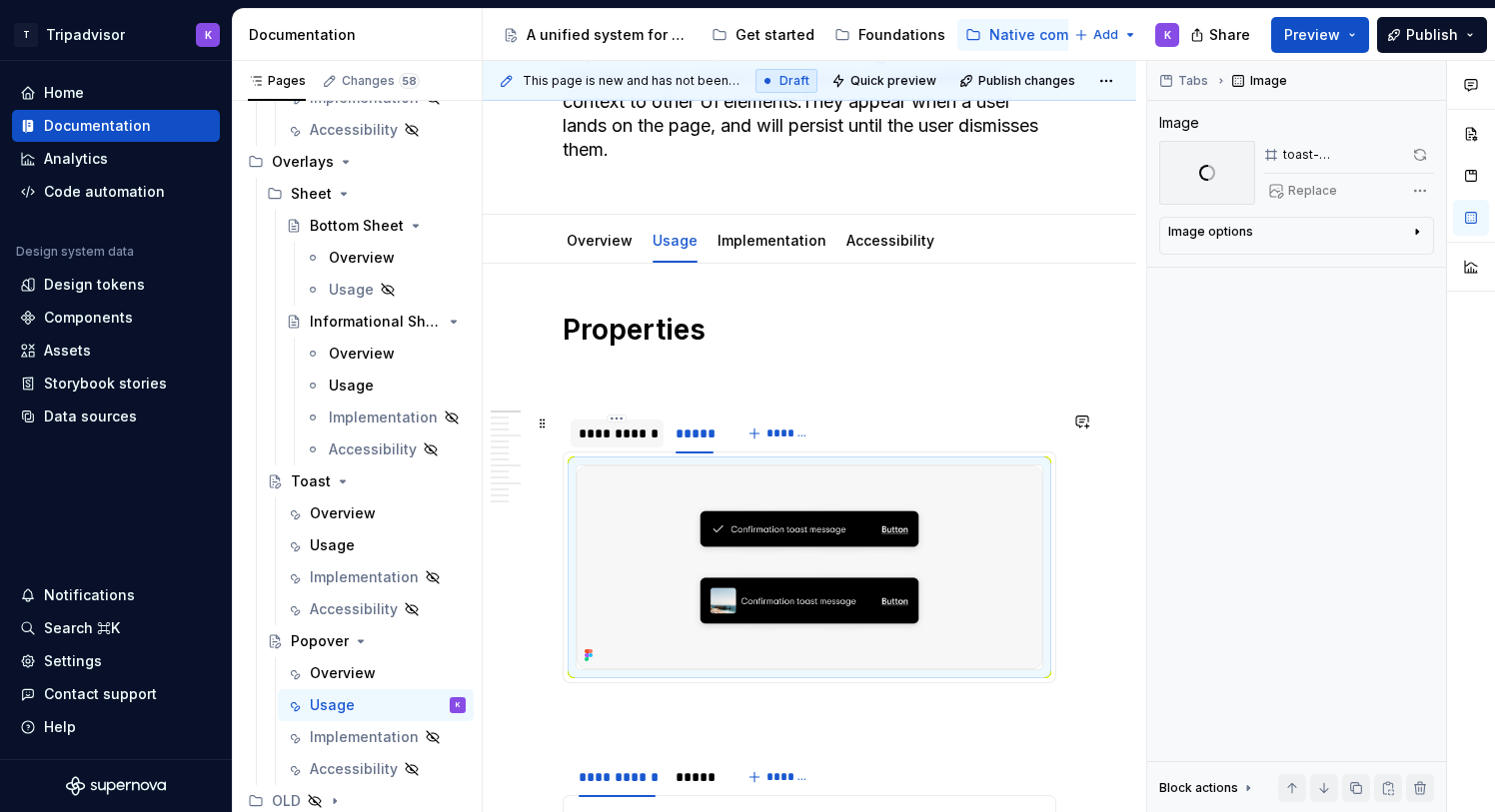 type on "*" 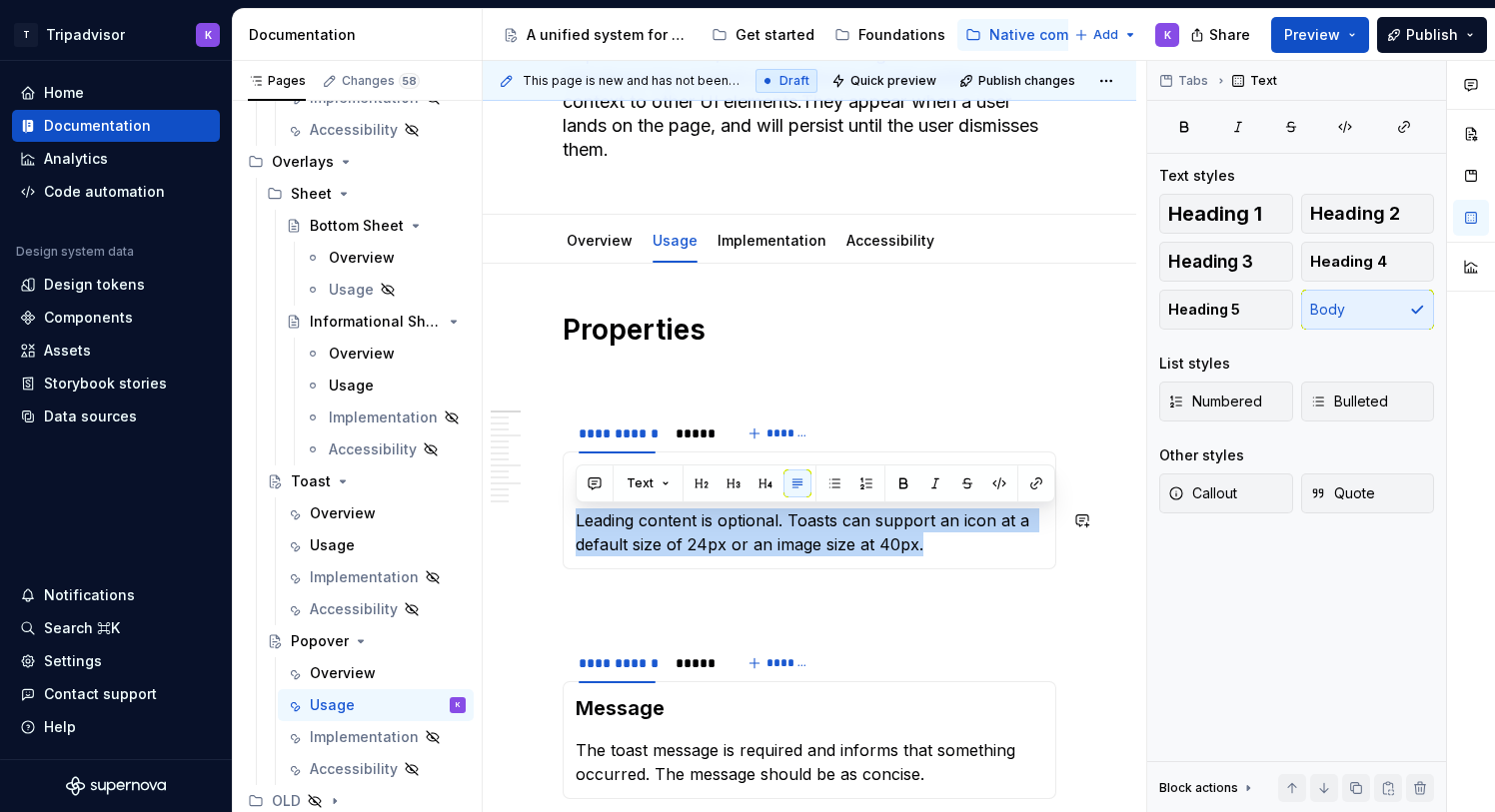 drag, startPoint x: 929, startPoint y: 556, endPoint x: 580, endPoint y: 518, distance: 351.06267 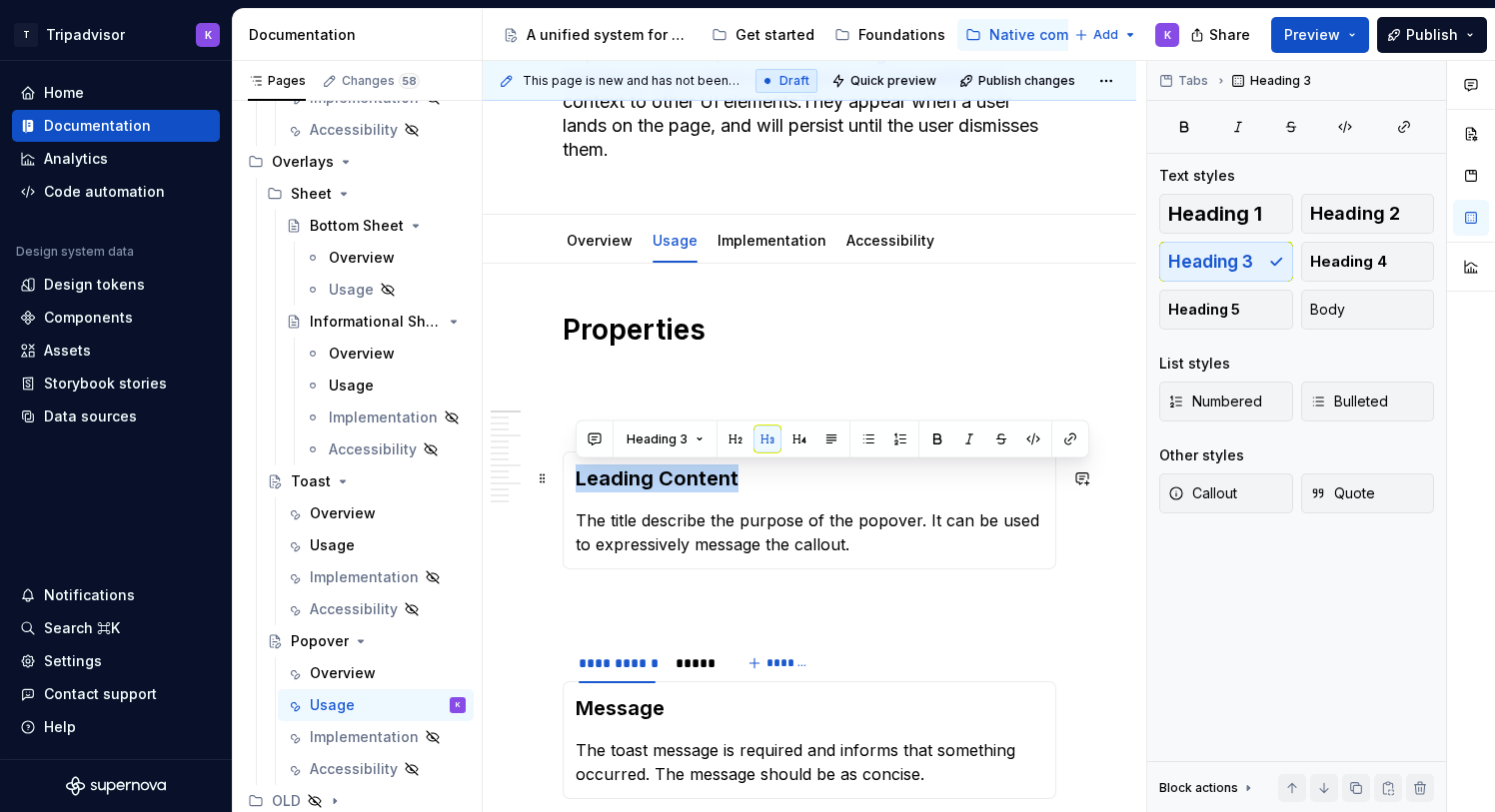 drag, startPoint x: 742, startPoint y: 471, endPoint x: 576, endPoint y: 471, distance: 166 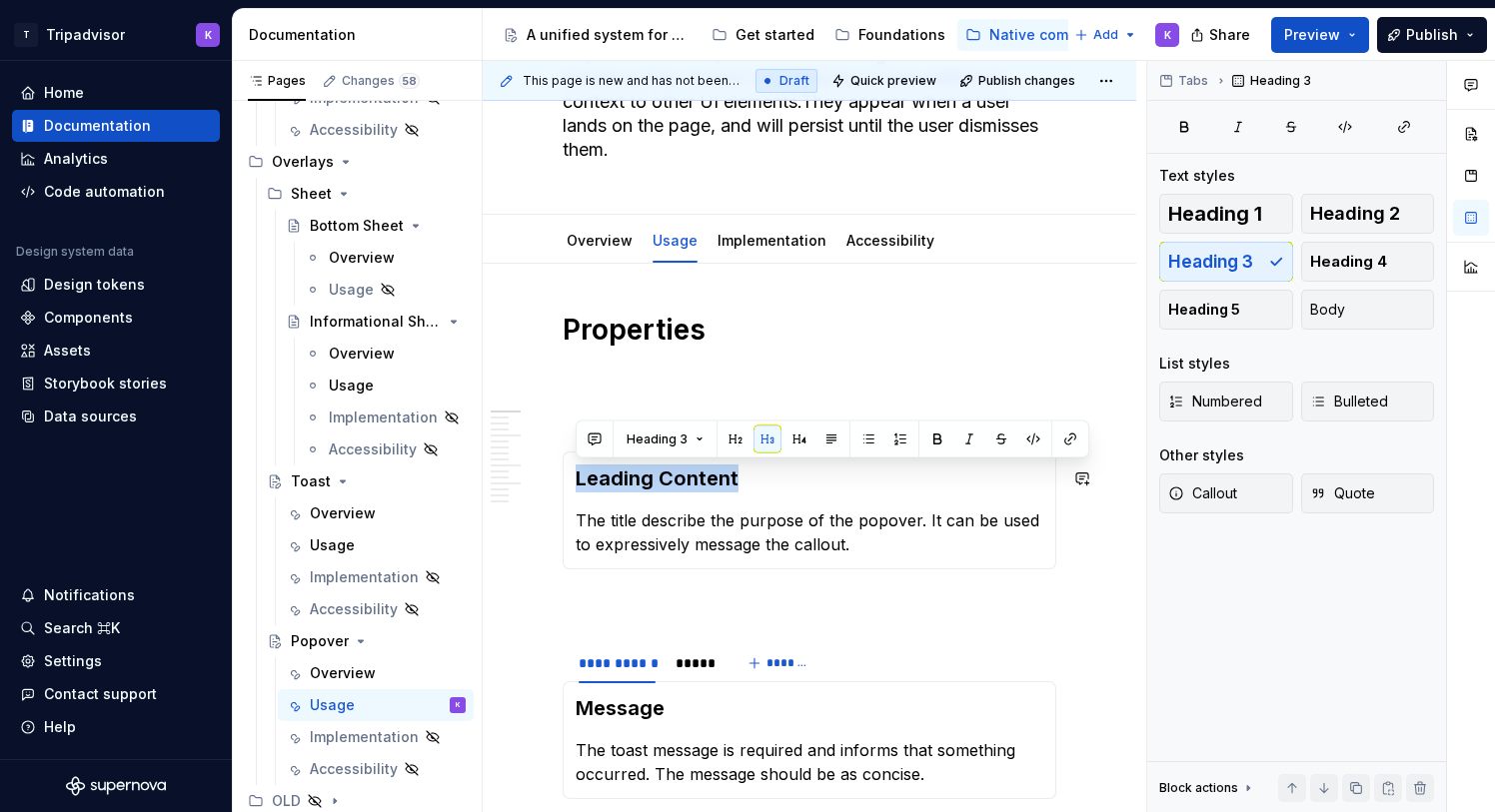 type 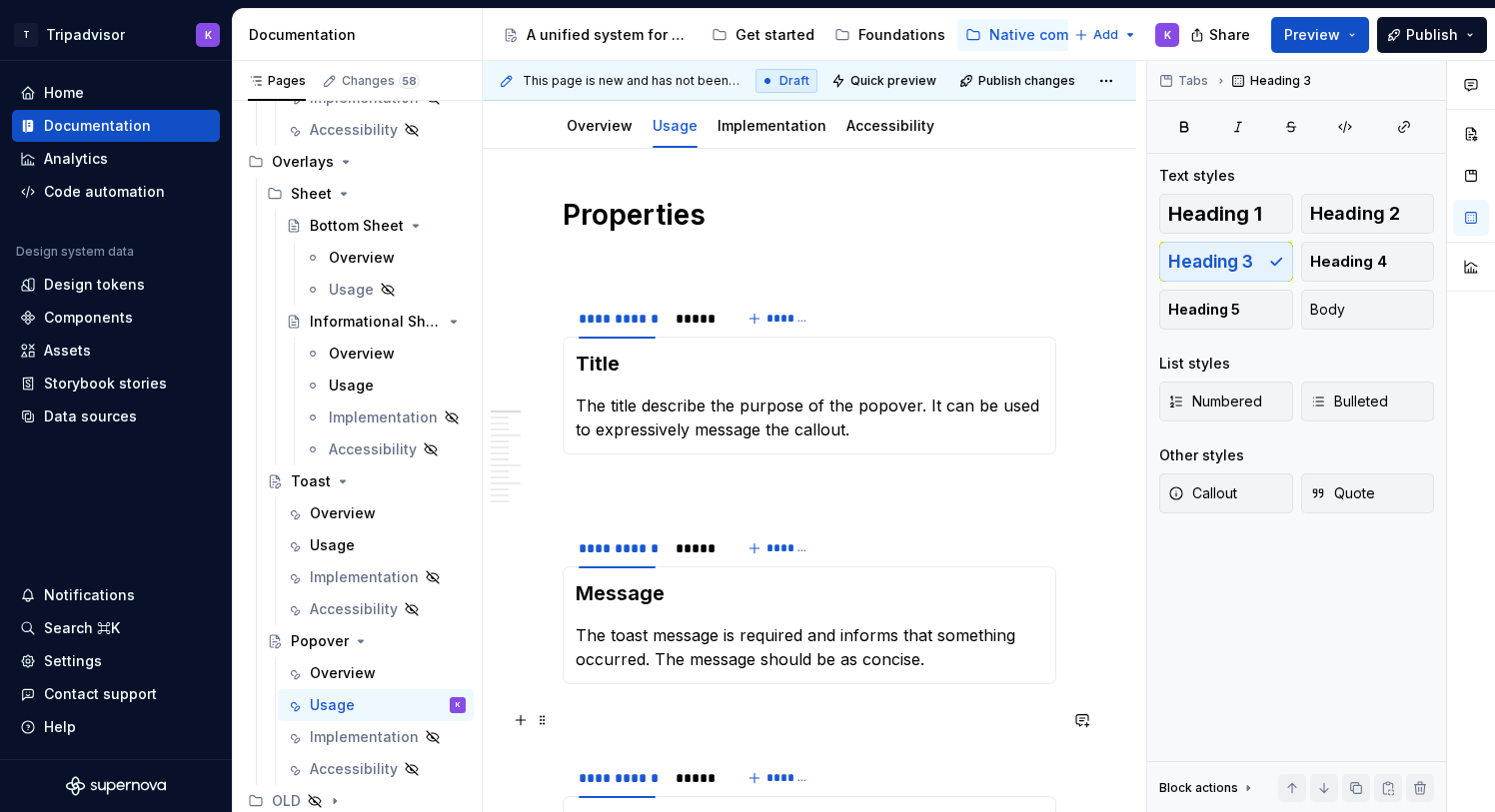 scroll, scrollTop: 327, scrollLeft: 0, axis: vertical 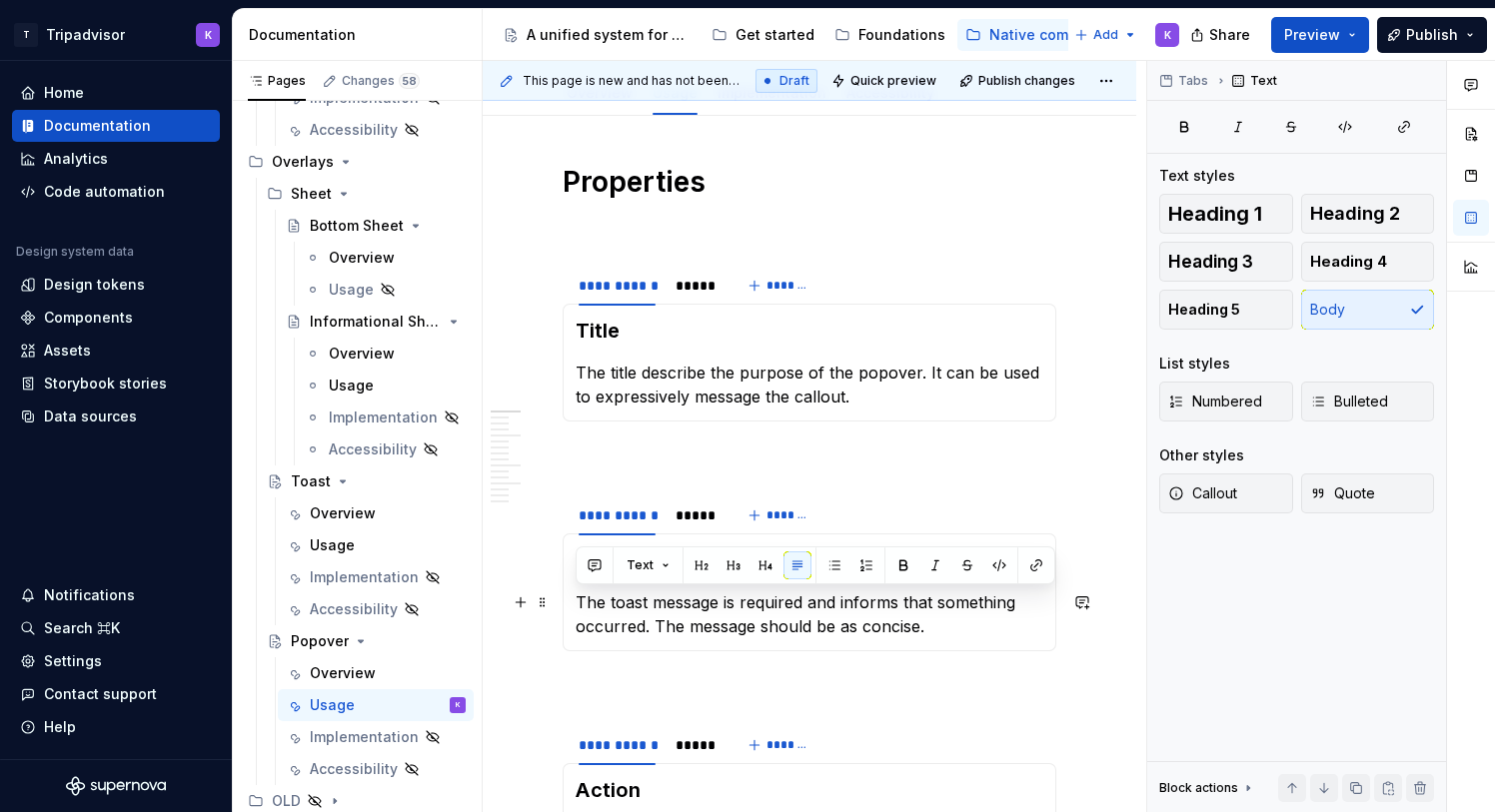 drag, startPoint x: 947, startPoint y: 626, endPoint x: 575, endPoint y: 607, distance: 372.4849 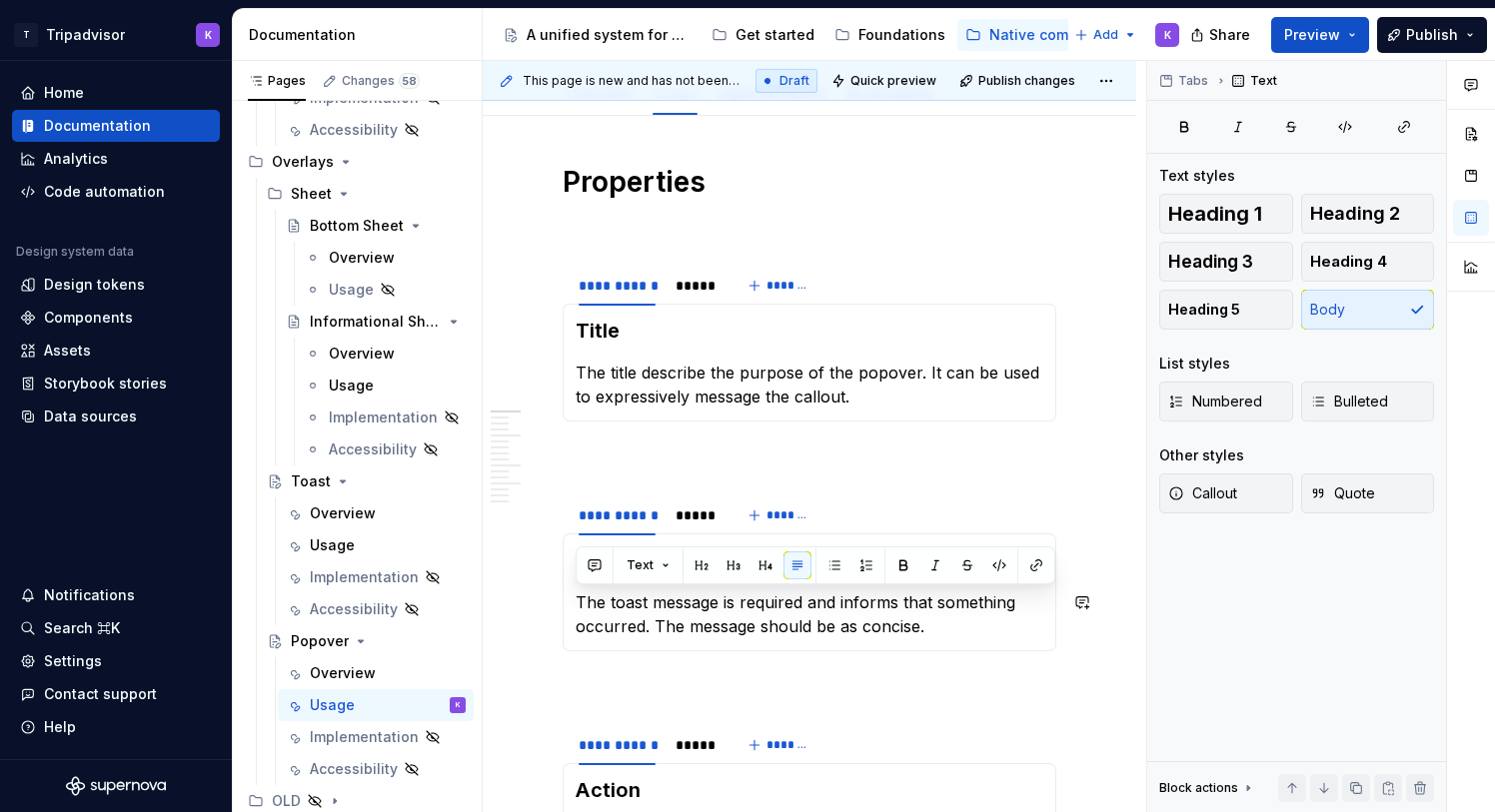 copy on "The toast message is required and informs that something occurred. The message should be as concise." 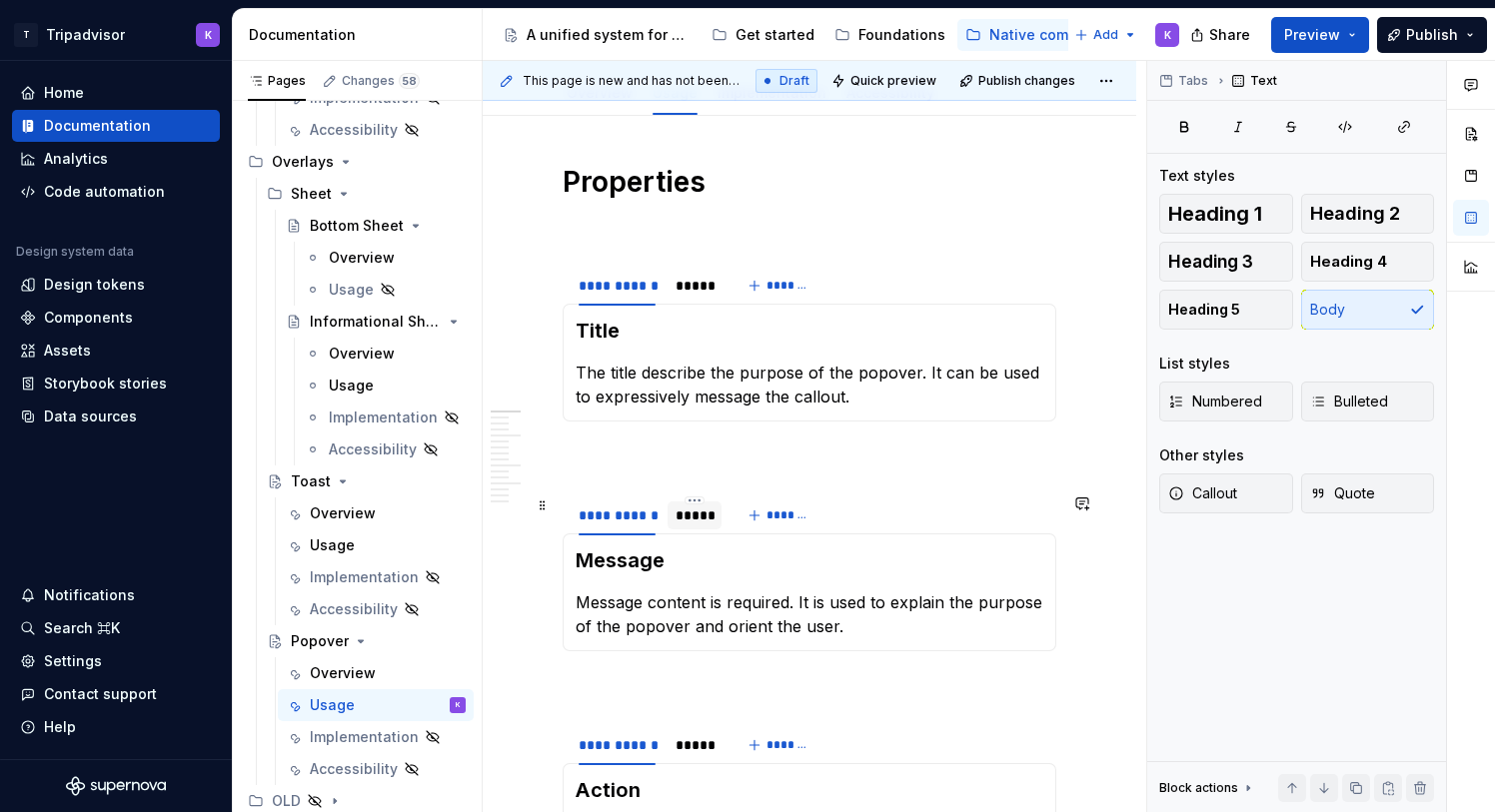 click on "*****" at bounding box center (695, 515) 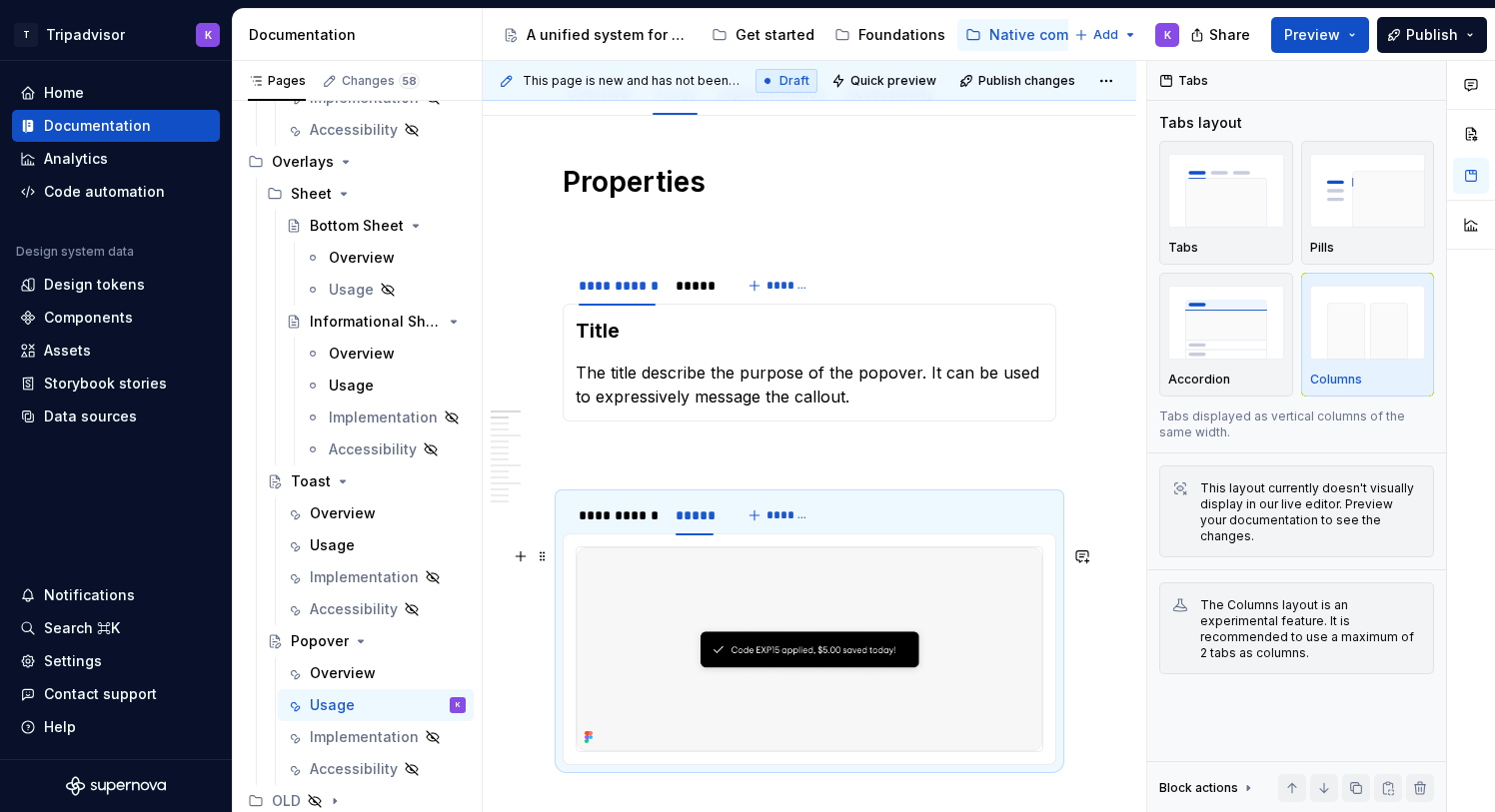 click at bounding box center [809, 649] 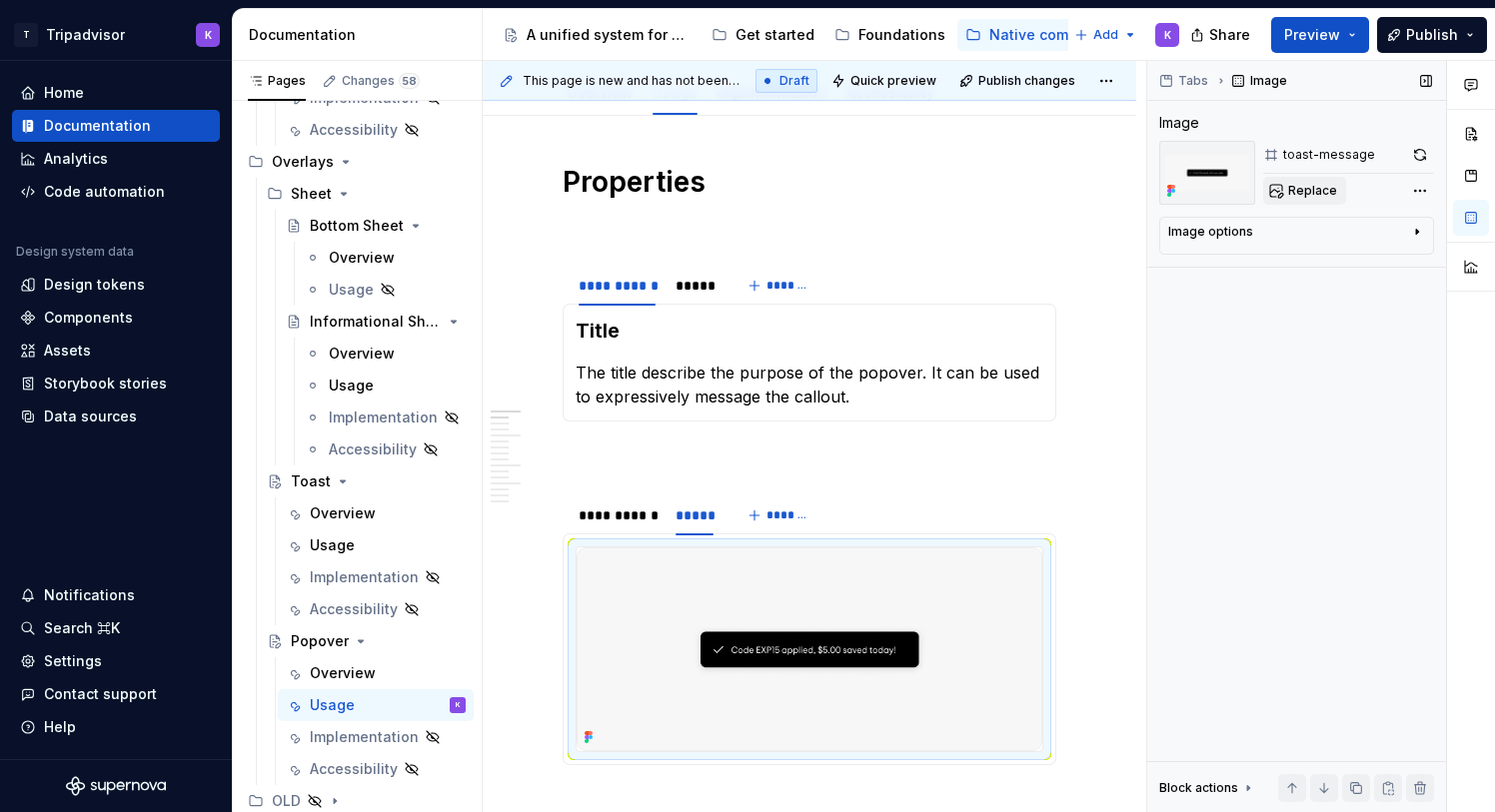 click on "Replace" at bounding box center [1304, 191] 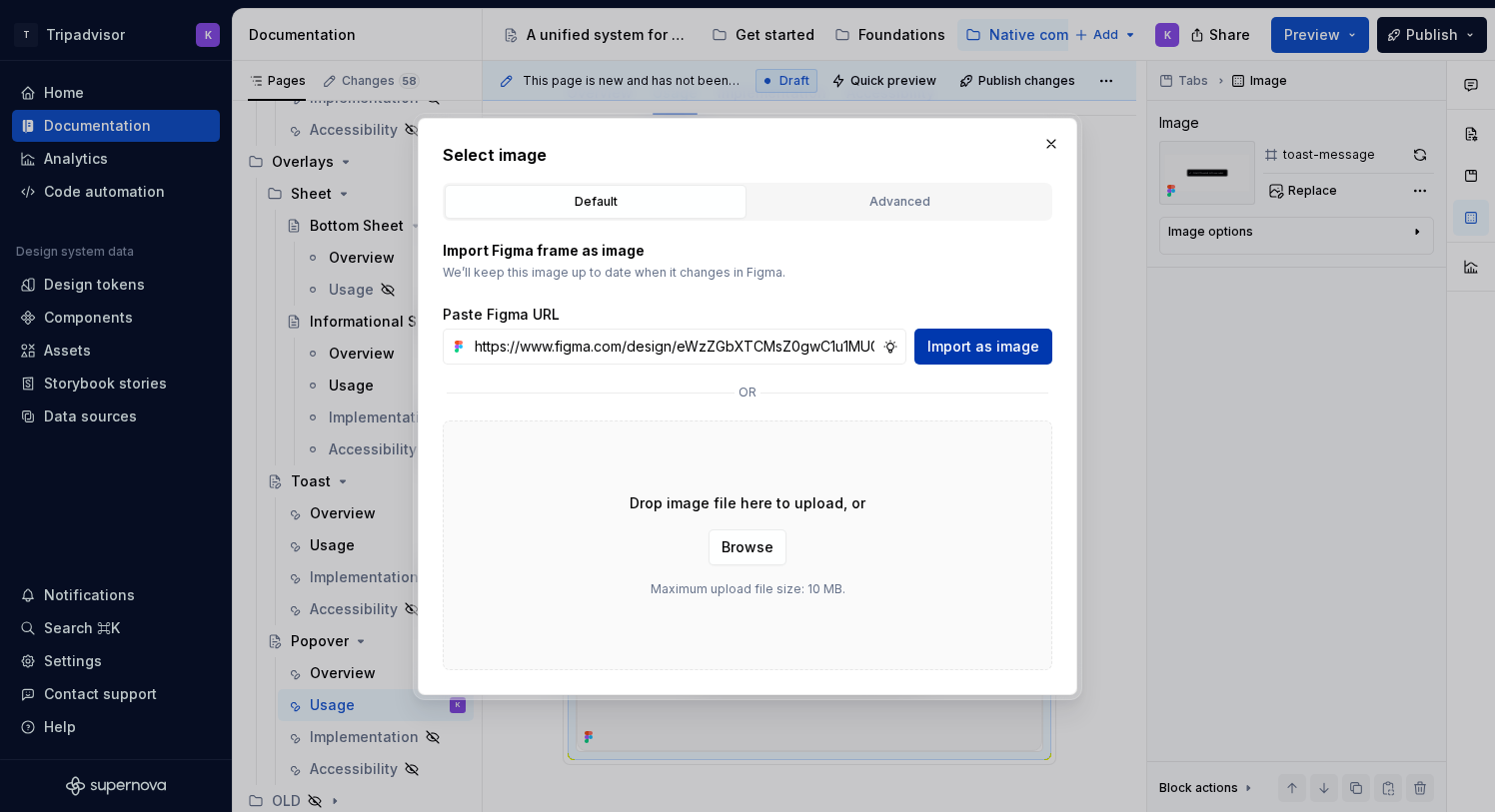 scroll, scrollTop: 0, scrollLeft: 529, axis: horizontal 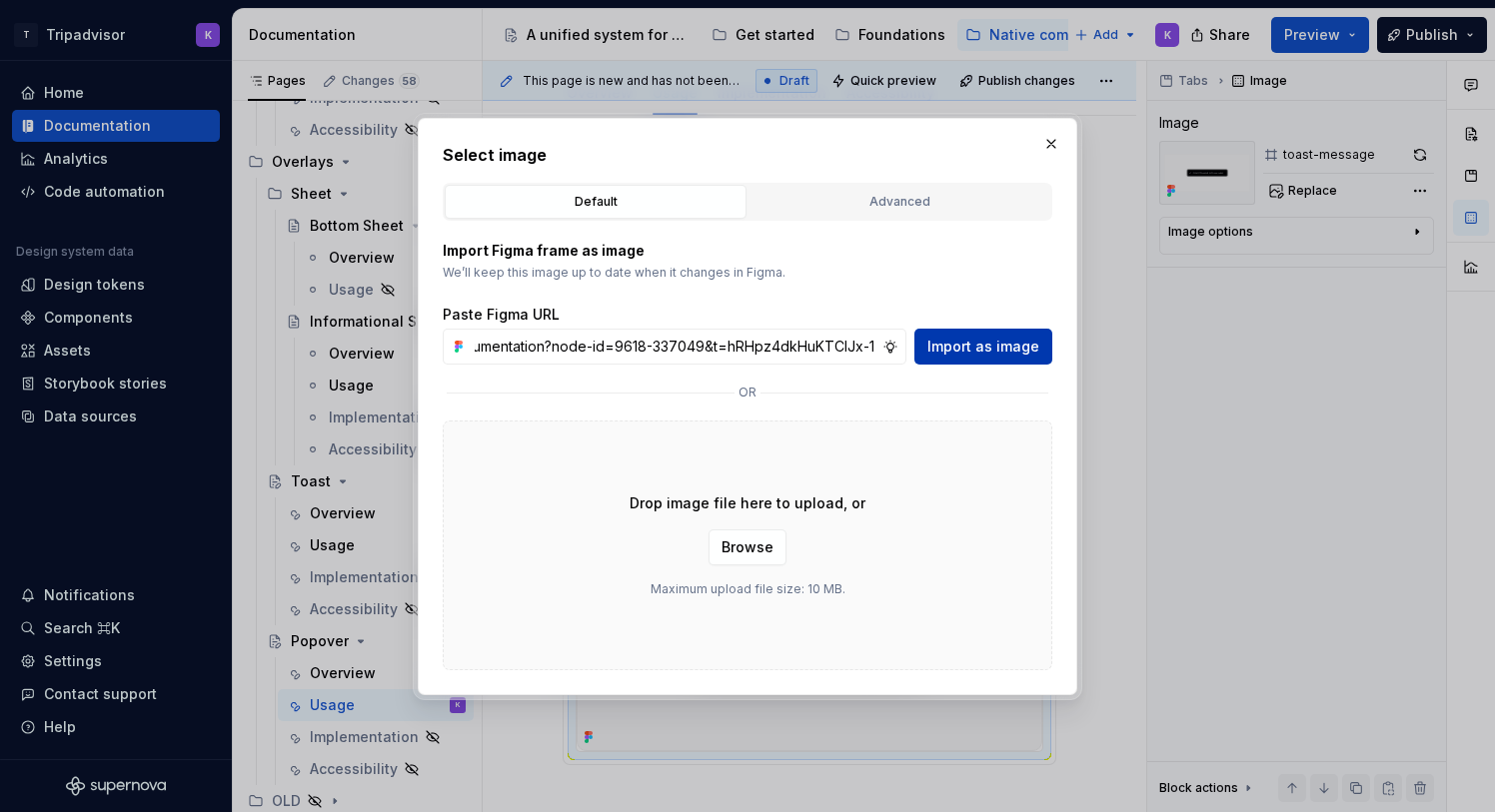type on "https://www.figma.com/design/eWzZGbXTCMsZ0gwC1u1MU0/Altas-Native-Documentation?node-id=9618-337049&t=hRHpz4dkHuKTCIJx-1" 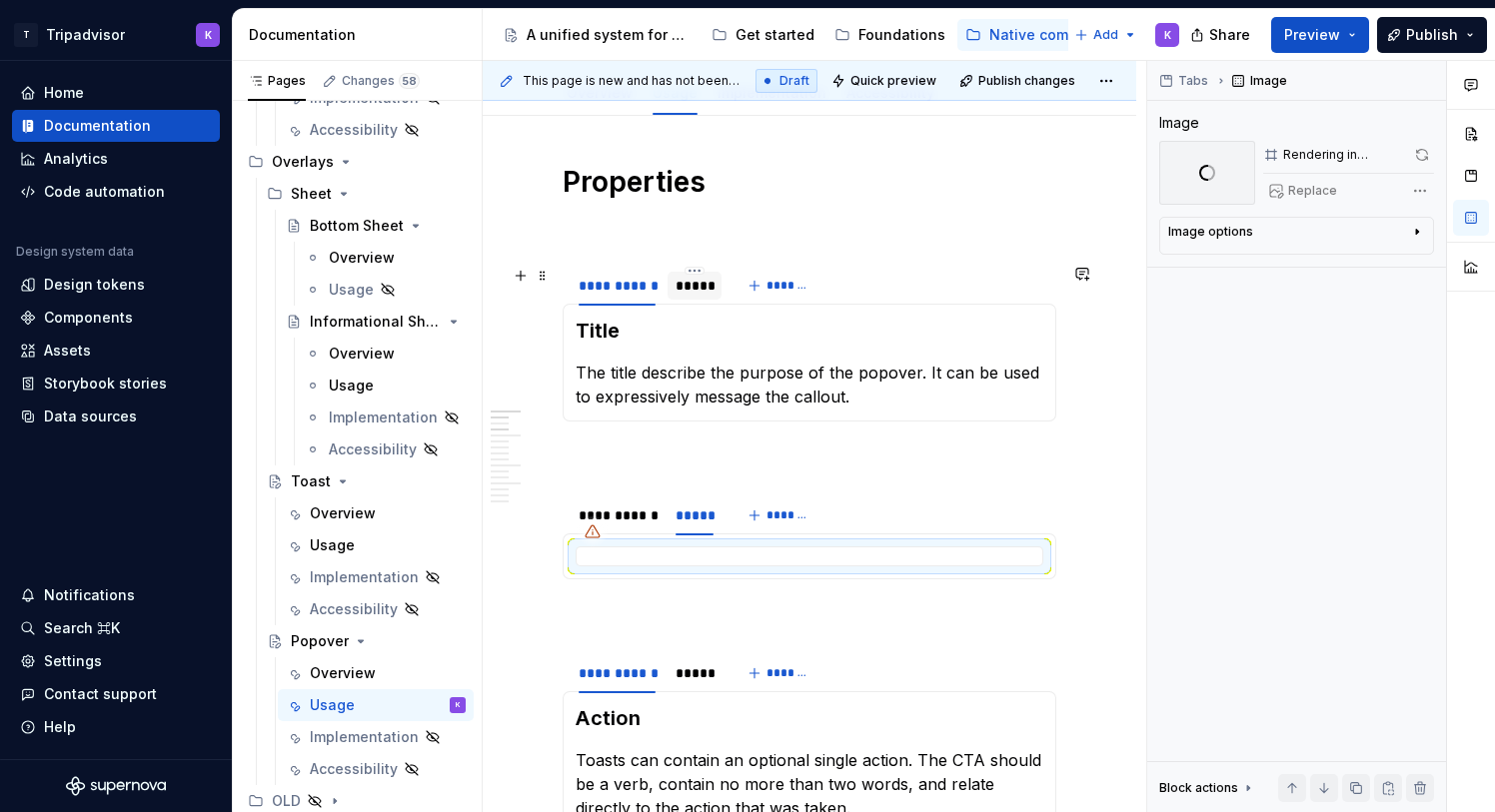 click on "*****" at bounding box center (695, 286) 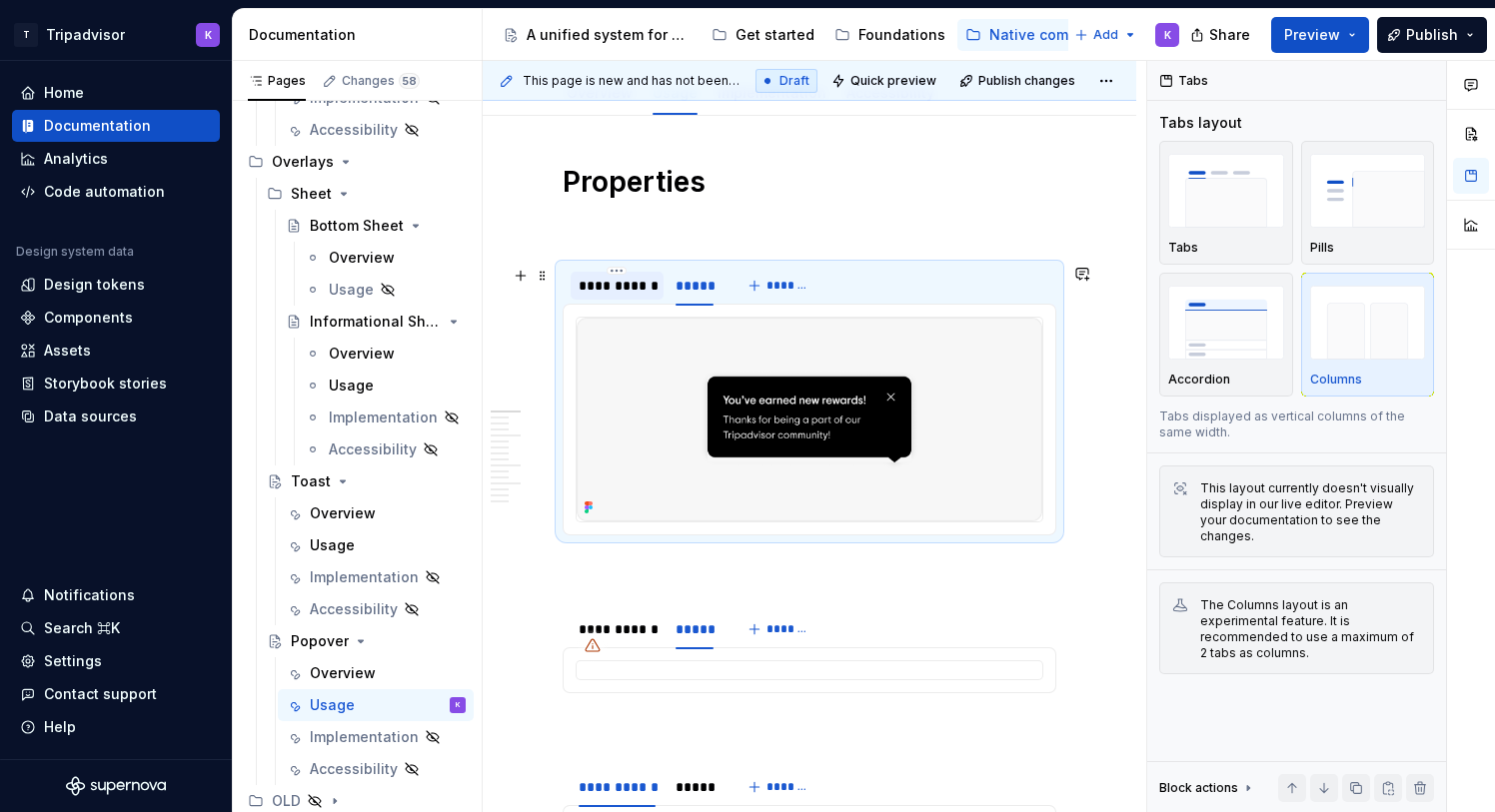 click on "**********" at bounding box center [617, 286] 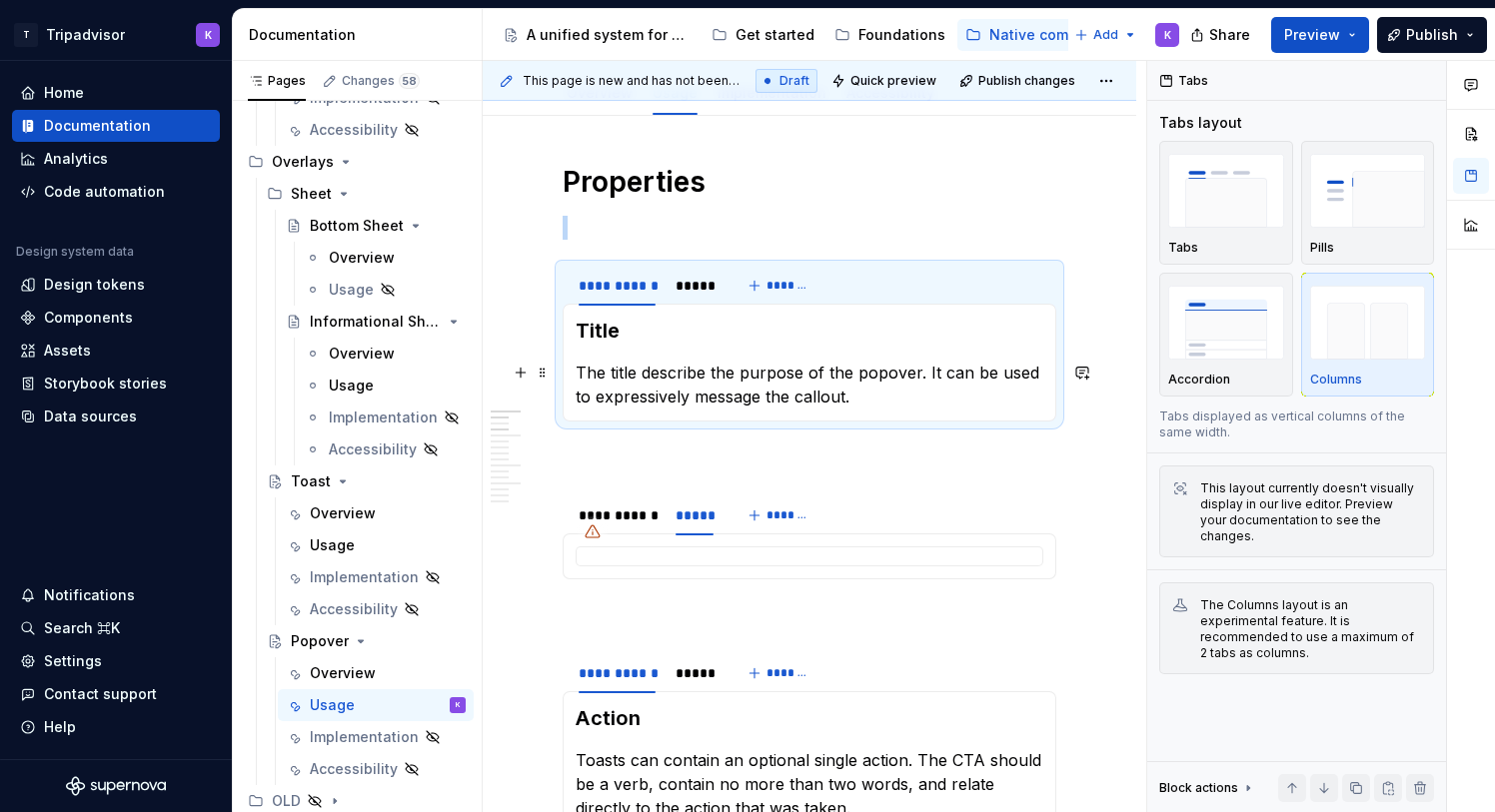 scroll, scrollTop: 557, scrollLeft: 0, axis: vertical 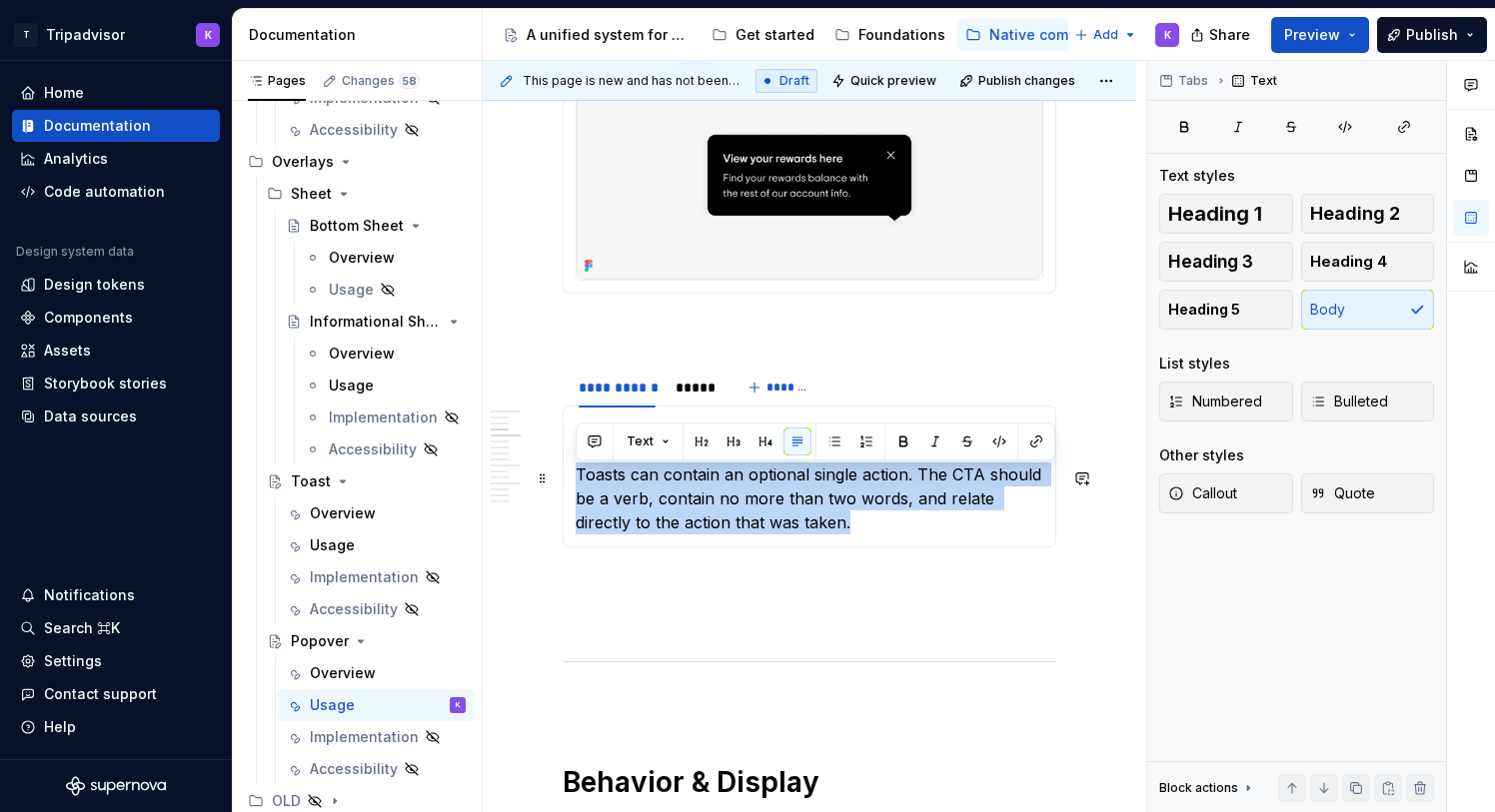 drag, startPoint x: 789, startPoint y: 529, endPoint x: 568, endPoint y: 479, distance: 226.58552 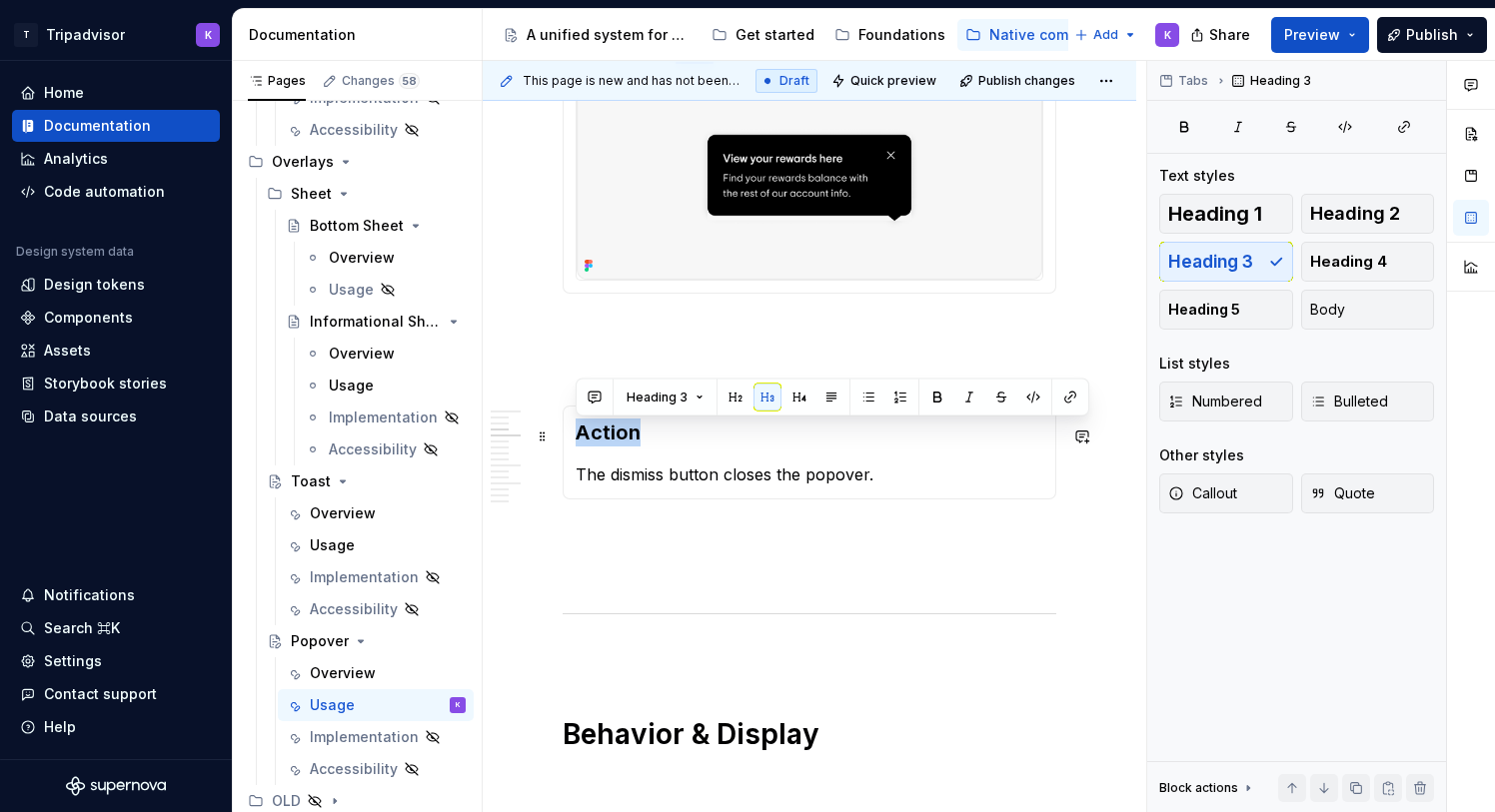 drag, startPoint x: 640, startPoint y: 436, endPoint x: 573, endPoint y: 436, distance: 67 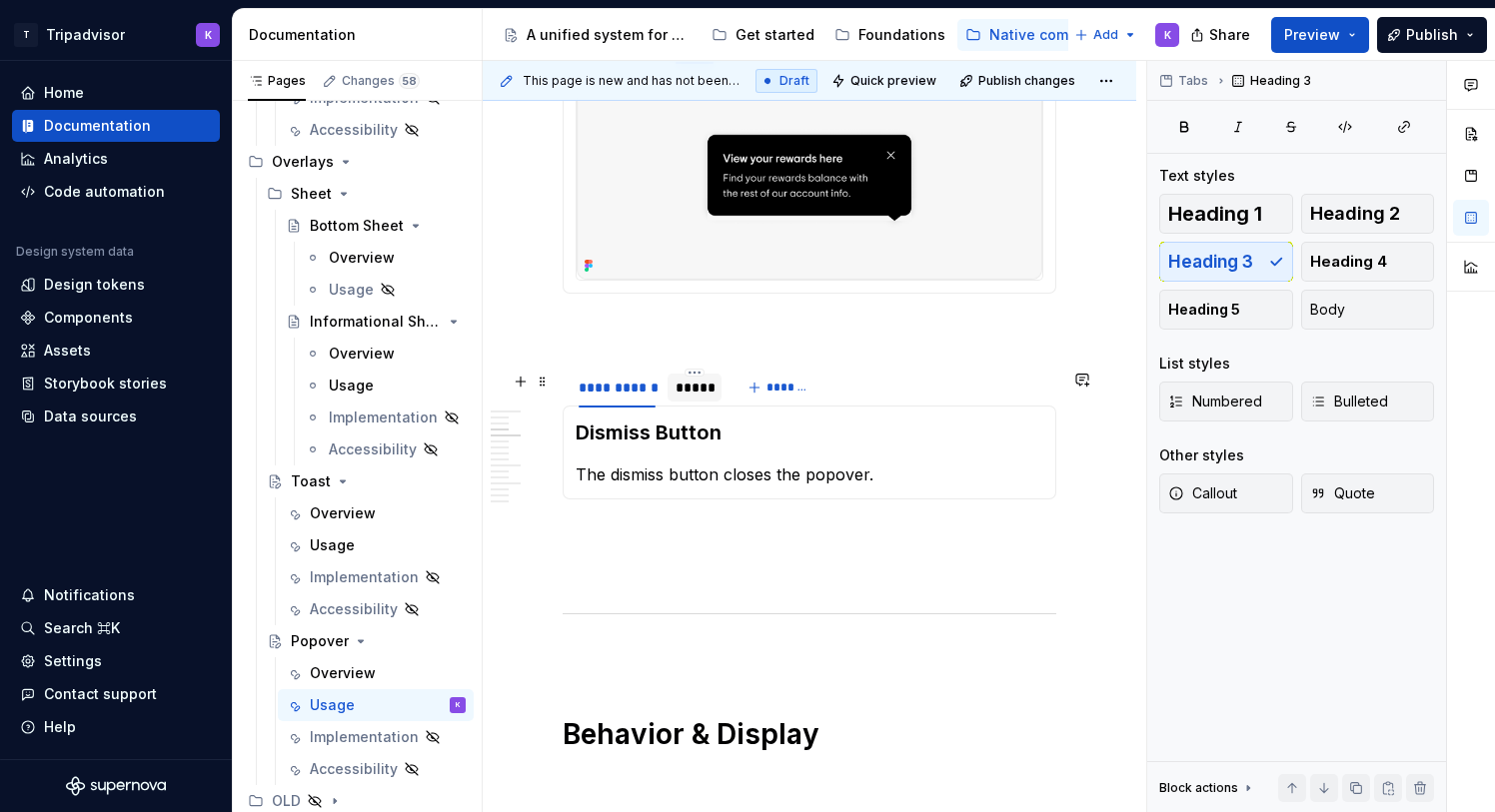 click on "*****" at bounding box center (695, 388) 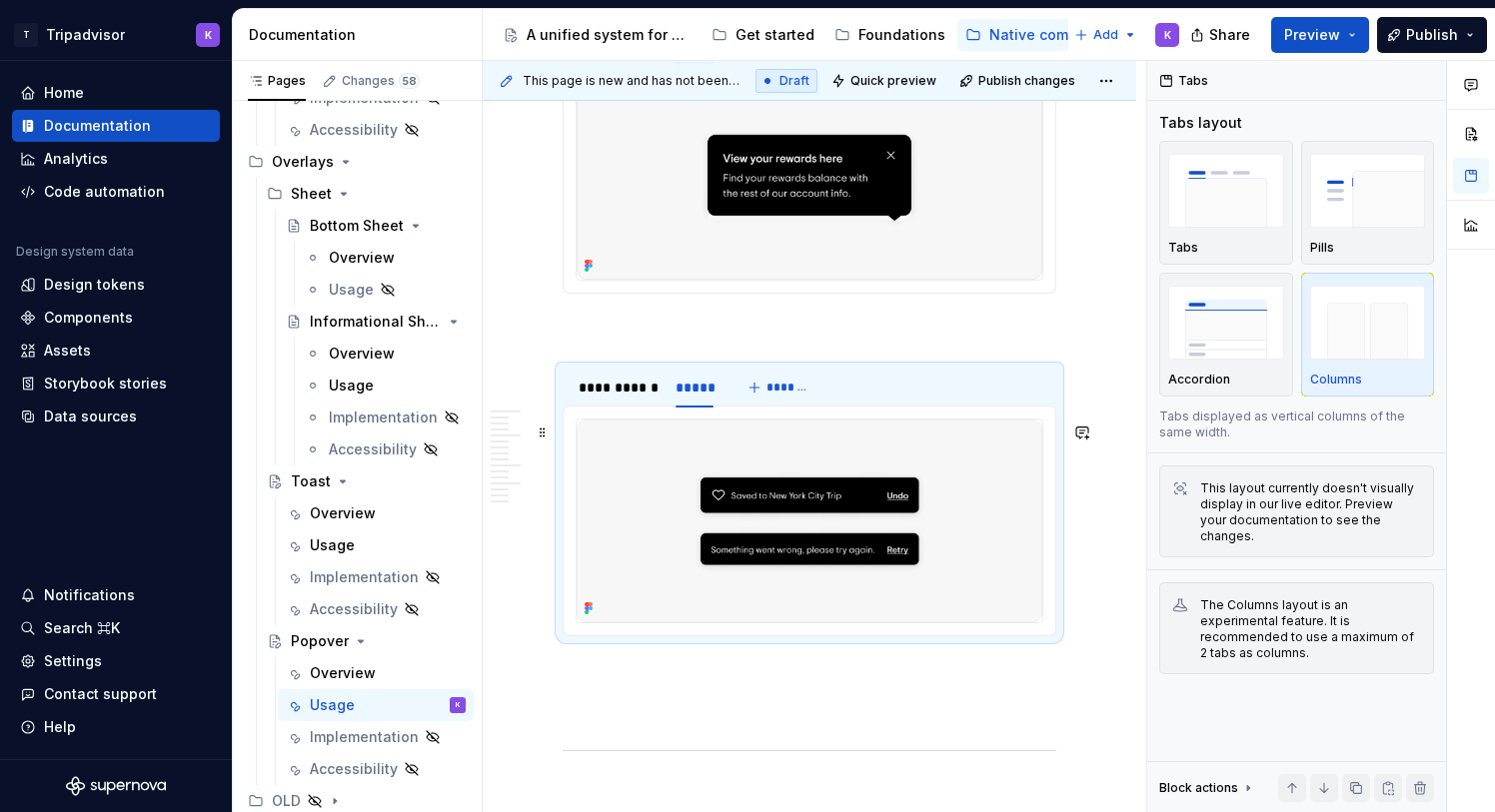 click at bounding box center (809, 521) 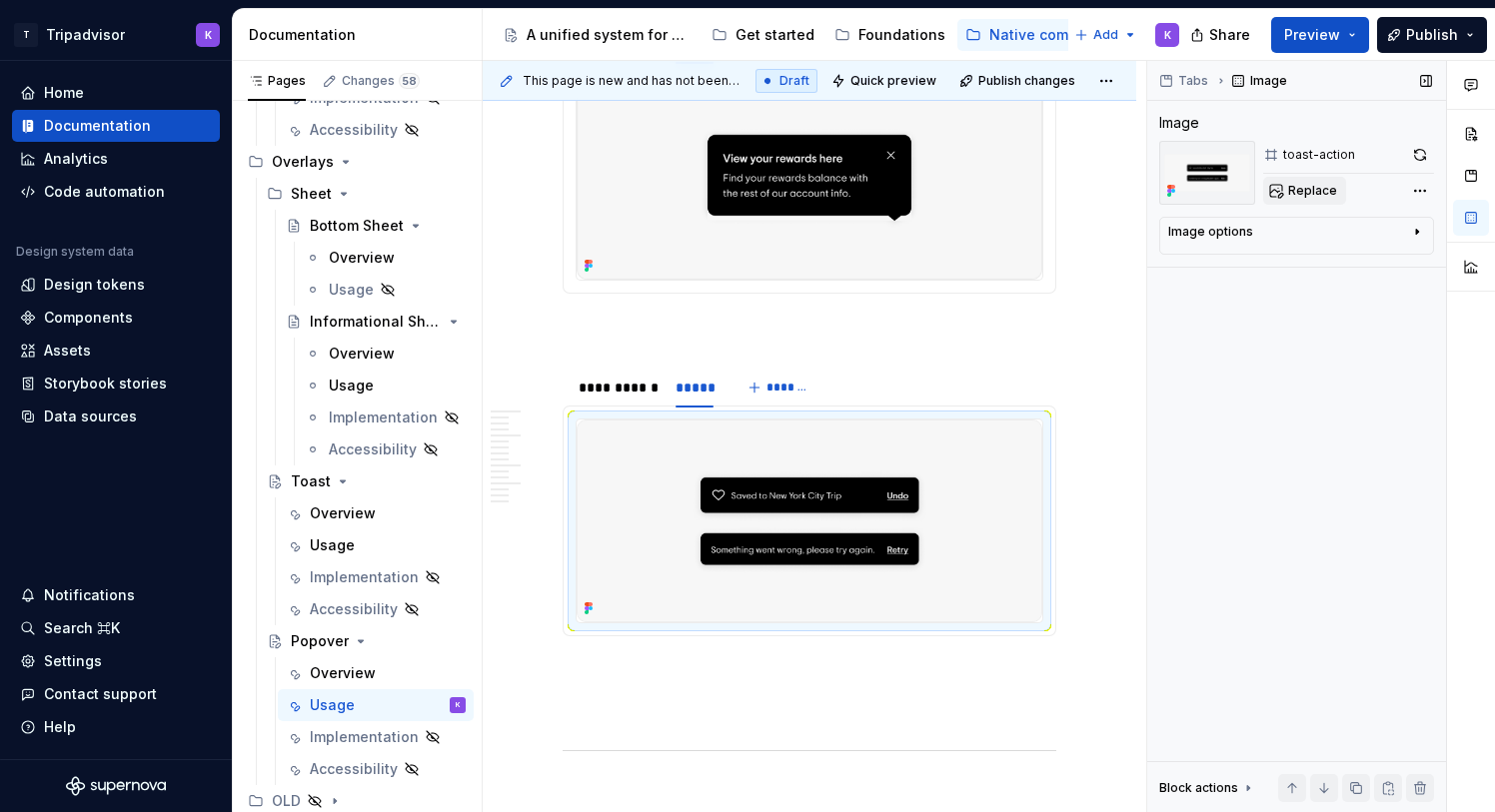 click on "Replace" at bounding box center (1304, 191) 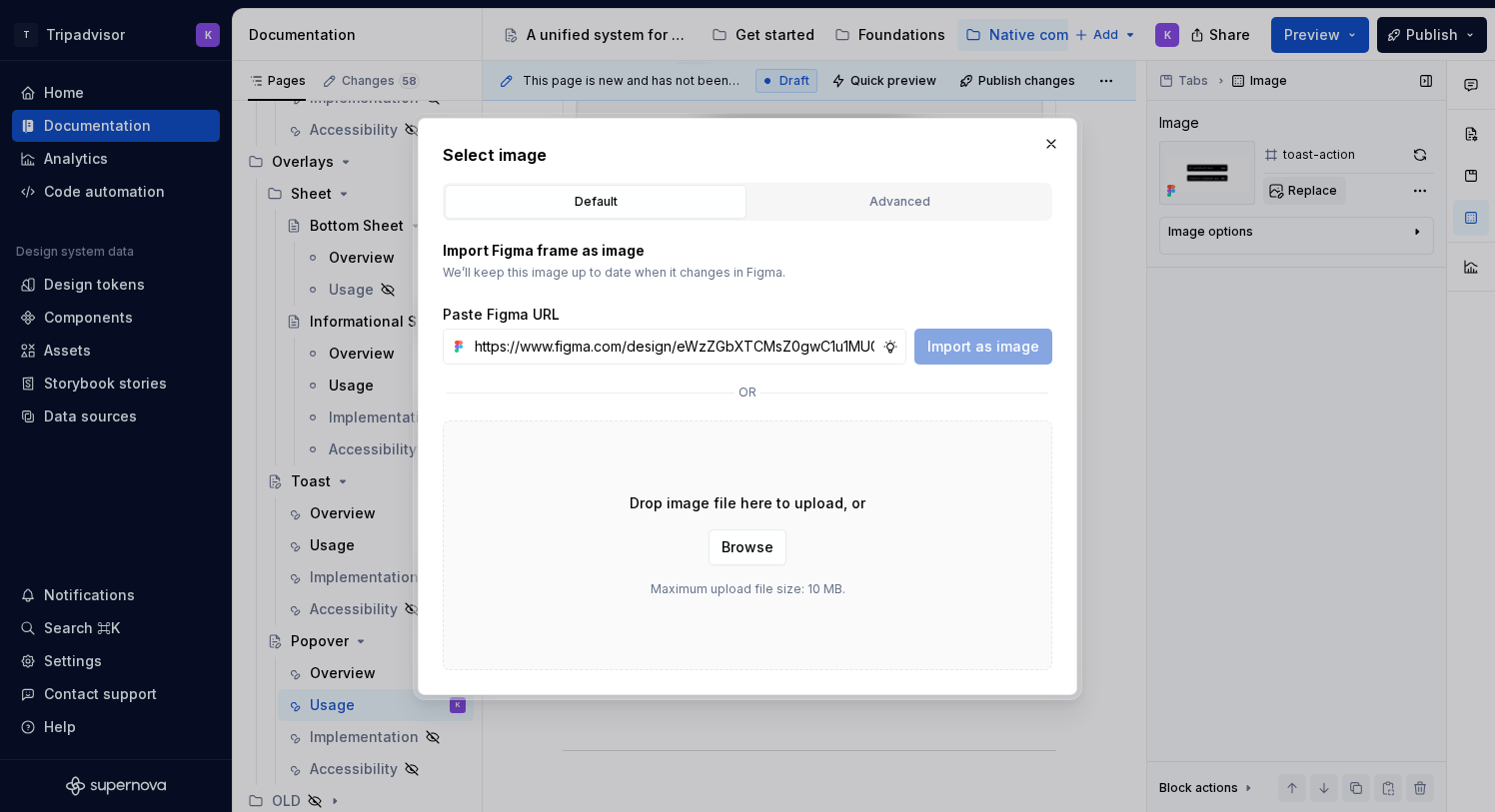 scroll, scrollTop: 0, scrollLeft: 526, axis: horizontal 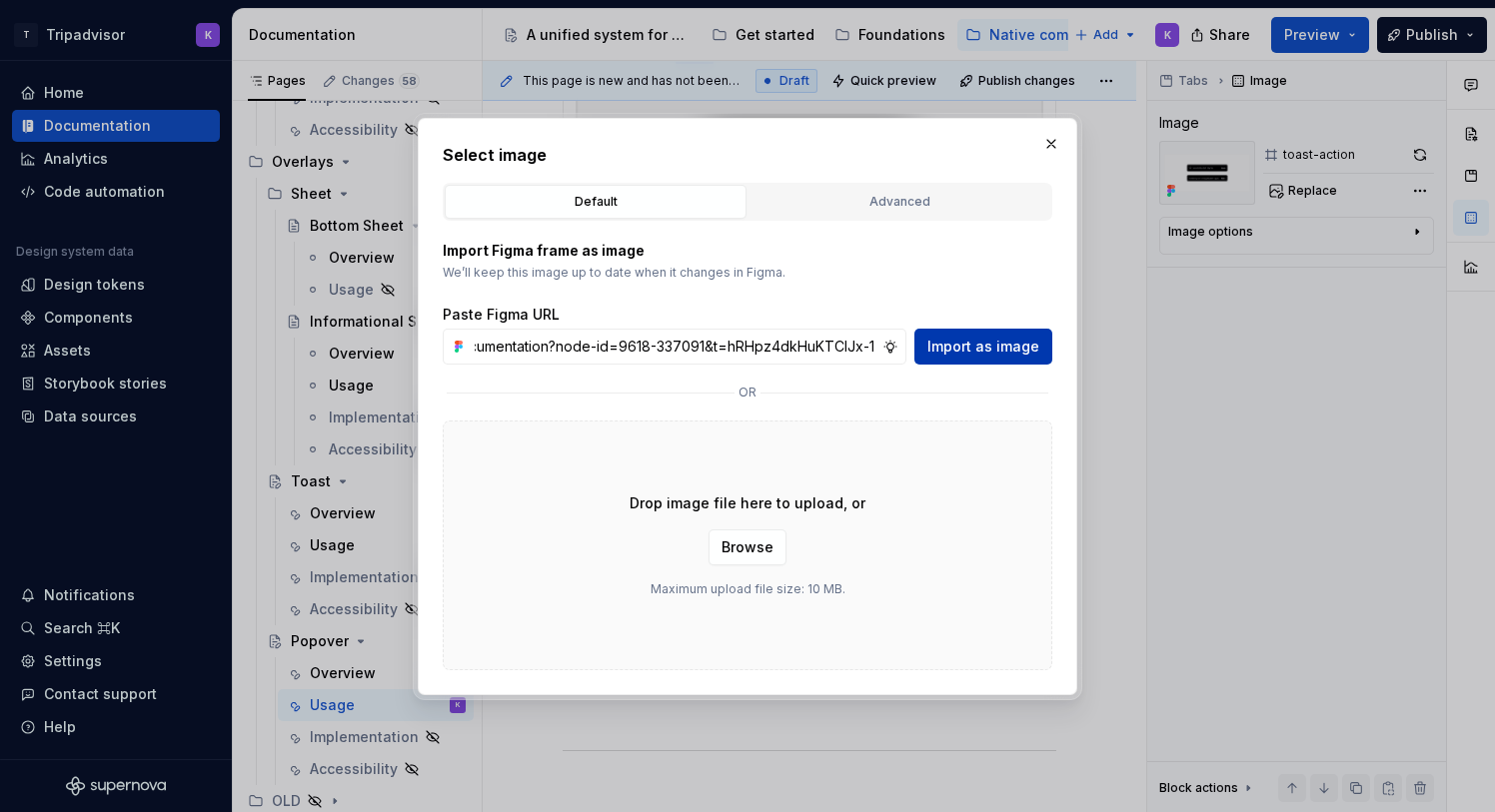 type on "https://www.figma.com/design/eWzZGbXTCMsZ0gwC1u1MU0/Altas-Native-Documentation?node-id=9618-337091&t=hRHpz4dkHuKTCIJx-1" 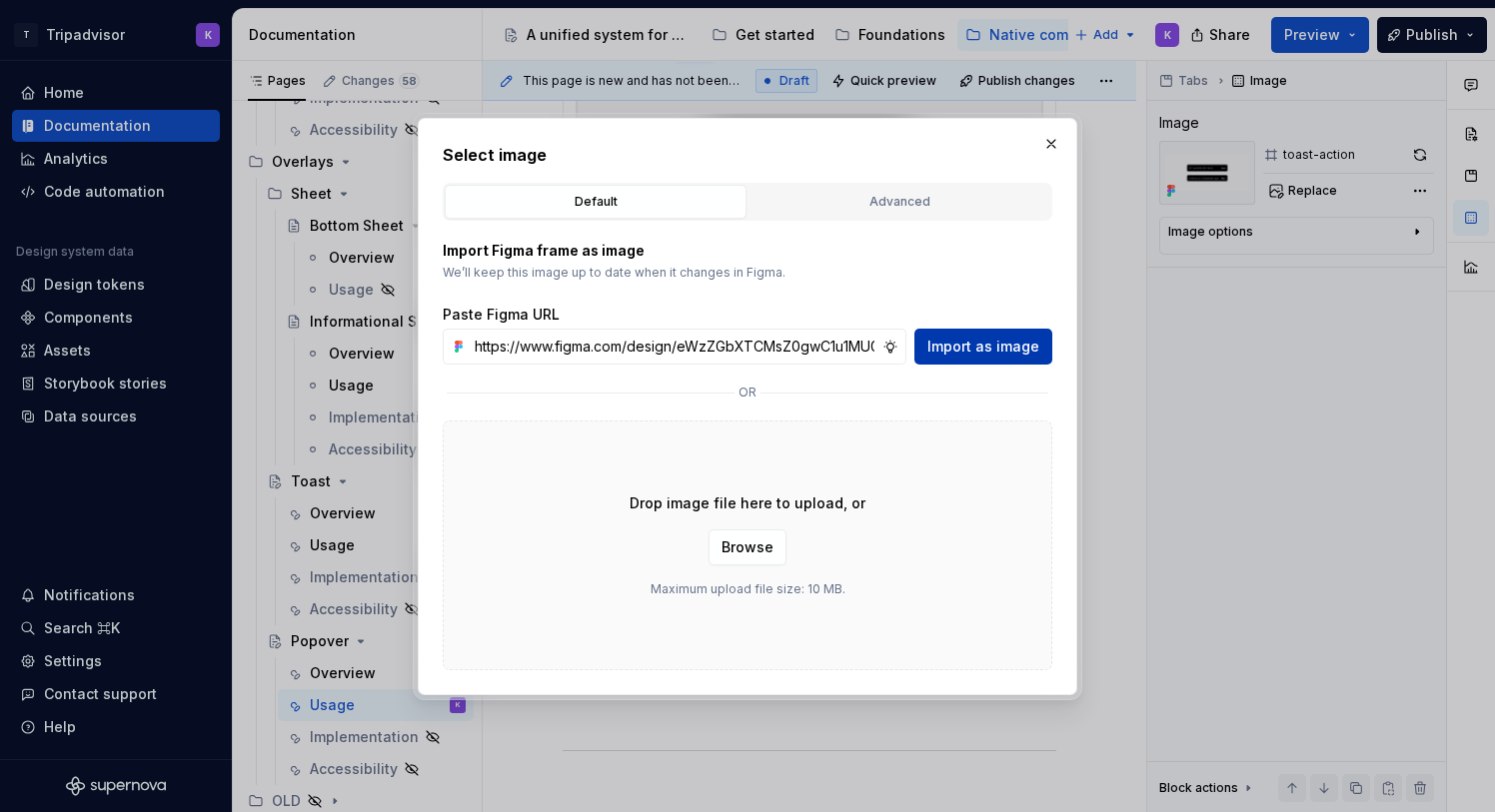 click on "Import as image" at bounding box center [983, 347] 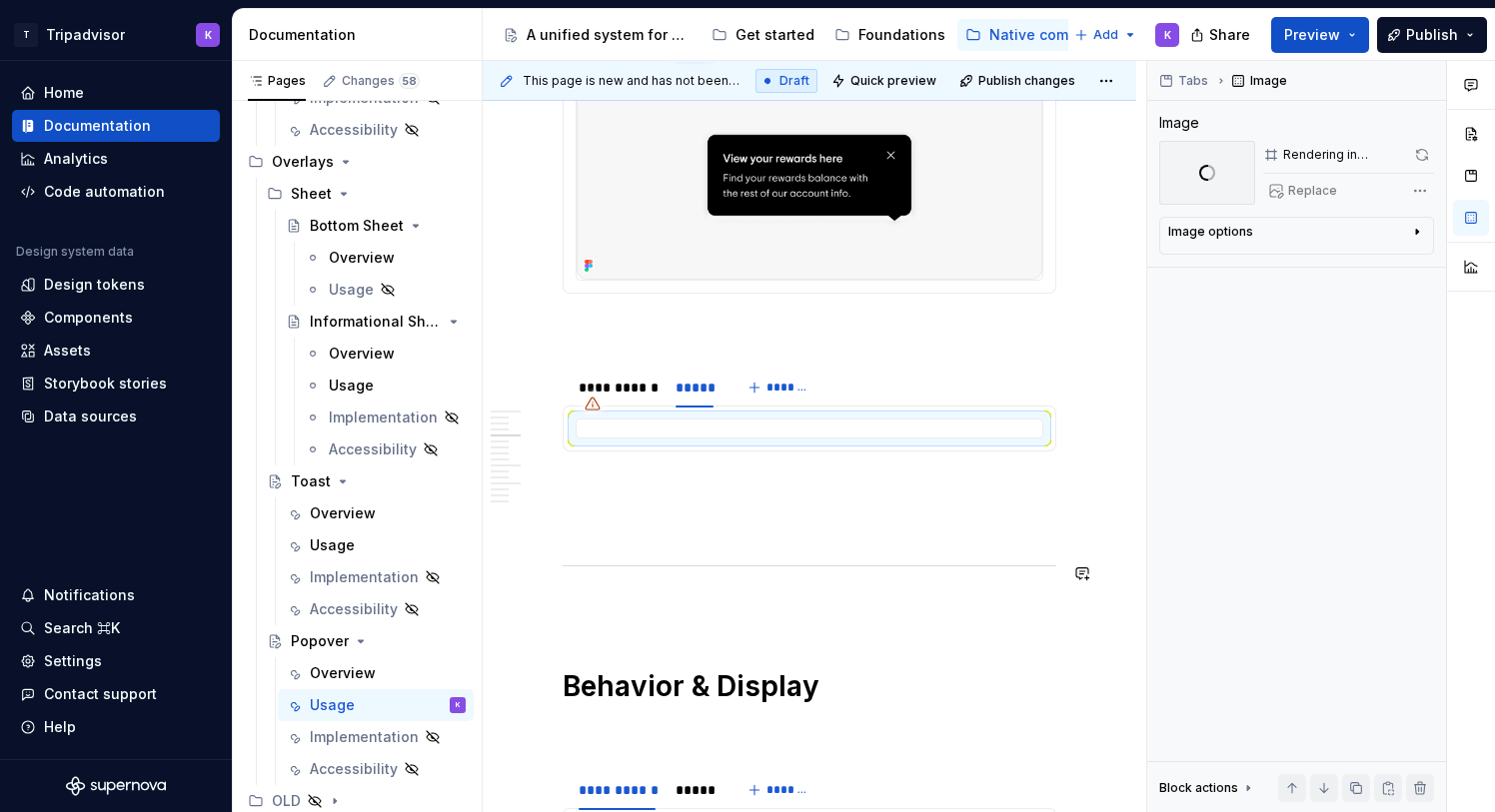 click on "**********" at bounding box center [809, 2238] 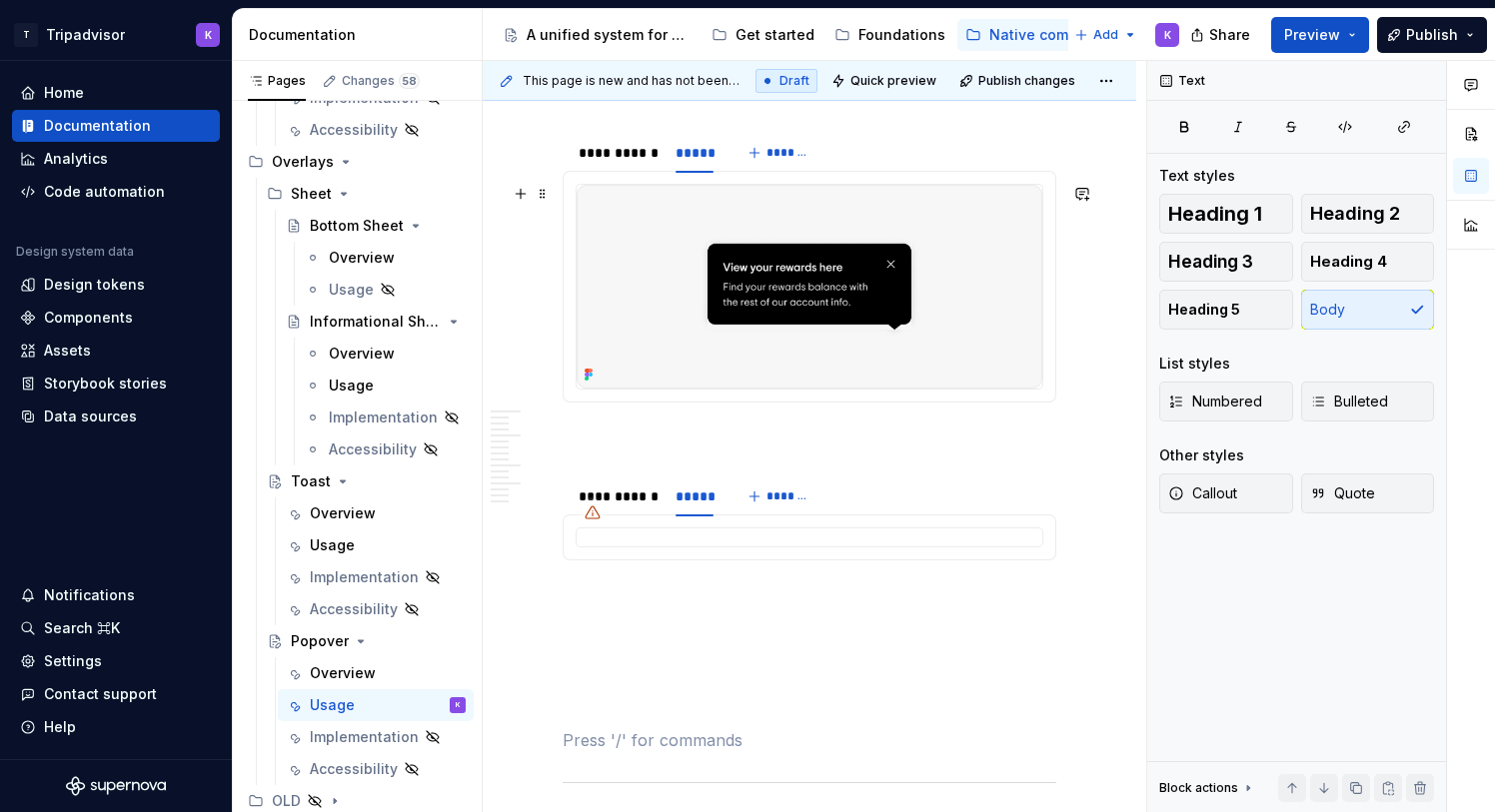 scroll, scrollTop: 679, scrollLeft: 0, axis: vertical 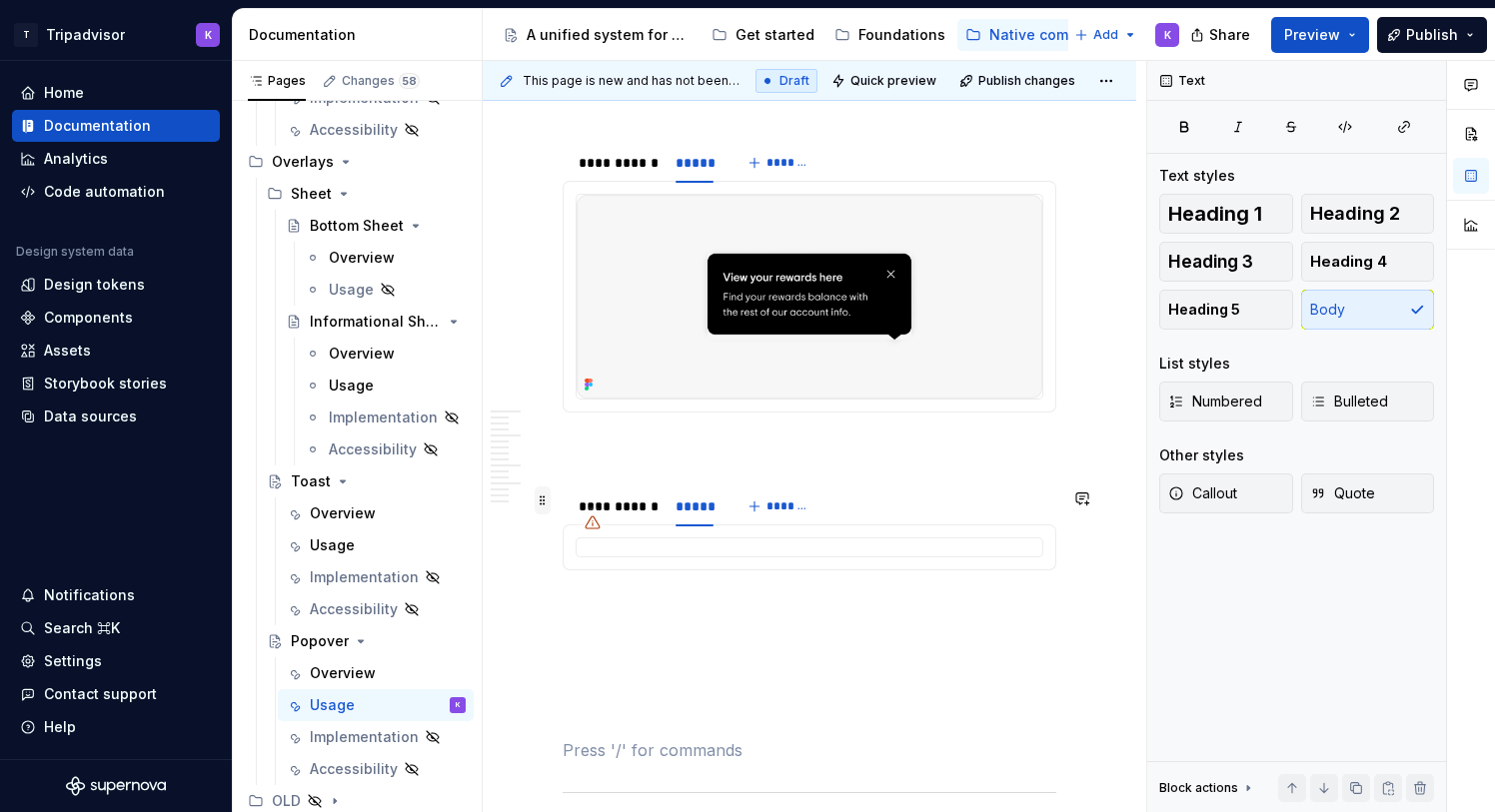 click at bounding box center [543, 500] 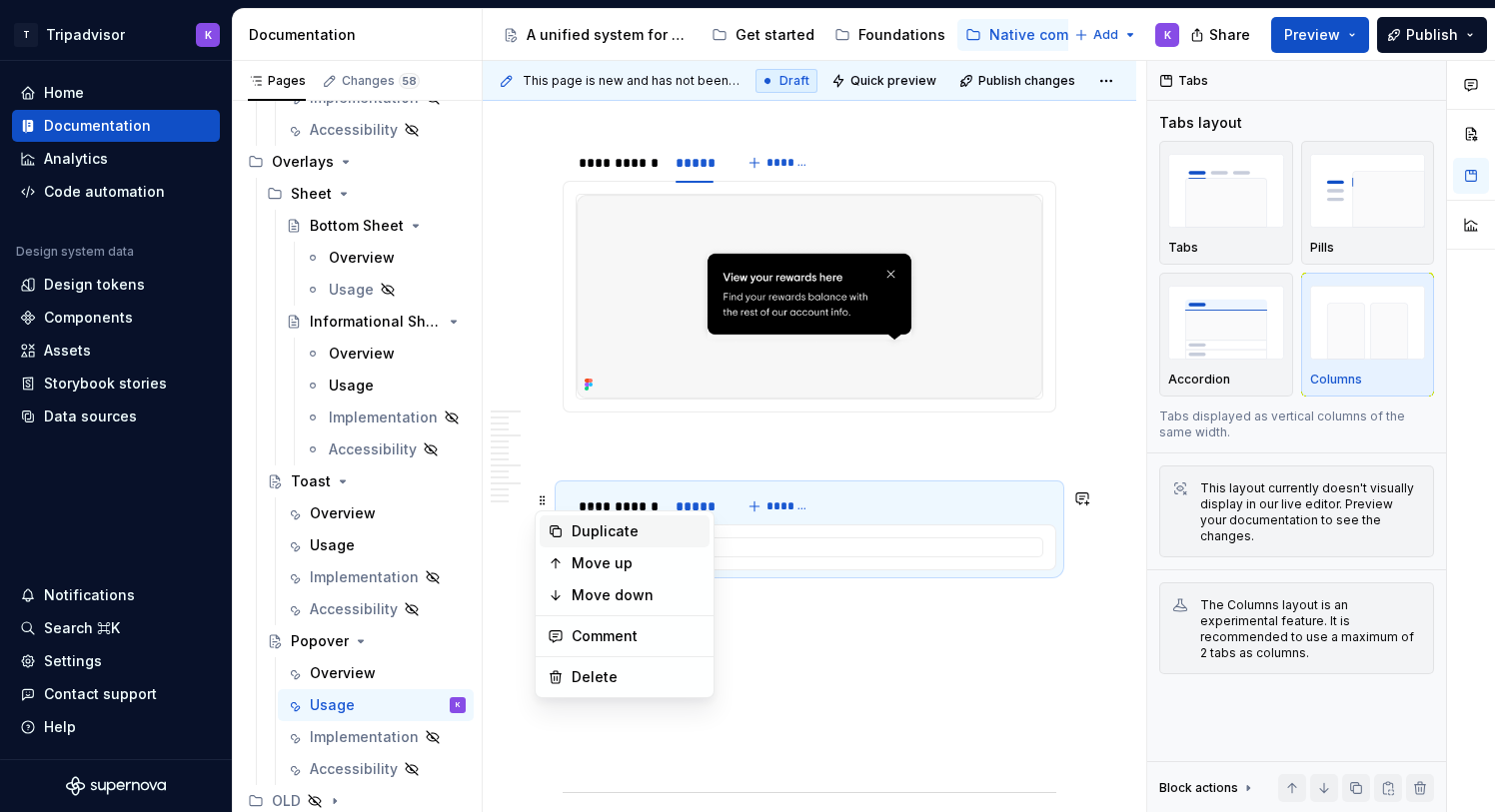 click on "Duplicate" at bounding box center (637, 531) 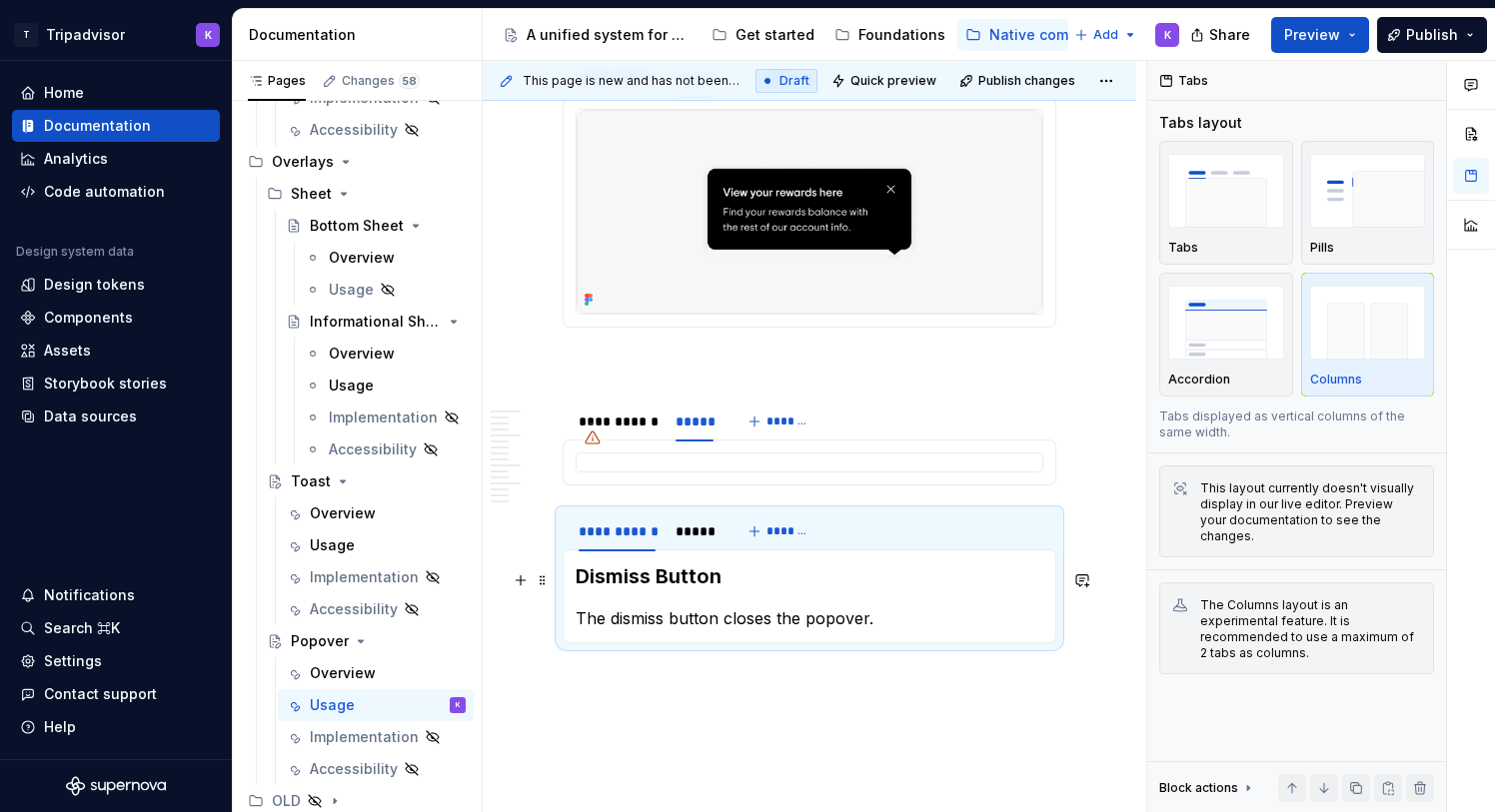 scroll, scrollTop: 821, scrollLeft: 0, axis: vertical 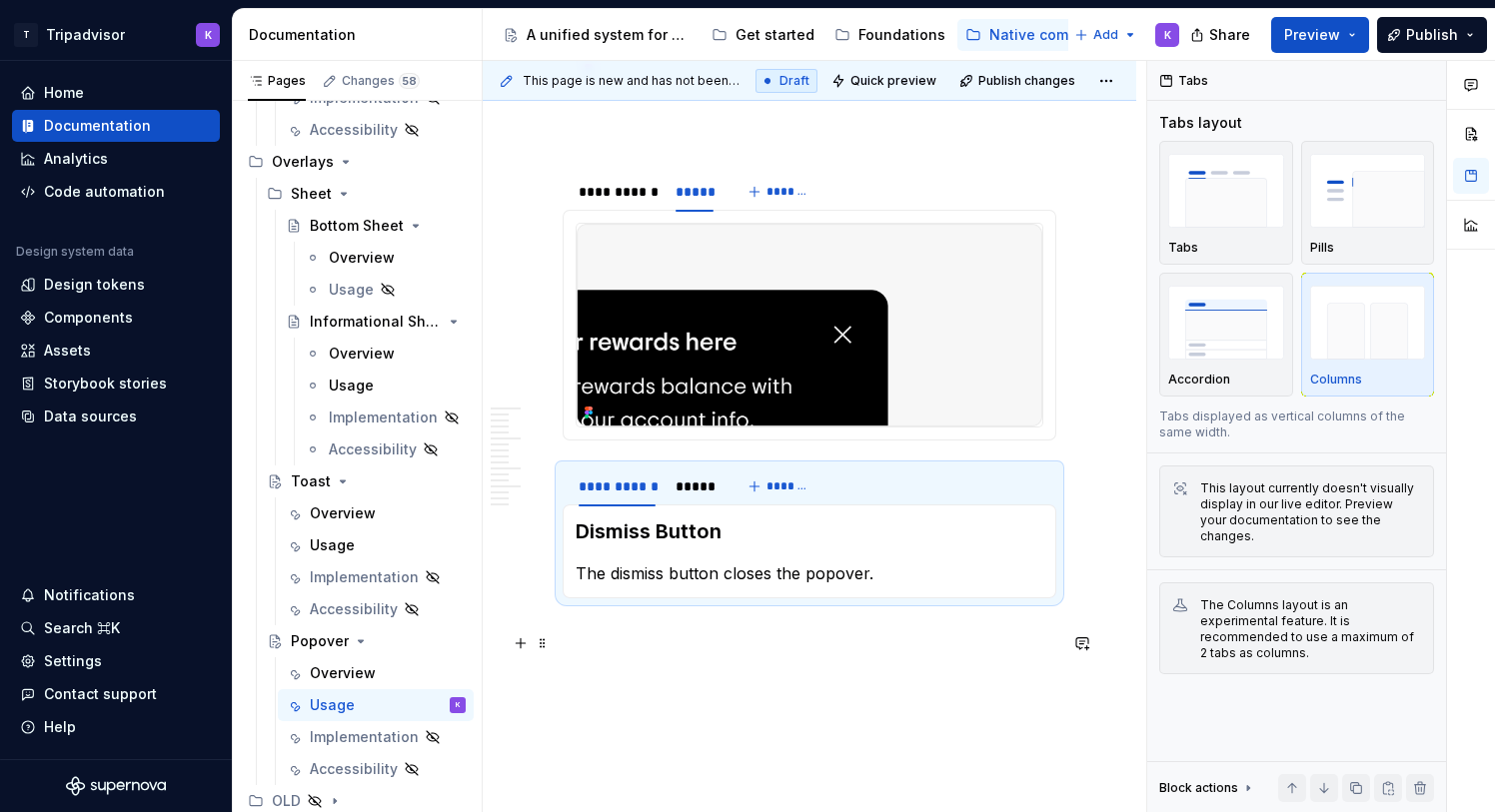 click on "**********" at bounding box center (809, 2268) 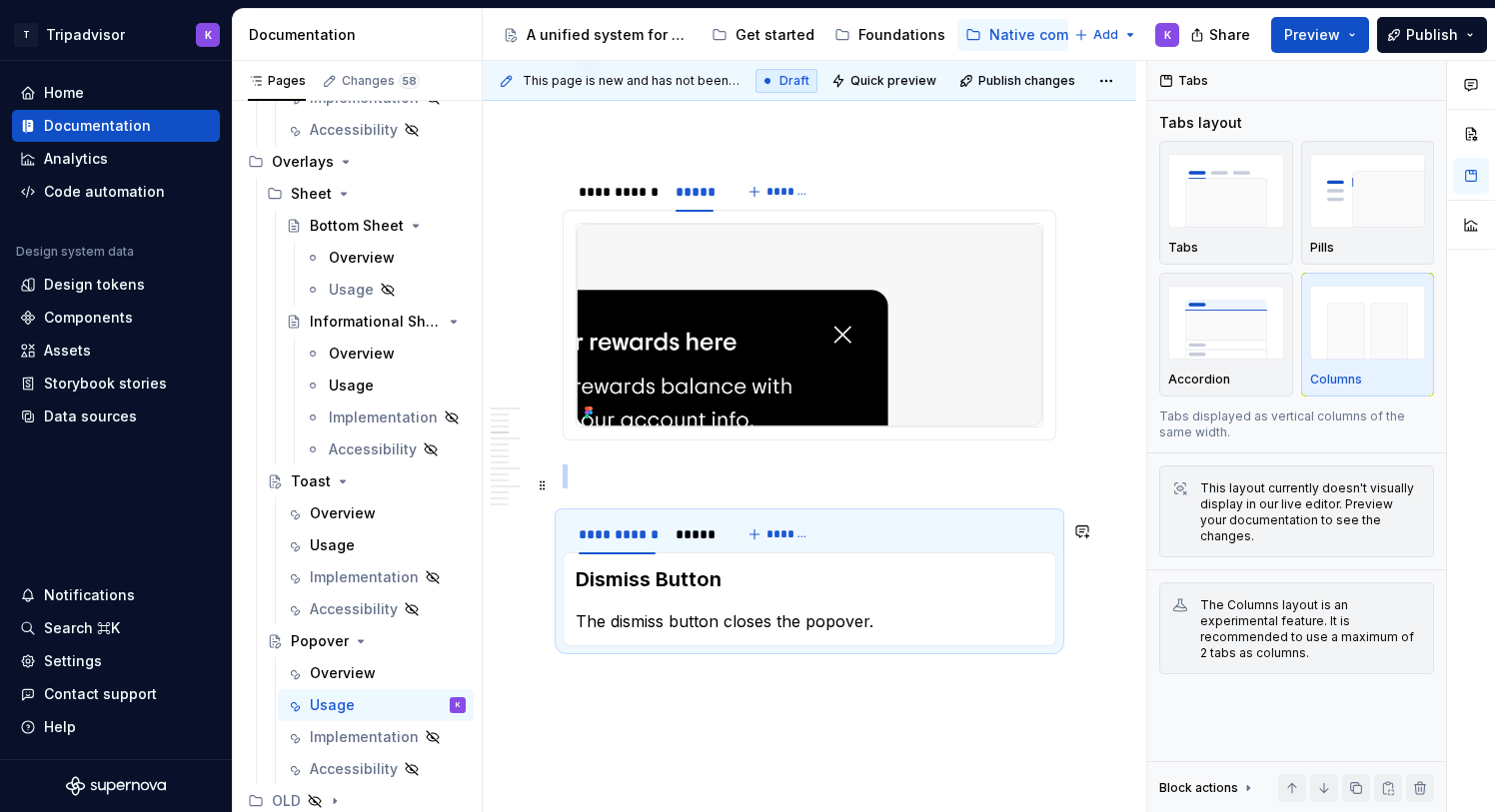 click at bounding box center (809, 476) 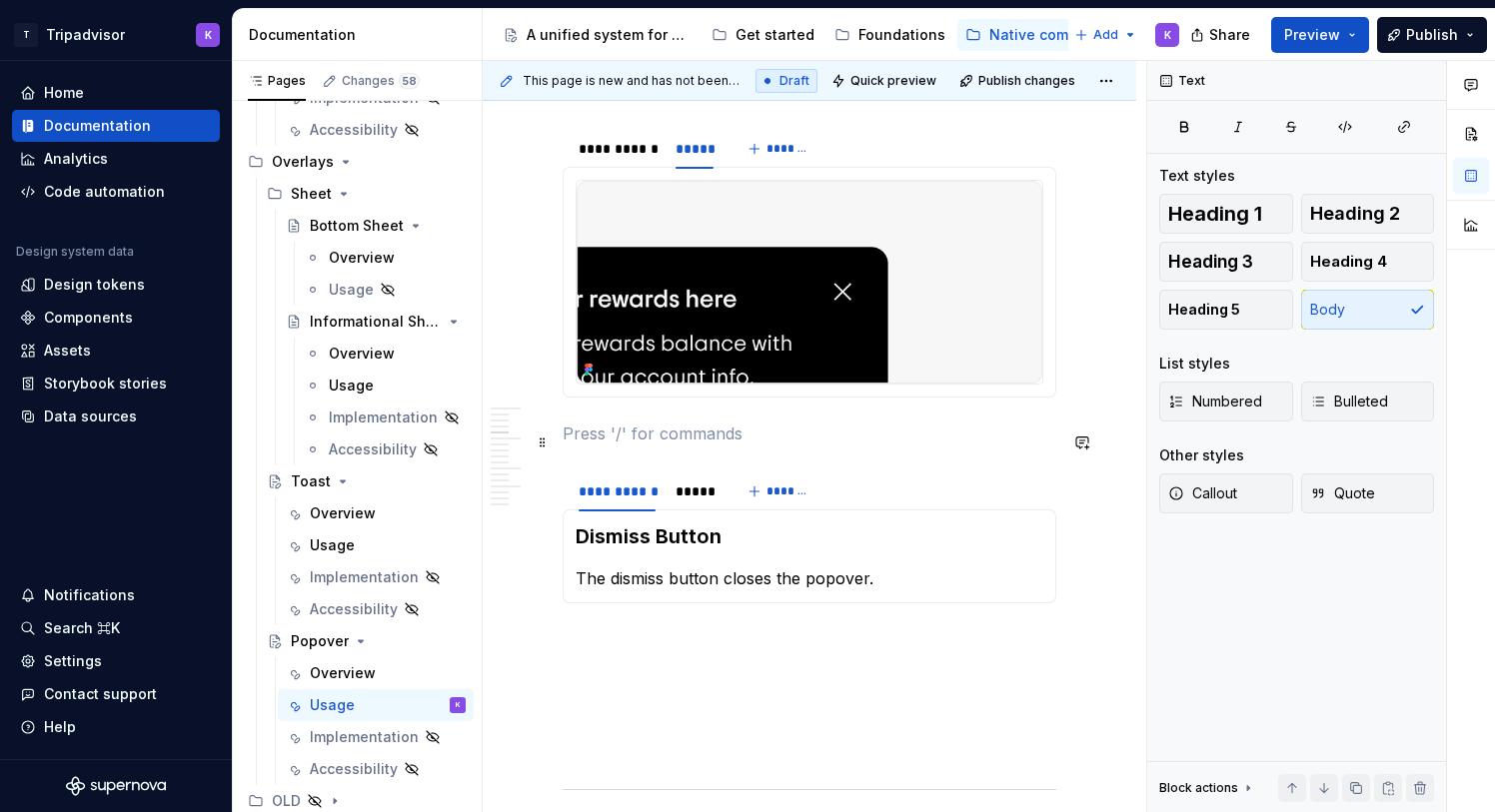 scroll, scrollTop: 1099, scrollLeft: 0, axis: vertical 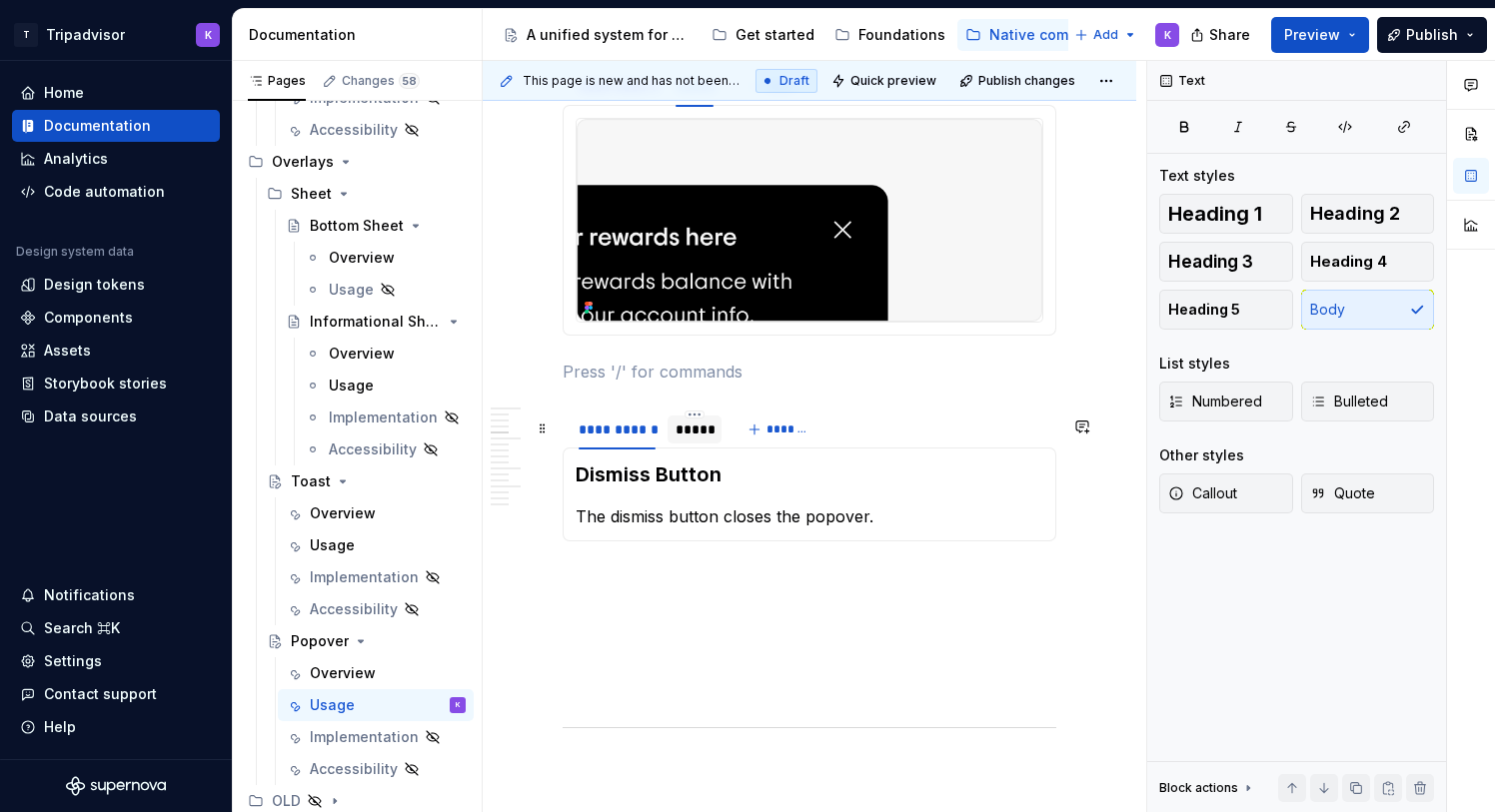 click on "*****" at bounding box center [695, 429] 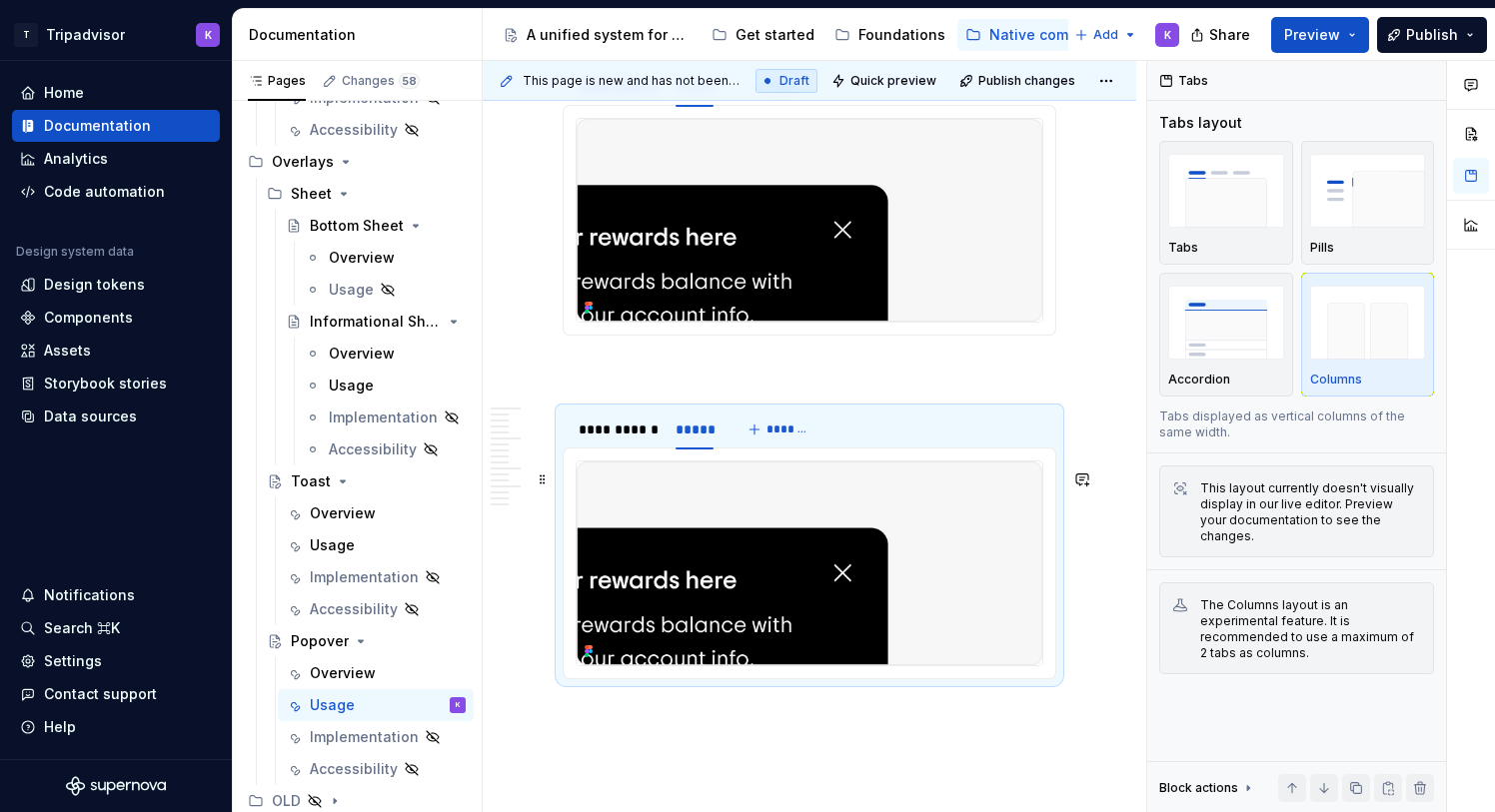 click at bounding box center (809, 563) 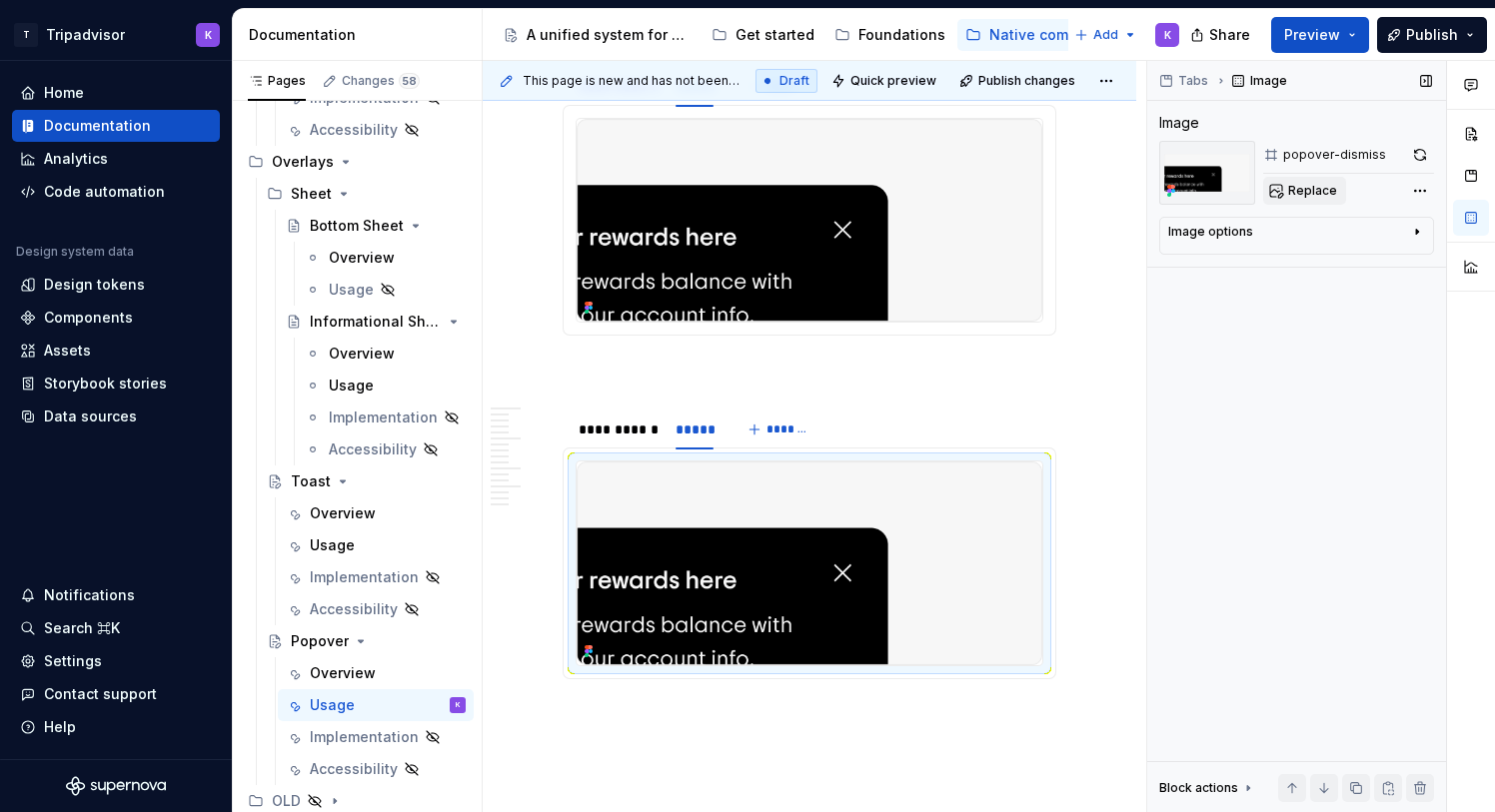 click on "Replace" at bounding box center (1304, 191) 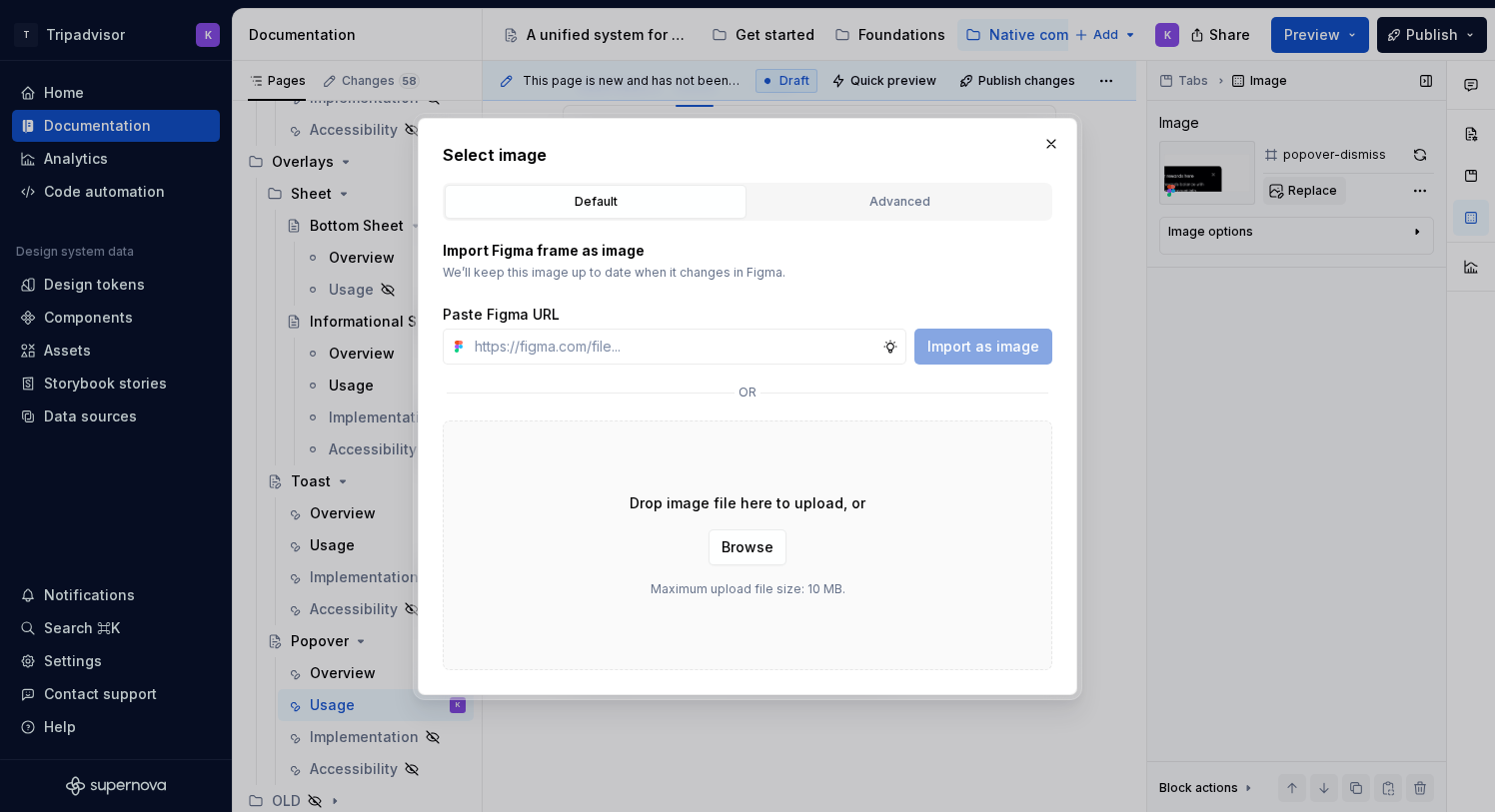 type on "*" 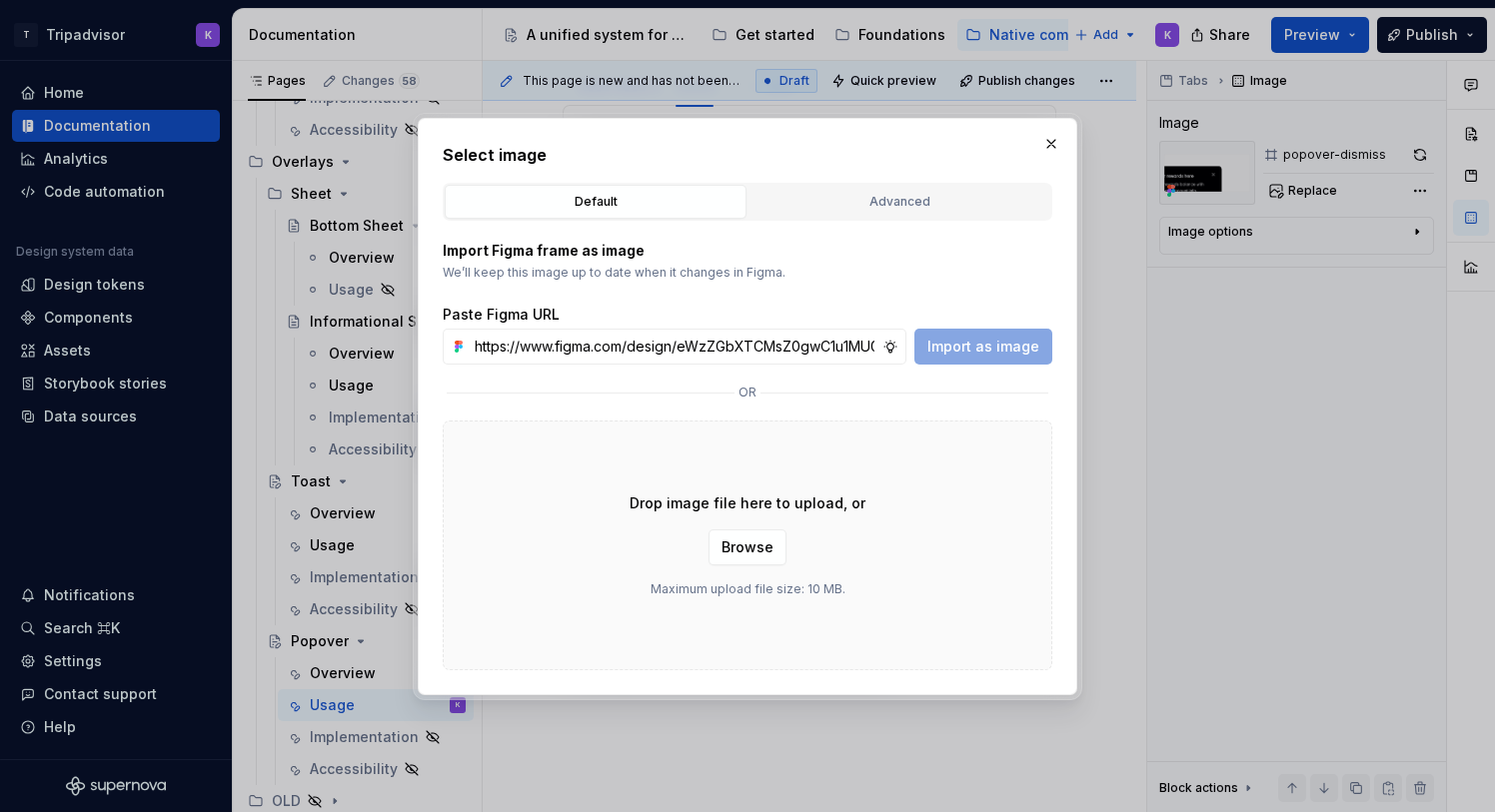 scroll, scrollTop: 0, scrollLeft: 526, axis: horizontal 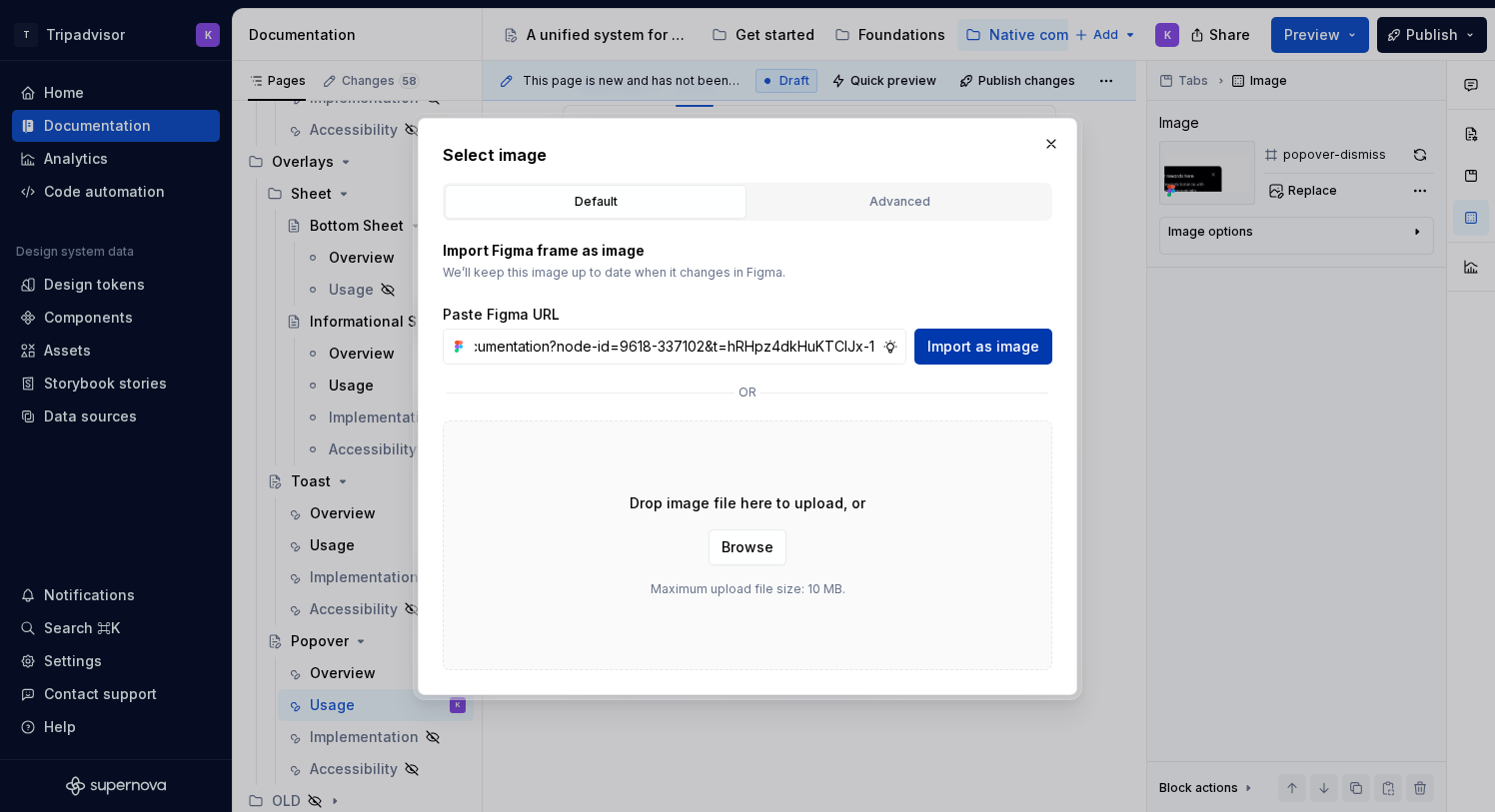 type on "https://www.figma.com/design/eWzZGbXTCMsZ0gwC1u1MU0/Altas-Native-Documentation?node-id=9618-337102&t=hRHpz4dkHuKTCIJx-1" 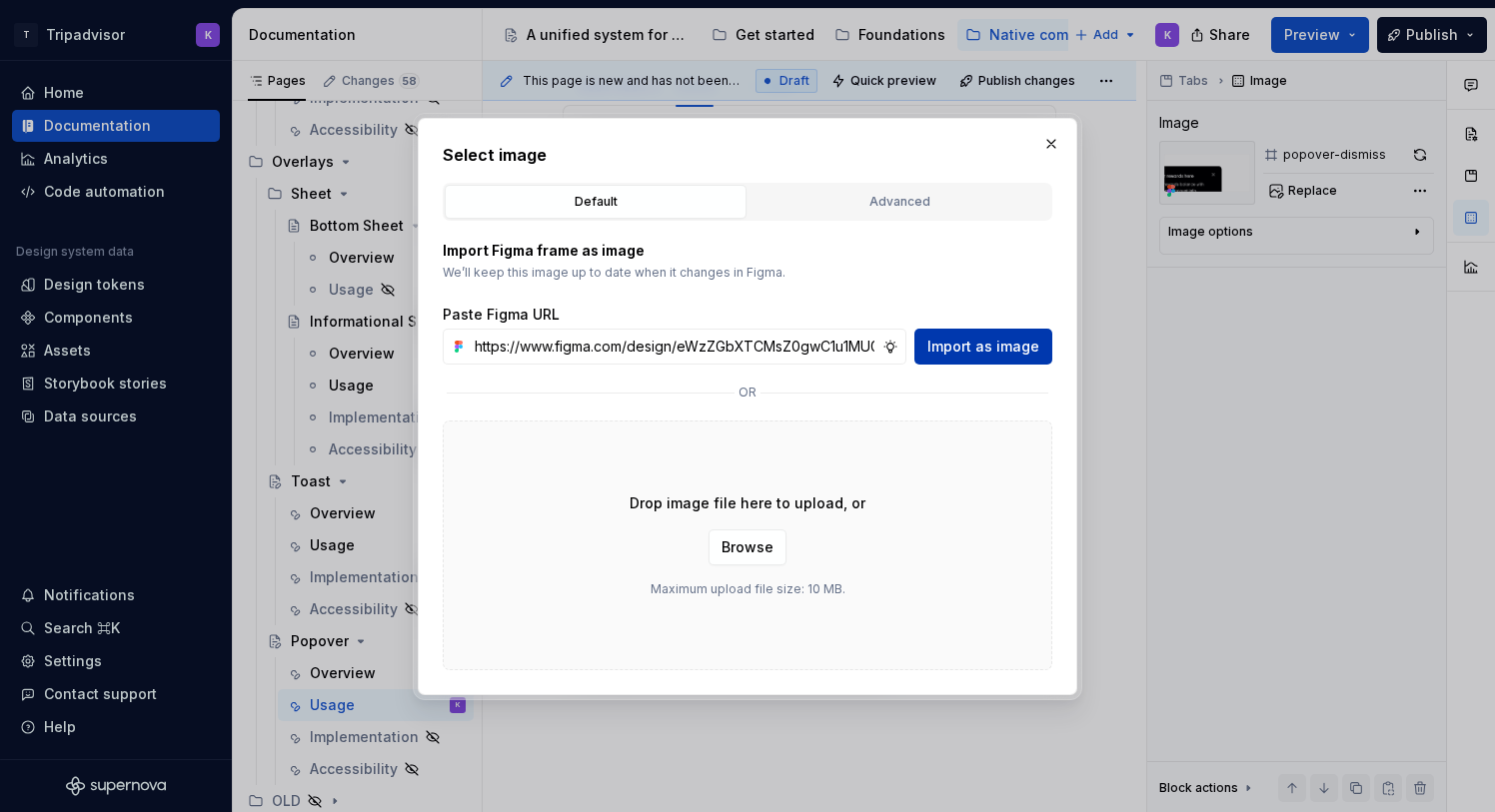 click on "Import as image" at bounding box center (983, 347) 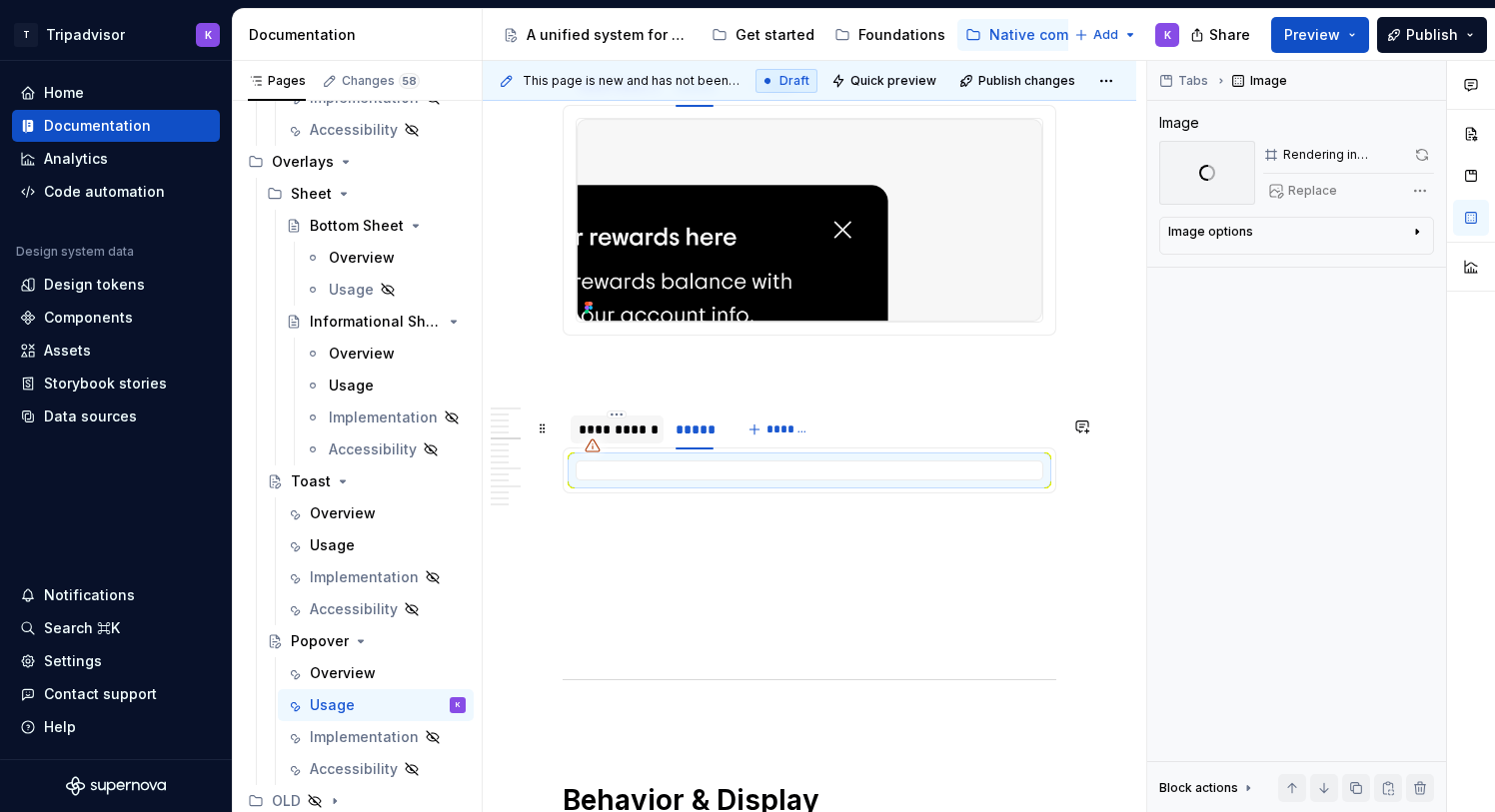 click on "**********" at bounding box center [617, 429] 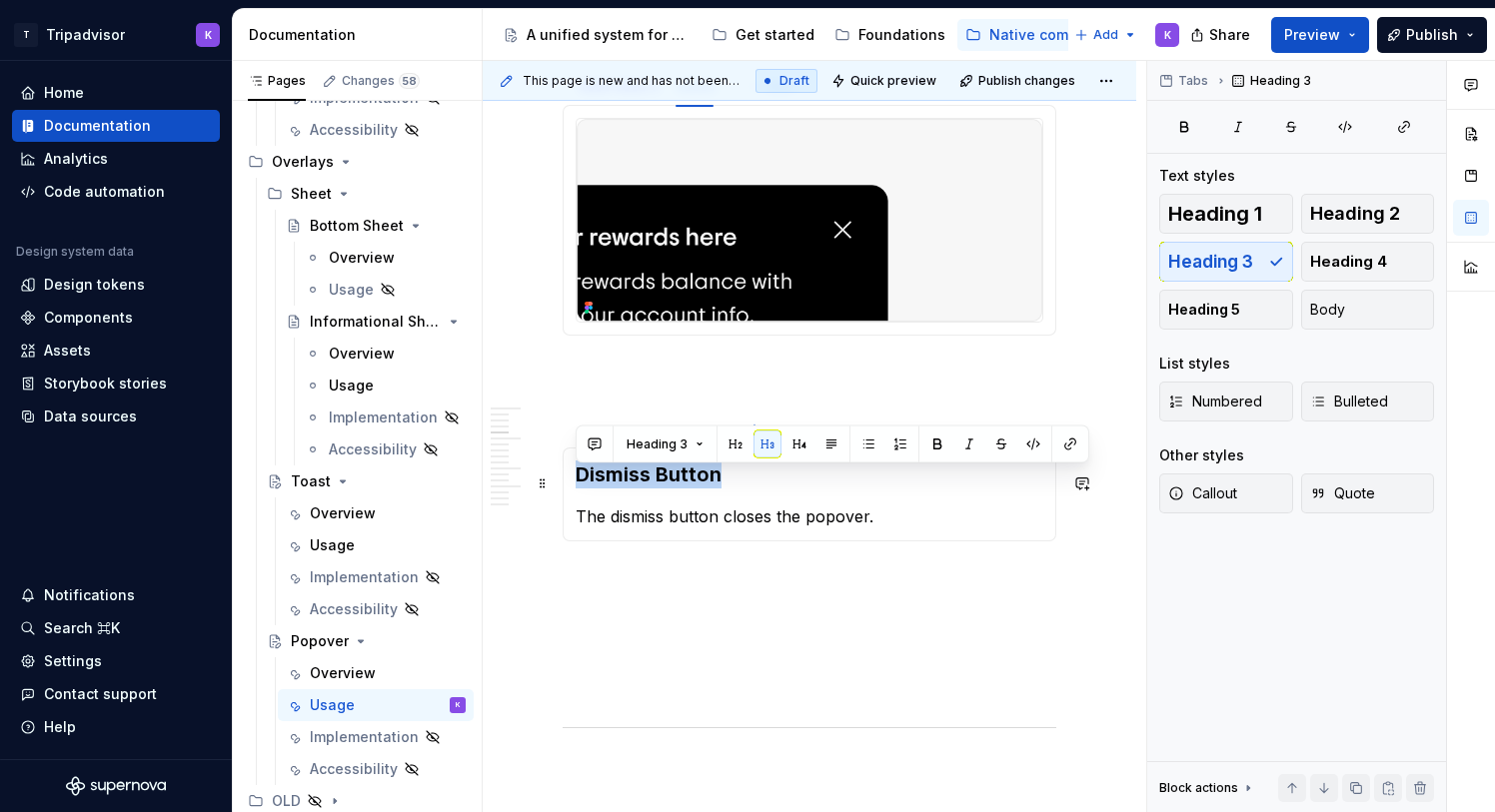 drag, startPoint x: 727, startPoint y: 483, endPoint x: 576, endPoint y: 480, distance: 151.0298 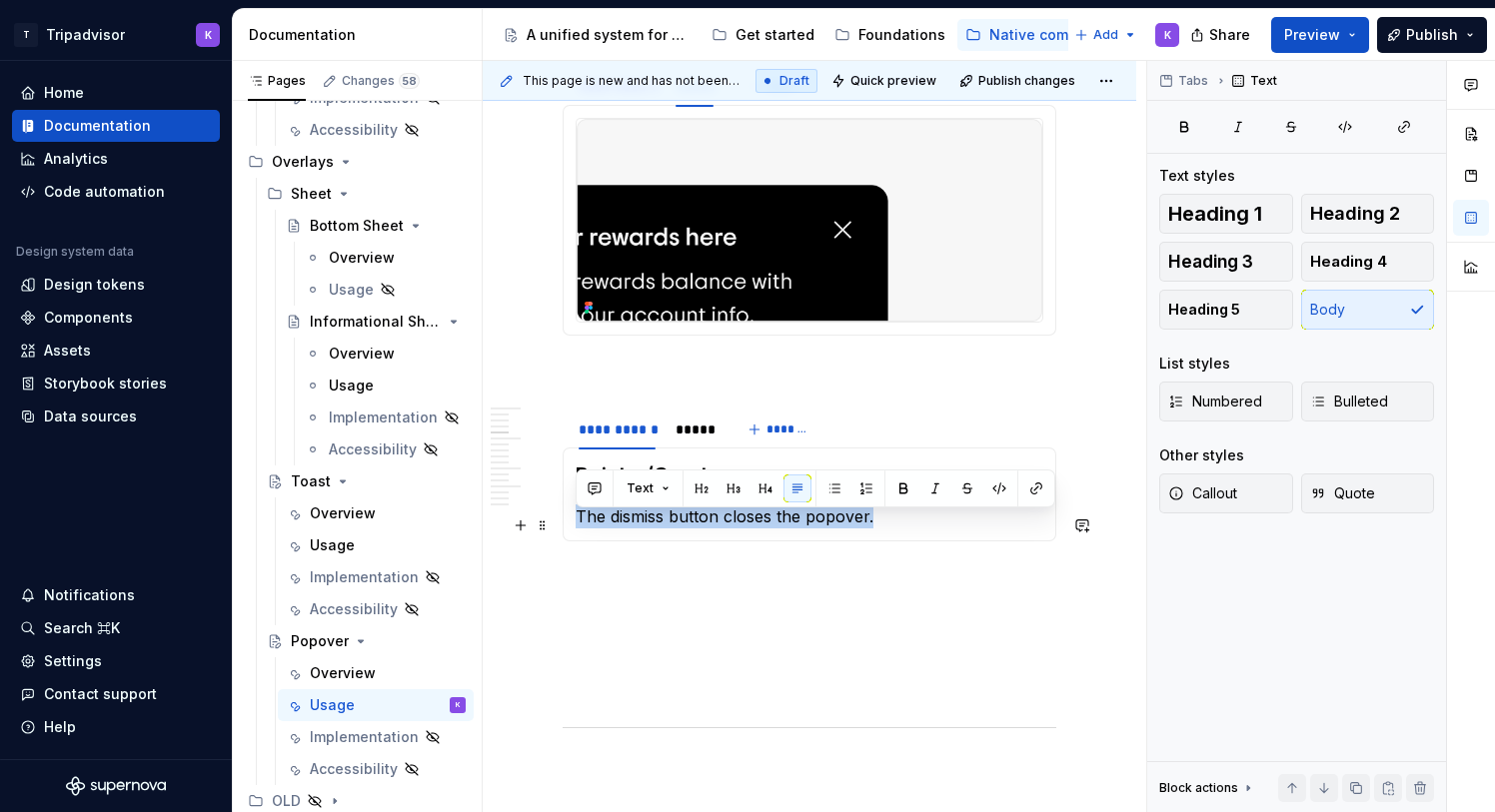 drag, startPoint x: 905, startPoint y: 529, endPoint x: 579, endPoint y: 532, distance: 326.0138 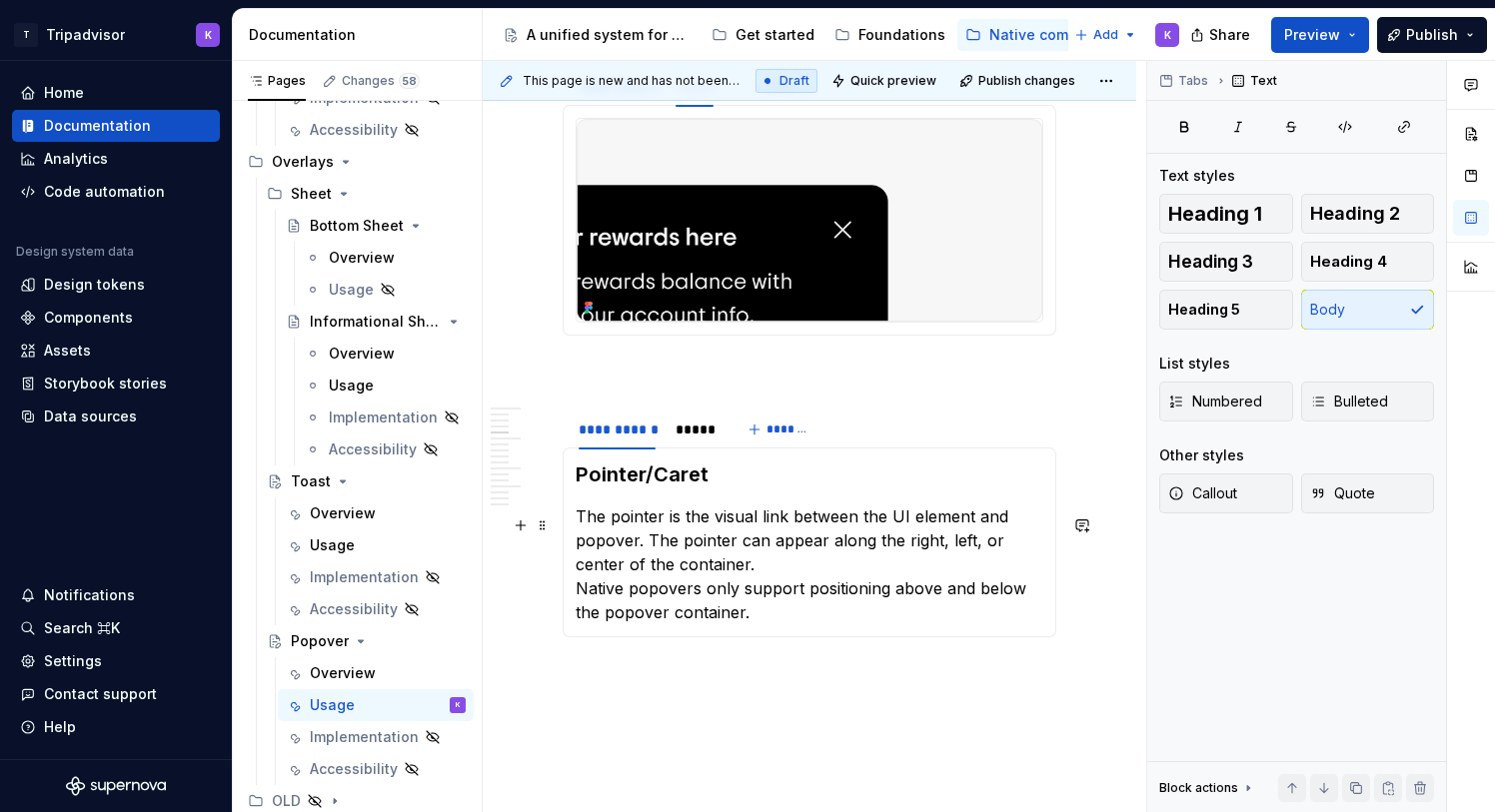 click on "The pointer is the visual link between the UI element and popover. The pointer can appear along the right, left, or center of the container. Native popovers only support positioning above and below the popover container." at bounding box center (809, 564) 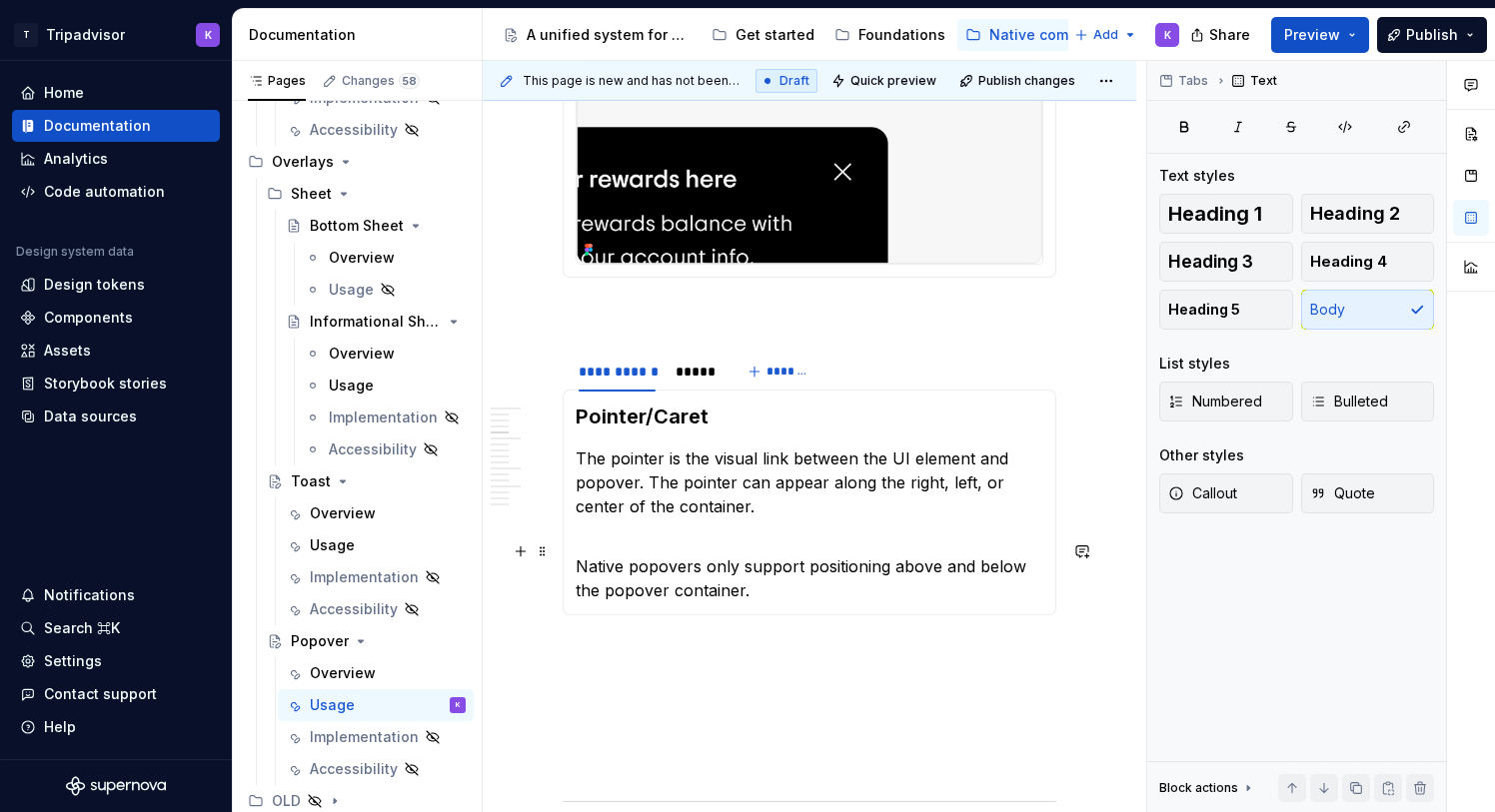 scroll, scrollTop: 1178, scrollLeft: 0, axis: vertical 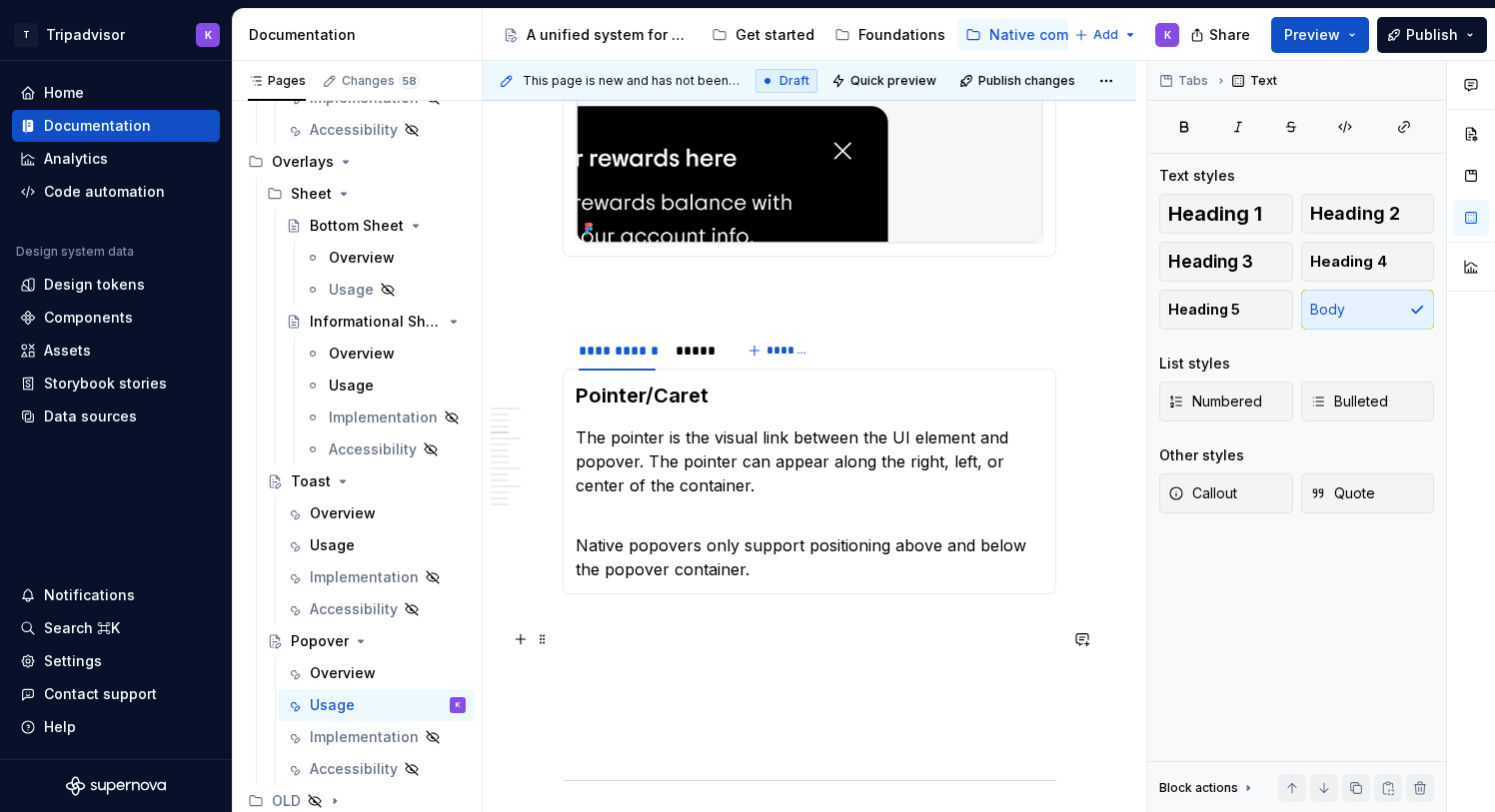 click at bounding box center (809, 630) 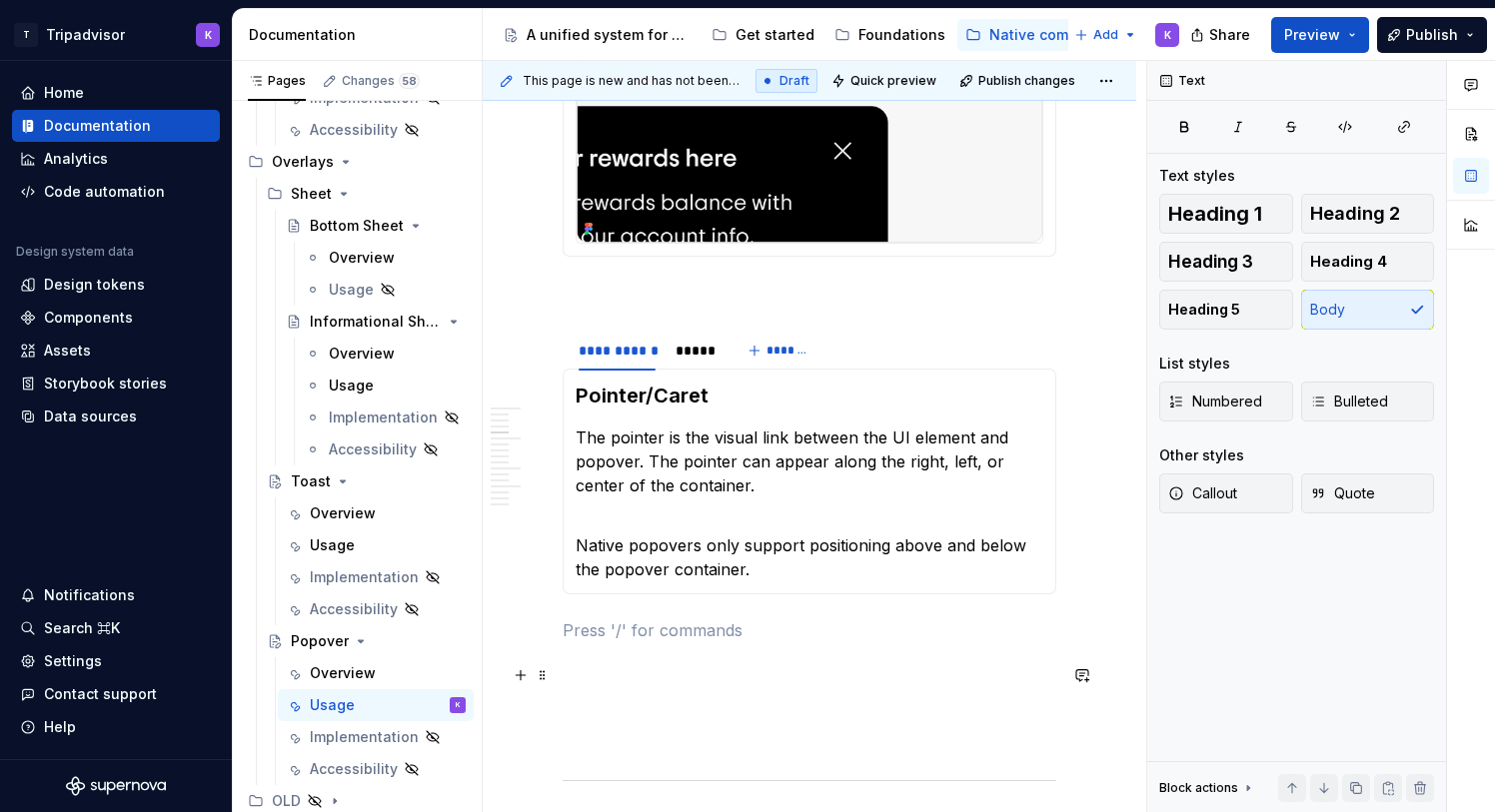 click at bounding box center [809, 666] 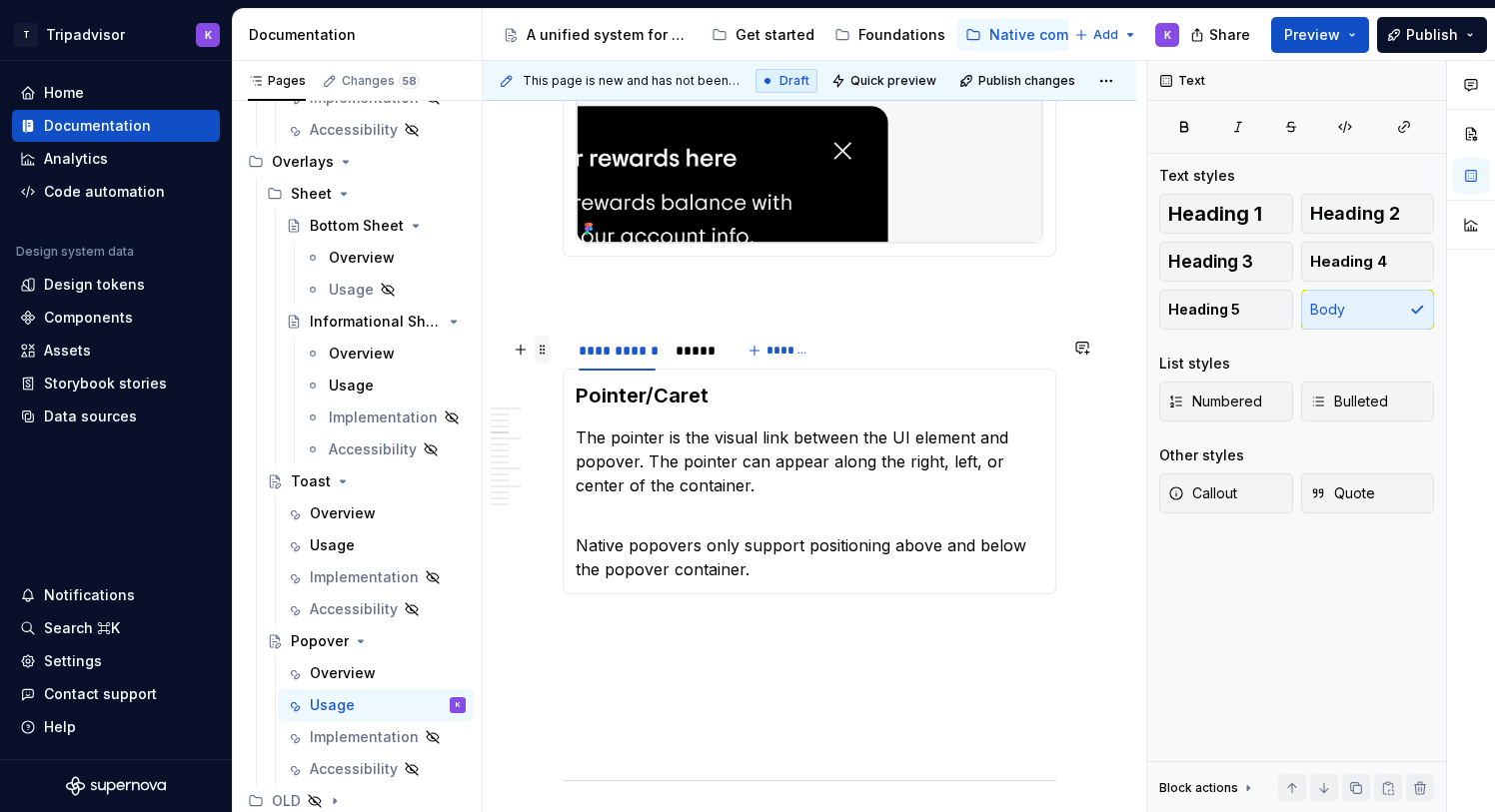 click at bounding box center [543, 350] 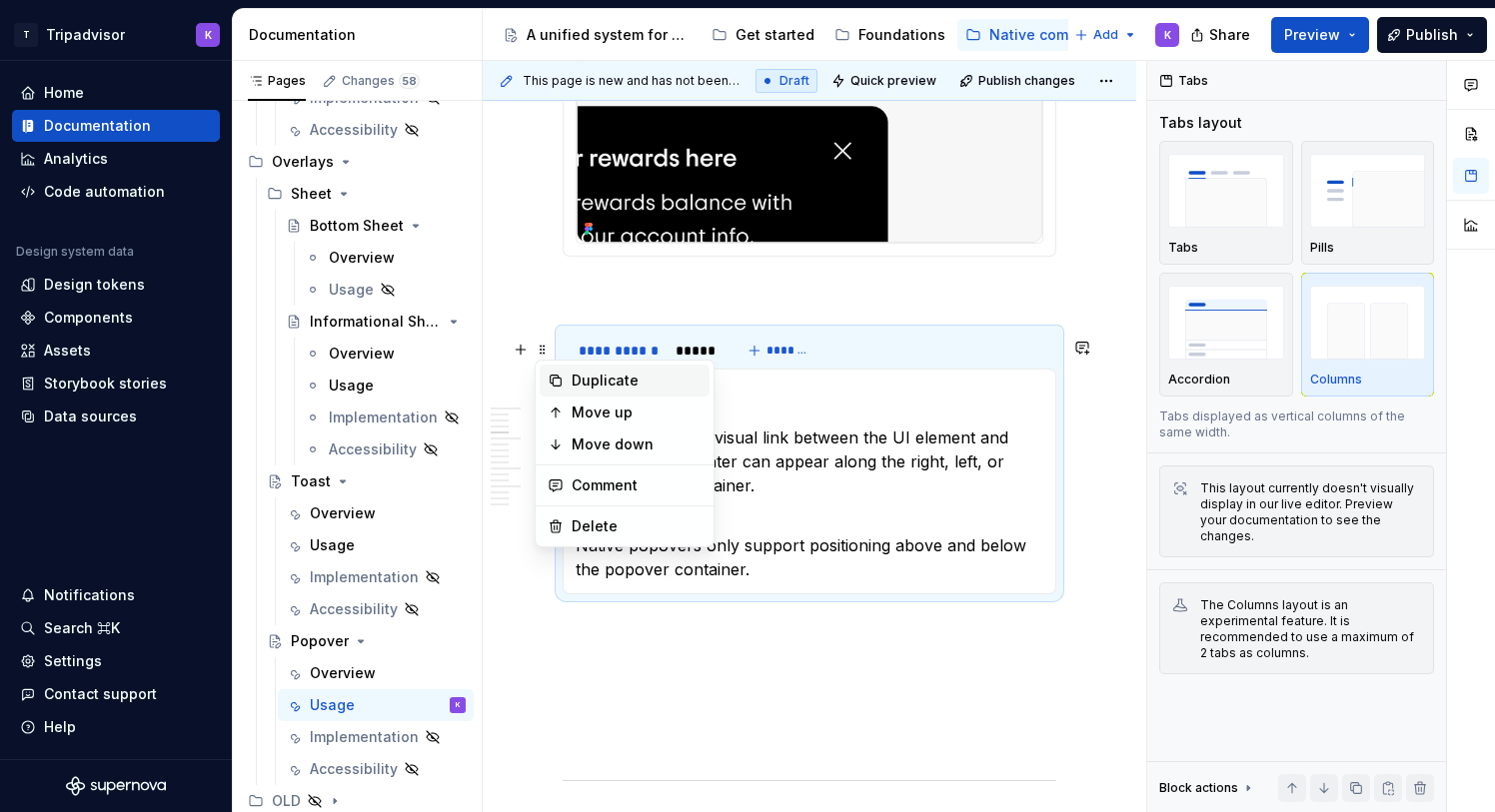 click on "Duplicate" at bounding box center (637, 381) 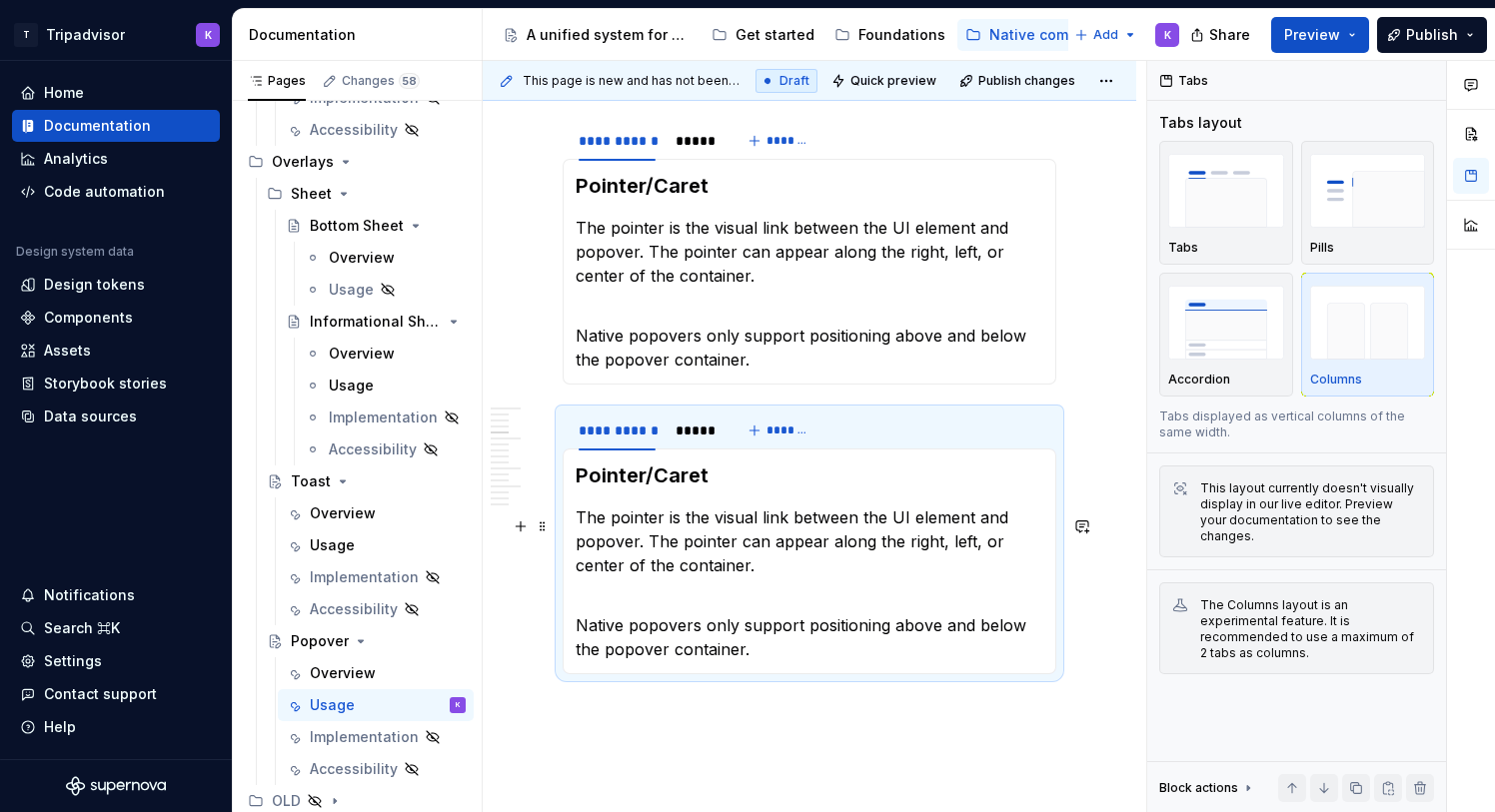 scroll, scrollTop: 1571, scrollLeft: 0, axis: vertical 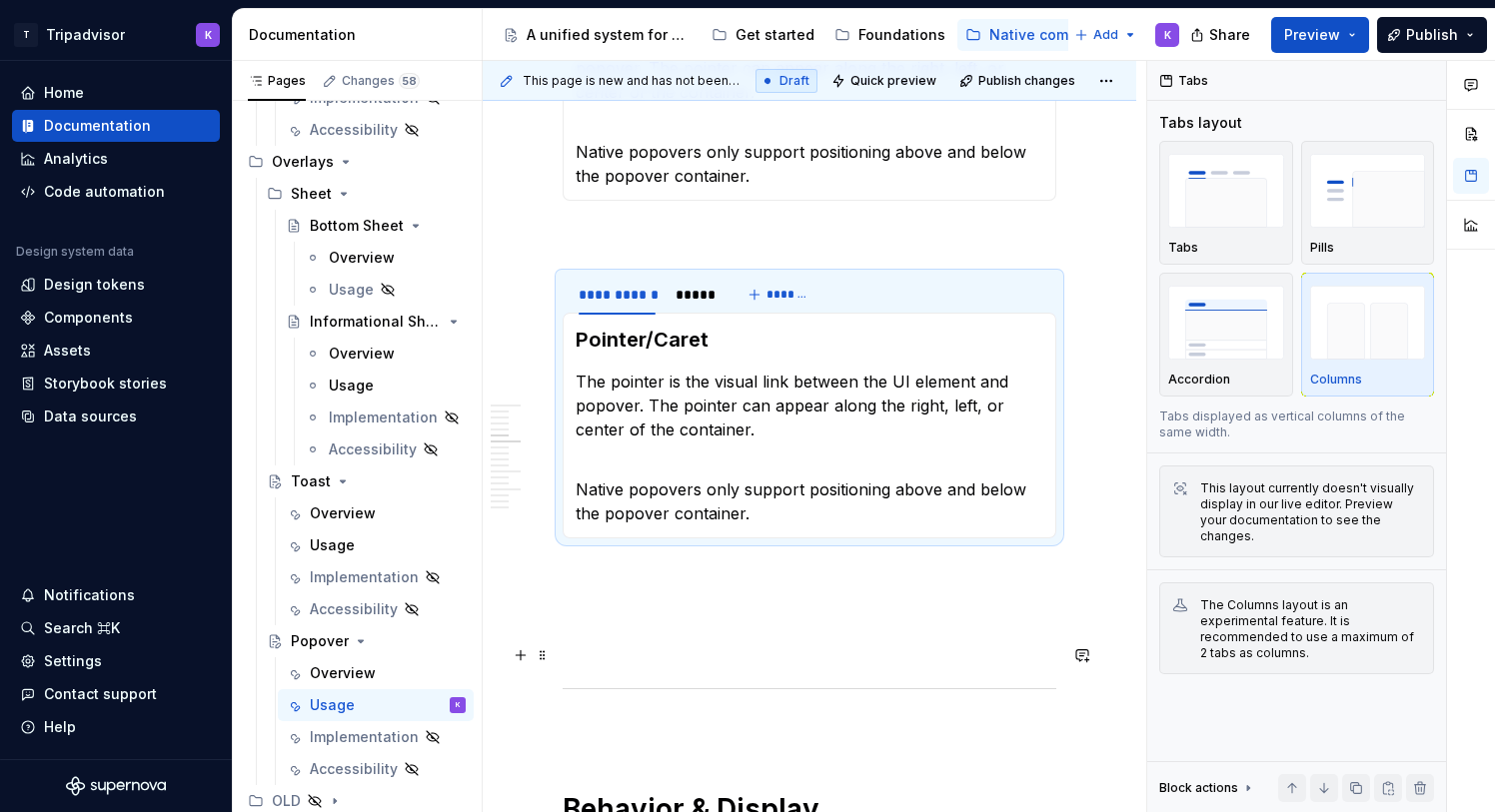click at bounding box center (809, 646) 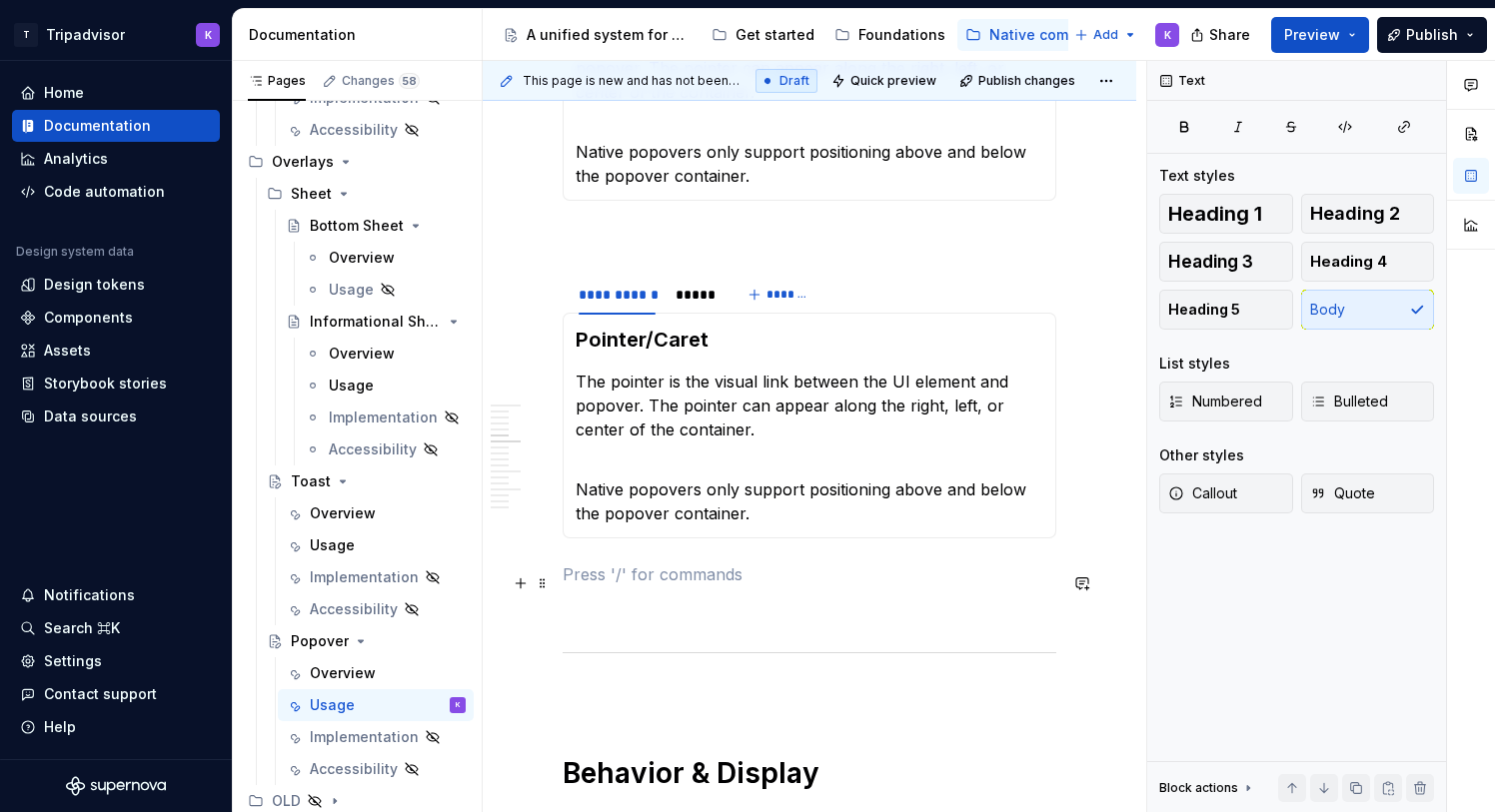 click at bounding box center [809, 574] 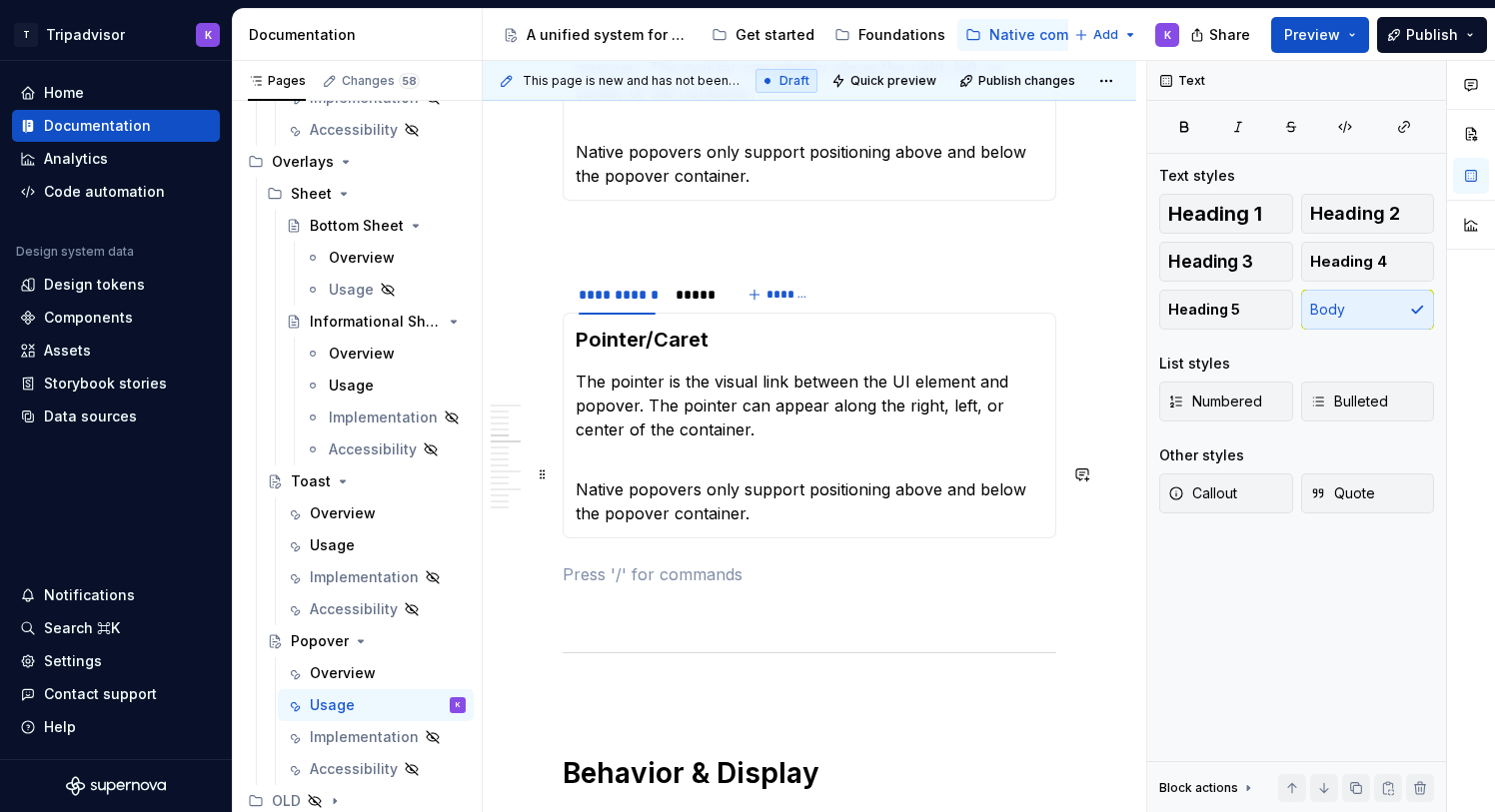 click on "Native popovers only support positioning above and below the popover container." at bounding box center (809, 489) 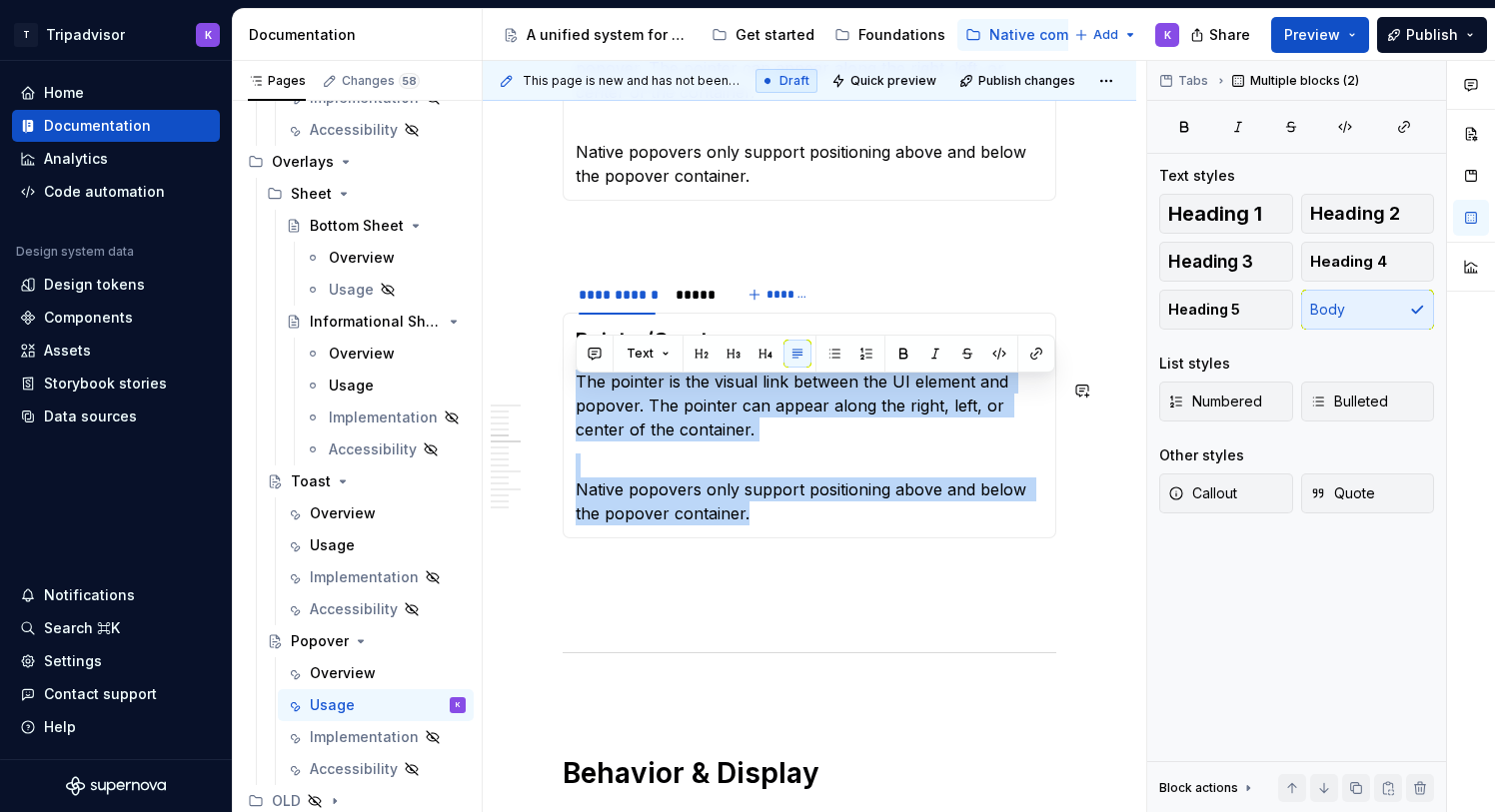 drag, startPoint x: 747, startPoint y: 518, endPoint x: 578, endPoint y: 393, distance: 210.20466 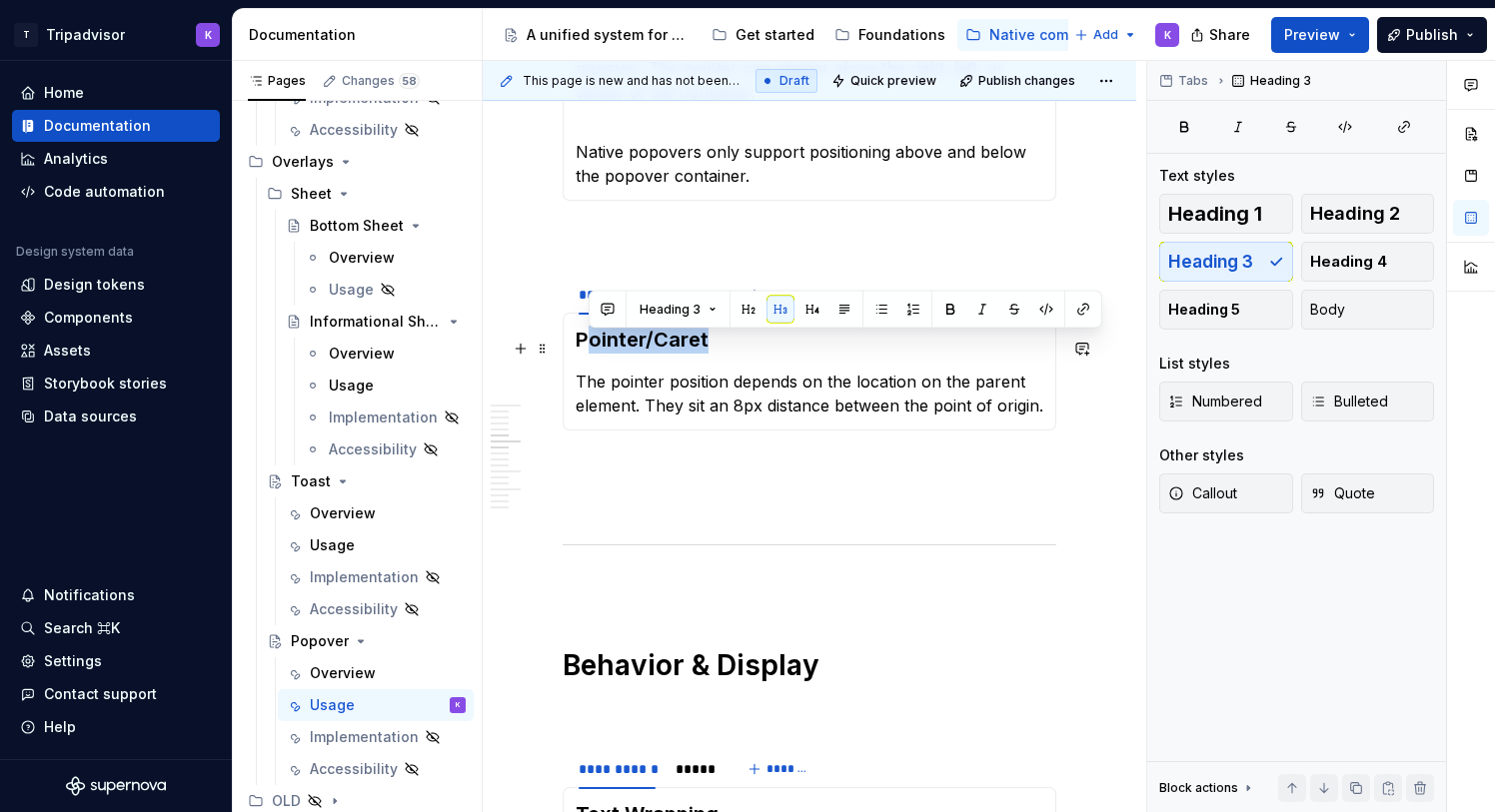 drag, startPoint x: 725, startPoint y: 351, endPoint x: 592, endPoint y: 351, distance: 133 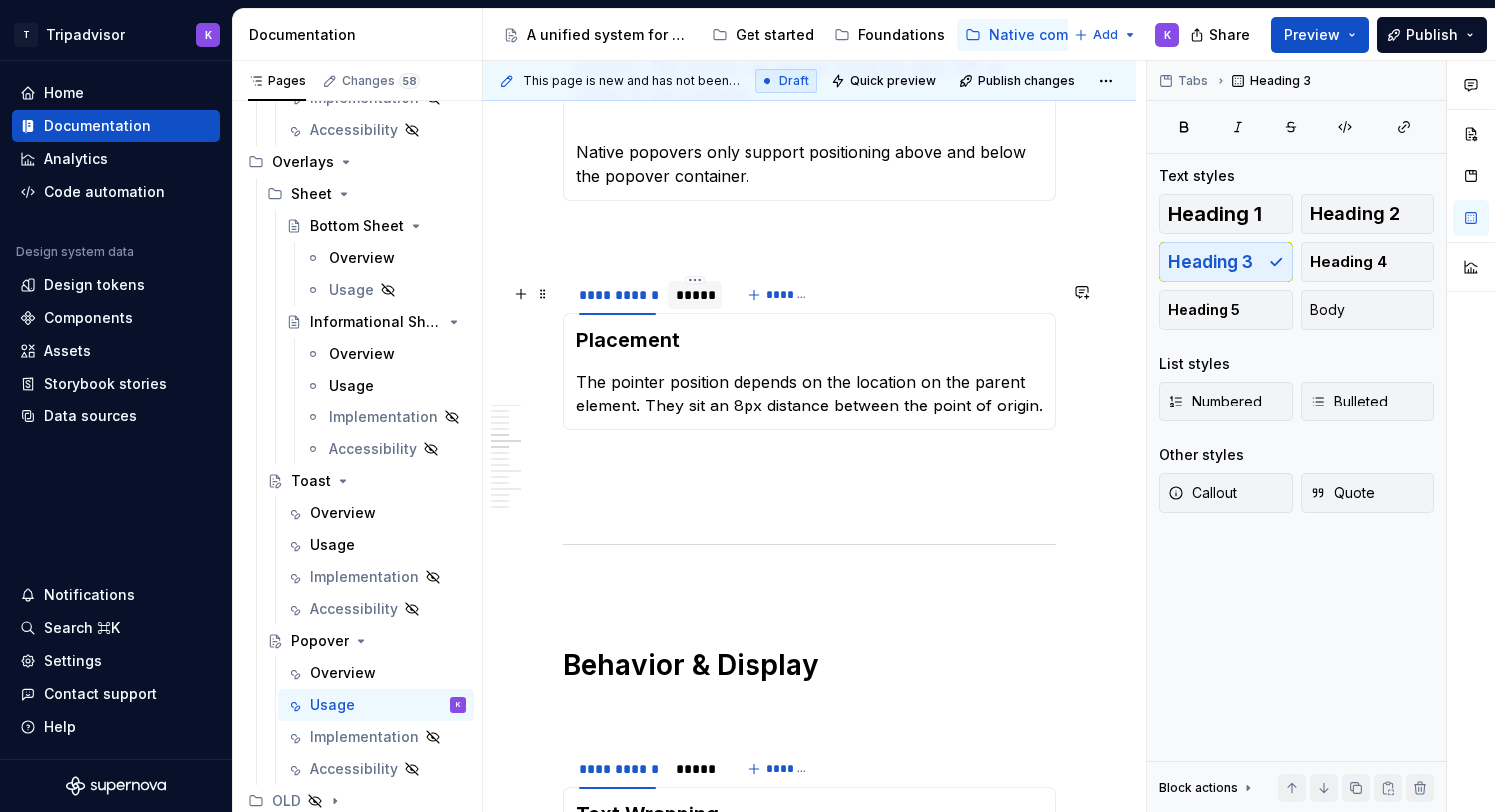click on "*****" at bounding box center [695, 295] 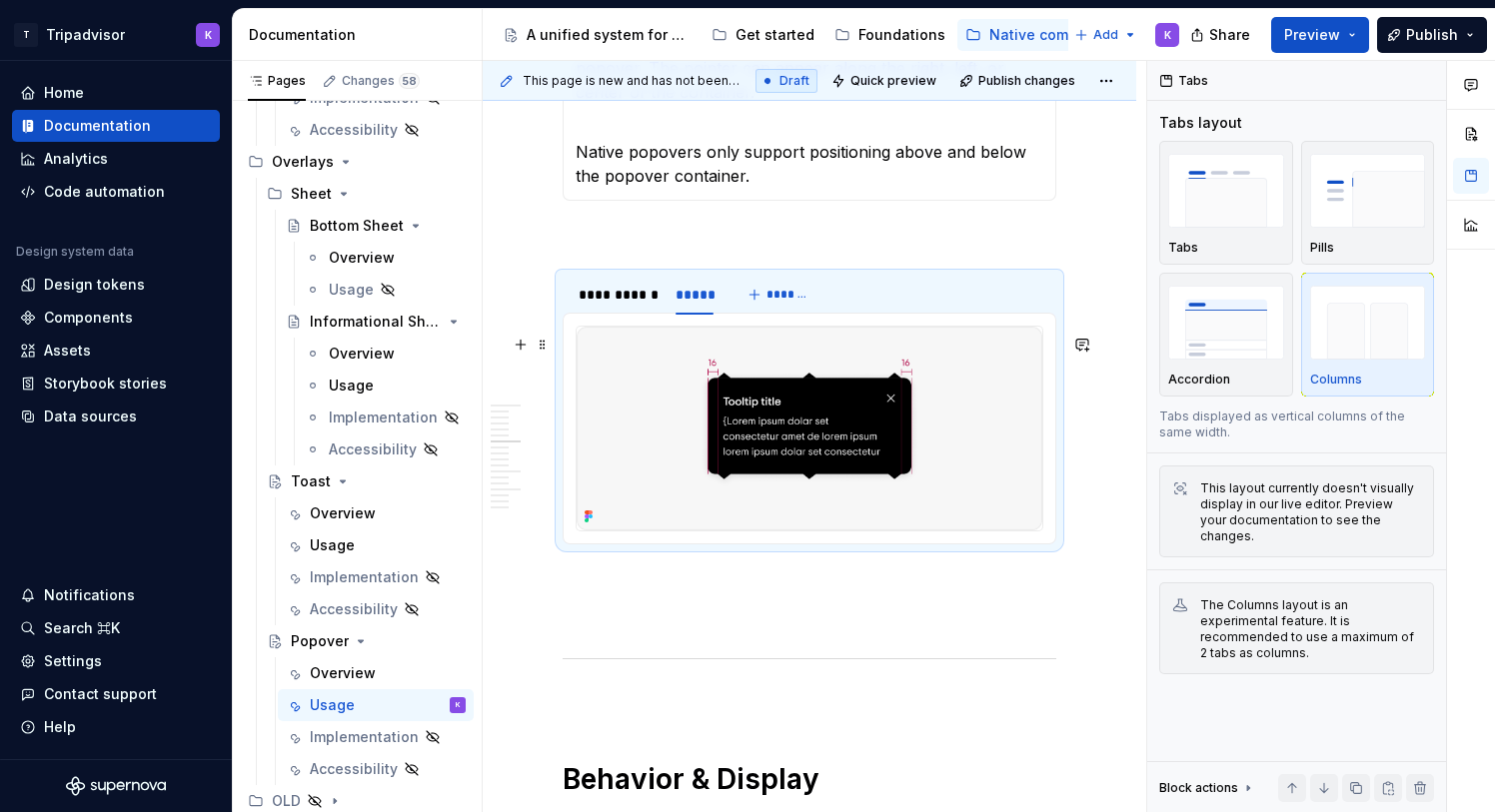 click at bounding box center (809, 428) 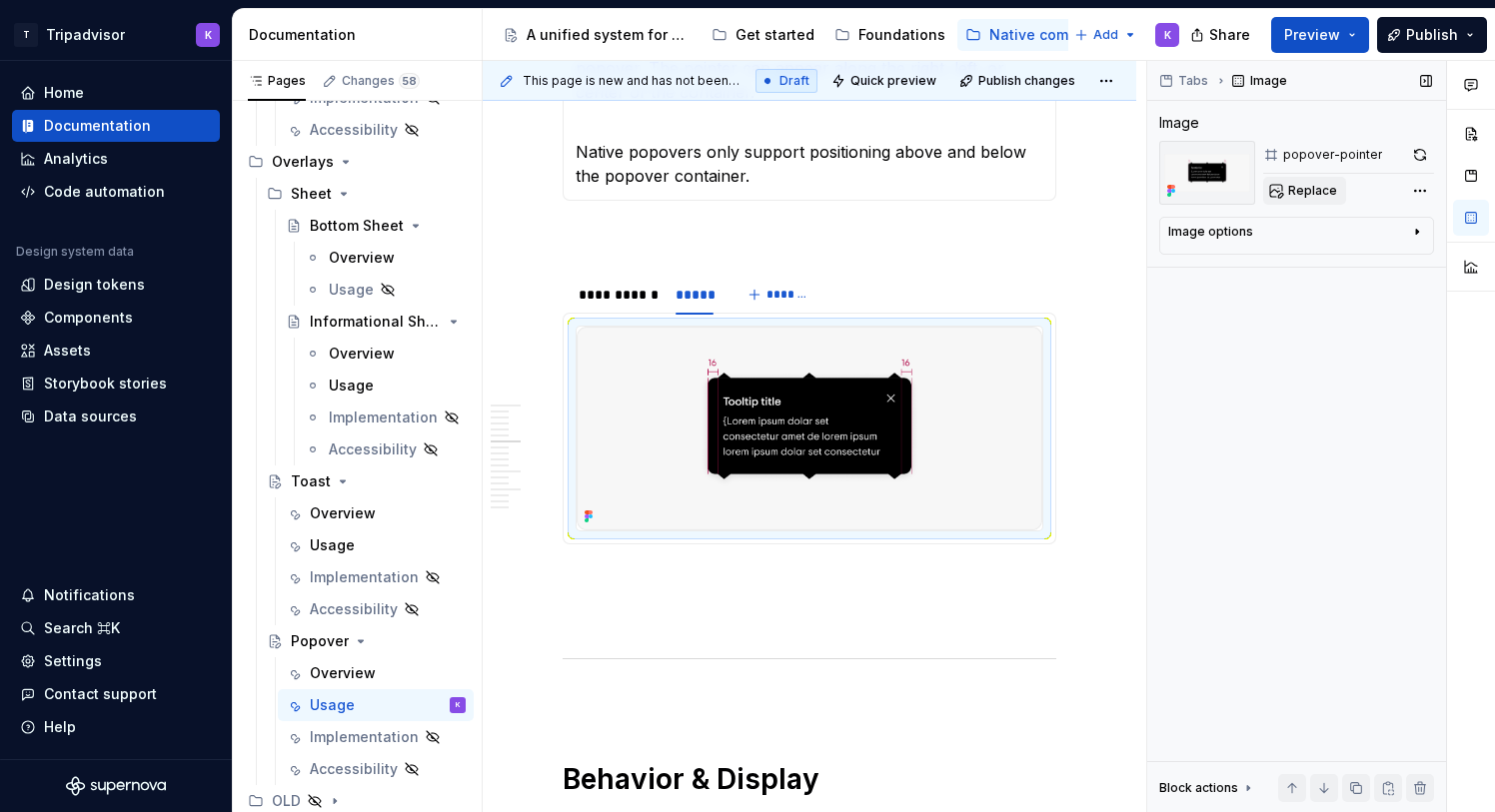 click on "Replace" at bounding box center (1312, 191) 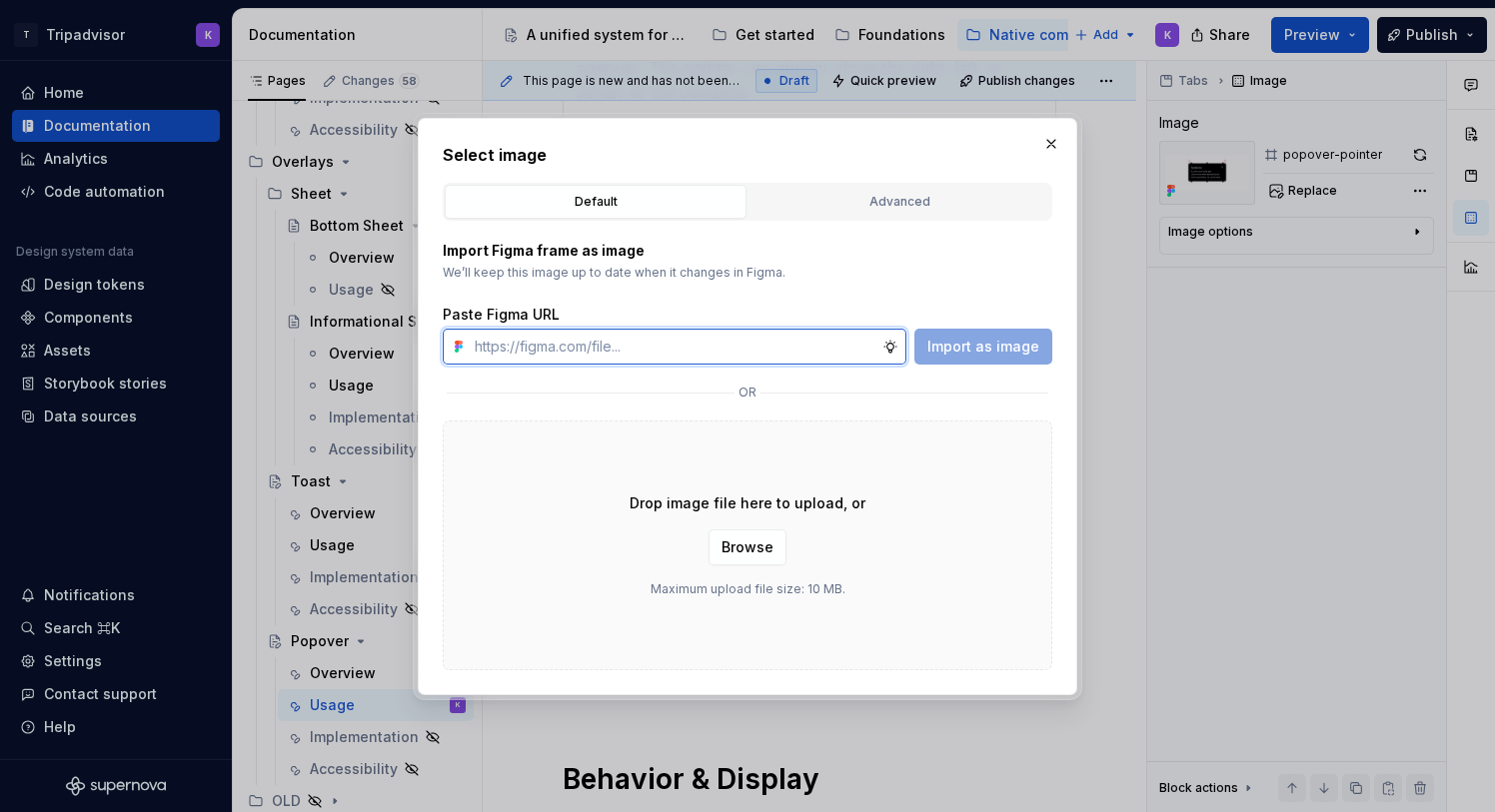 click at bounding box center (675, 347) 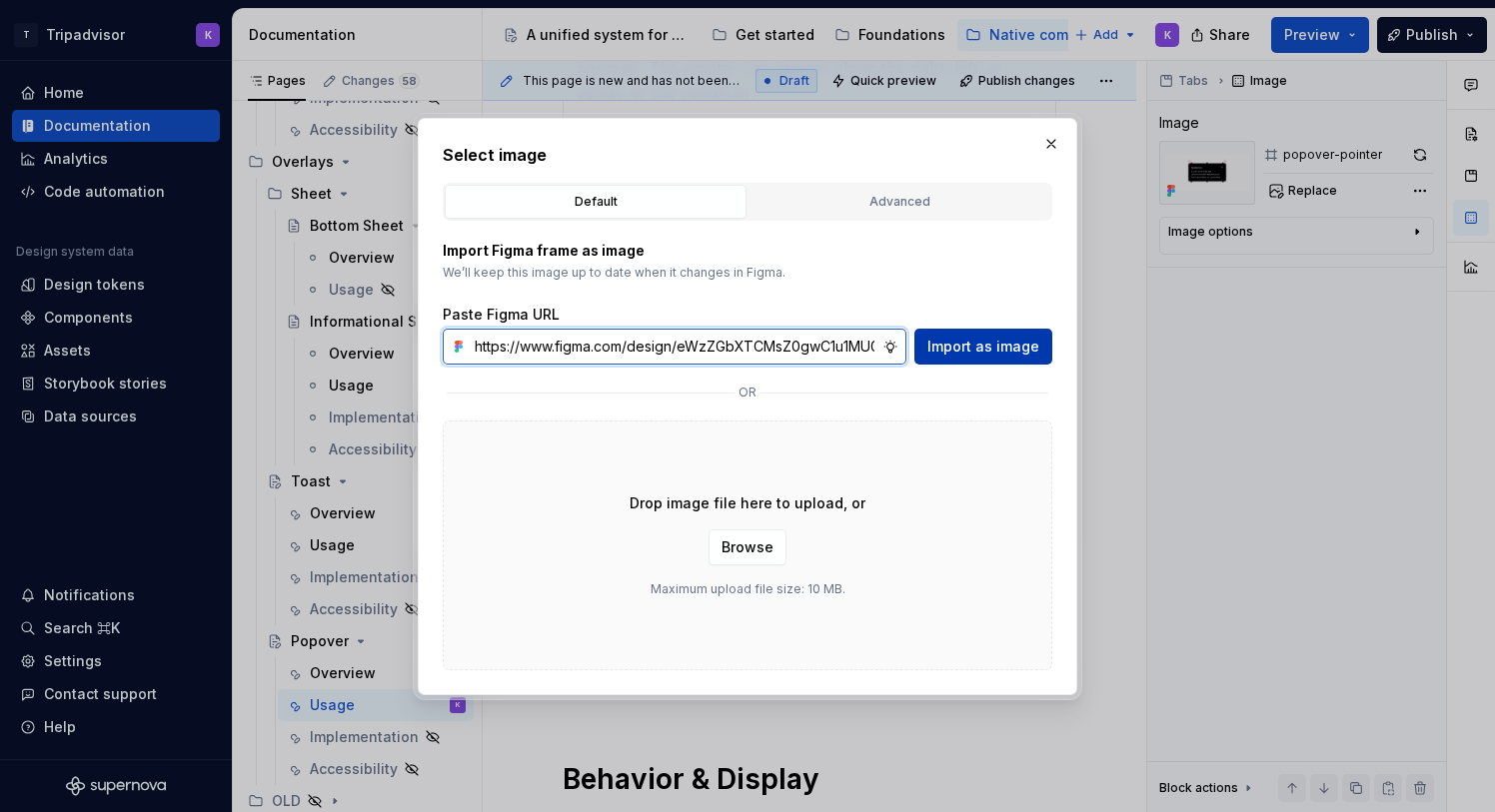 scroll, scrollTop: 0, scrollLeft: 526, axis: horizontal 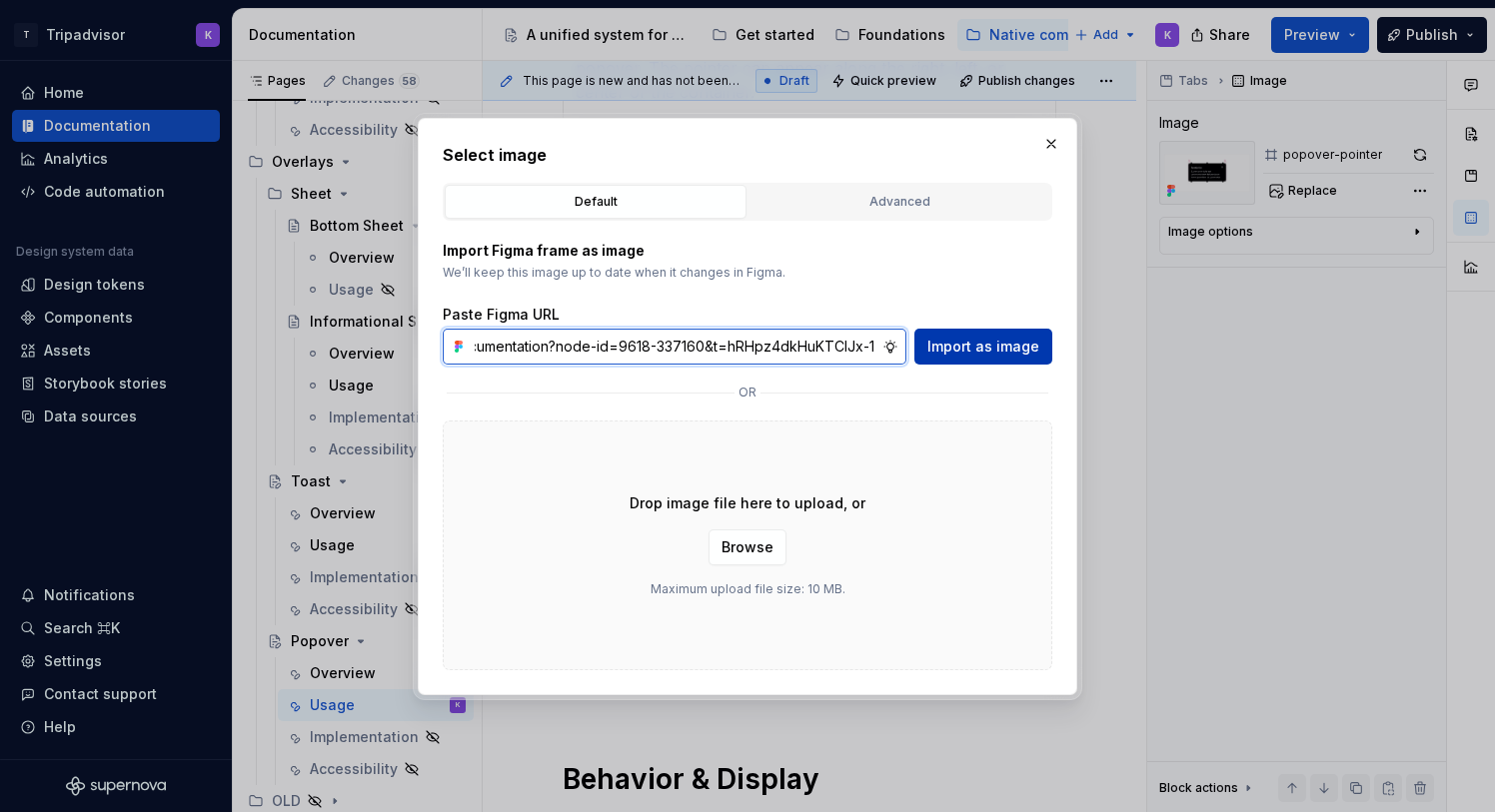 type on "https://www.figma.com/design/eWzZGbXTCMsZ0gwC1u1MU0/Altas-Native-Documentation?node-id=9618-337160&t=hRHpz4dkHuKTCIJx-1" 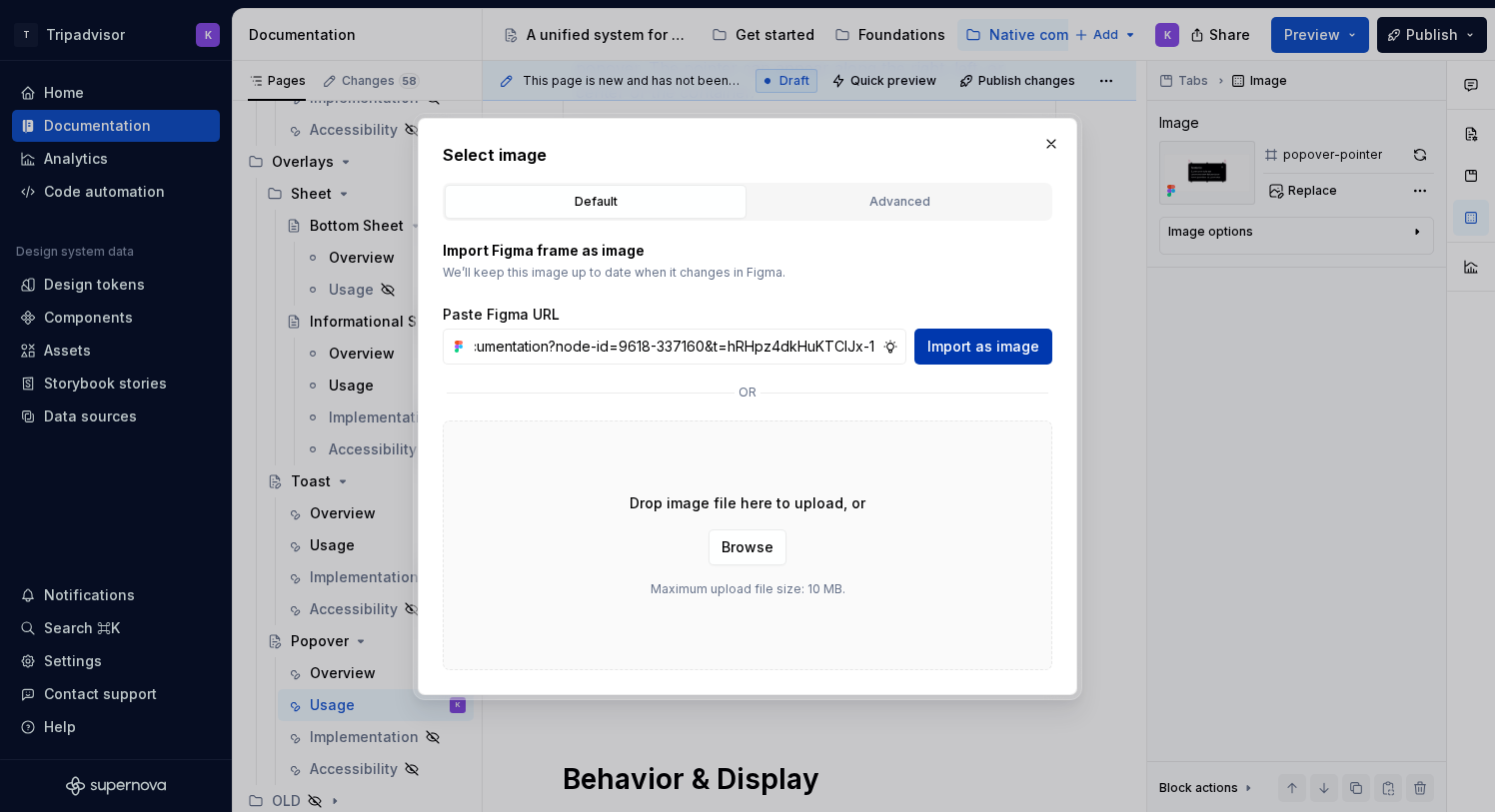 scroll, scrollTop: 0, scrollLeft: 0, axis: both 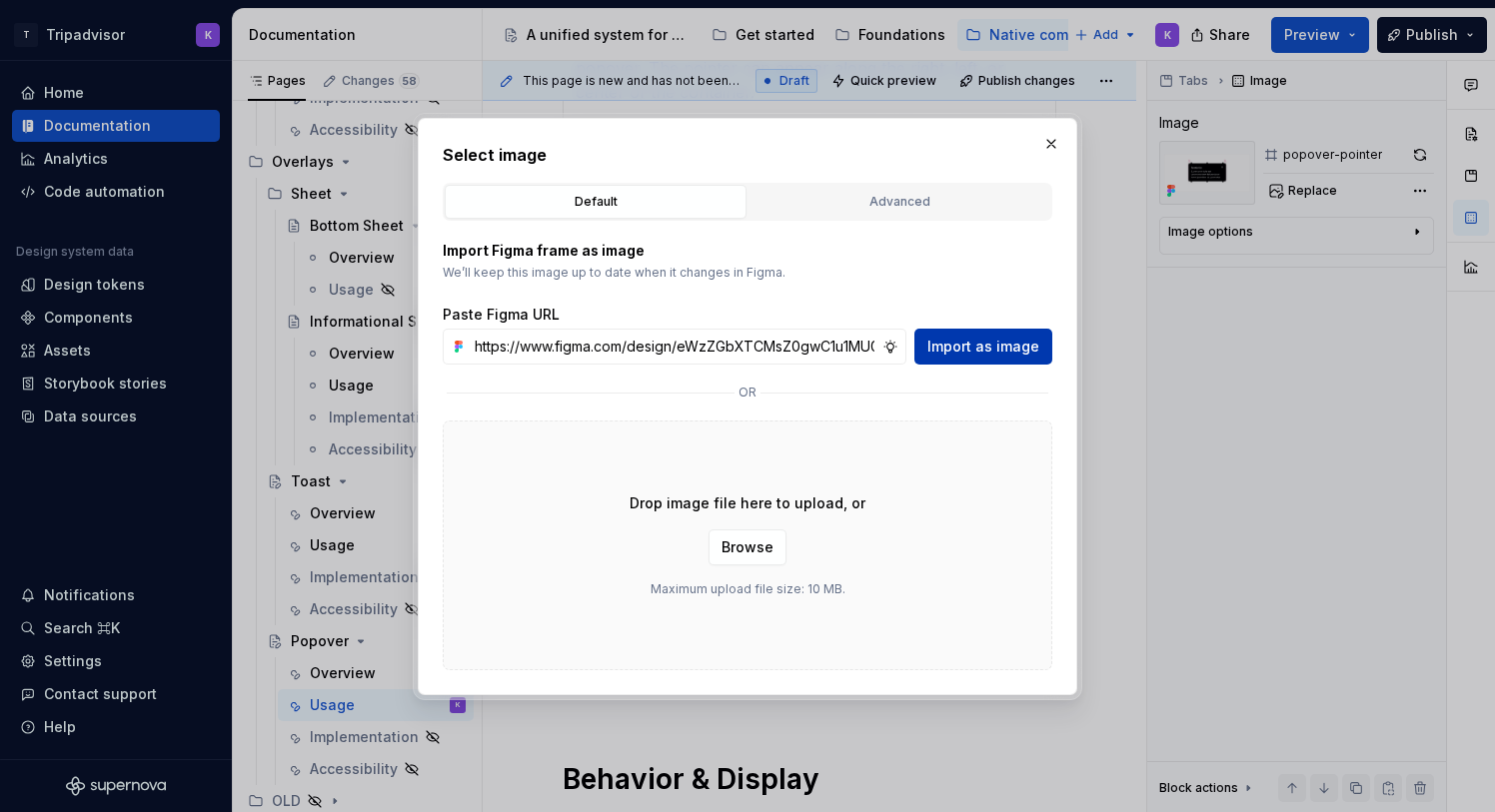 click on "Import as image" at bounding box center [983, 347] 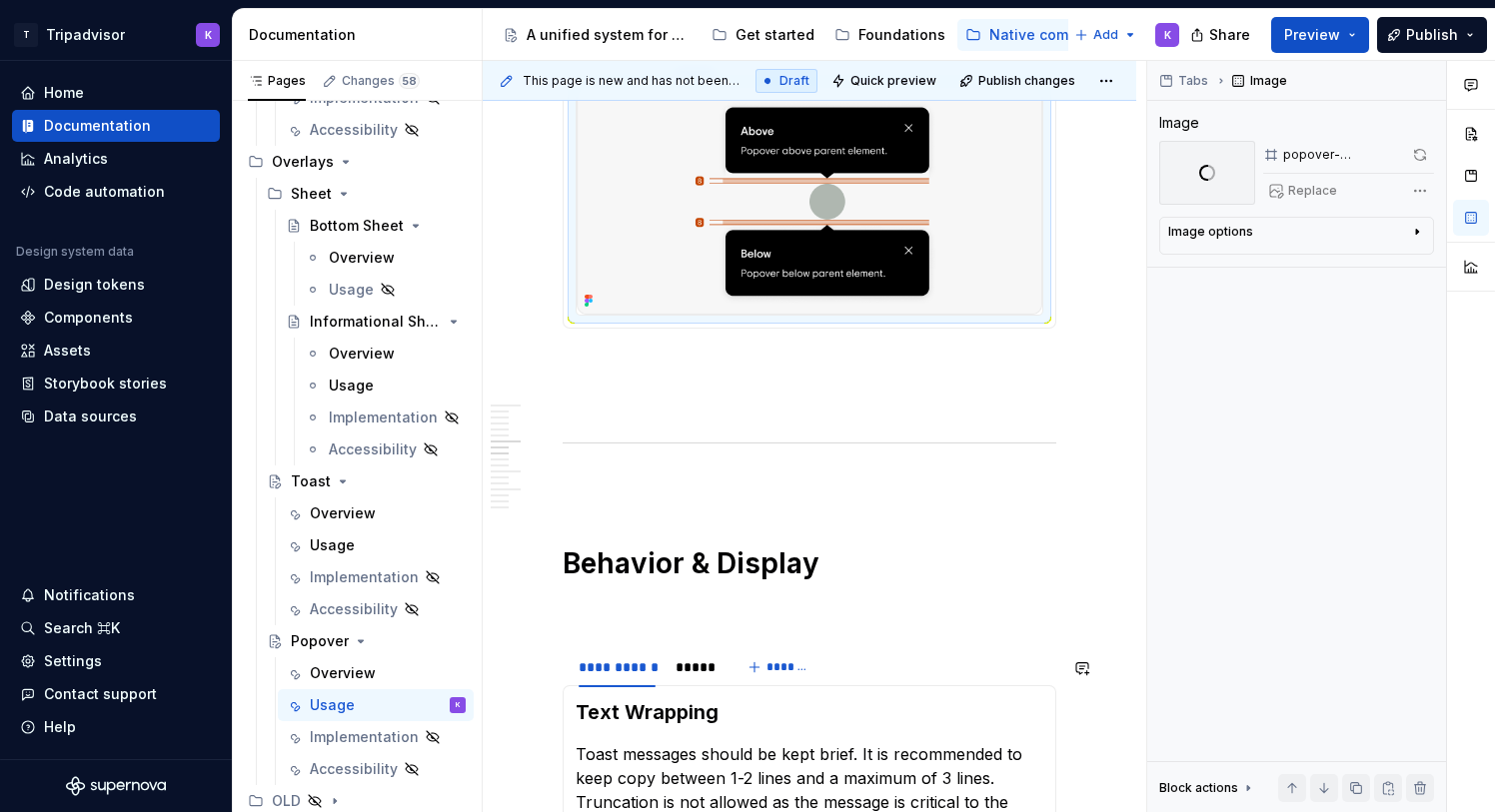 scroll, scrollTop: 2029, scrollLeft: 0, axis: vertical 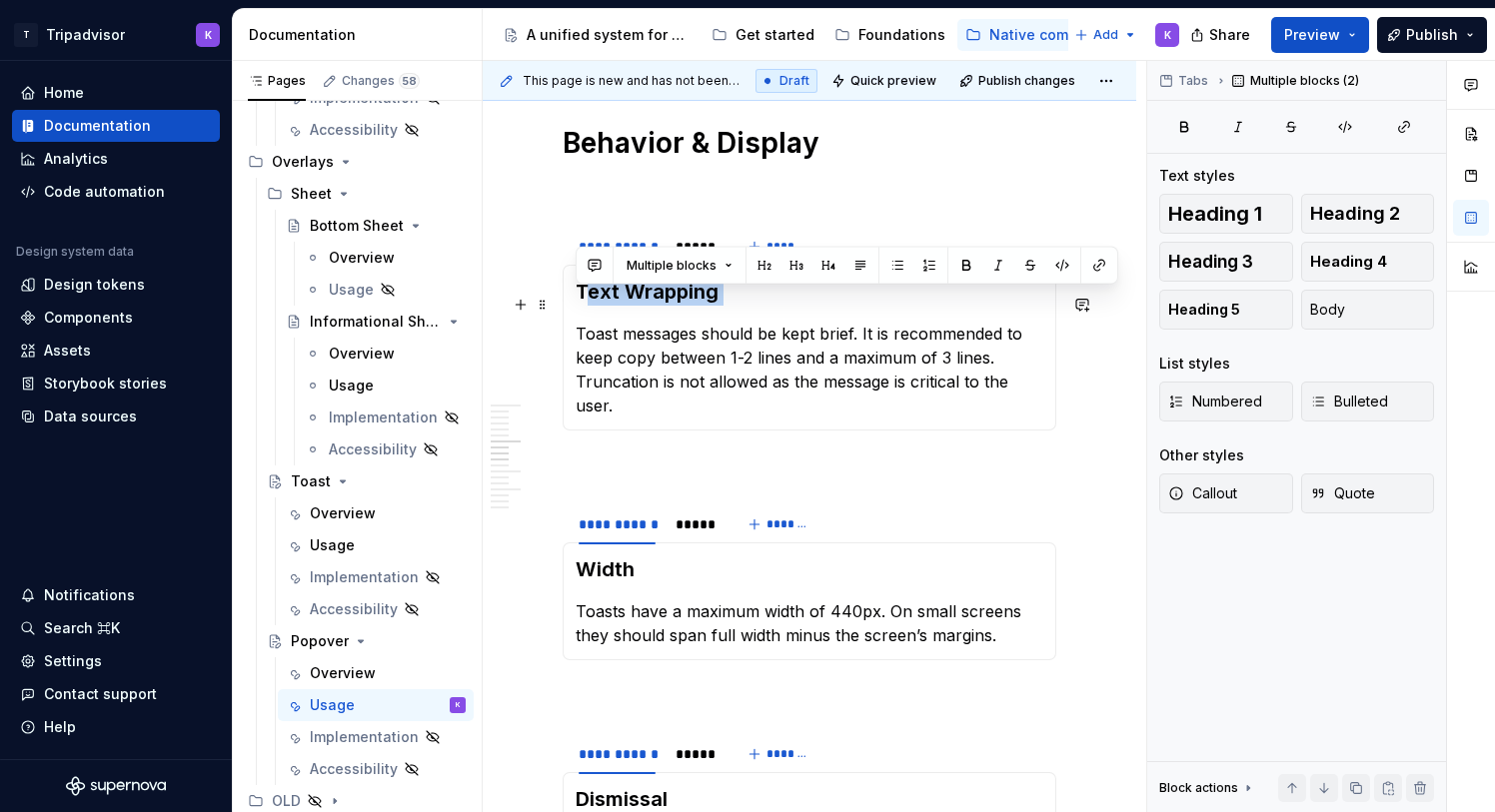 drag, startPoint x: 722, startPoint y: 319, endPoint x: 584, endPoint y: 304, distance: 138.81282 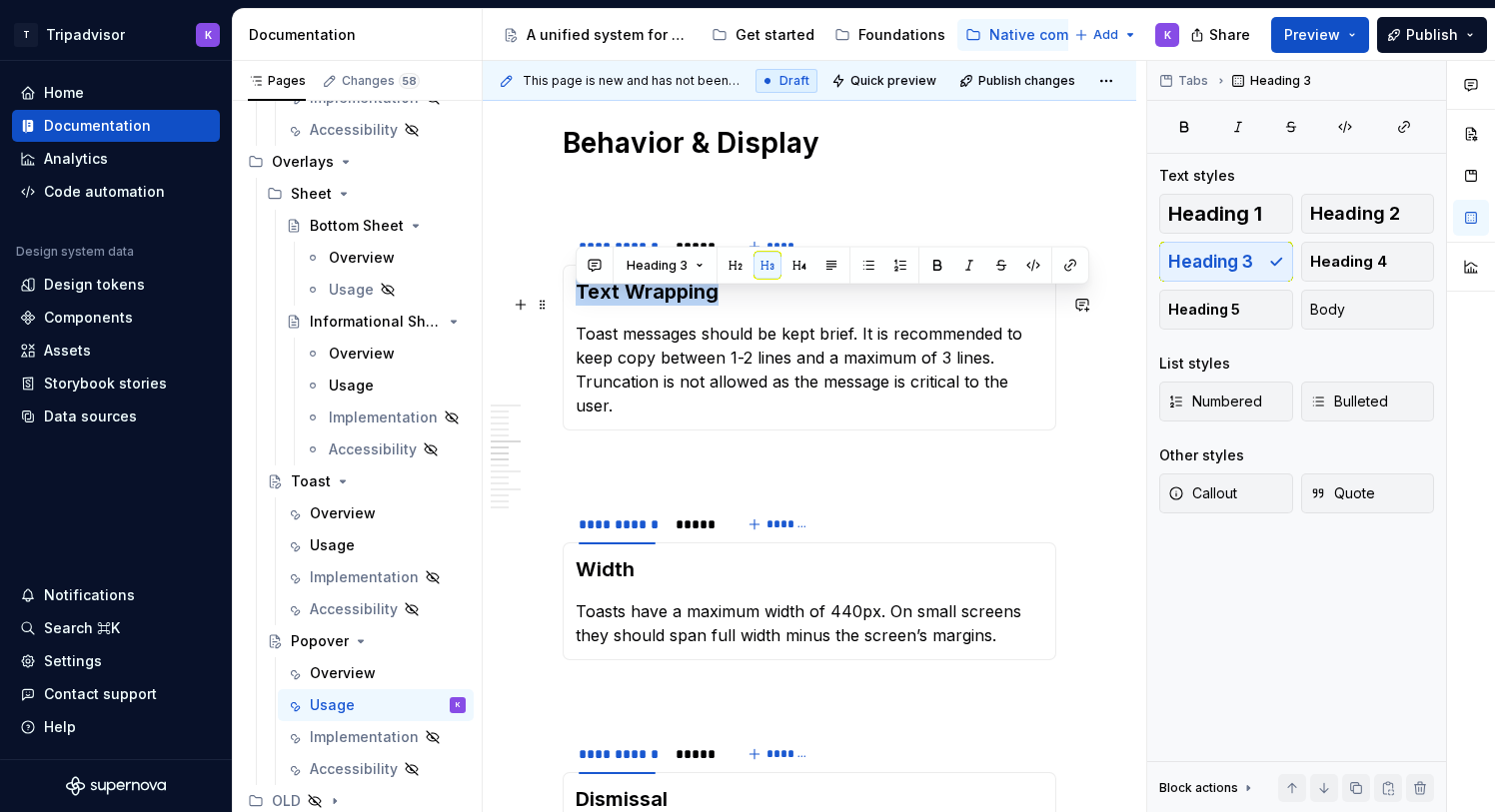 drag, startPoint x: 720, startPoint y: 303, endPoint x: 573, endPoint y: 301, distance: 147.0136 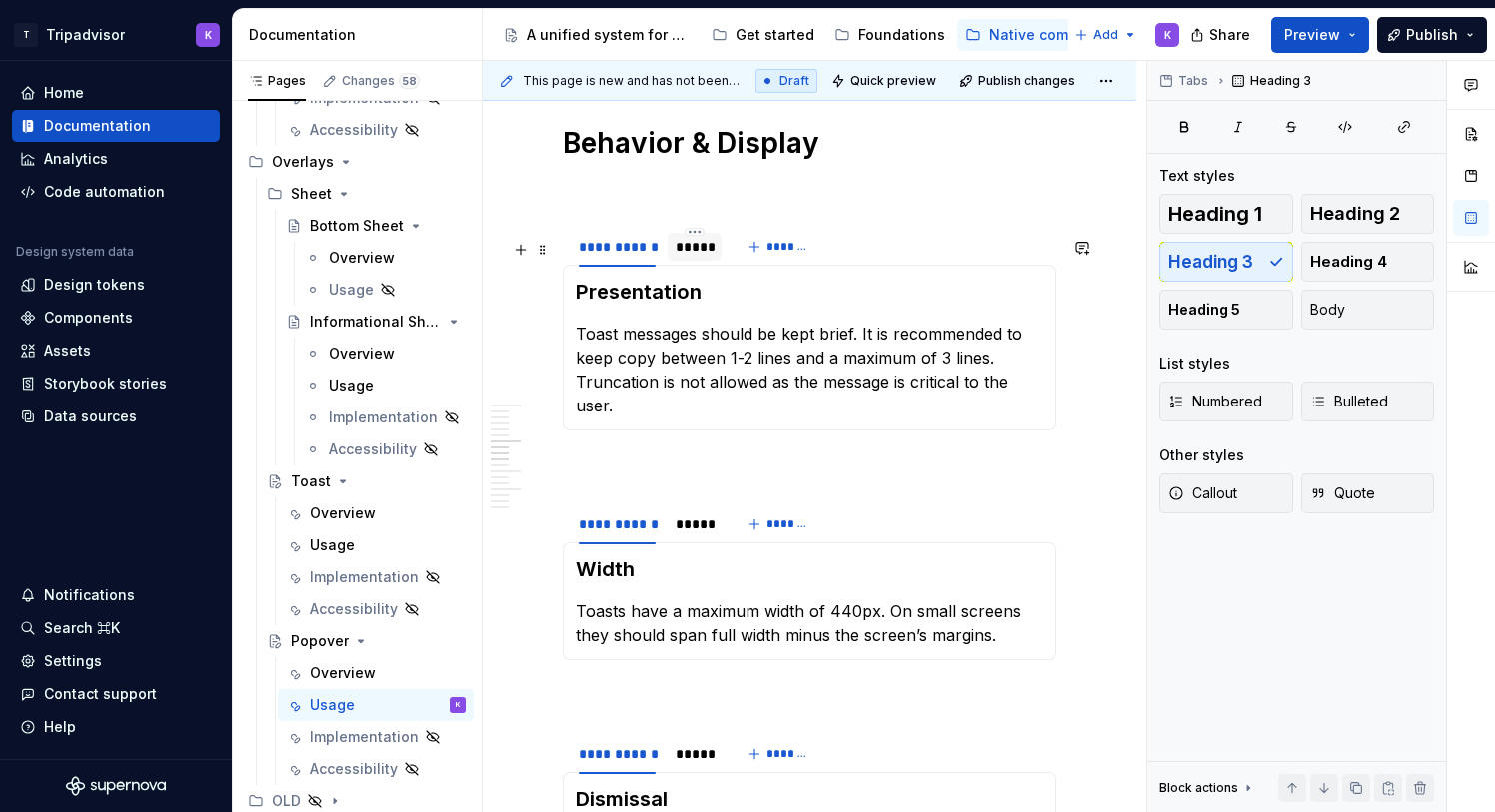 click on "*****" at bounding box center (695, 247) 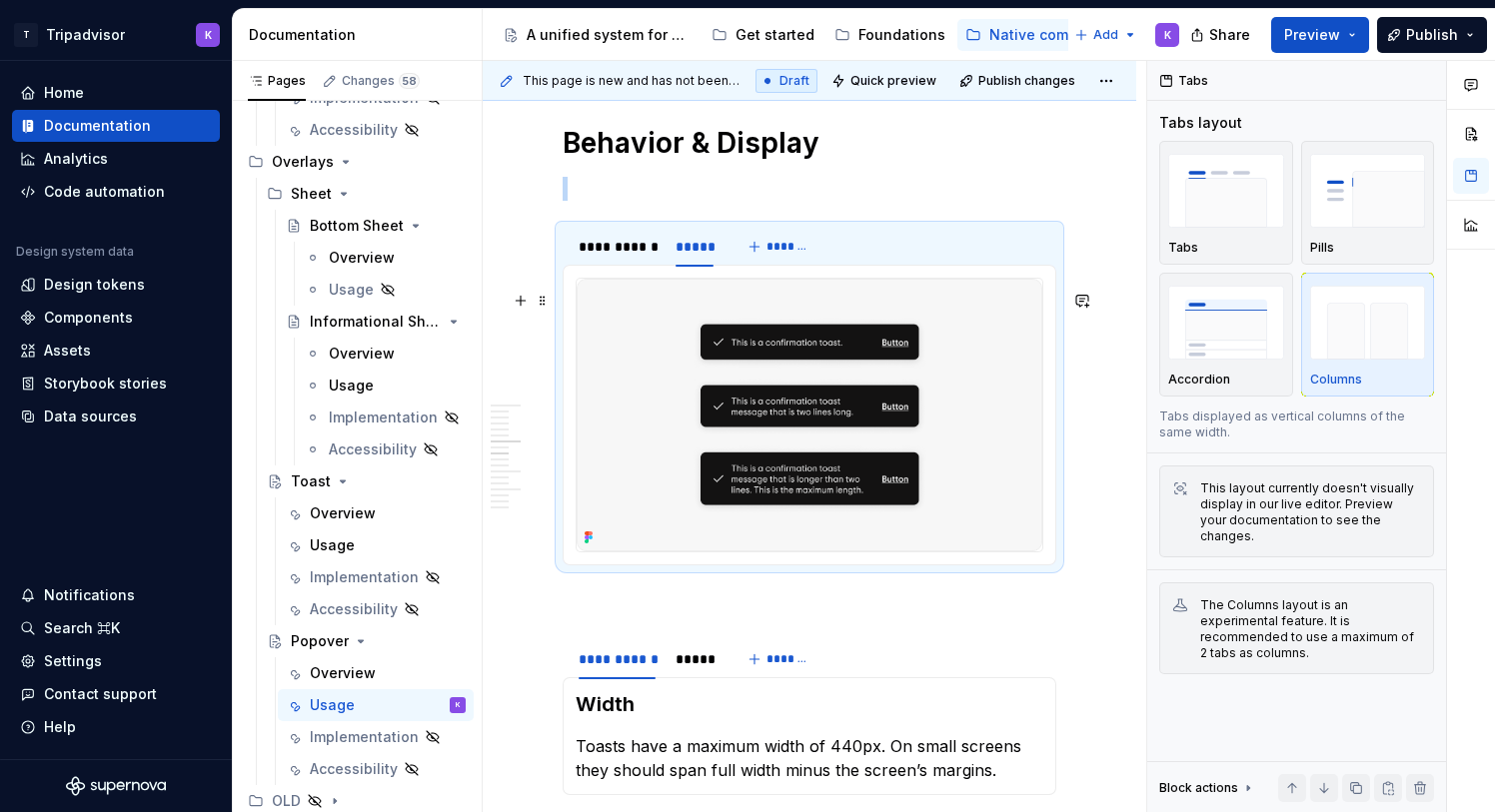 click at bounding box center (809, 415) 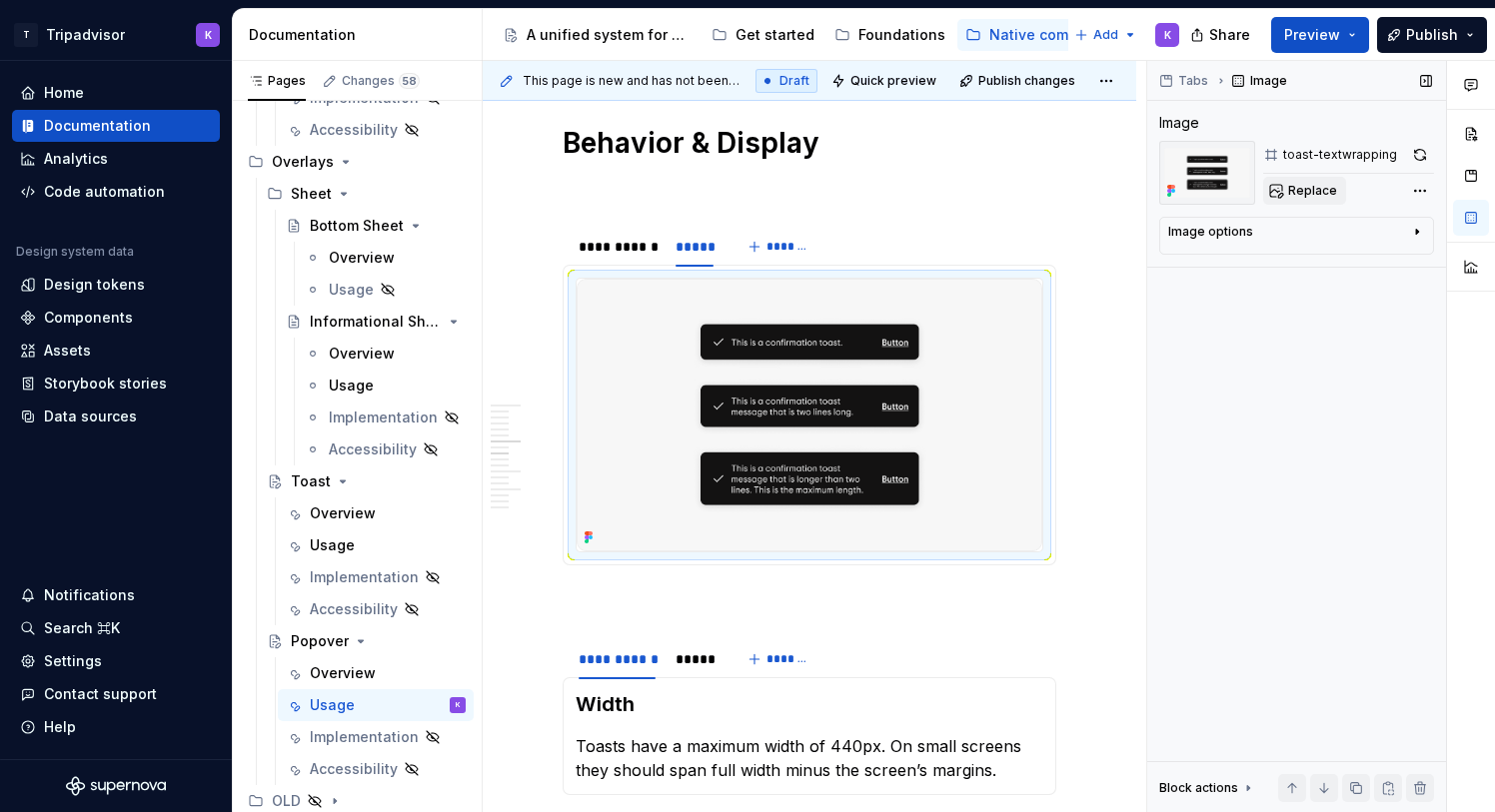 click on "Replace" at bounding box center [1312, 191] 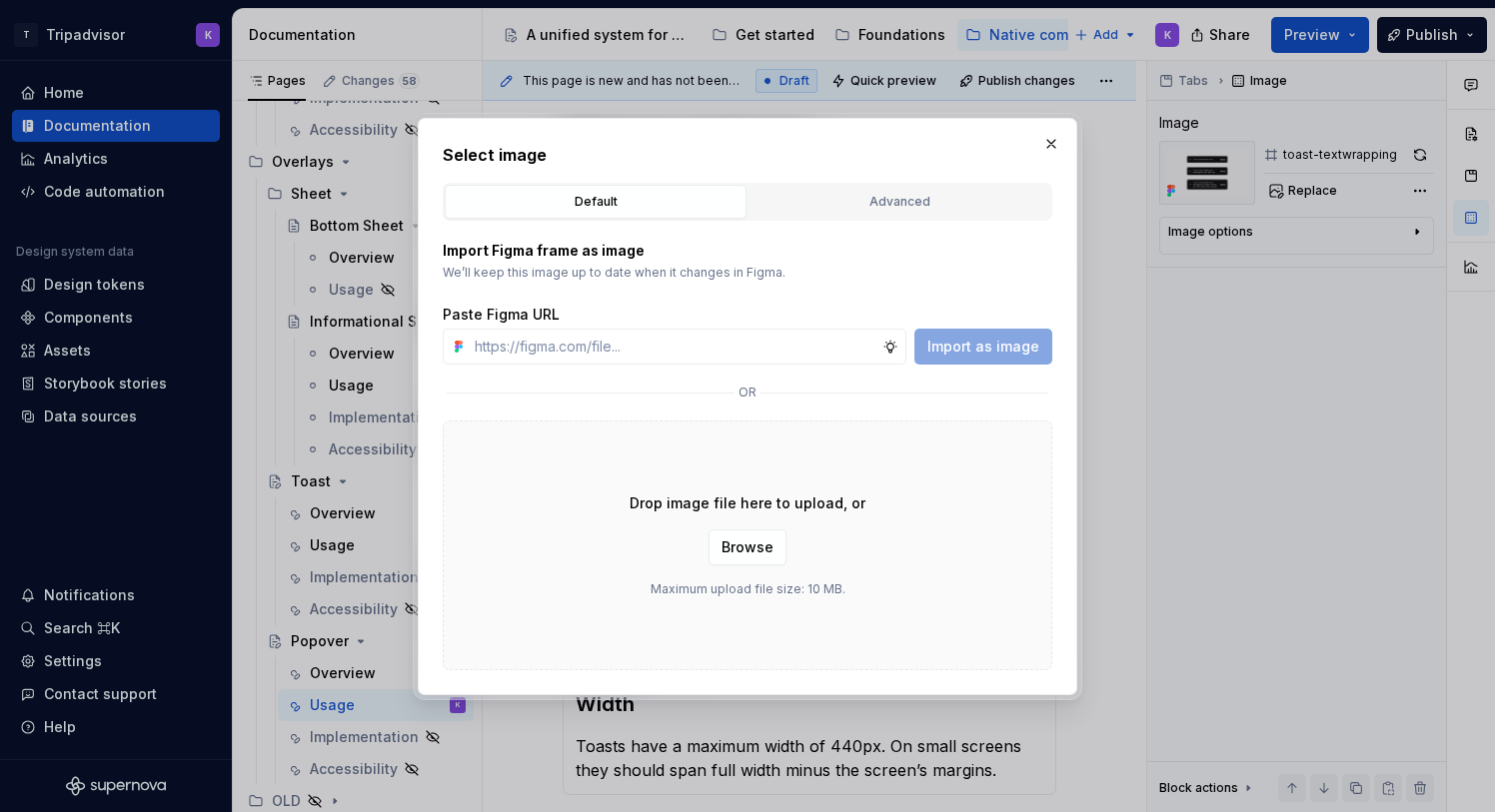 type on "*" 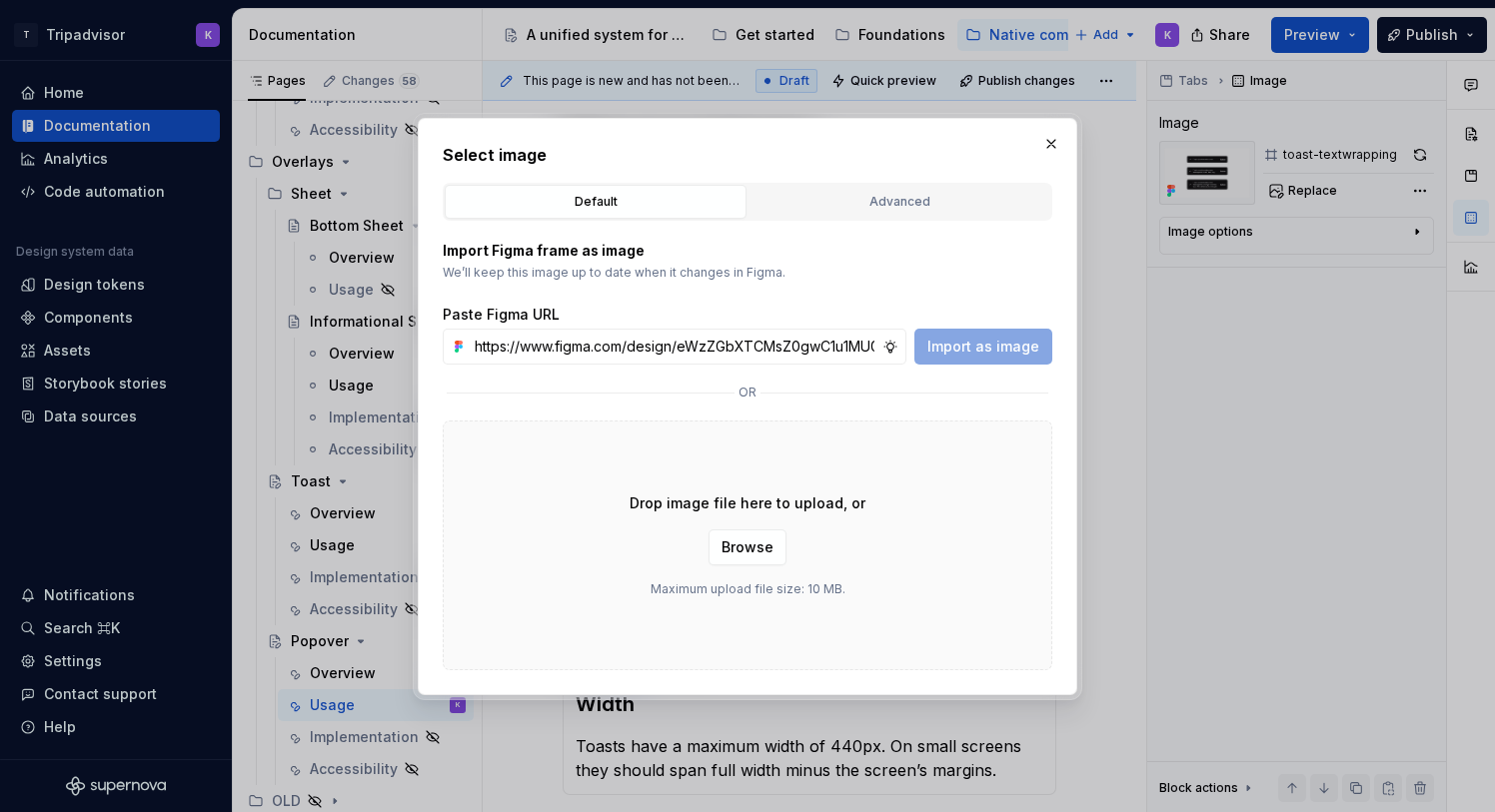 scroll, scrollTop: 0, scrollLeft: 529, axis: horizontal 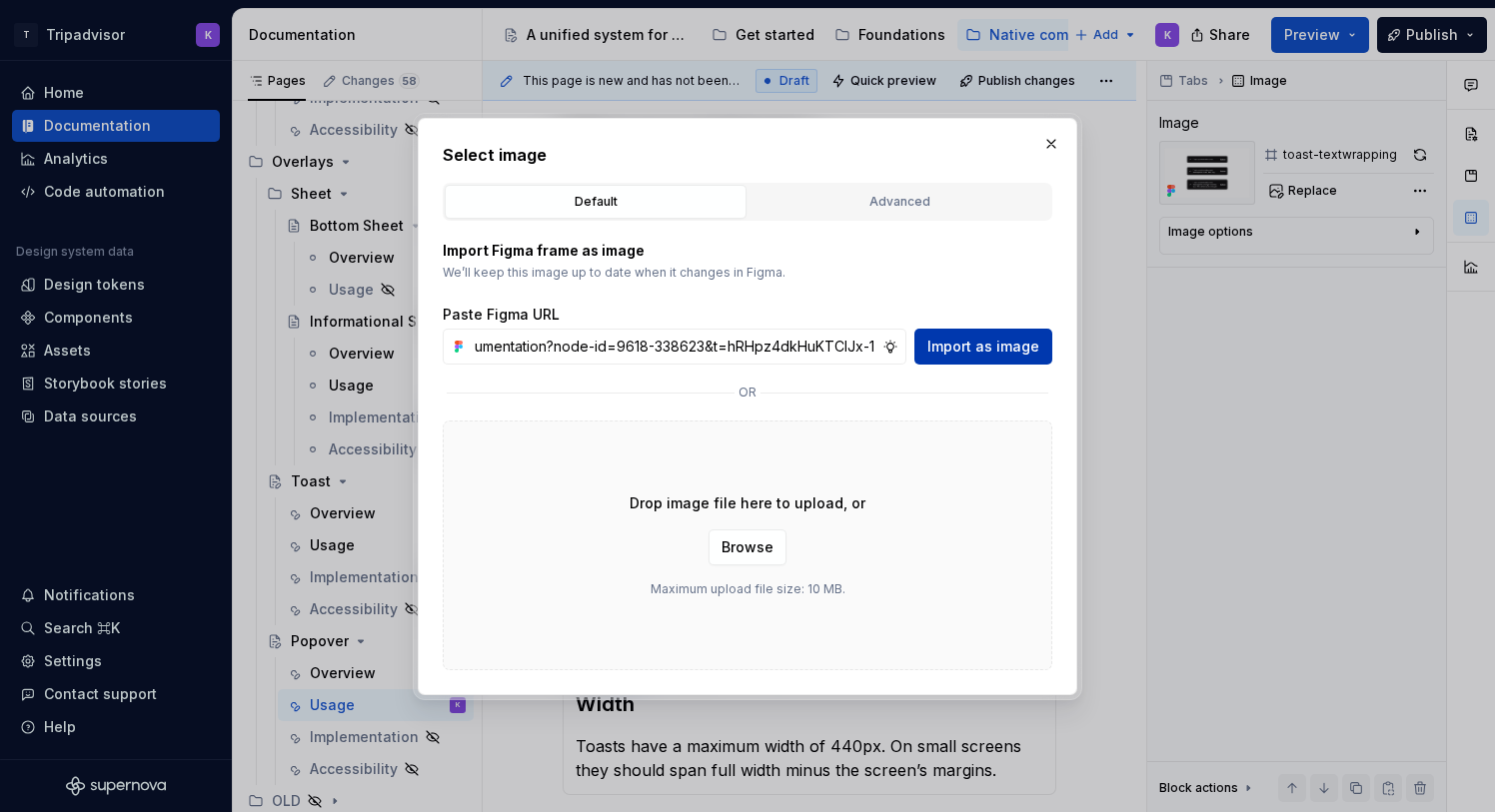 type on "https://www.figma.com/design/eWzZGbXTCMsZ0gwC1u1MU0/Altas-Native-Documentation?node-id=9618-338623&t=hRHpz4dkHuKTCIJx-1" 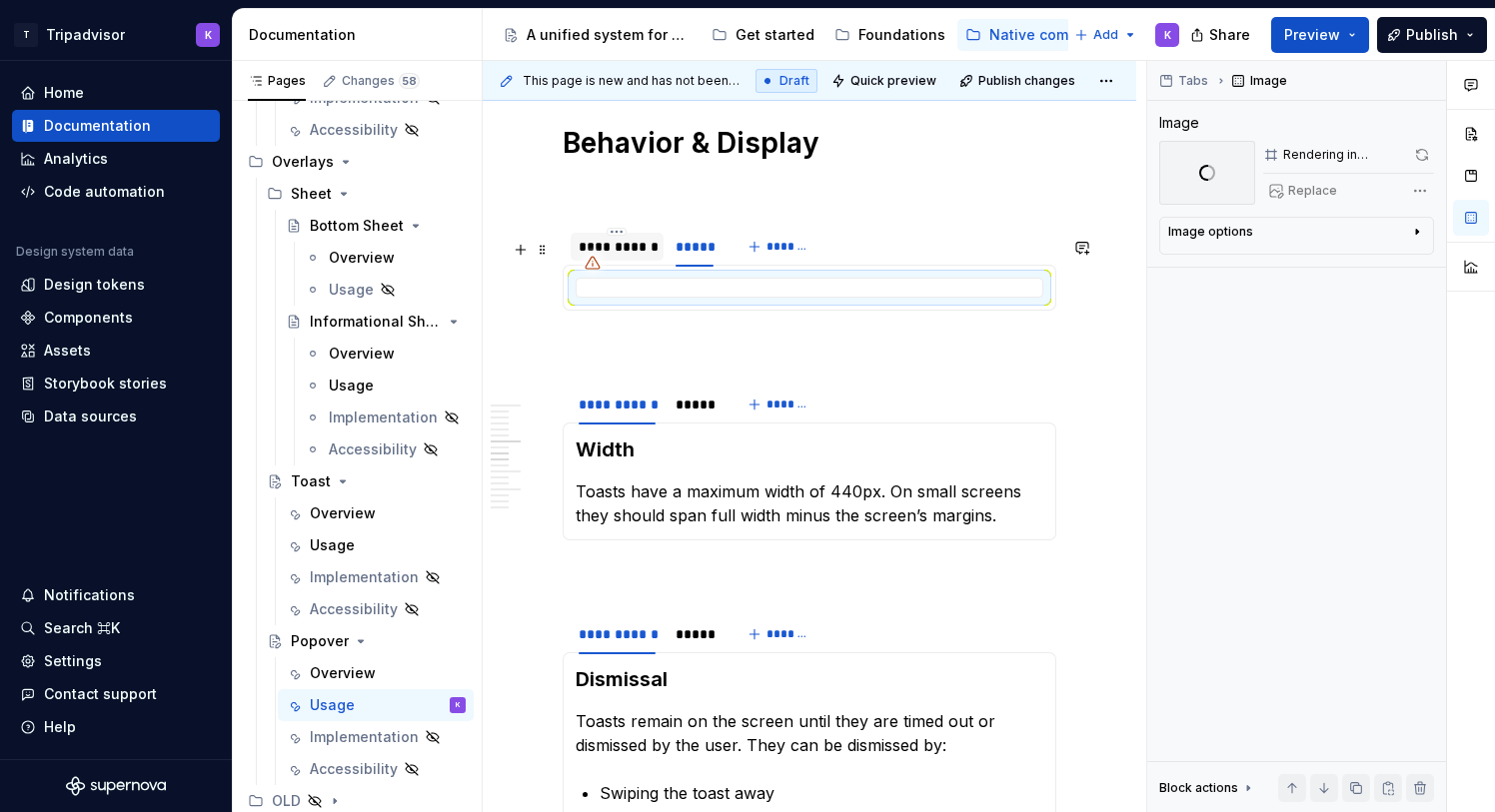 click on "**********" at bounding box center [617, 247] 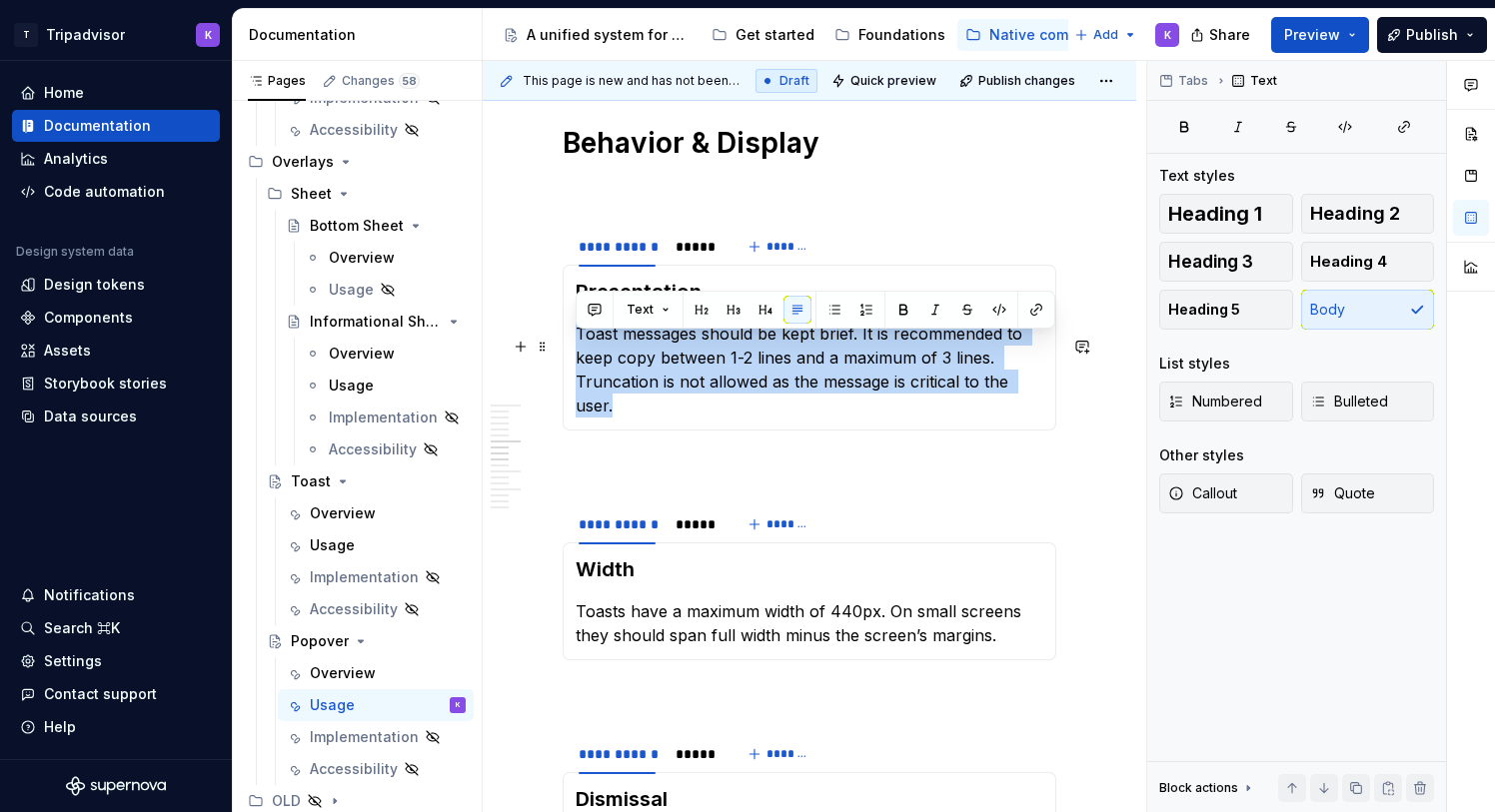 drag, startPoint x: 1050, startPoint y: 397, endPoint x: 577, endPoint y: 345, distance: 475.84977 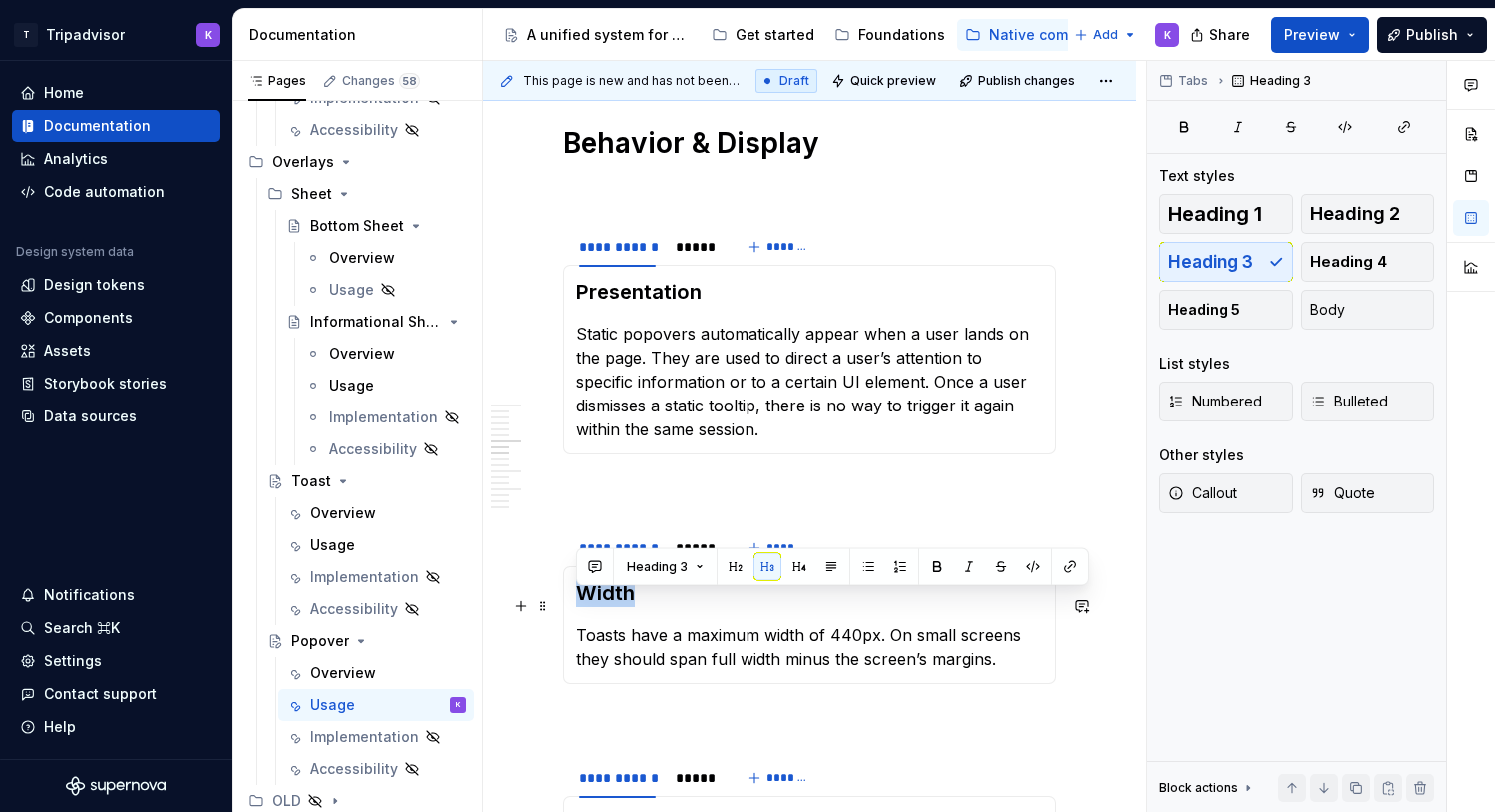 drag, startPoint x: 662, startPoint y: 606, endPoint x: 581, endPoint y: 606, distance: 81 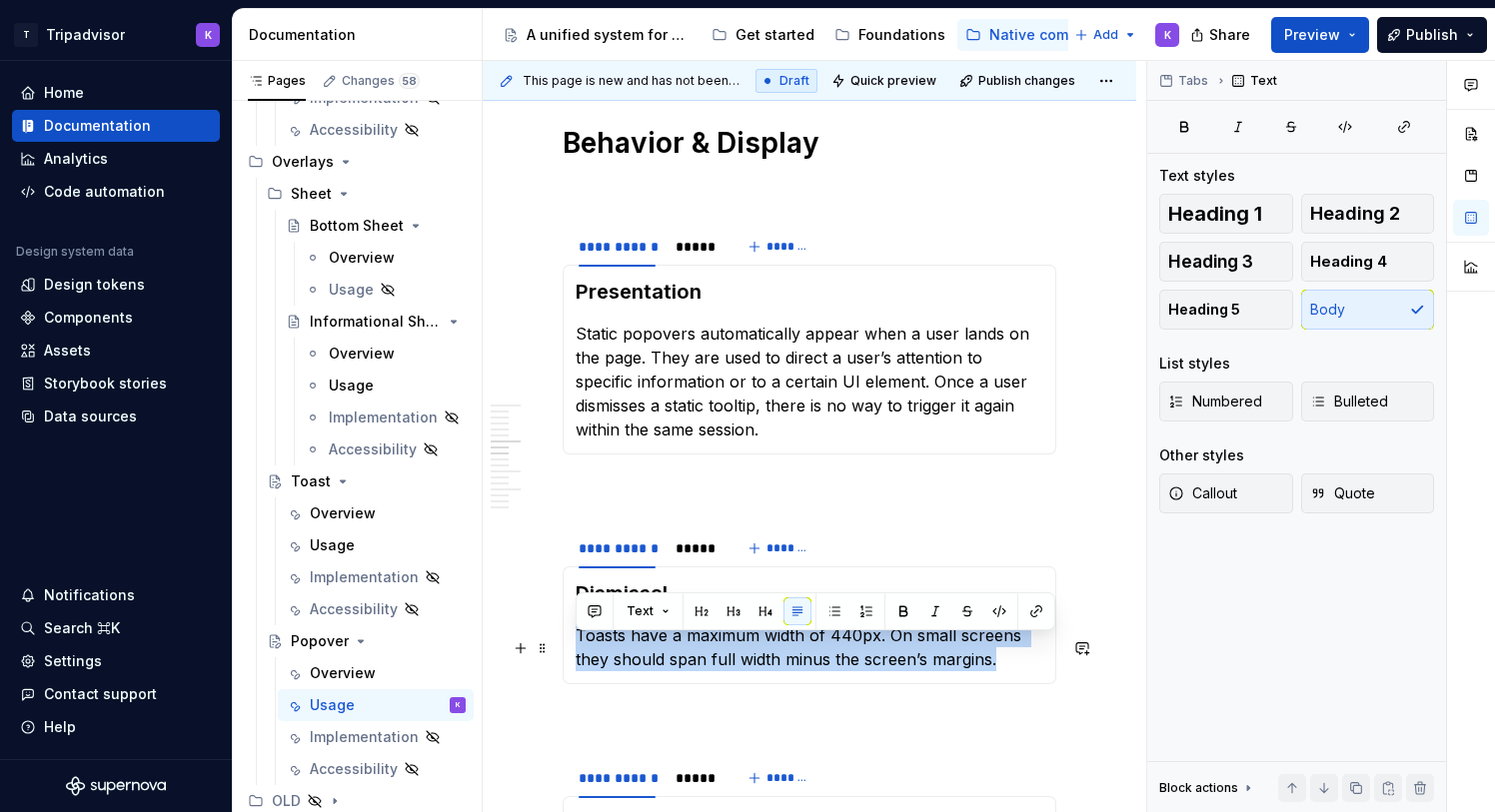 drag, startPoint x: 961, startPoint y: 673, endPoint x: 578, endPoint y: 654, distance: 383.47099 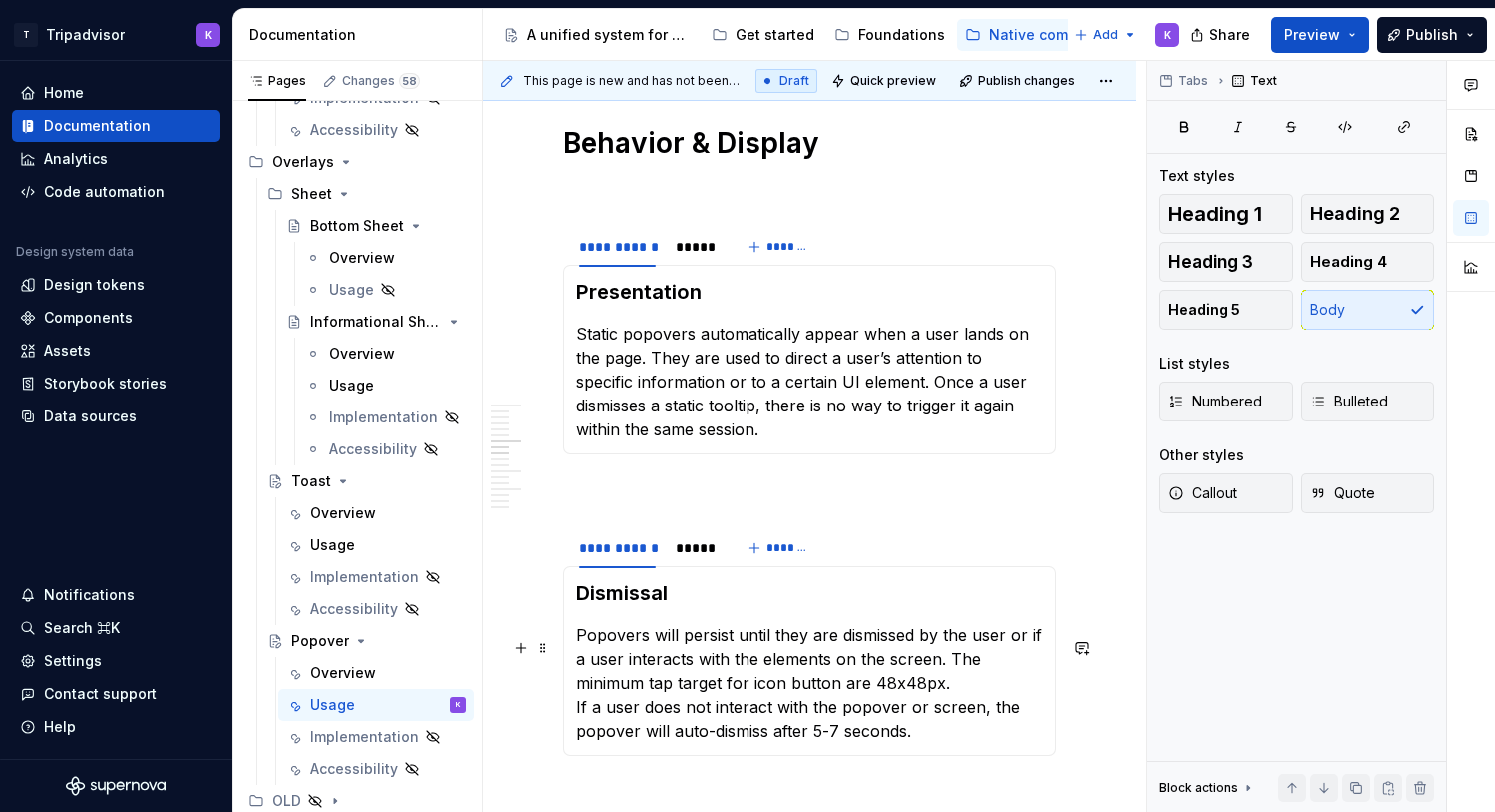 click on "Popovers will persist until they are dismissed by the user or if a user interacts with the elements on the screen. The minimum tap target for icon button are 48x48px. If a user does not interact with the popover or screen, the popover will auto-dismiss after 5-7 seconds." at bounding box center [809, 683] 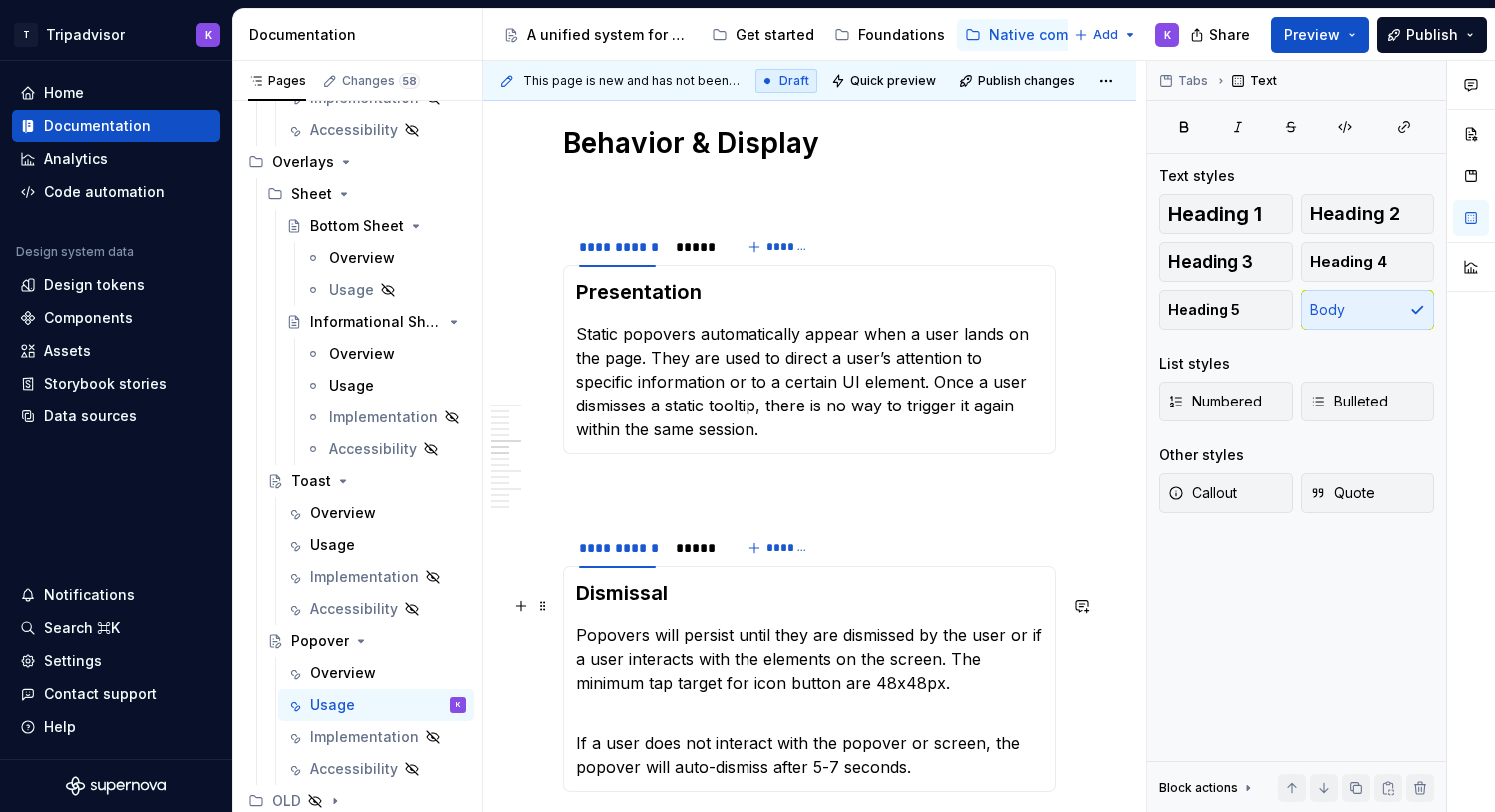 scroll, scrollTop: 2429, scrollLeft: 0, axis: vertical 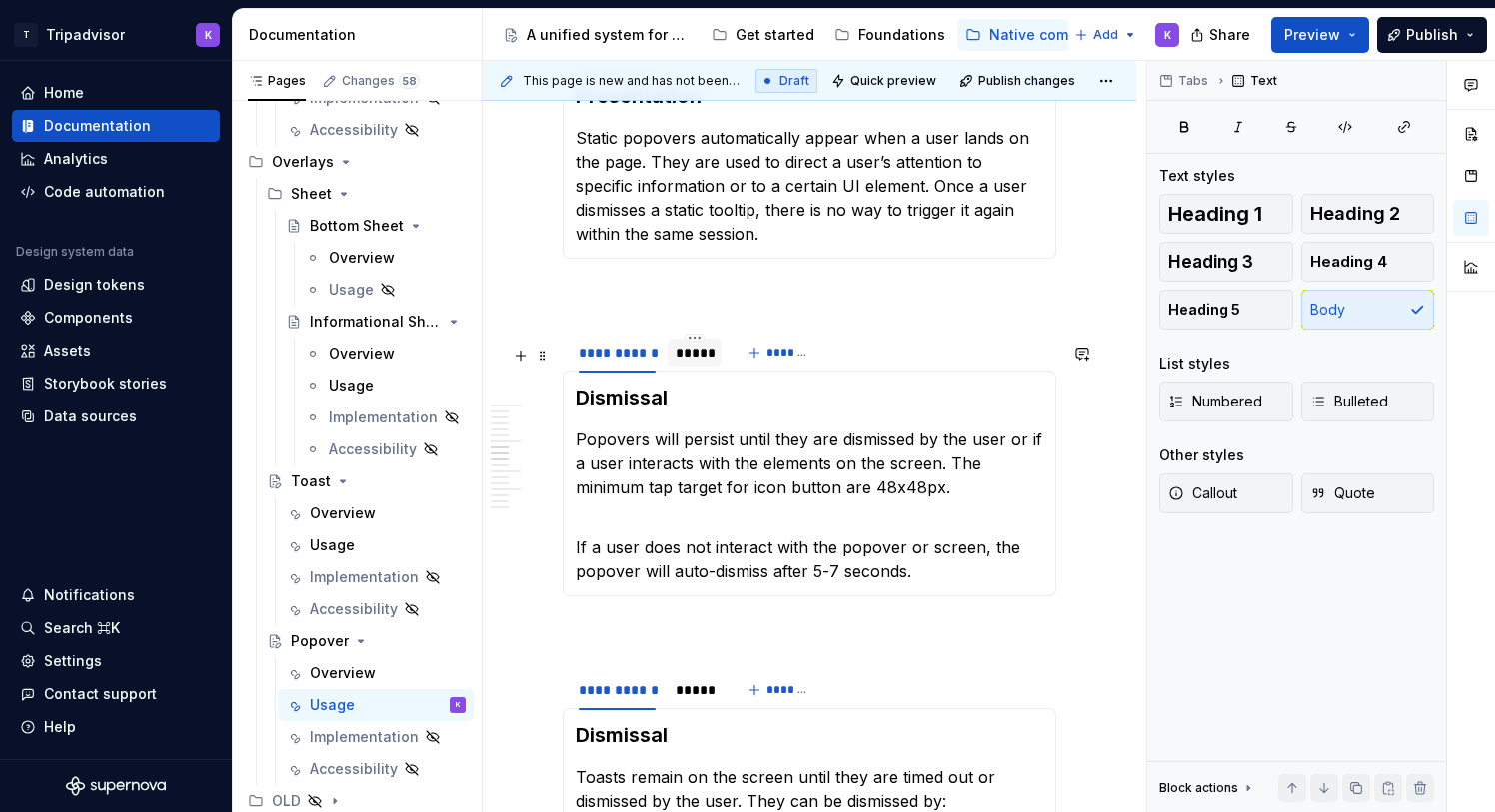 click on "*****" at bounding box center (695, 353) 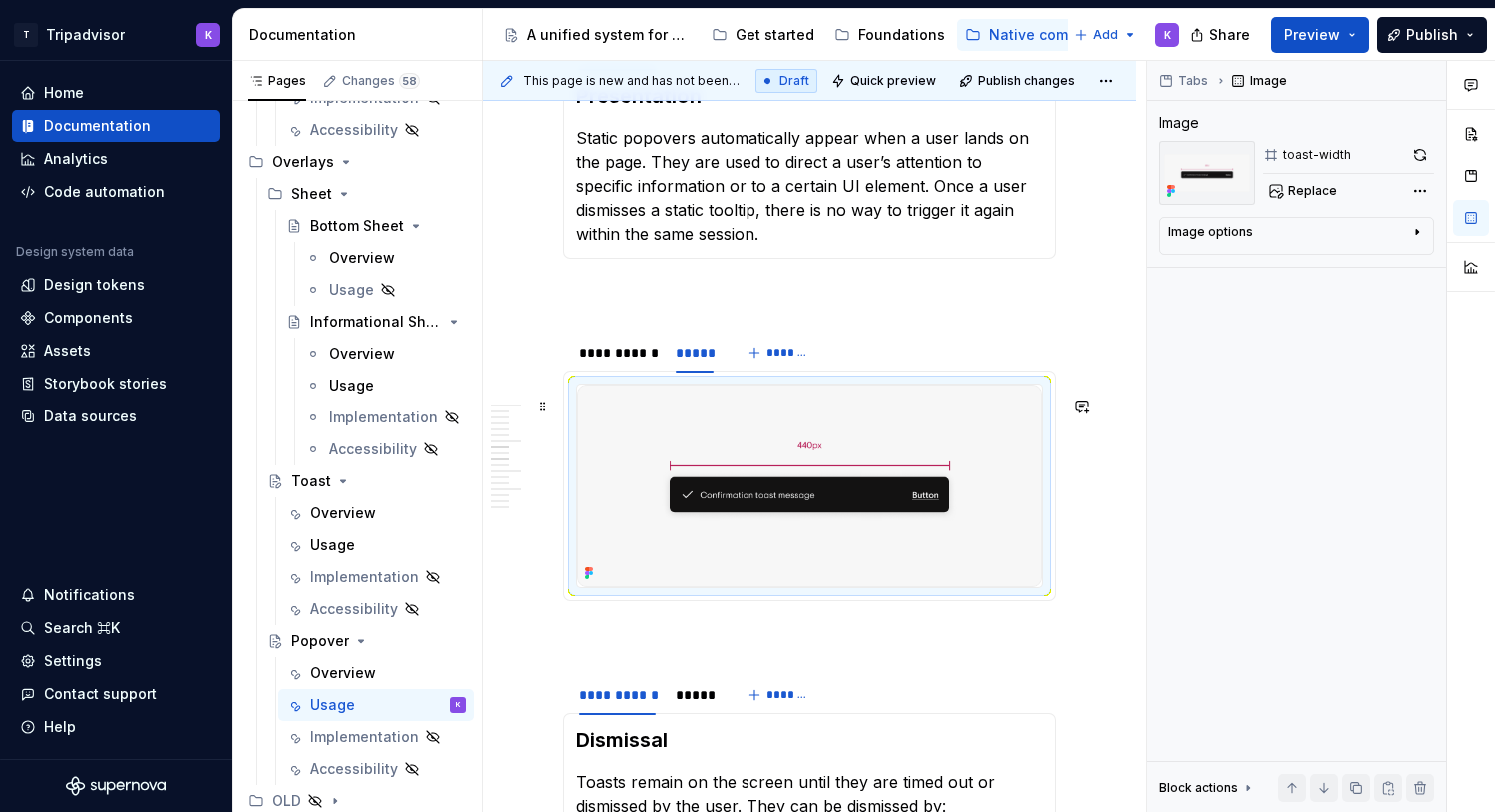 click at bounding box center (809, 486) 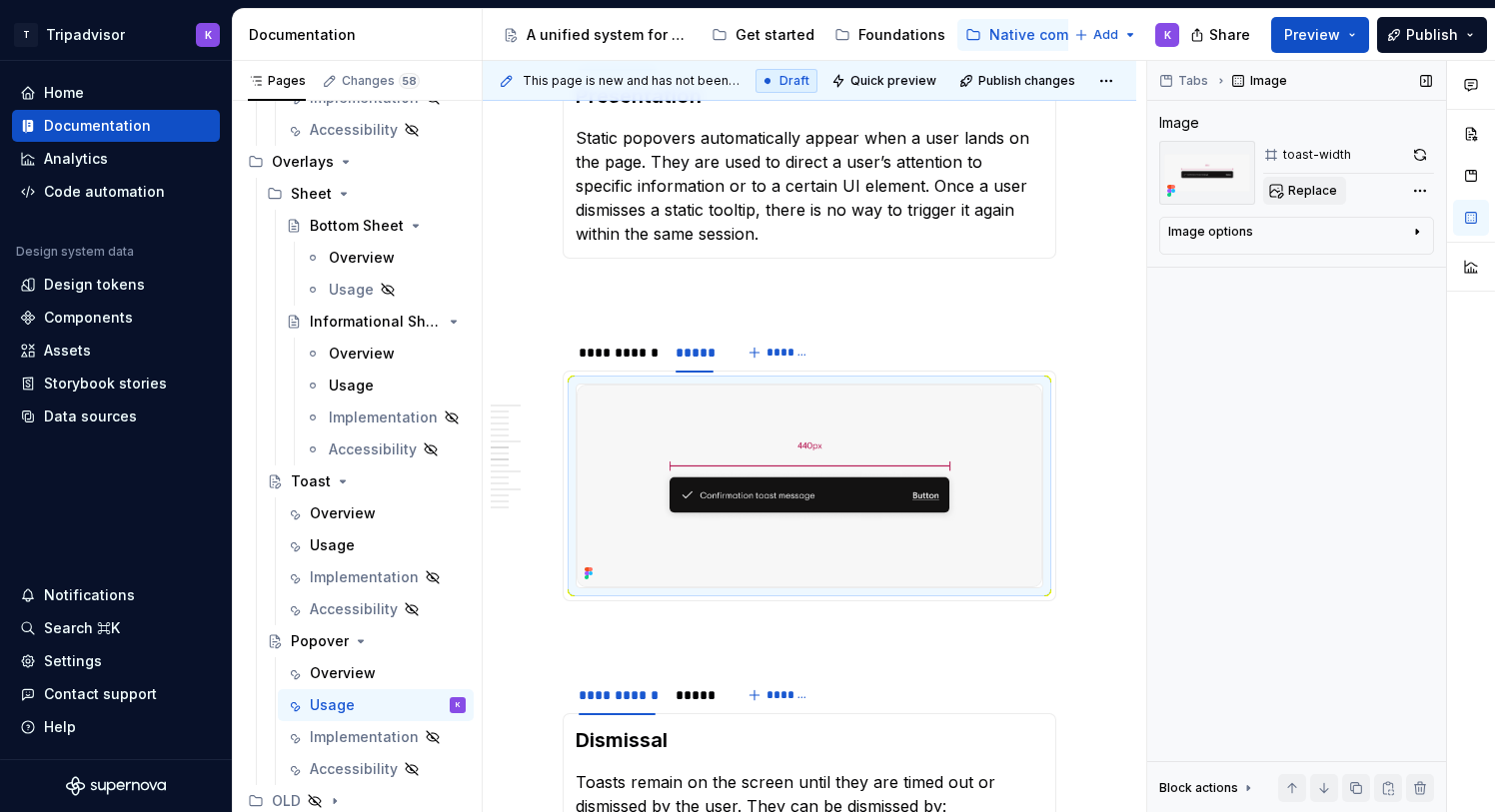 click on "Replace" at bounding box center (1312, 191) 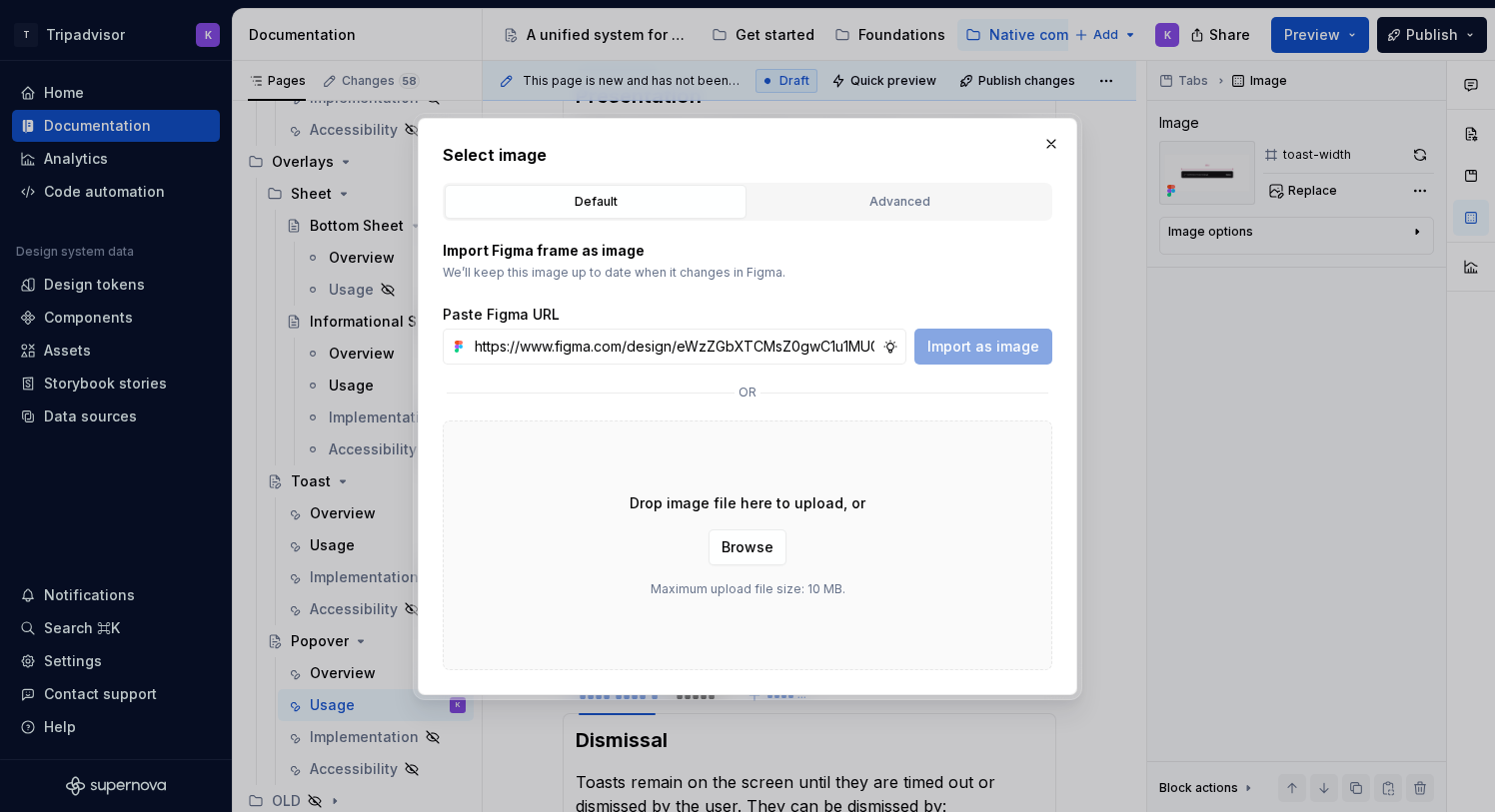 scroll, scrollTop: 0, scrollLeft: 529, axis: horizontal 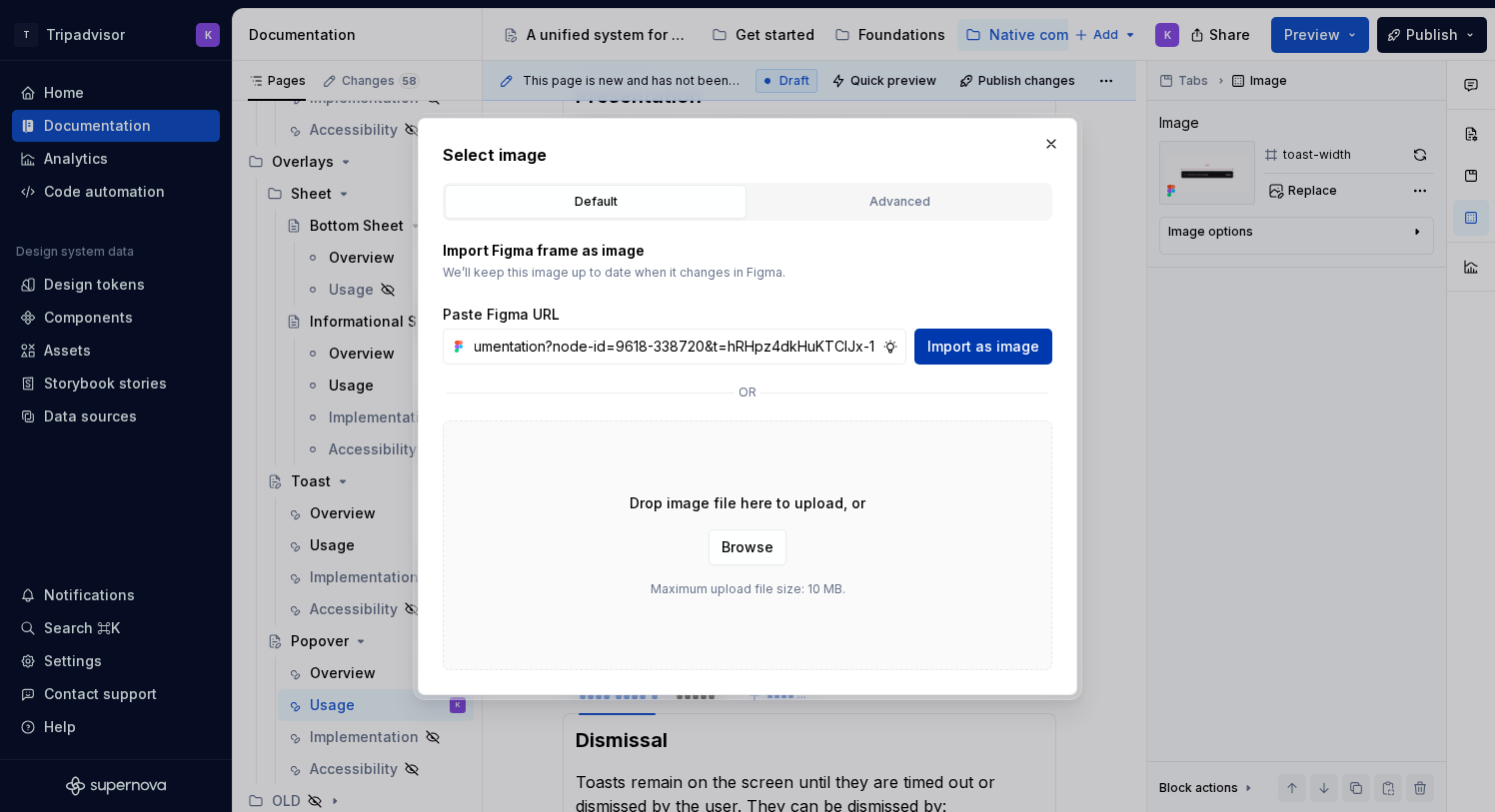 type on "https://www.figma.com/design/eWzZGbXTCMsZ0gwC1u1MU0/Altas-Native-Documentation?node-id=9618-338720&t=hRHpz4dkHuKTCIJx-1" 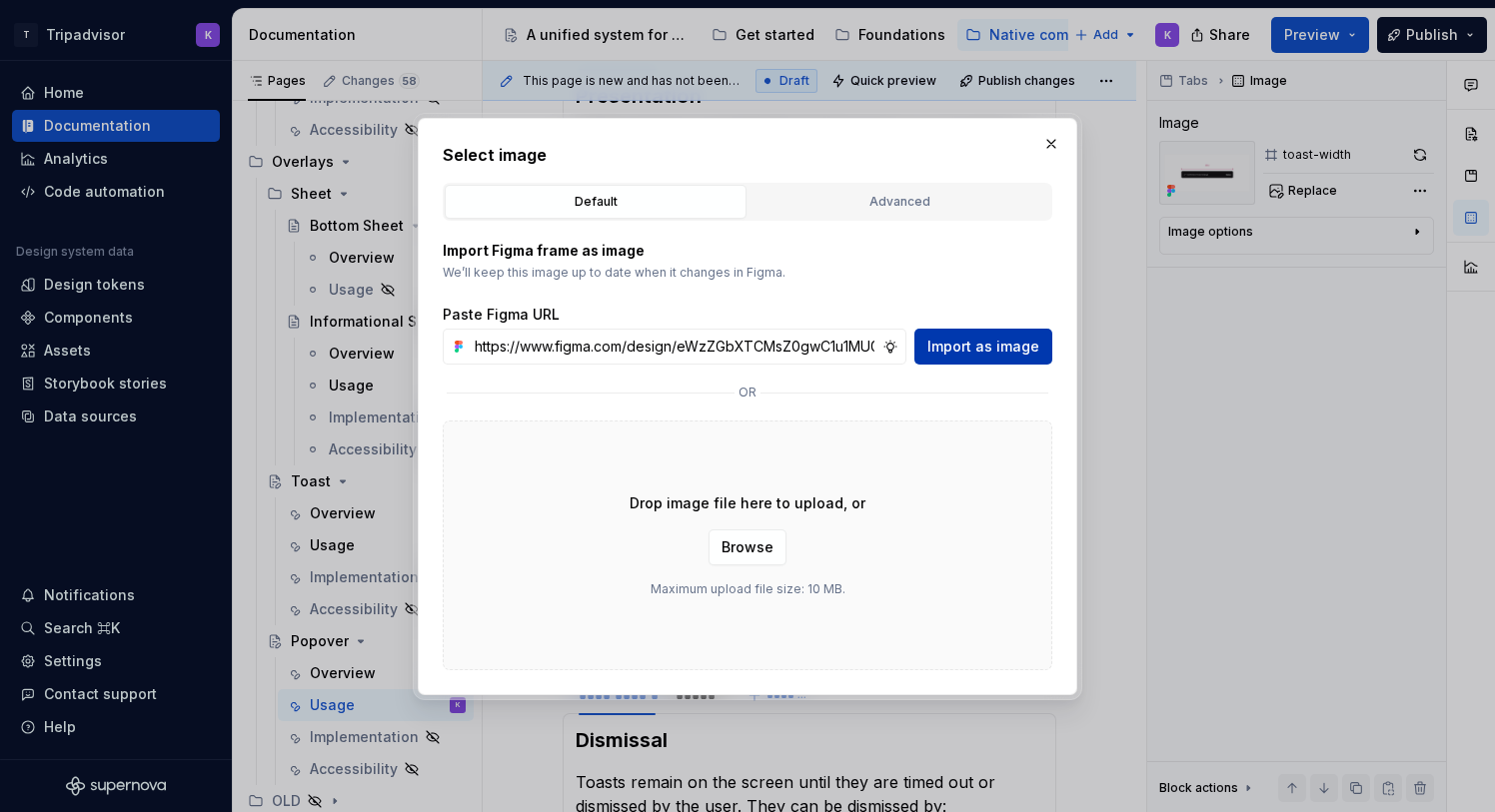 click on "Import as image" at bounding box center [983, 347] 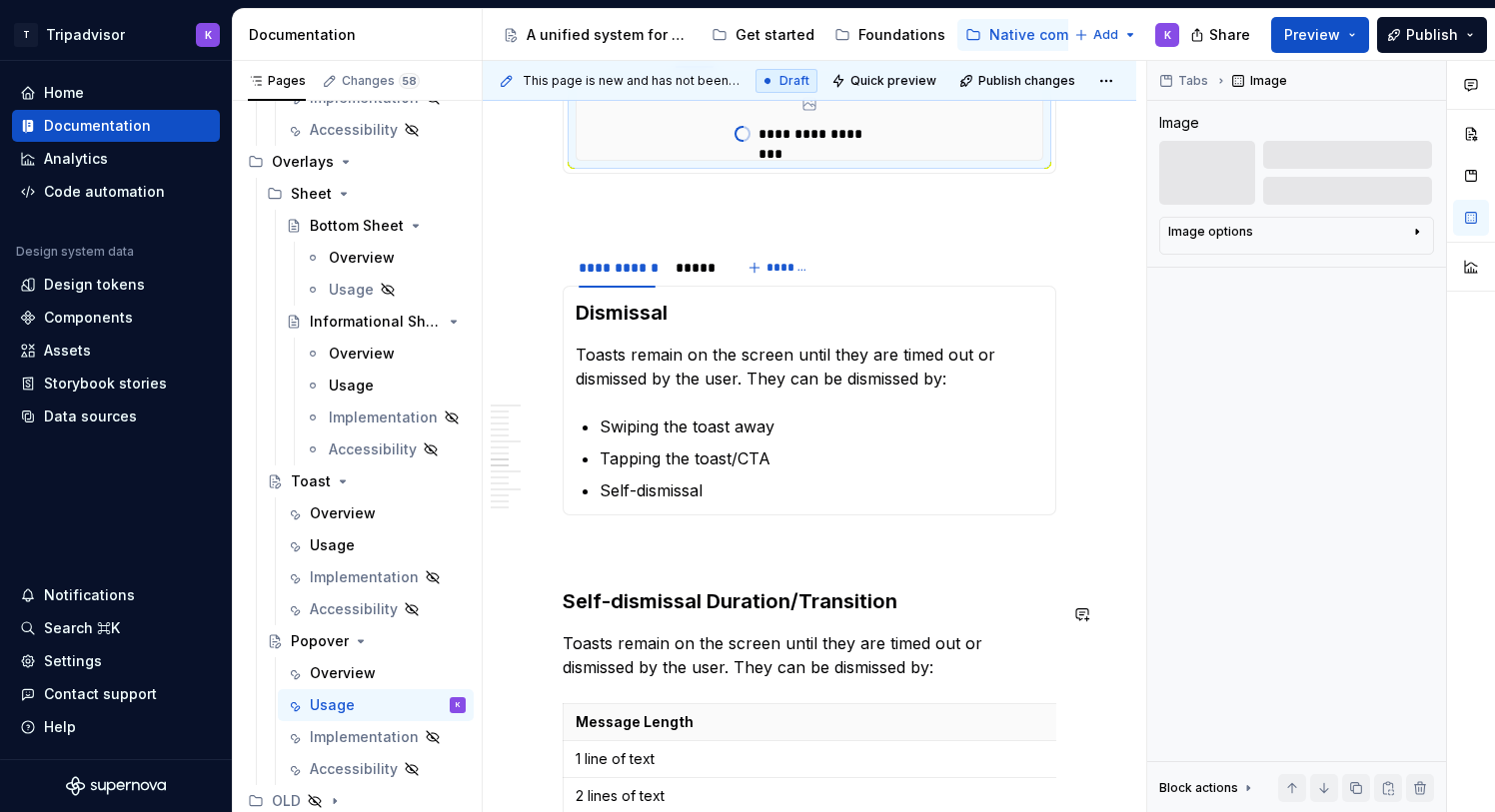 scroll, scrollTop: 2744, scrollLeft: 0, axis: vertical 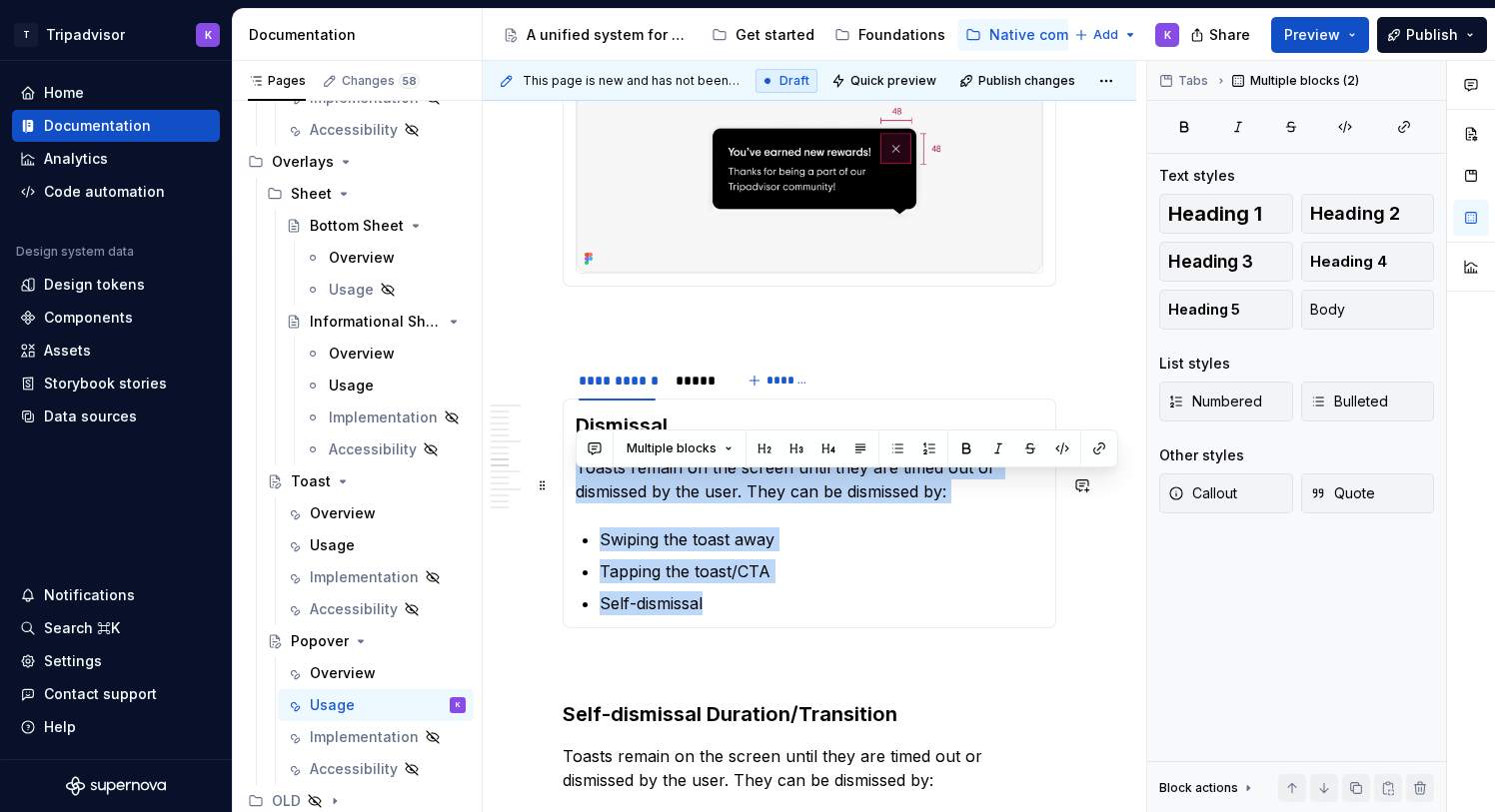drag, startPoint x: 743, startPoint y: 435, endPoint x: 576, endPoint y: 480, distance: 172.95664 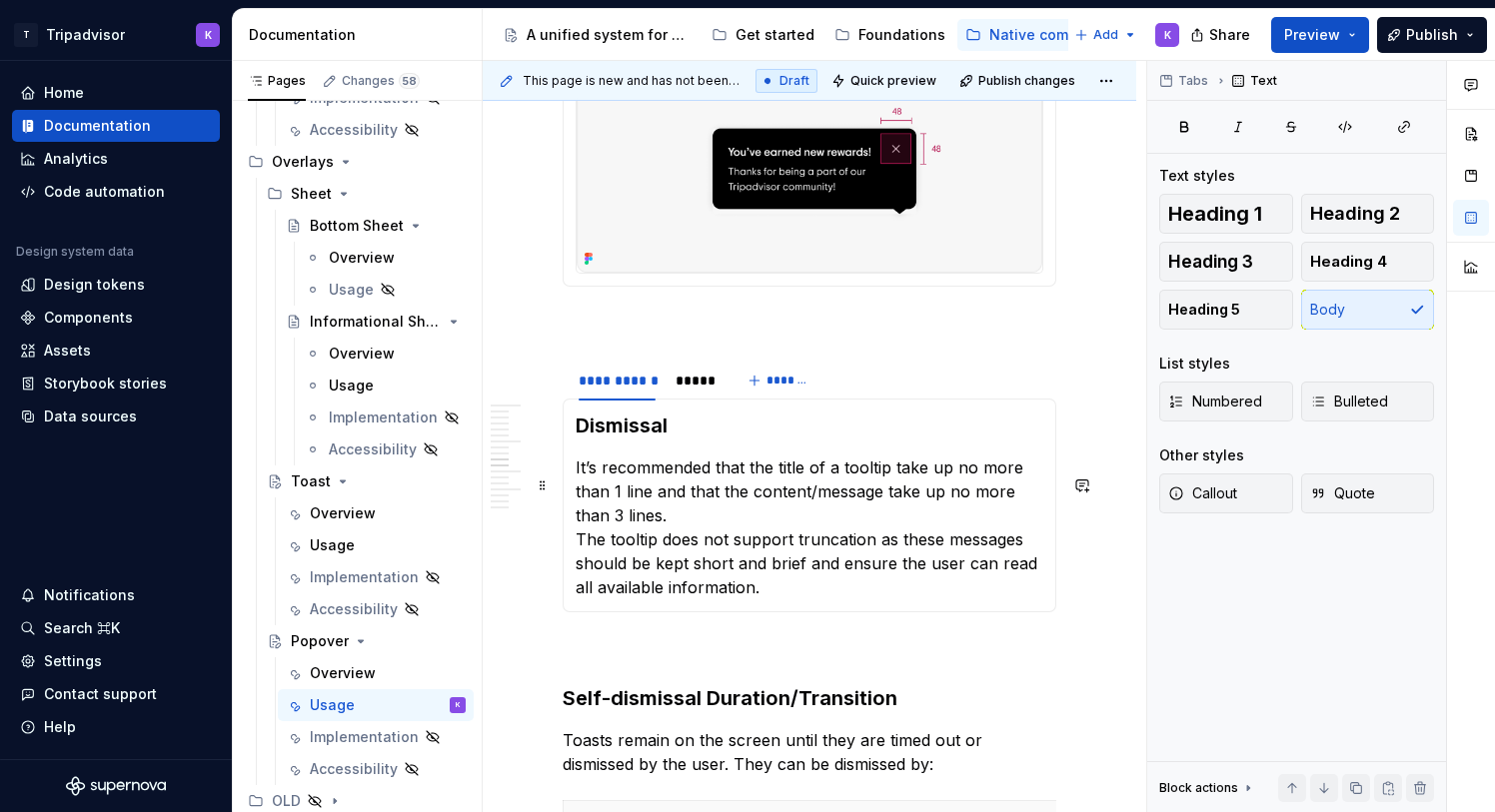 click on "It’s recommended that the title of a tooltip take up no more than 1 line and that the content/message take up no more than 3 lines.  The tooltip does not support truncation as these messages should be kept short and brief and ensure the user can read all available information." at bounding box center (809, 527) 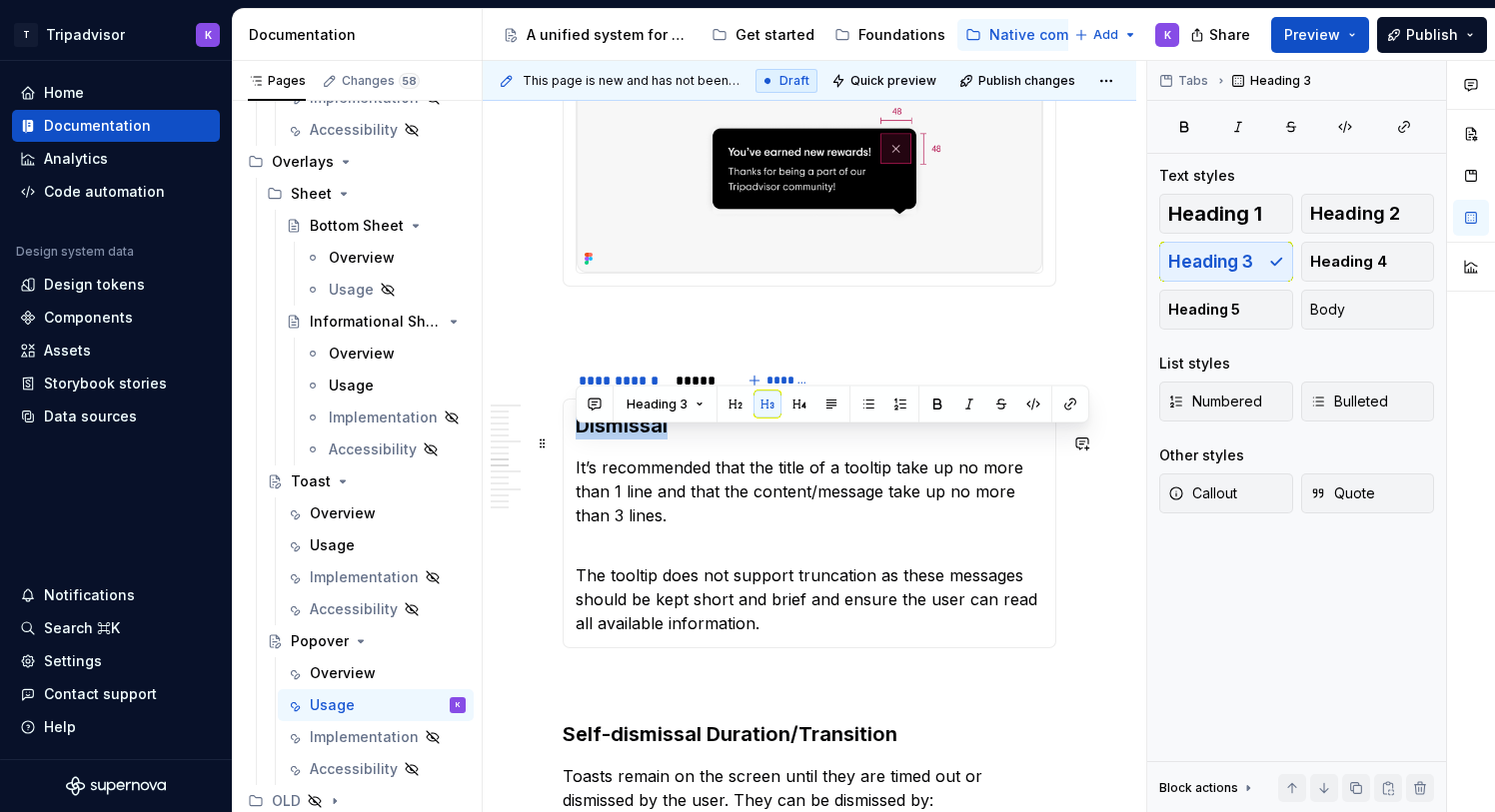 drag, startPoint x: 670, startPoint y: 442, endPoint x: 577, endPoint y: 442, distance: 93 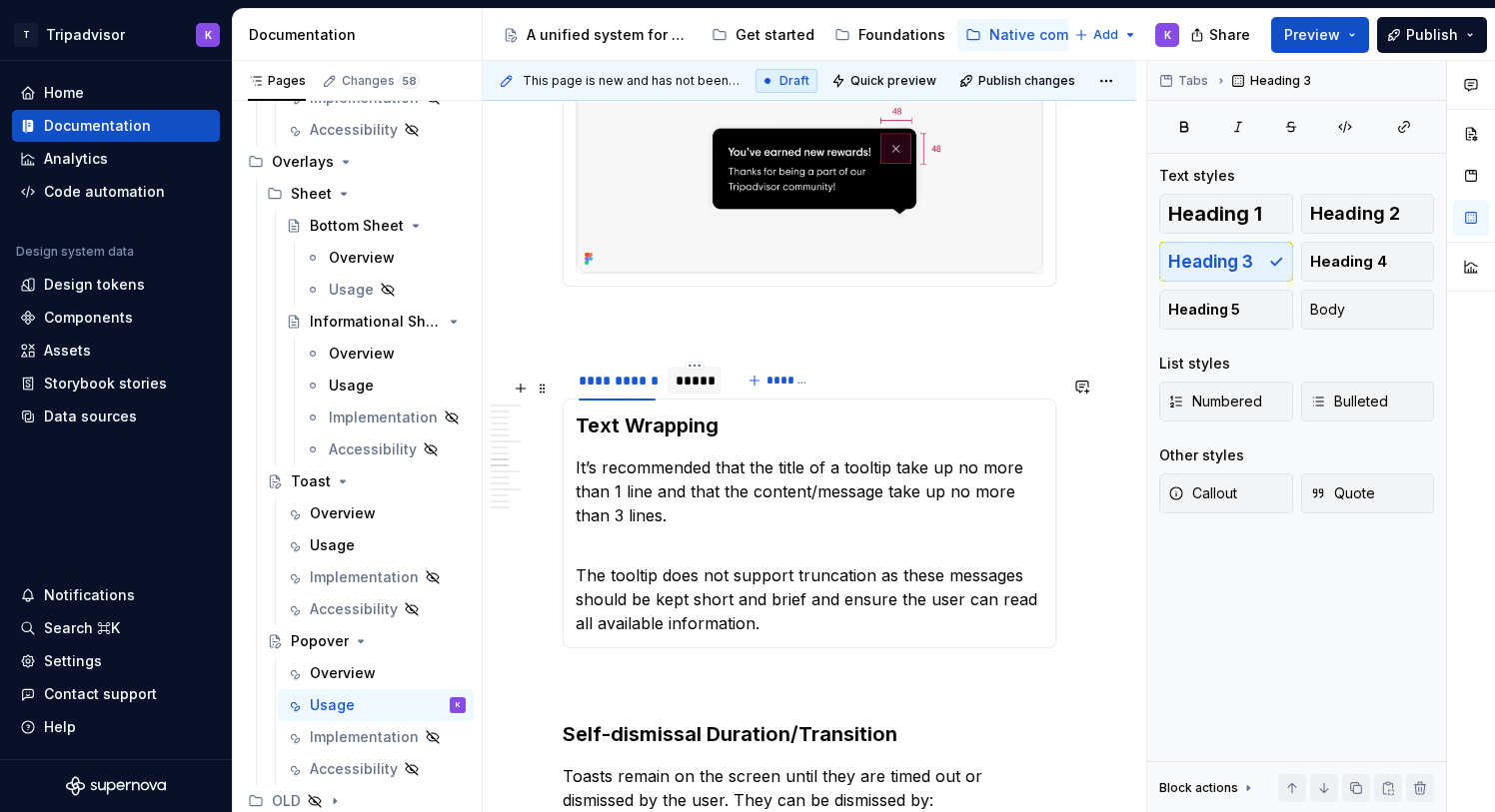 click on "*****" at bounding box center (695, 381) 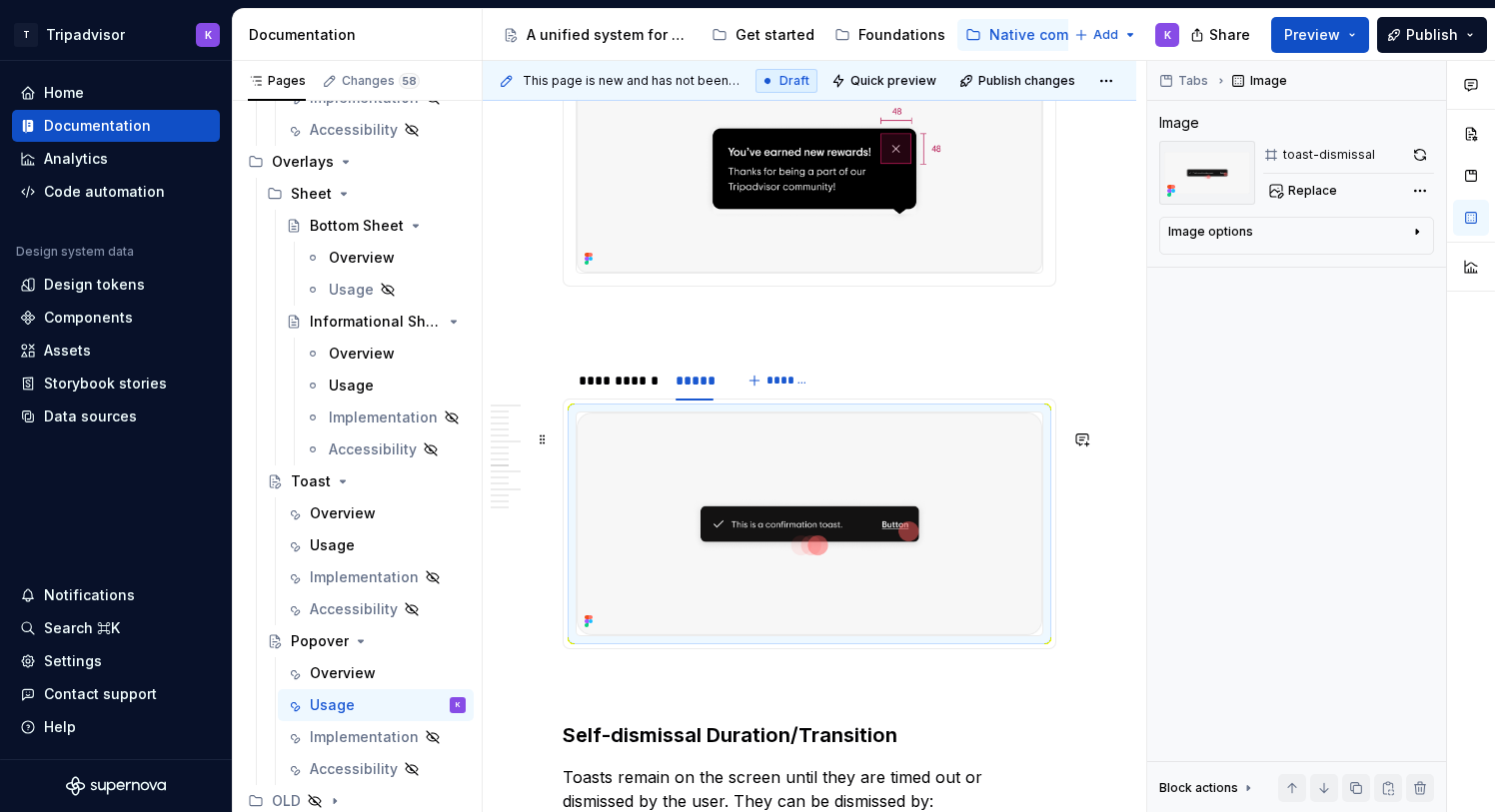click at bounding box center (809, 523) 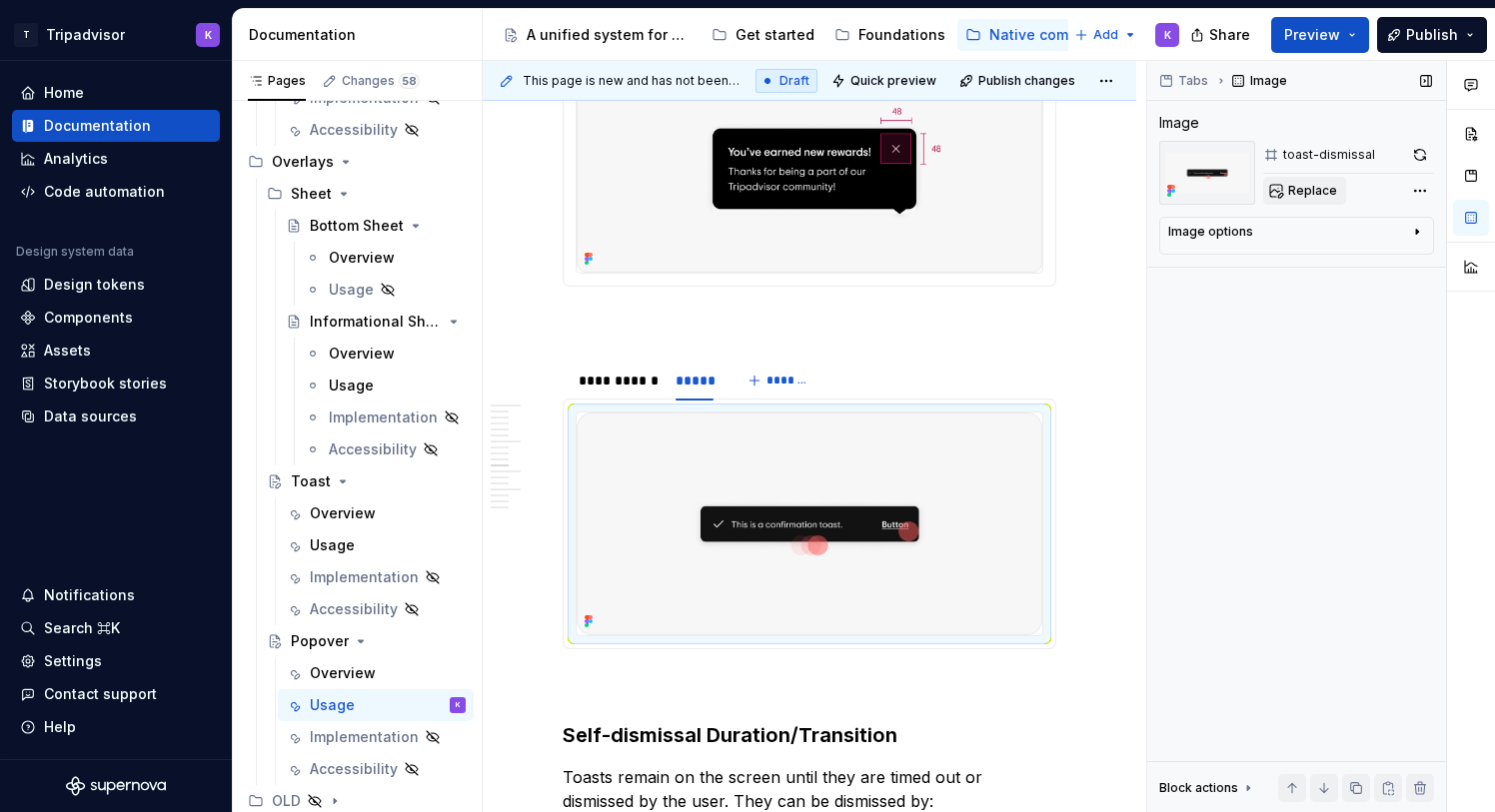 click on "Replace" at bounding box center (1304, 191) 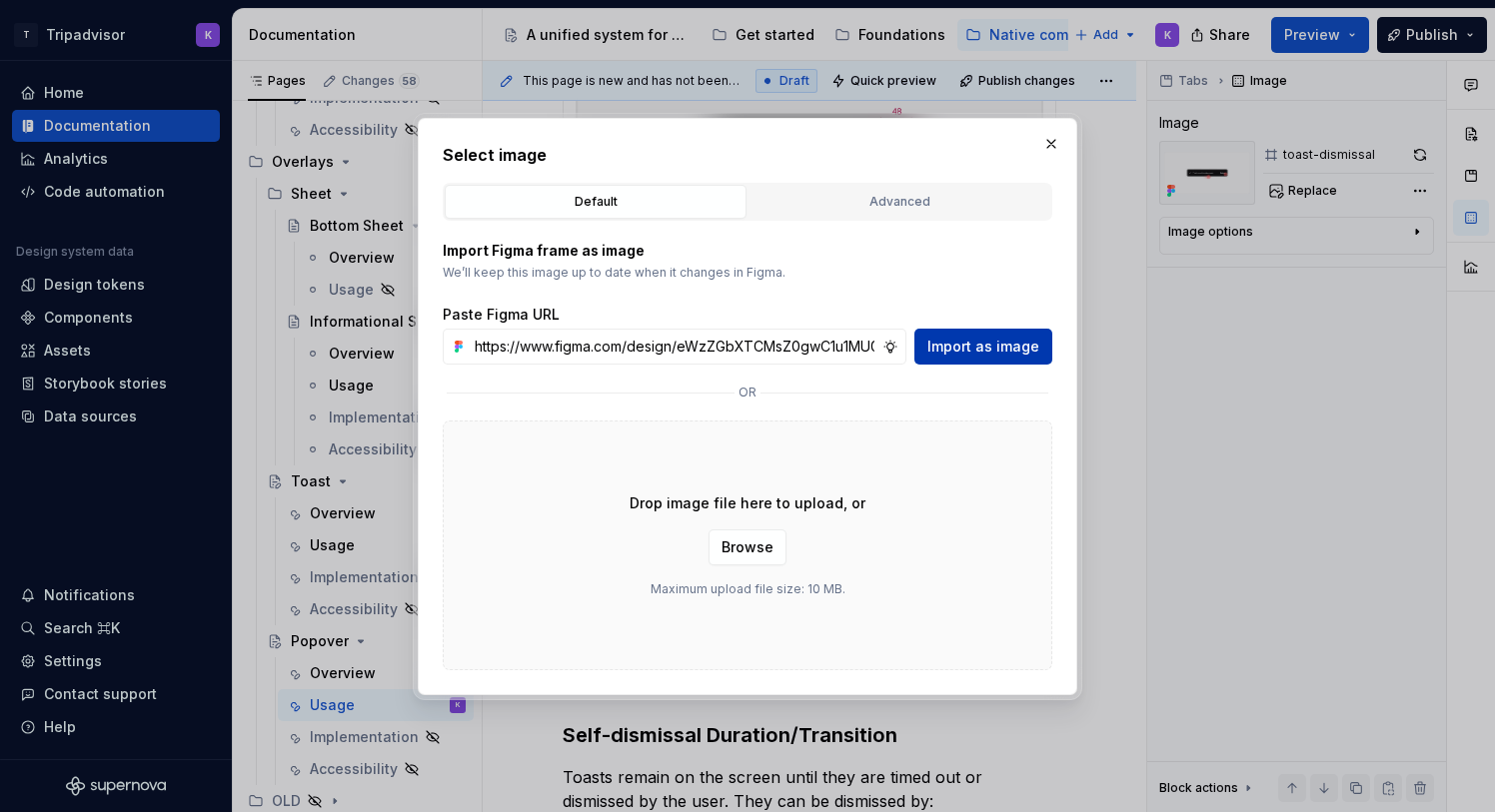 scroll, scrollTop: 0, scrollLeft: 528, axis: horizontal 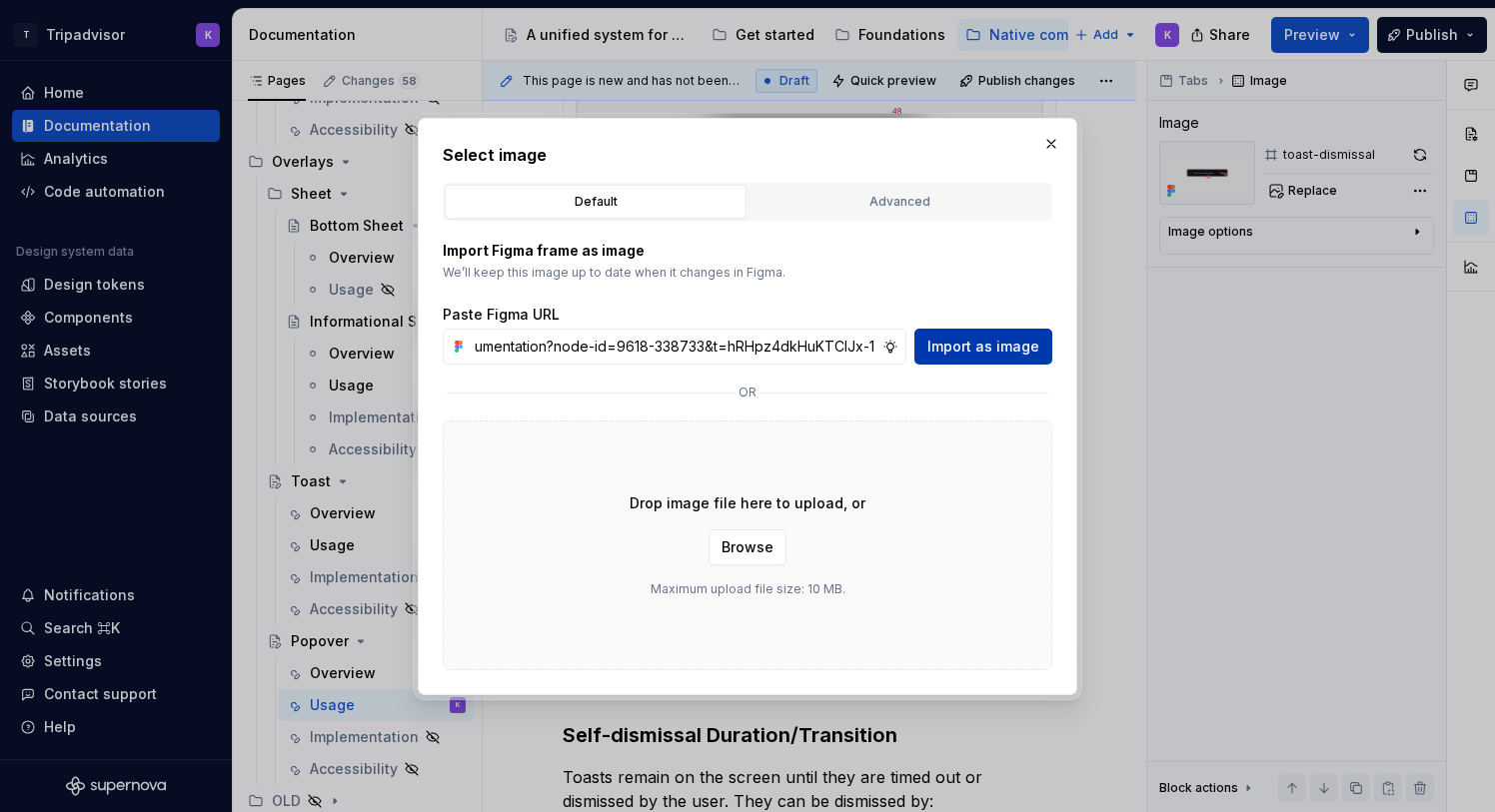 type on "https://www.figma.com/design/eWzZGbXTCMsZ0gwC1u1MU0/Altas-Native-Documentation?node-id=9618-338733&t=hRHpz4dkHuKTCIJx-1" 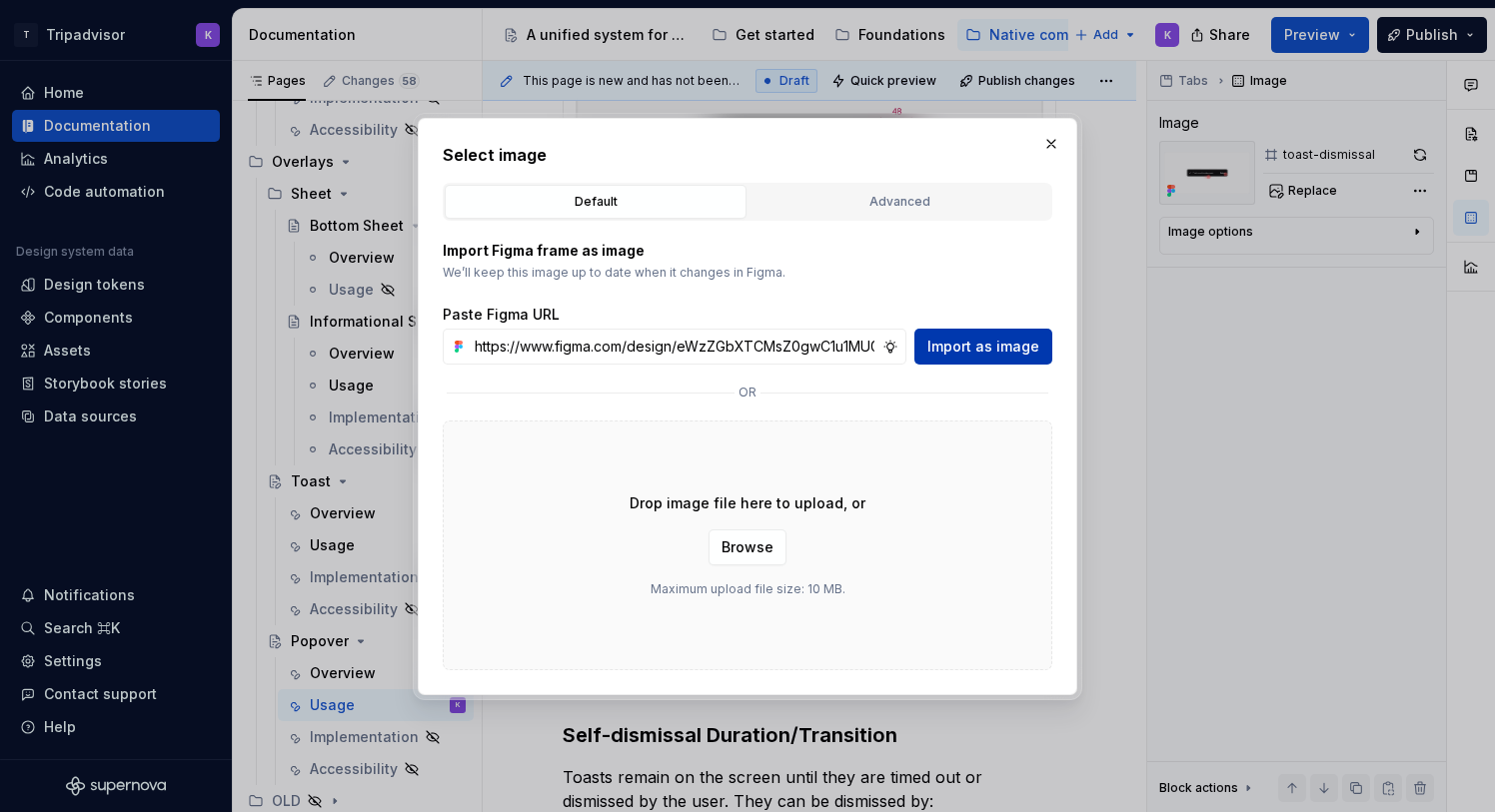 click on "Import as image" at bounding box center [983, 347] 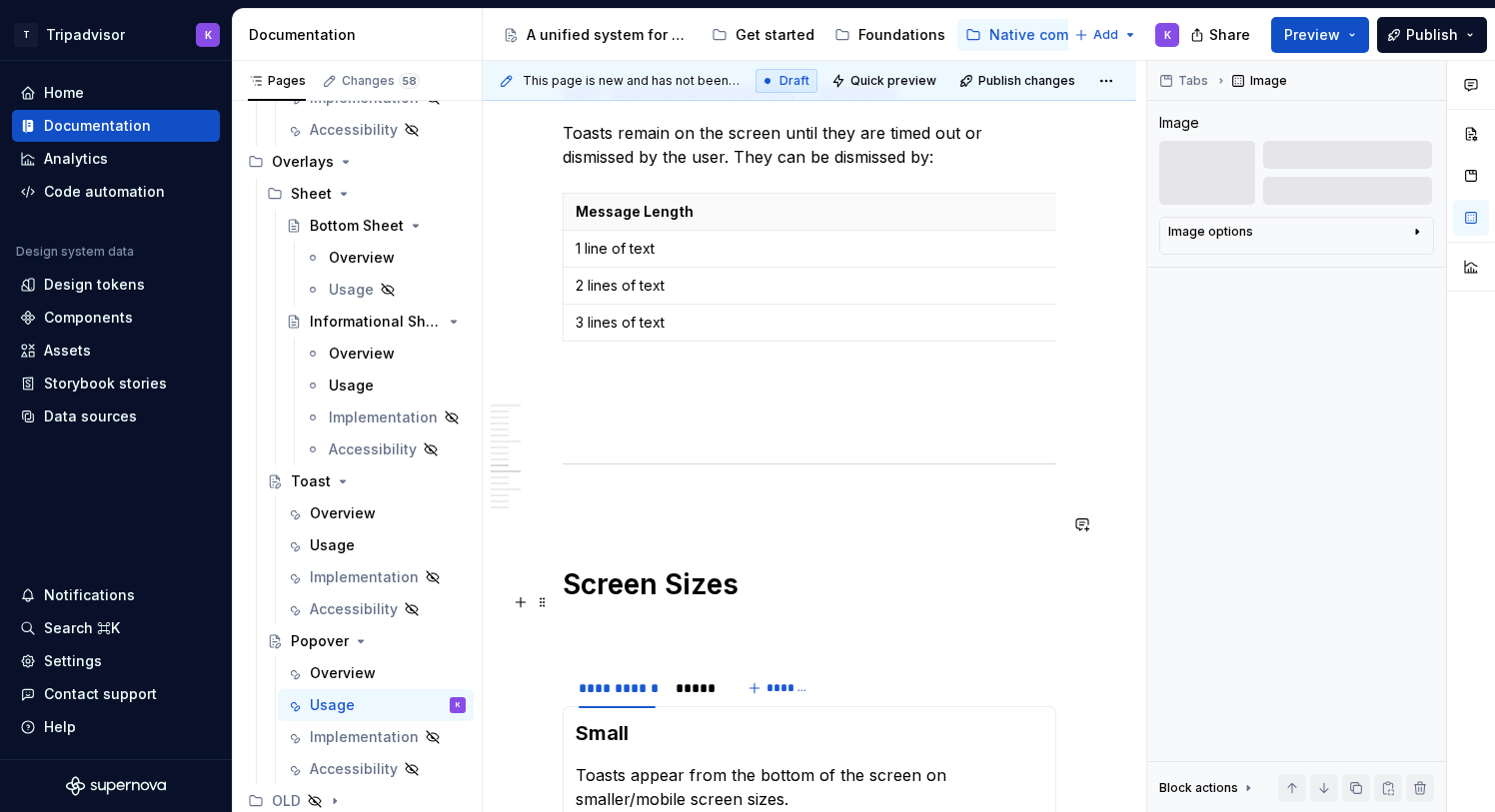 scroll, scrollTop: 3183, scrollLeft: 0, axis: vertical 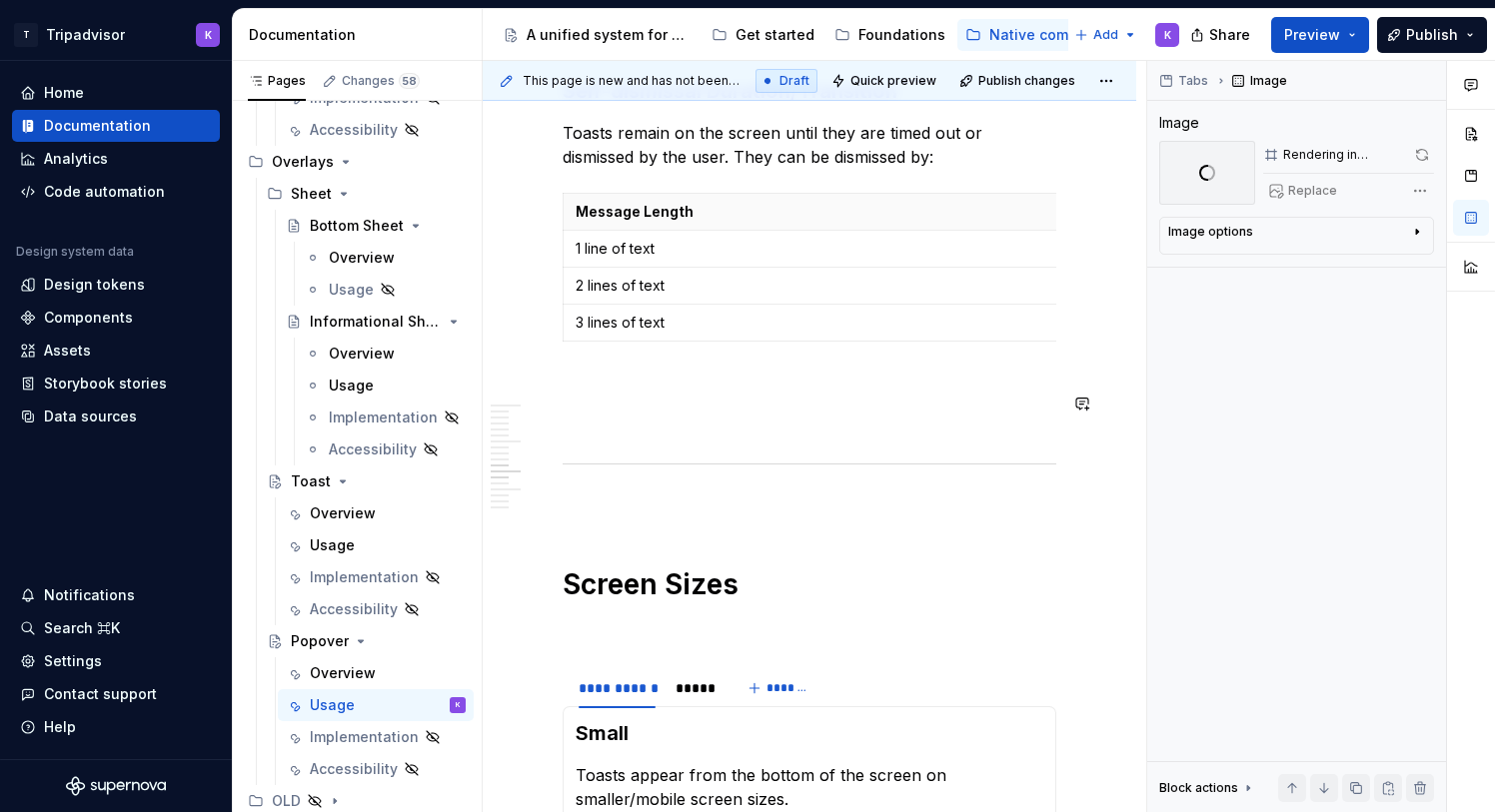 click on "**********" at bounding box center (809, 276) 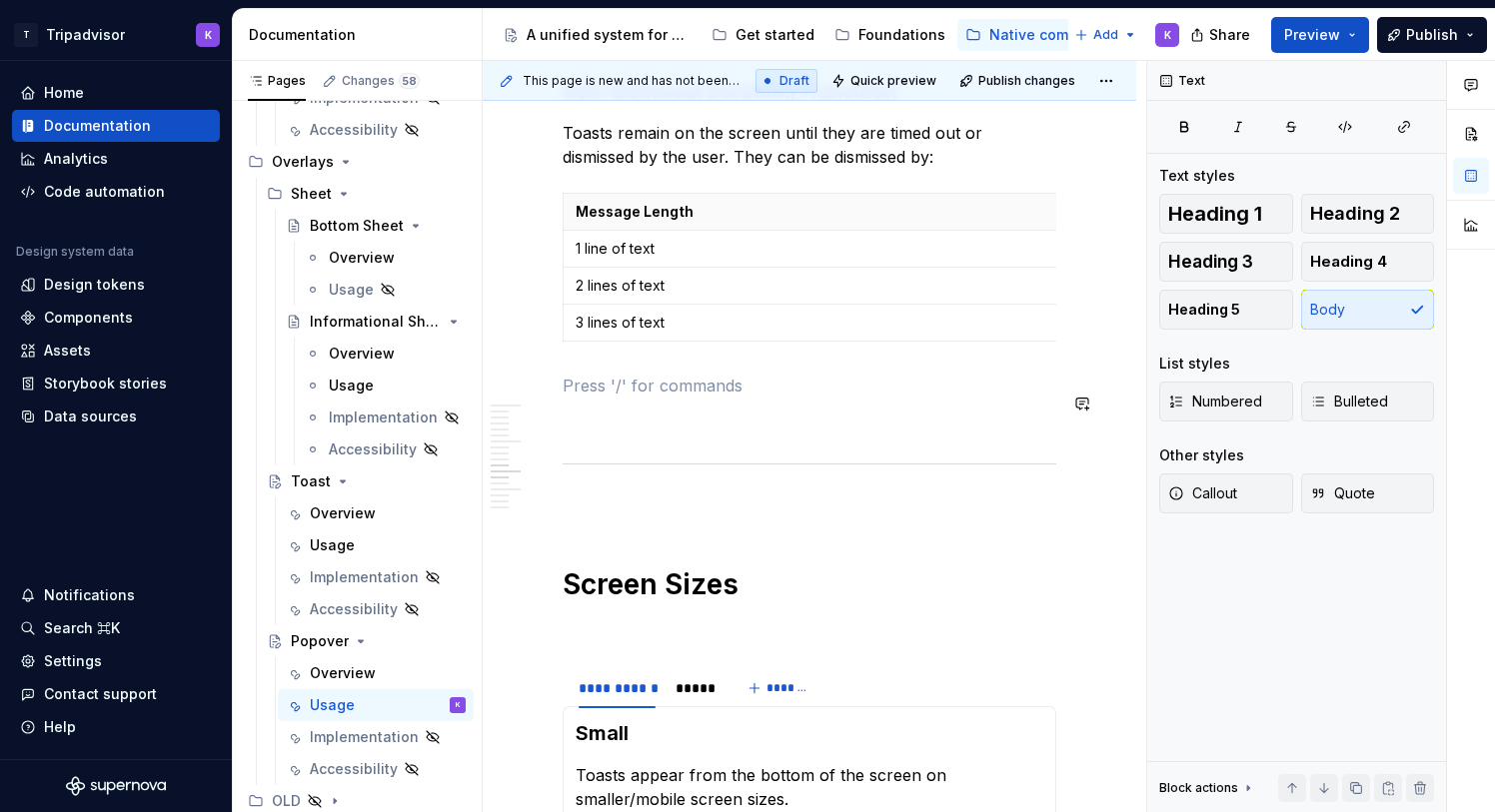 scroll, scrollTop: 0, scrollLeft: 114, axis: horizontal 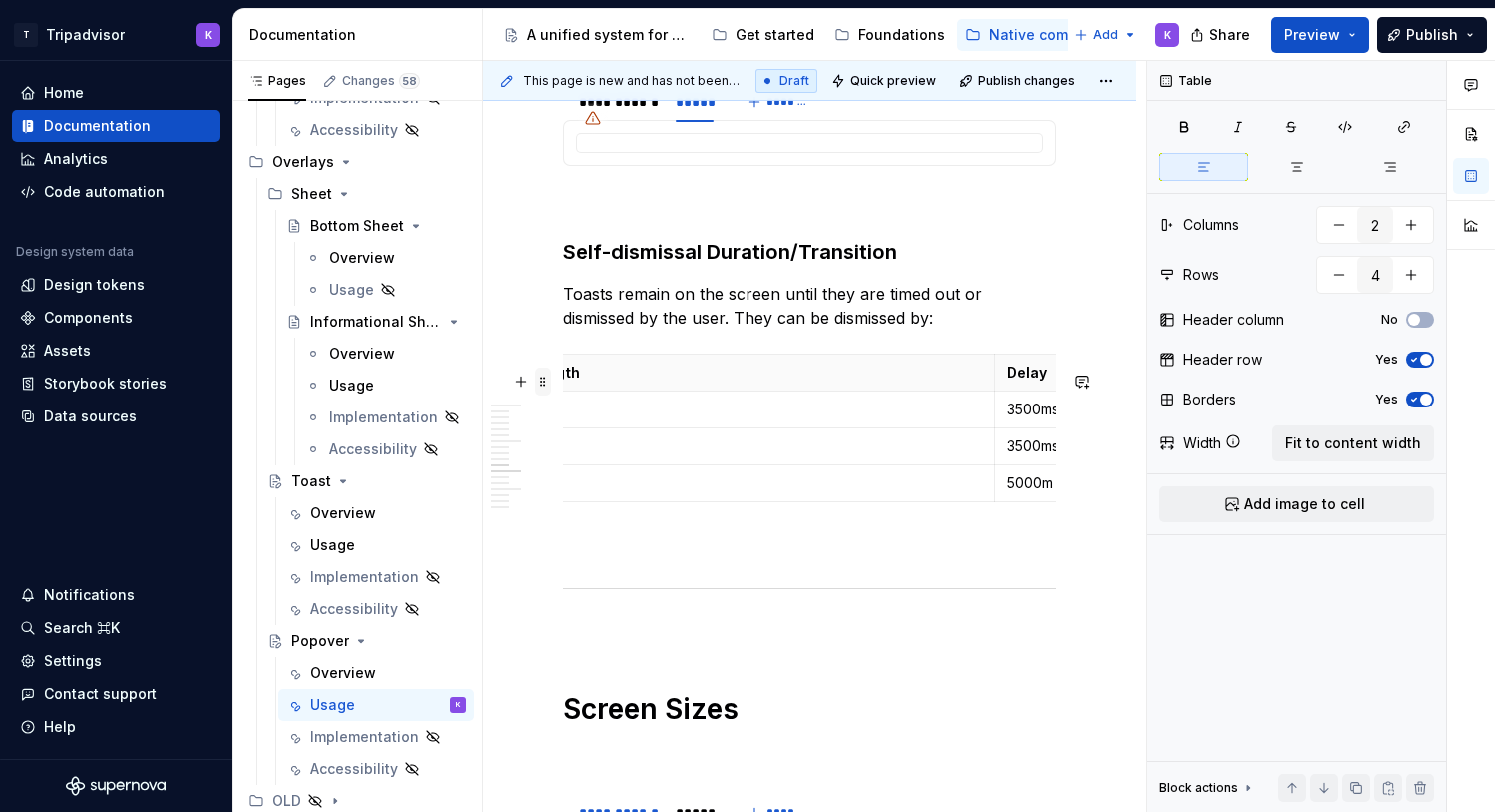 click at bounding box center (543, 382) 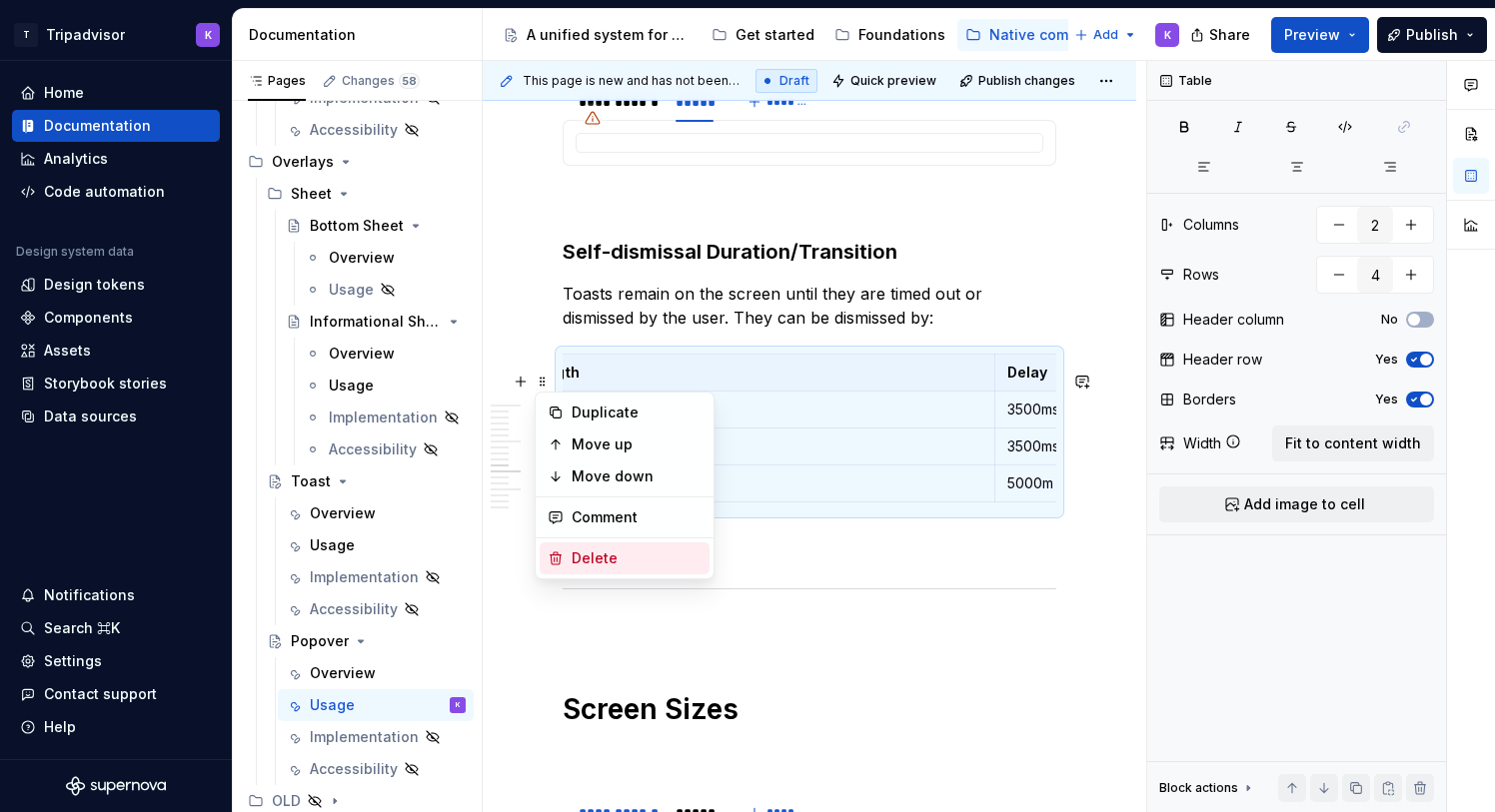 click on "Delete" at bounding box center (637, 558) 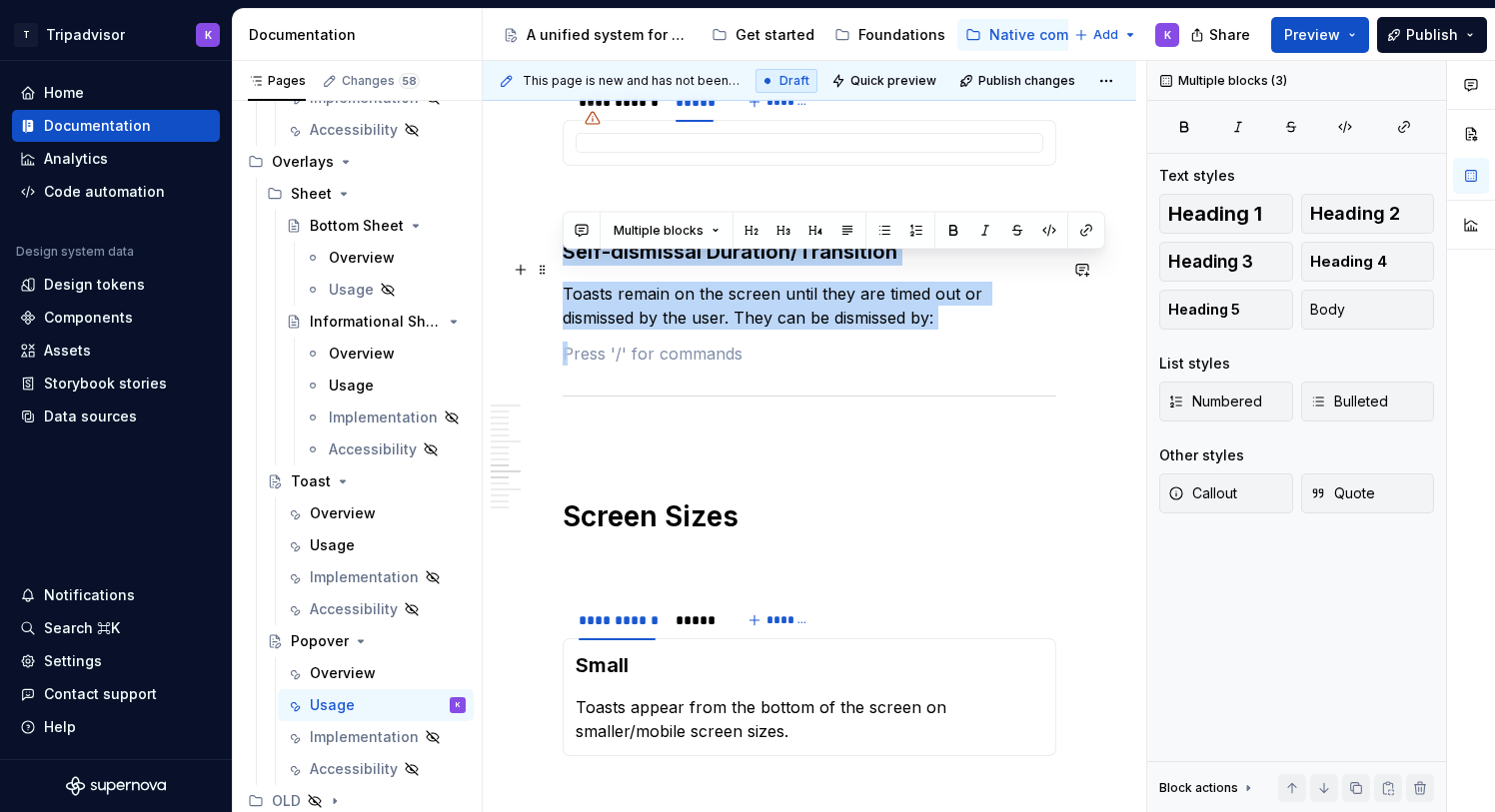 drag, startPoint x: 792, startPoint y: 367, endPoint x: 558, endPoint y: 271, distance: 252.92687 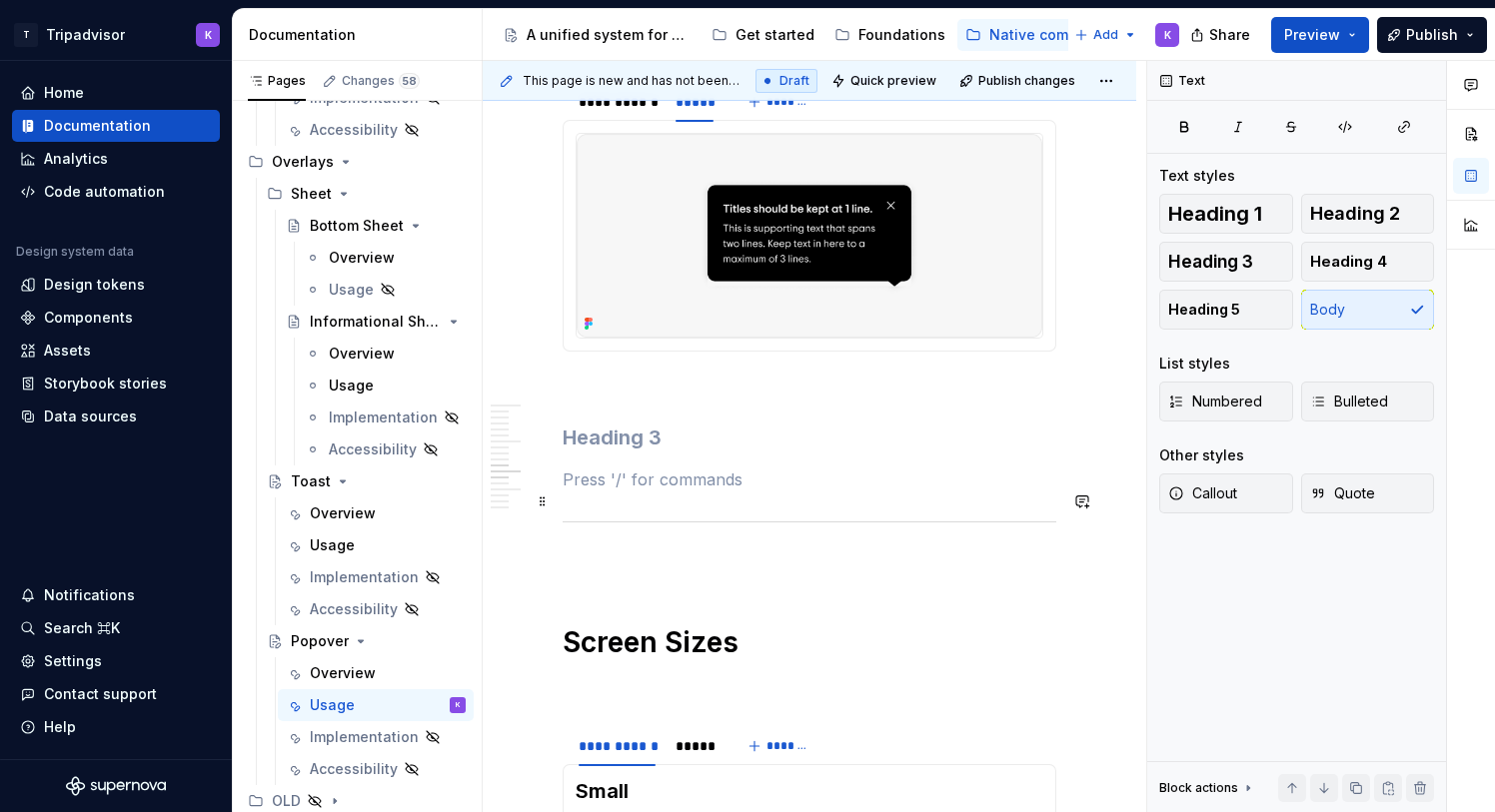 click on "**********" at bounding box center [809, 386] 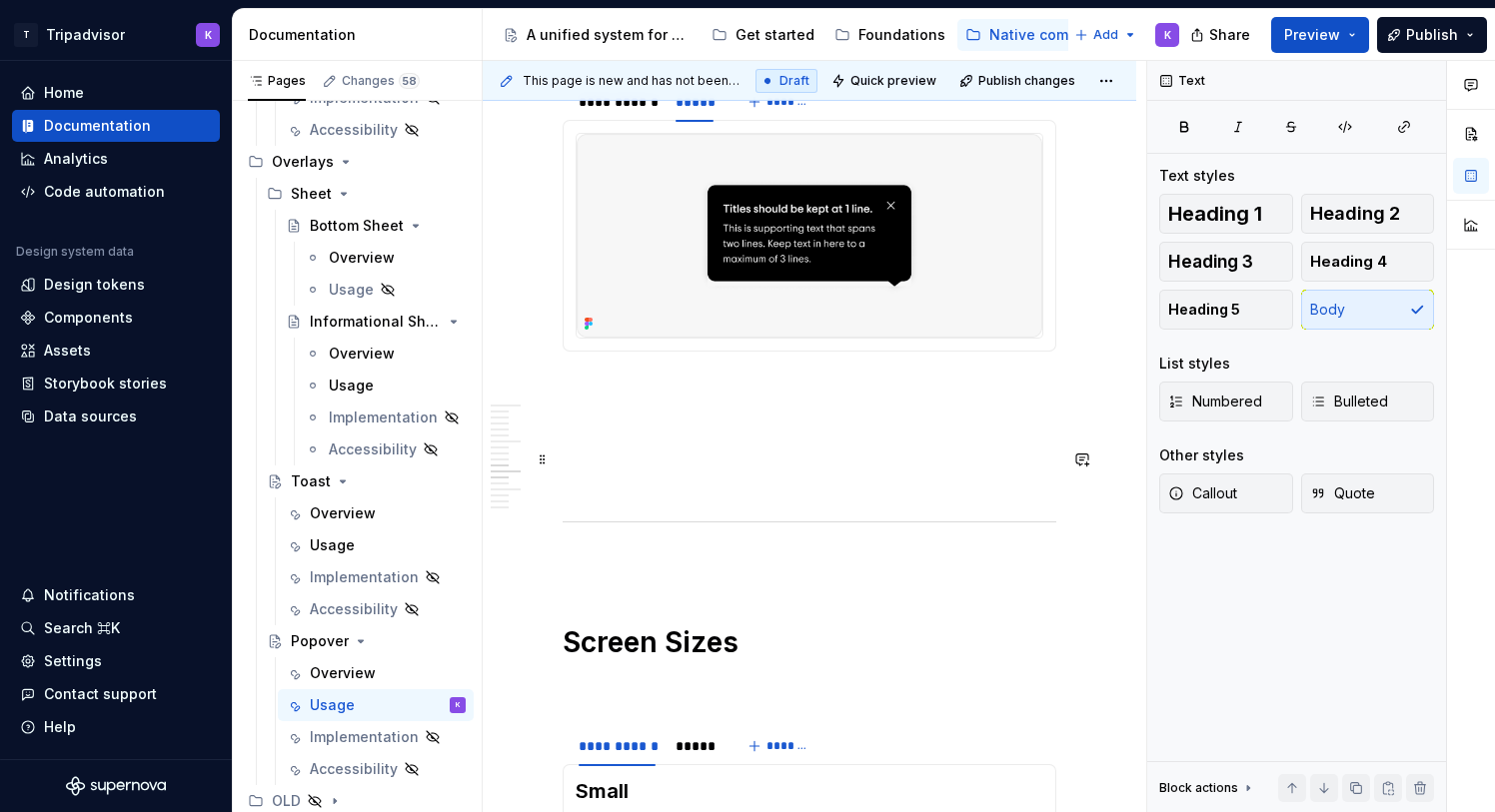 click at bounding box center [543, 459] 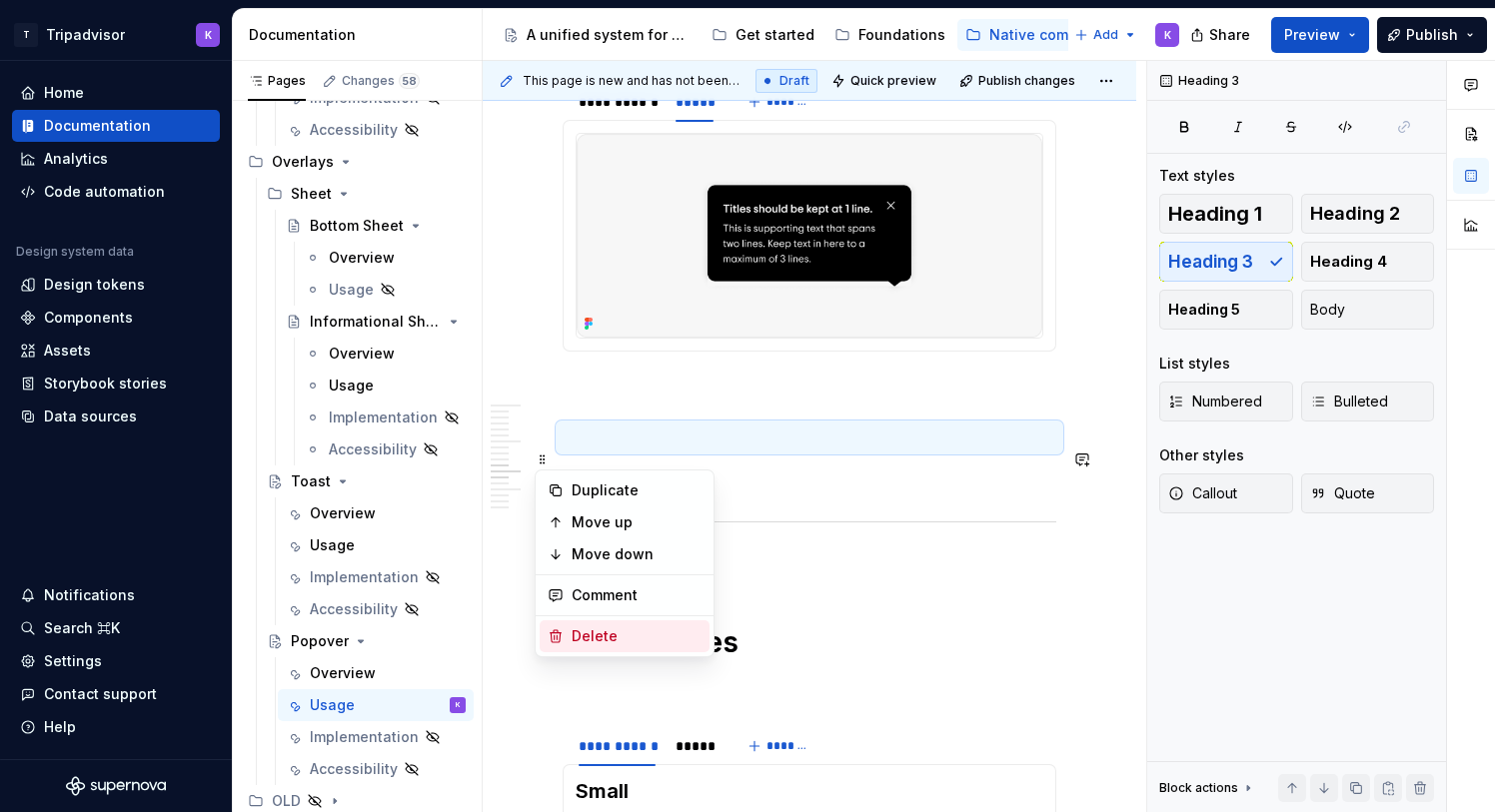 click on "Delete" at bounding box center [637, 636] 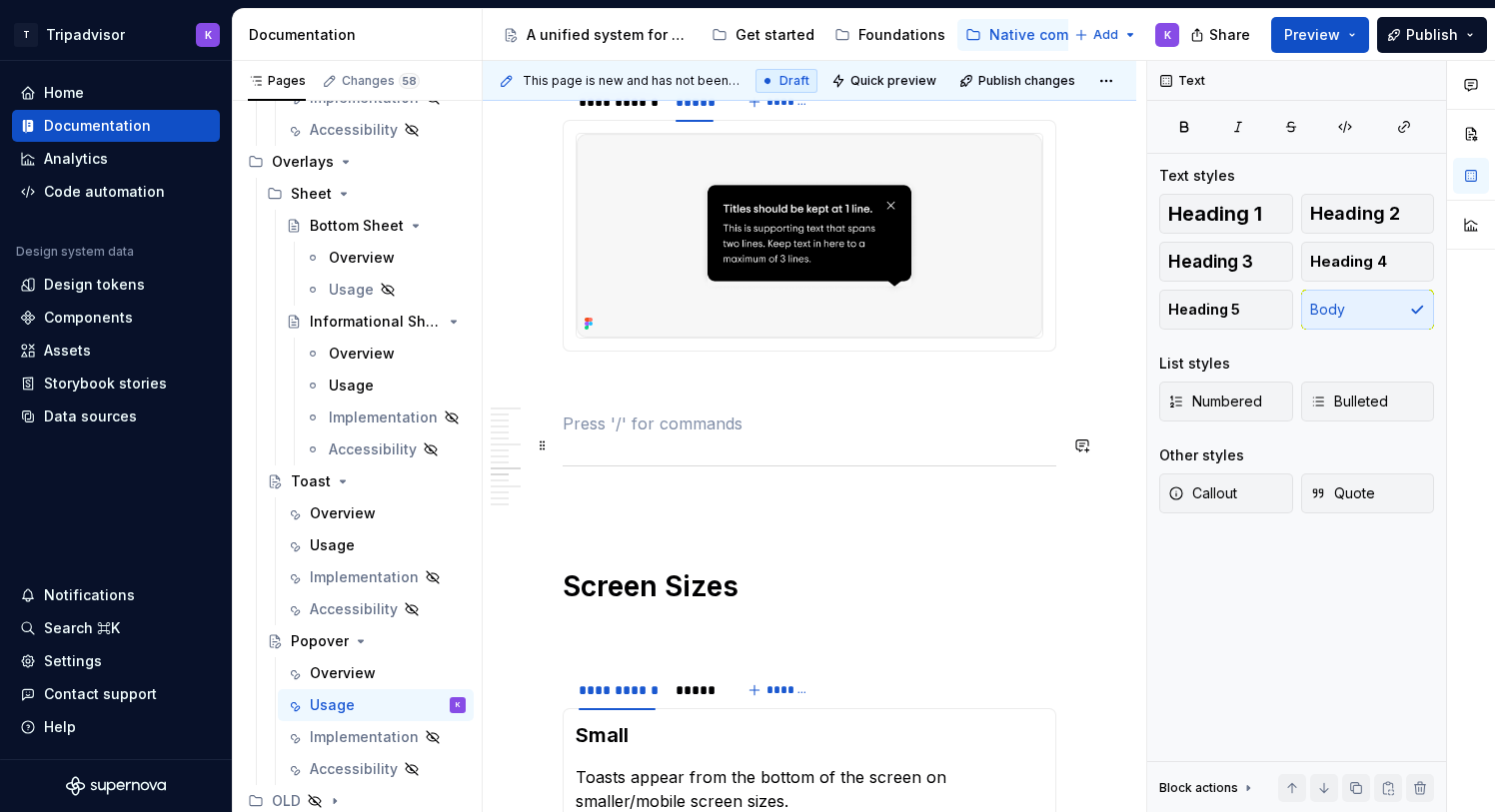 click at bounding box center [809, 423] 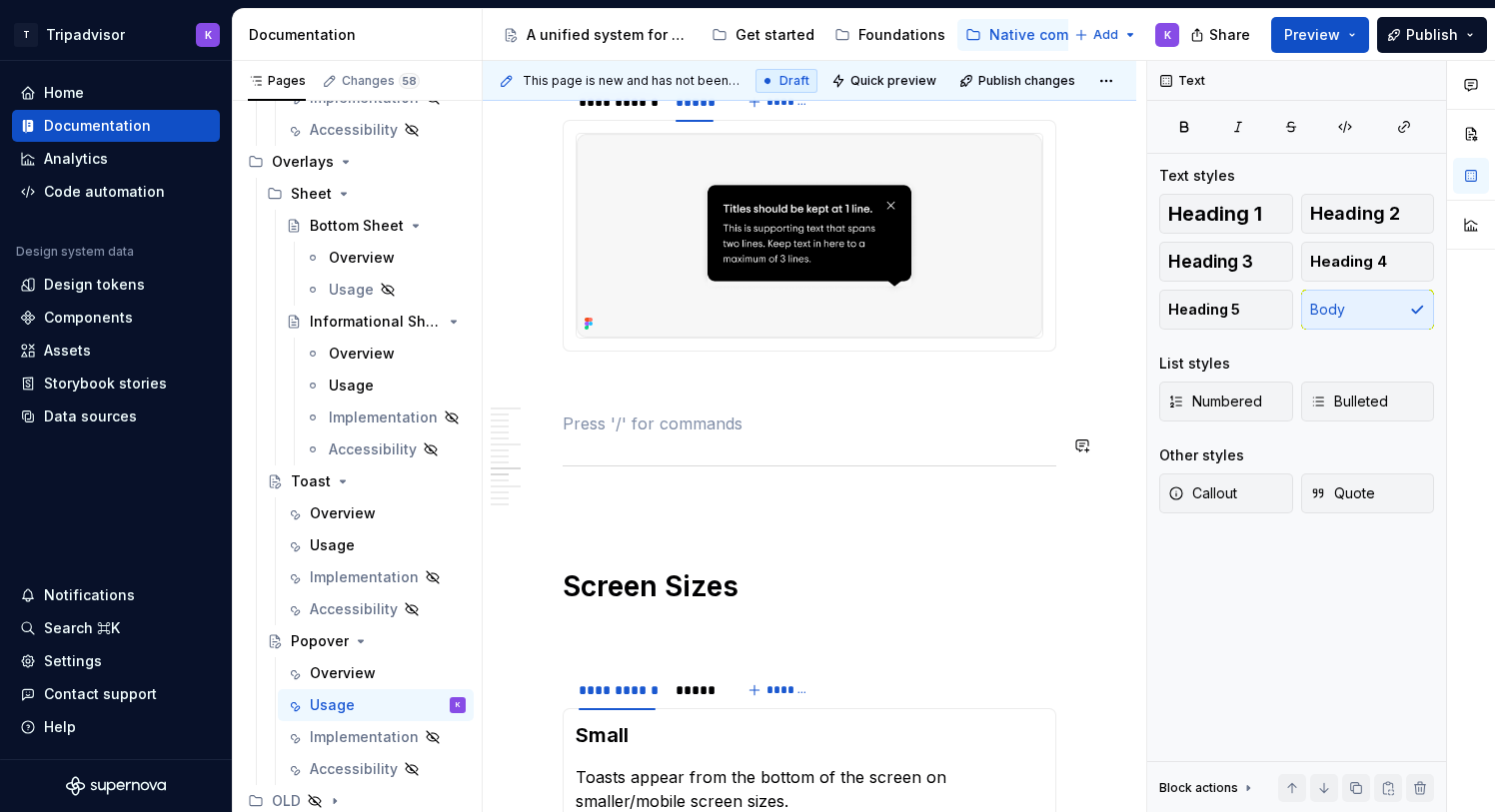 click at bounding box center [809, 388] 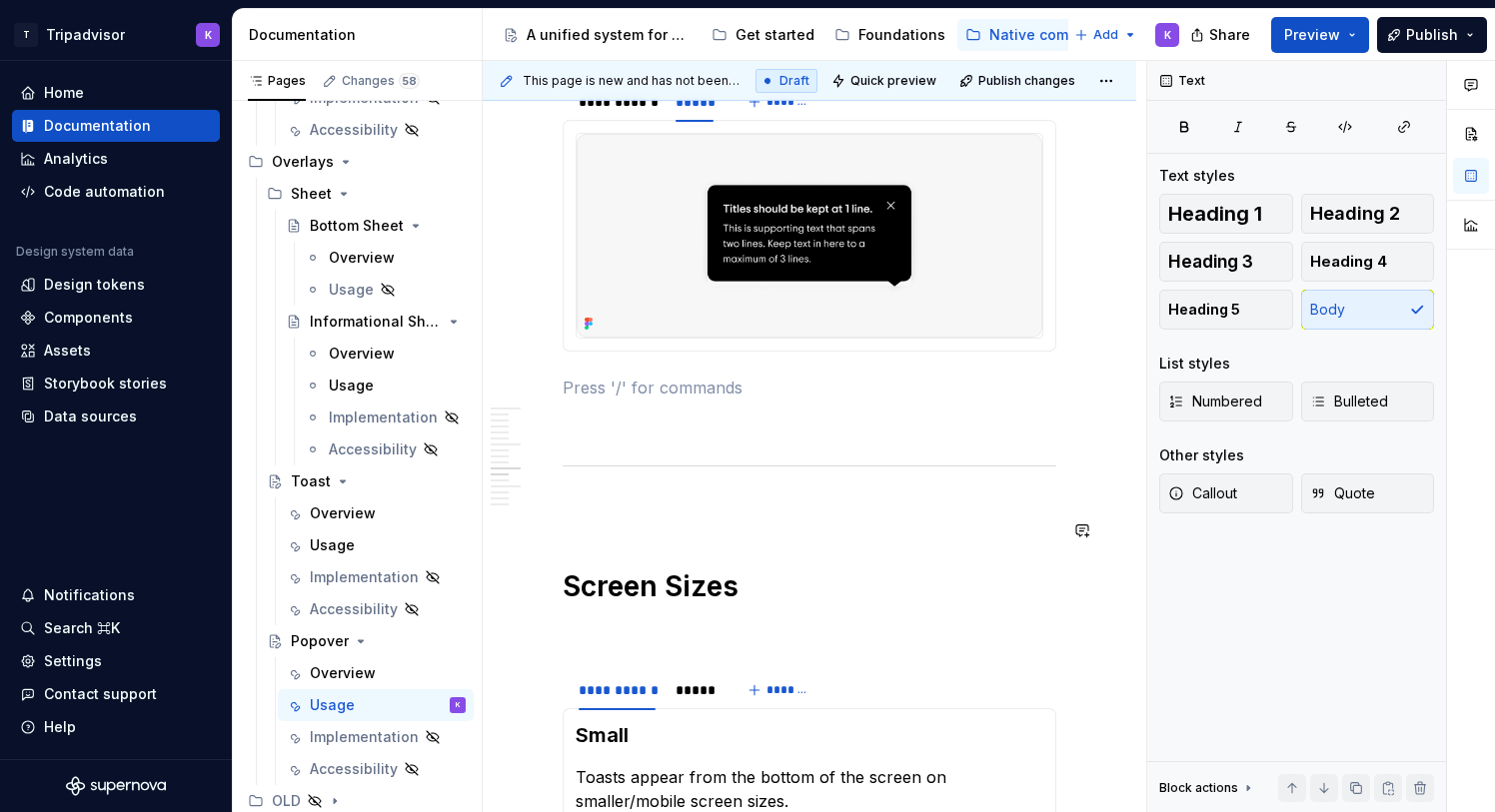 click on "**********" at bounding box center (809, 358) 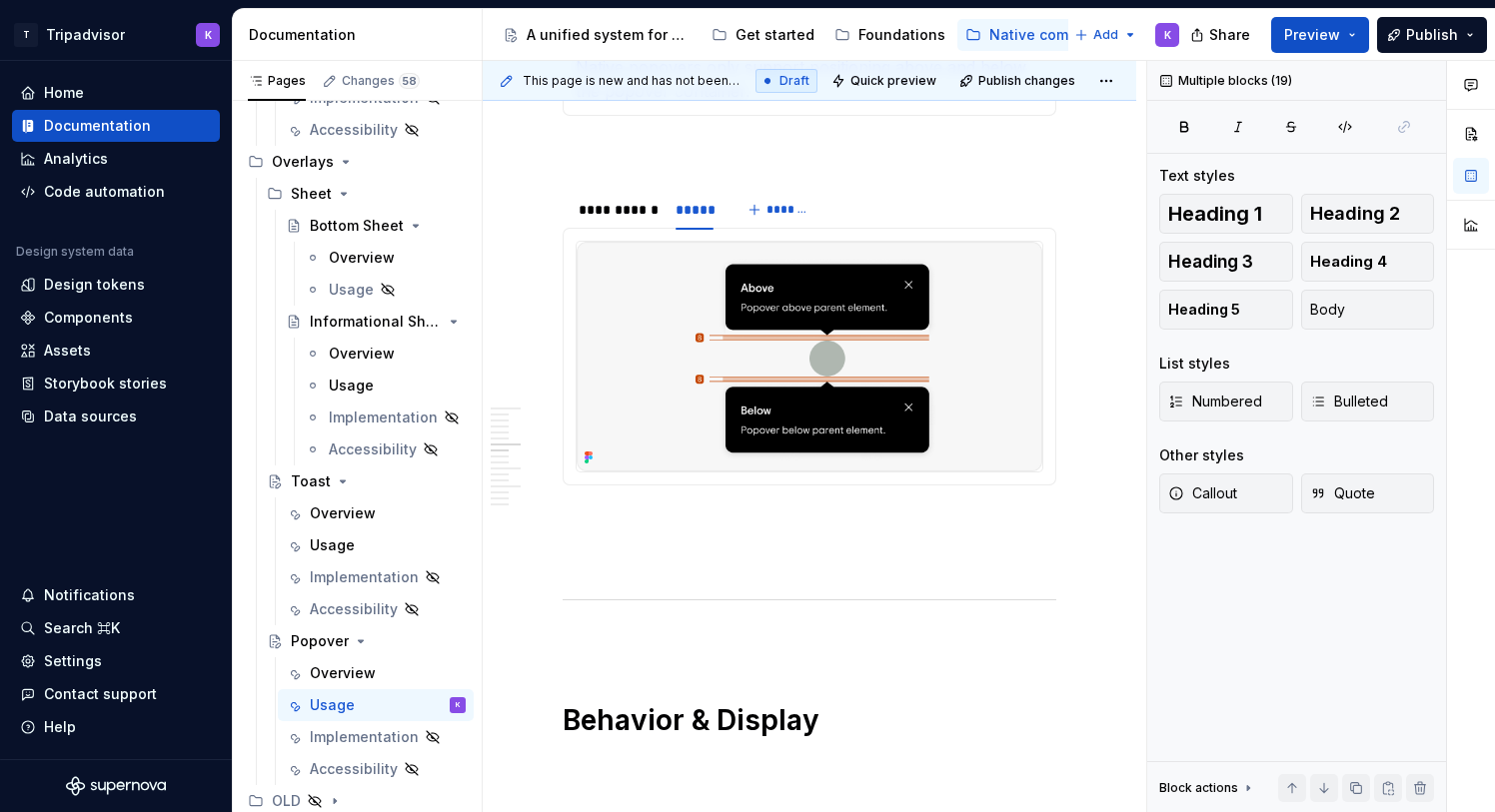 scroll, scrollTop: 5749, scrollLeft: 0, axis: vertical 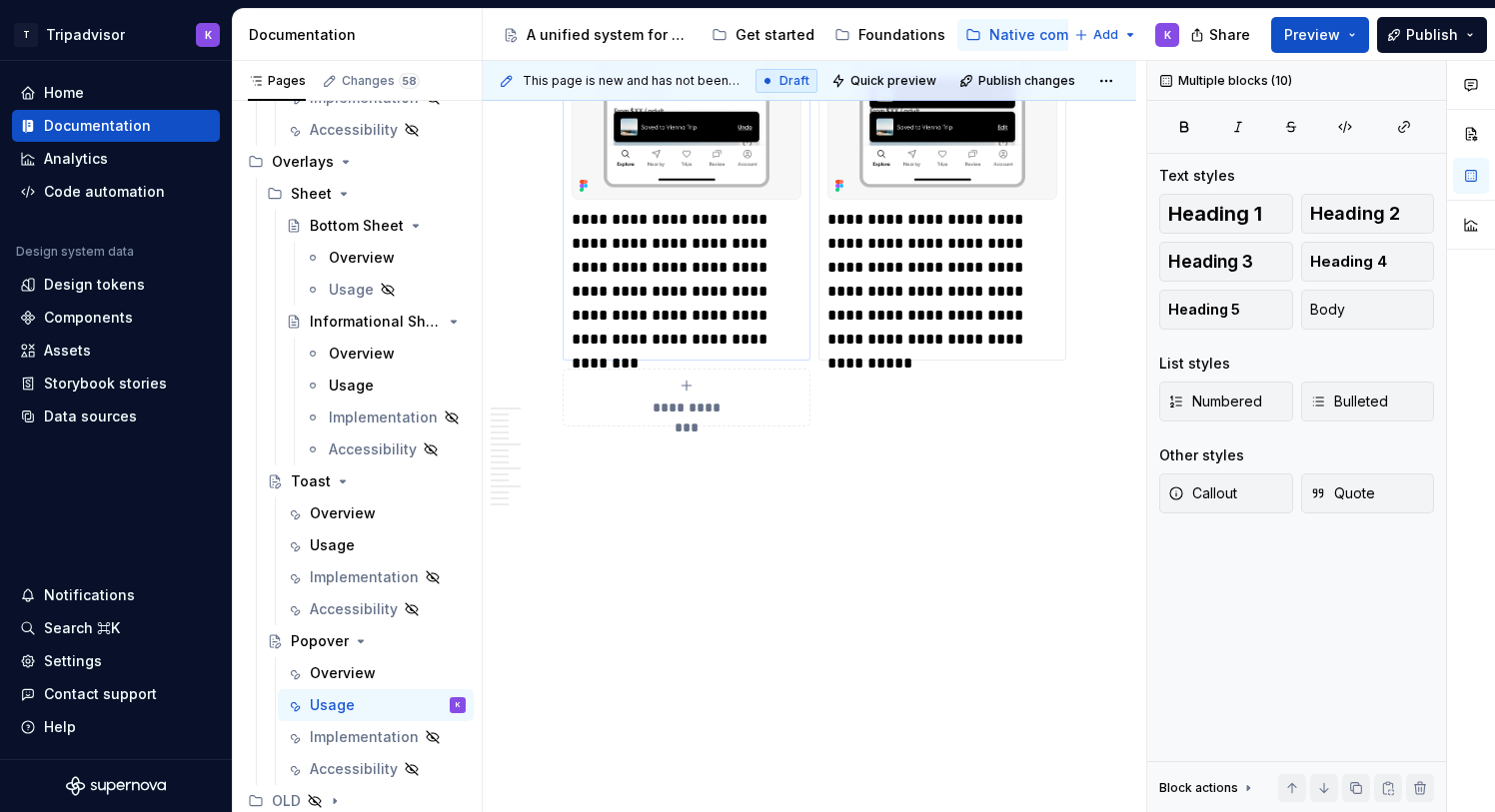 drag, startPoint x: 600, startPoint y: 338, endPoint x: 585, endPoint y: 337, distance: 15.033296 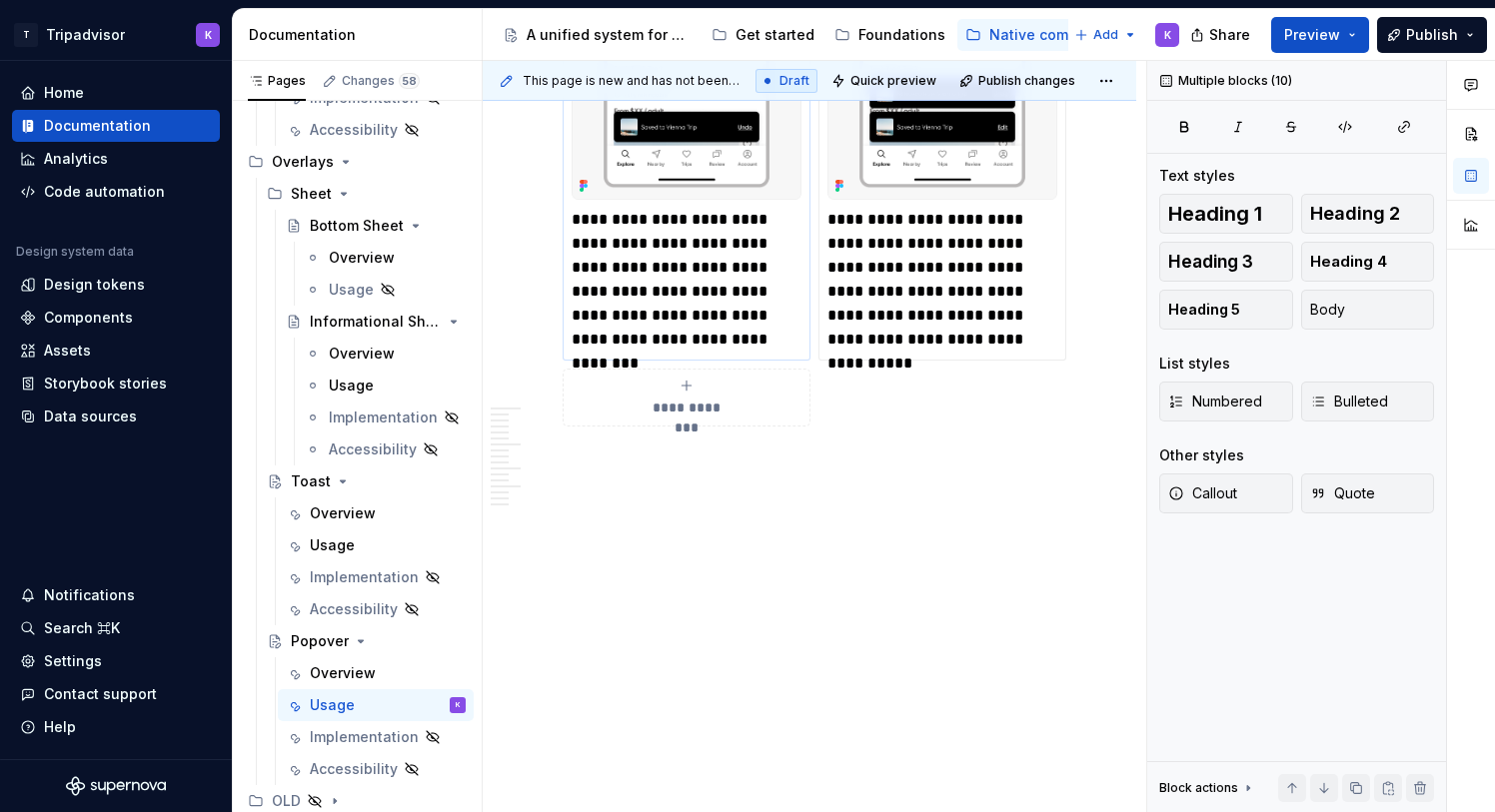 click on "**********" at bounding box center [809, -2343] 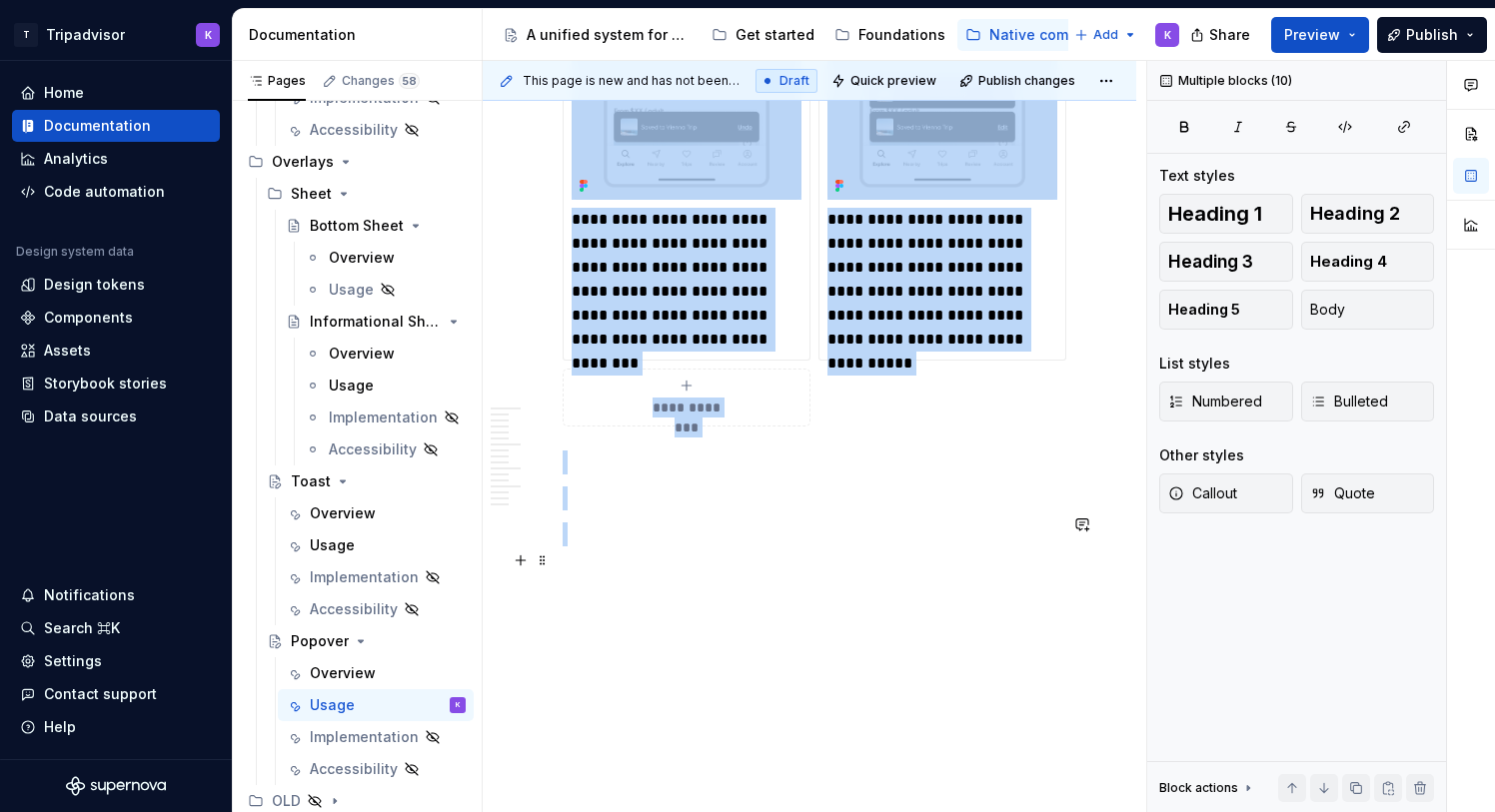 click on "**********" at bounding box center [809, -2331] 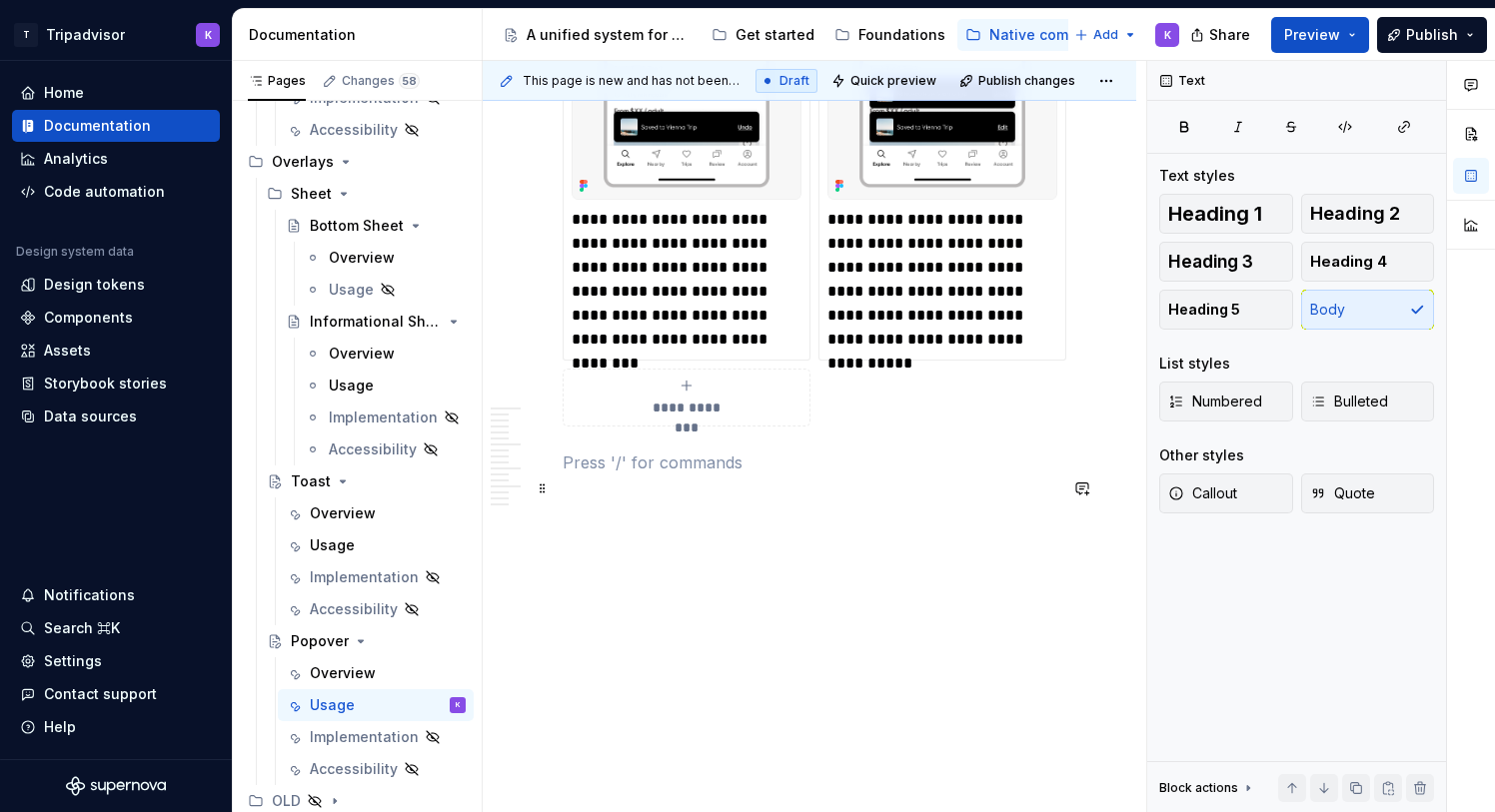 click at bounding box center [809, 462] 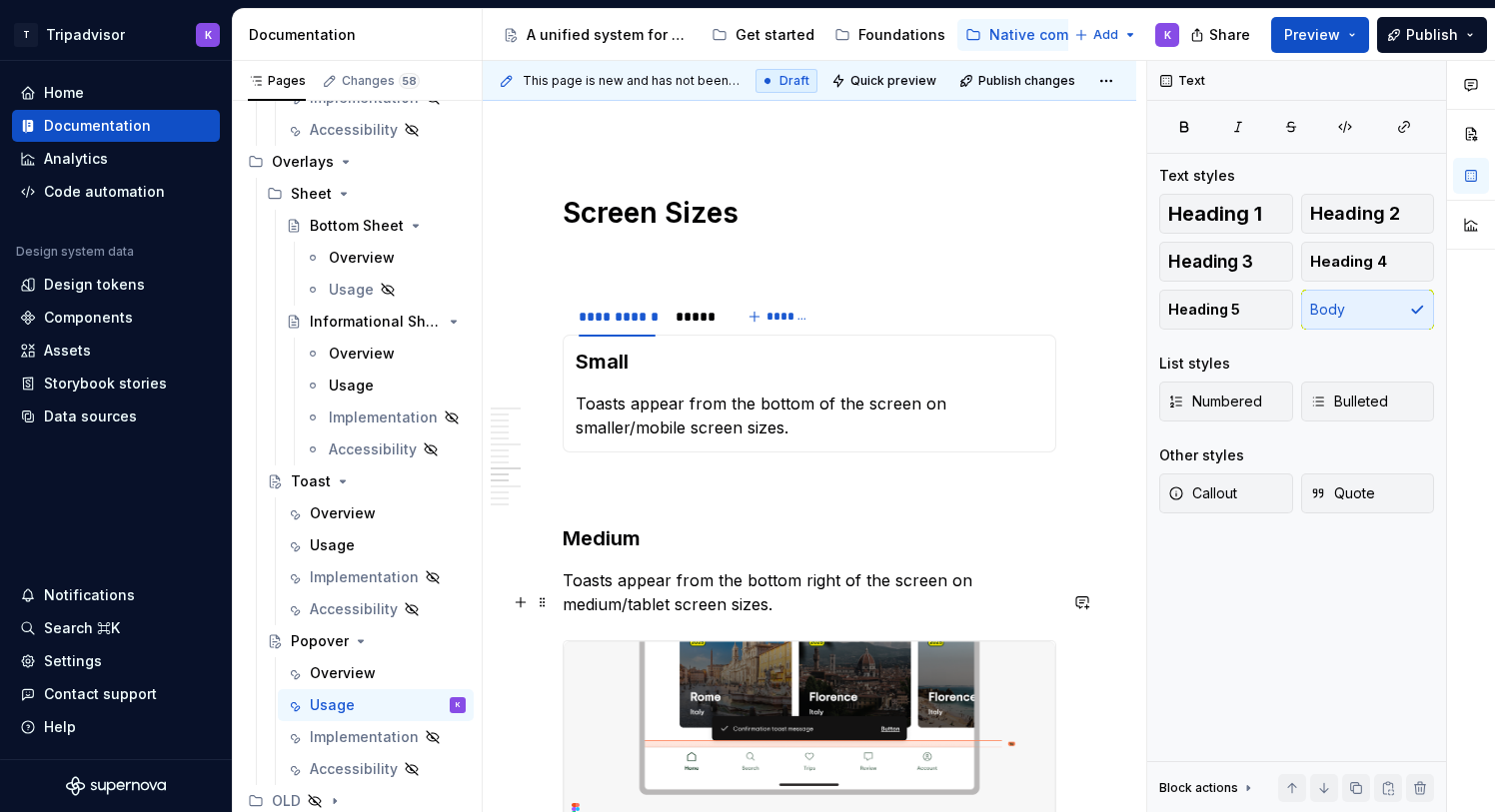 scroll, scrollTop: 3345, scrollLeft: 0, axis: vertical 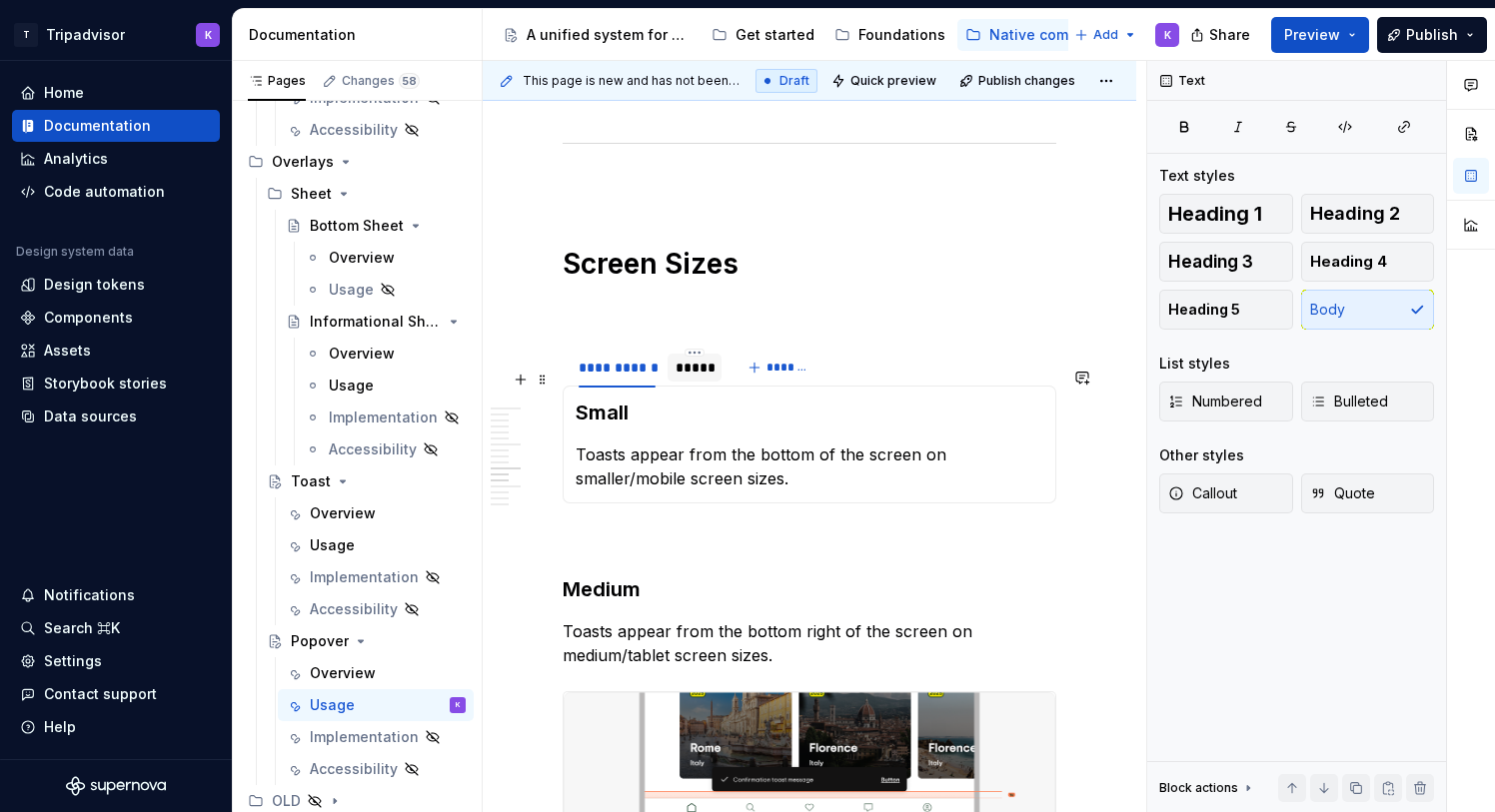 click on "*****" at bounding box center (695, 368) 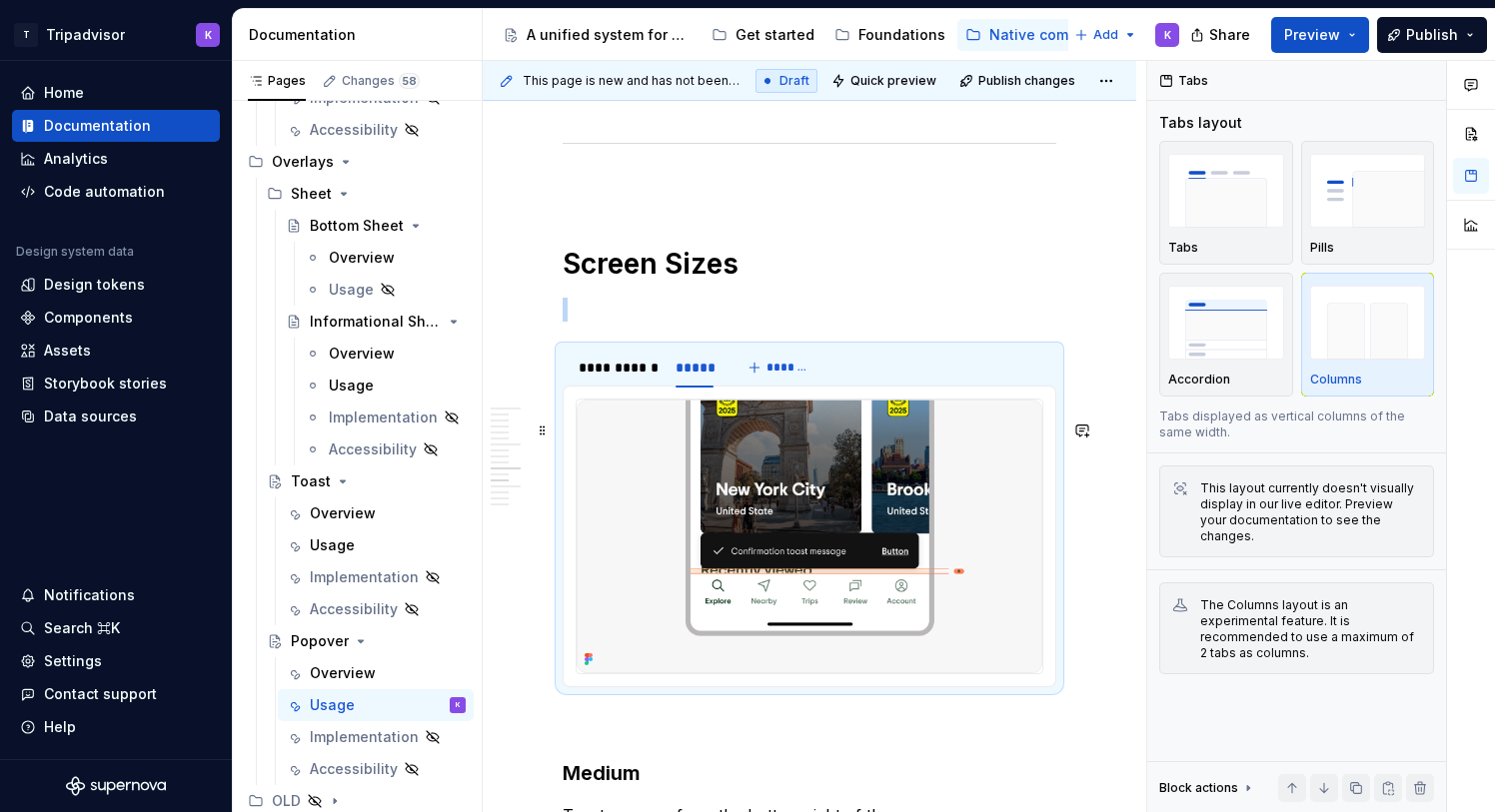 click at bounding box center (809, 536) 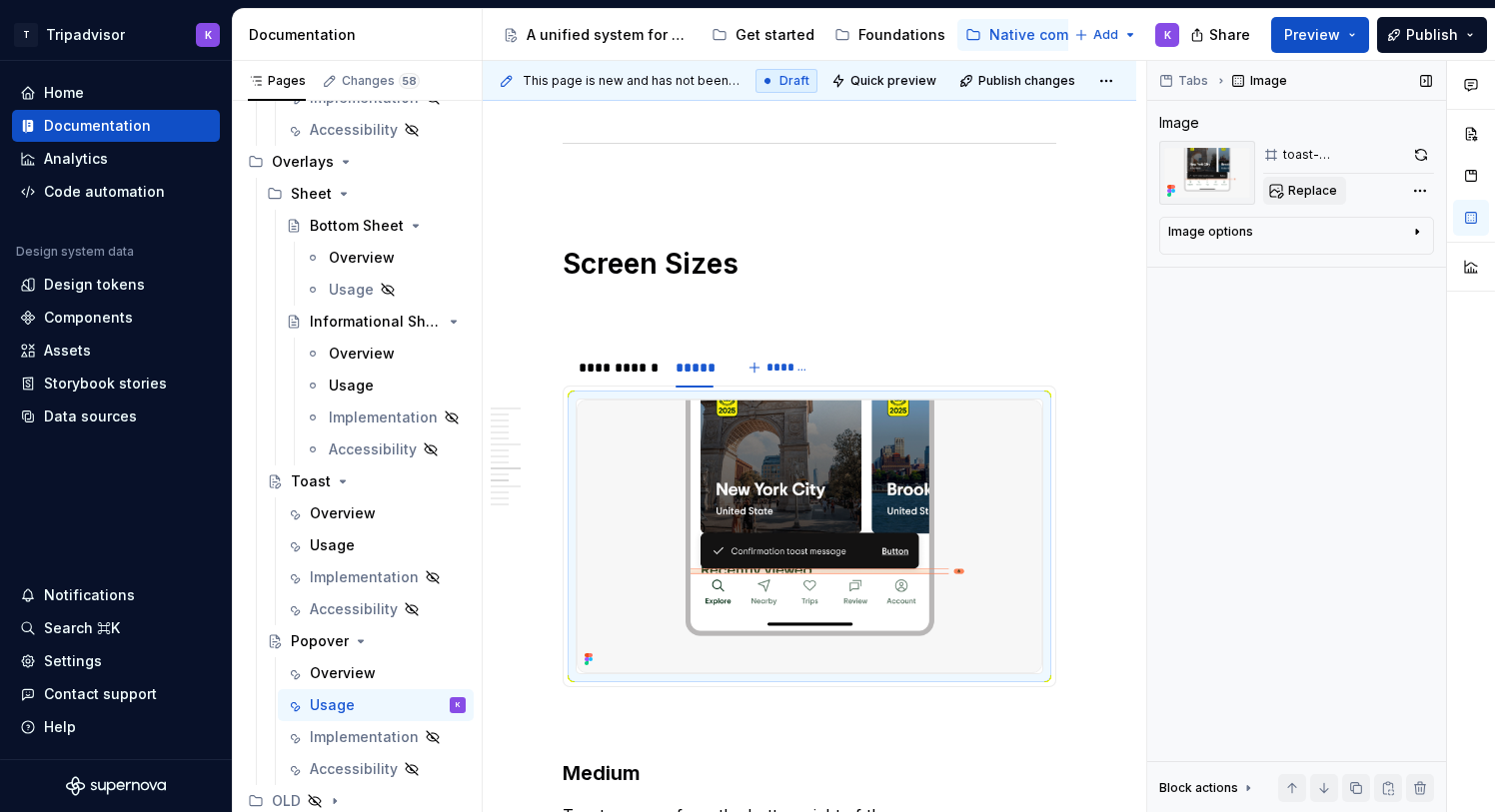click on "Replace" at bounding box center (1312, 191) 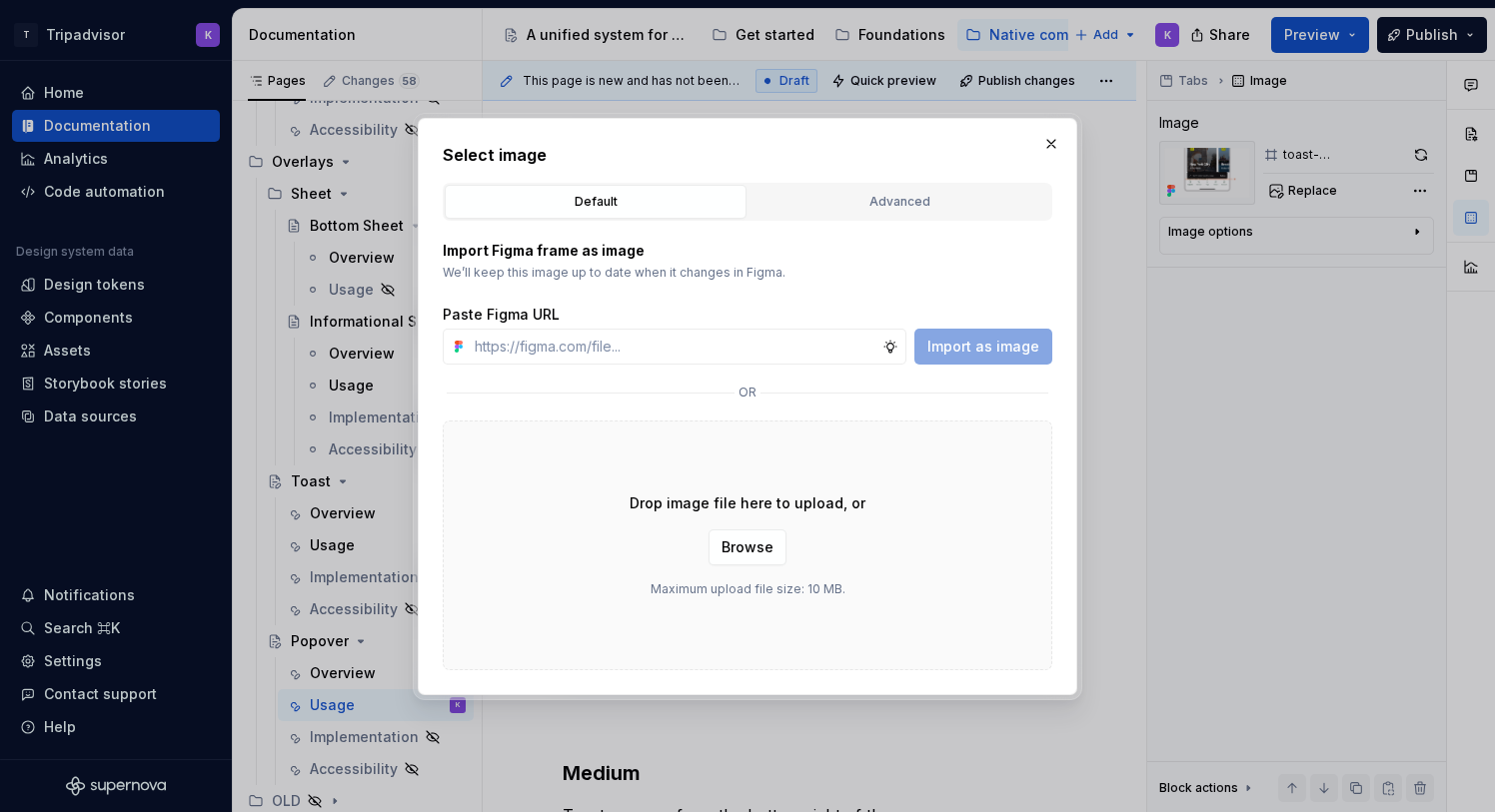 type on "*" 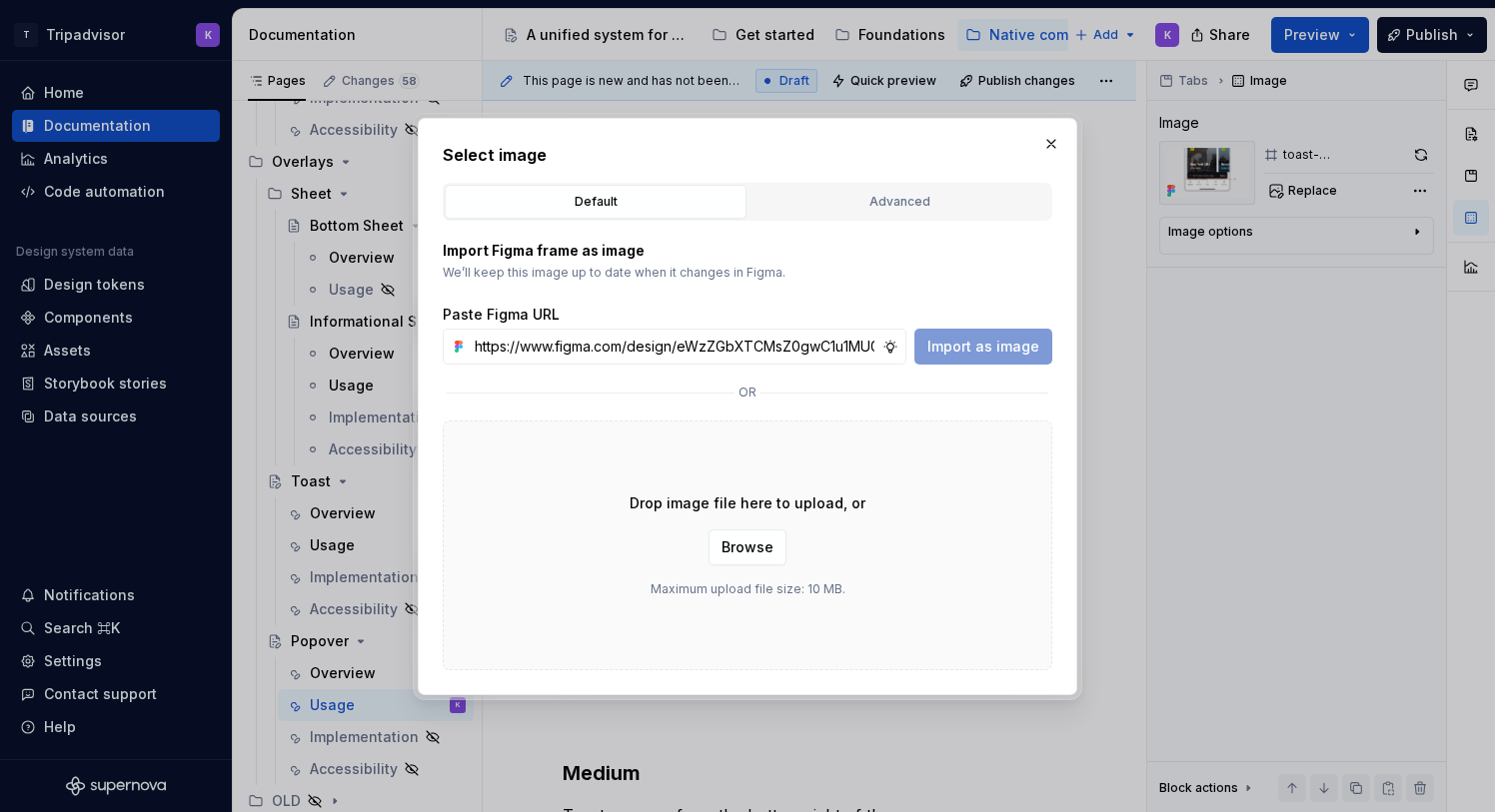type on "*" 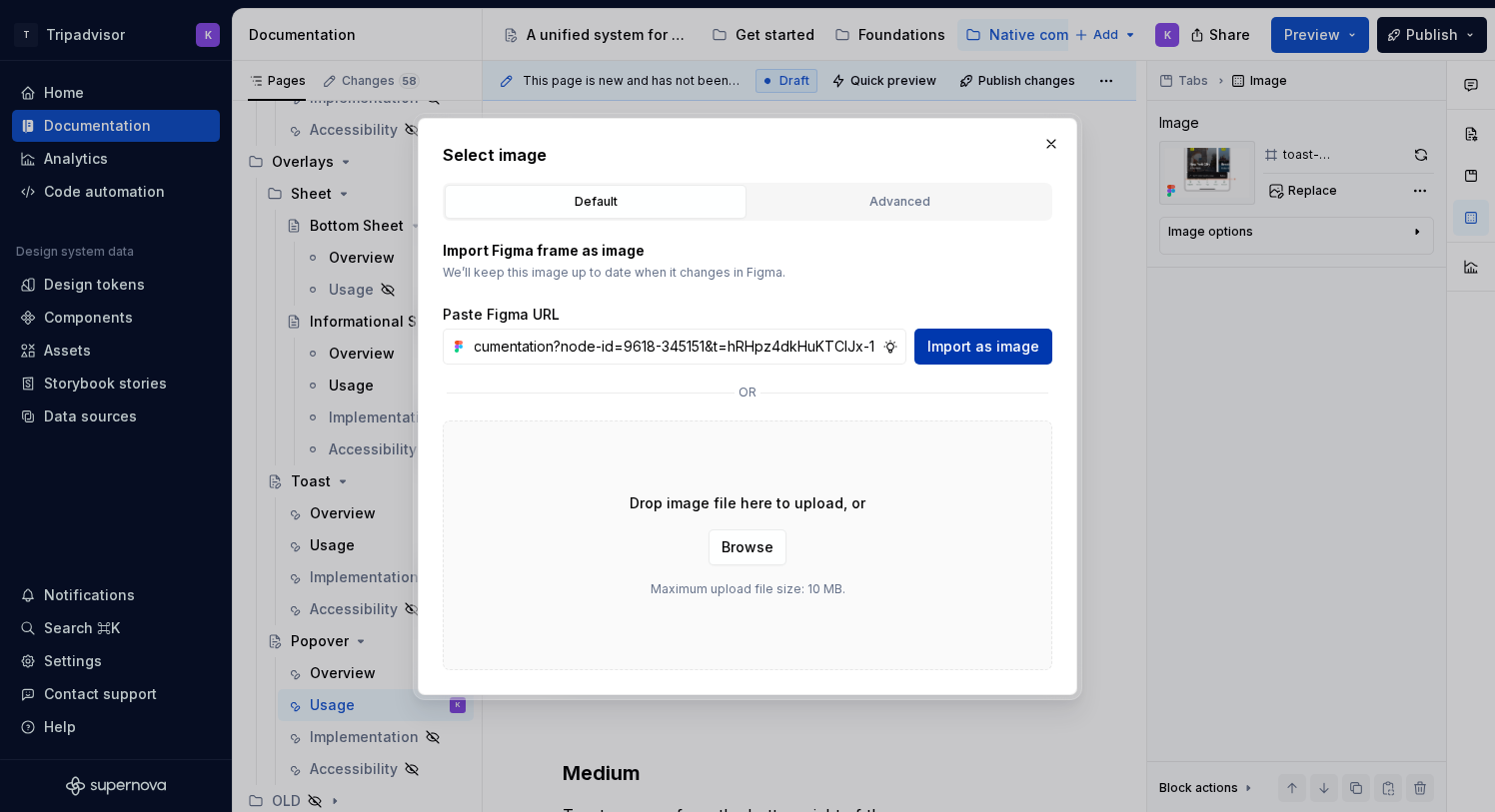 type on "https://www.figma.com/design/eWzZGbXTCMsZ0gwC1u1MU0/Altas-Native-Documentation?node-id=9618-345151&t=hRHpz4dkHuKTCIJx-1" 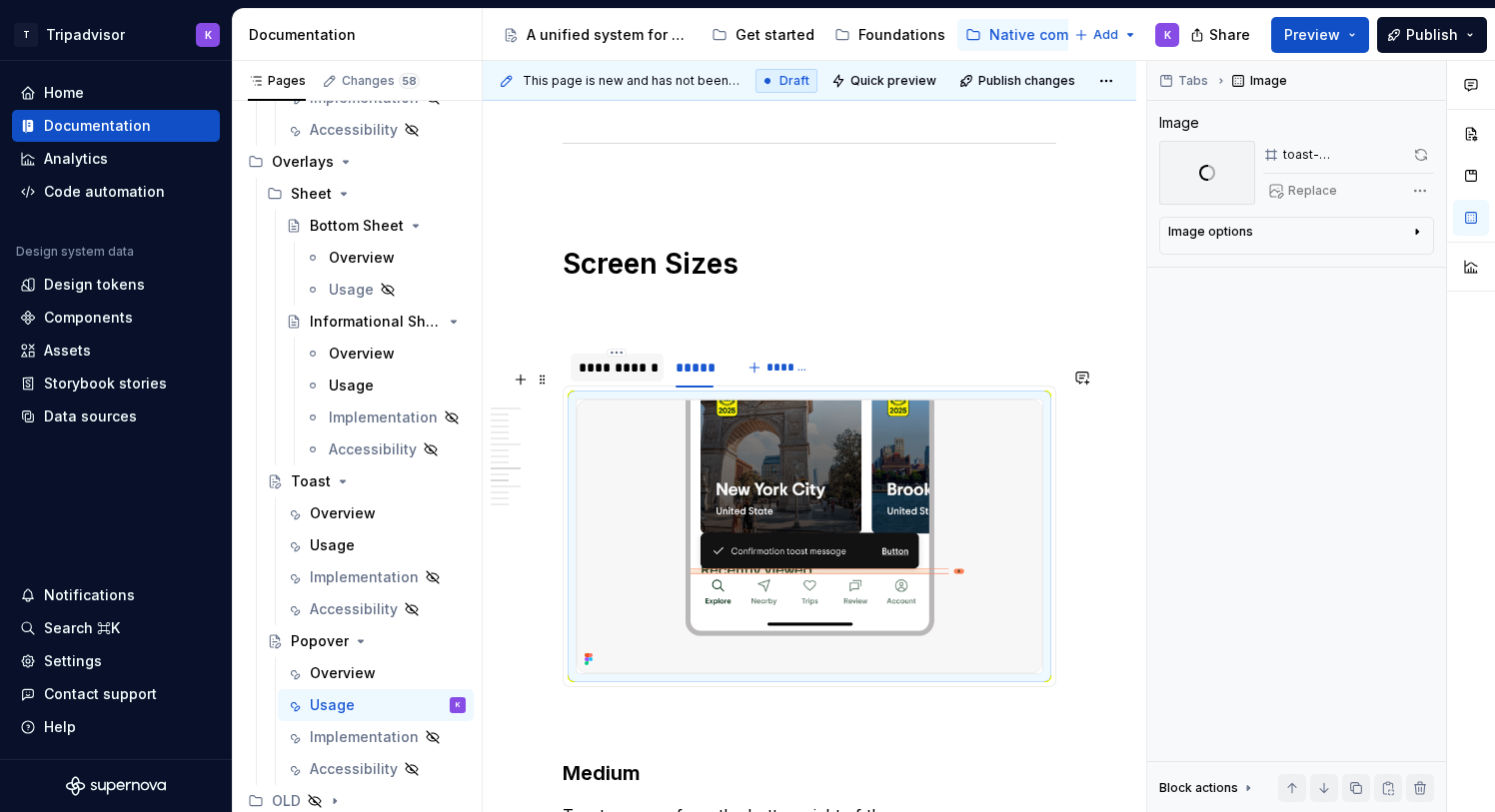 click on "**********" at bounding box center (617, 368) 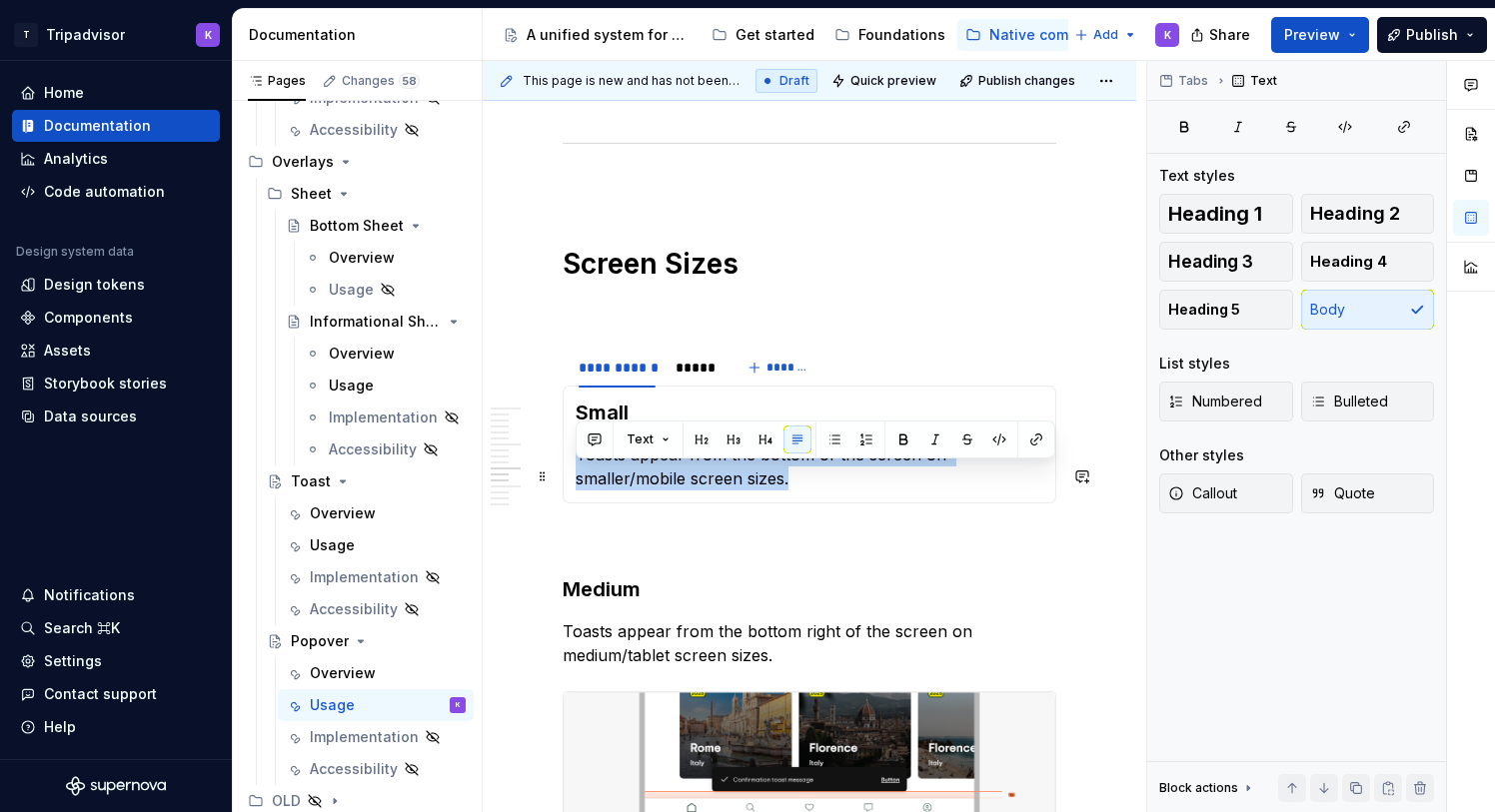 drag, startPoint x: 698, startPoint y: 502, endPoint x: 576, endPoint y: 478, distance: 124.33825 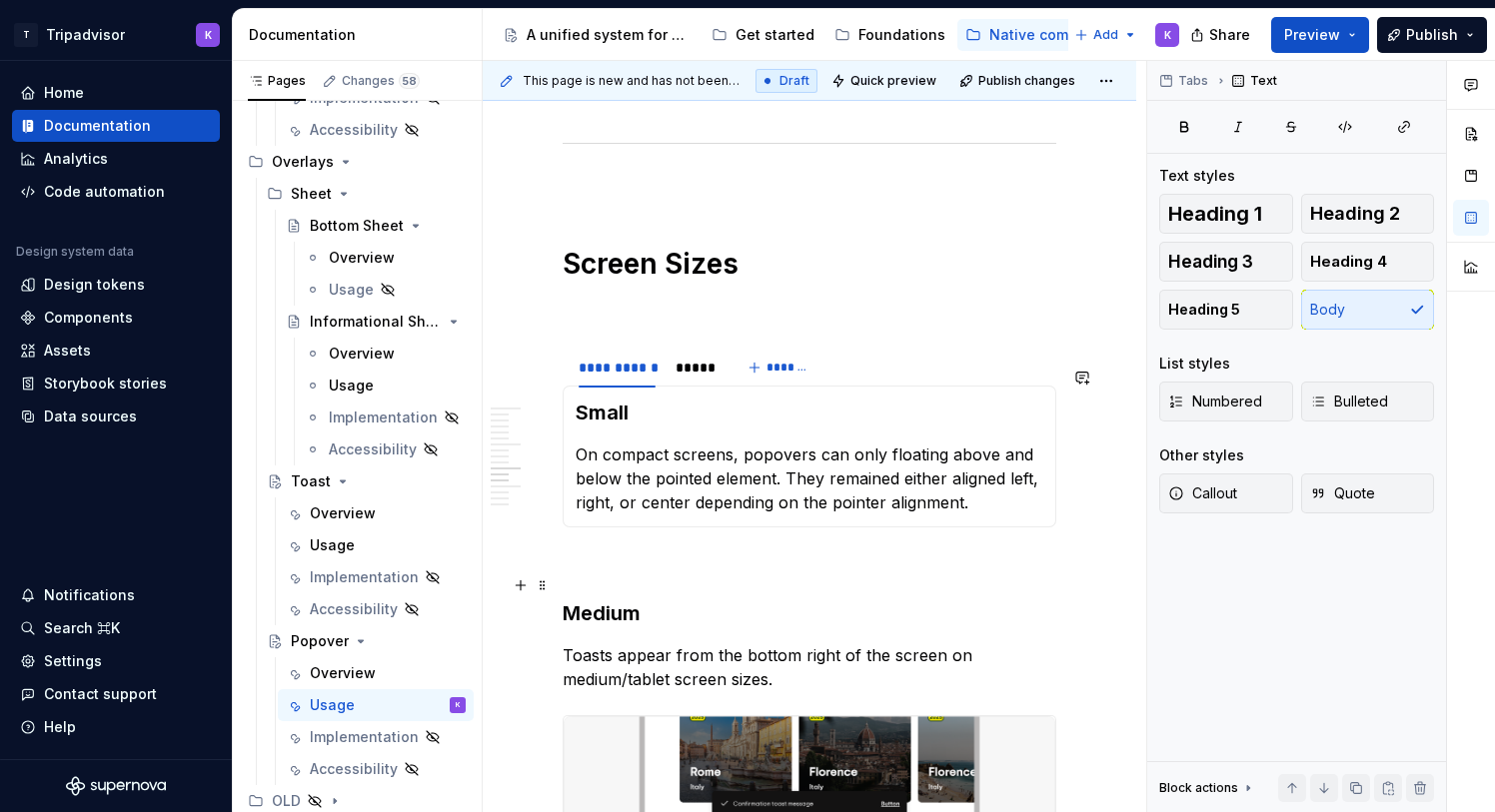 scroll, scrollTop: 3522, scrollLeft: 0, axis: vertical 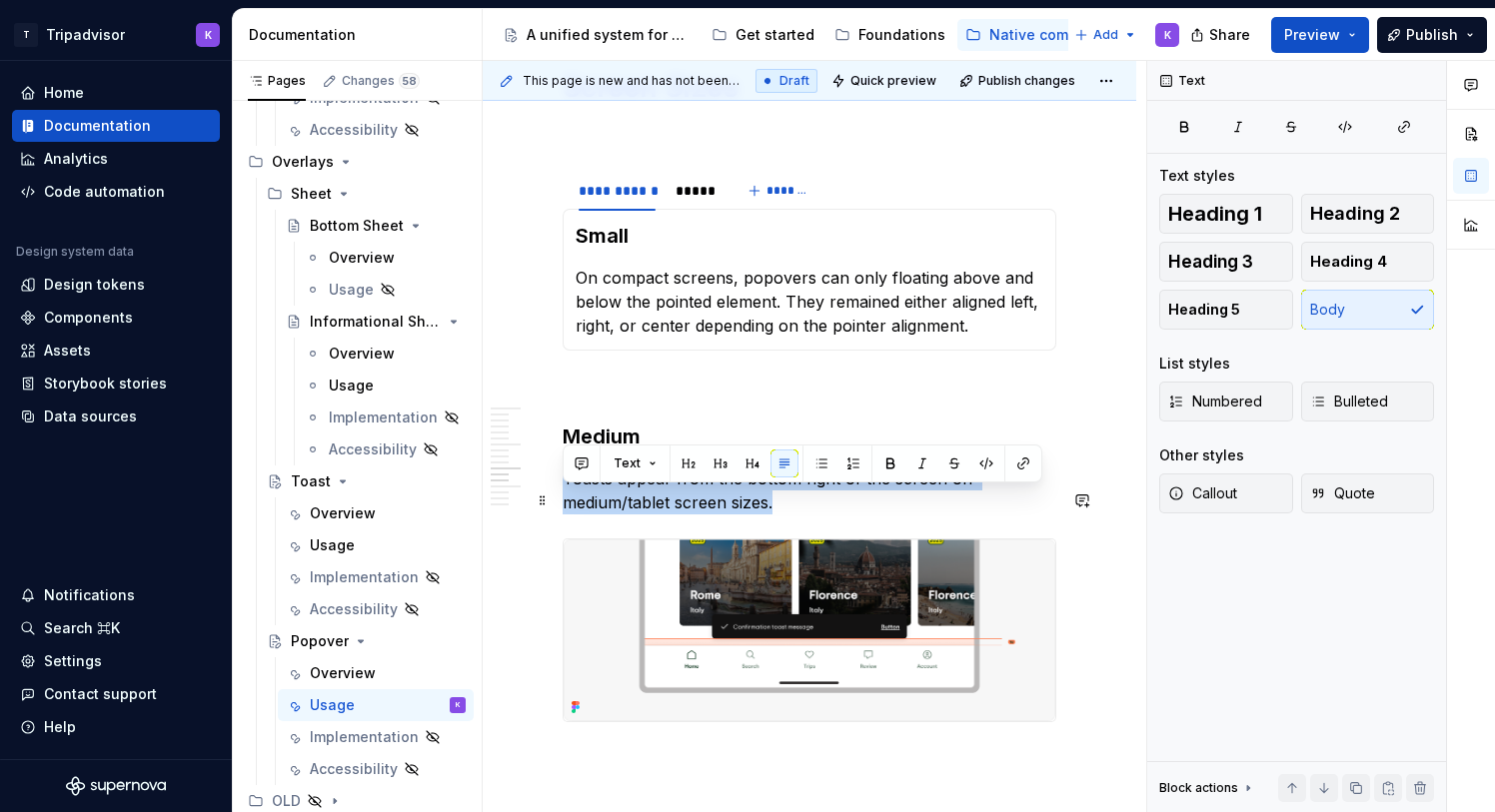 drag, startPoint x: 785, startPoint y: 525, endPoint x: 555, endPoint y: 504, distance: 230.95671 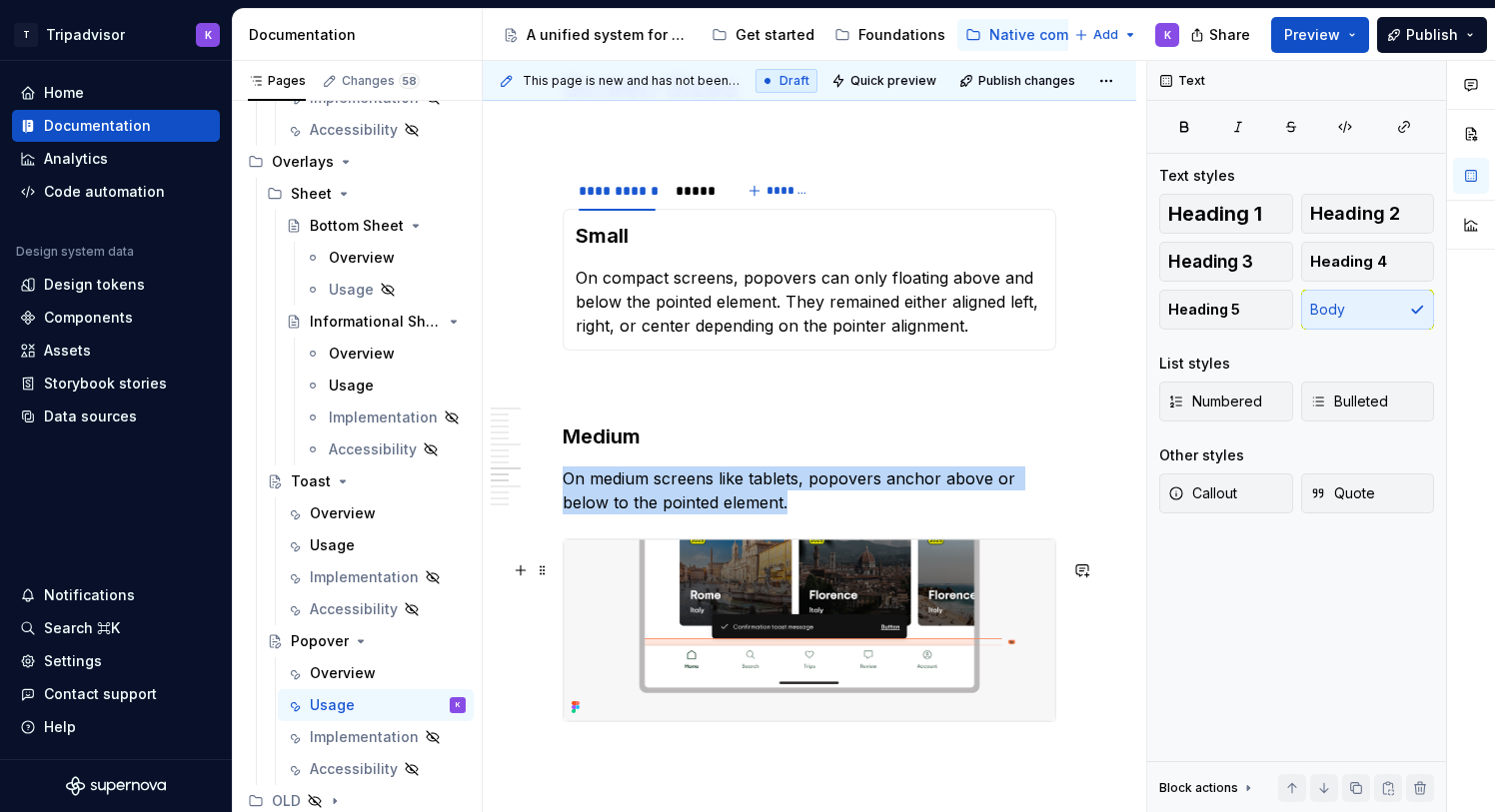 click at bounding box center (809, 630) 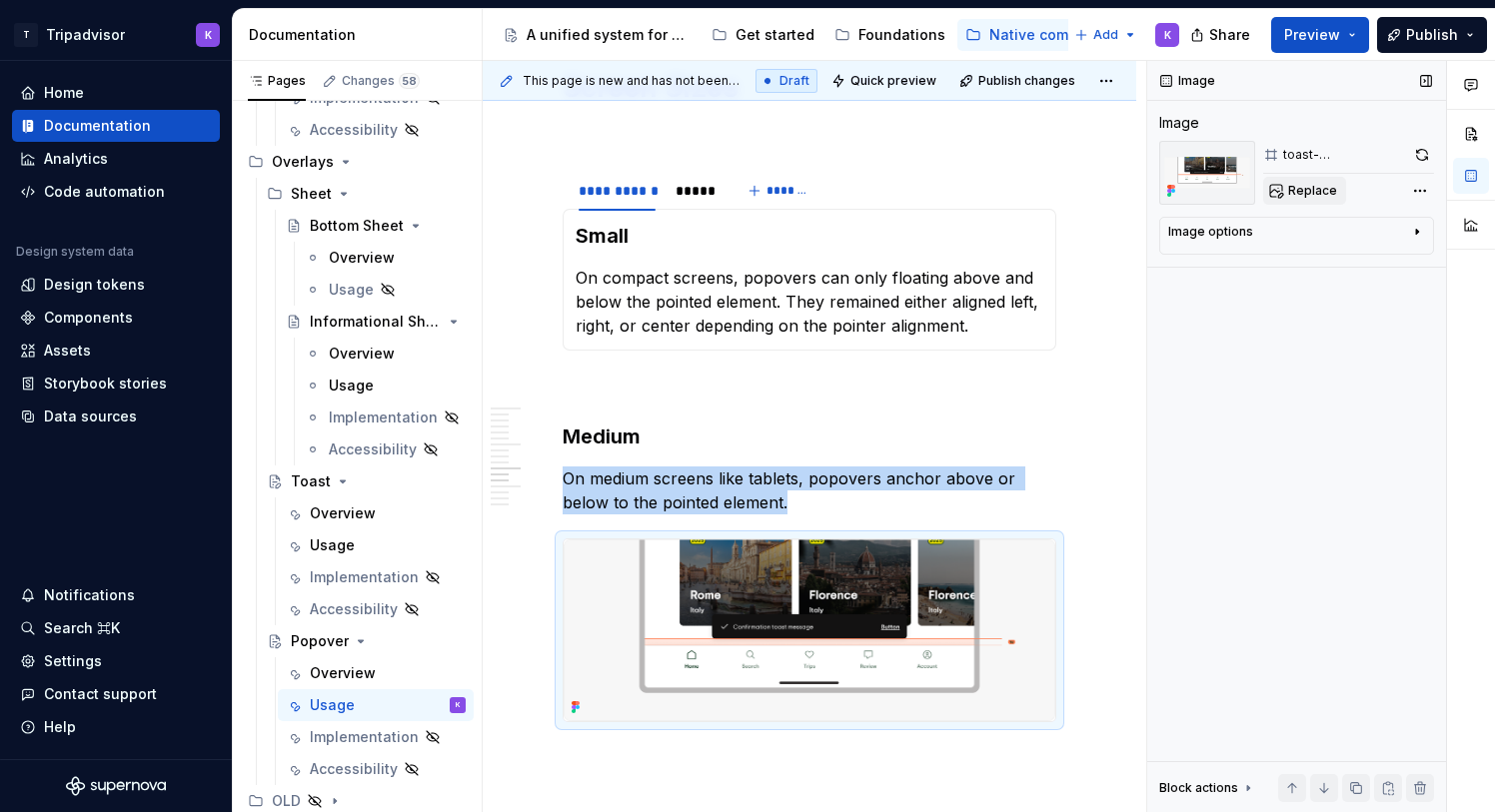 click on "Replace" at bounding box center [1312, 191] 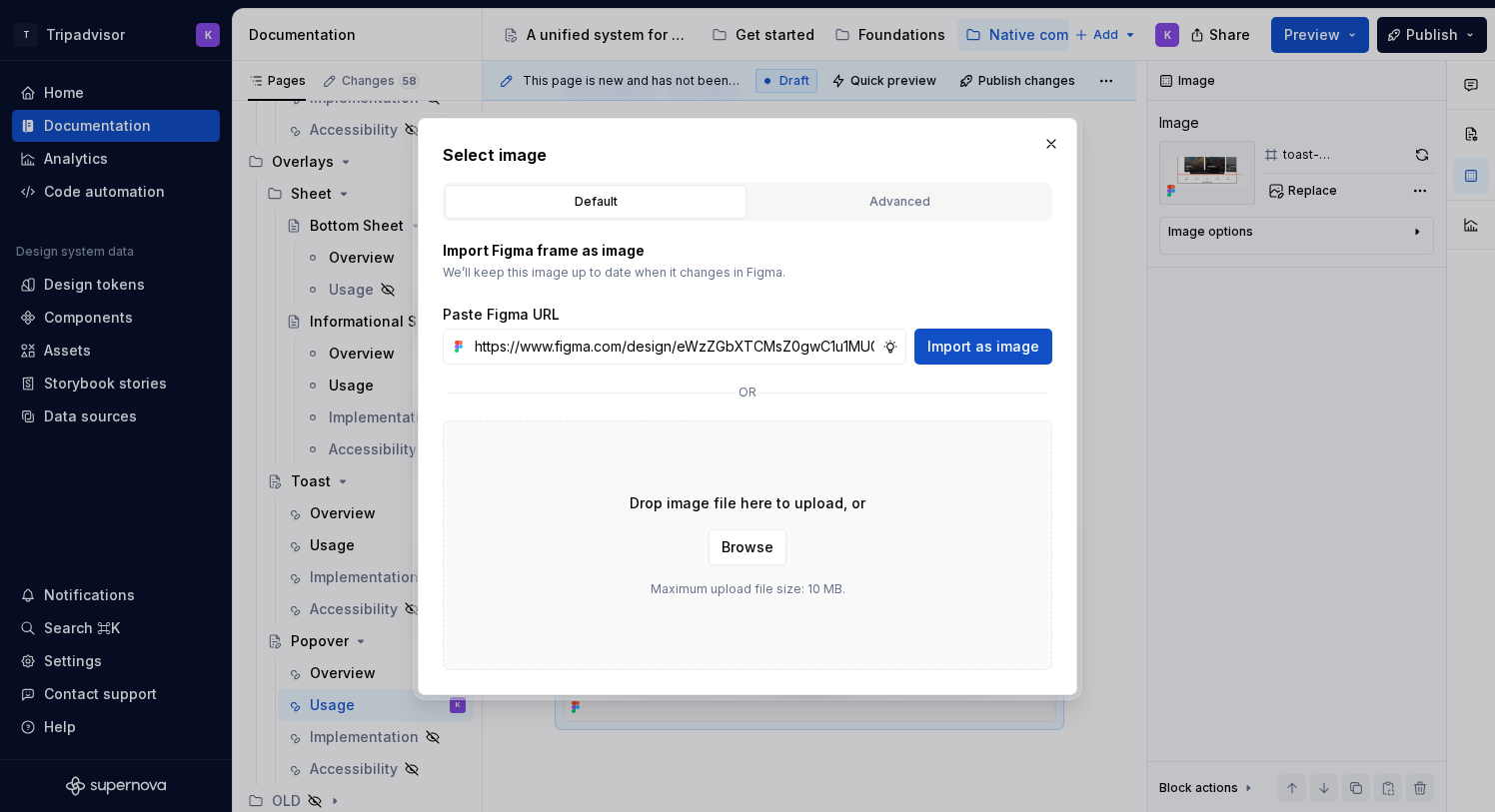 scroll, scrollTop: 0, scrollLeft: 530, axis: horizontal 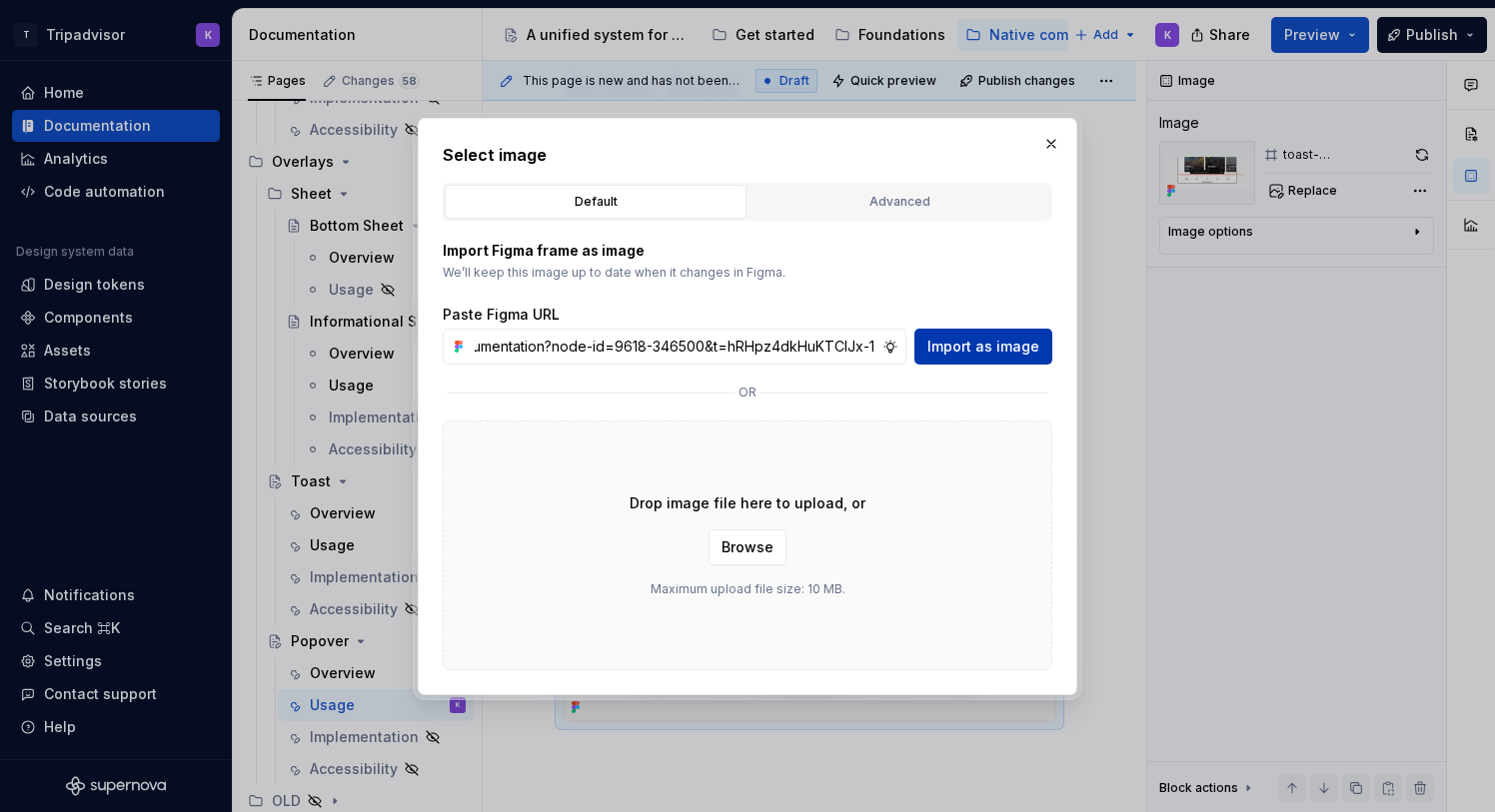 type on "https://www.figma.com/design/eWzZGbXTCMsZ0gwC1u1MU0/Altas-Native-Documentation?node-id=9618-346500&t=hRHpz4dkHuKTCIJx-1" 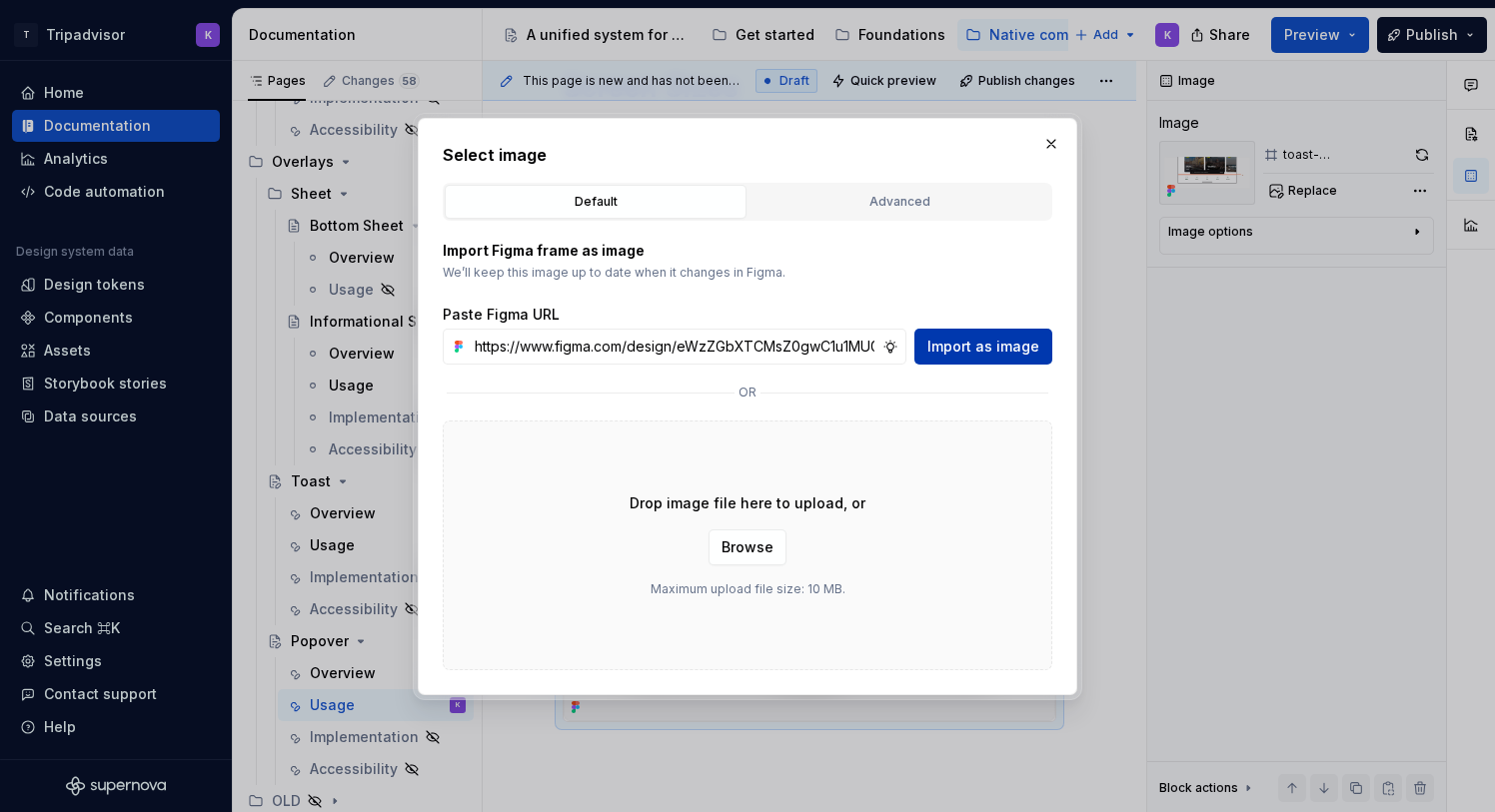 click on "Import as image" at bounding box center [983, 347] 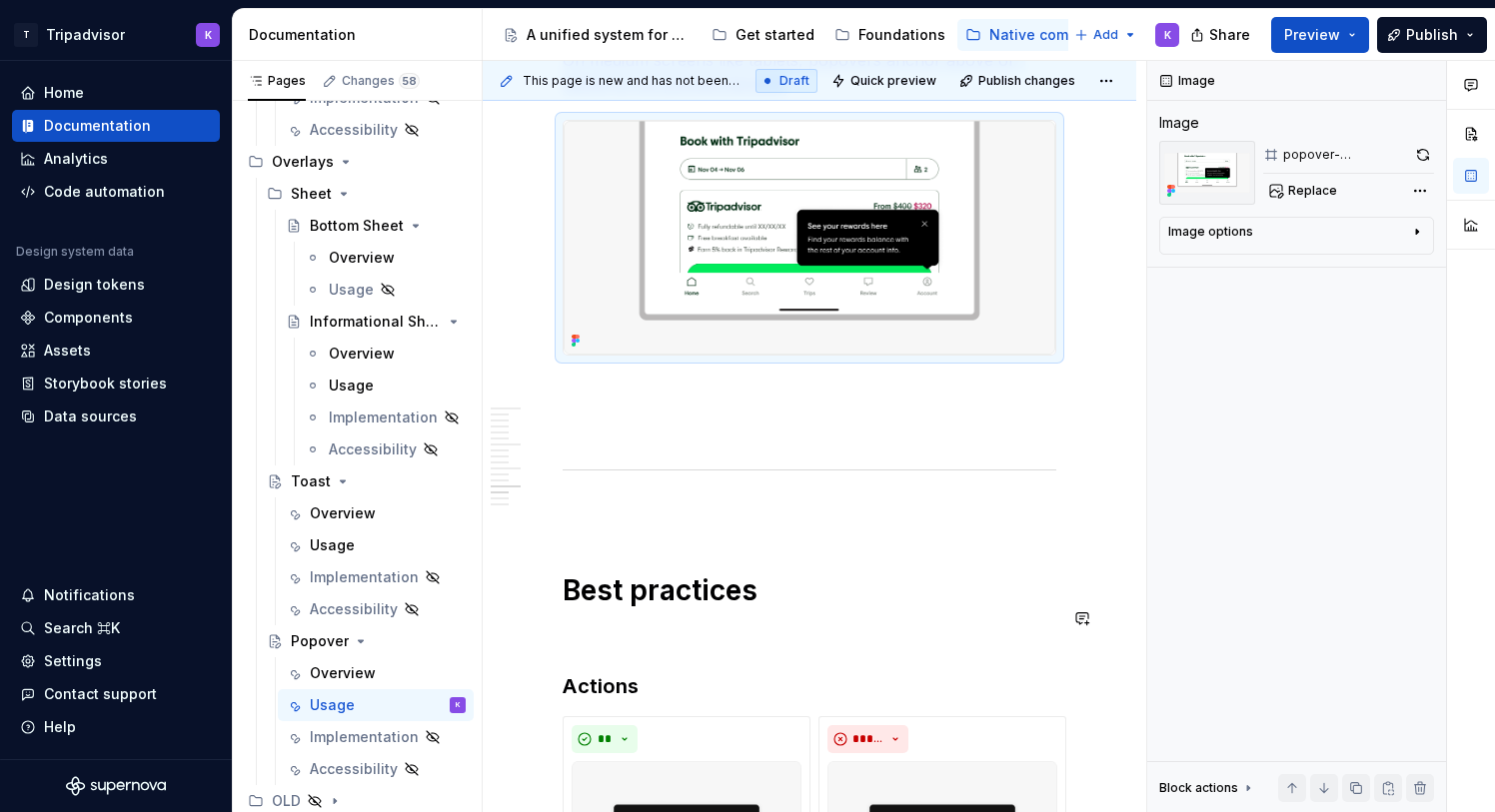 scroll, scrollTop: 4323, scrollLeft: 0, axis: vertical 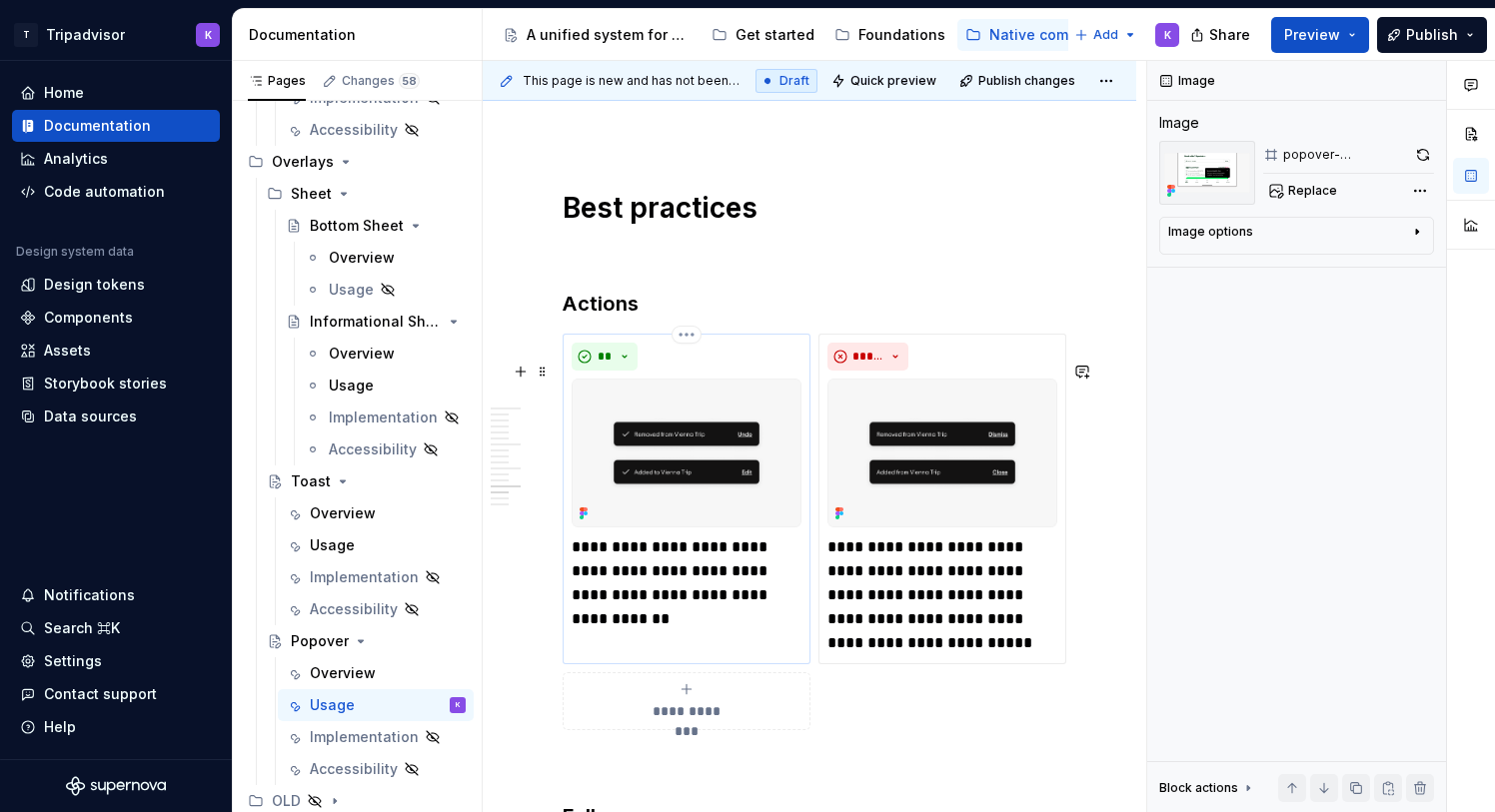 click at bounding box center [687, 452] 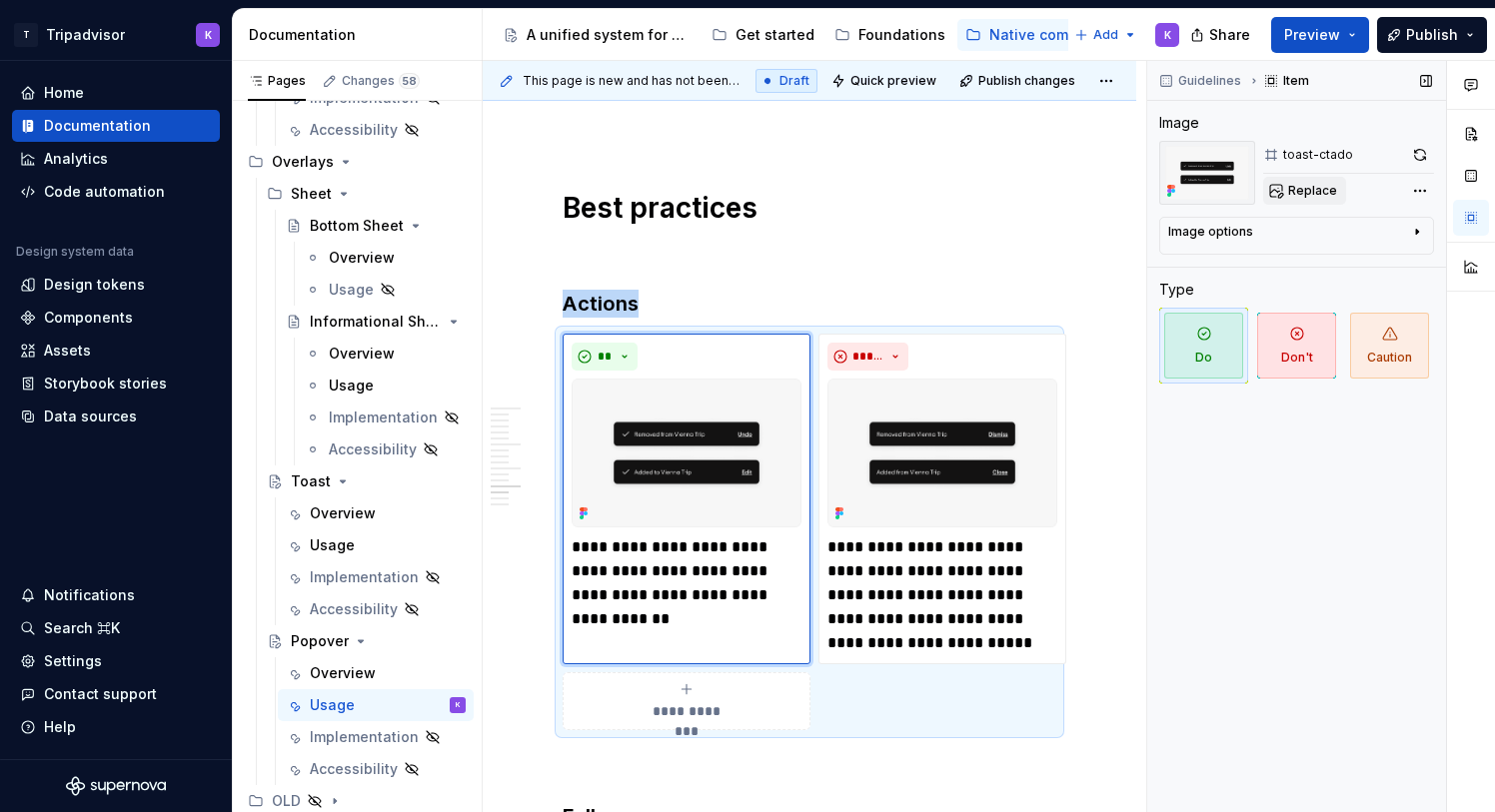 click on "Replace" at bounding box center (1304, 191) 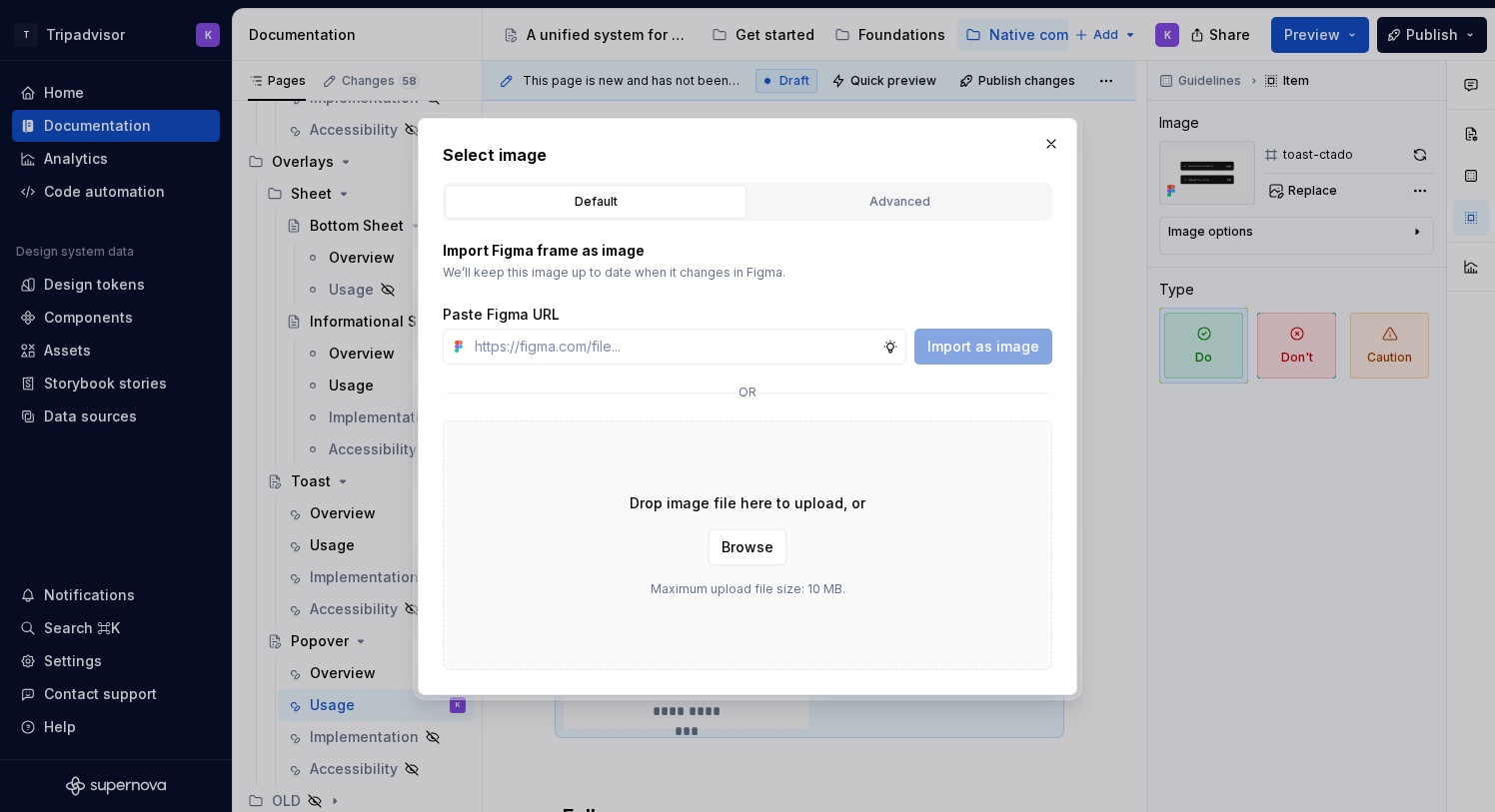 type on "*" 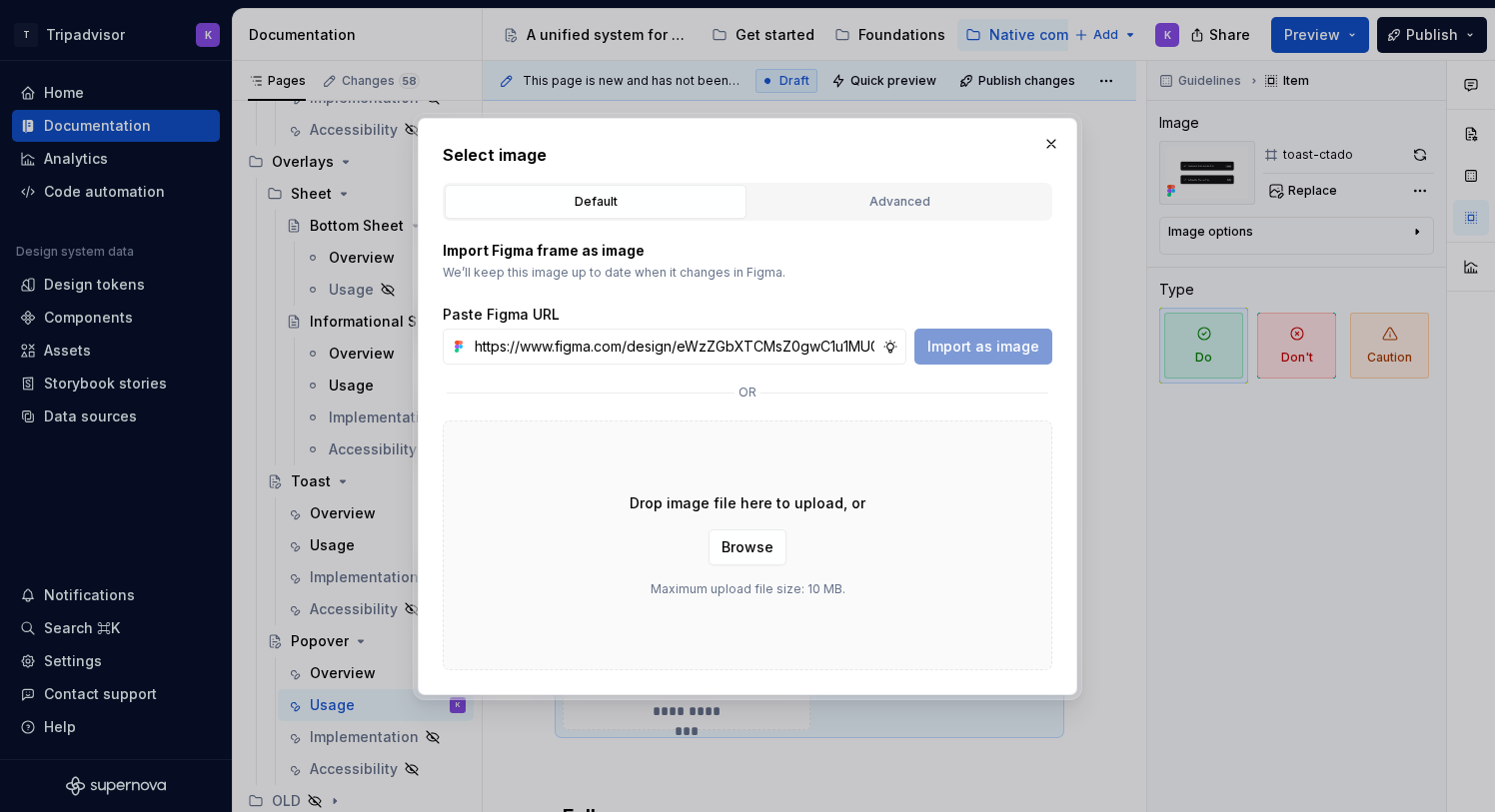 scroll, scrollTop: 0, scrollLeft: 529, axis: horizontal 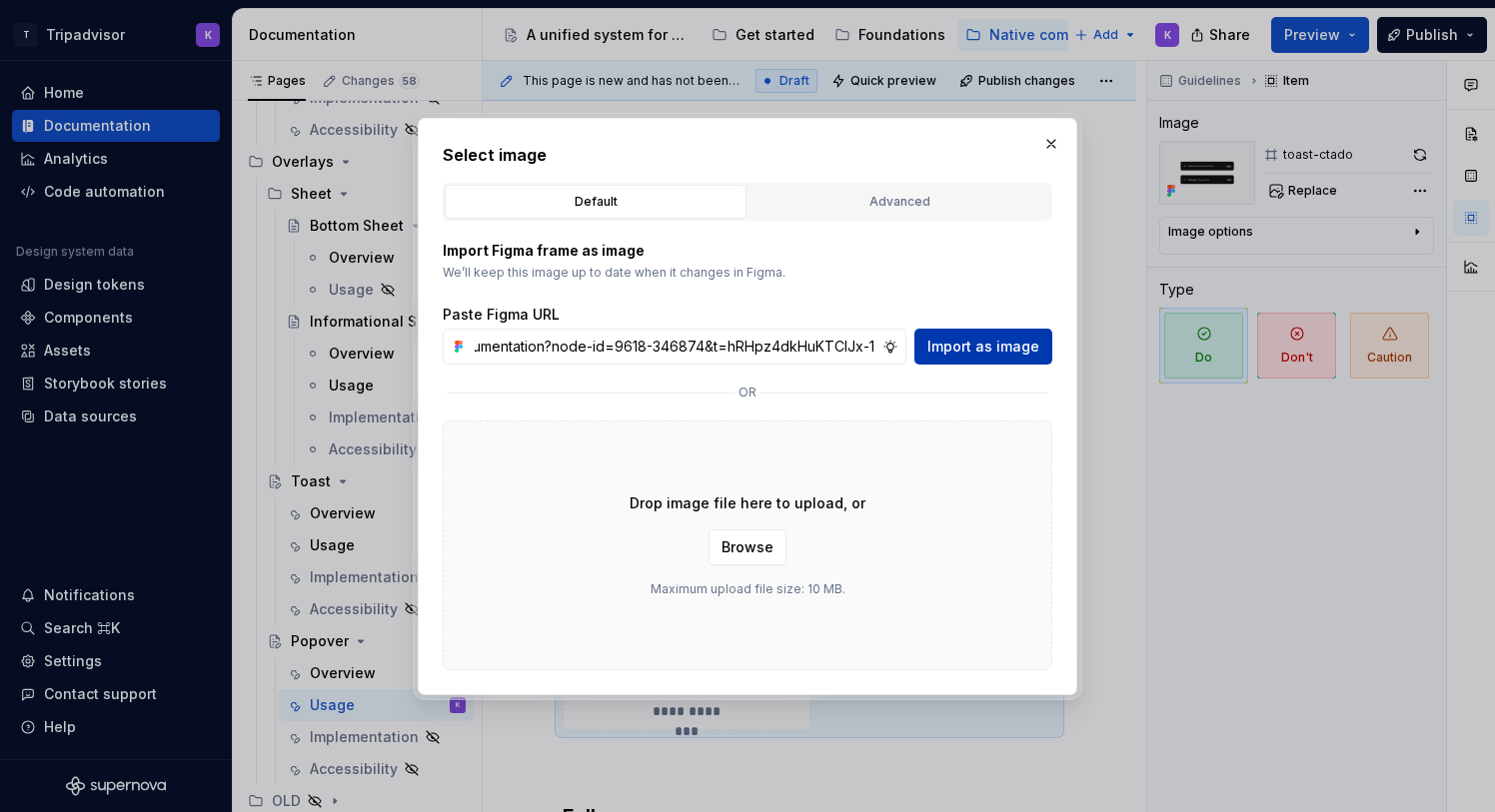 type on "https://www.figma.com/design/eWzZGbXTCMsZ0gwC1u1MU0/Altas-Native-Documentation?node-id=9618-346874&t=hRHpz4dkHuKTCIJx-1" 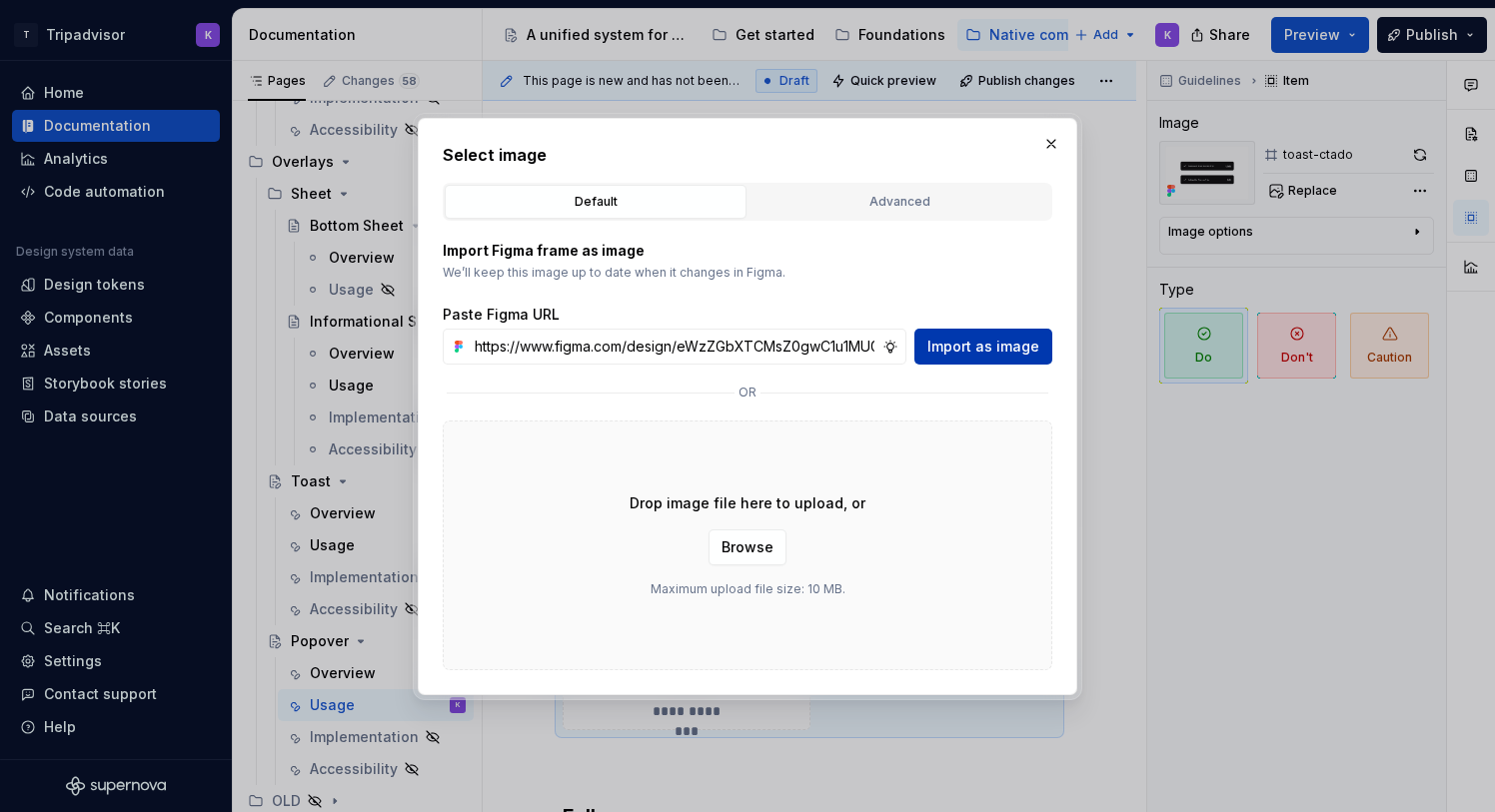 click on "Import as image" at bounding box center (983, 347) 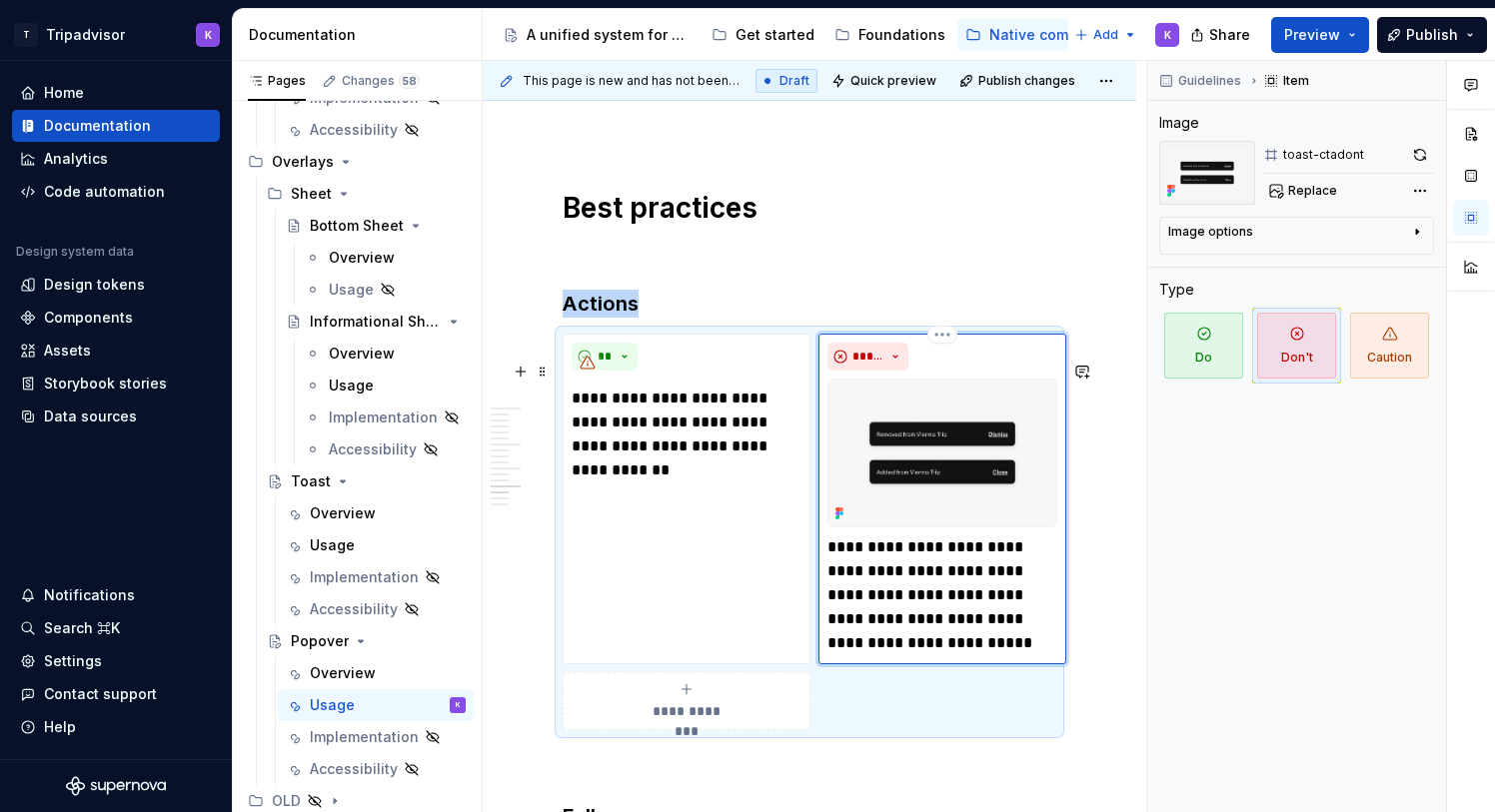 click at bounding box center (942, 452) 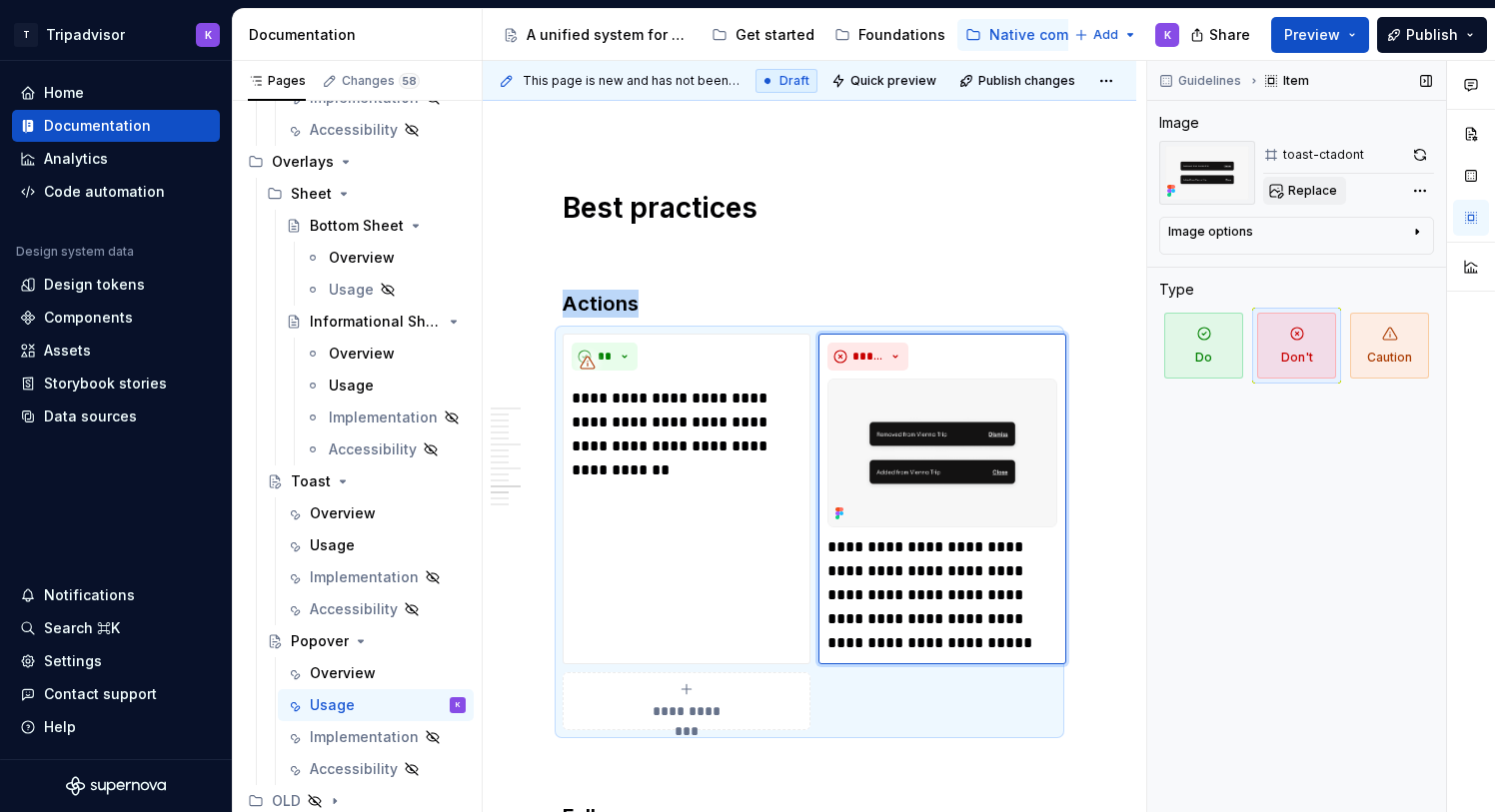 click on "Replace" at bounding box center (1312, 191) 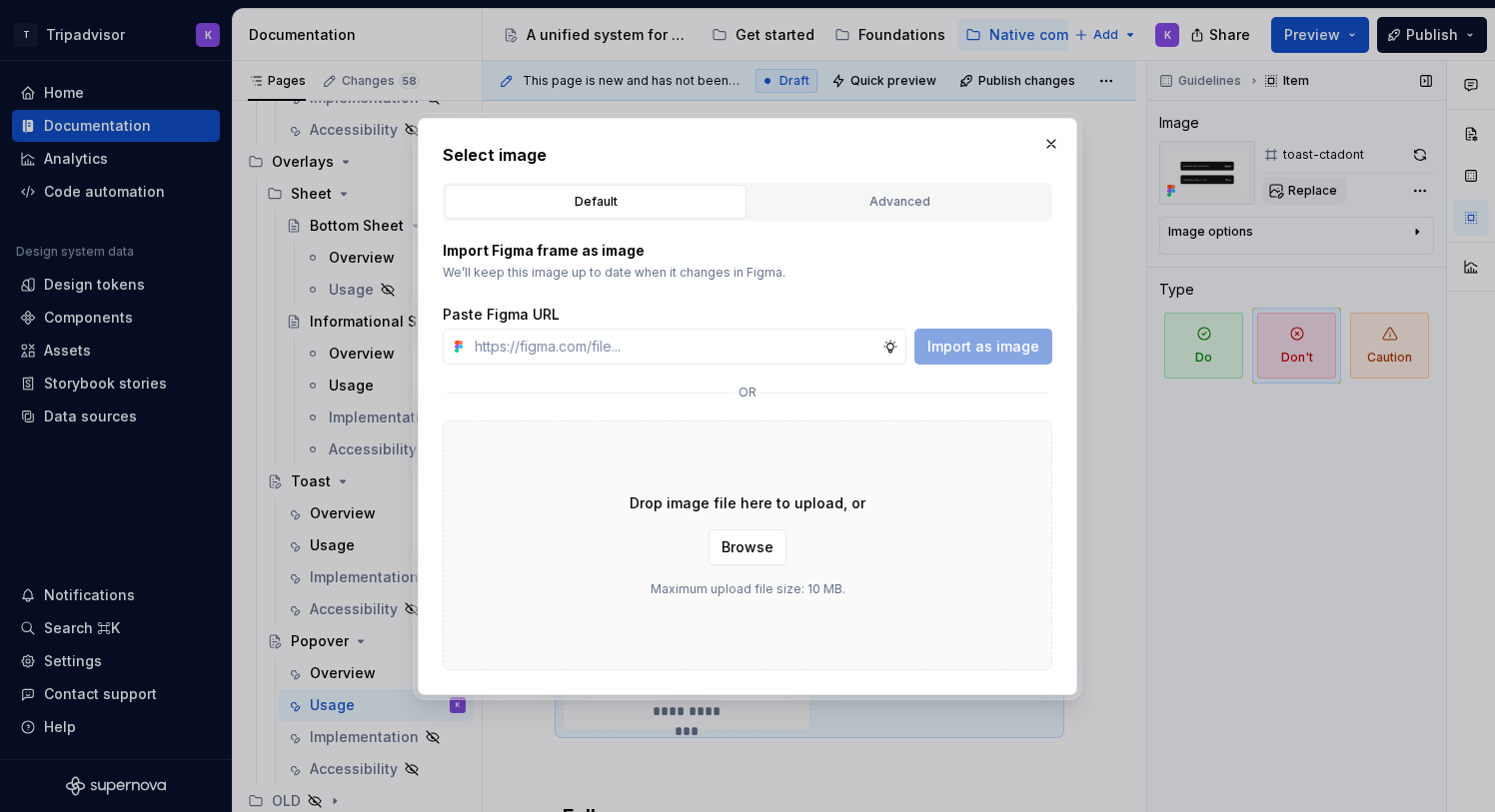 type on "*" 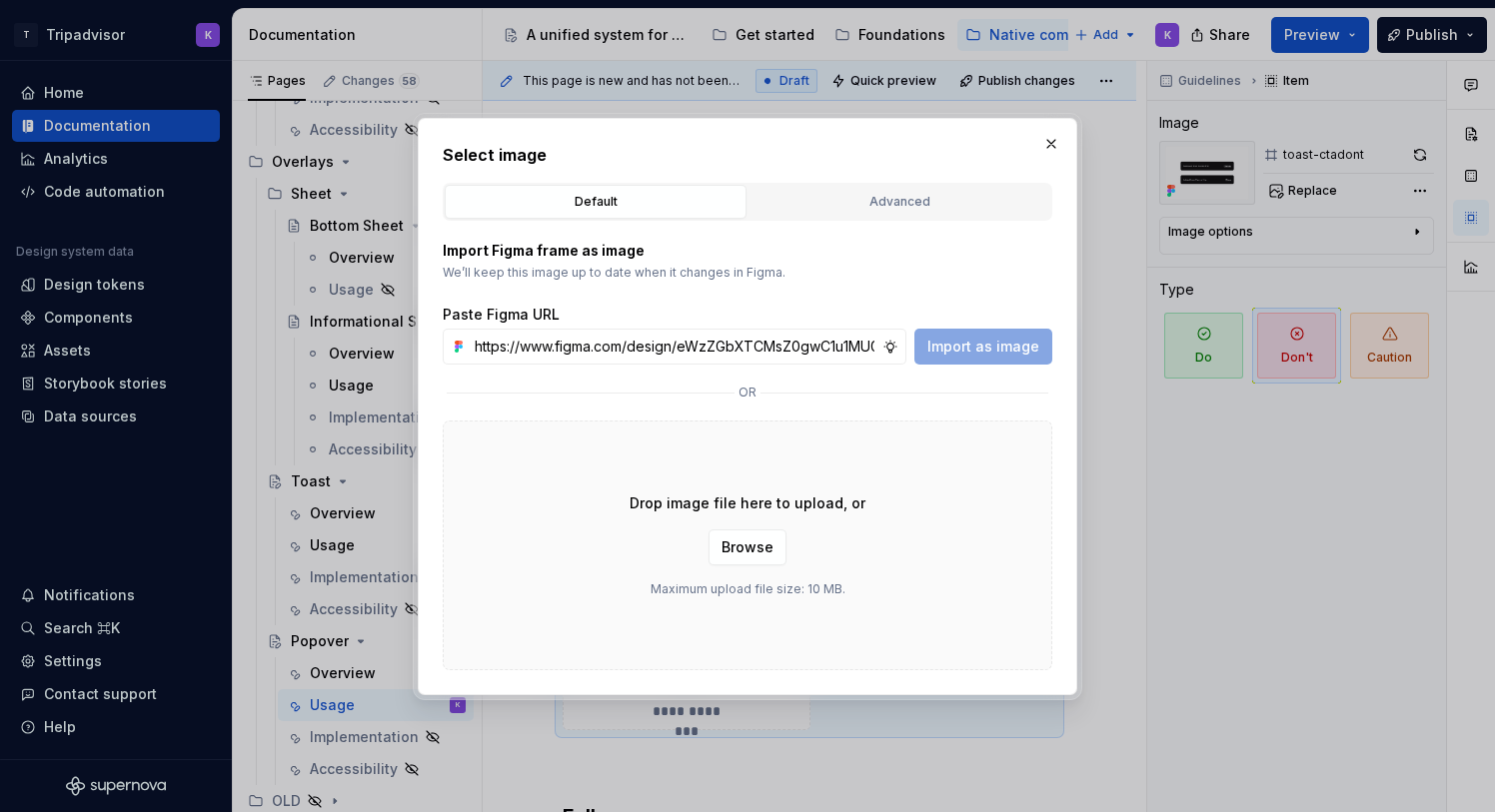 scroll, scrollTop: 0, scrollLeft: 526, axis: horizontal 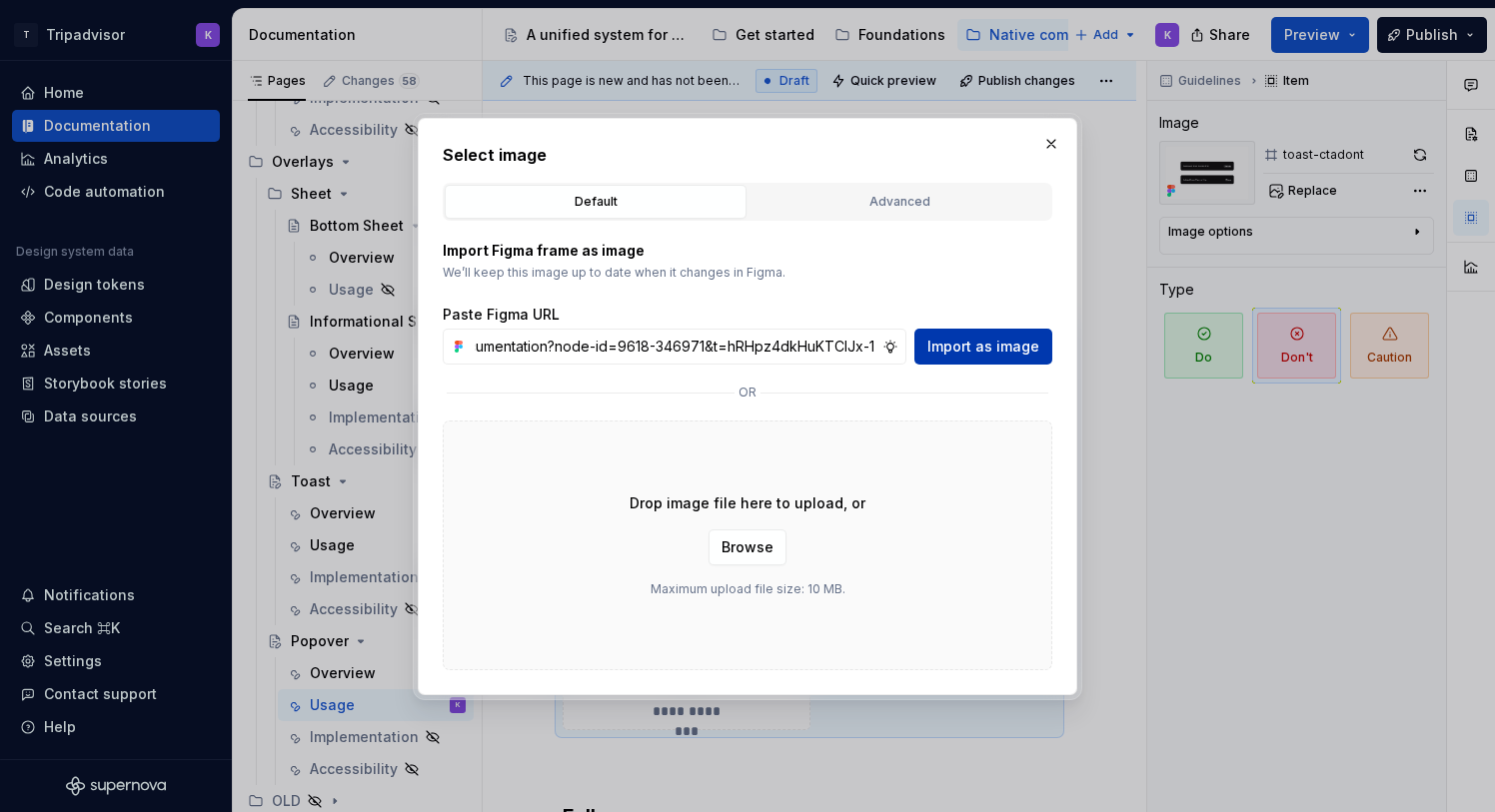 type on "https://www.figma.com/design/eWzZGbXTCMsZ0gwC1u1MU0/Altas-Native-Documentation?node-id=9618-346971&t=hRHpz4dkHuKTCIJx-1" 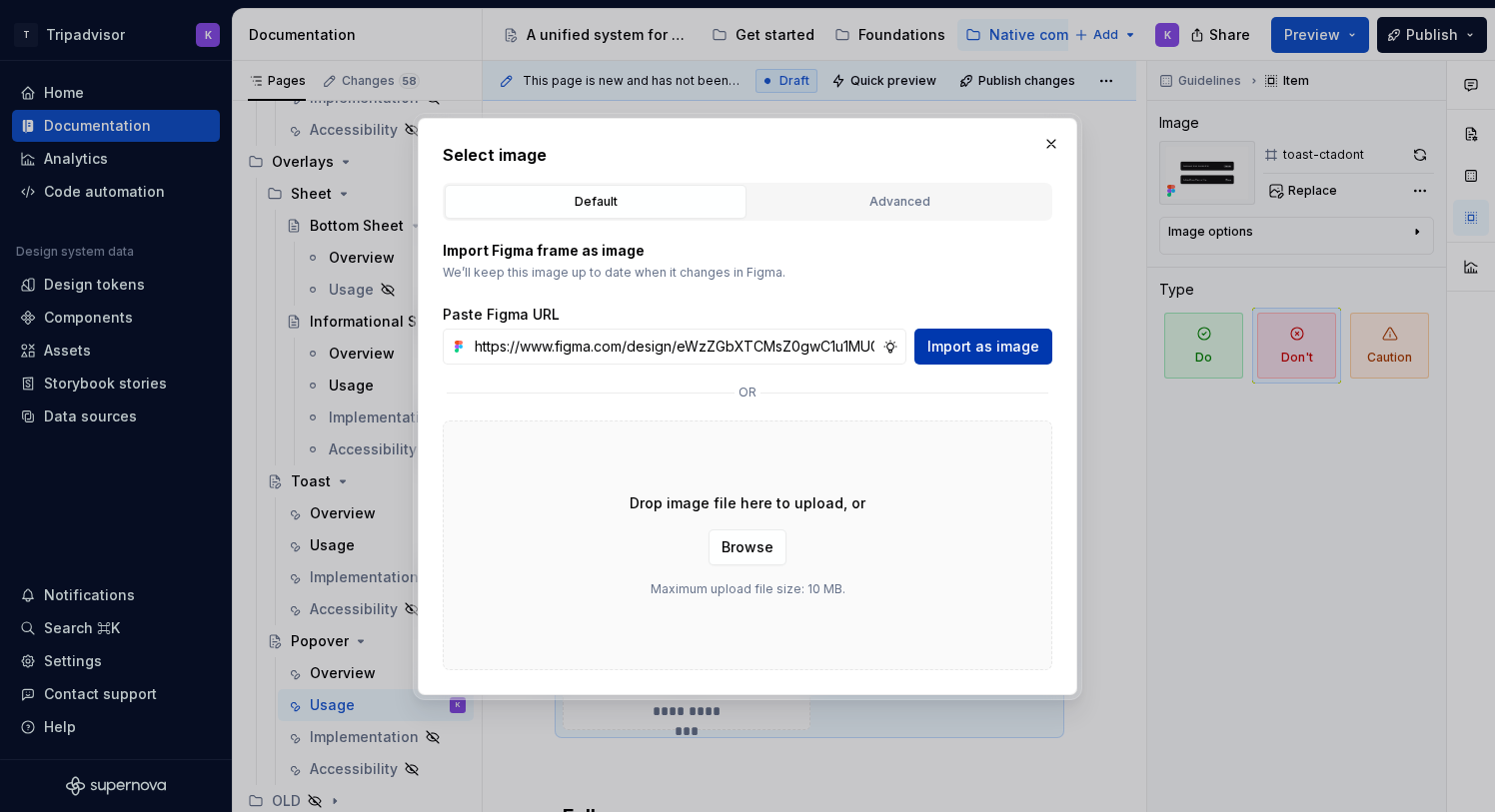 click on "Import as image" at bounding box center (983, 347) 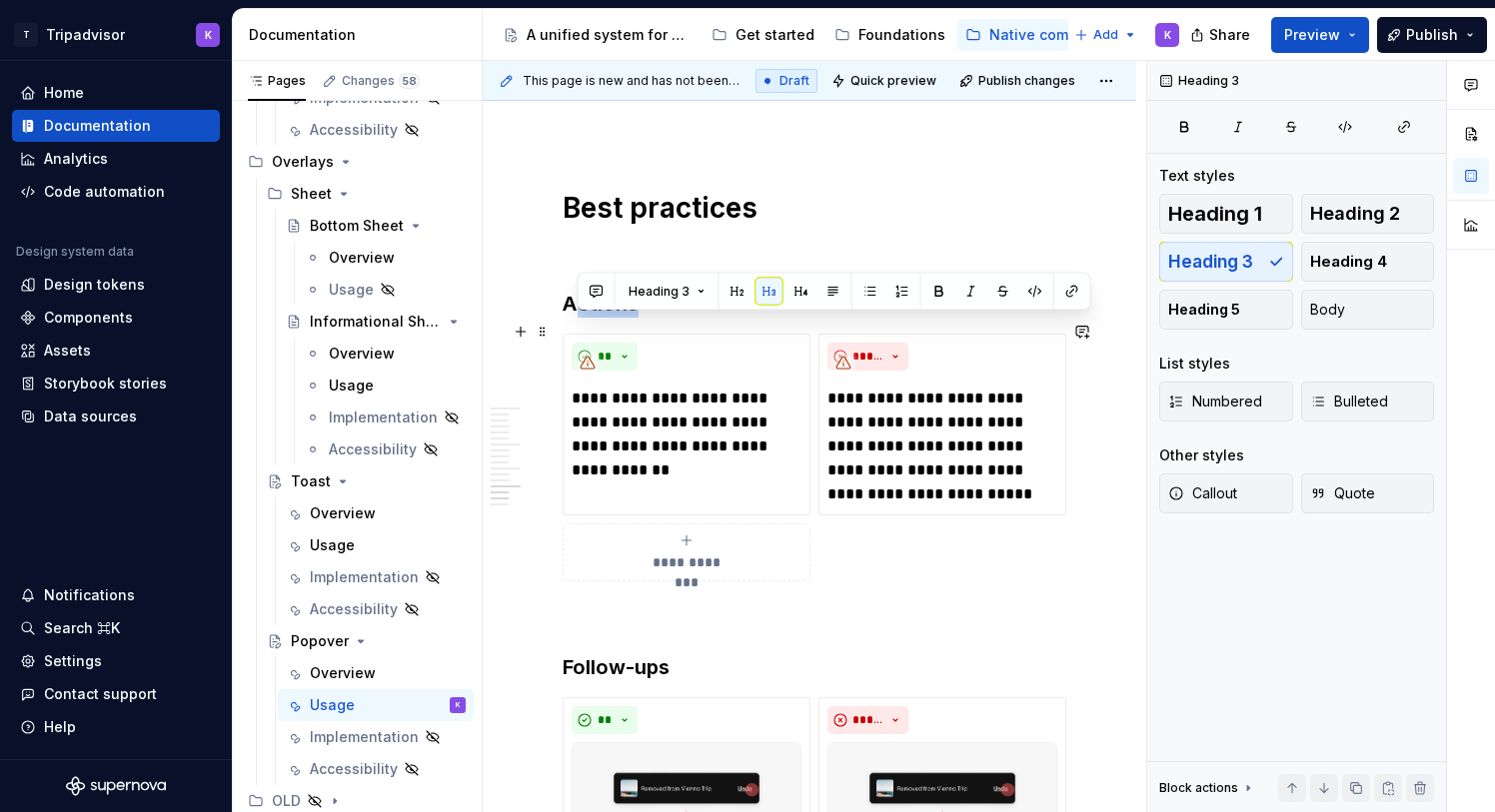 drag, startPoint x: 635, startPoint y: 332, endPoint x: 572, endPoint y: 332, distance: 63 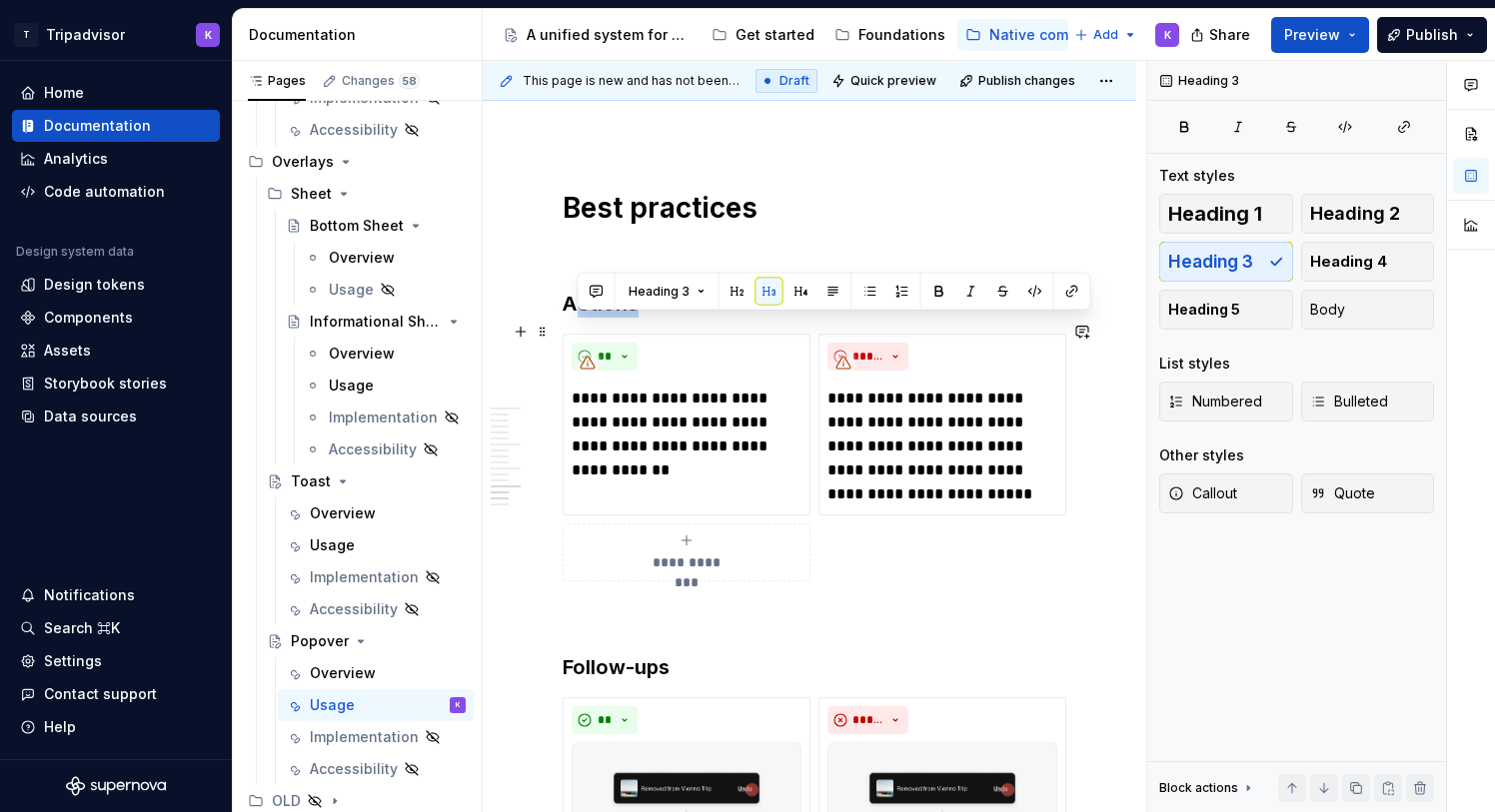 click on "Actions" at bounding box center [809, 304] 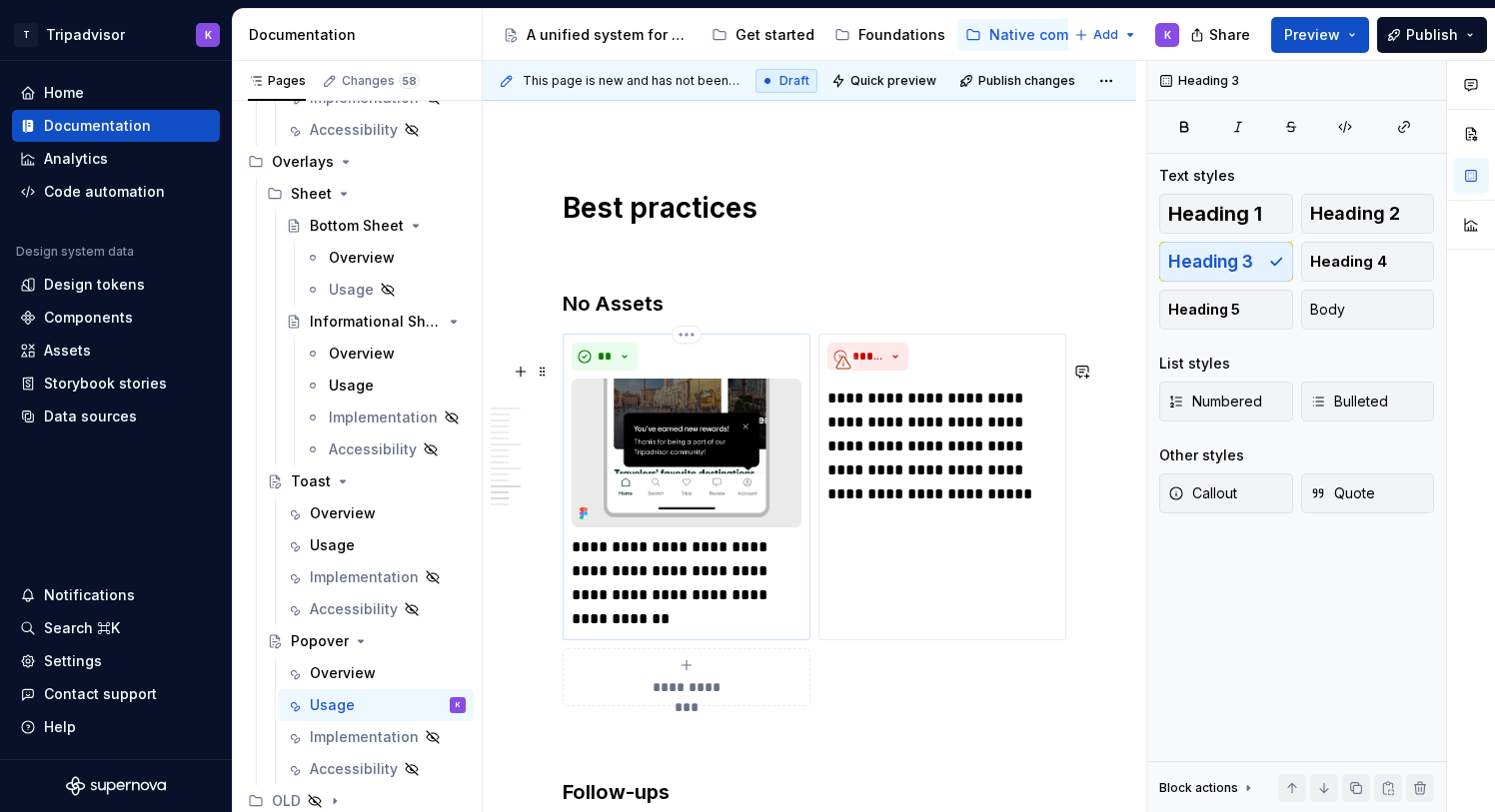 click on "**********" at bounding box center (687, 583) 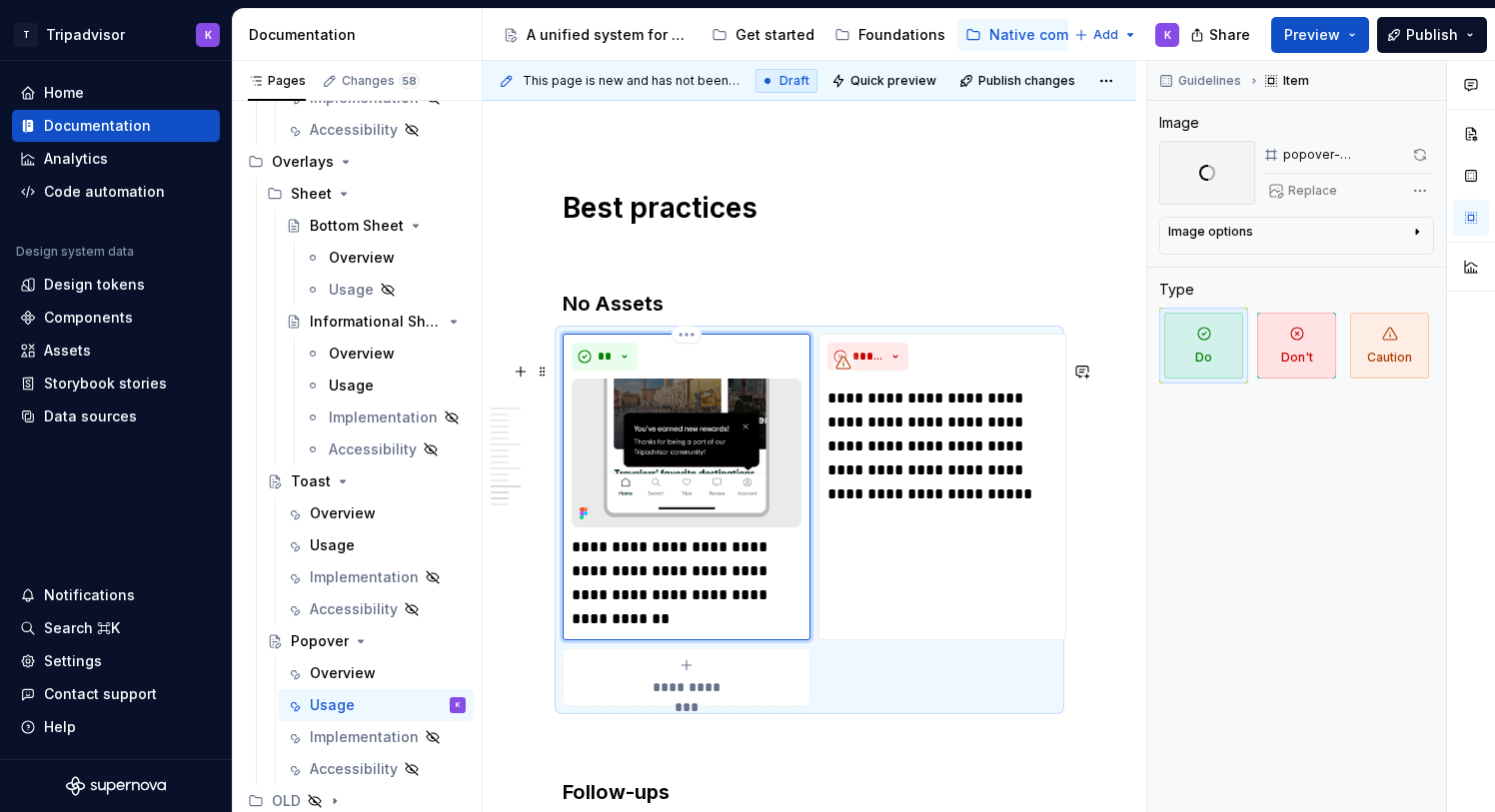 scroll, scrollTop: 4471, scrollLeft: 0, axis: vertical 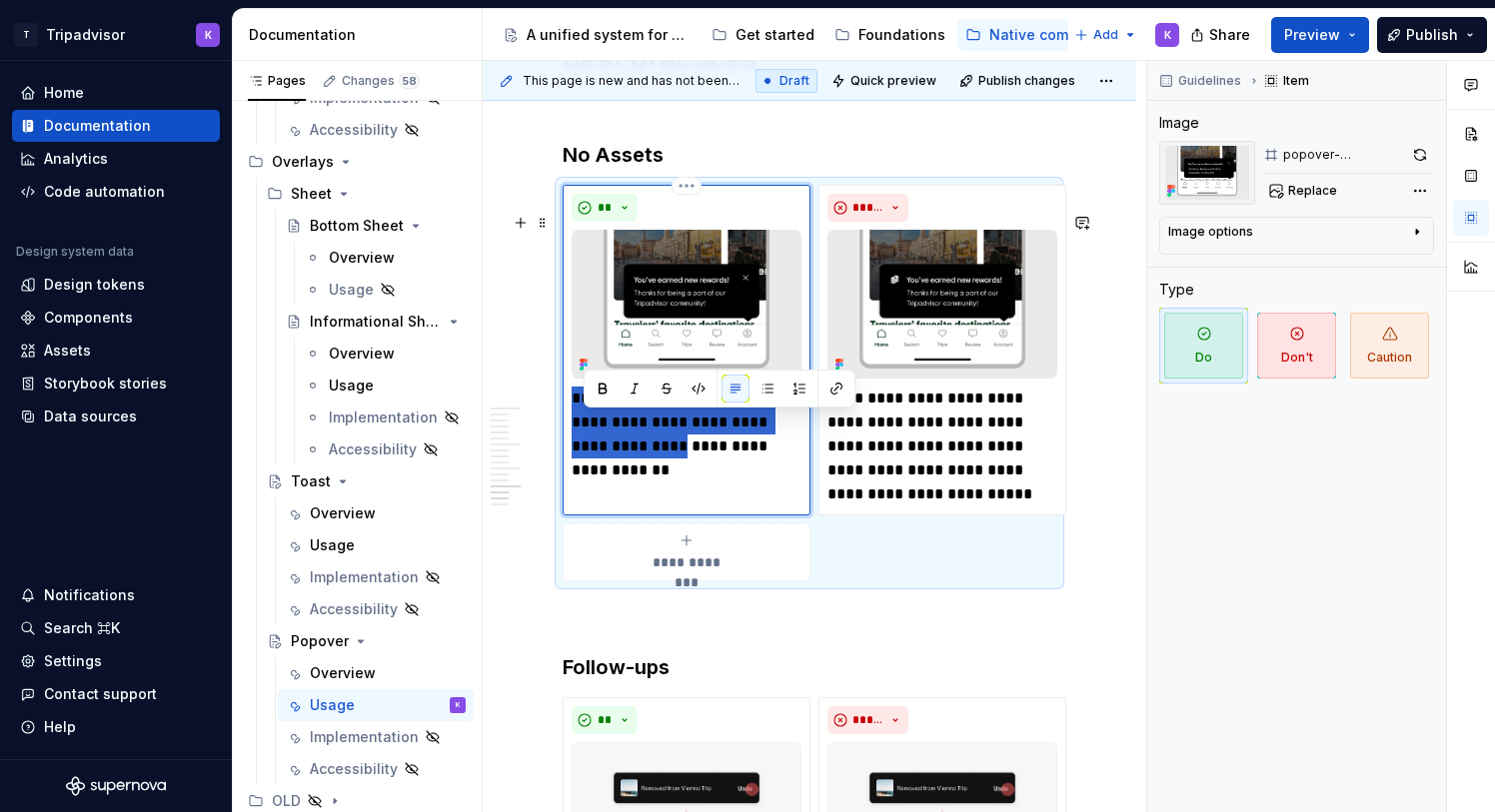 drag, startPoint x: 651, startPoint y: 481, endPoint x: 570, endPoint y: 429, distance: 96.25487 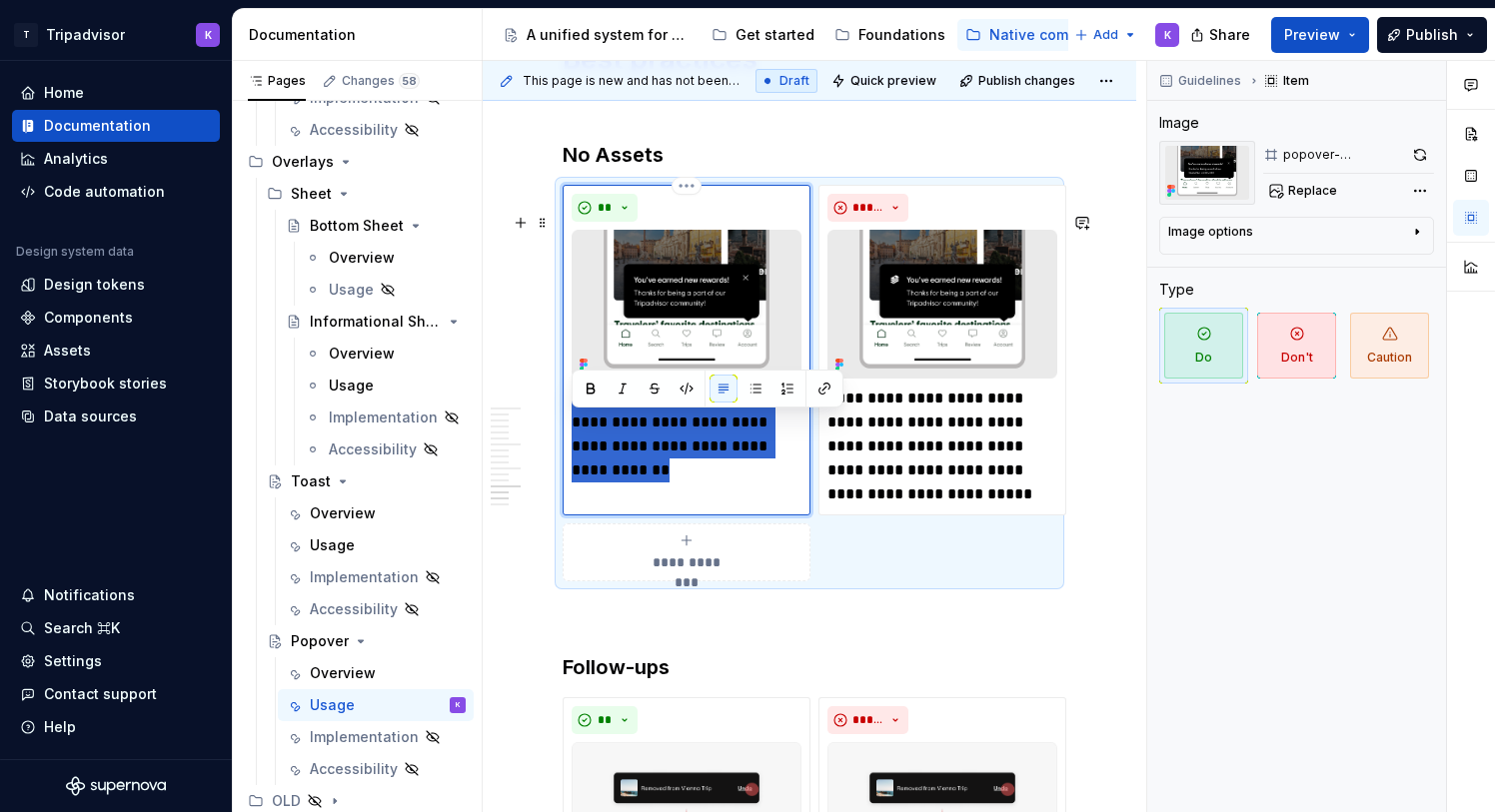drag, startPoint x: 605, startPoint y: 496, endPoint x: 573, endPoint y: 425, distance: 77.87811 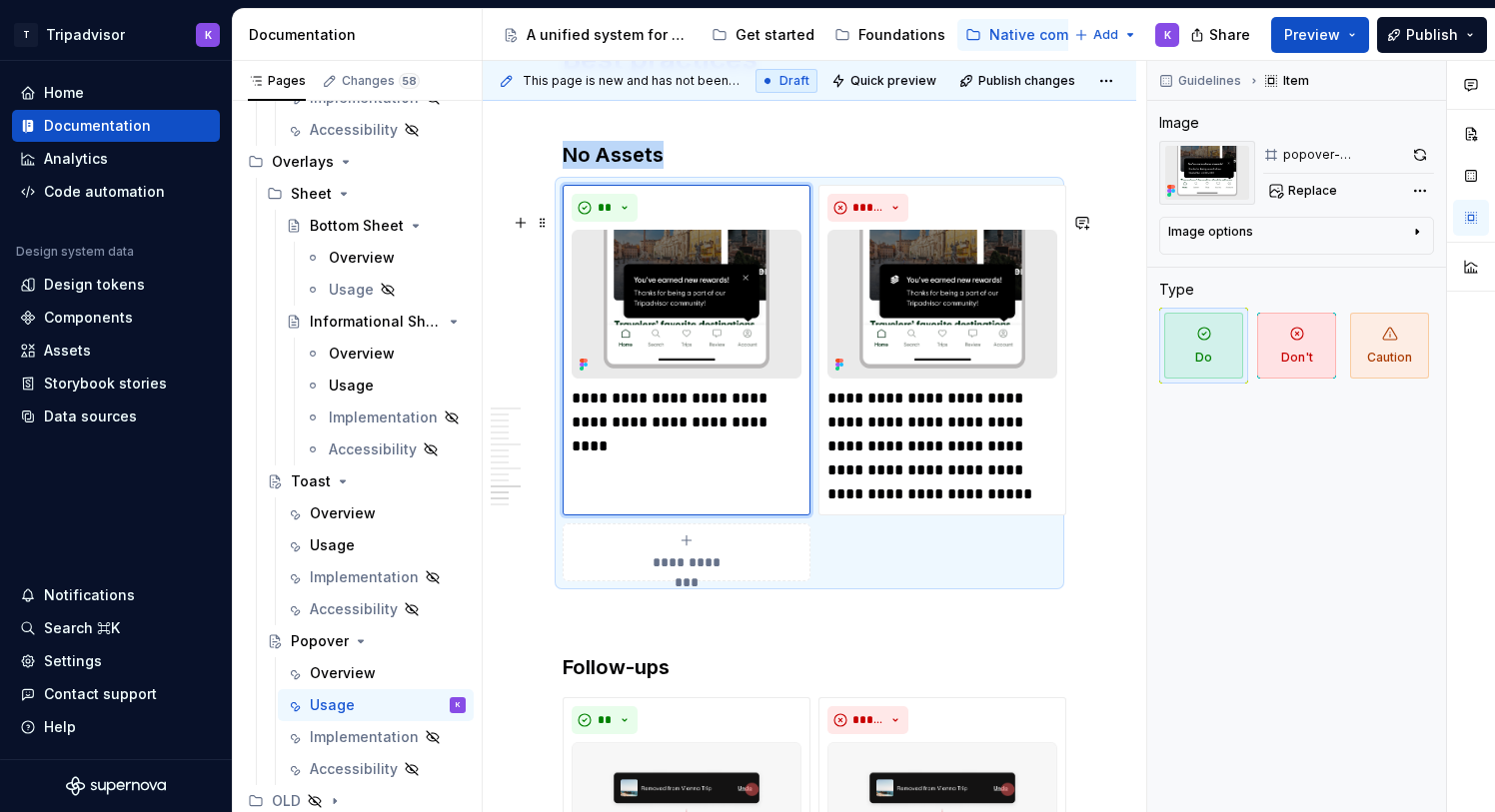 click on "**********" at bounding box center (687, 562) 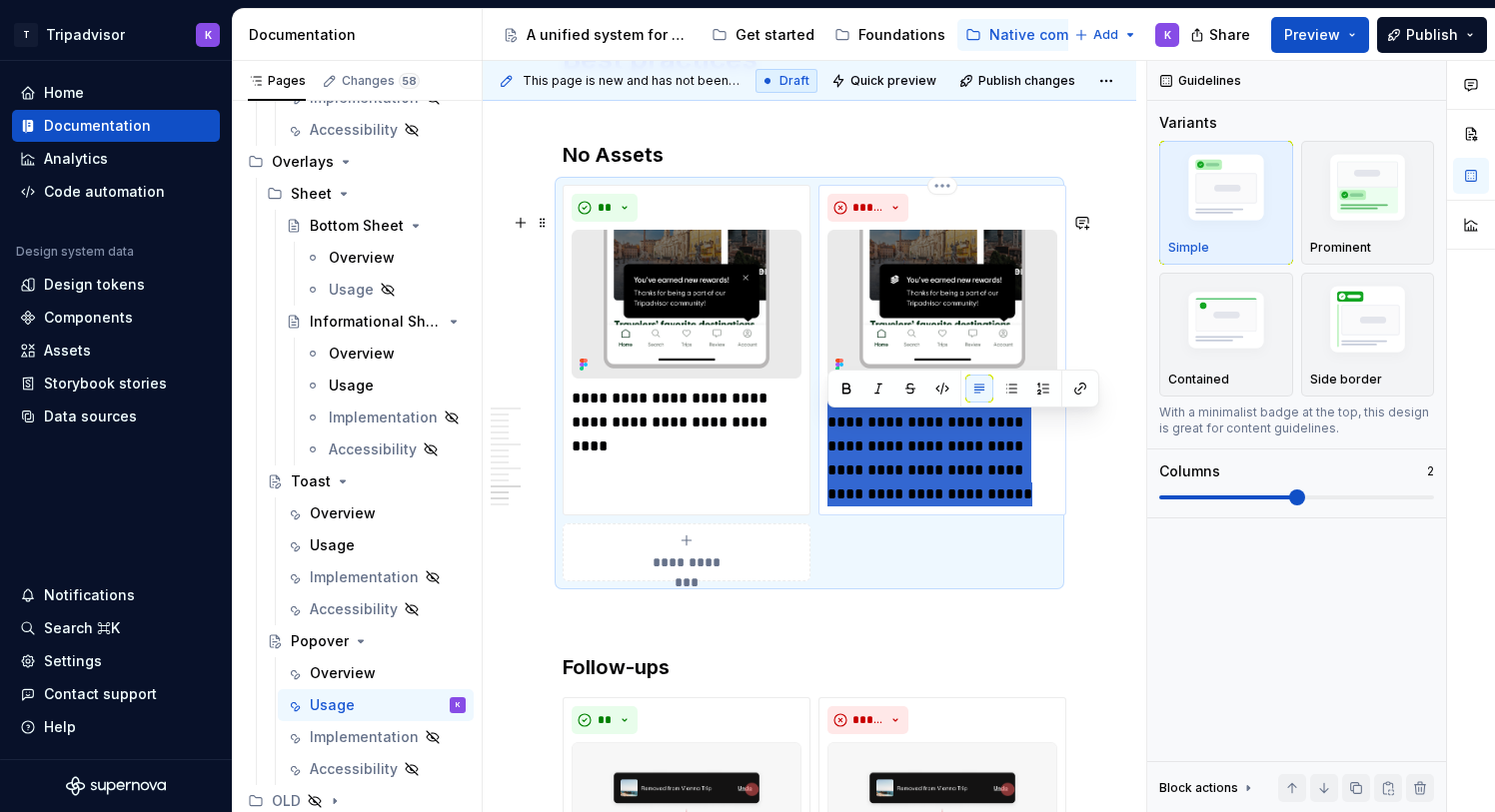 drag, startPoint x: 924, startPoint y: 523, endPoint x: 824, endPoint y: 423, distance: 141.42136 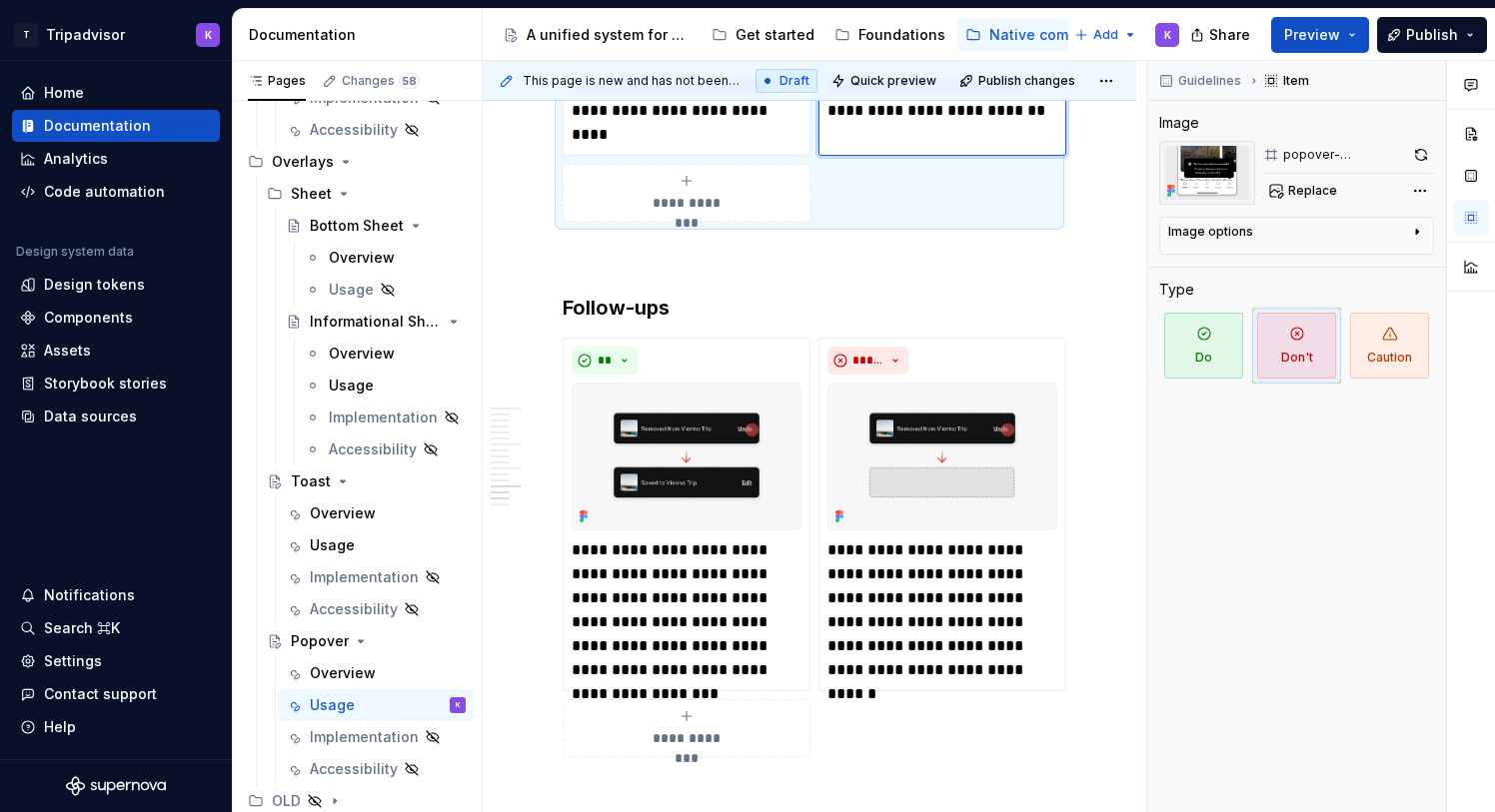 scroll, scrollTop: 4881, scrollLeft: 0, axis: vertical 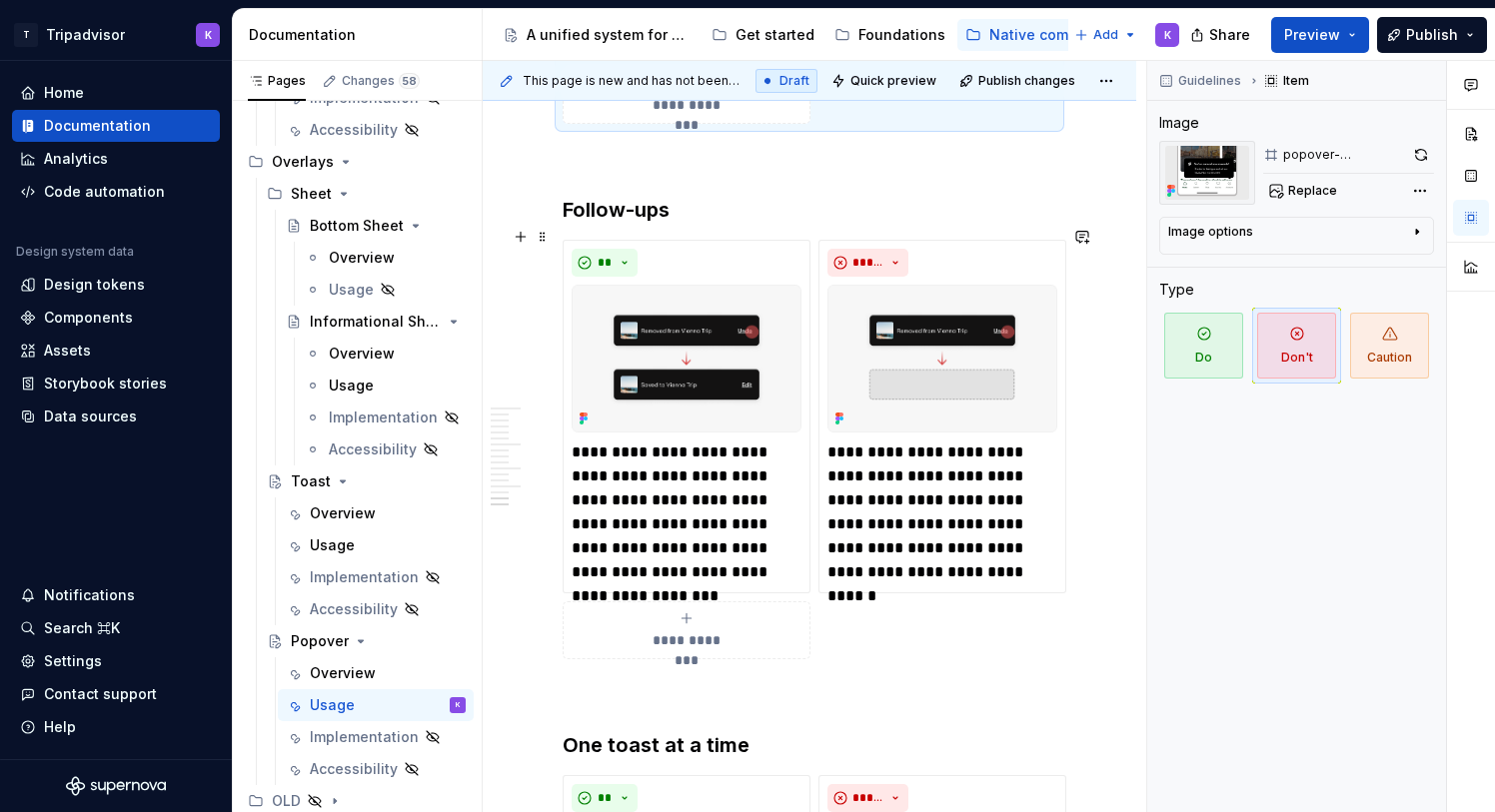 click on "Follow-ups" at bounding box center (809, 210) 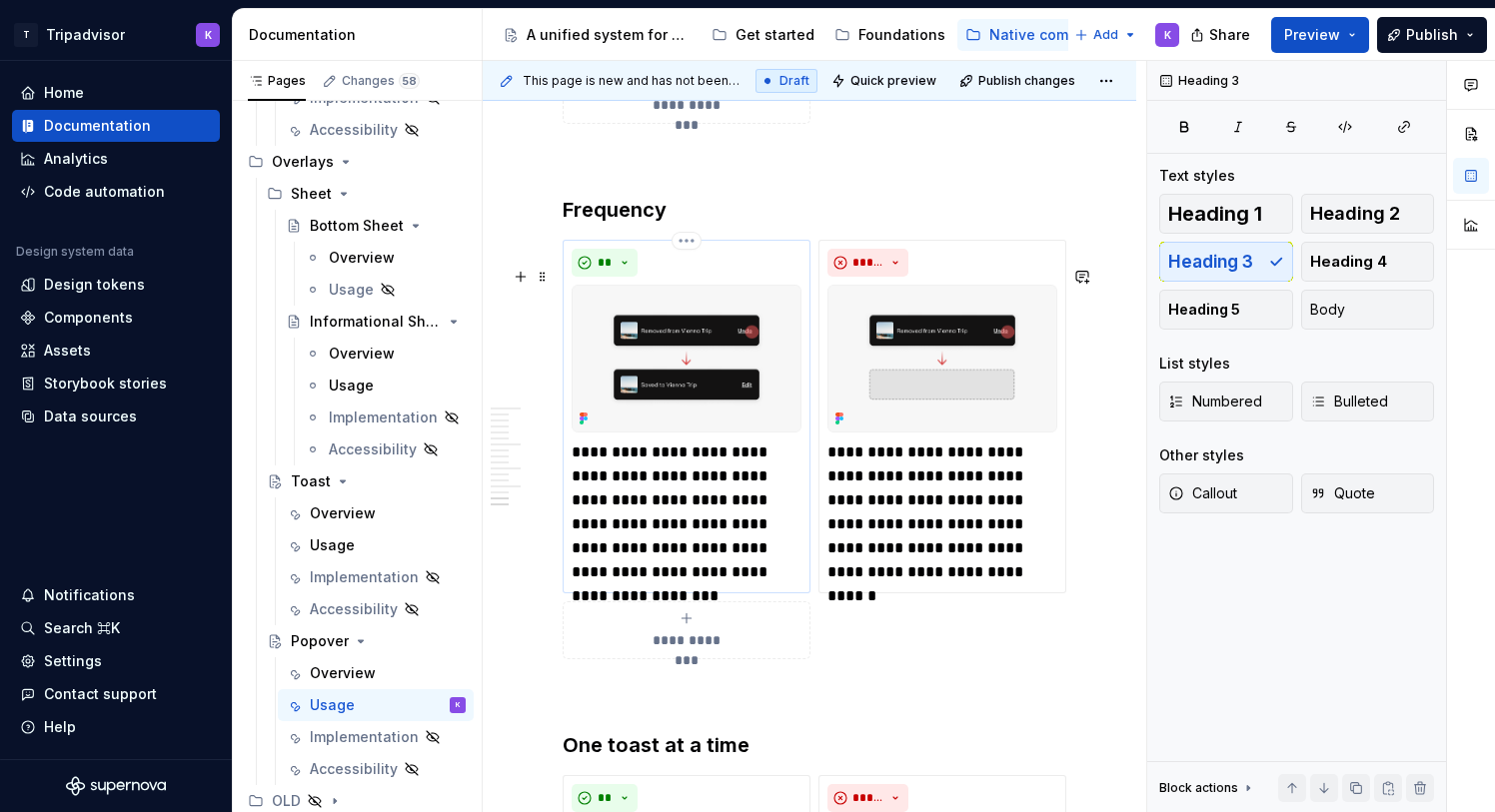 click at bounding box center [687, 359] 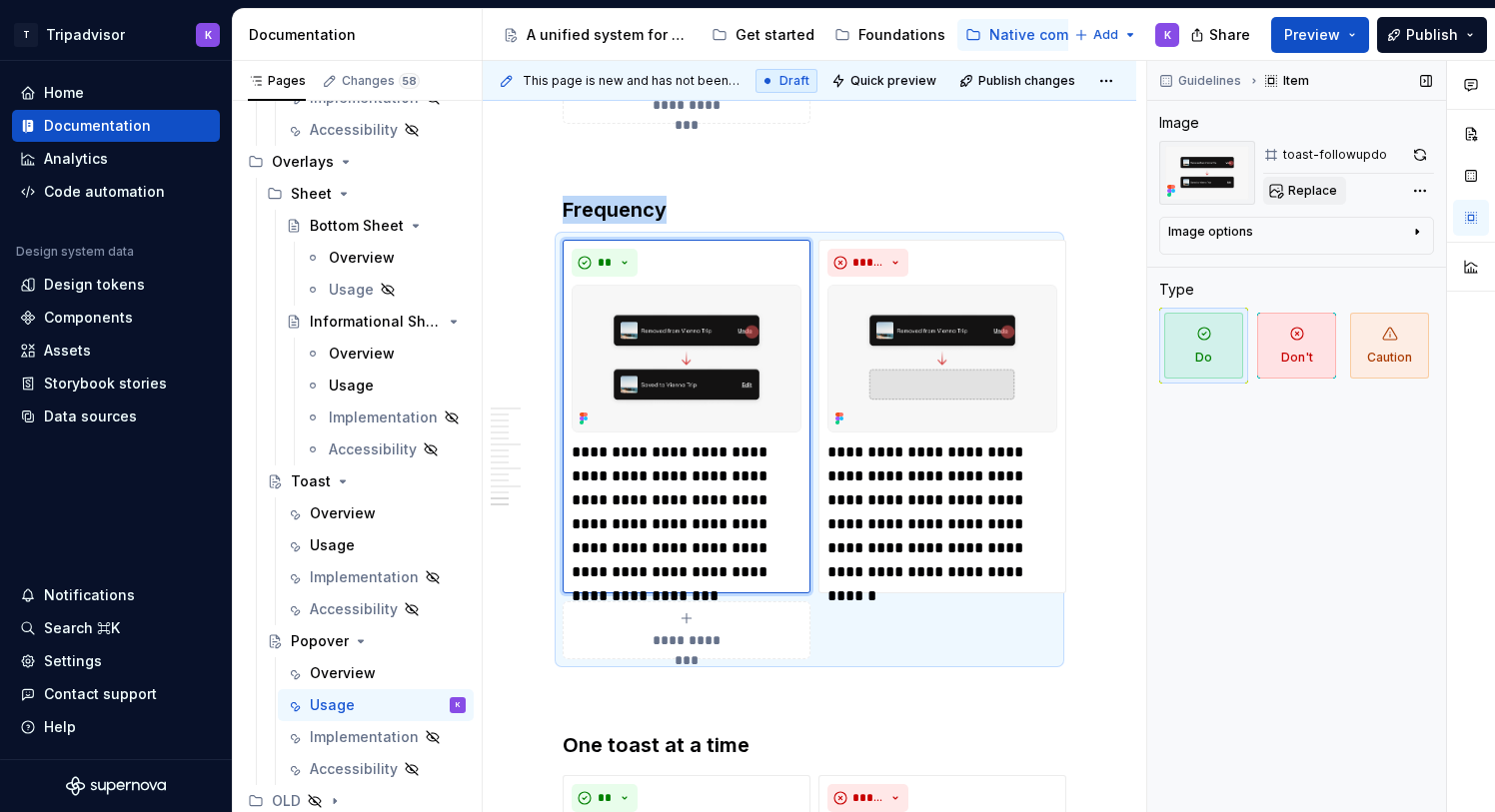 click on "Replace" at bounding box center (1312, 191) 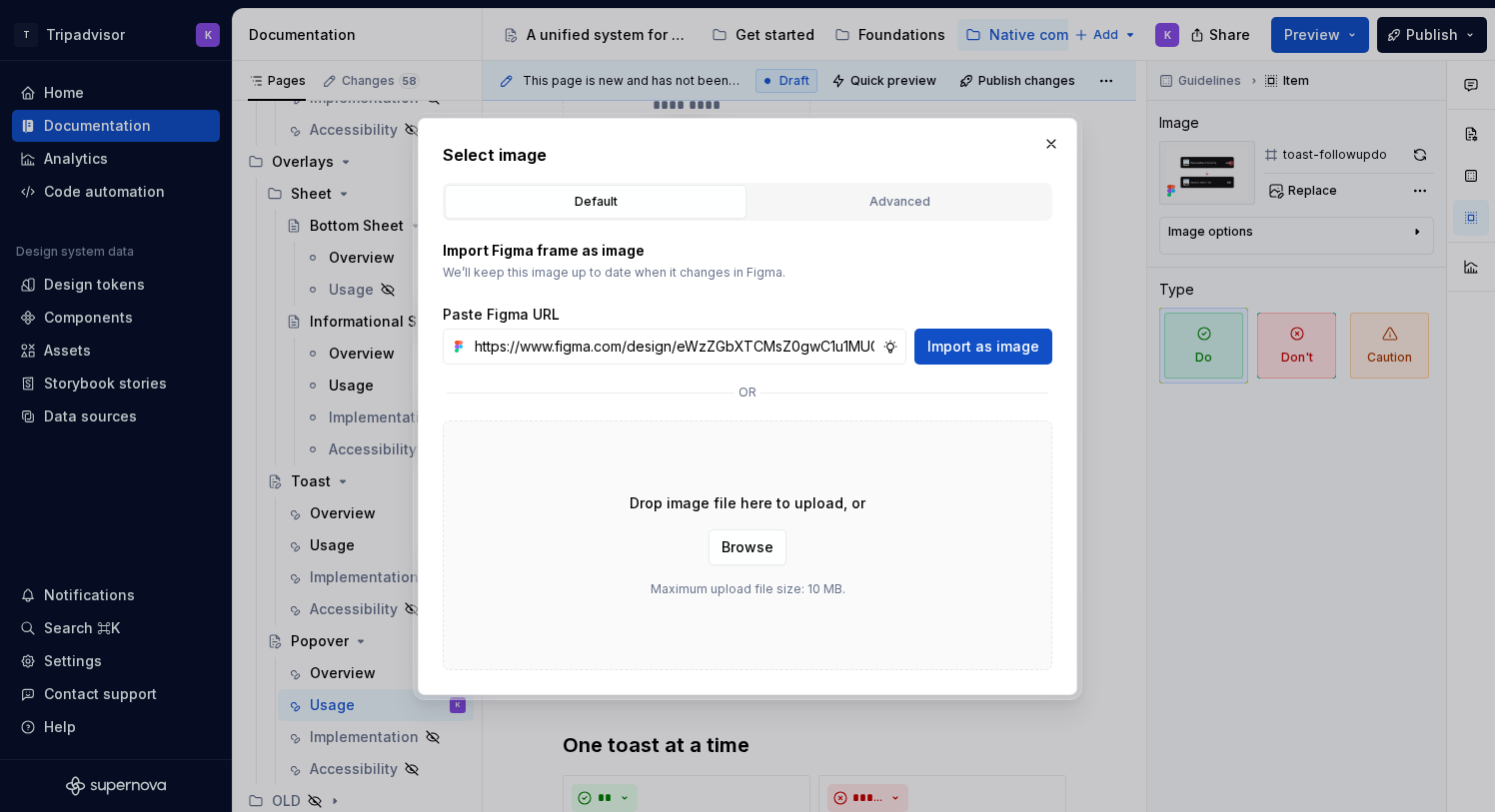 scroll, scrollTop: 0, scrollLeft: 520, axis: horizontal 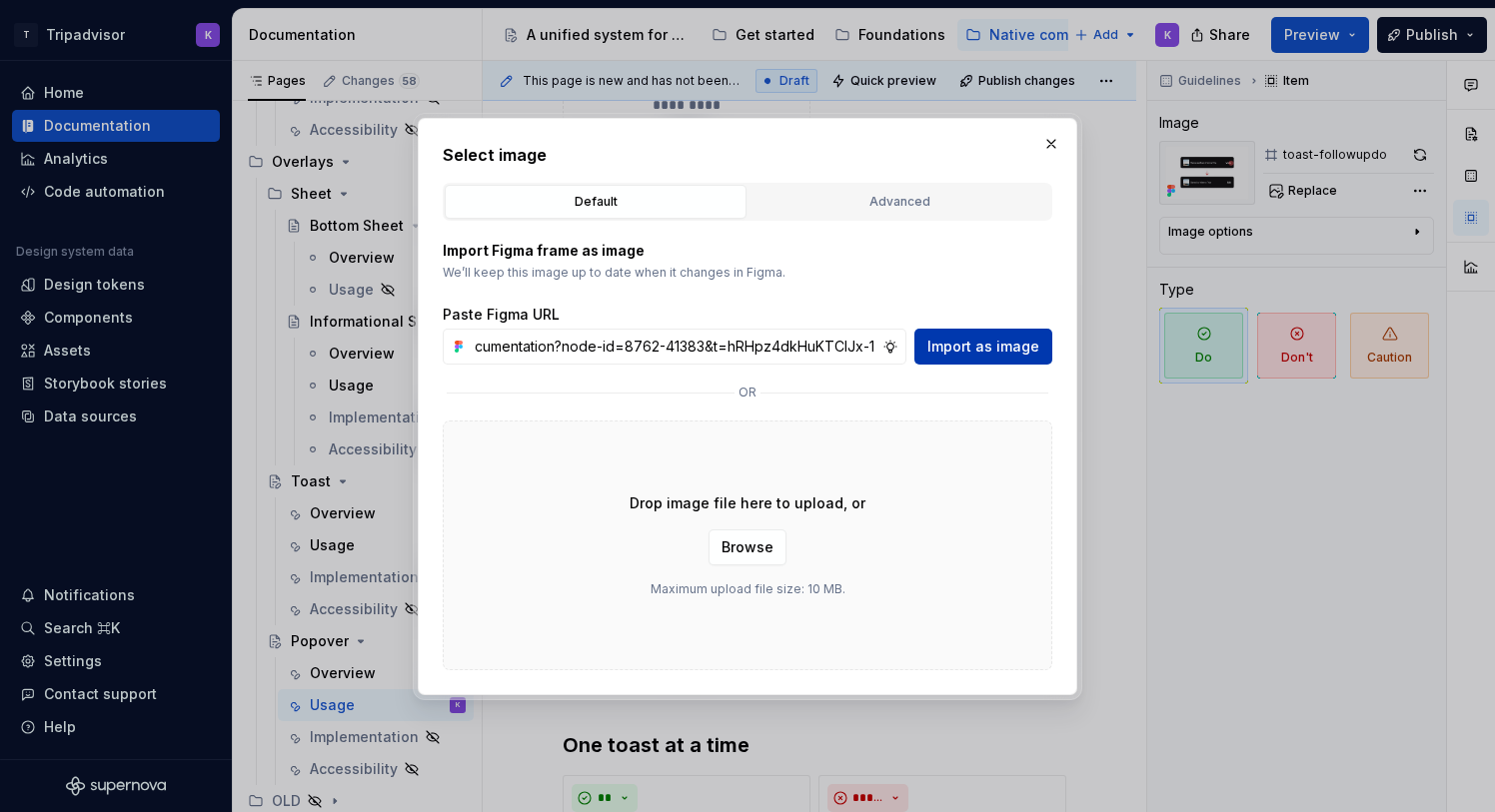 type on "https://www.figma.com/design/eWzZGbXTCMsZ0gwC1u1MU0/Altas-Native-Documentation?node-id=8762-41383&t=hRHpz4dkHuKTCIJx-1" 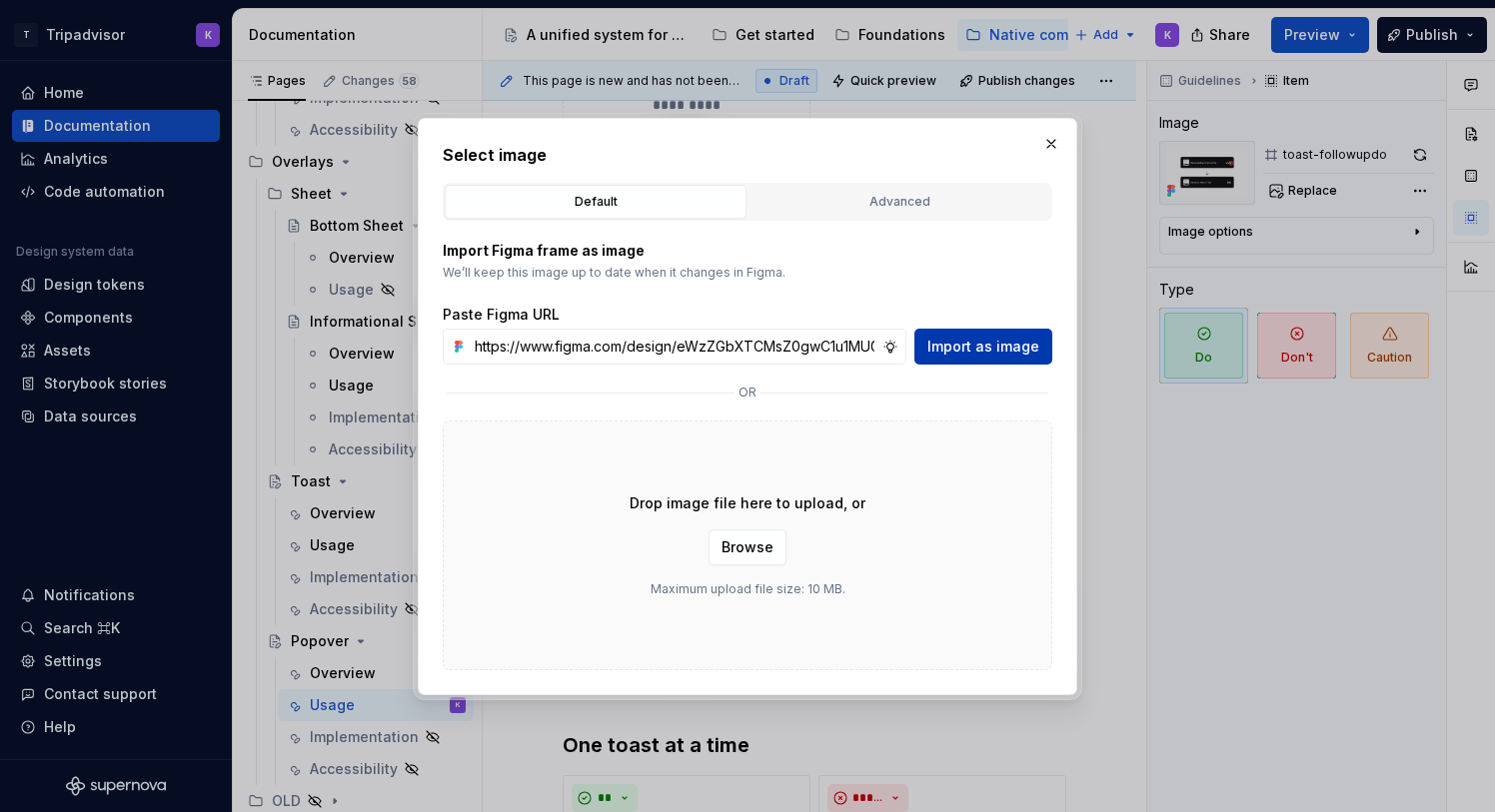 click on "Import as image" at bounding box center [983, 347] 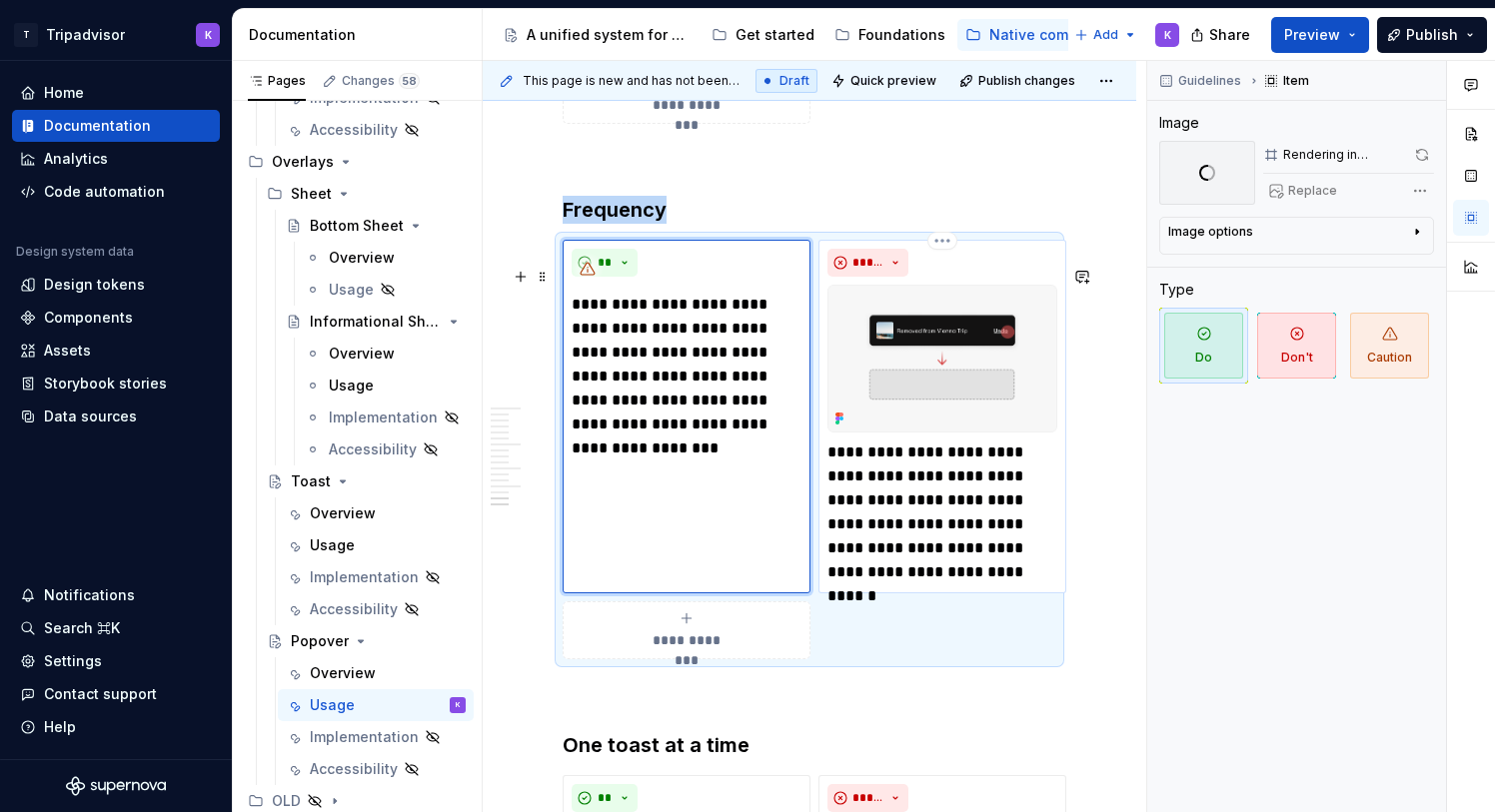 click at bounding box center (942, 359) 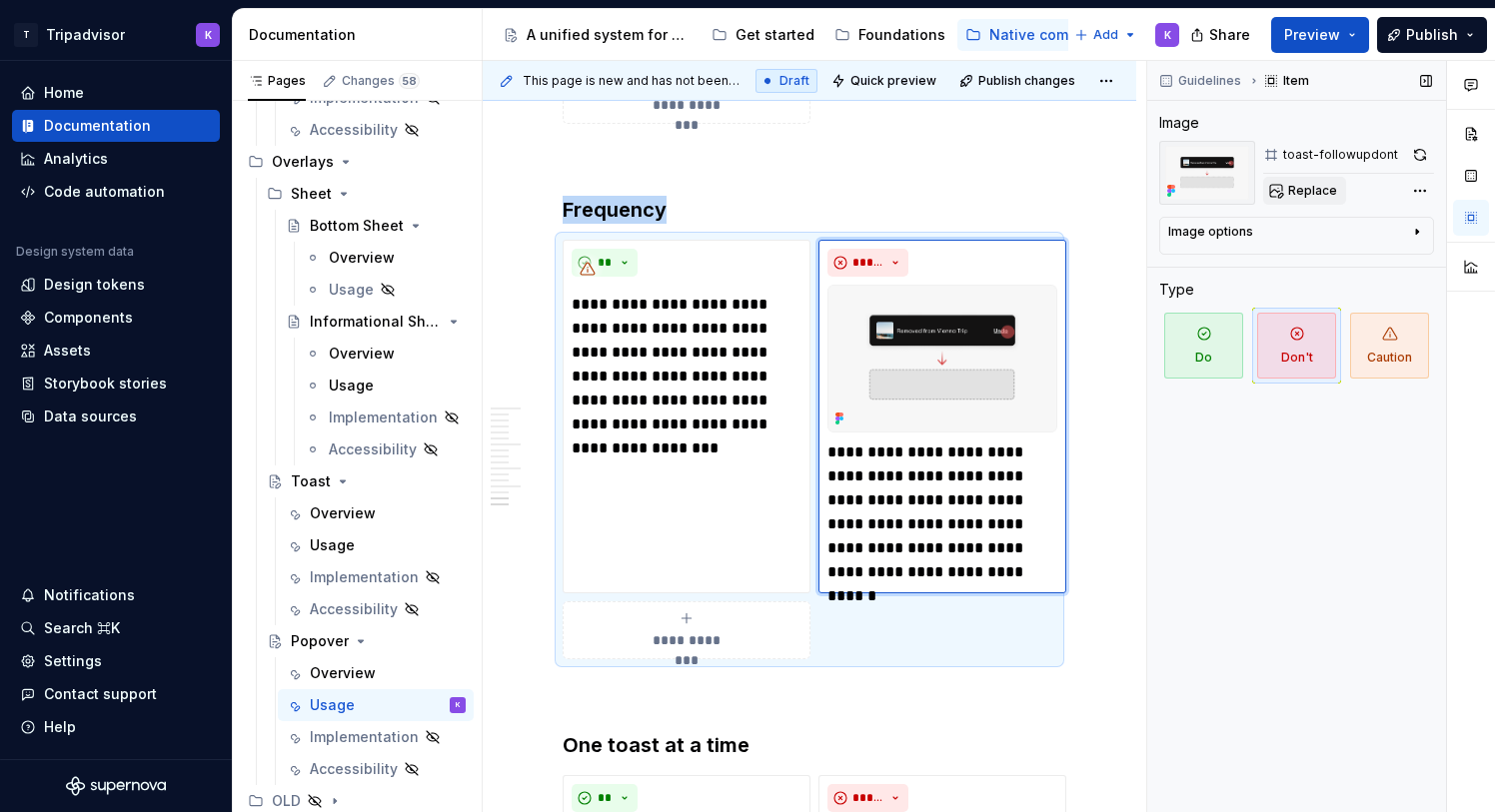 click on "Replace" at bounding box center [1312, 191] 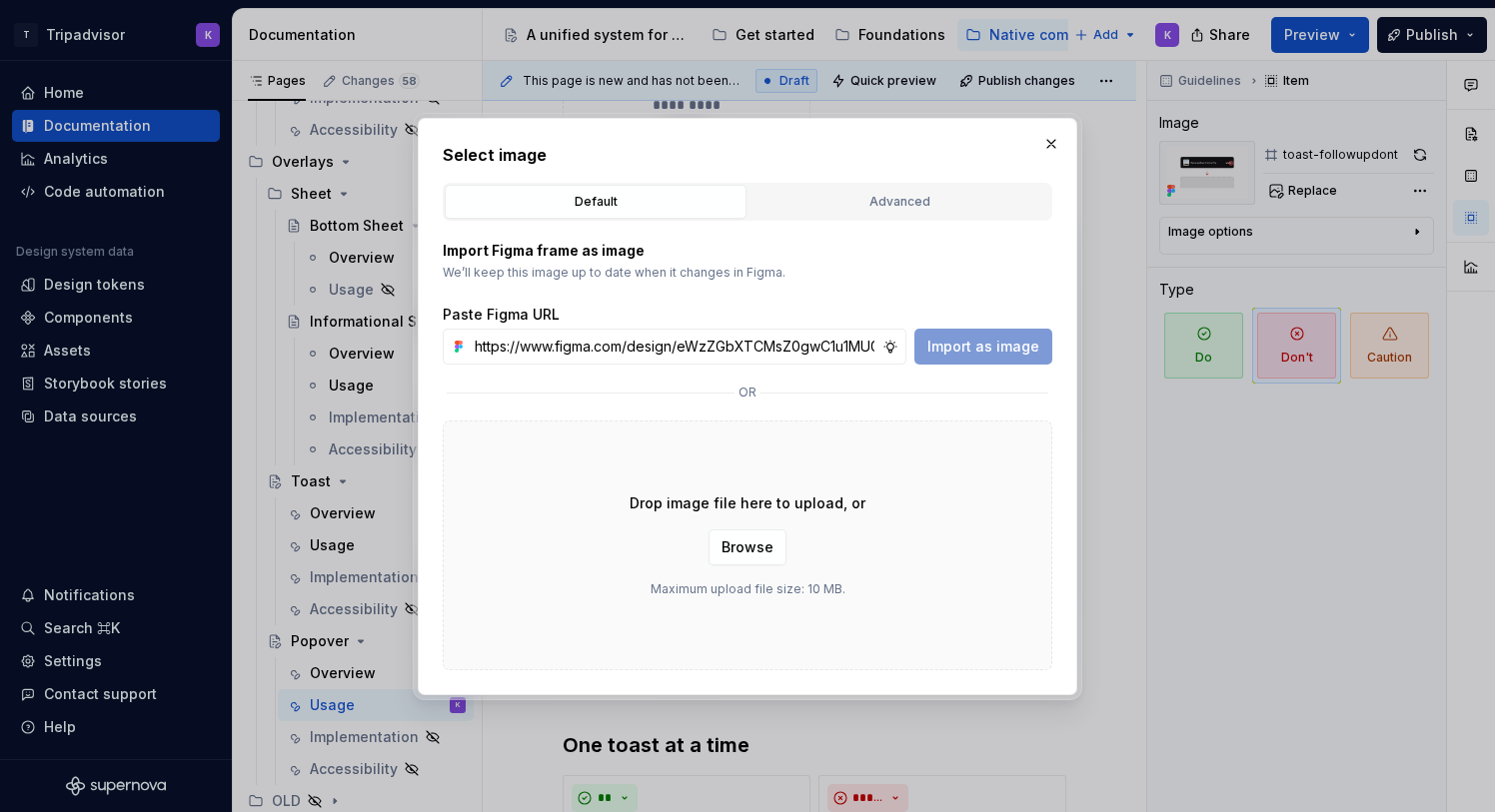 scroll, scrollTop: 0, scrollLeft: 530, axis: horizontal 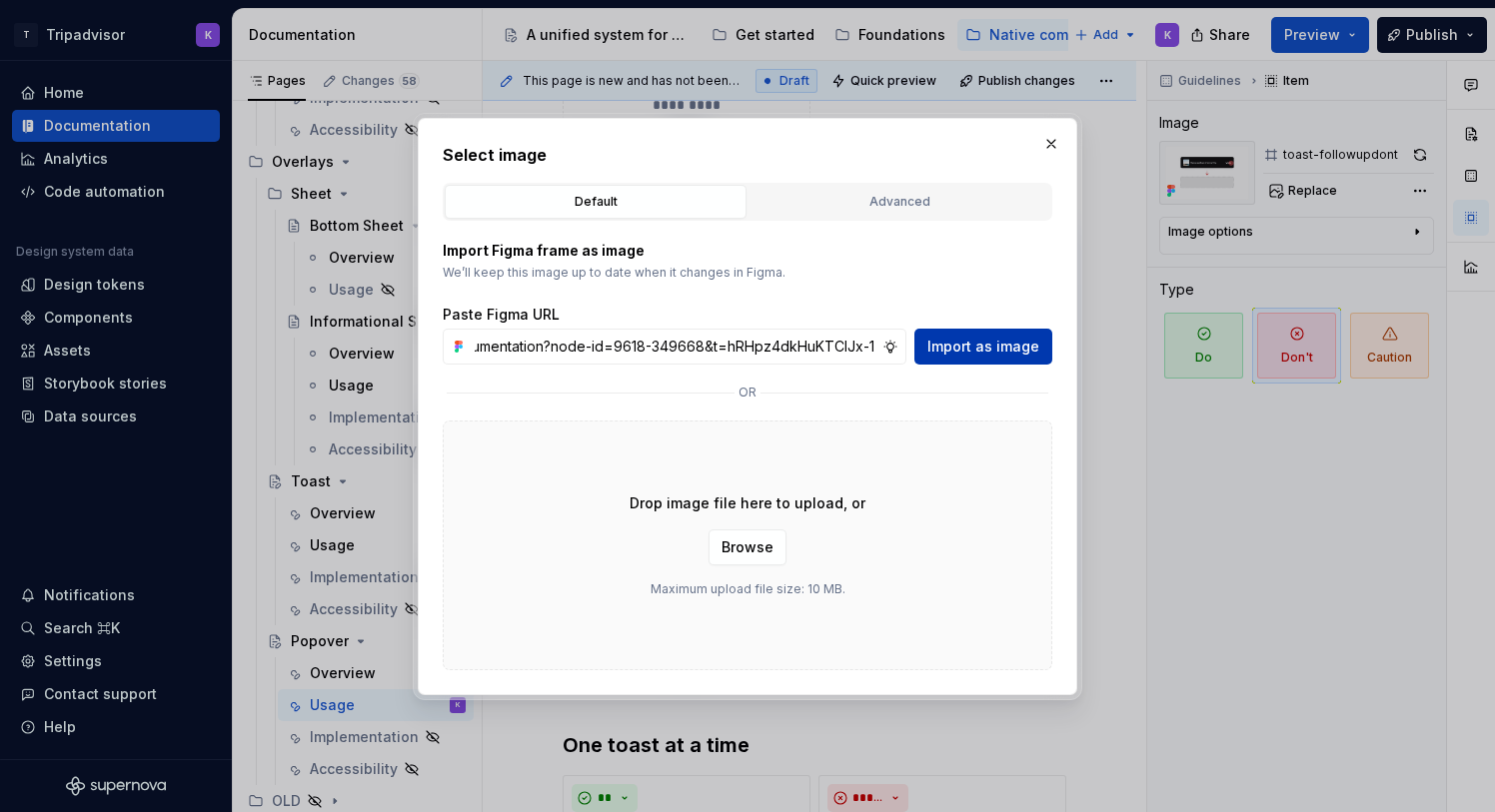 type on "https://www.figma.com/design/eWzZGbXTCMsZ0gwC1u1MU0/Altas-Native-Documentation?node-id=9618-349668&t=hRHpz4dkHuKTCIJx-1" 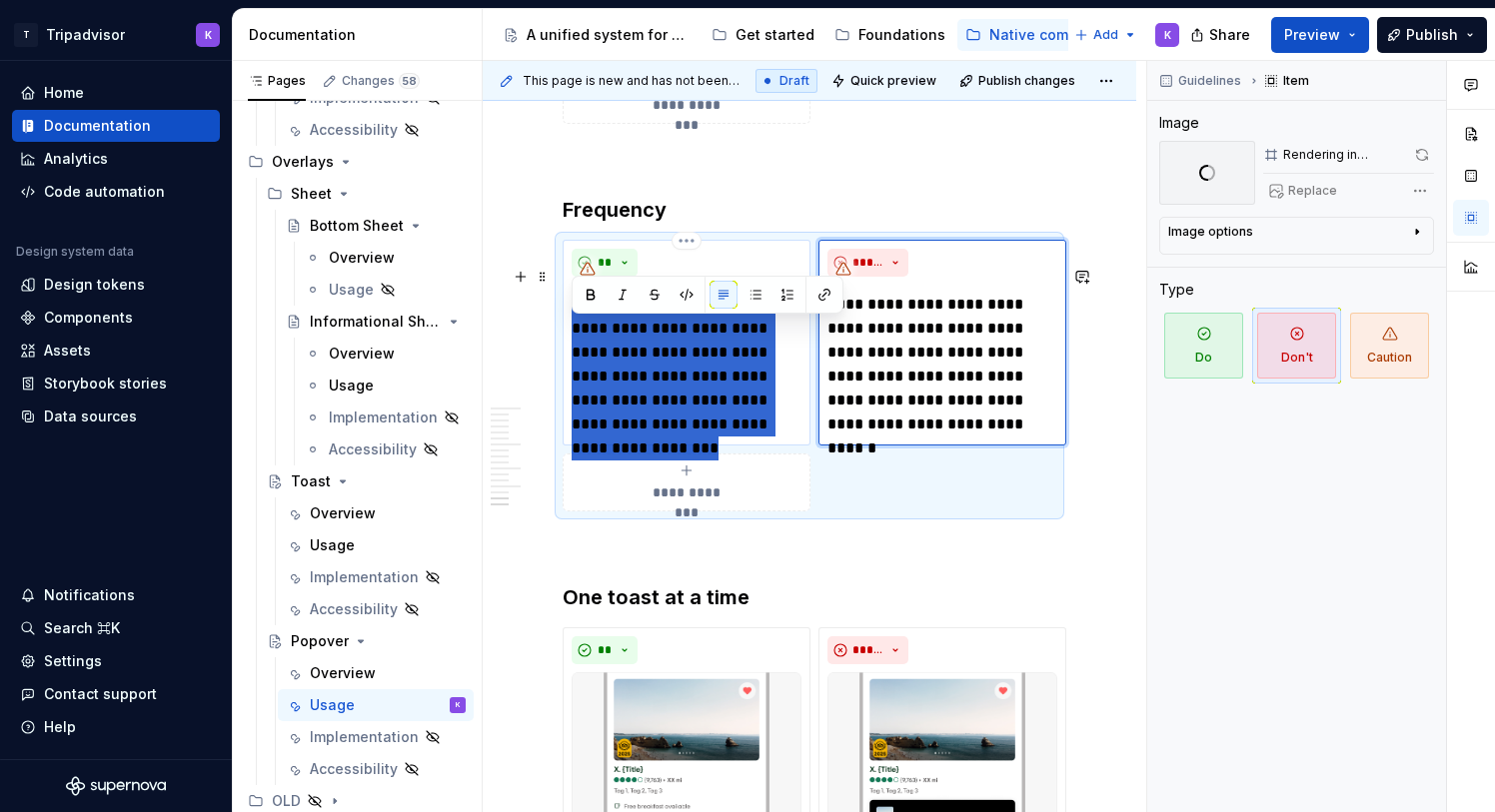 drag, startPoint x: 738, startPoint y: 456, endPoint x: 568, endPoint y: 338, distance: 206.9396 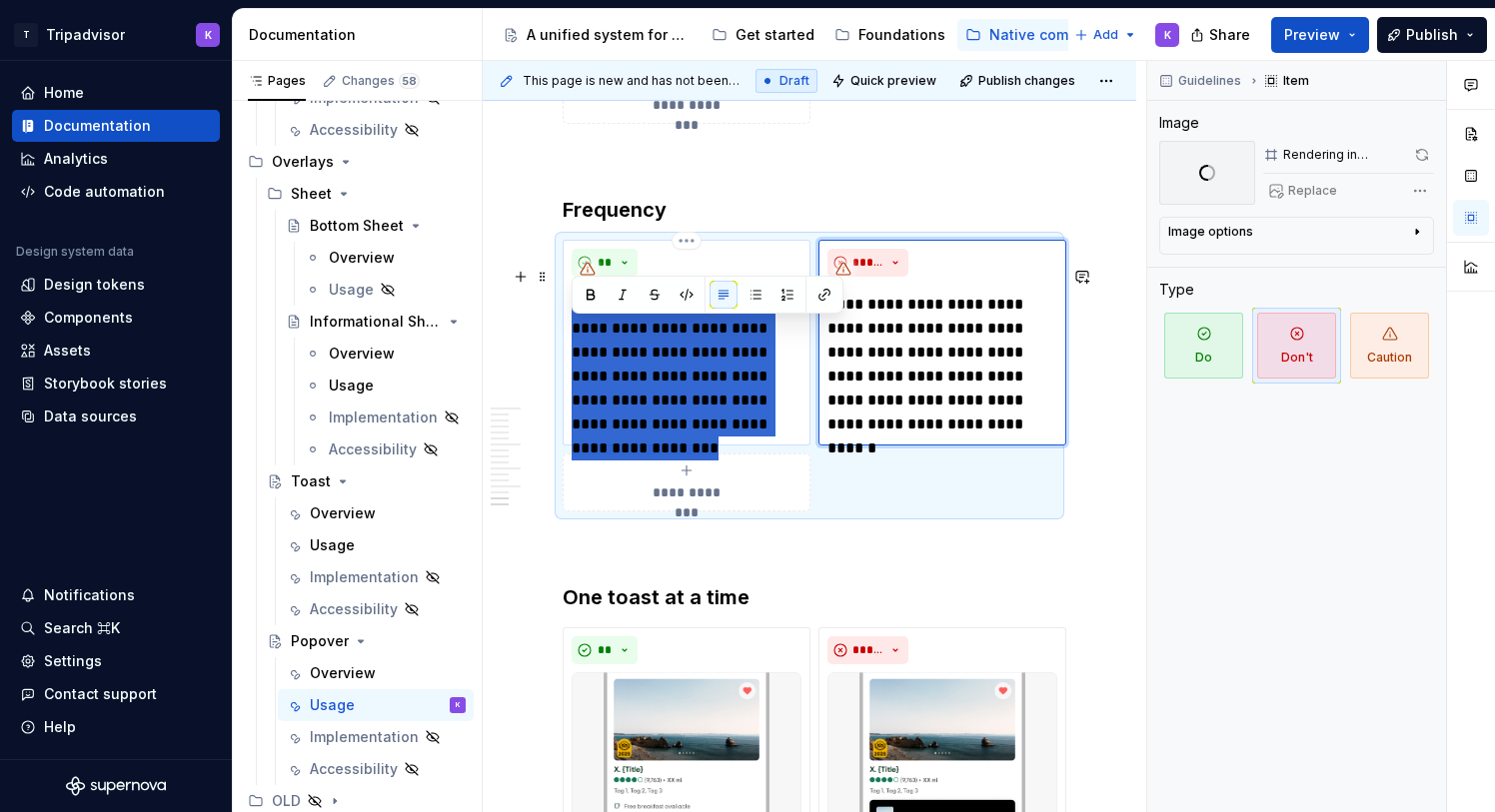 click on "**********" at bounding box center (687, 343) 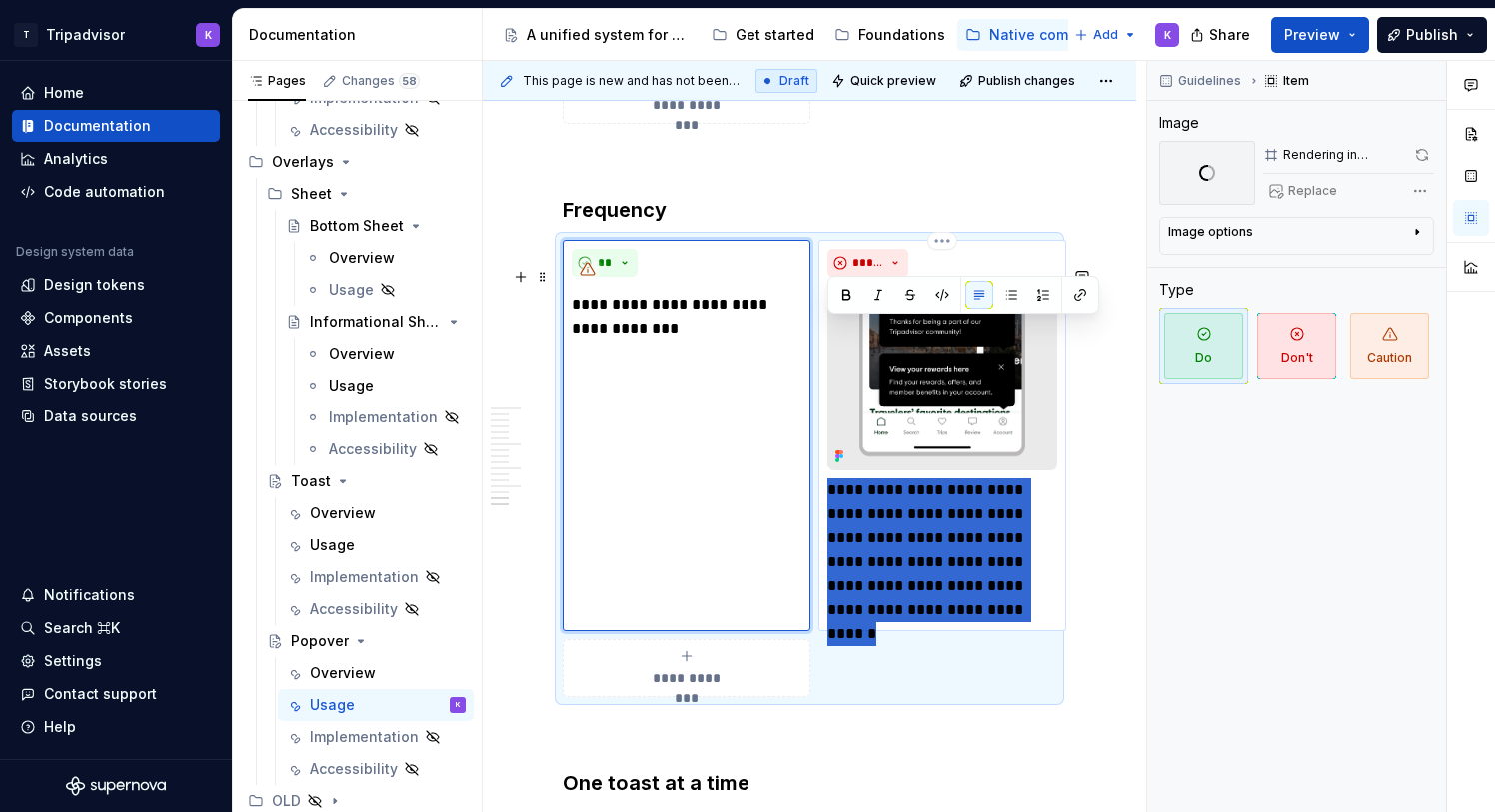 scroll, scrollTop: 5067, scrollLeft: 0, axis: vertical 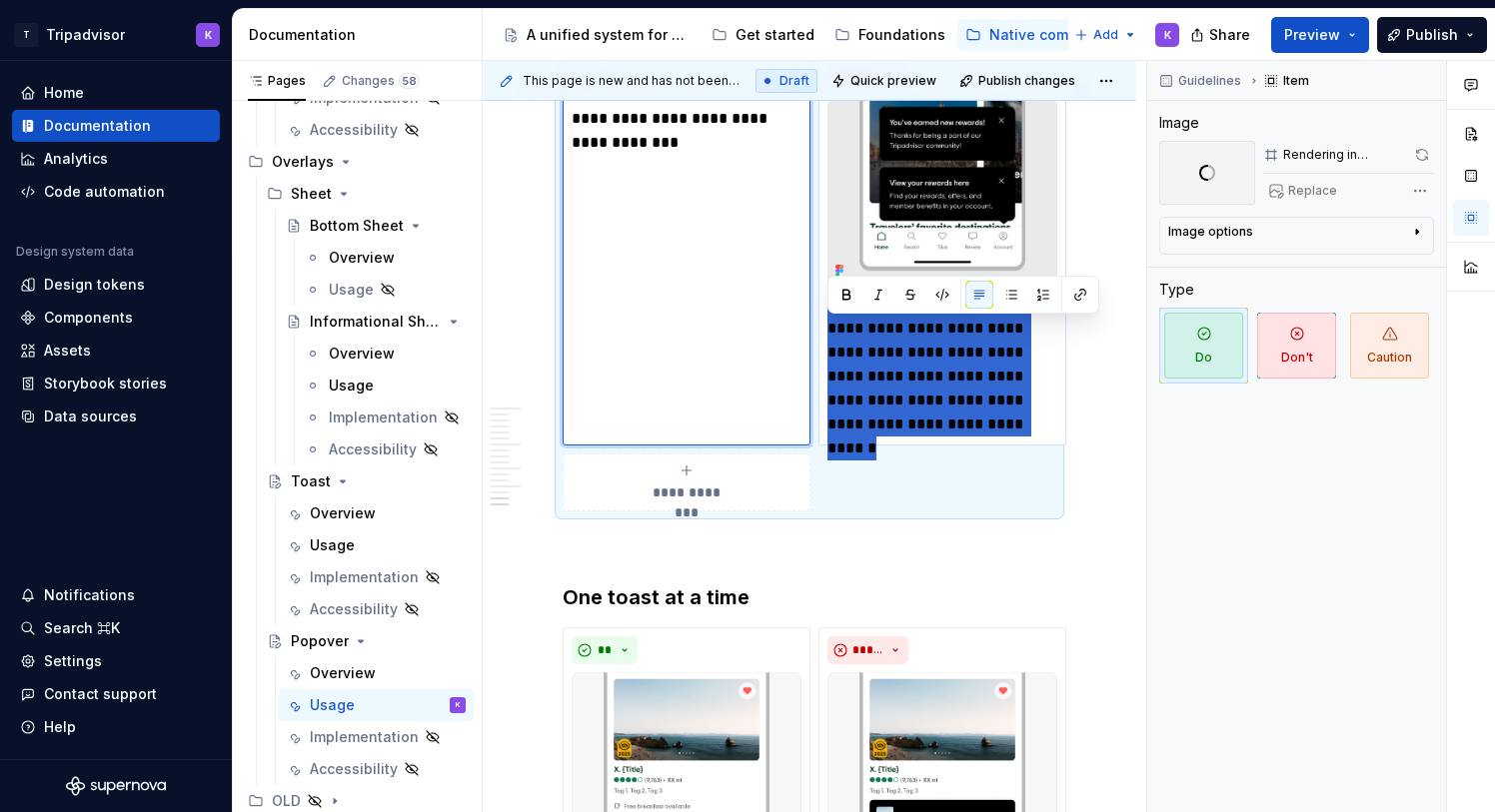 drag, startPoint x: 1016, startPoint y: 451, endPoint x: 817, endPoint y: 342, distance: 226.89645 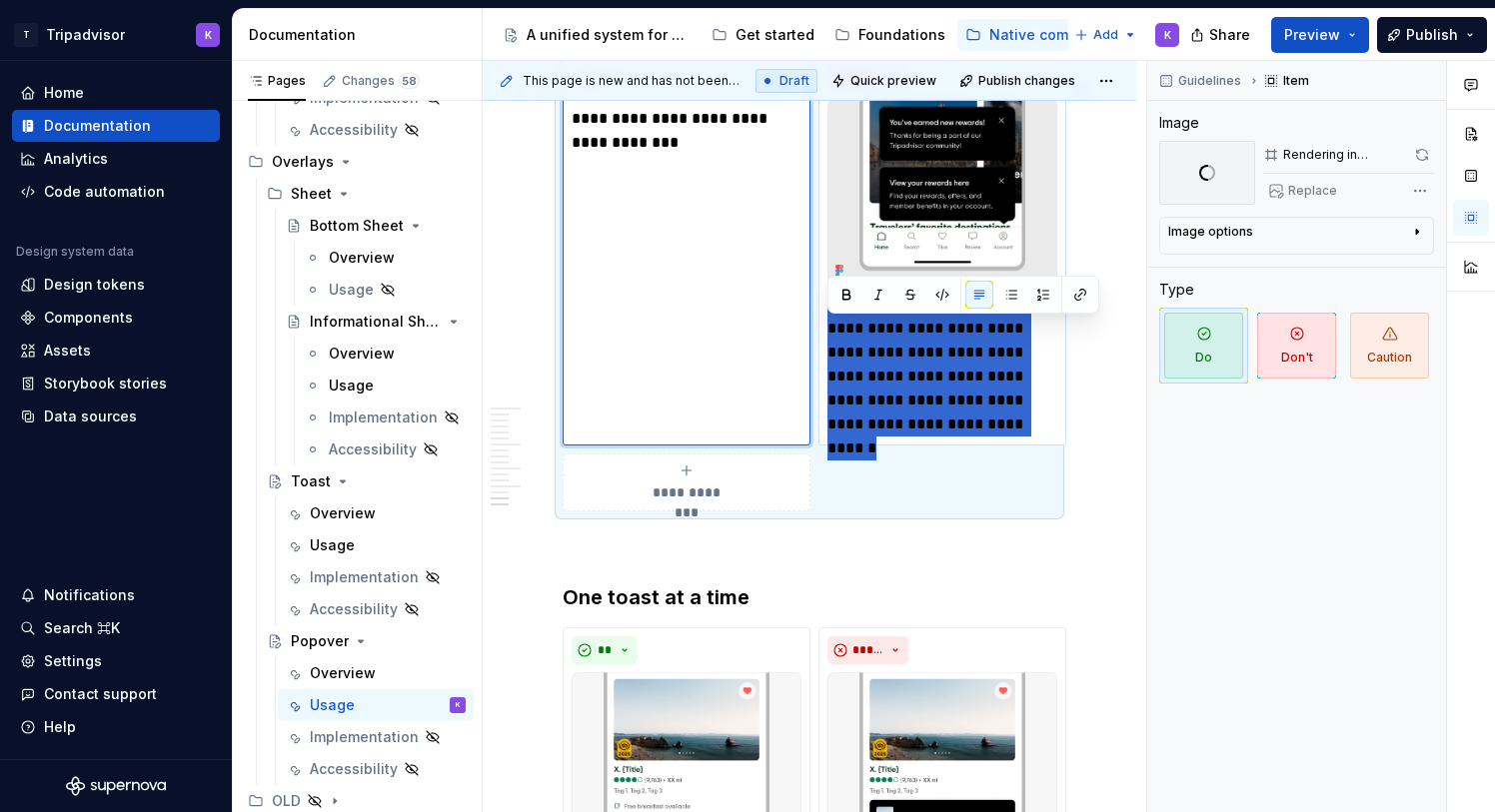 click on "**********" at bounding box center [942, 250] 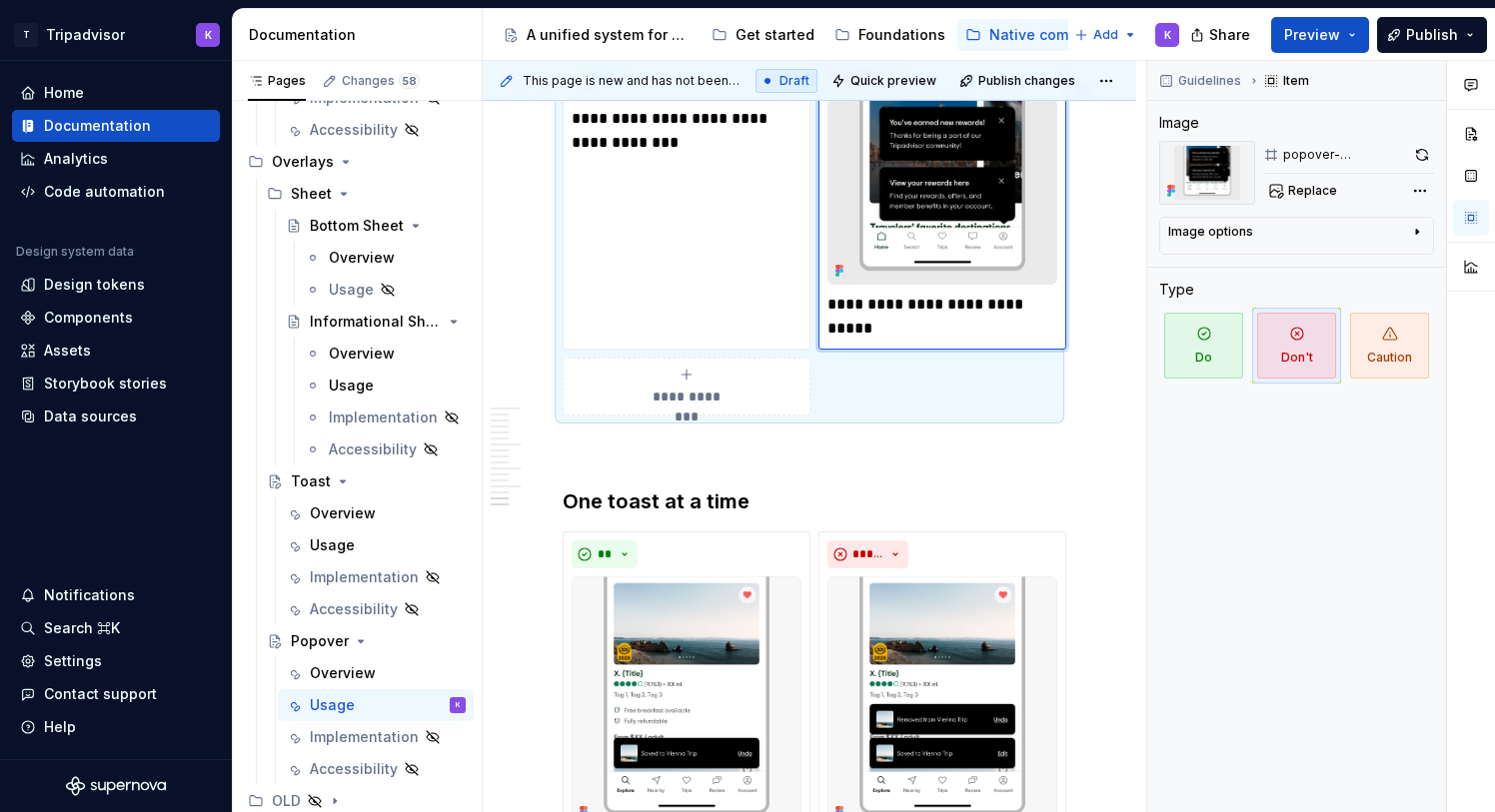 click on "**********" at bounding box center [687, 397] 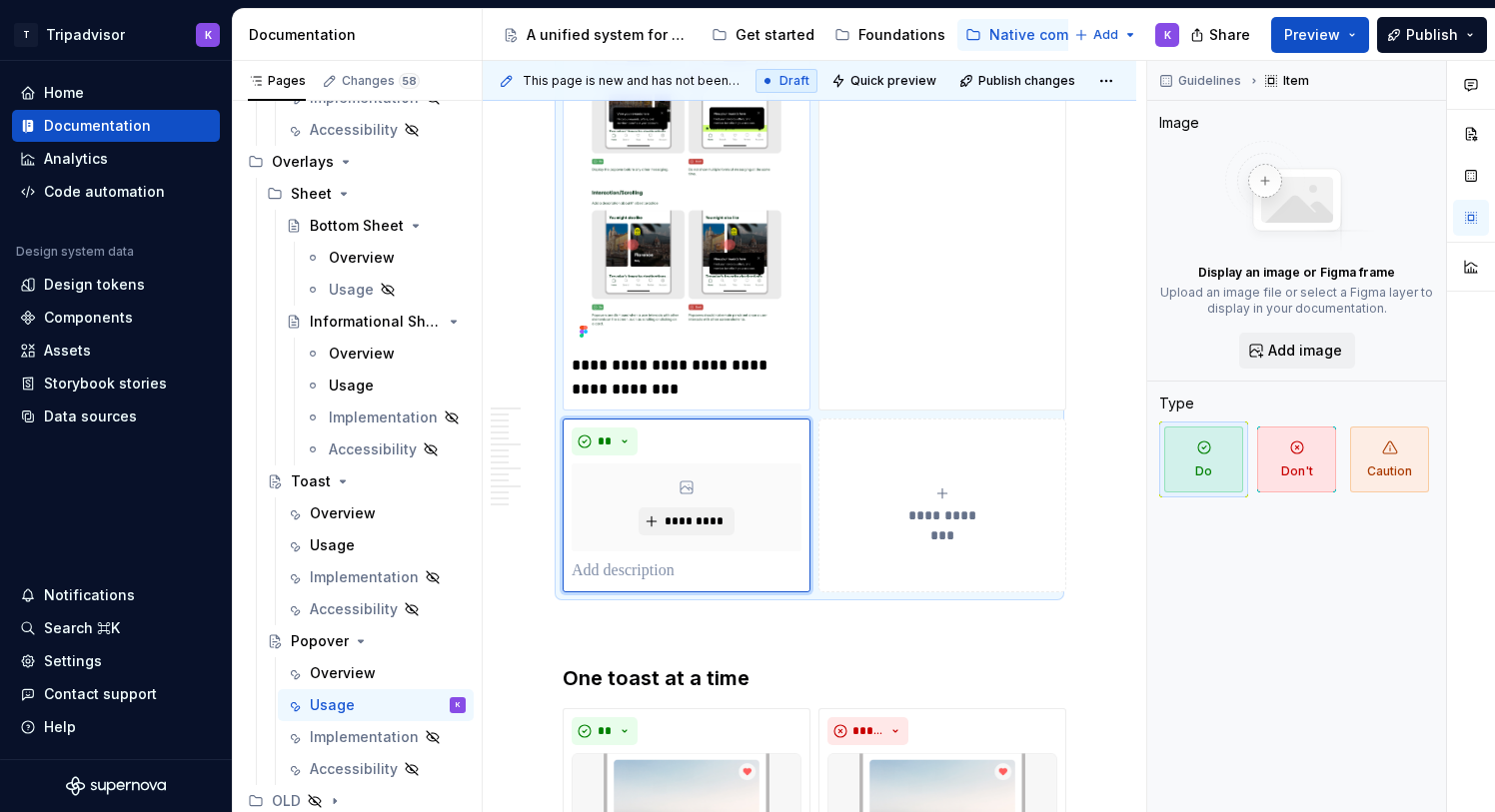 scroll, scrollTop: 6864, scrollLeft: 0, axis: vertical 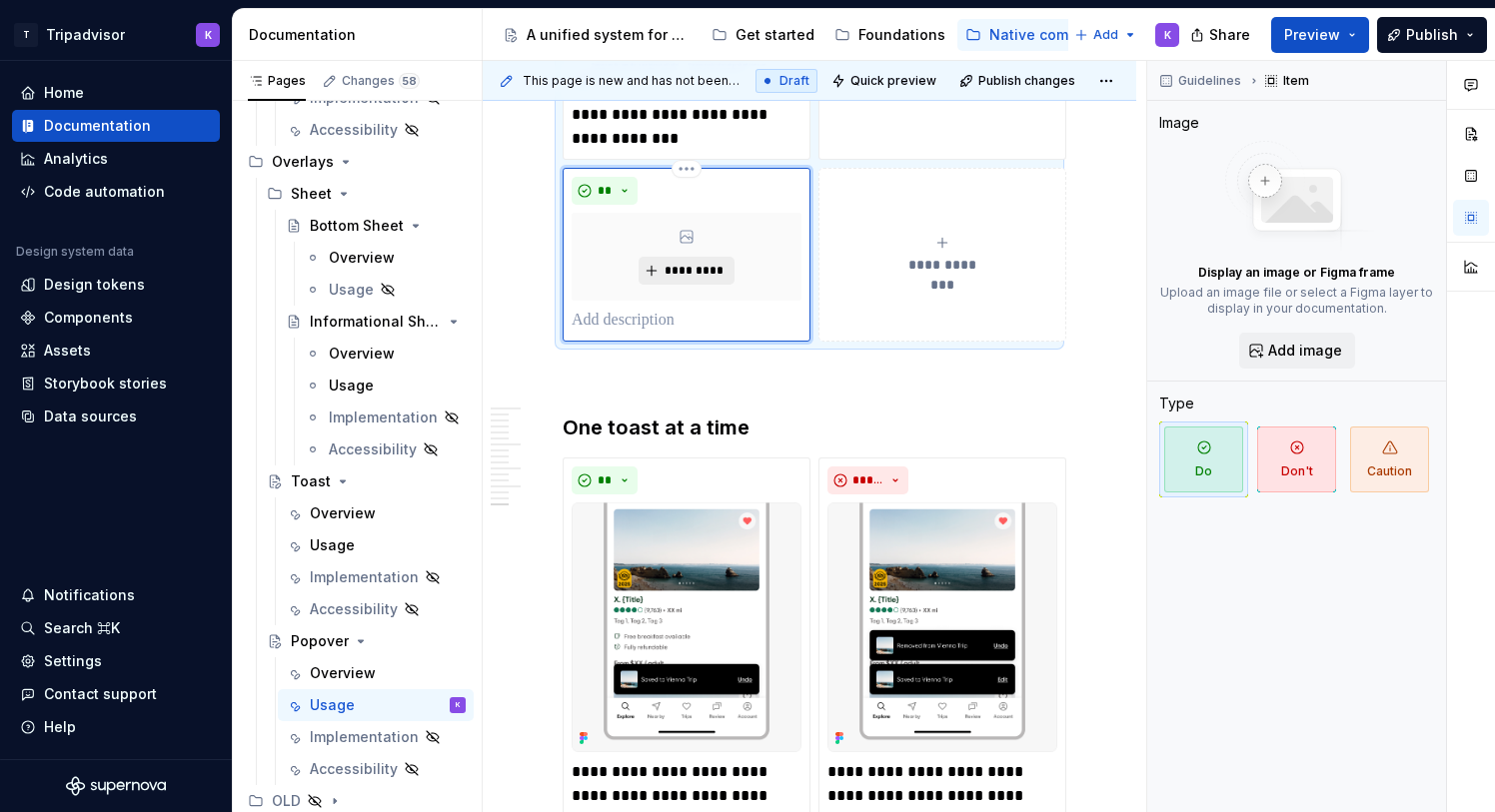 click on "*********" at bounding box center [694, 271] 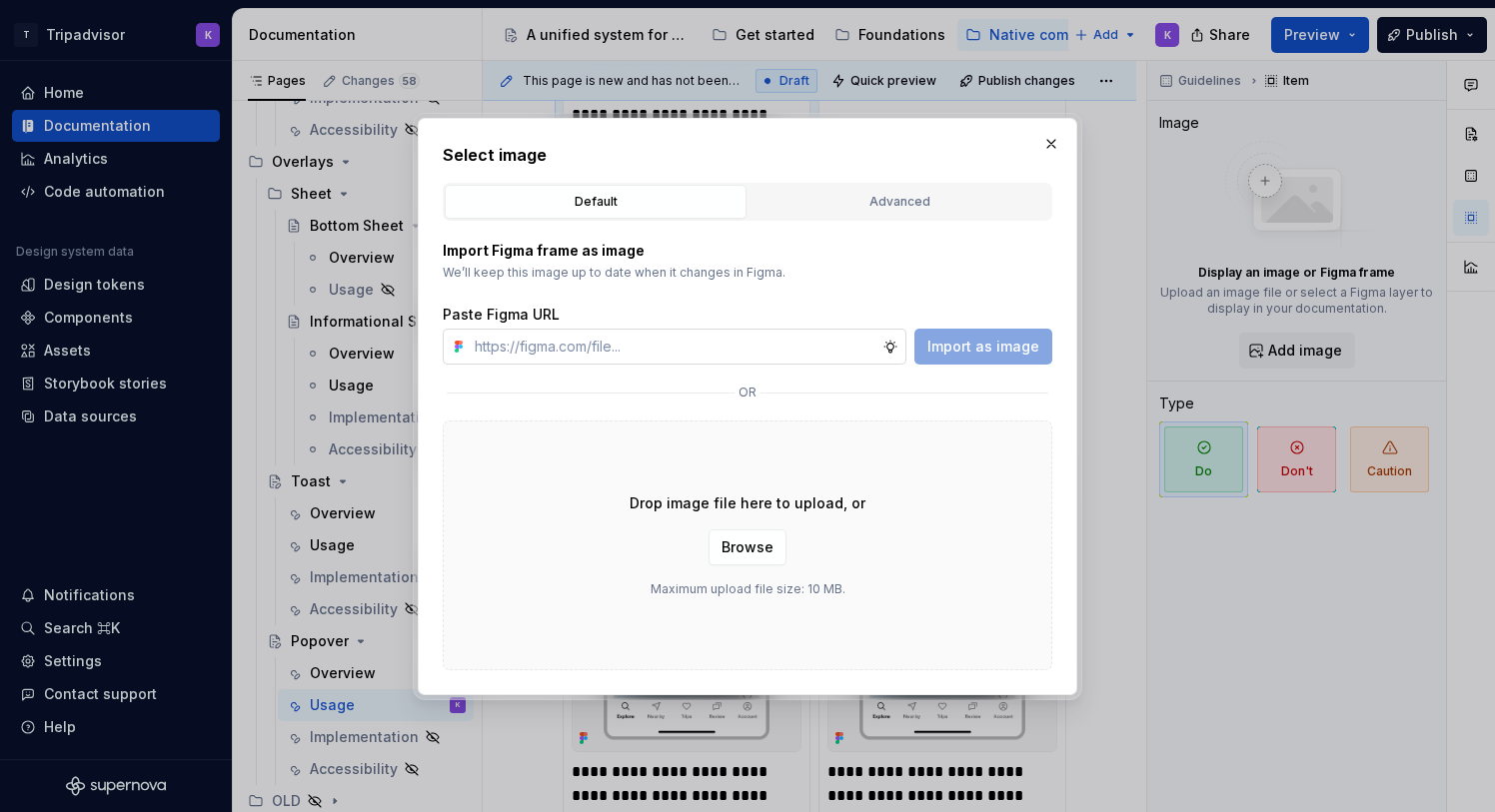 type on "*" 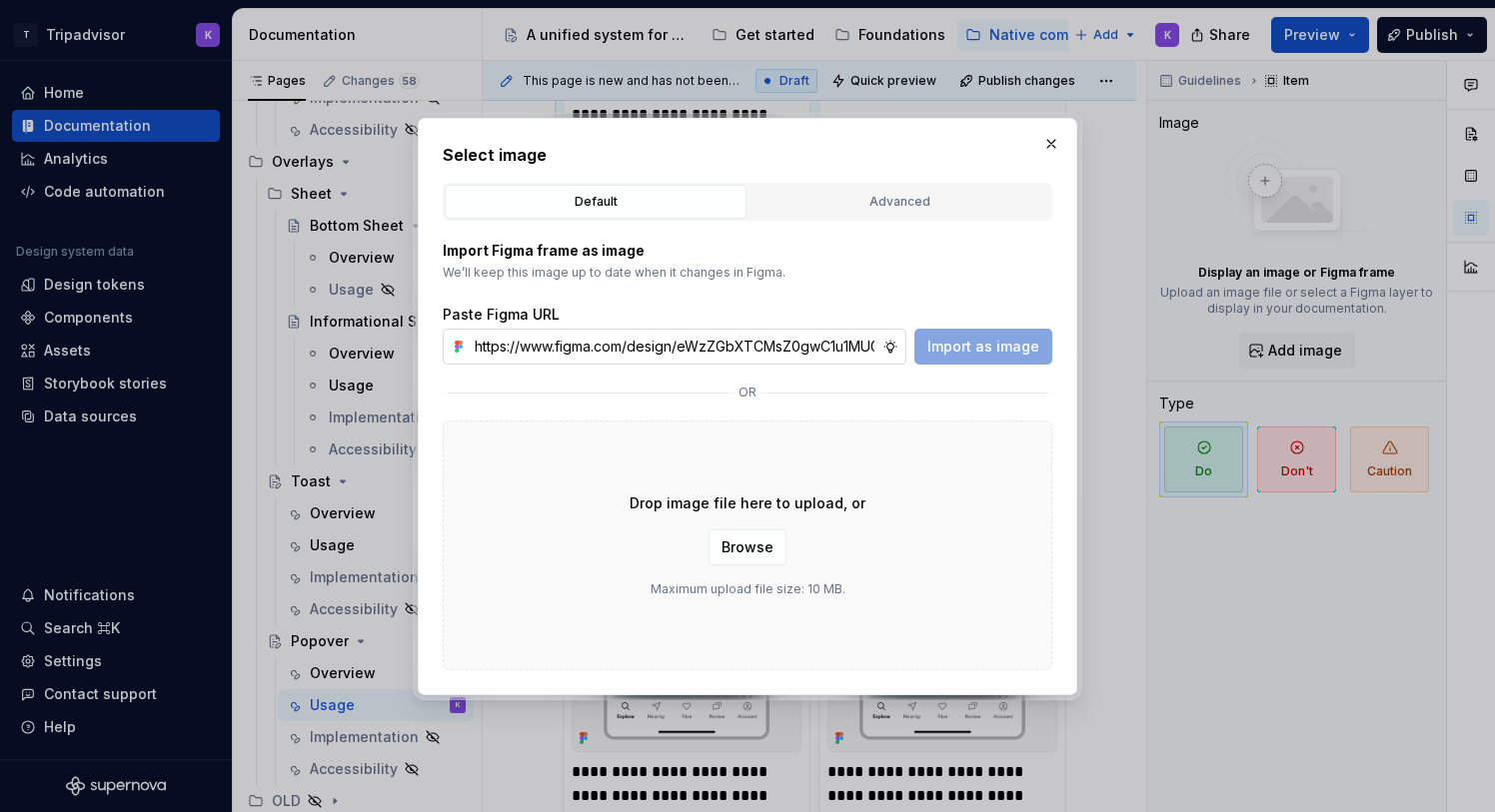 scroll, scrollTop: 0, scrollLeft: 527, axis: horizontal 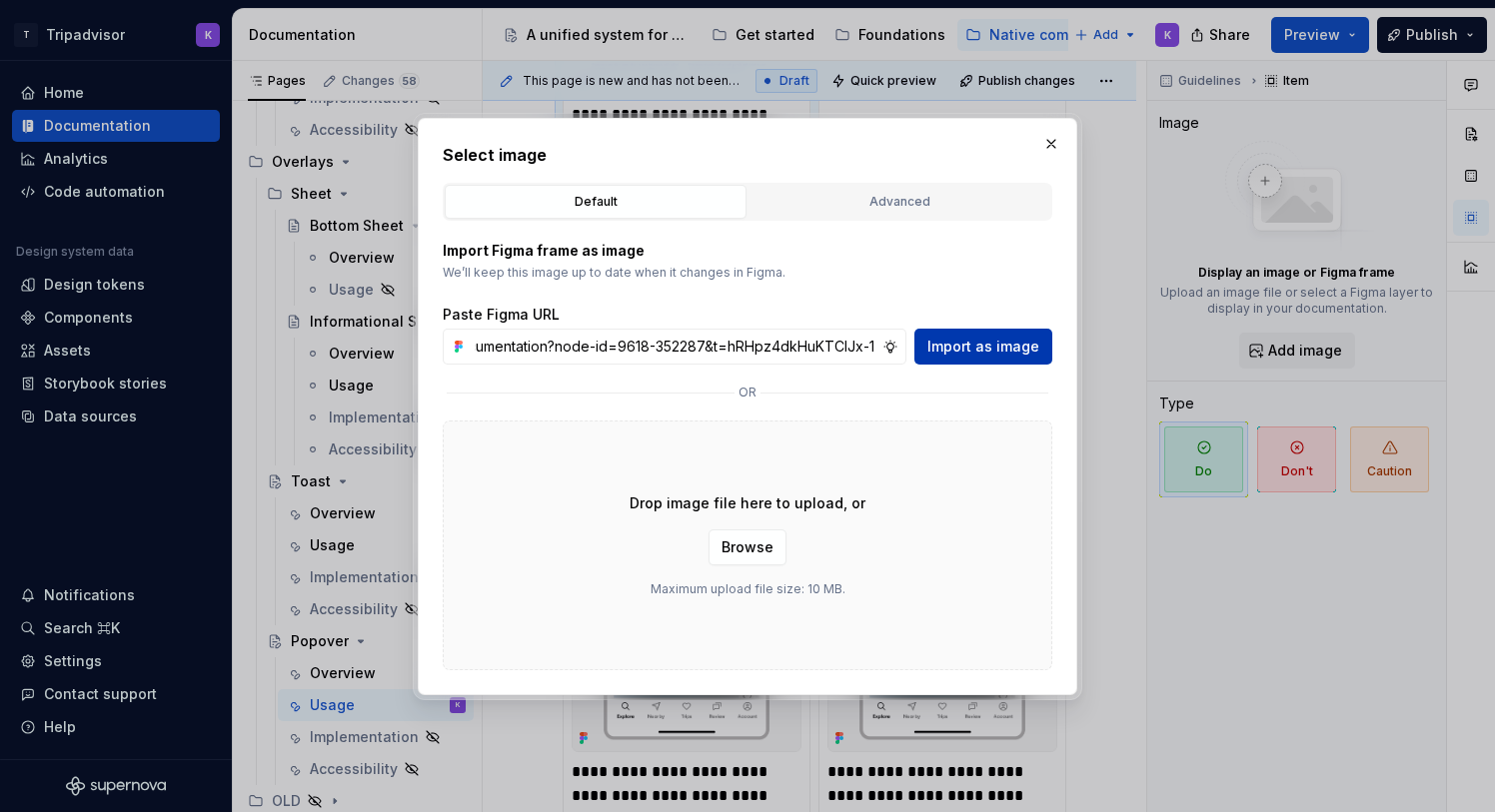 type on "https://www.figma.com/design/eWzZGbXTCMsZ0gwC1u1MU0/Altas-Native-Documentation?node-id=9618-352287&t=hRHpz4dkHuKTCIJx-1" 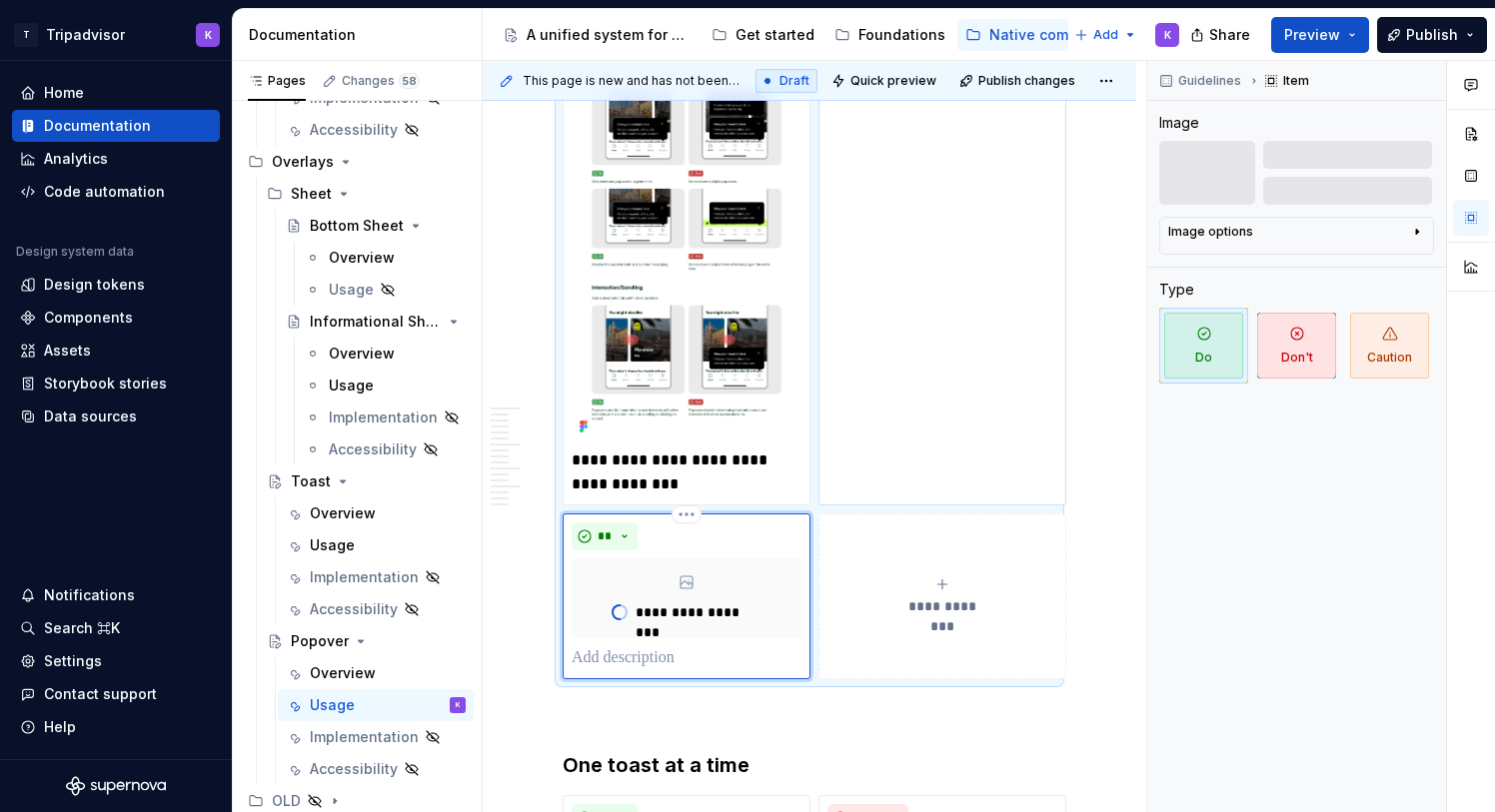 scroll, scrollTop: 6438, scrollLeft: 0, axis: vertical 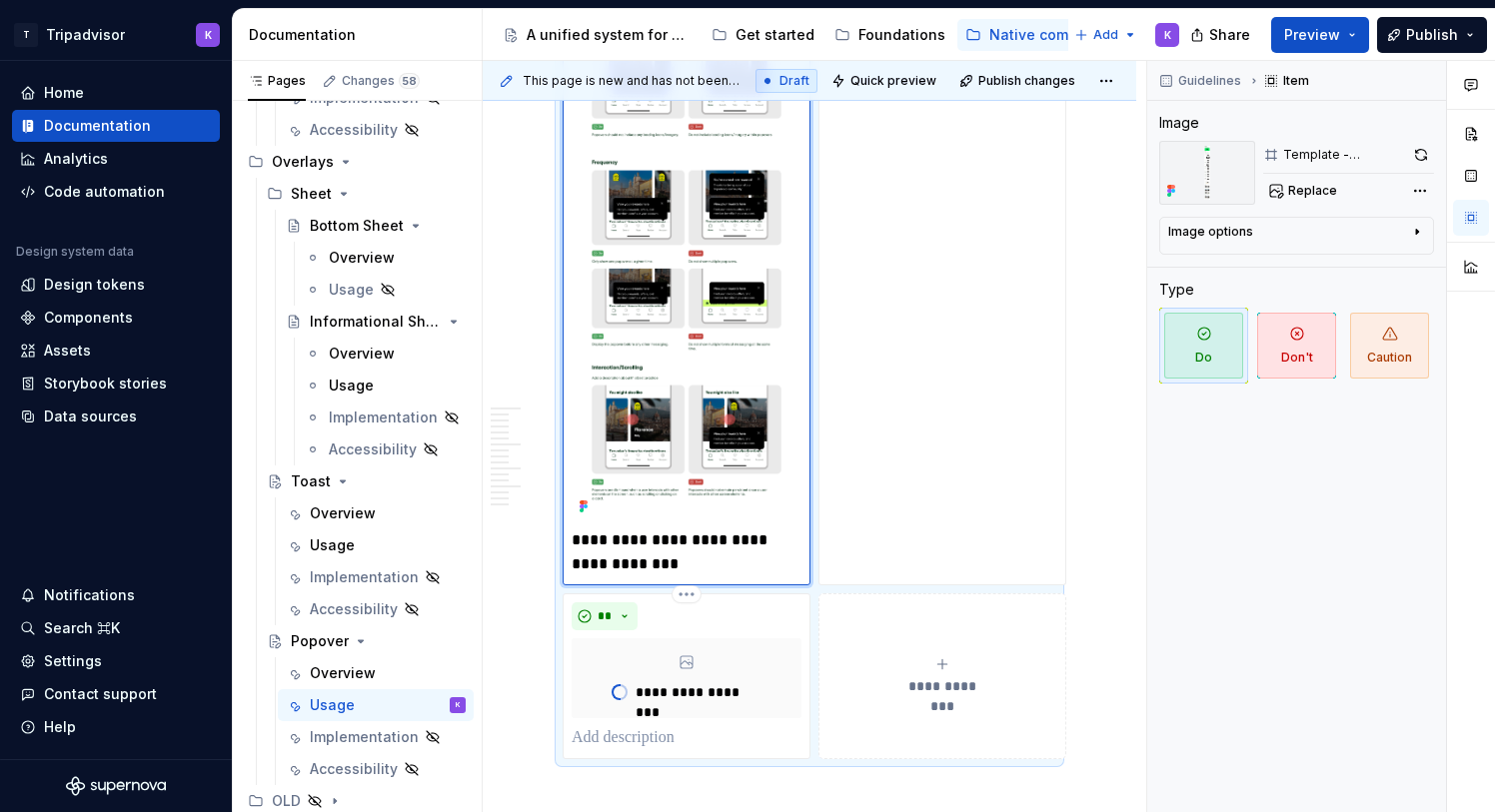 click at bounding box center (687, -376) 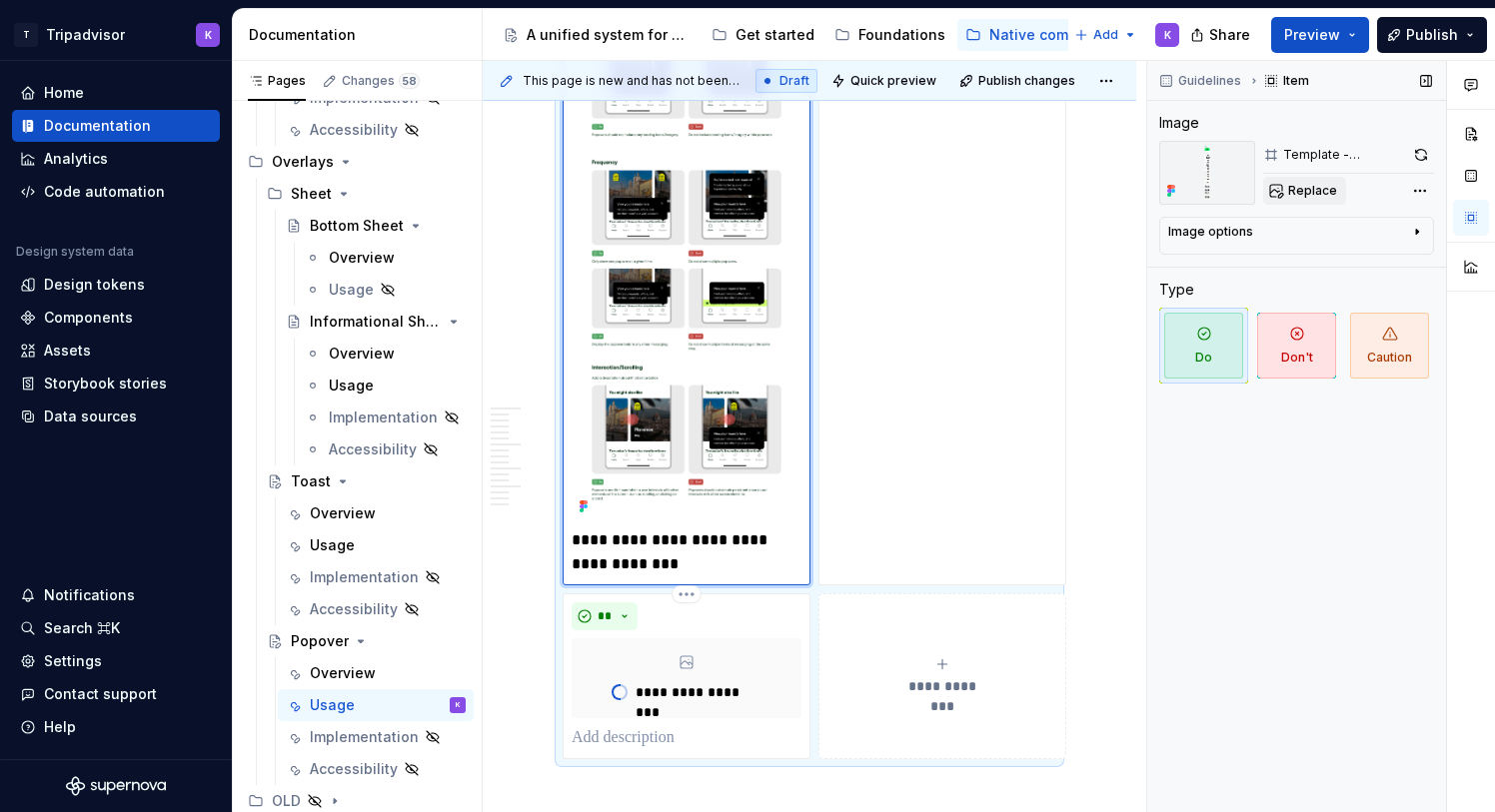 click on "Replace" at bounding box center [1312, 191] 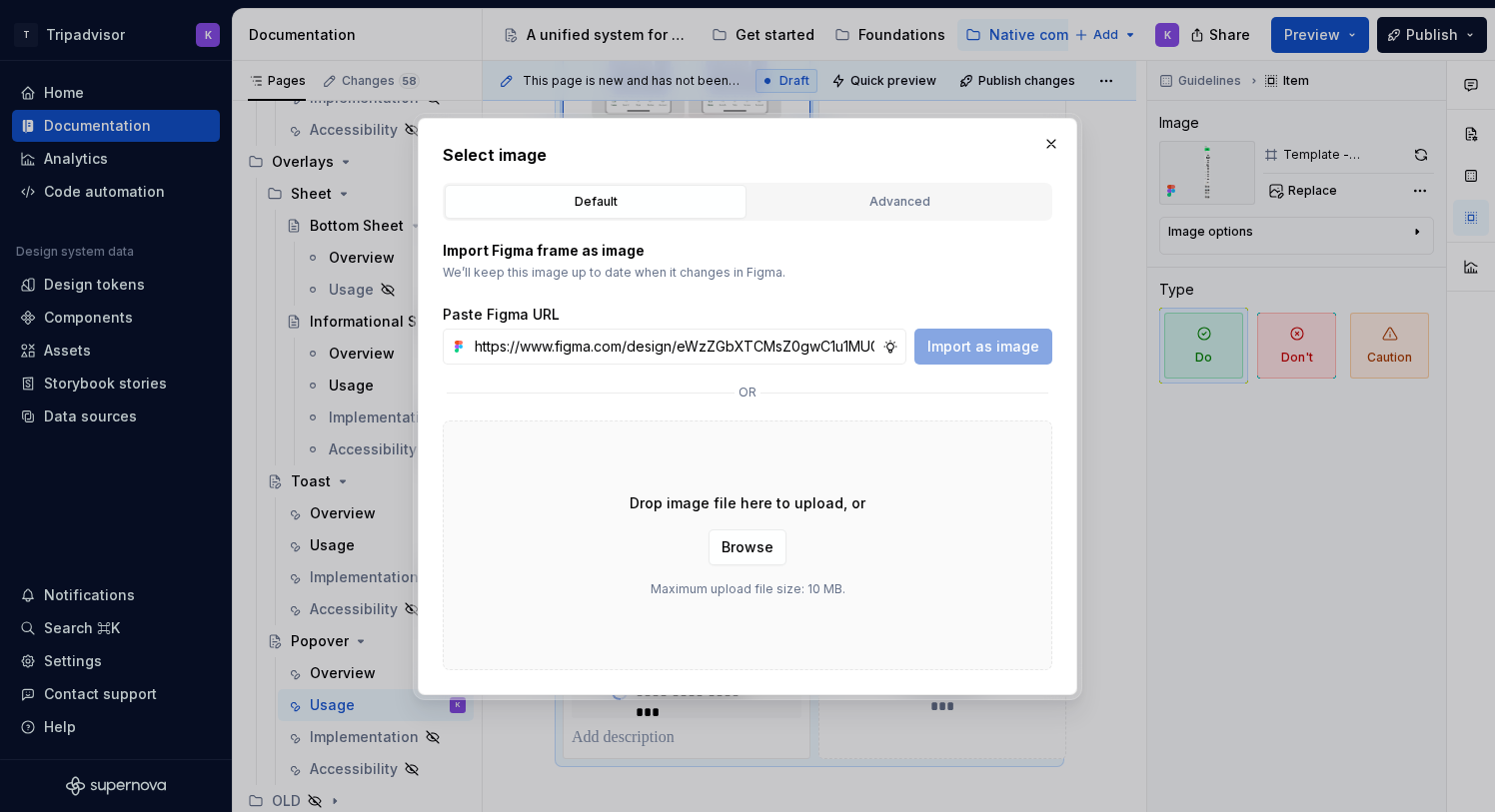 scroll, scrollTop: 0, scrollLeft: 526, axis: horizontal 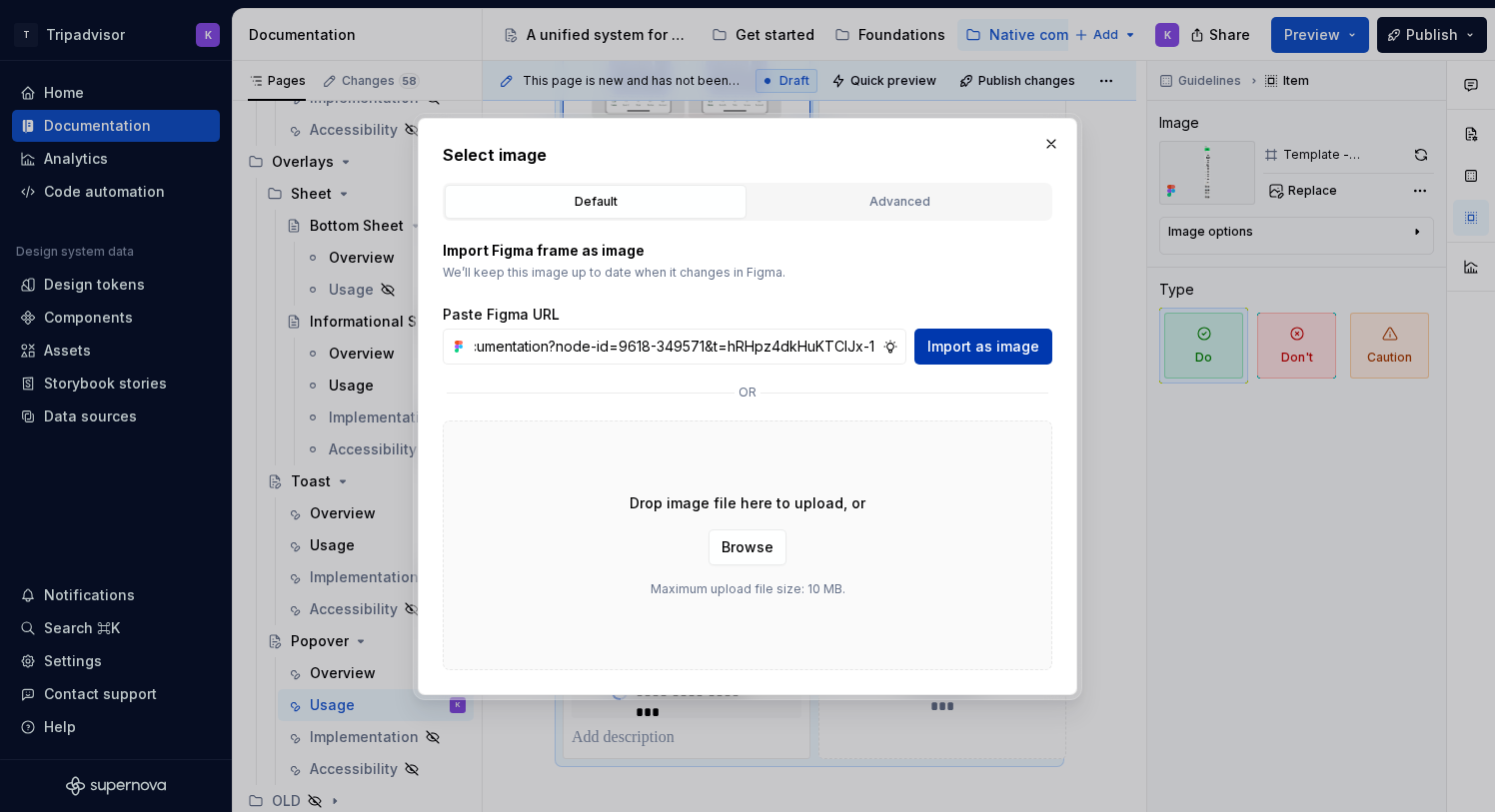 type on "https://www.figma.com/design/eWzZGbXTCMsZ0gwC1u1MU0/Altas-Native-Documentation?node-id=9618-349571&t=hRHpz4dkHuKTCIJx-1" 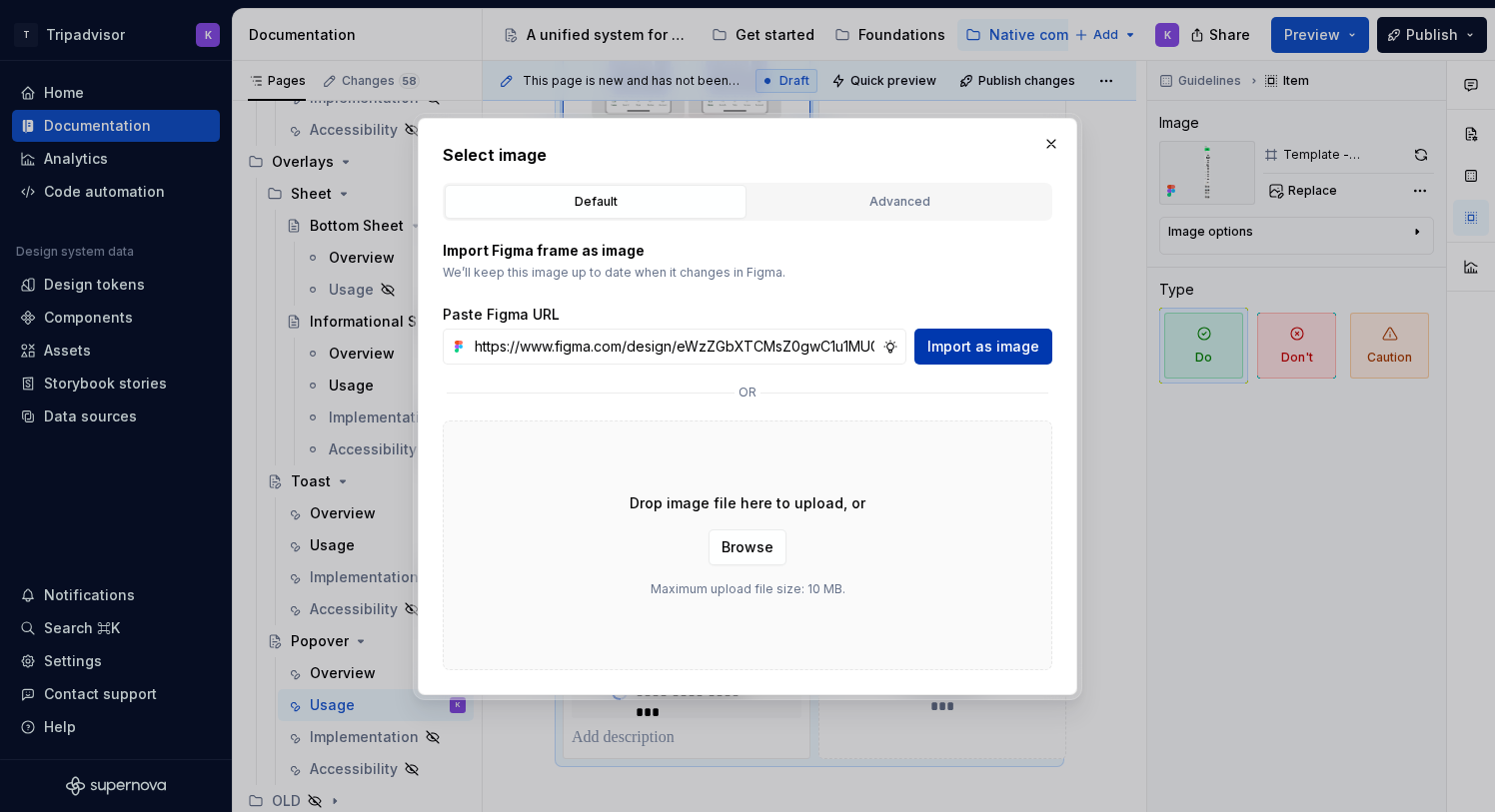 click on "Import as image" at bounding box center [983, 347] 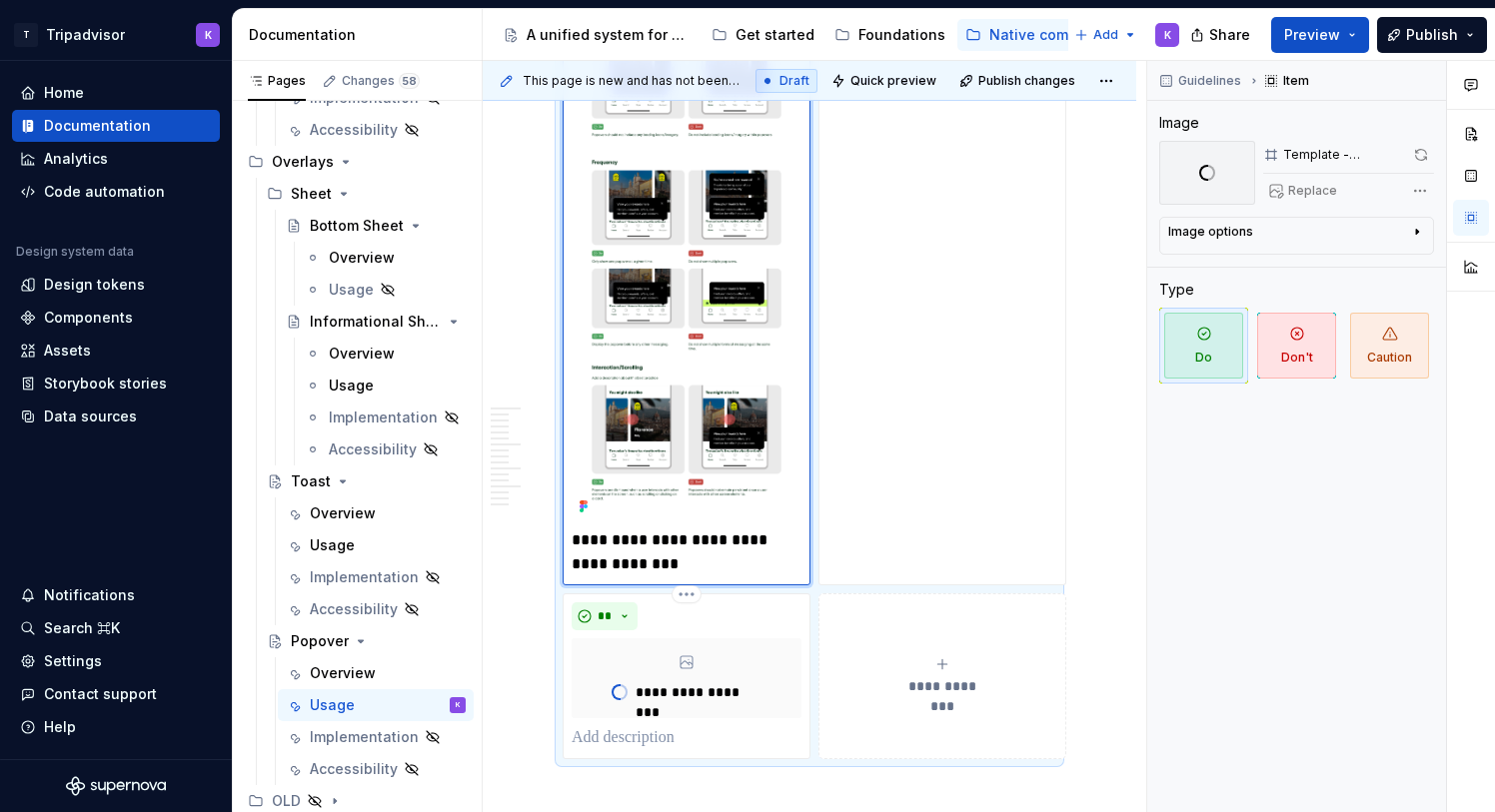 click on "**********" at bounding box center [942, 676] 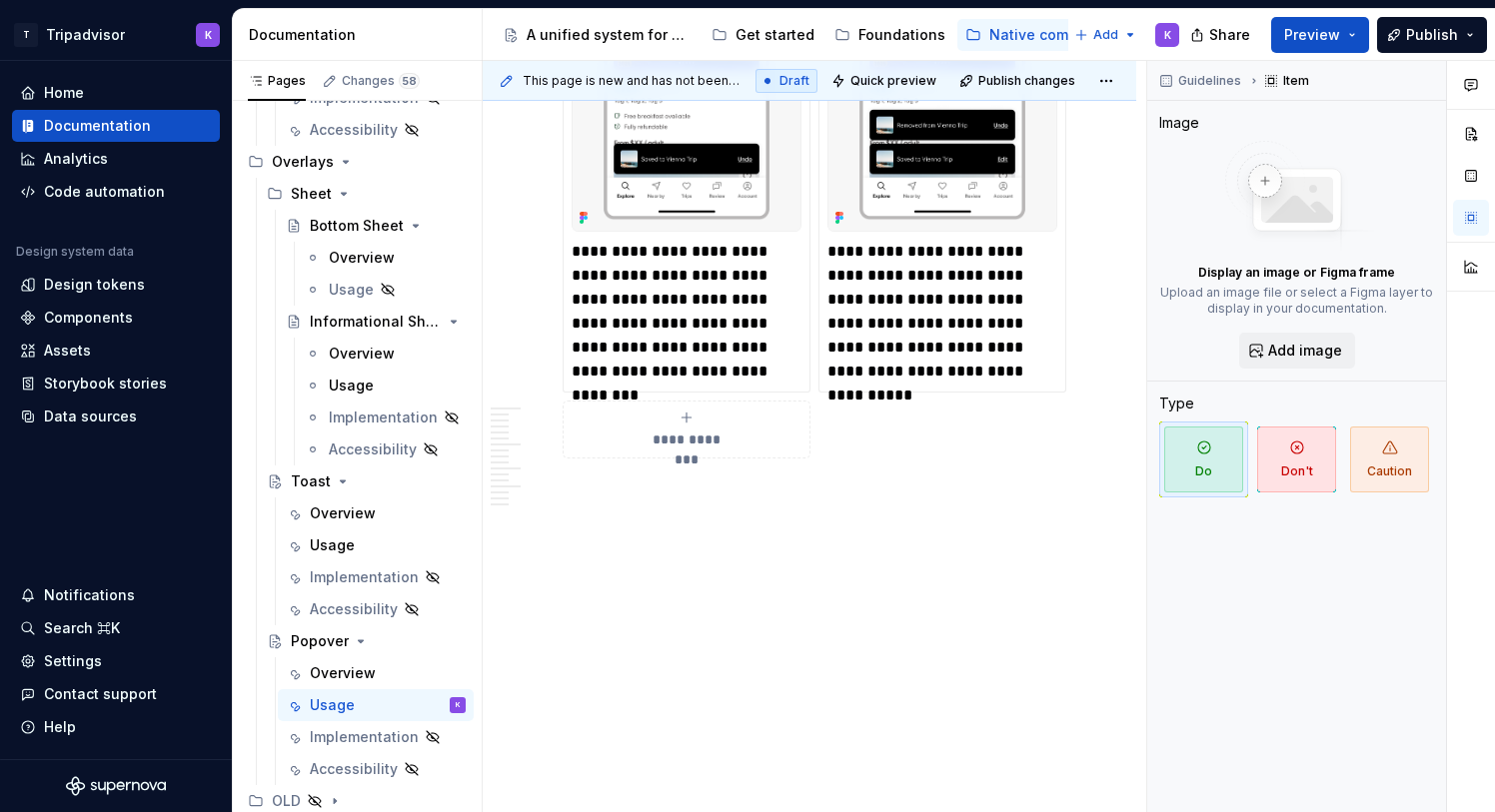 scroll, scrollTop: 5963, scrollLeft: 0, axis: vertical 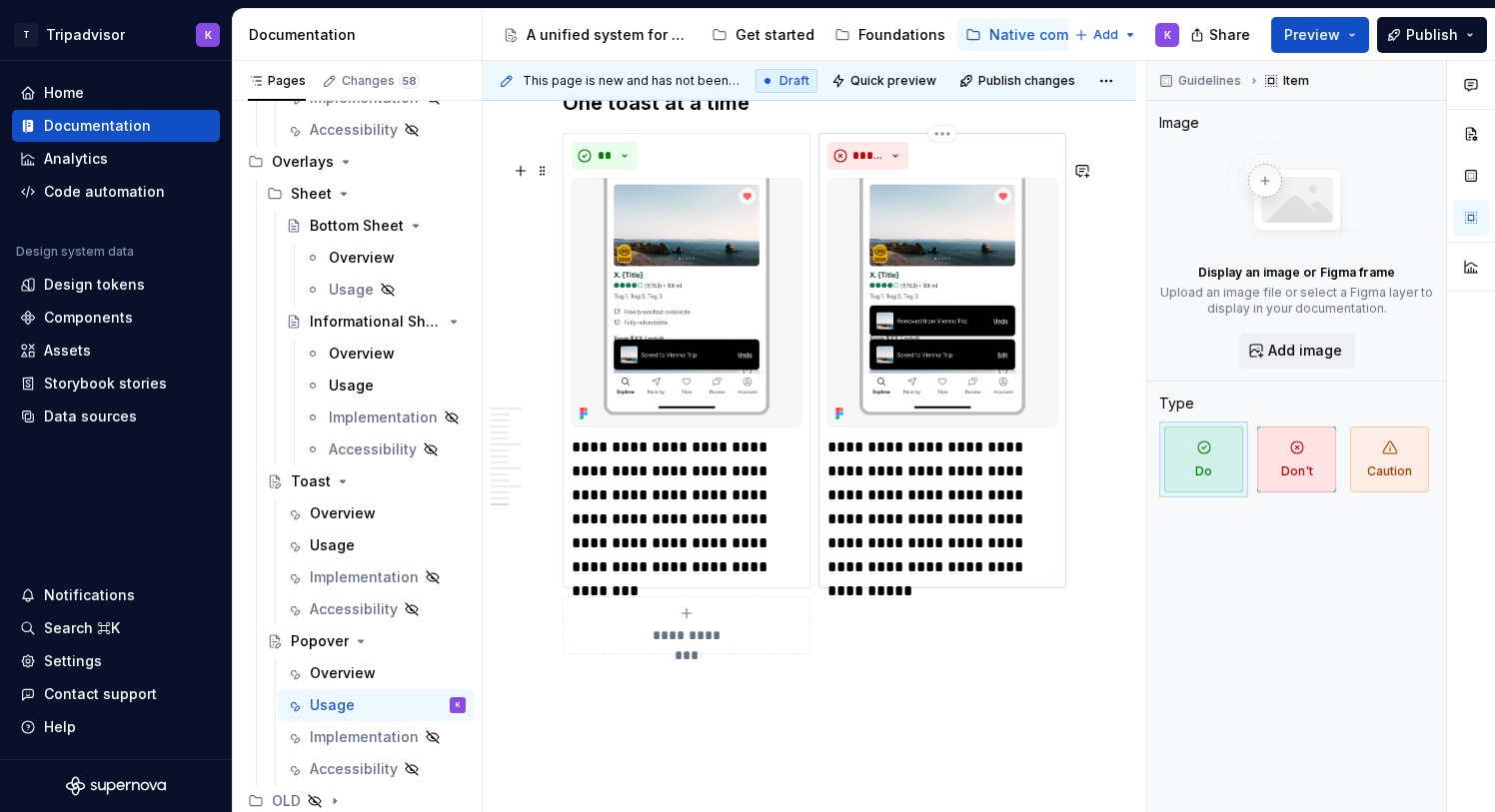 type on "*" 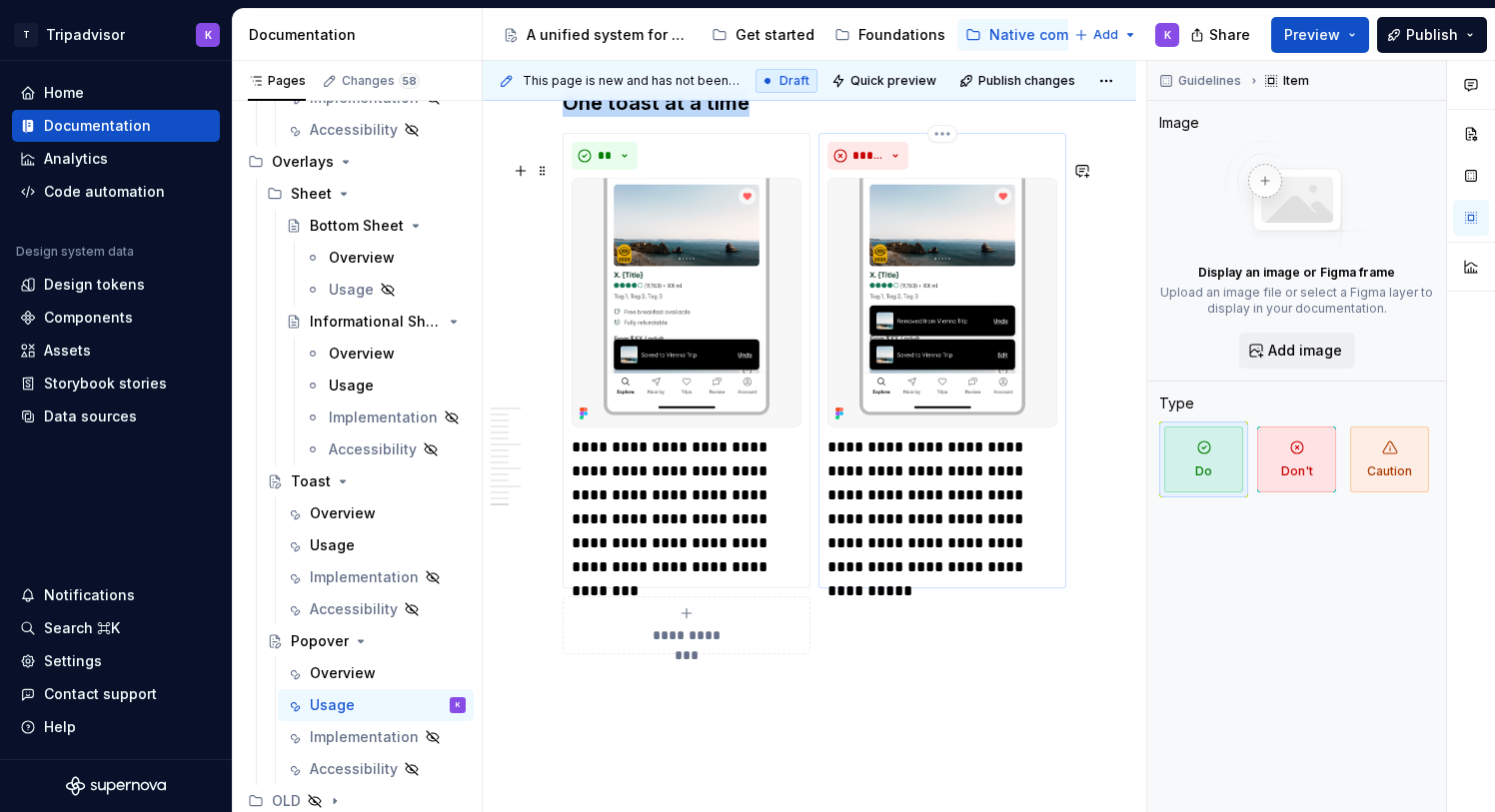 click at bounding box center [942, 303] 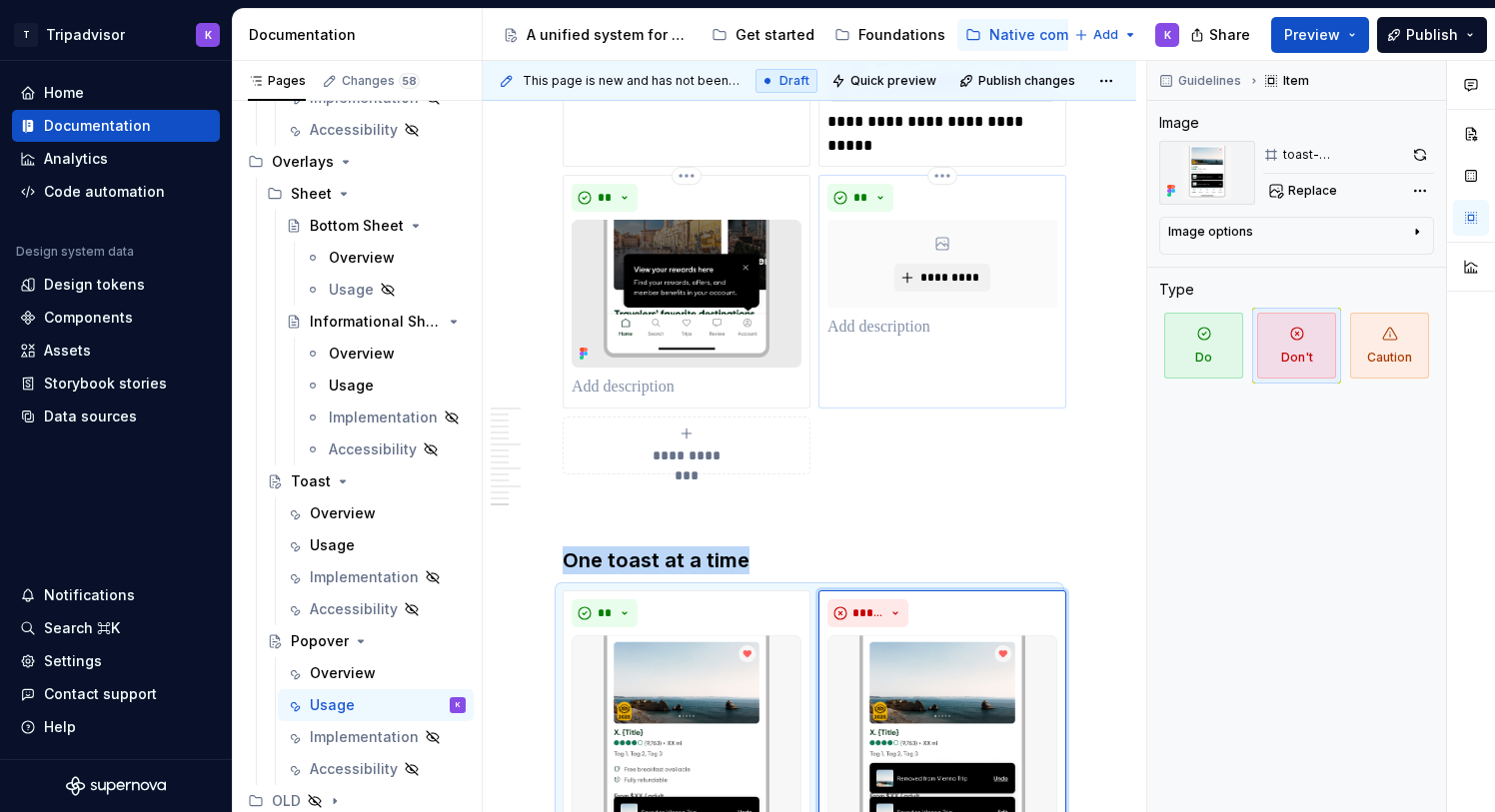 scroll, scrollTop: 5111, scrollLeft: 0, axis: vertical 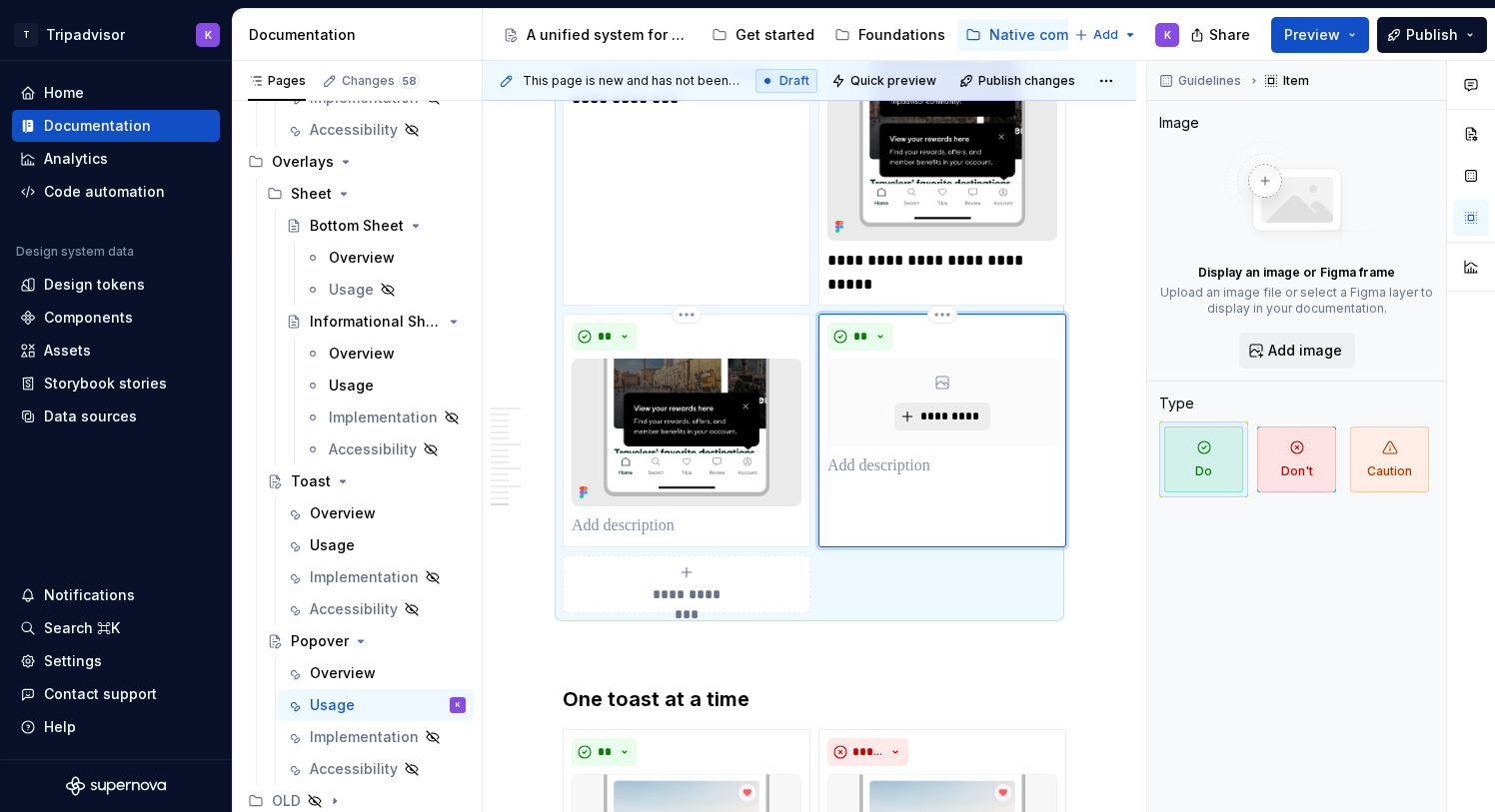click on "*********" at bounding box center [949, 416] 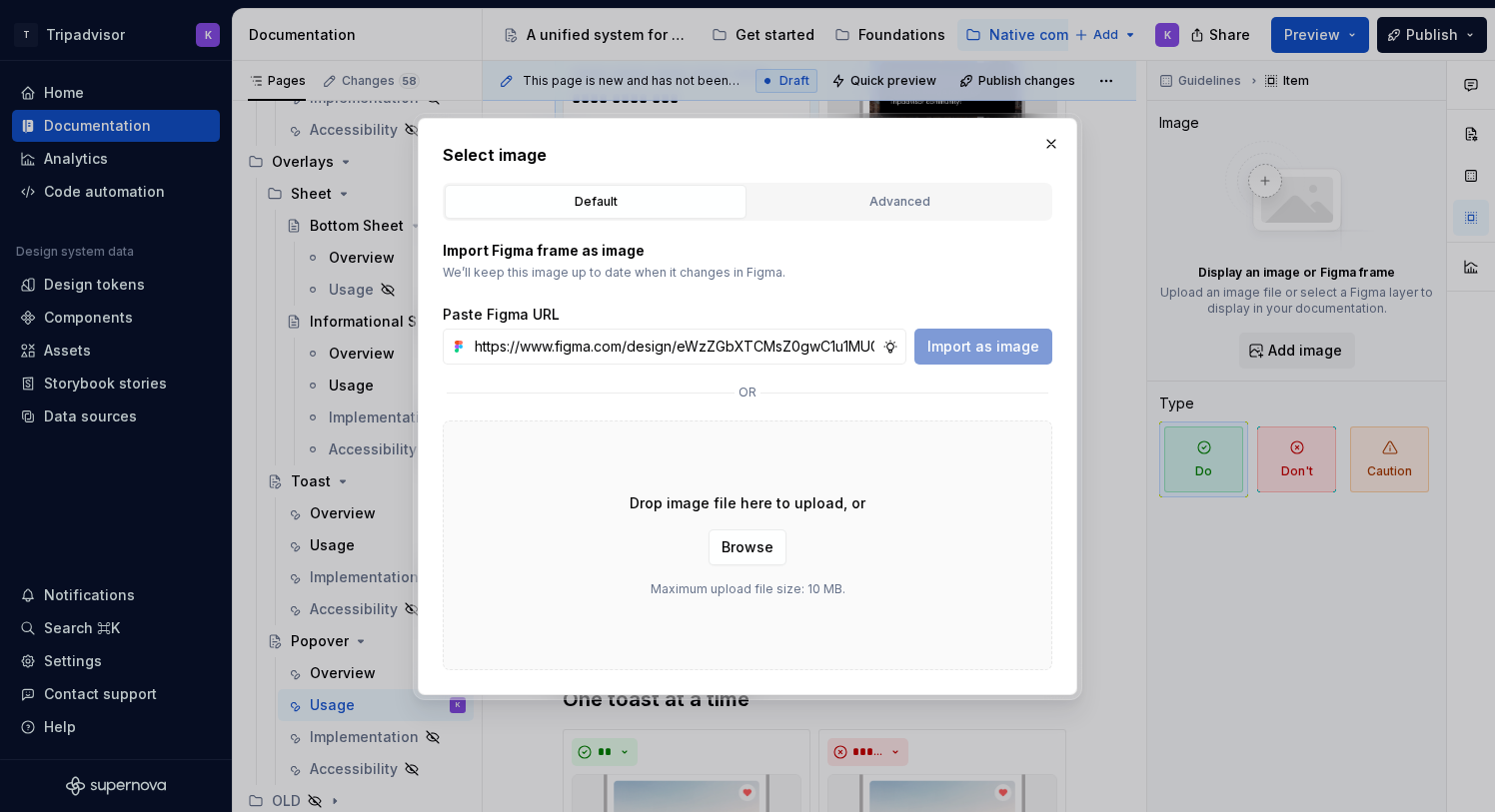 scroll, scrollTop: 0, scrollLeft: 529, axis: horizontal 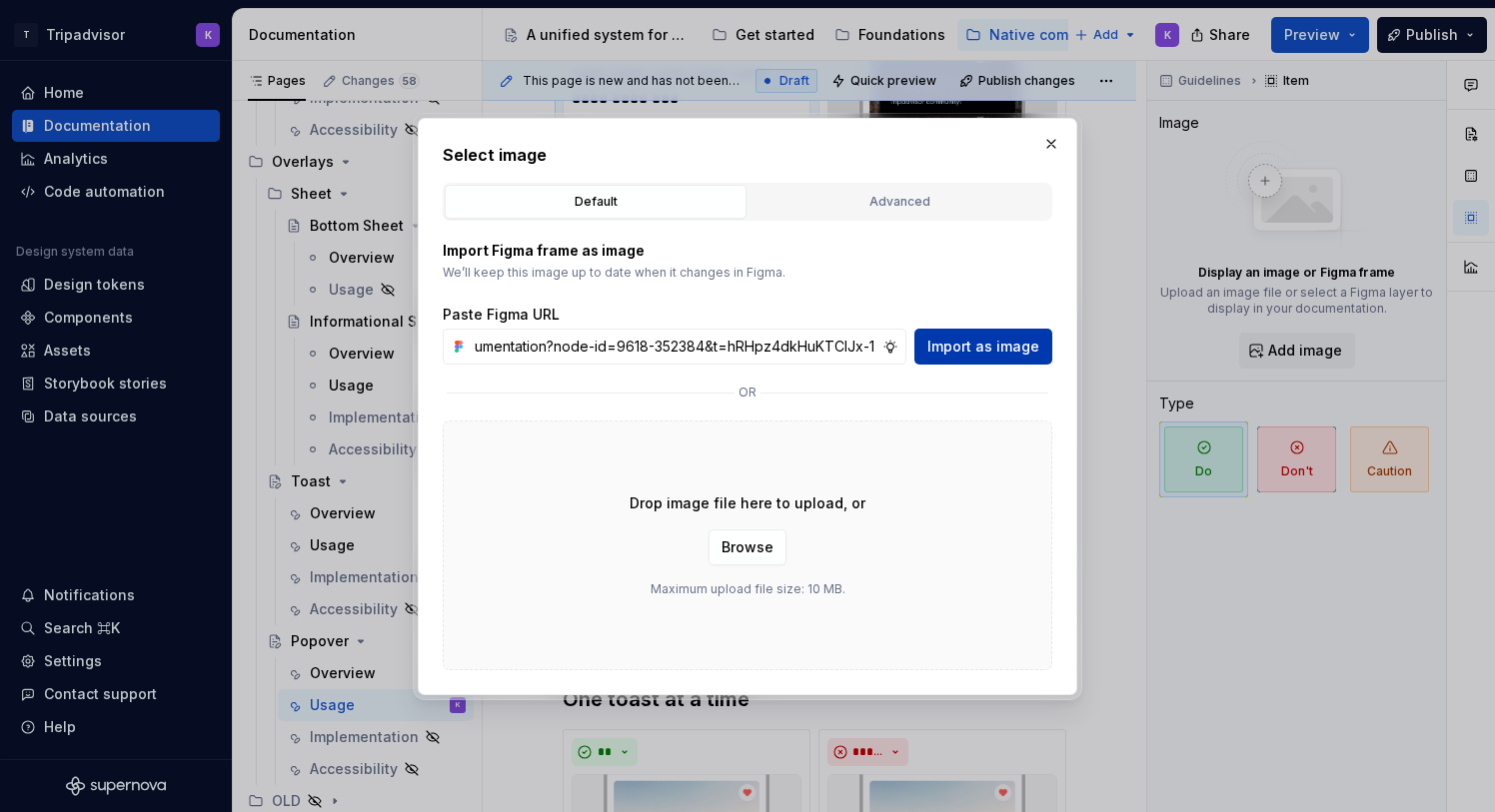 type on "https://www.figma.com/design/eWzZGbXTCMsZ0gwC1u1MU0/Altas-Native-Documentation?node-id=9618-352384&t=hRHpz4dkHuKTCIJx-1" 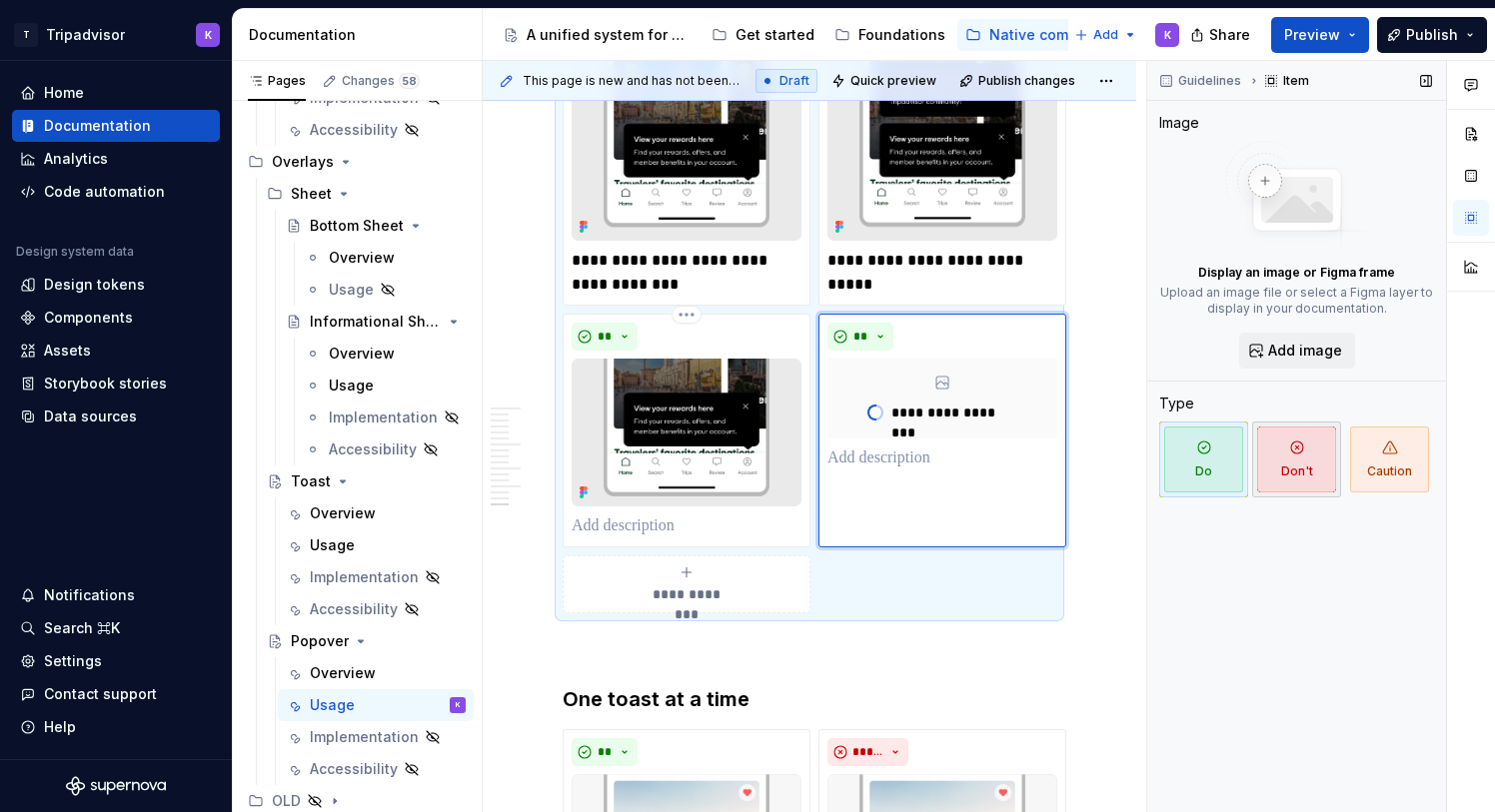 click on "Don't" at bounding box center (1296, 459) 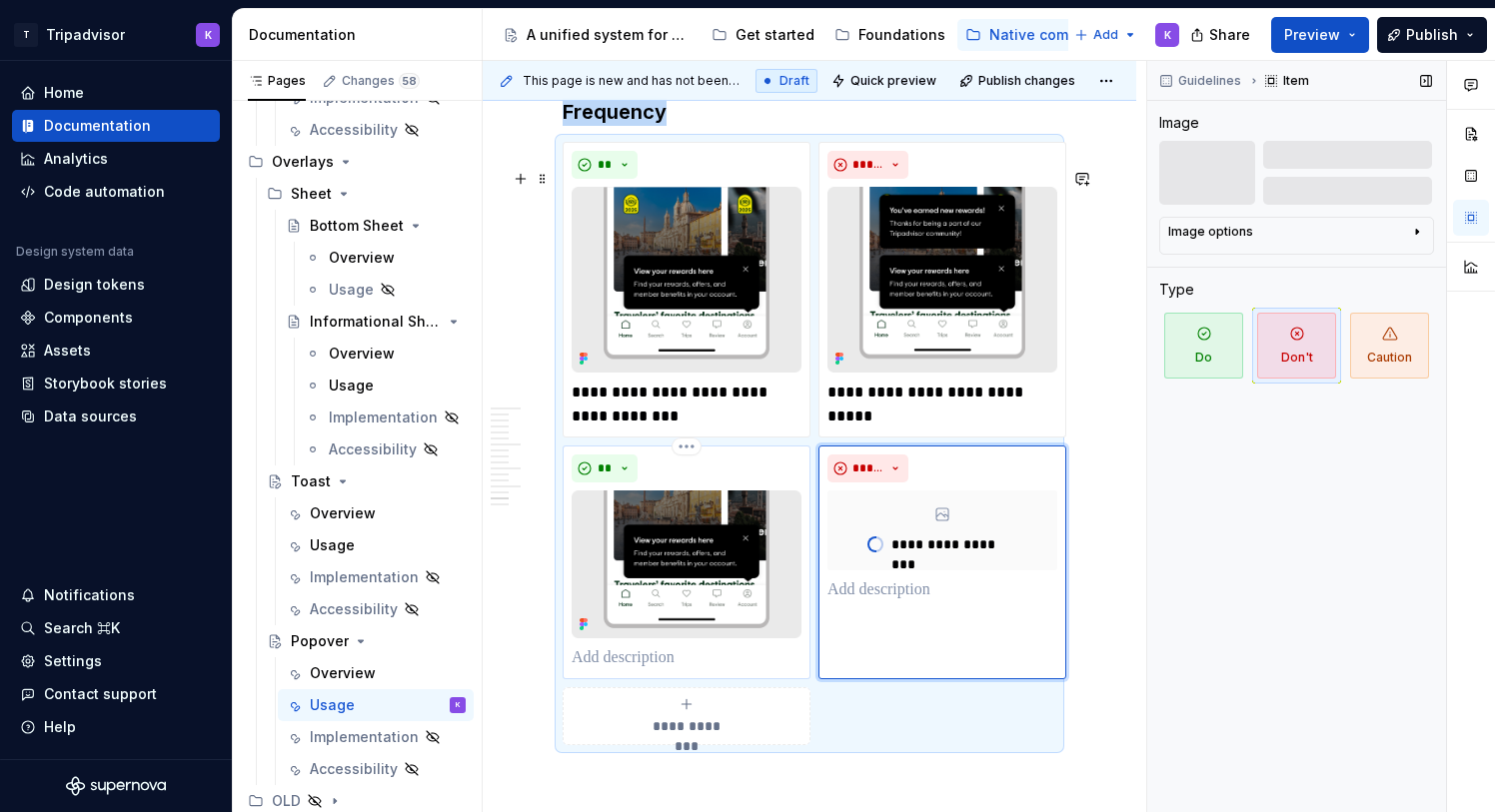 scroll, scrollTop: 4893, scrollLeft: 0, axis: vertical 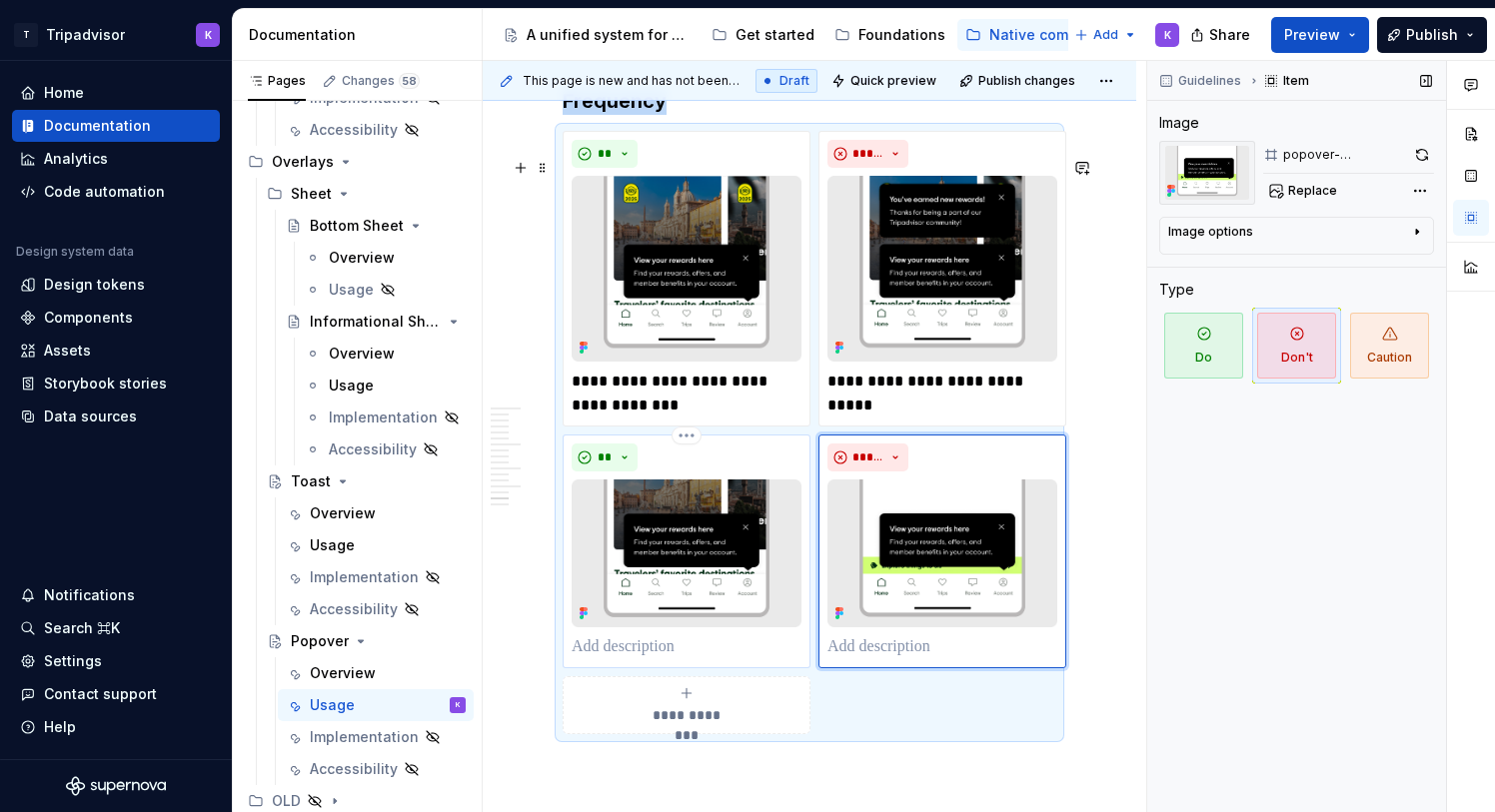 click at bounding box center [687, 647] 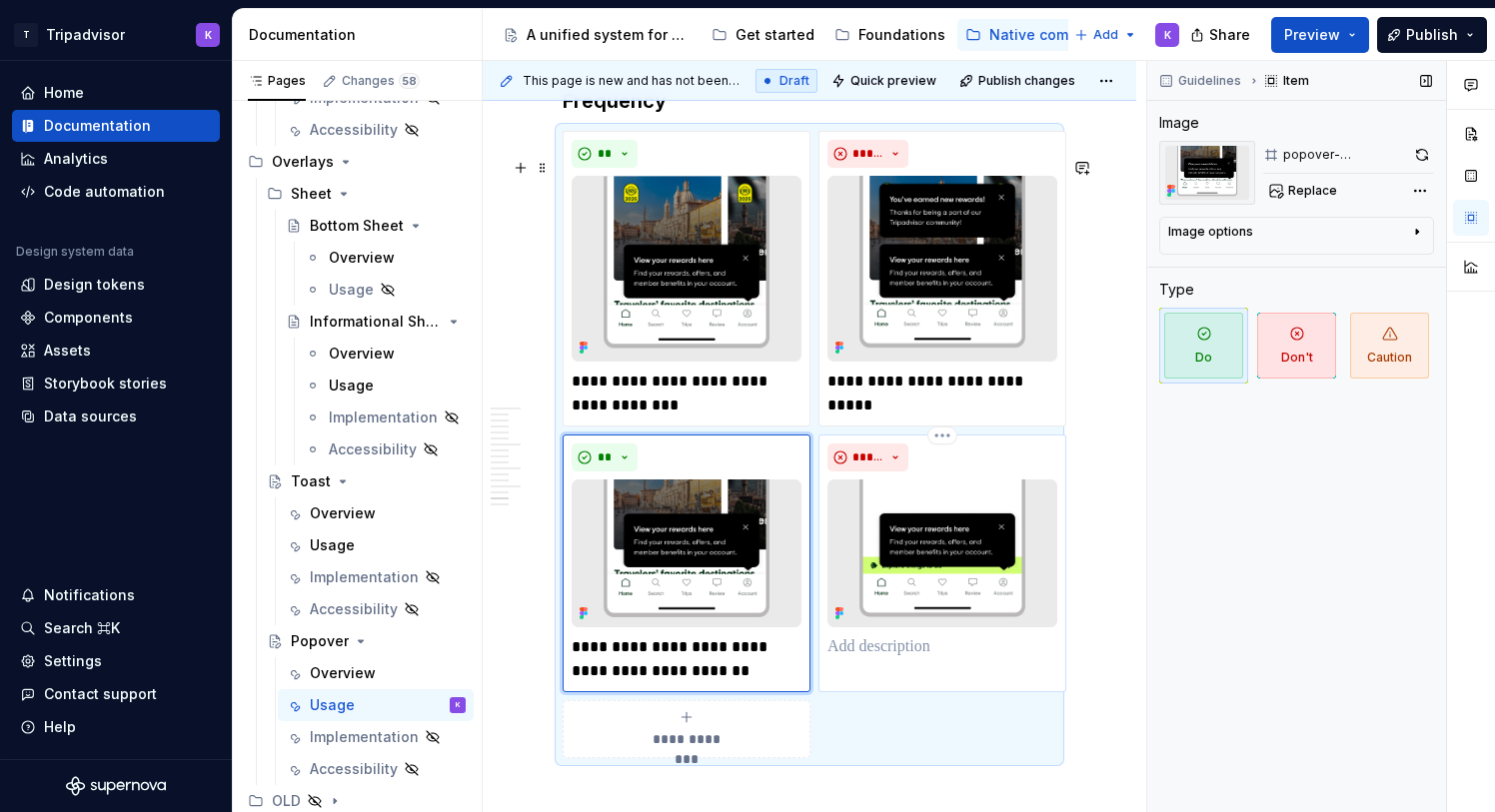 click at bounding box center [942, 647] 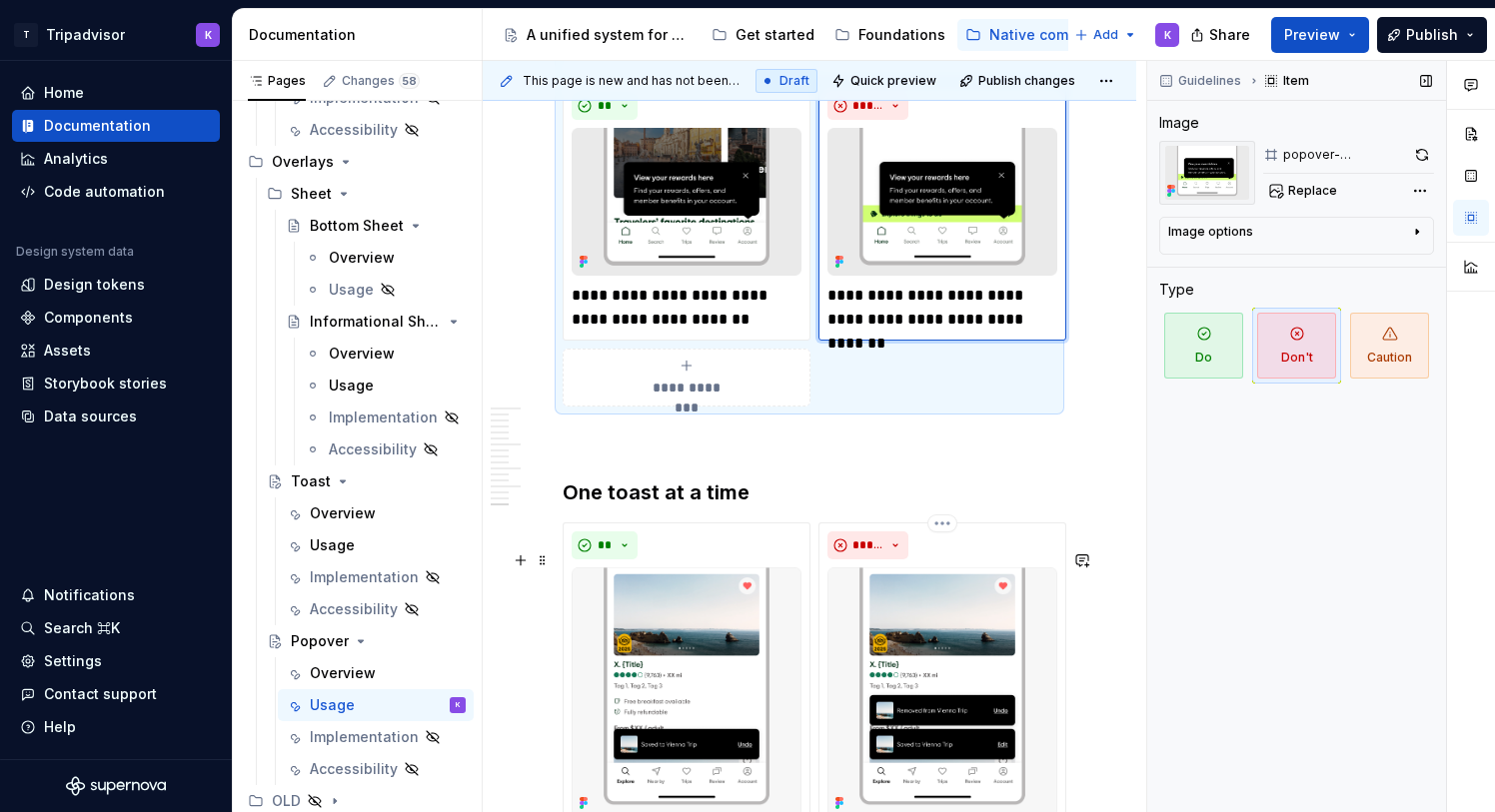 scroll, scrollTop: 5356, scrollLeft: 0, axis: vertical 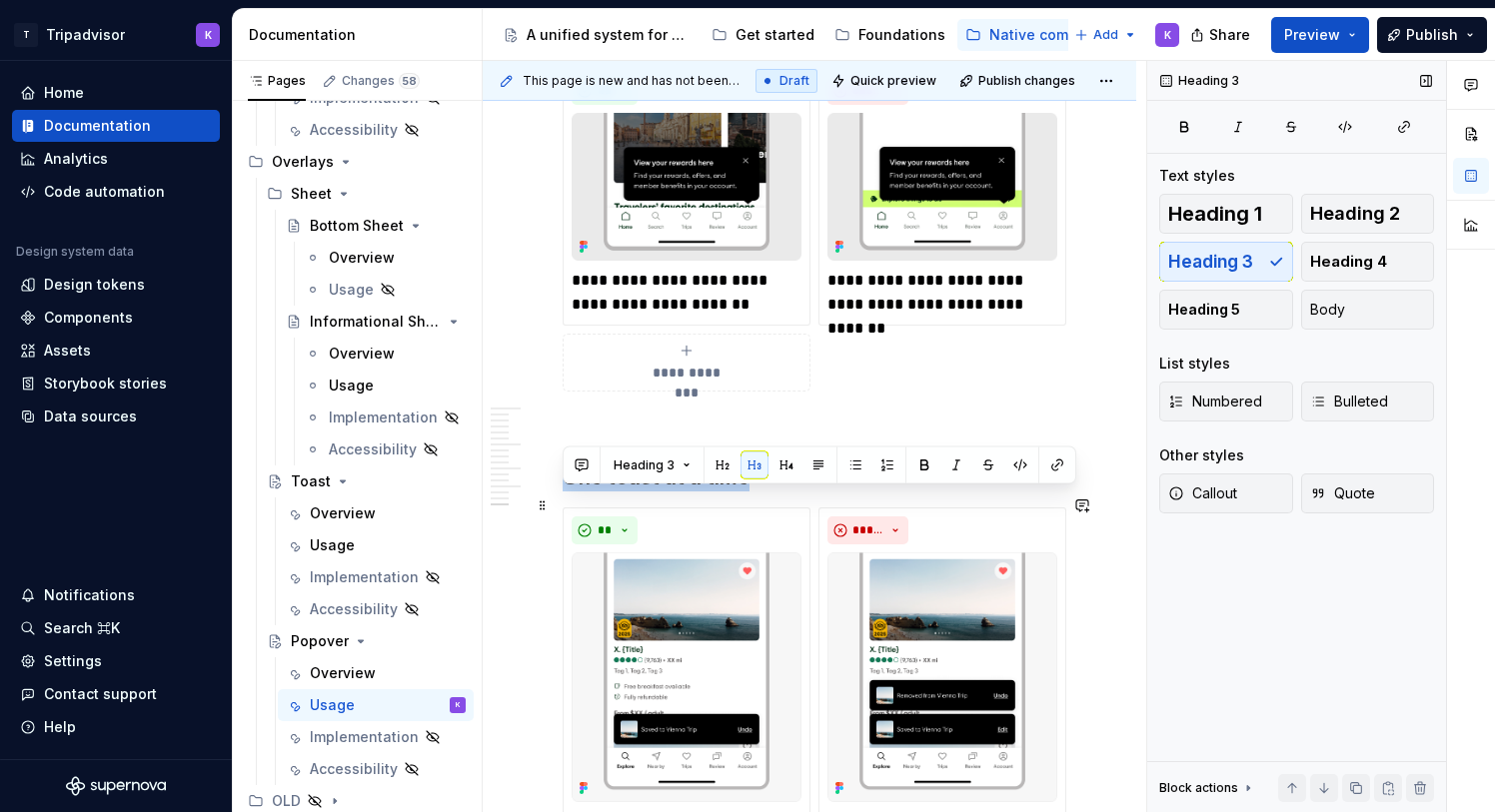 drag, startPoint x: 754, startPoint y: 513, endPoint x: 562, endPoint y: 511, distance: 192.01042 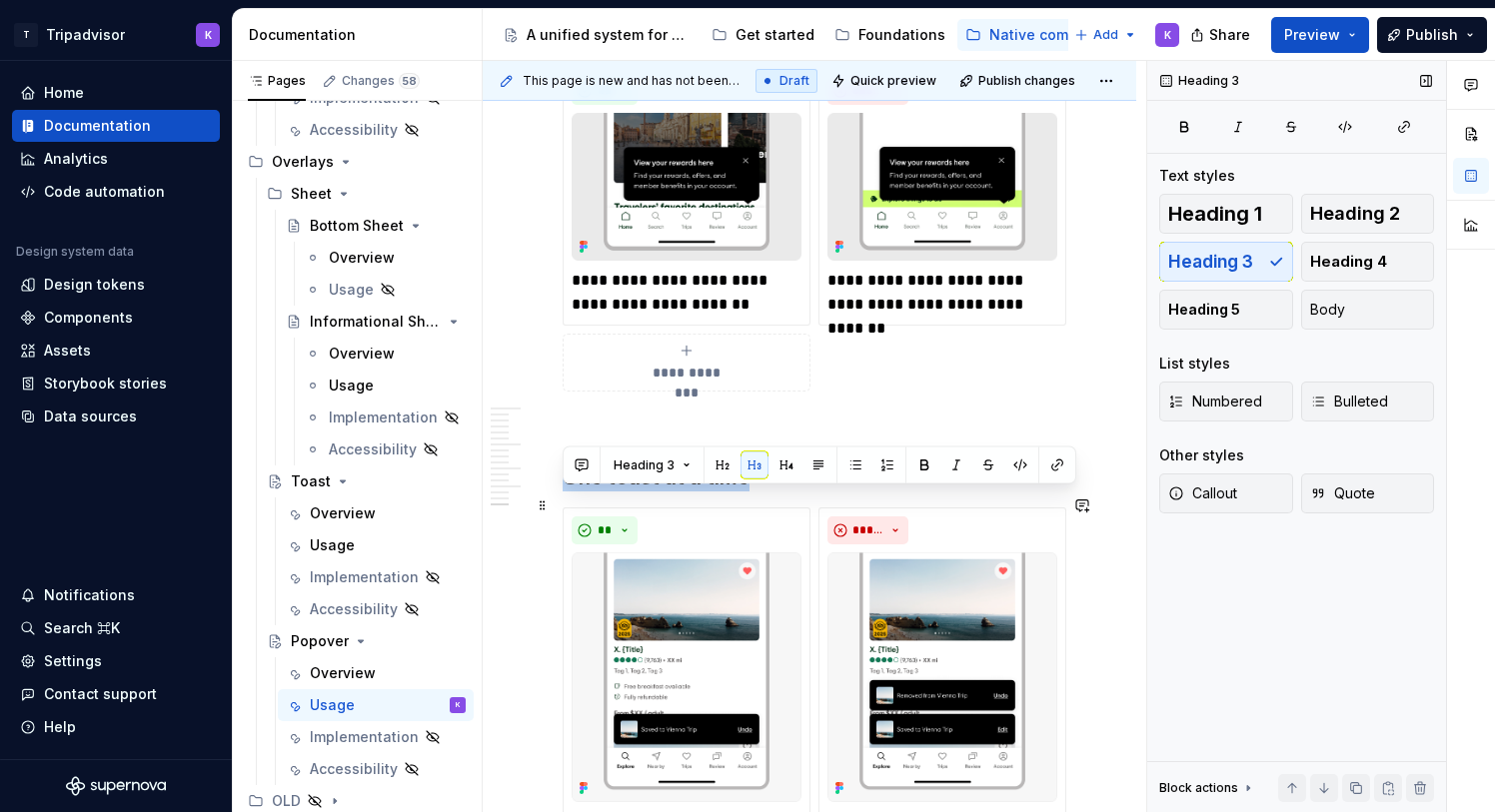 click on "**********" at bounding box center (809, -1749) 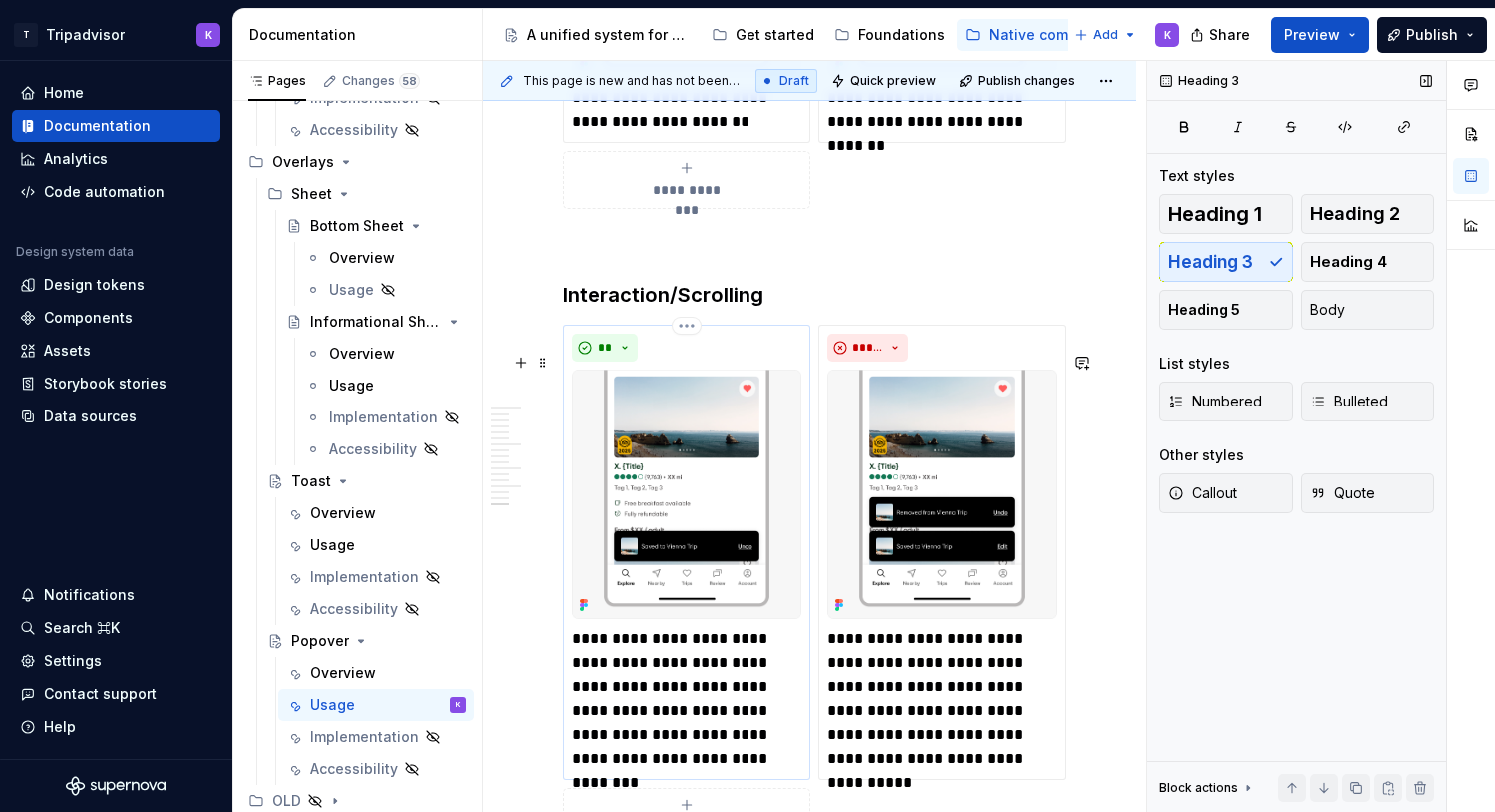 scroll, scrollTop: 5561, scrollLeft: 0, axis: vertical 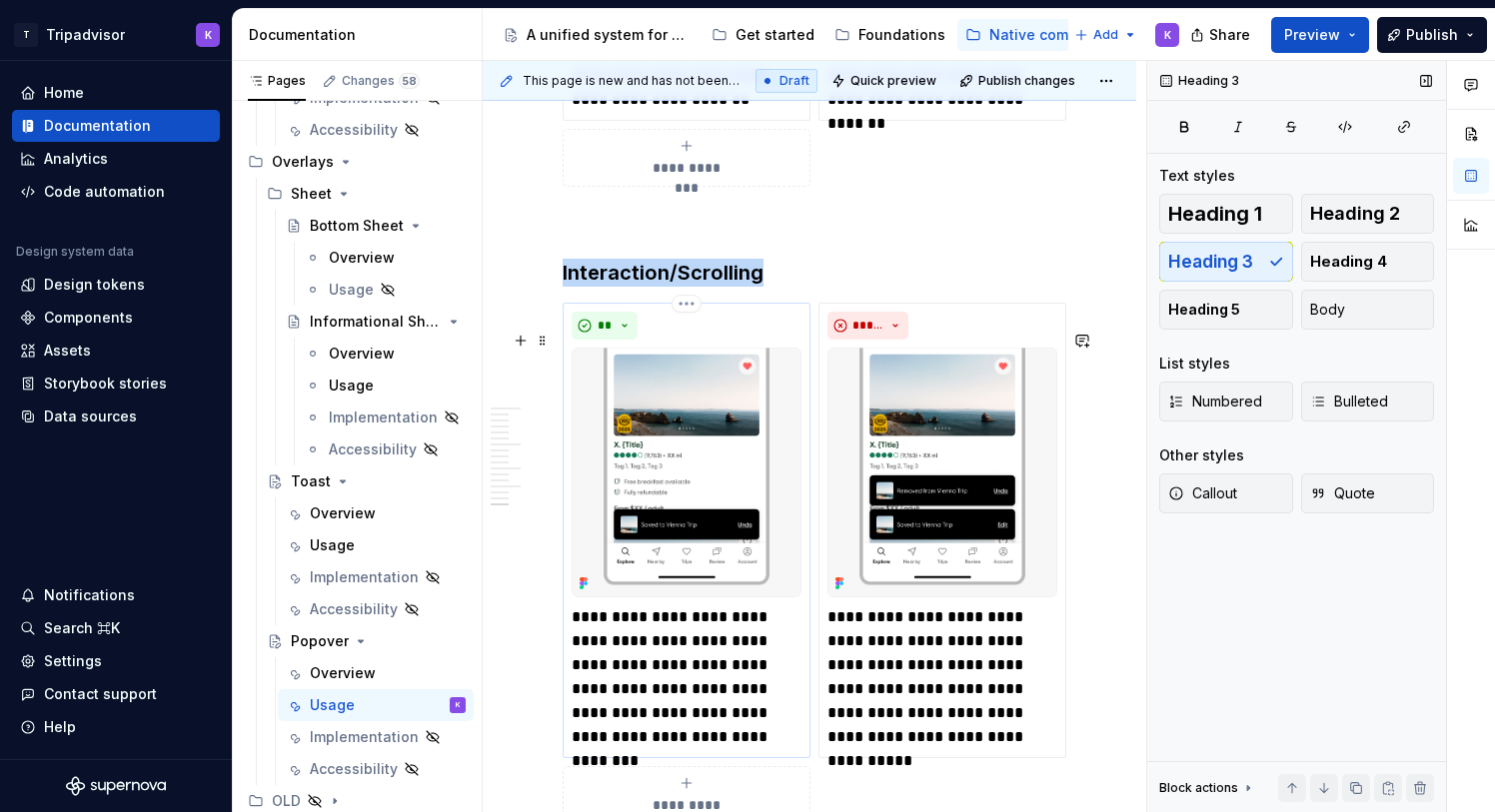click at bounding box center [687, 472] 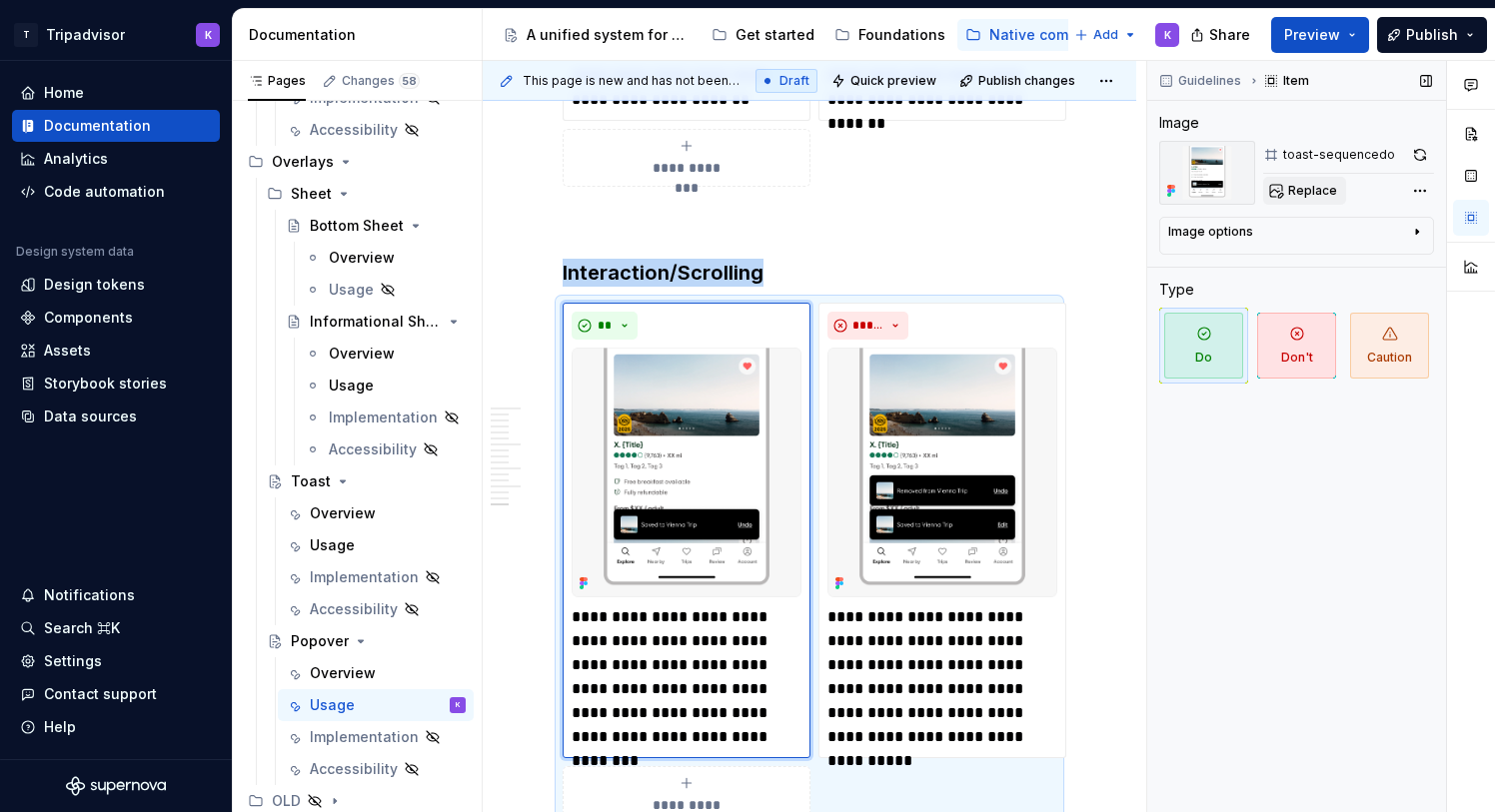 click on "Replace" at bounding box center [1312, 191] 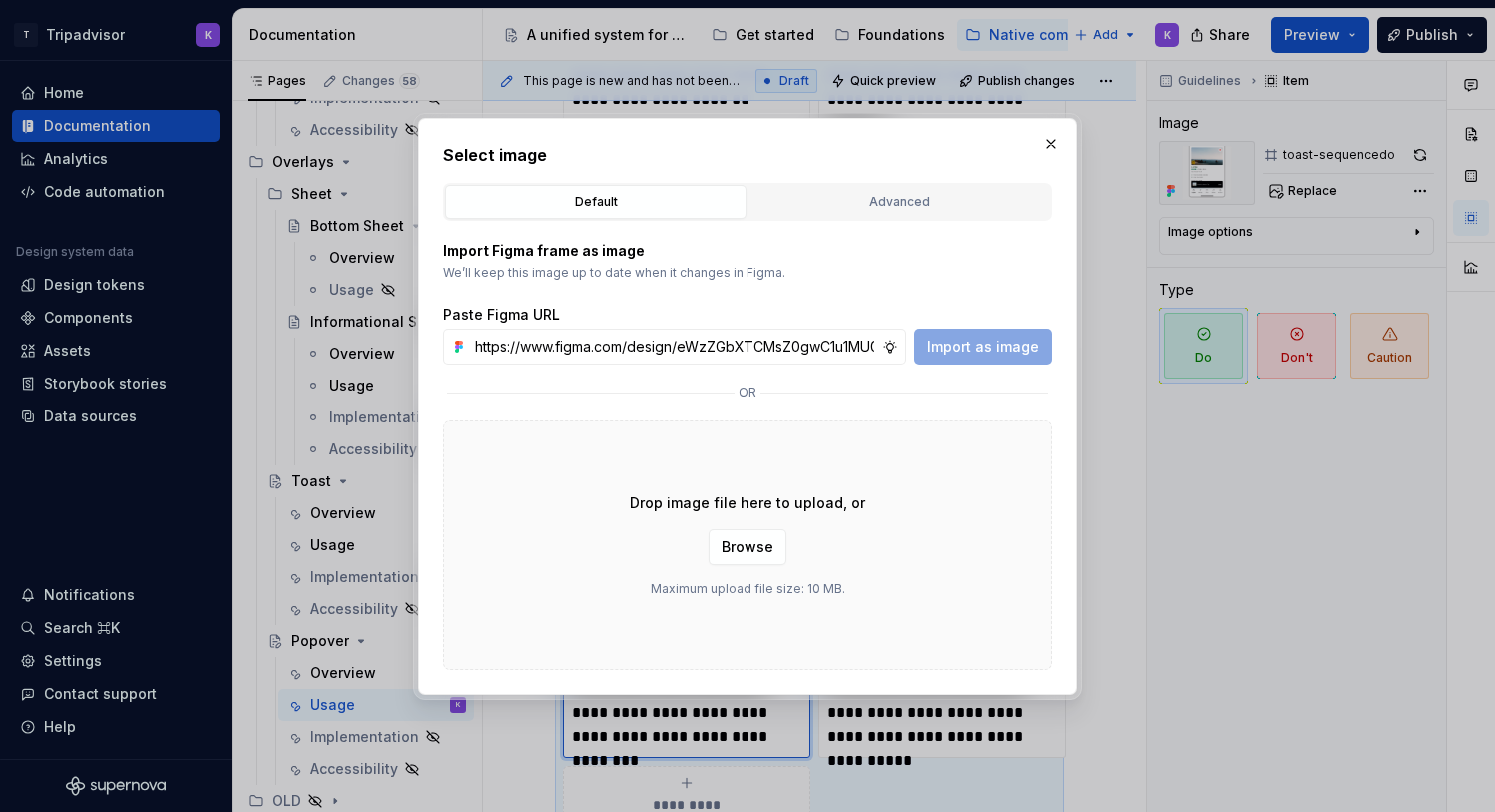 scroll, scrollTop: 0, scrollLeft: 525, axis: horizontal 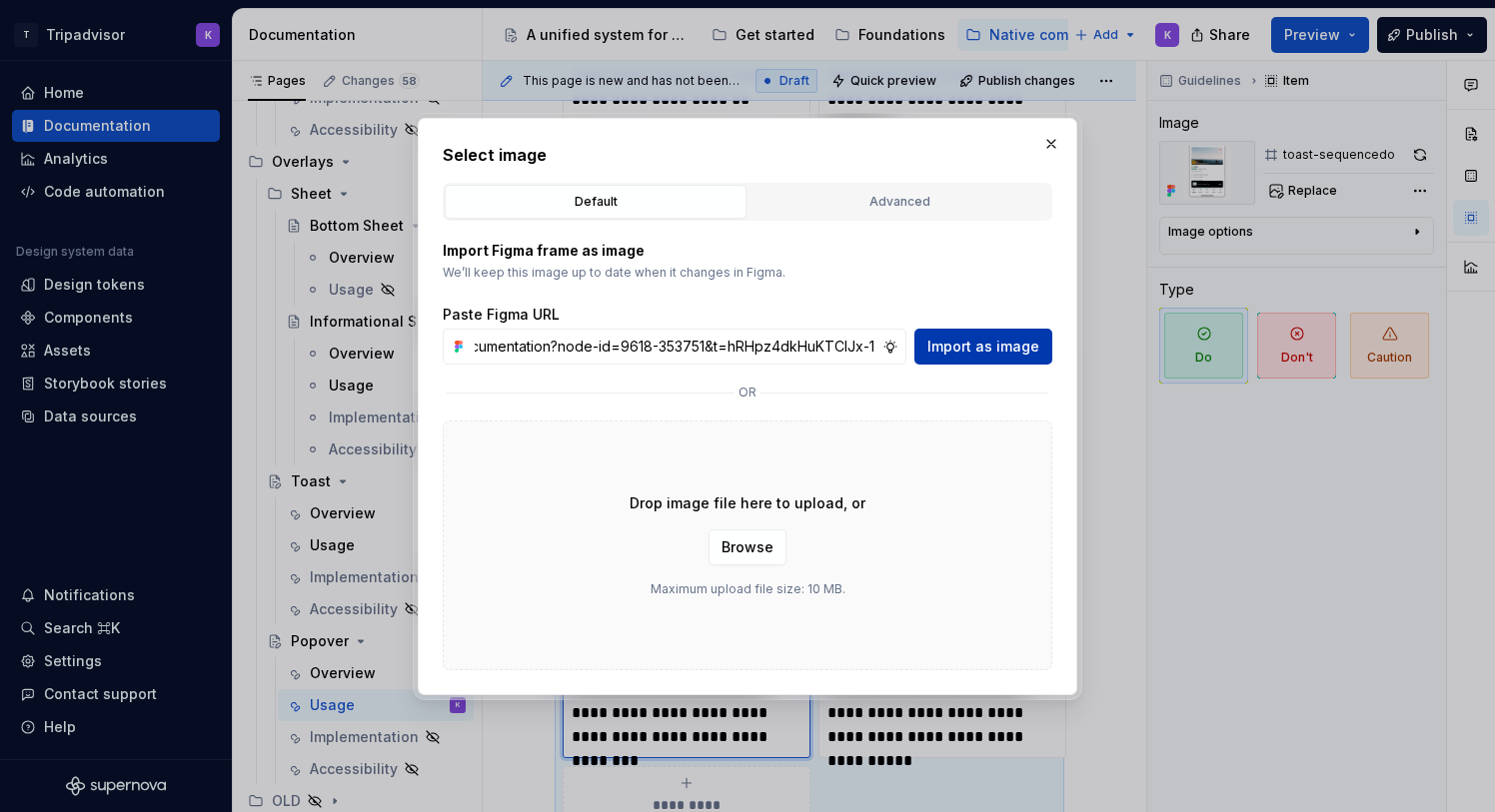 type on "https://www.figma.com/design/eWzZGbXTCMsZ0gwC1u1MU0/Altas-Native-Documentation?node-id=9618-353751&t=hRHpz4dkHuKTCIJx-1" 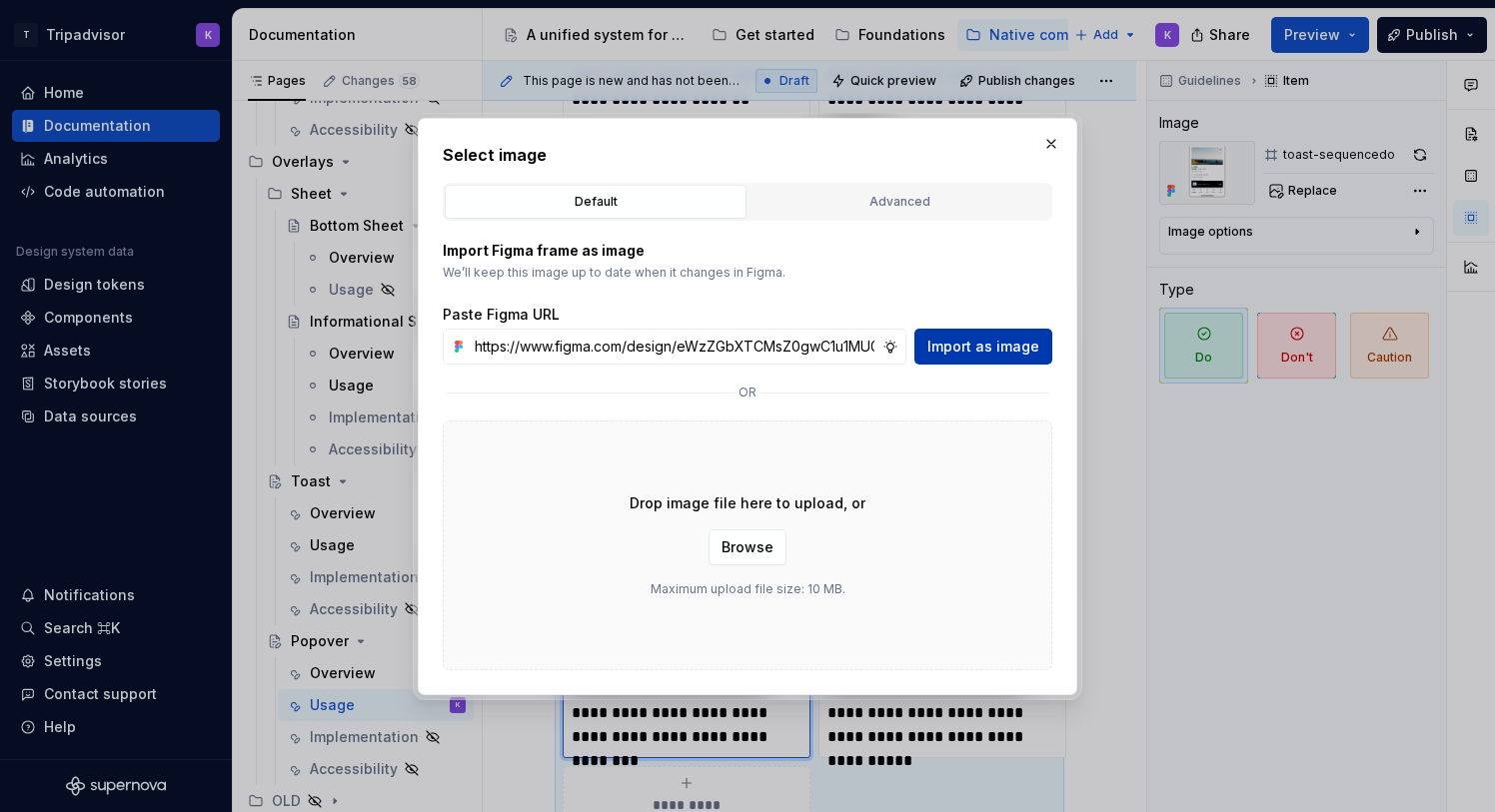 click on "Import as image" at bounding box center [983, 347] 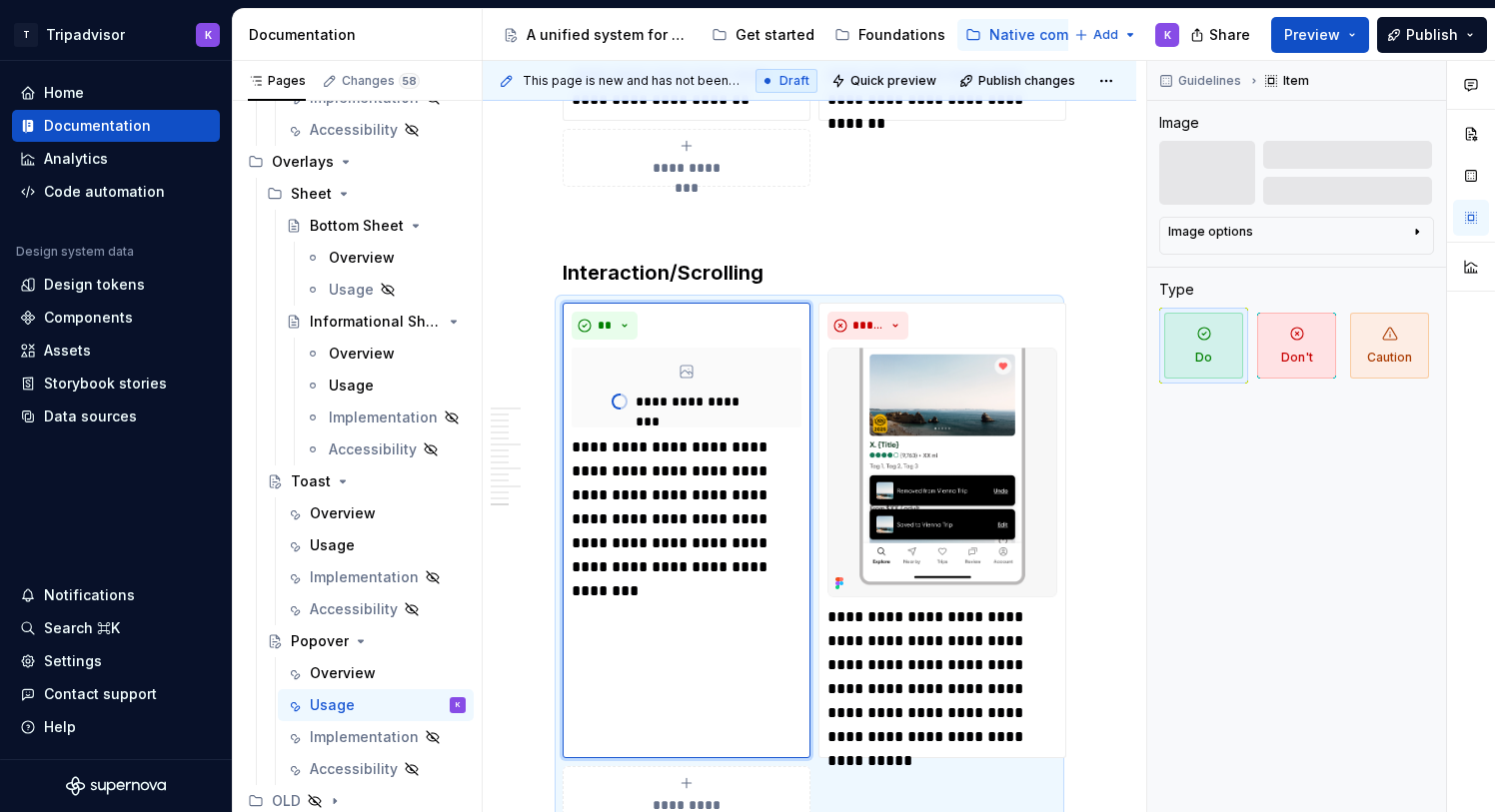 scroll, scrollTop: 5628, scrollLeft: 0, axis: vertical 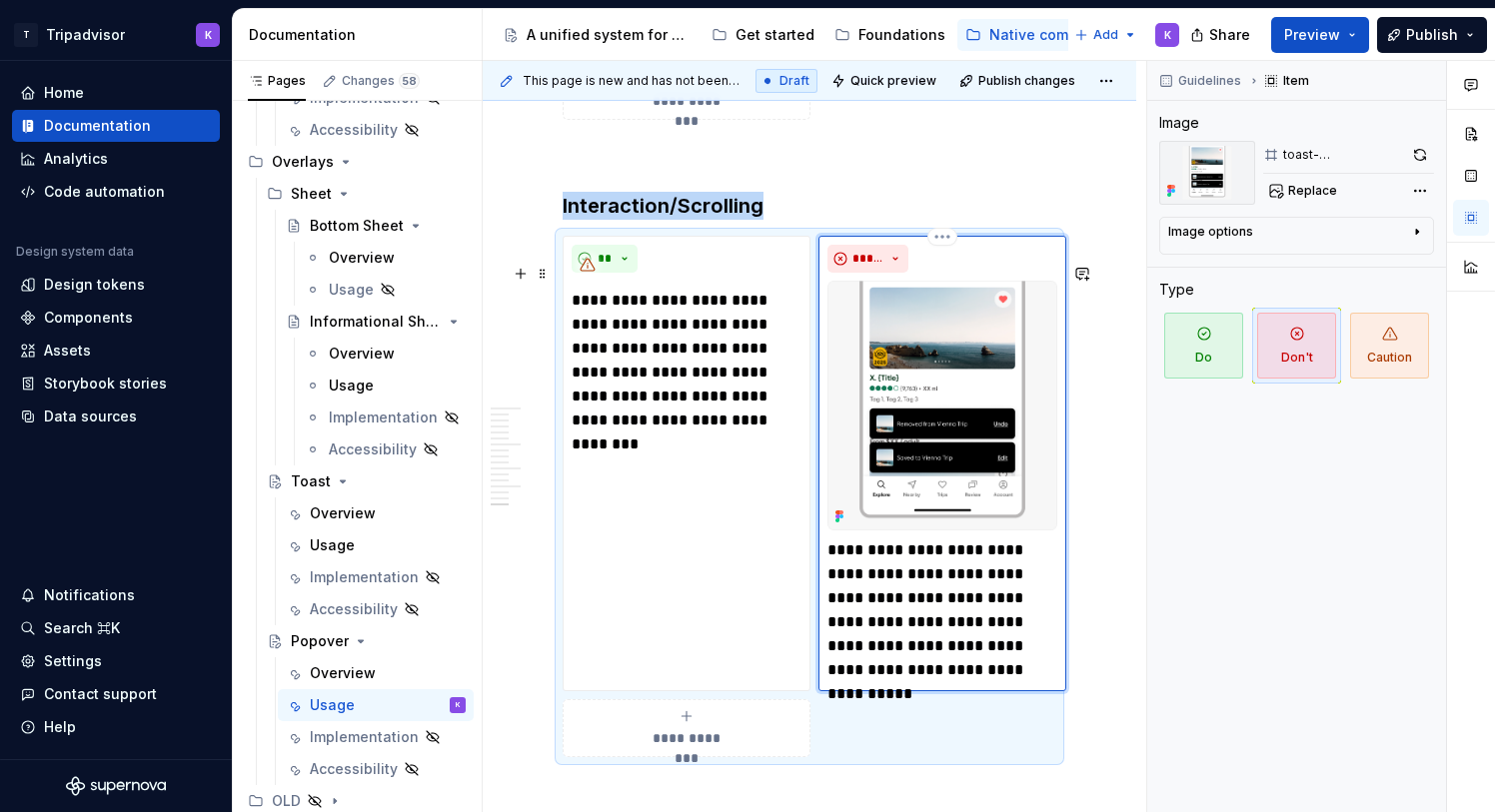 click at bounding box center [942, 406] 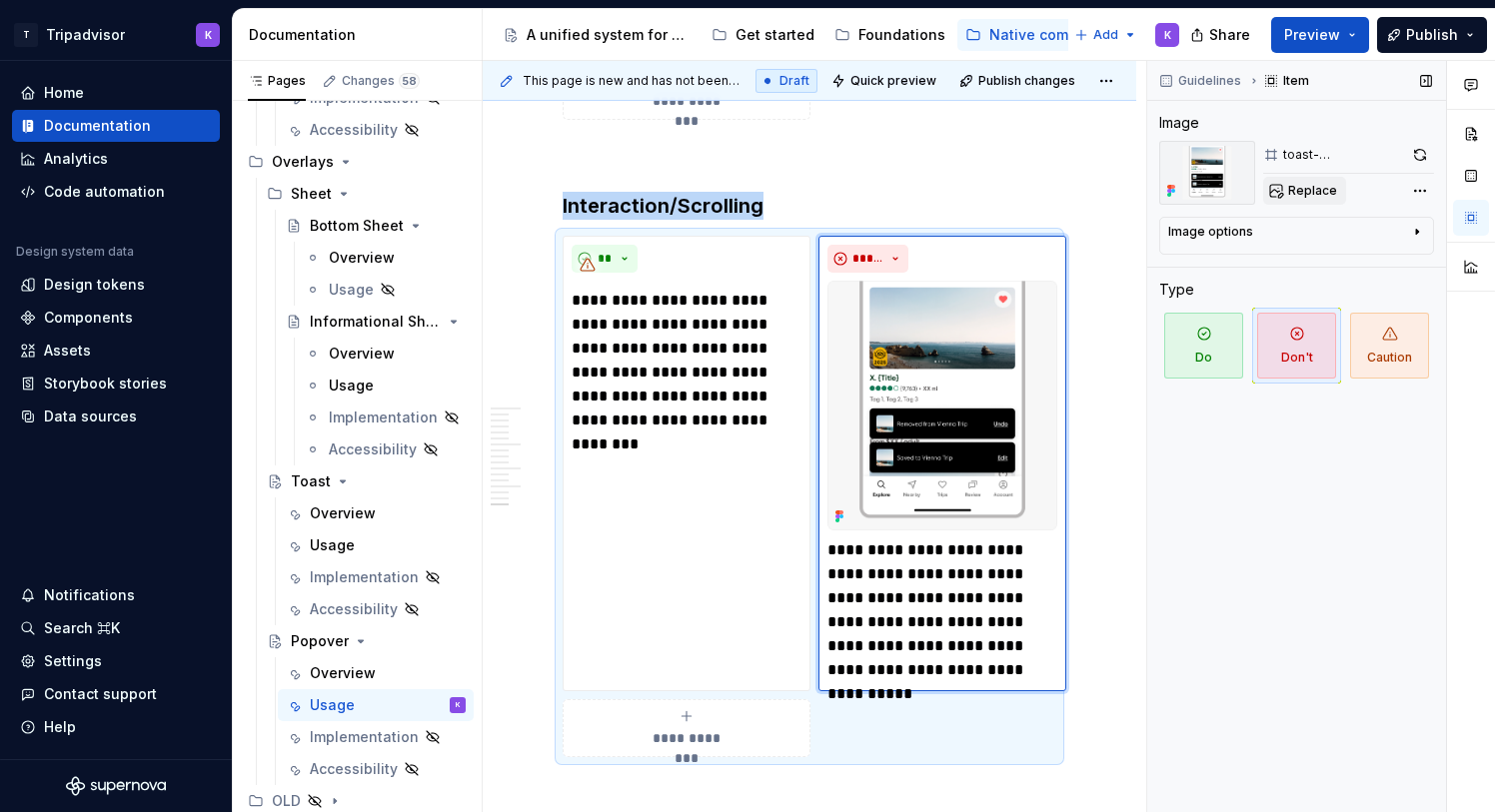 click on "Replace" at bounding box center (1312, 191) 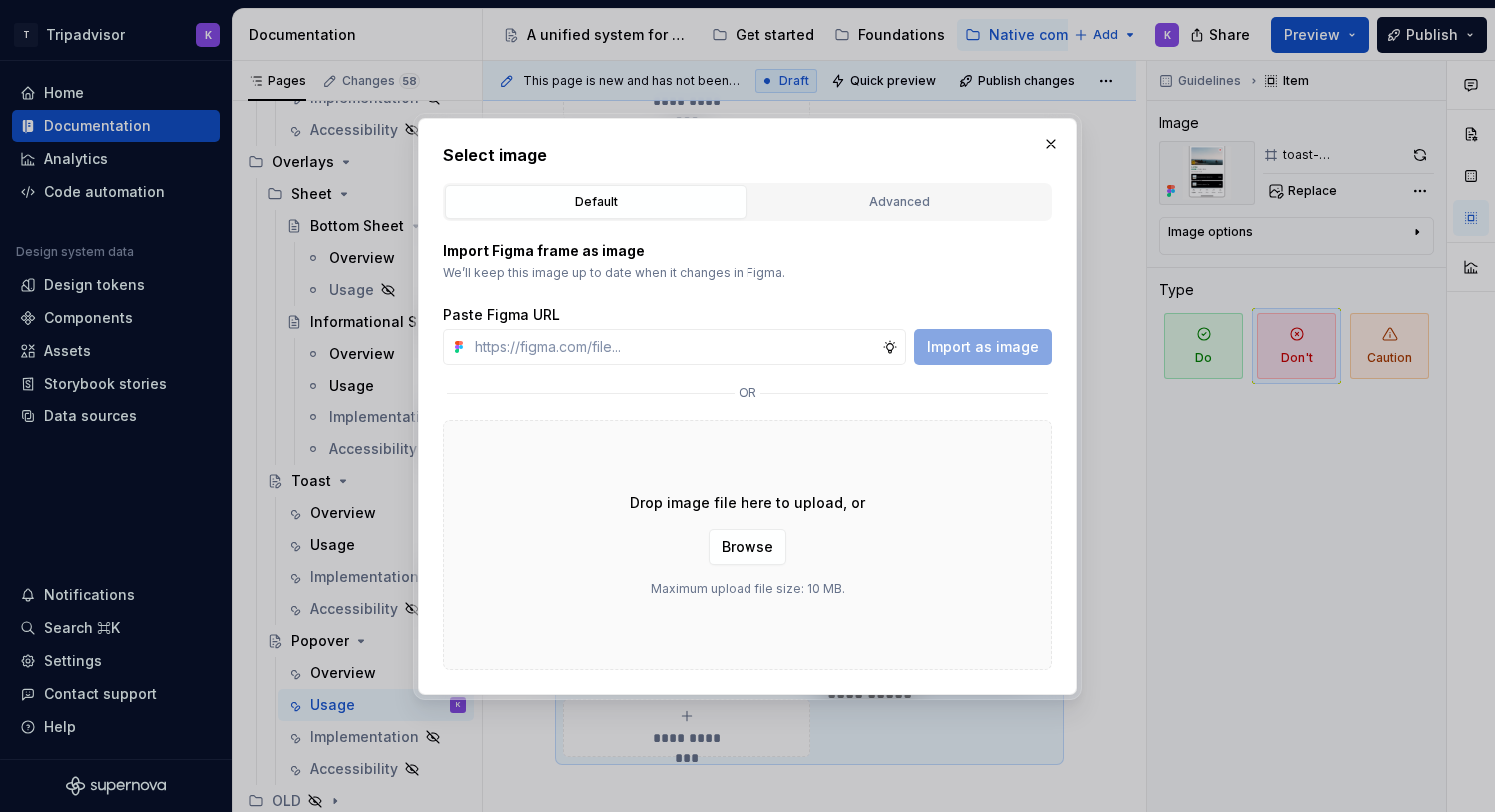 type on "*" 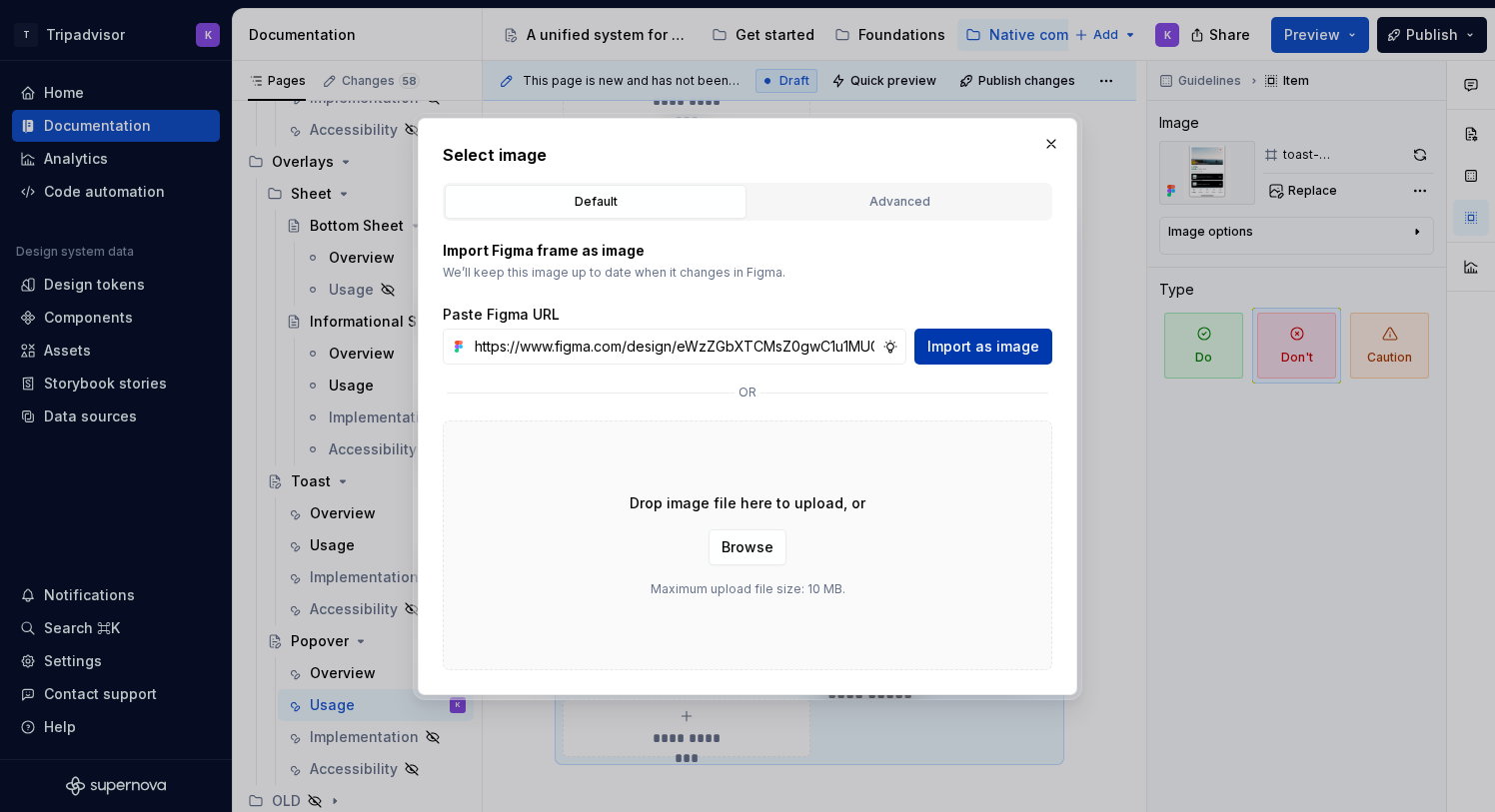 scroll, scrollTop: 0, scrollLeft: 528, axis: horizontal 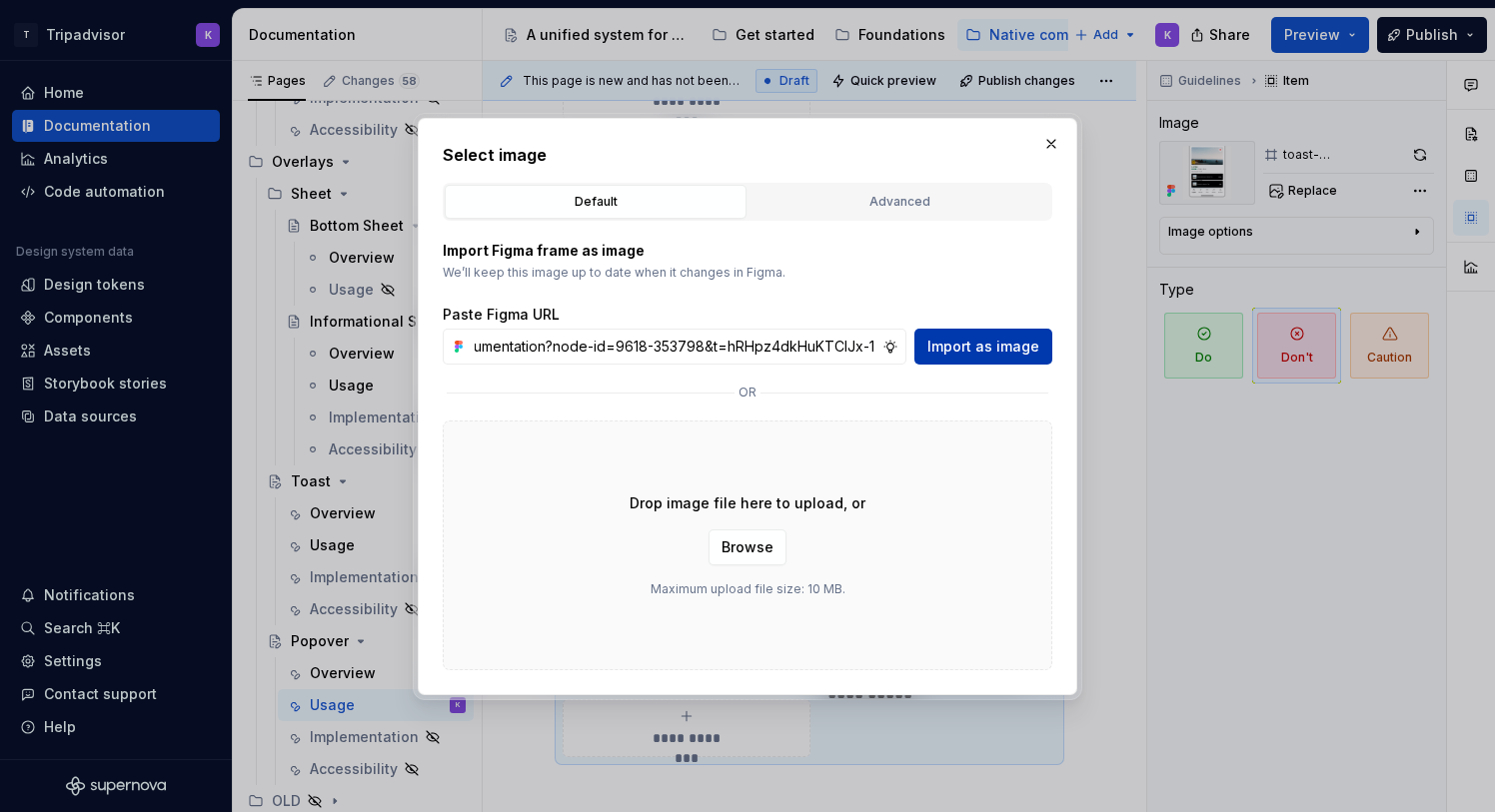 type on "https://www.figma.com/design/eWzZGbXTCMsZ0gwC1u1MU0/Altas-Native-Documentation?node-id=9618-353798&t=hRHpz4dkHuKTCIJx-1" 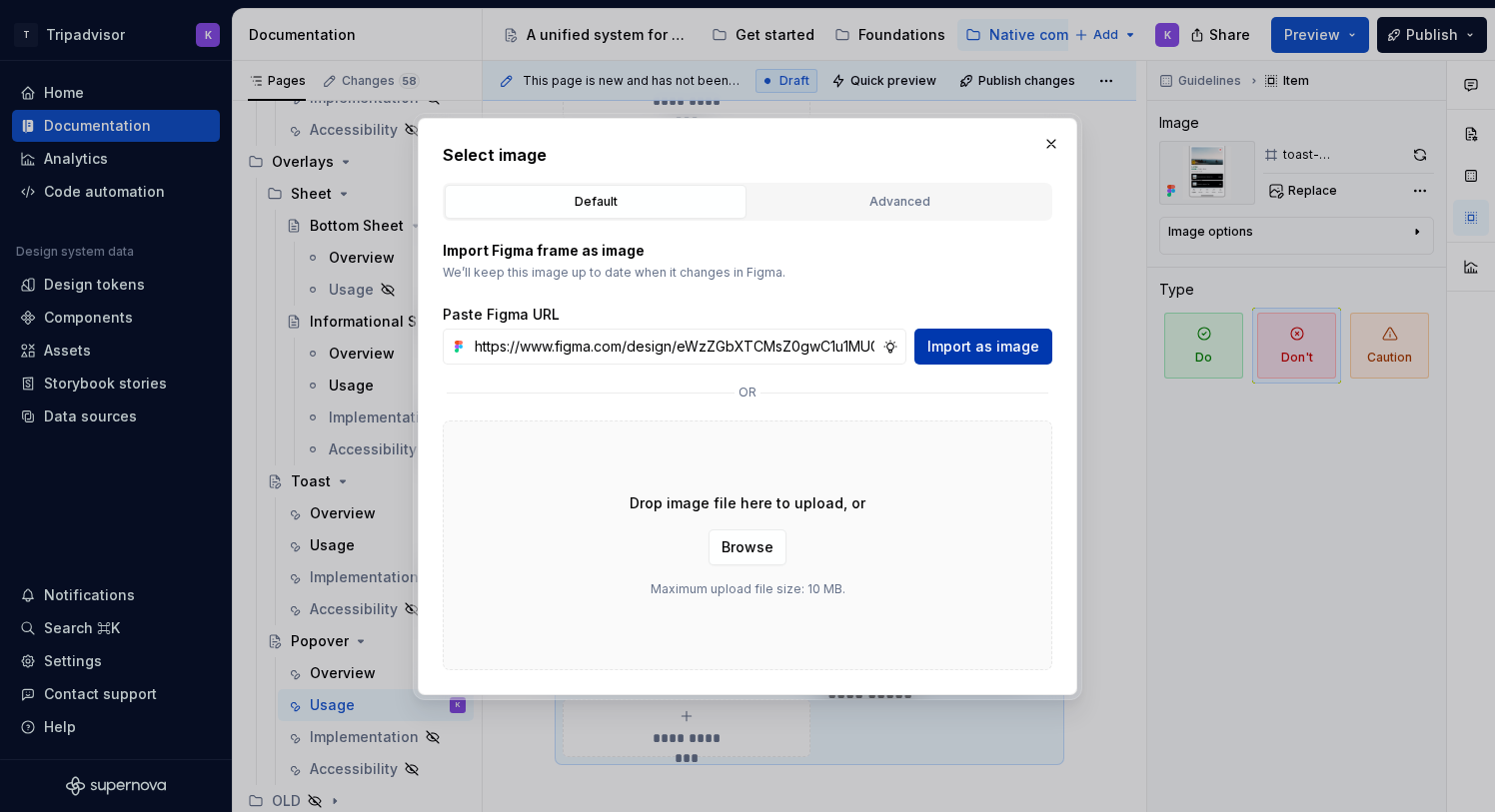 click on "Import as image" at bounding box center (983, 347) 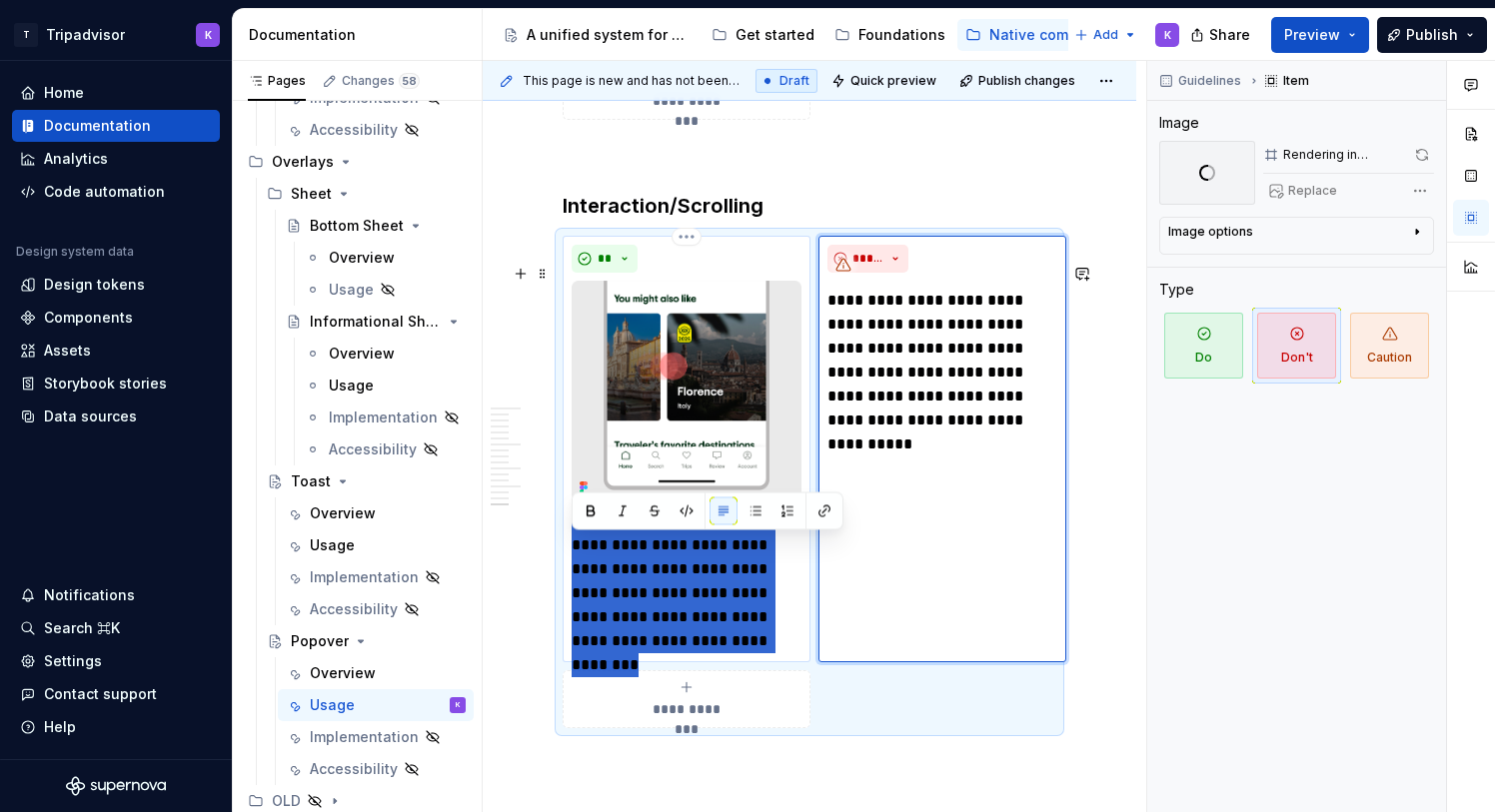 drag, startPoint x: 646, startPoint y: 667, endPoint x: 569, endPoint y: 555, distance: 135.91541 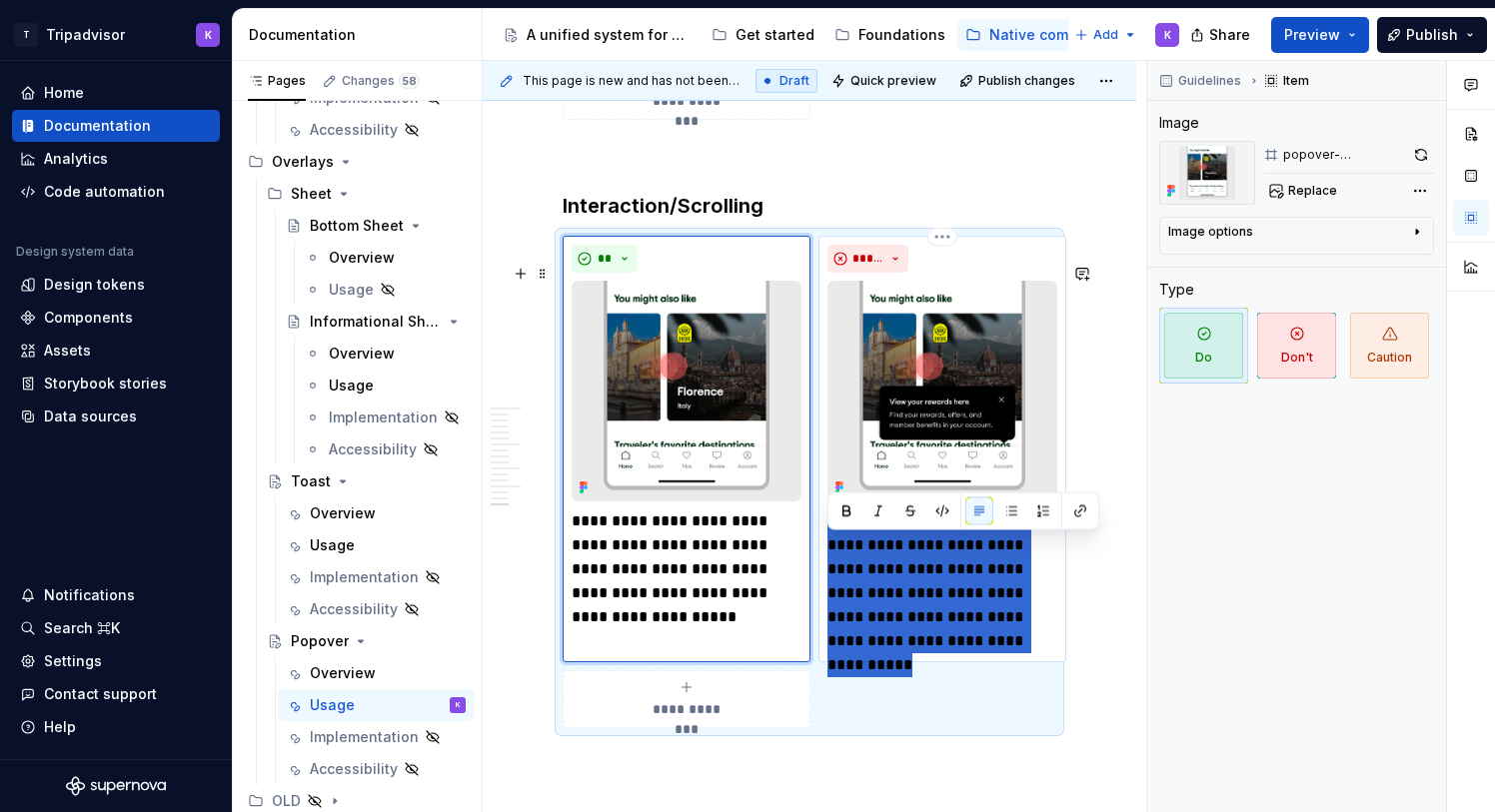 drag, startPoint x: 966, startPoint y: 665, endPoint x: 823, endPoint y: 547, distance: 185.39957 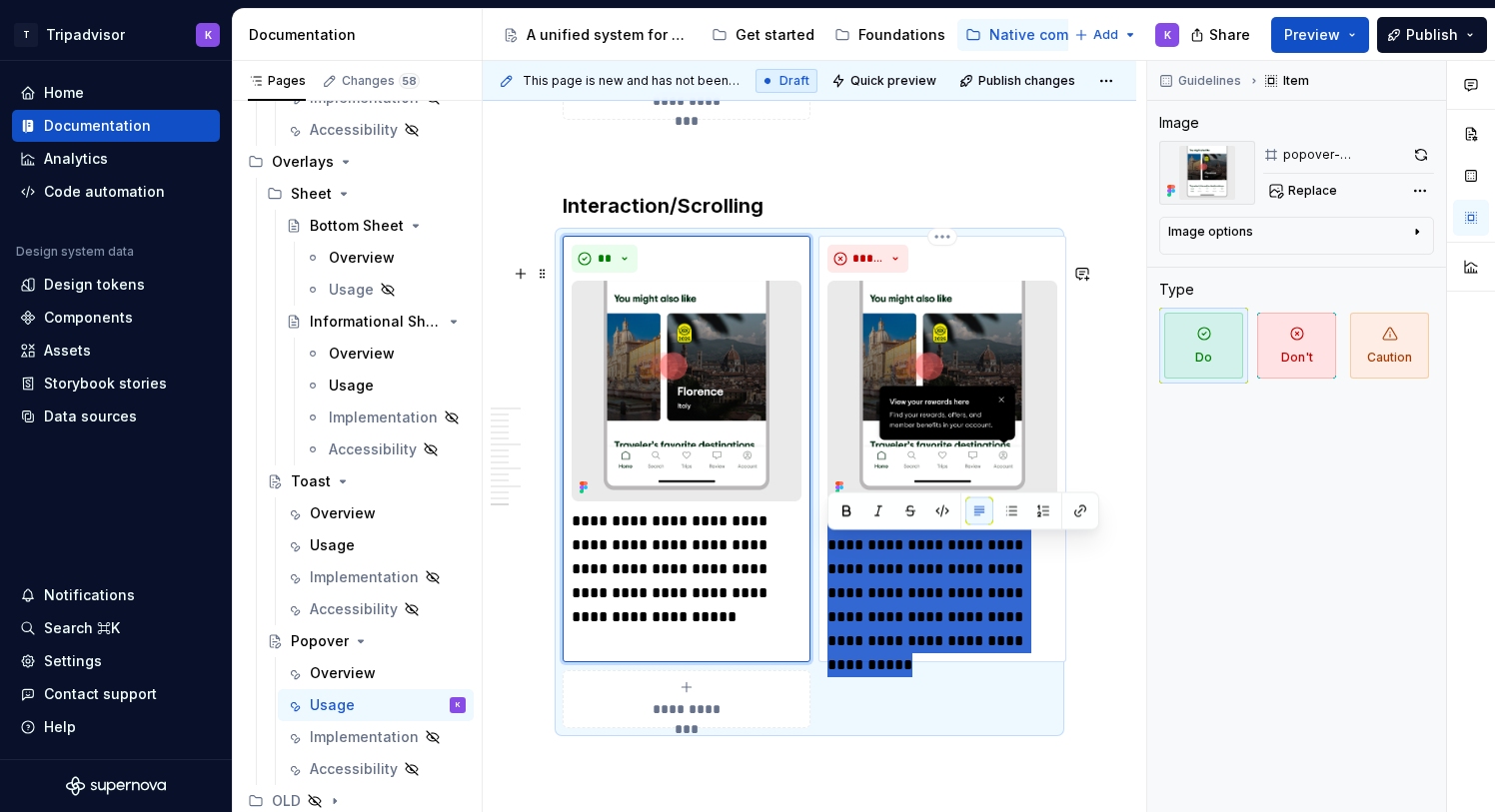 click on "**********" at bounding box center (942, 448) 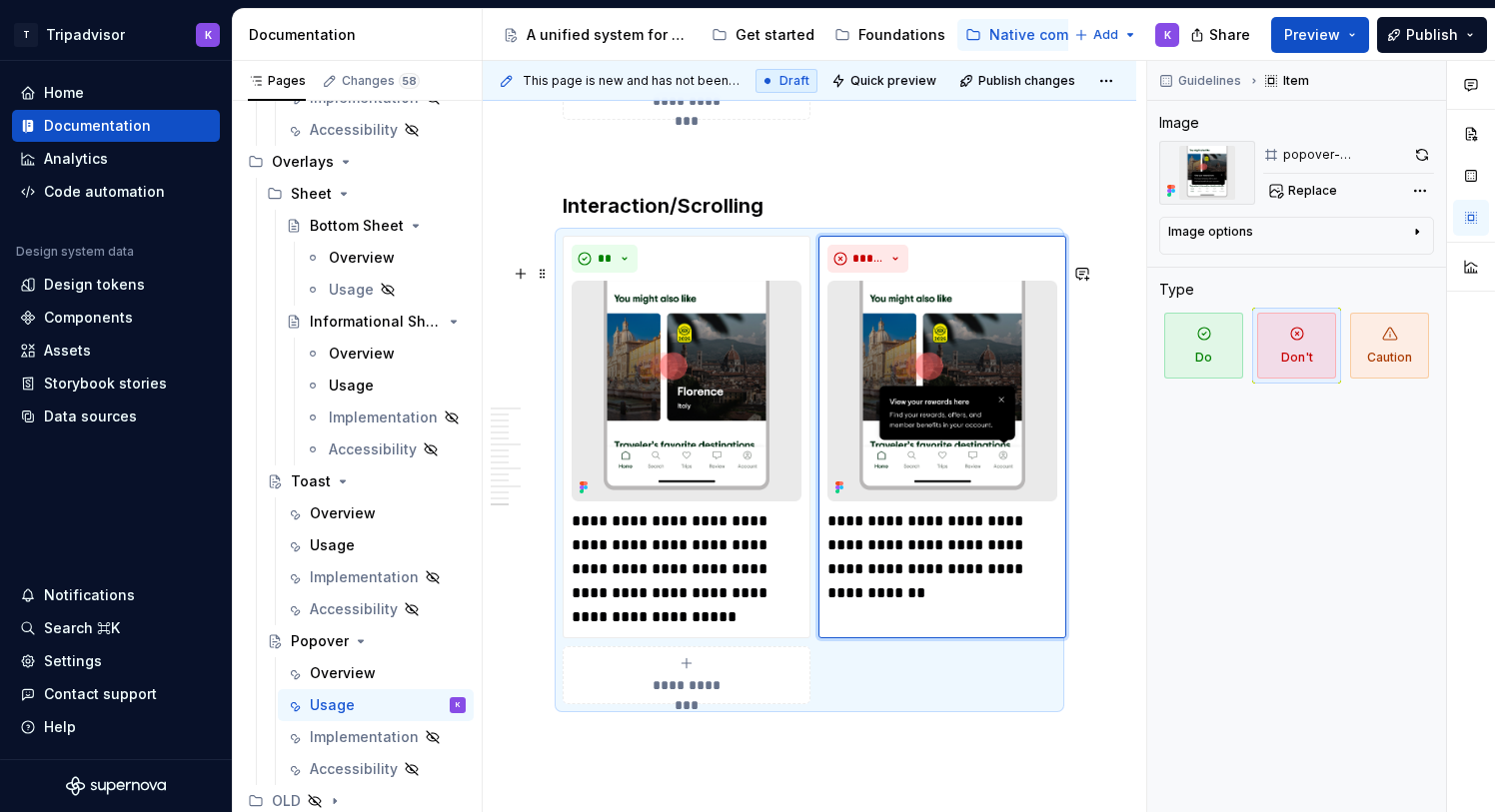 click on "**********" at bounding box center (809, -2047) 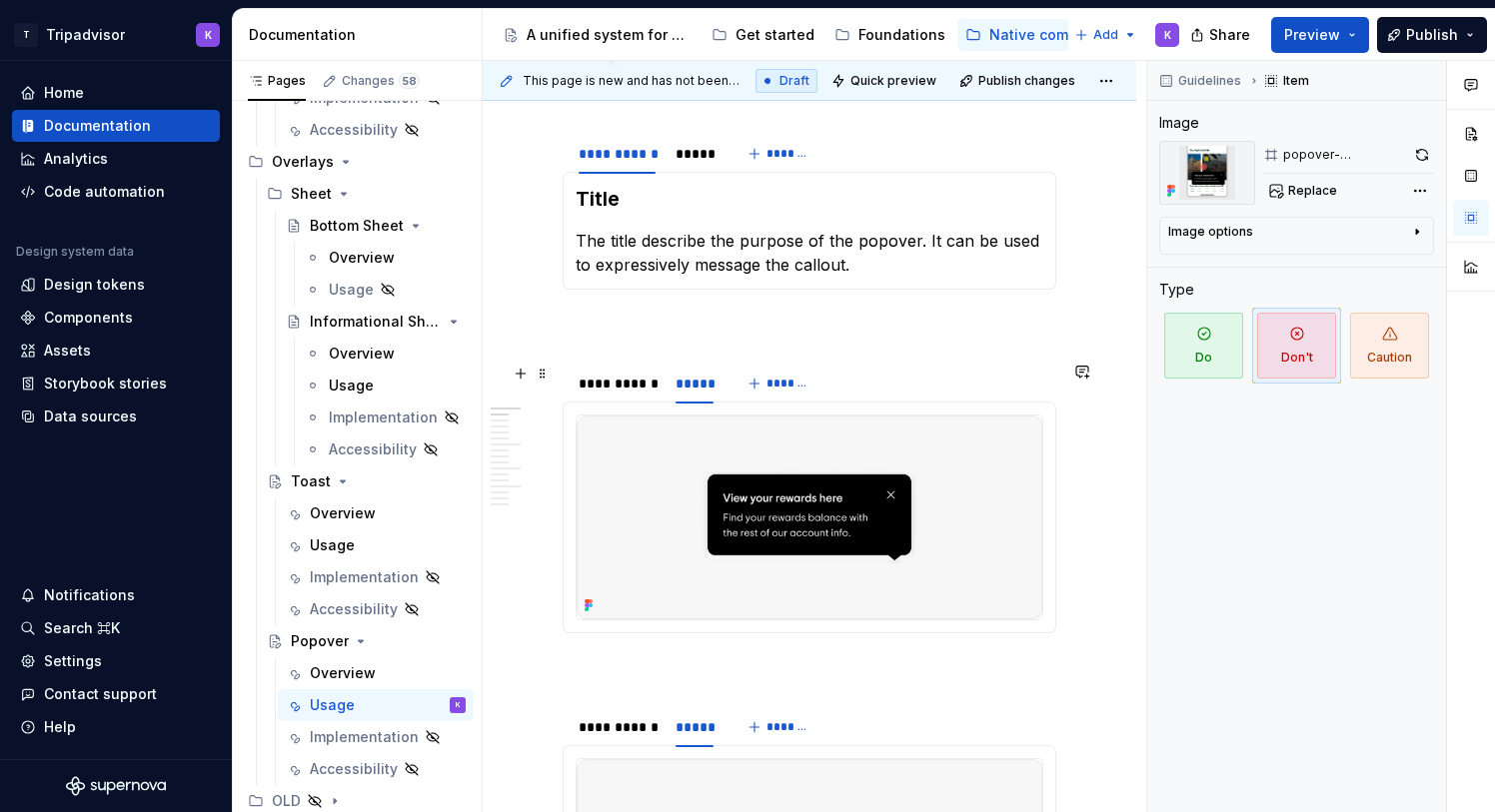 scroll, scrollTop: 0, scrollLeft: 0, axis: both 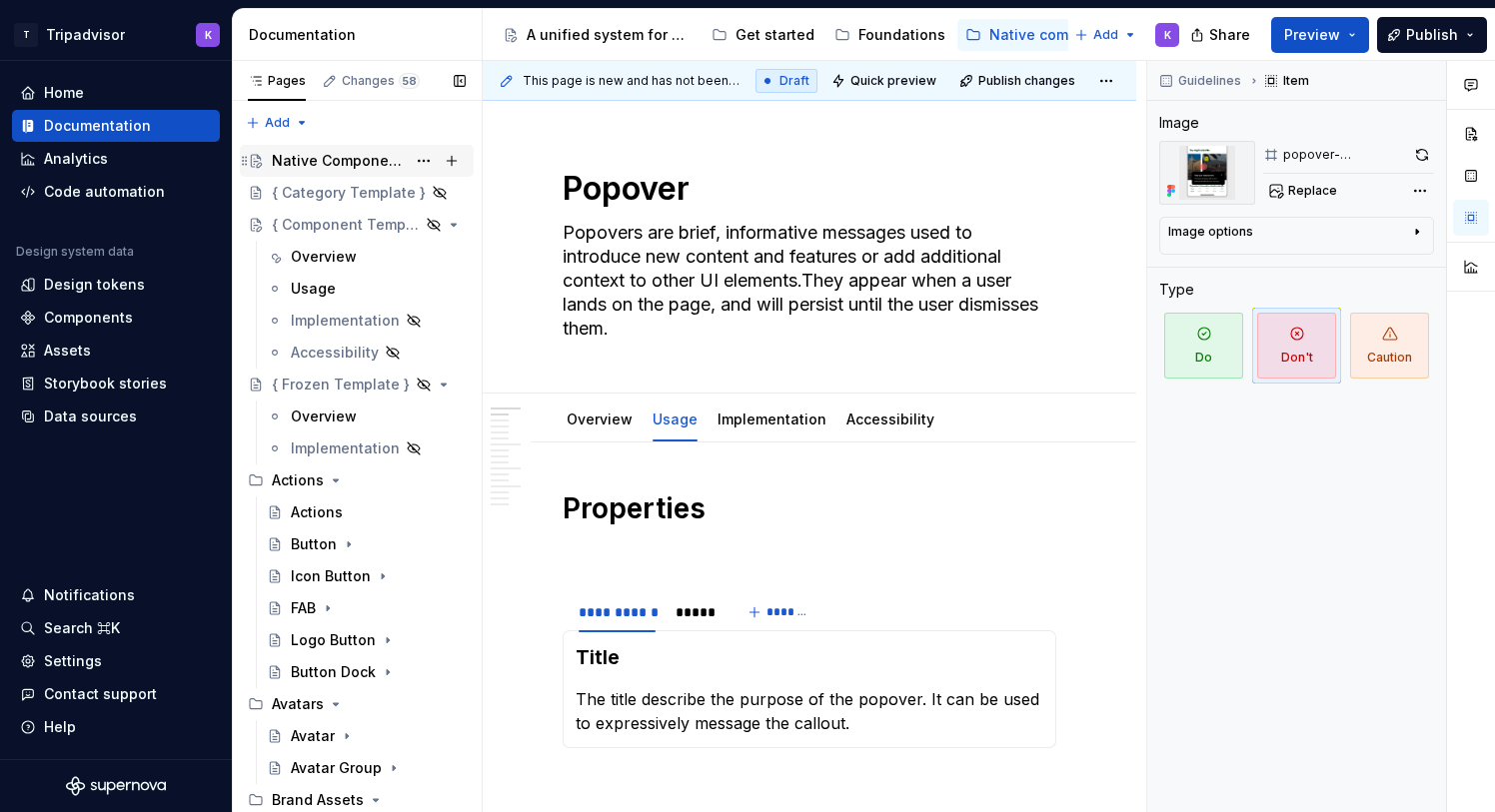 click on "Native Components" at bounding box center [339, 161] 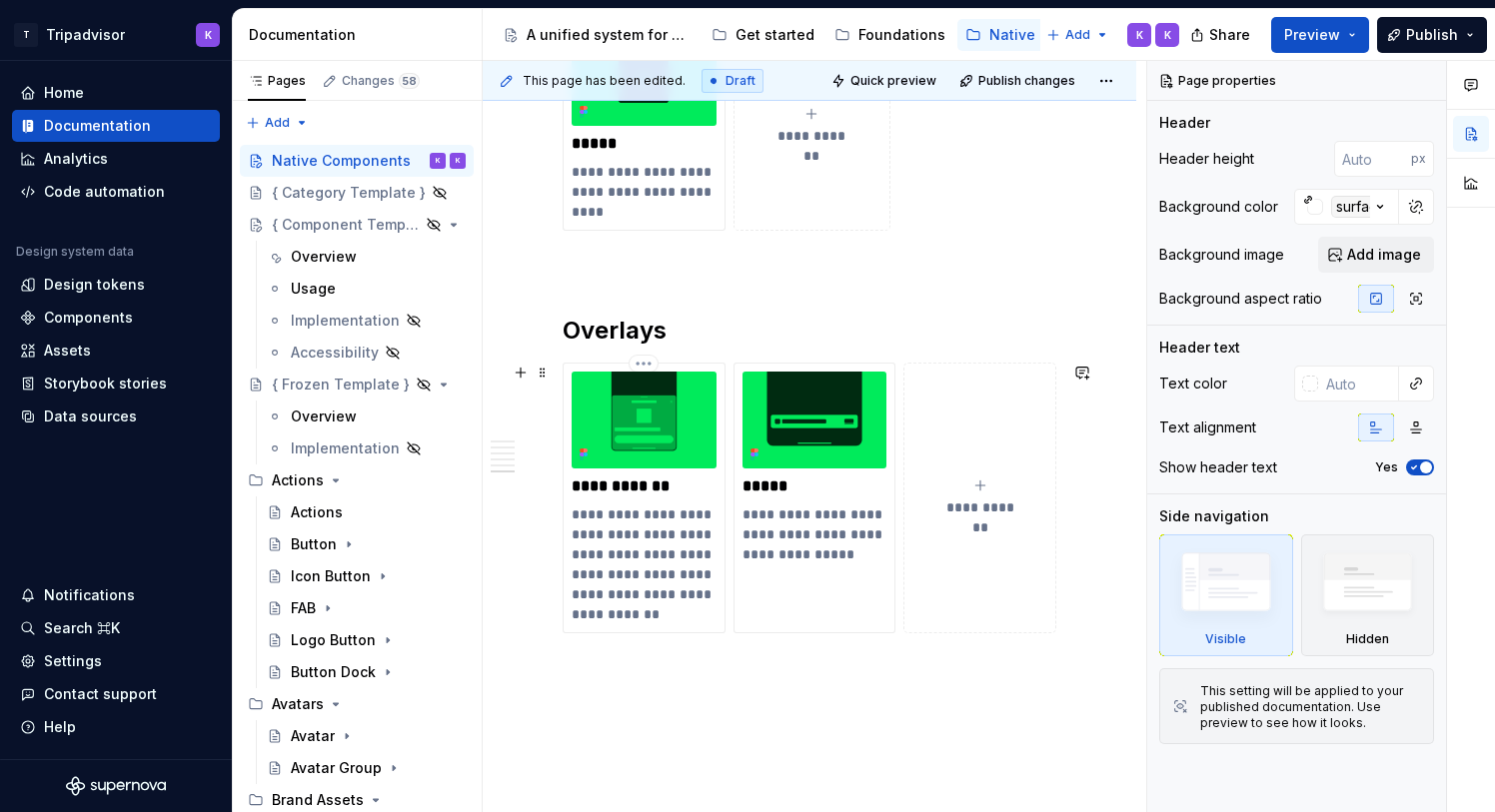 scroll, scrollTop: 2447, scrollLeft: 0, axis: vertical 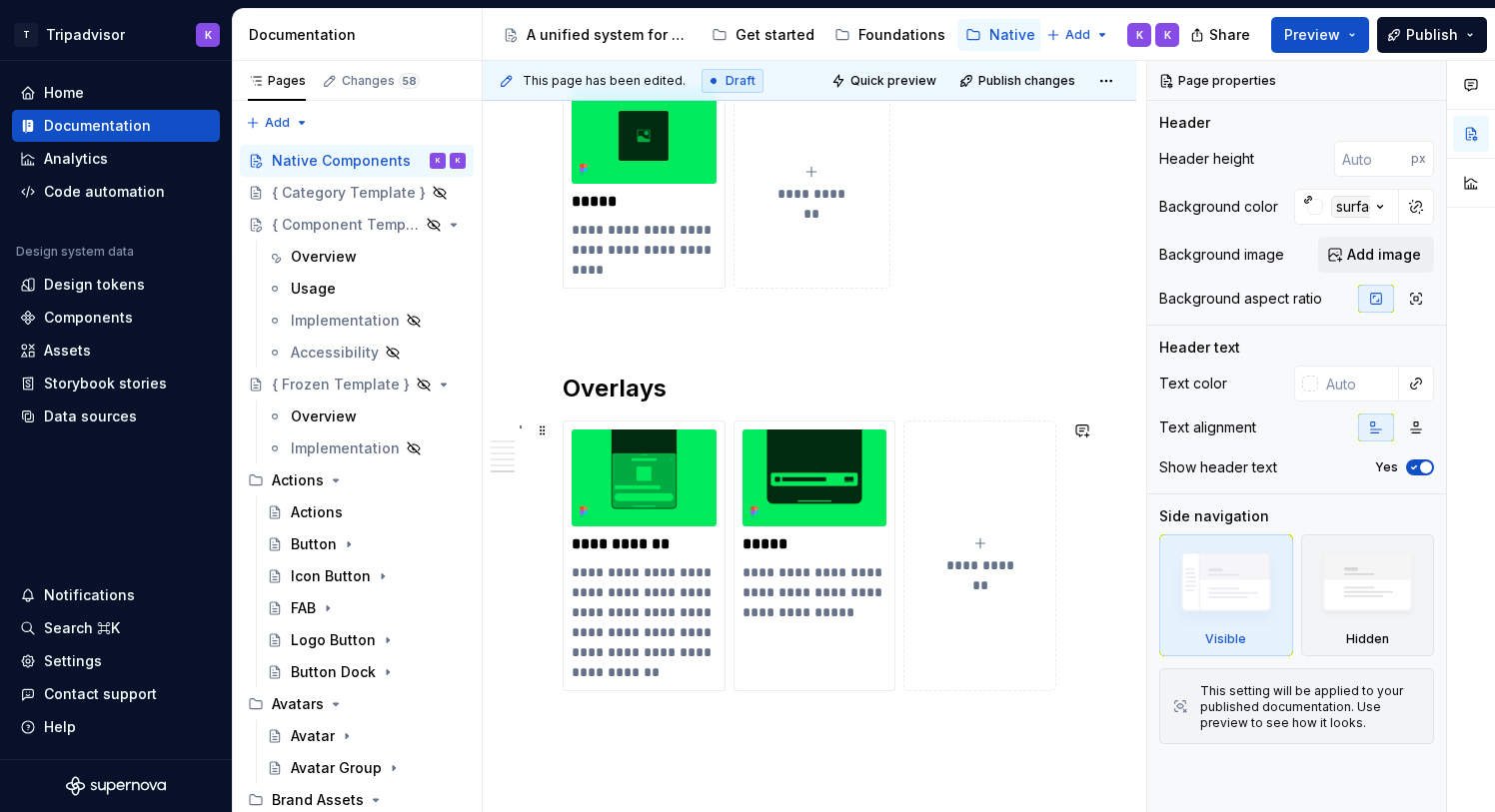 click 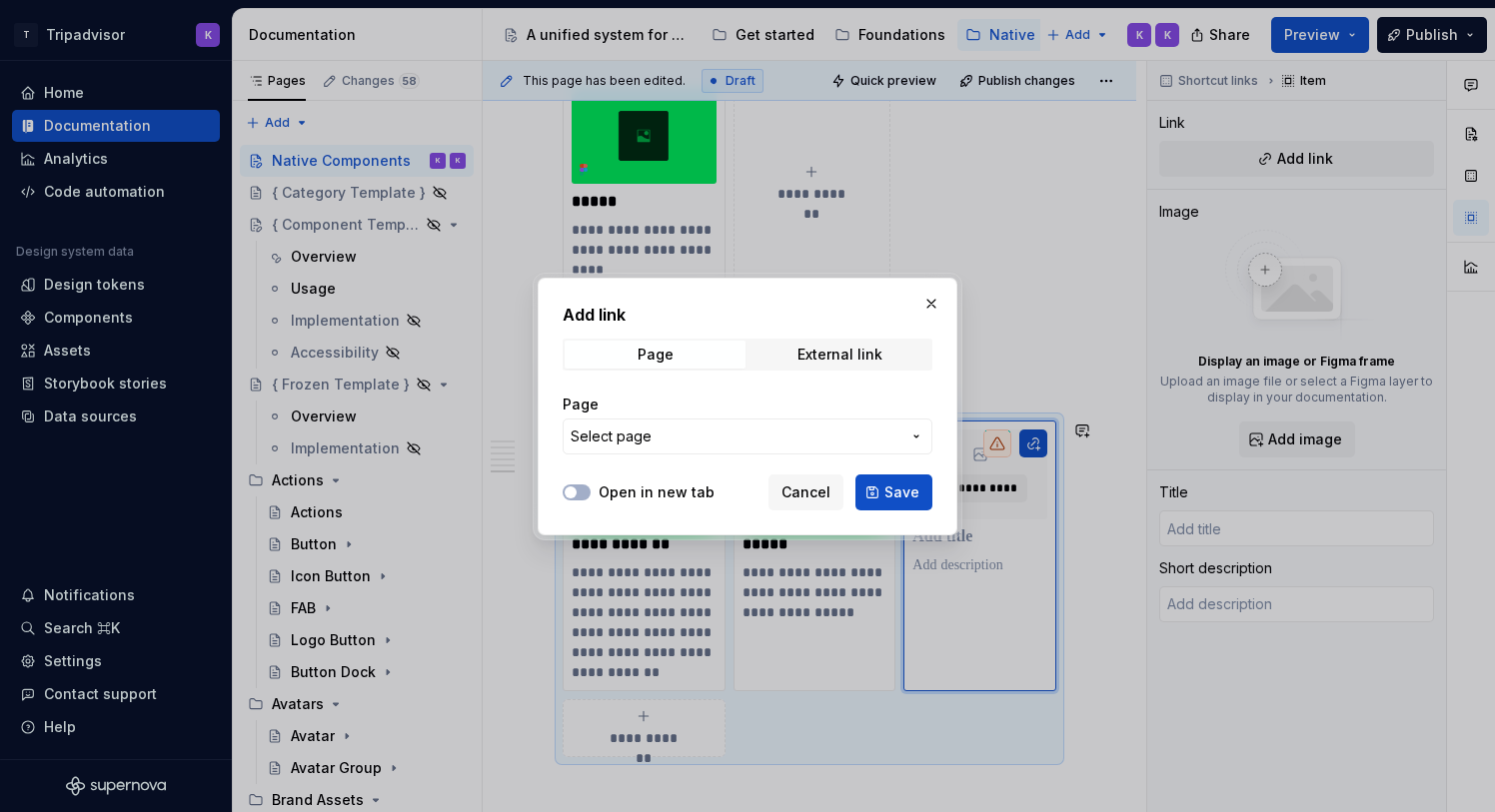 click on "Select page" at bounding box center [736, 436] 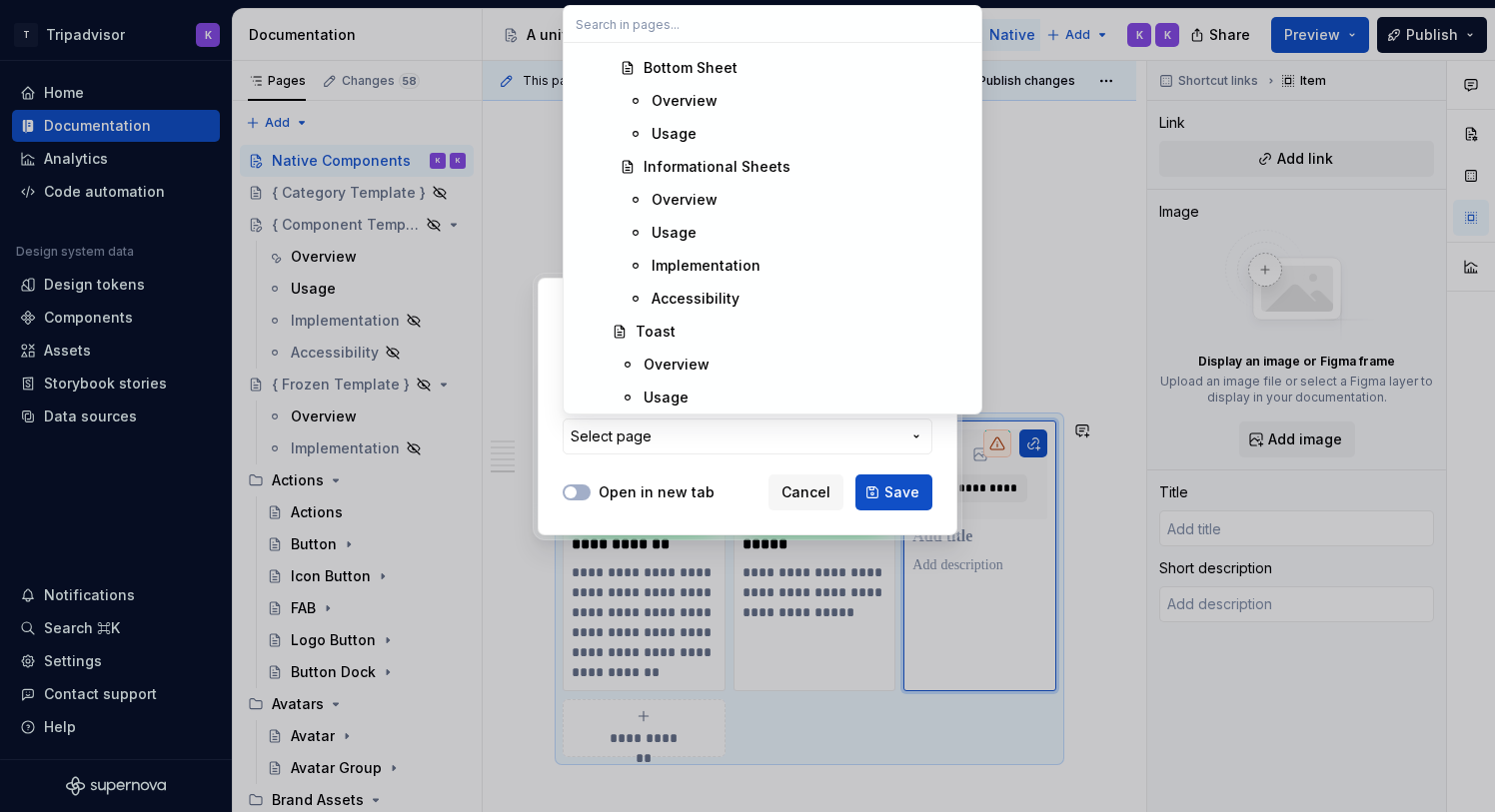 scroll, scrollTop: 4419, scrollLeft: 0, axis: vertical 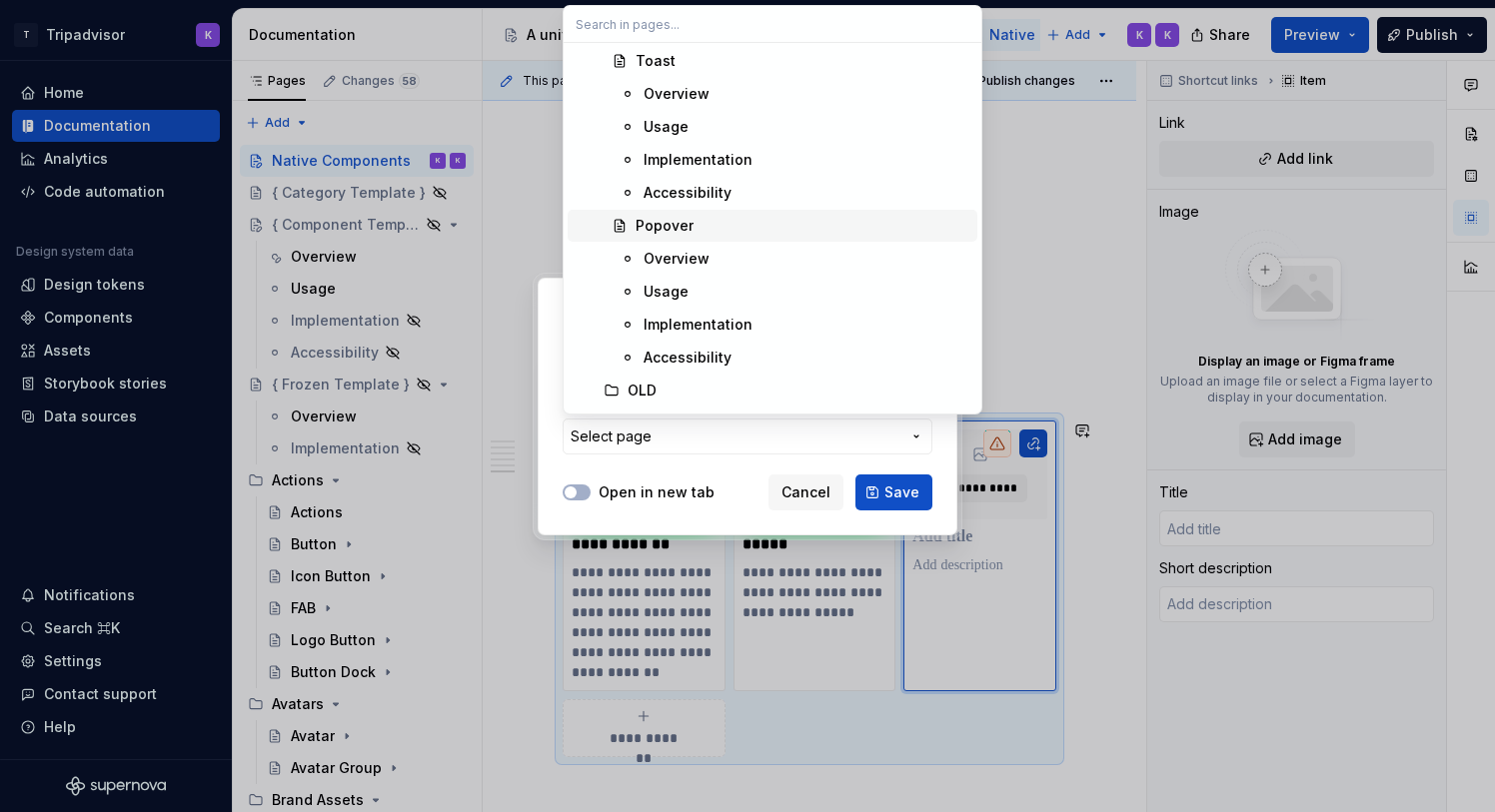 click on "Popover" at bounding box center [802, 226] 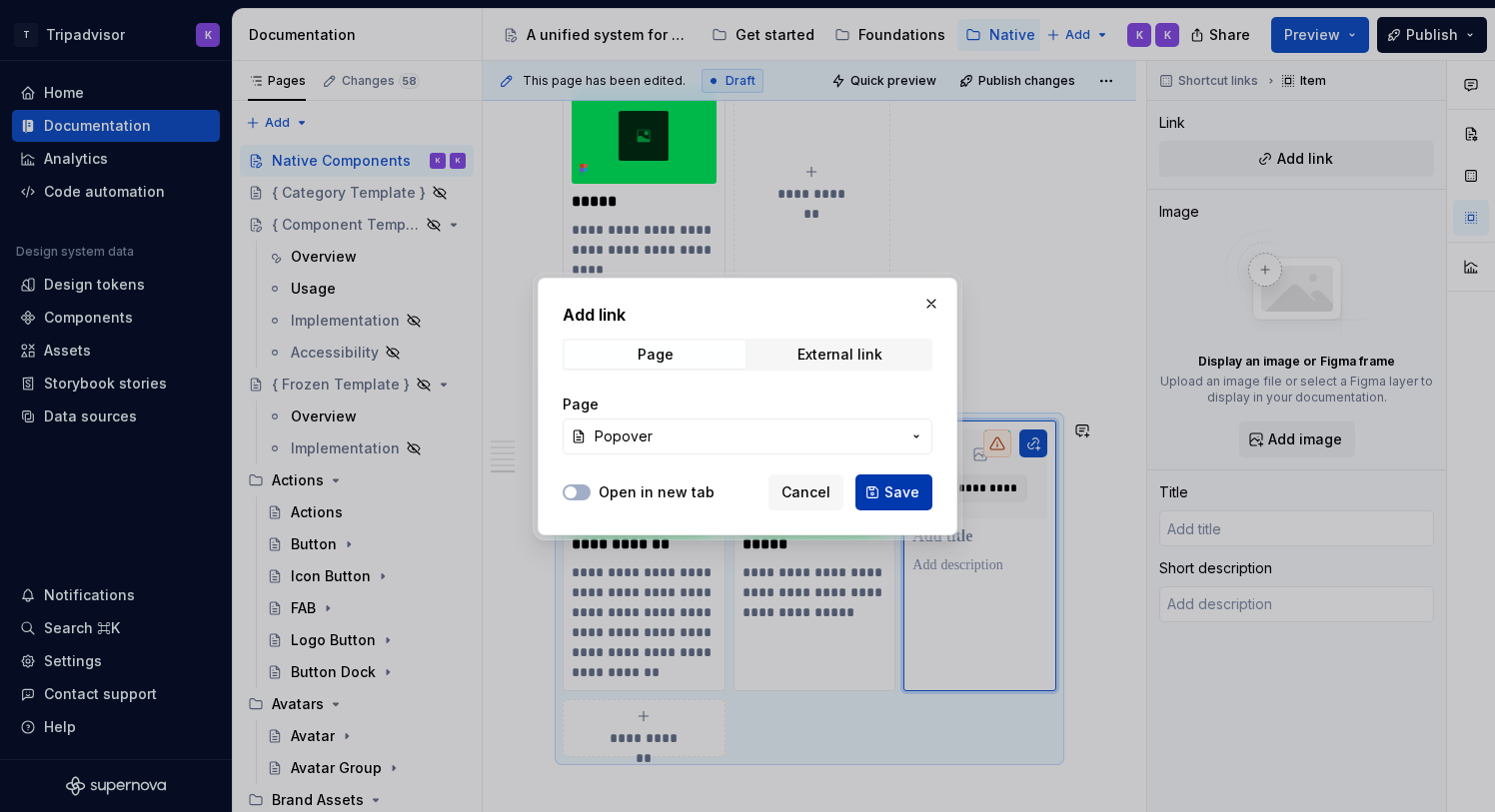click on "Save" at bounding box center [901, 492] 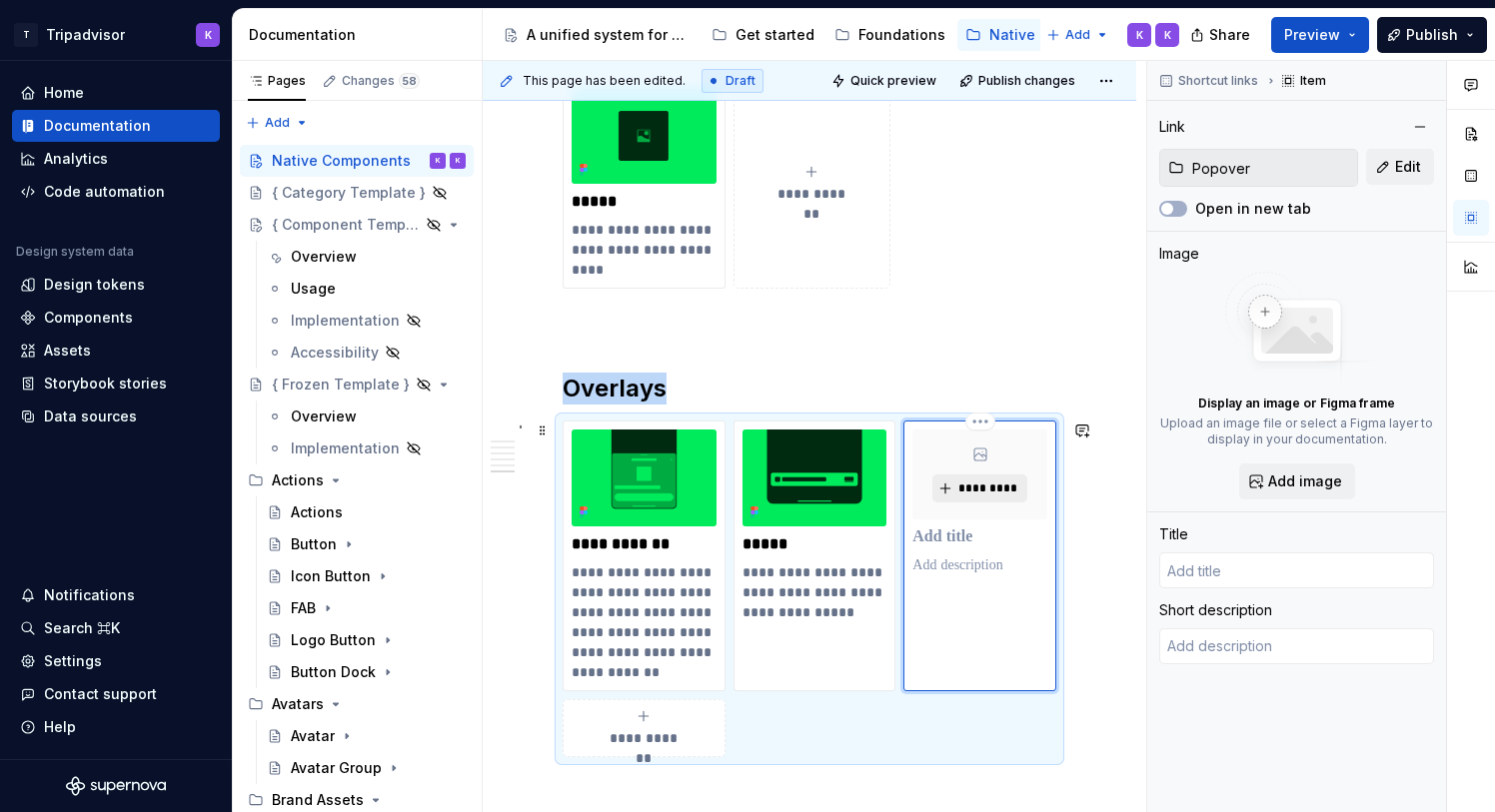 type on "*" 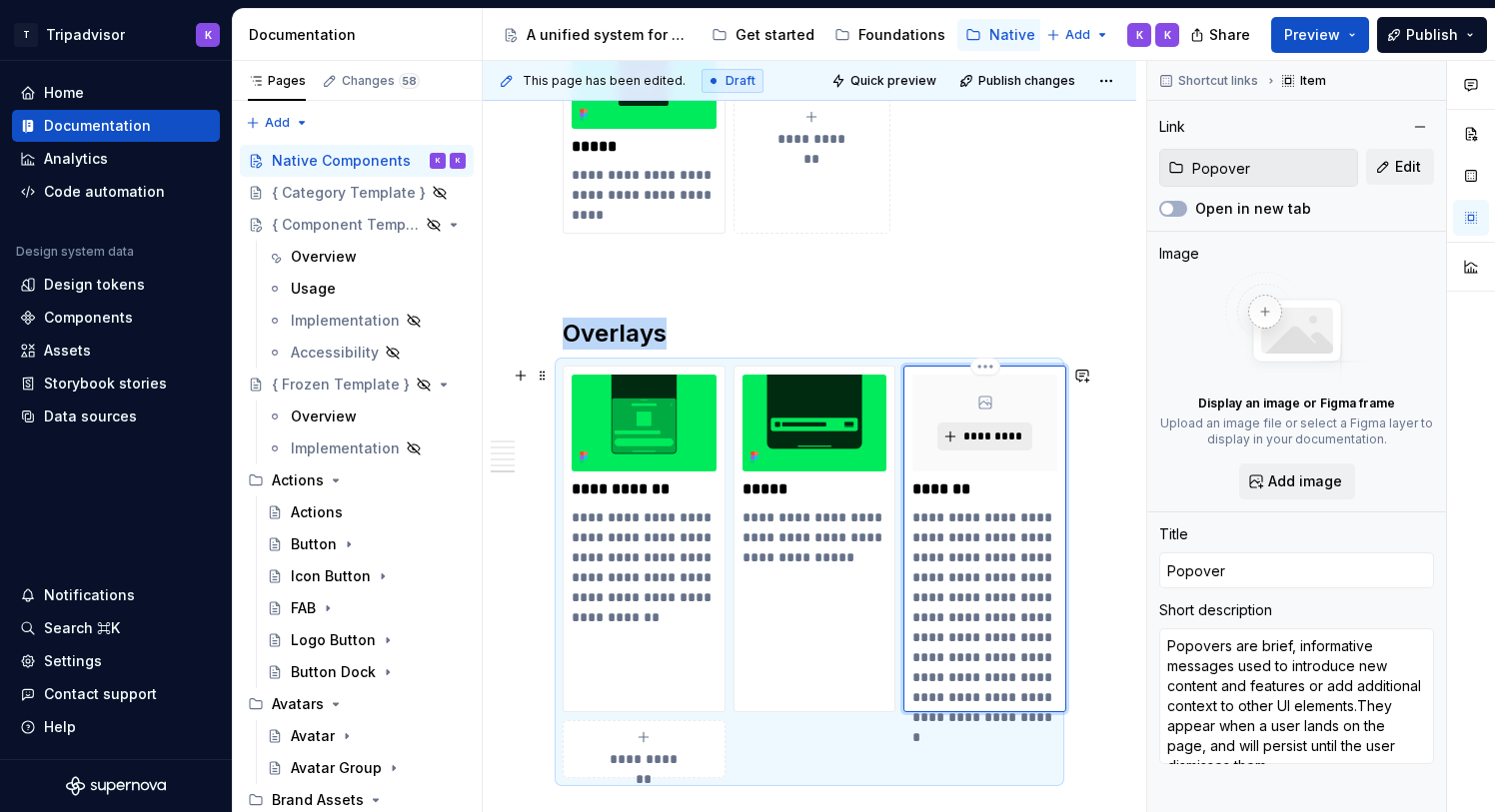 scroll, scrollTop: 2521, scrollLeft: 0, axis: vertical 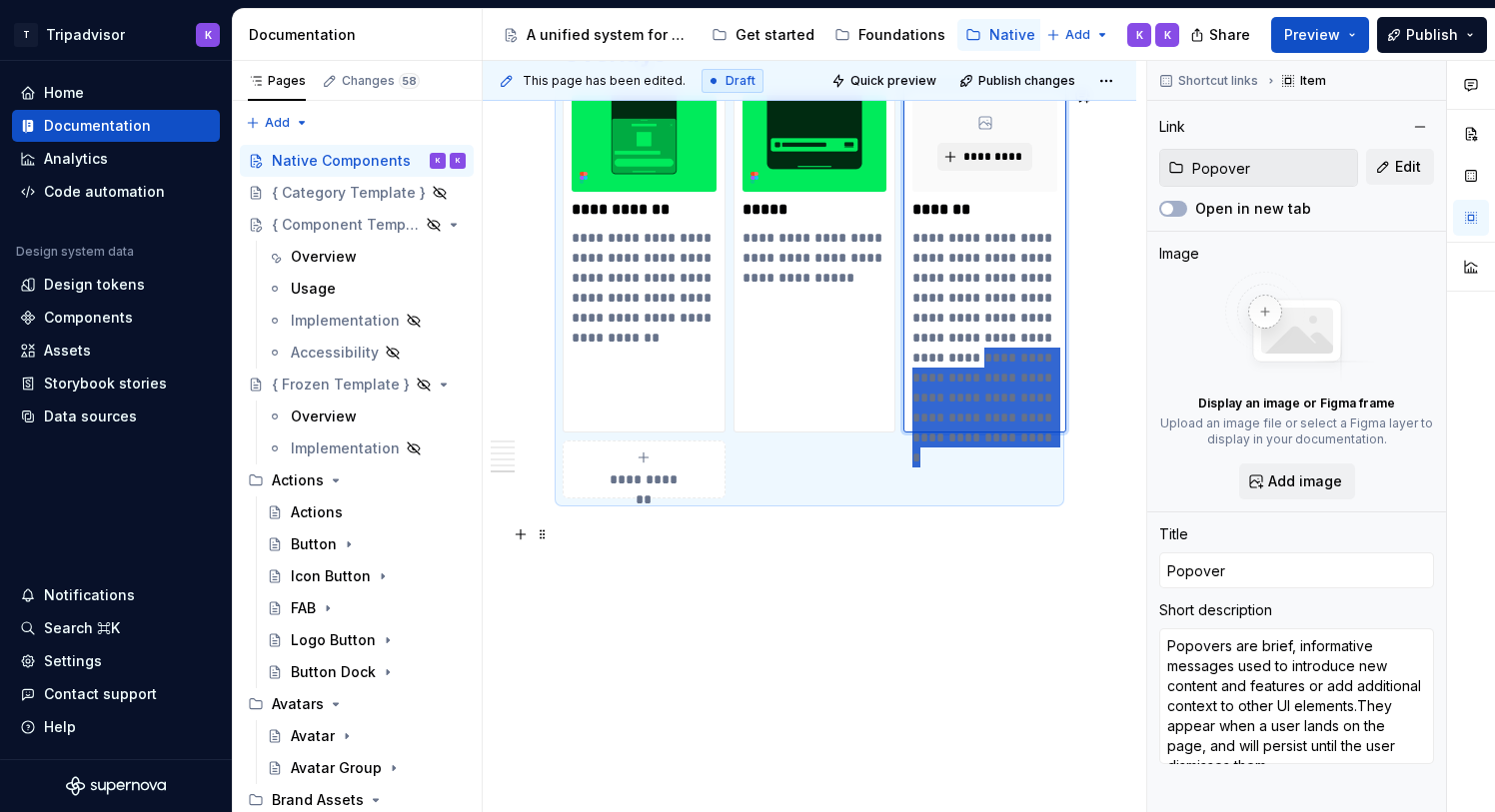 drag, startPoint x: 974, startPoint y: 630, endPoint x: 1053, endPoint y: 750, distance: 143.66976 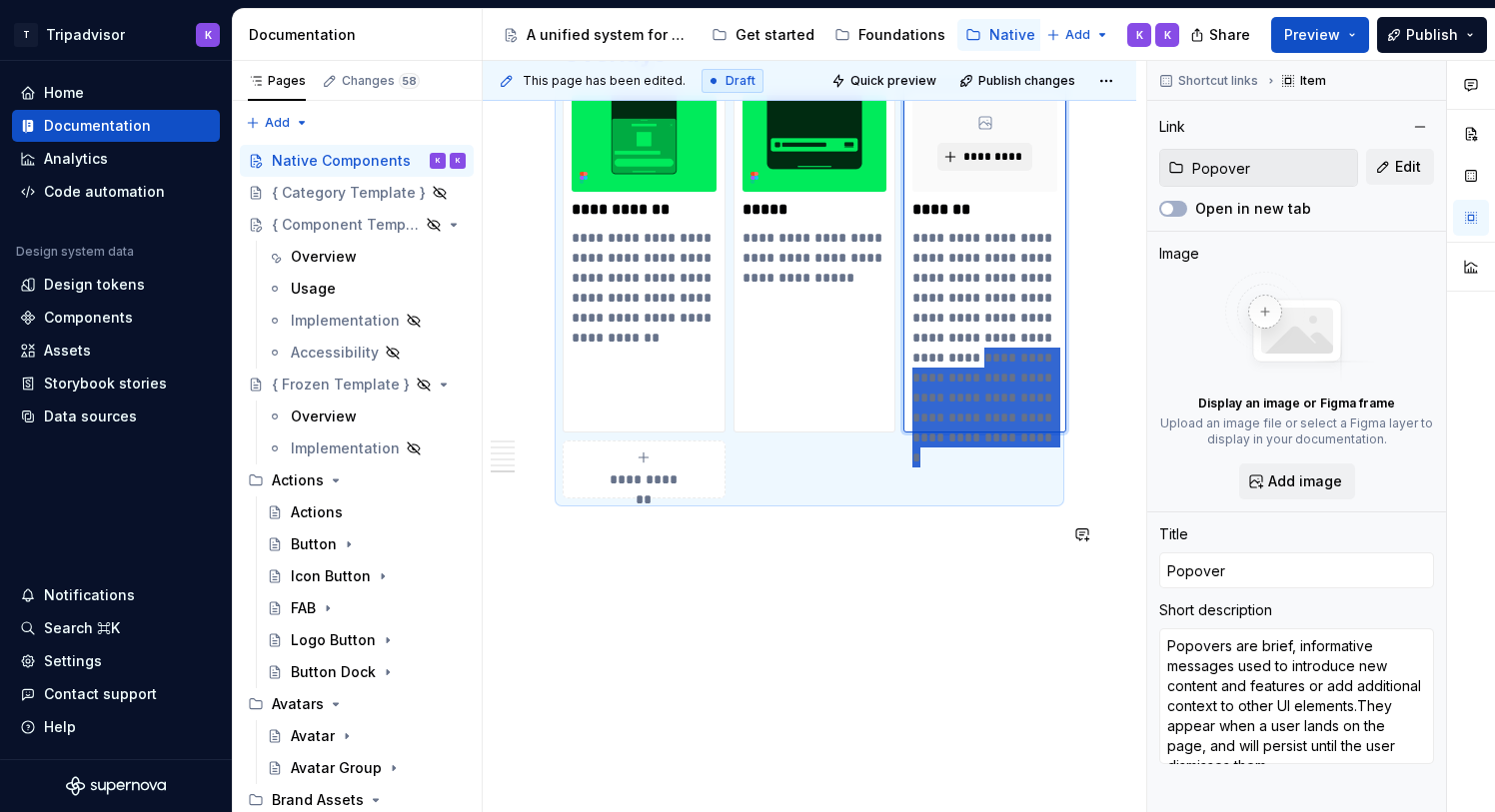 type on "*" 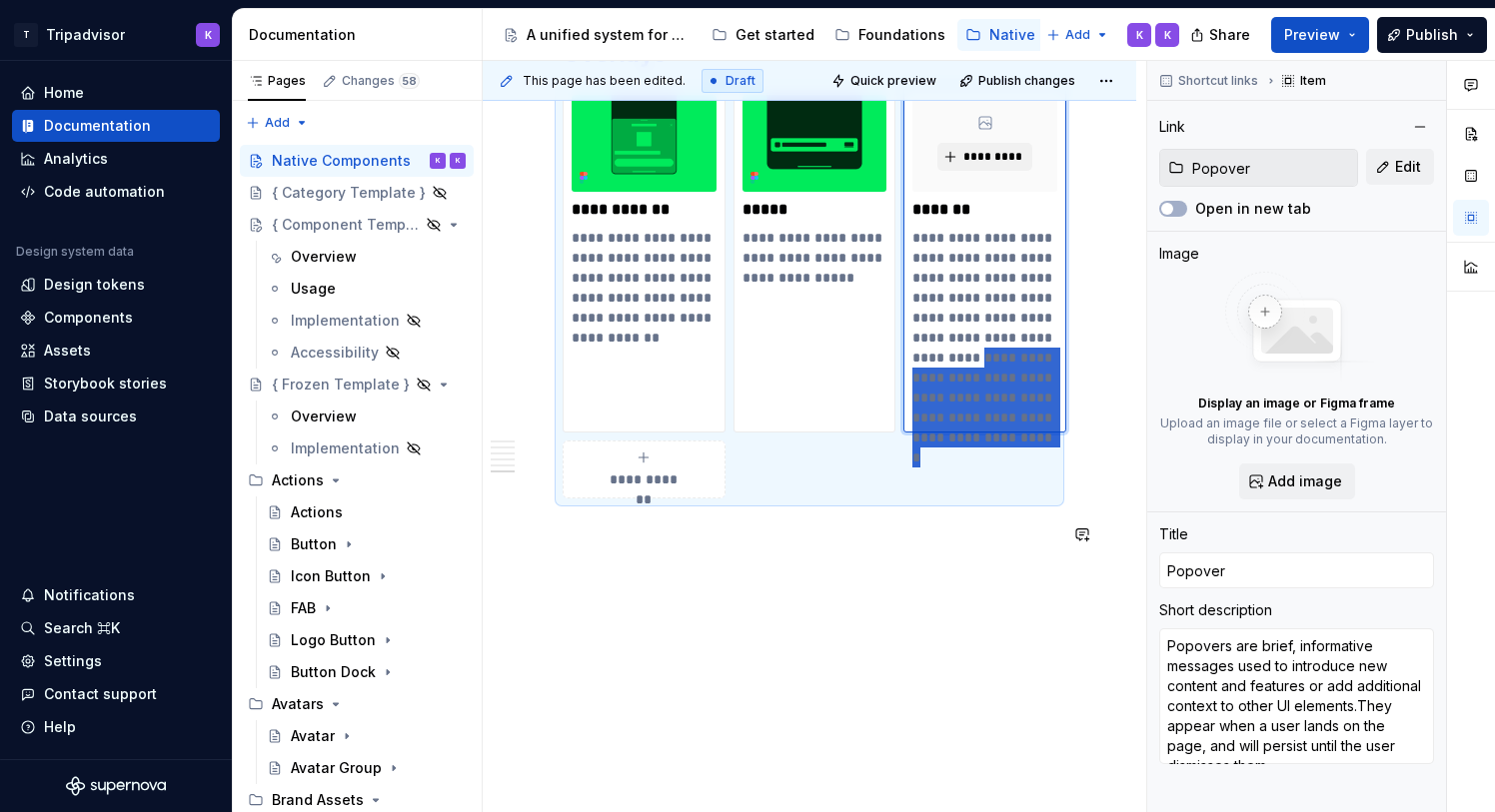 type on "Popovers are brief, informative messages used to introduce new content and features or add additional context to other UI elements" 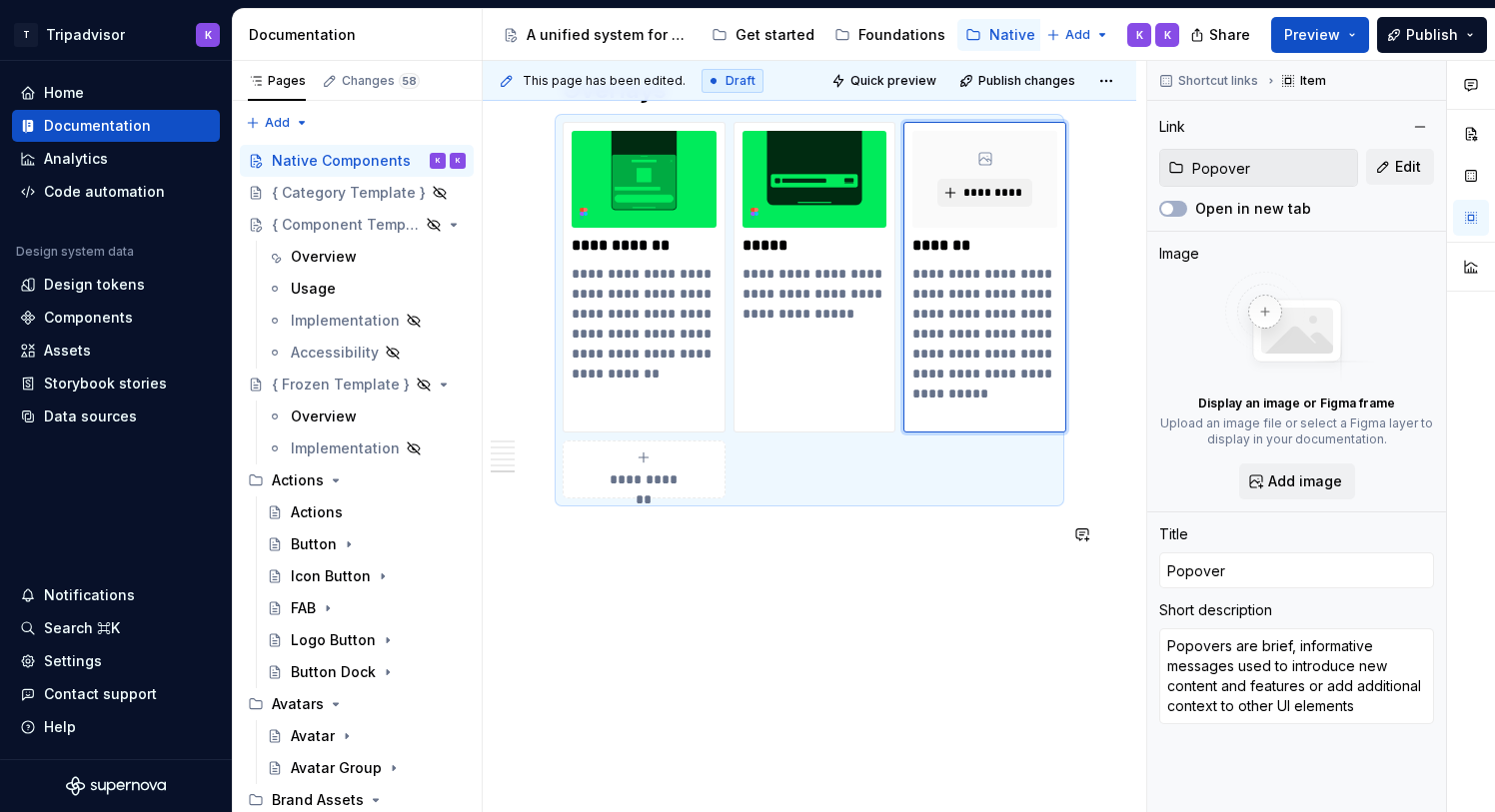 scroll, scrollTop: 2746, scrollLeft: 0, axis: vertical 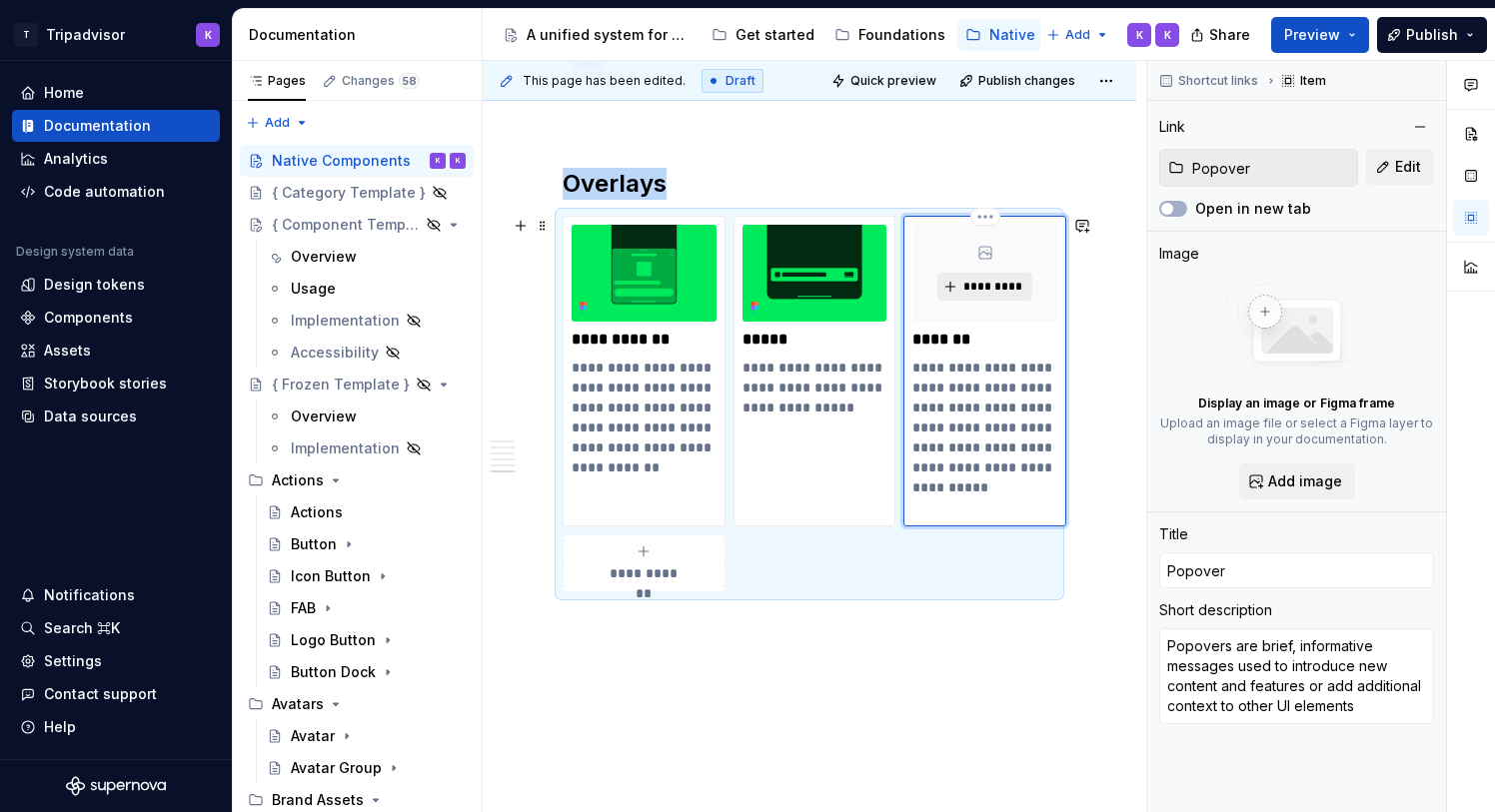 click on "*********" at bounding box center [992, 287] 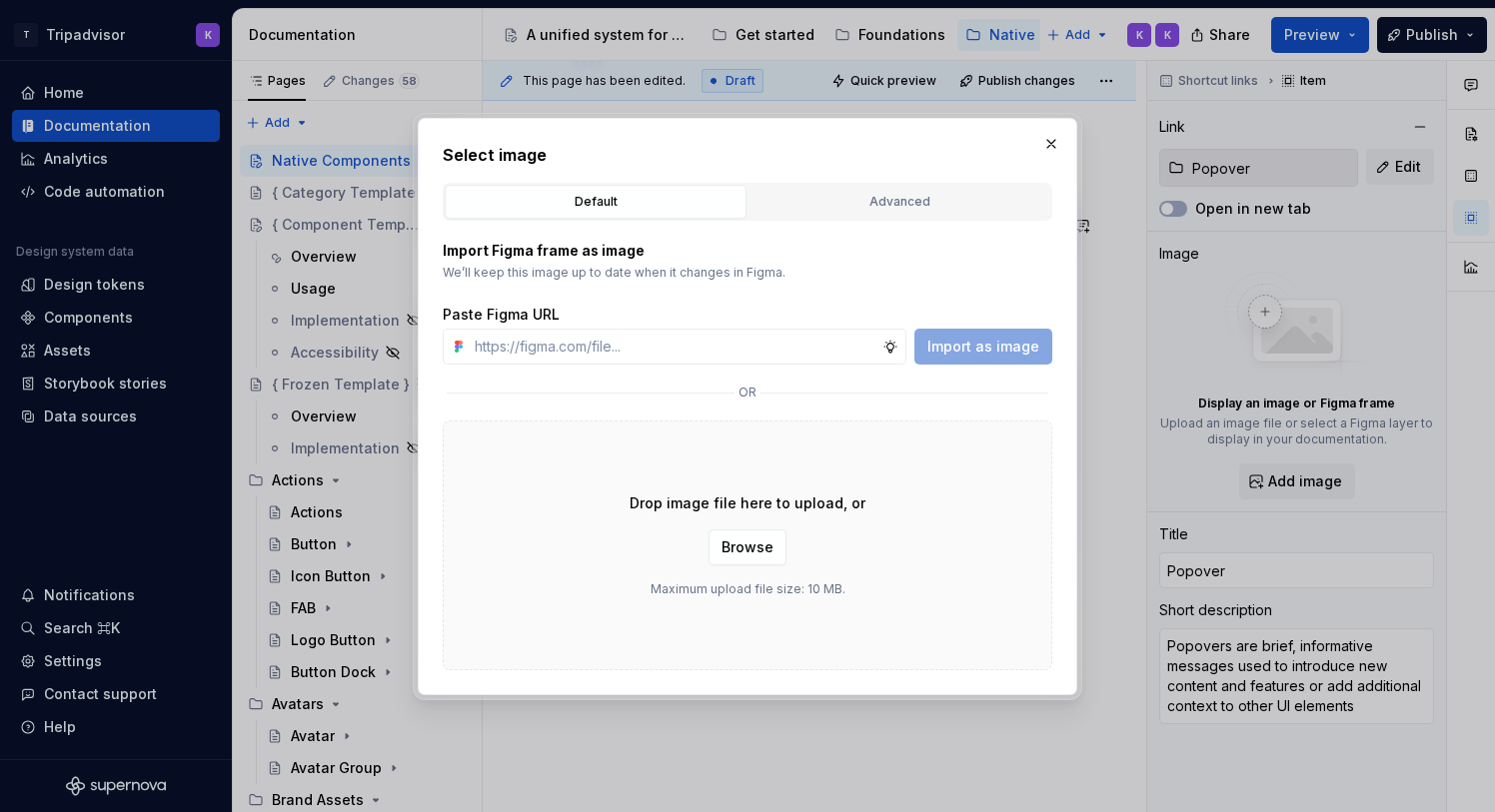 type on "*" 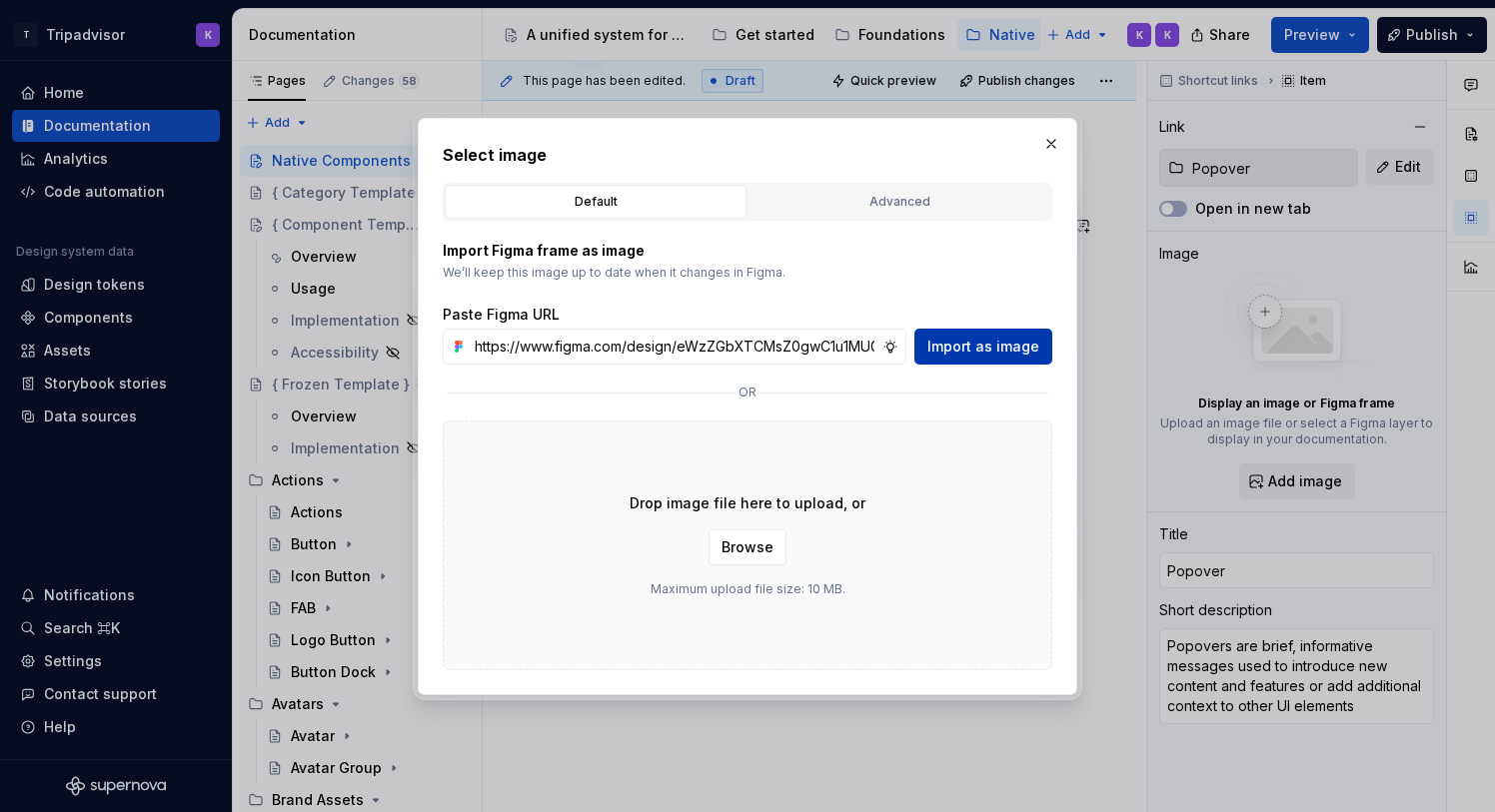 scroll, scrollTop: 0, scrollLeft: 530, axis: horizontal 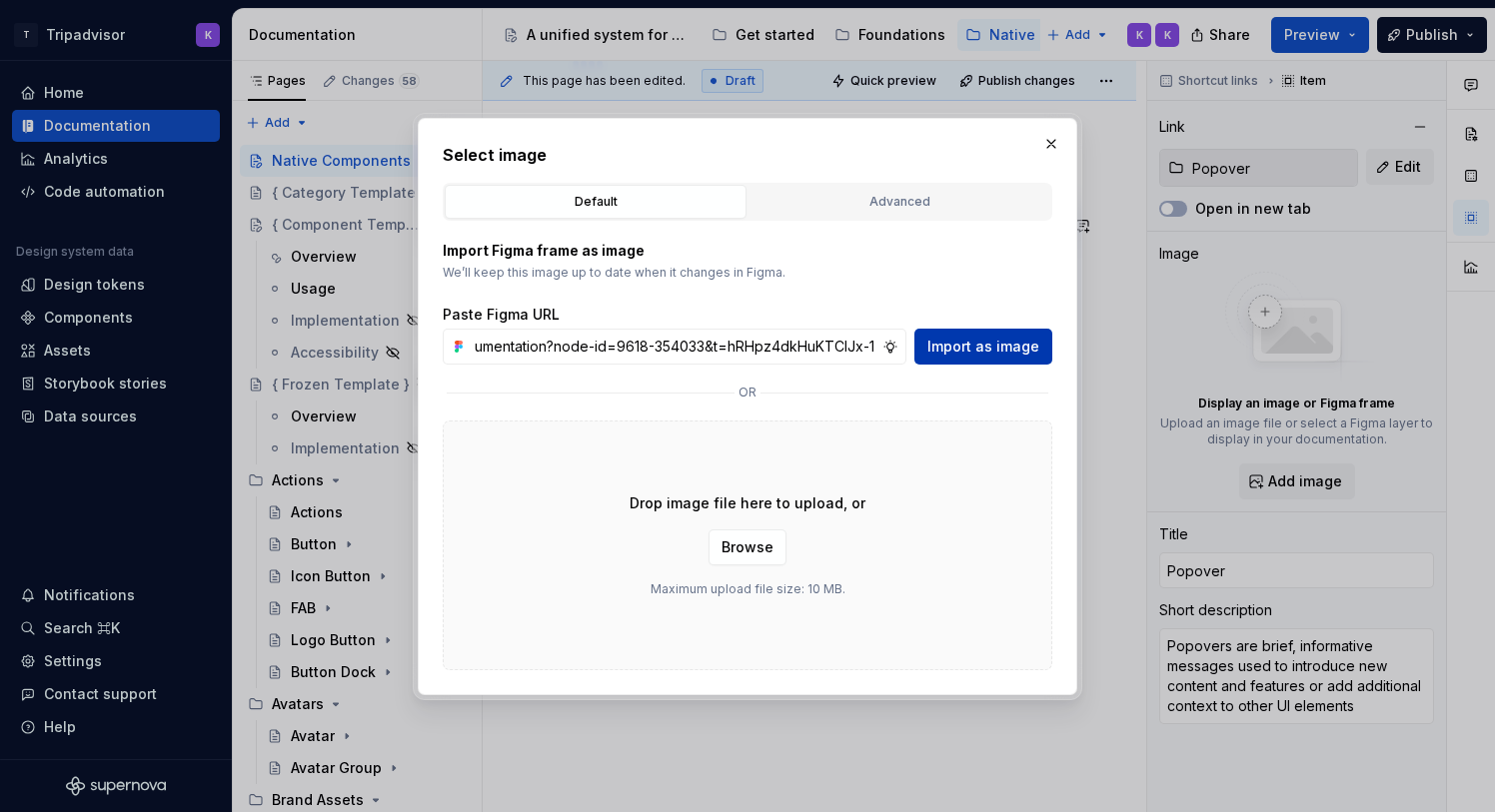 type on "https://www.figma.com/design/eWzZGbXTCMsZ0gwC1u1MU0/Altas-Native-Documentation?node-id=9618-354033&t=hRHpz4dkHuKTCIJx-1" 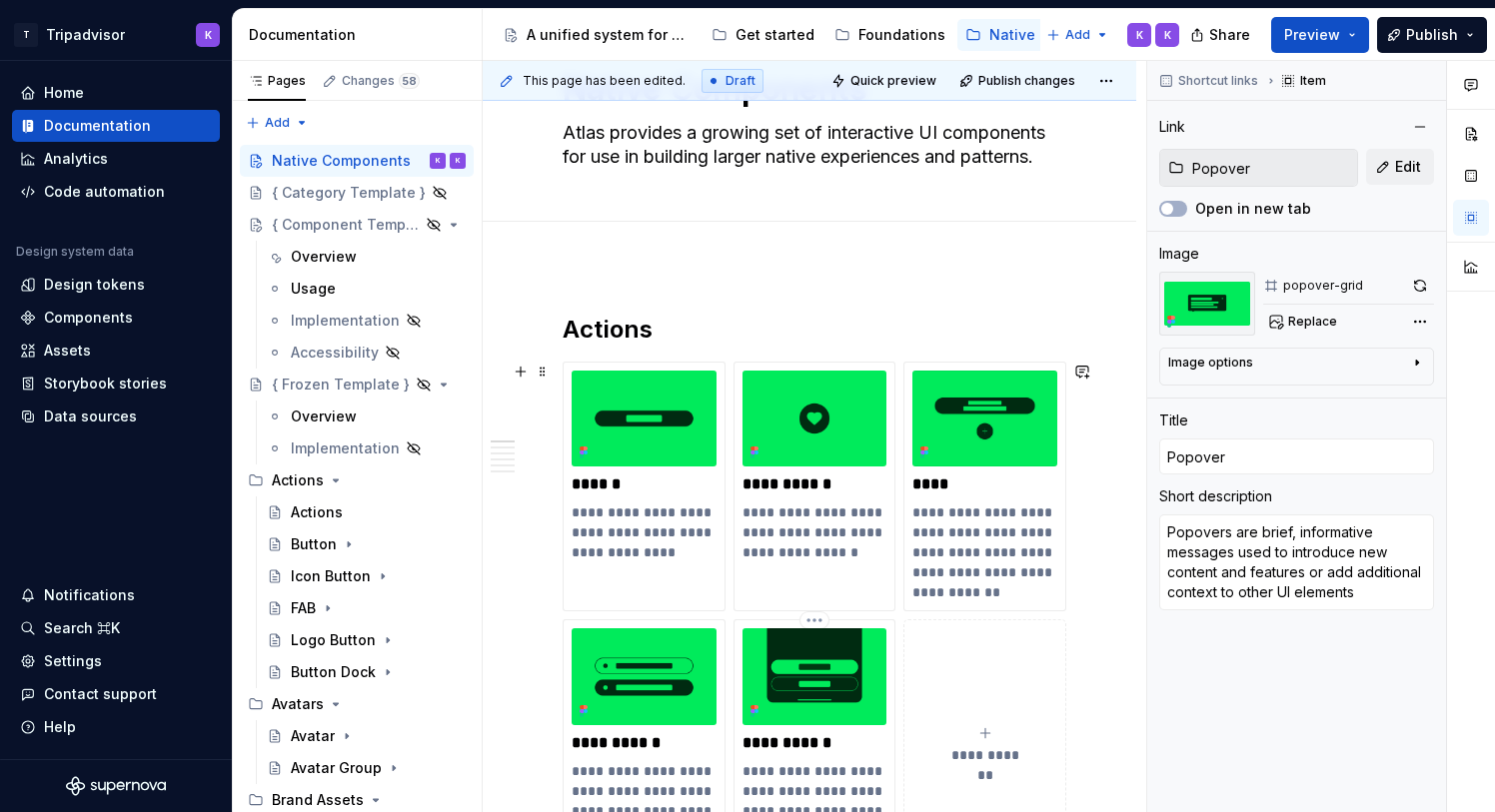 scroll, scrollTop: 0, scrollLeft: 0, axis: both 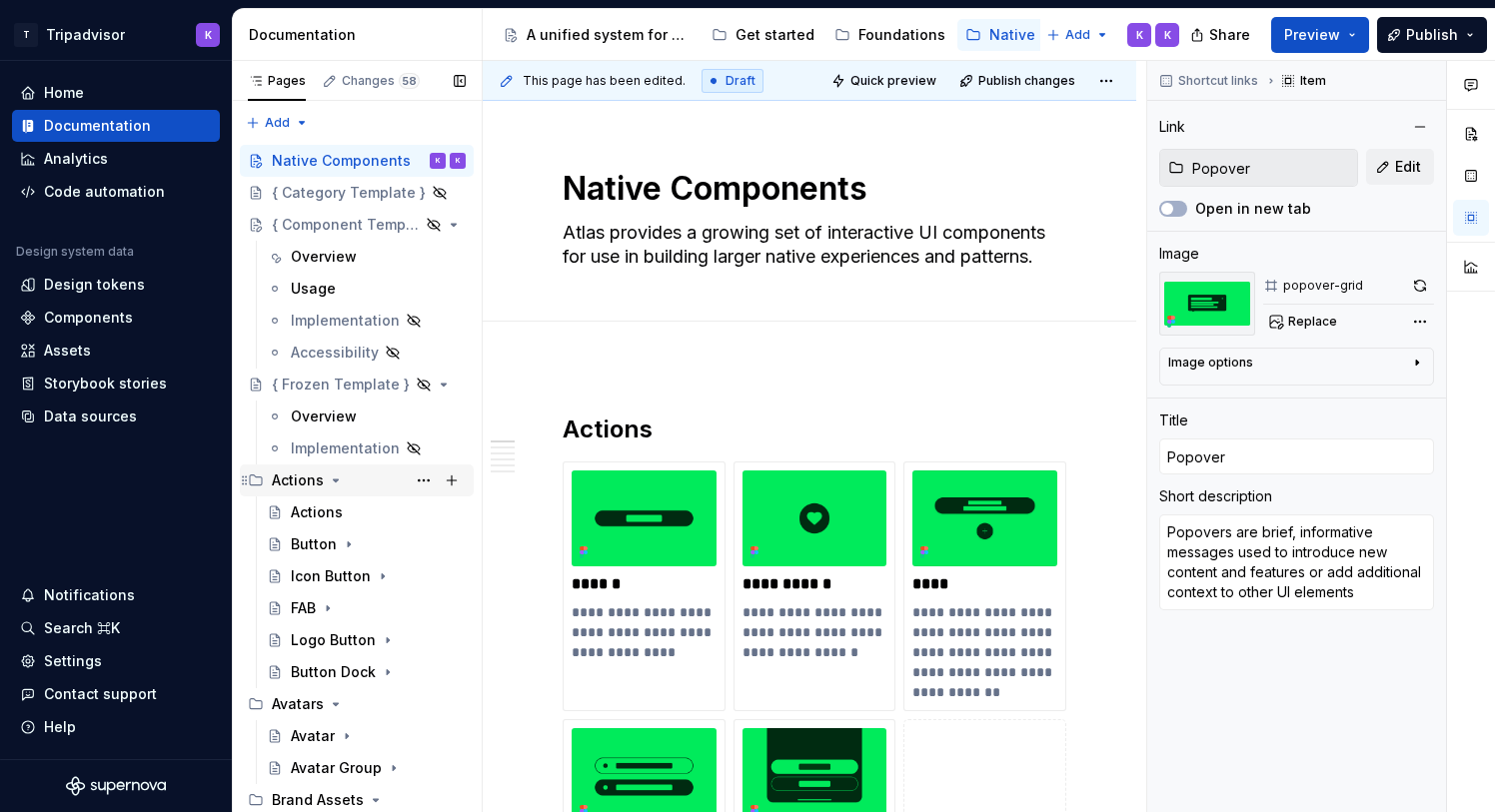 click on "Actions" at bounding box center [369, 480] 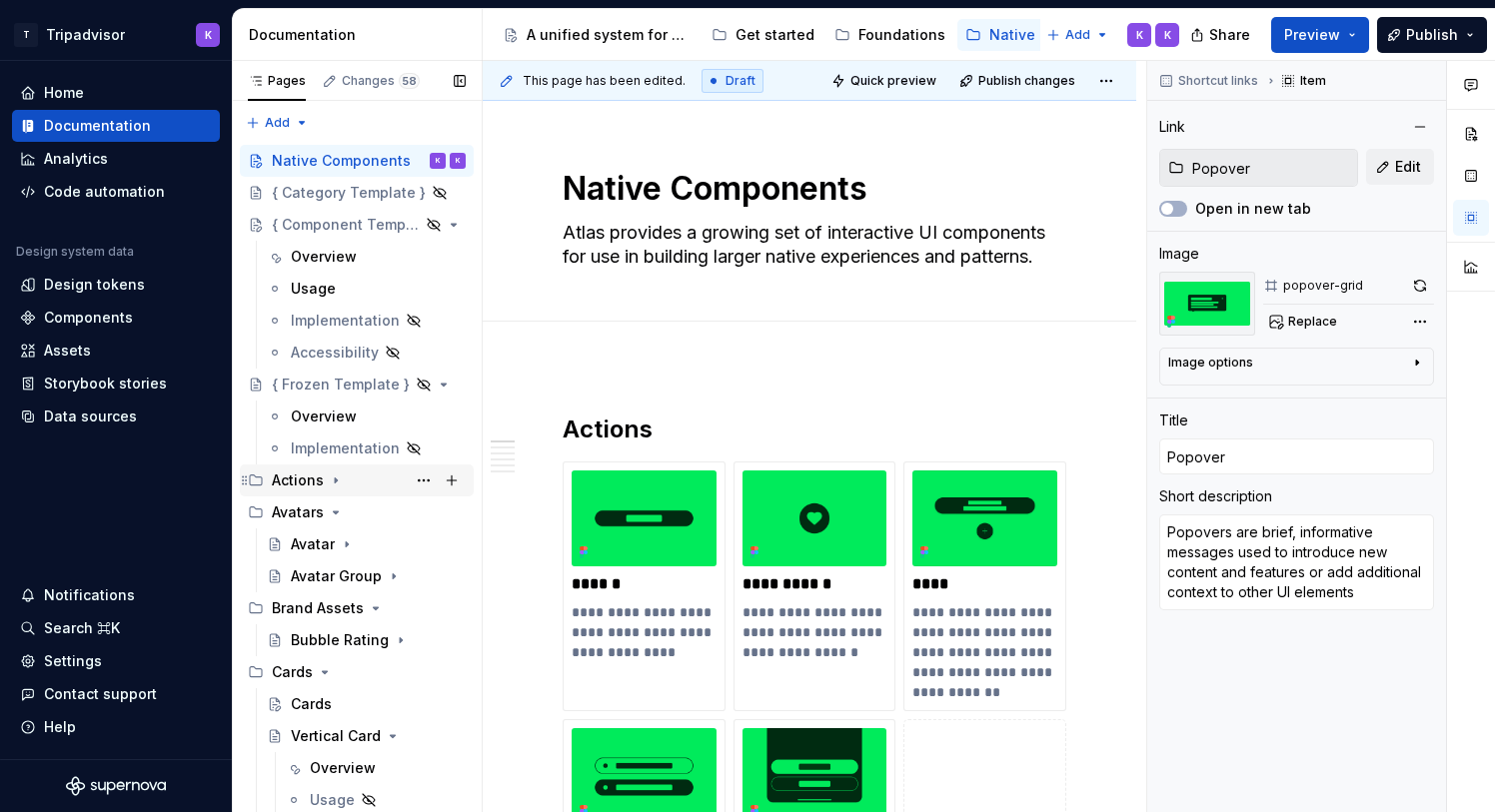 scroll, scrollTop: 6, scrollLeft: 0, axis: vertical 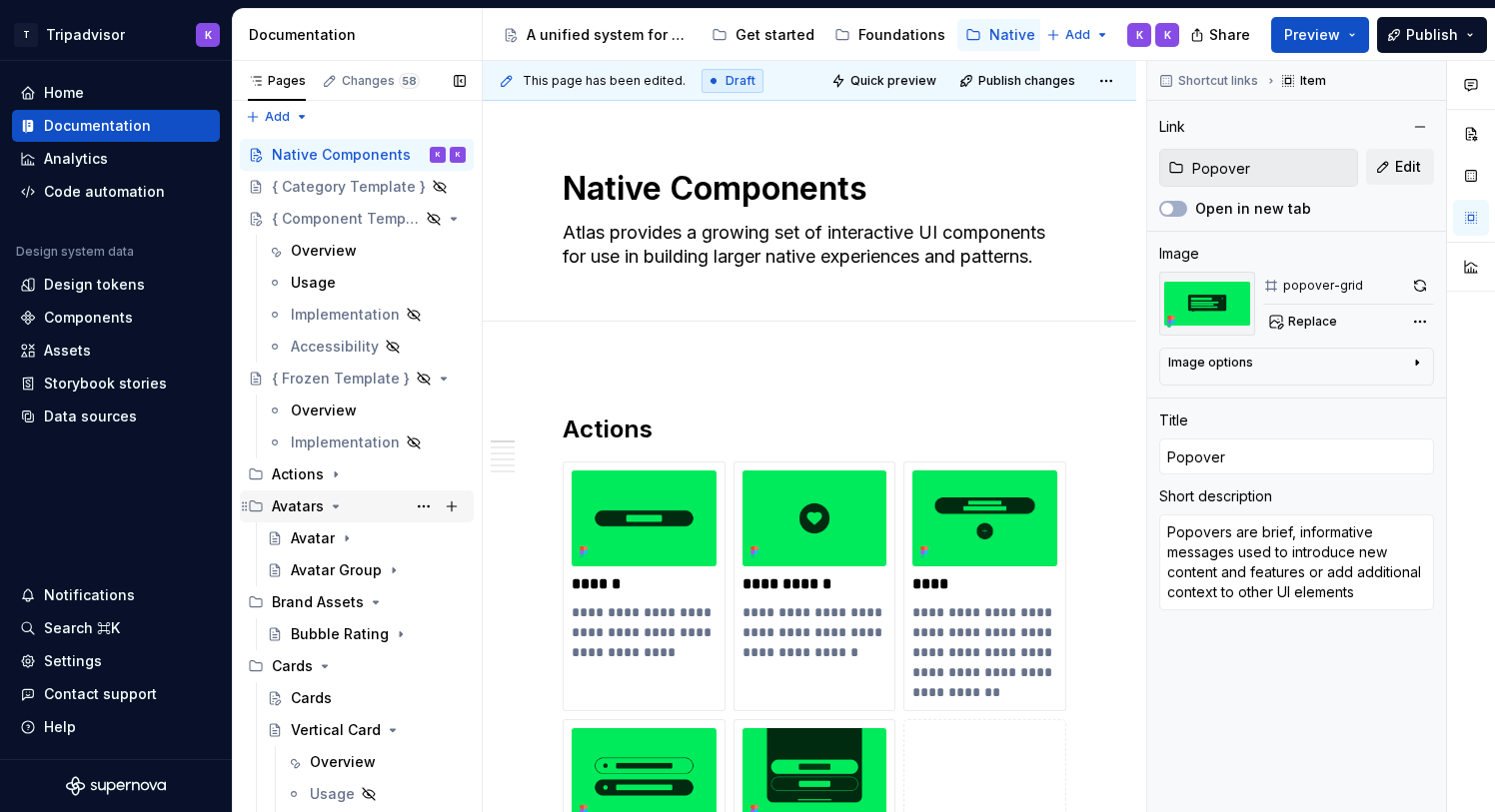 click 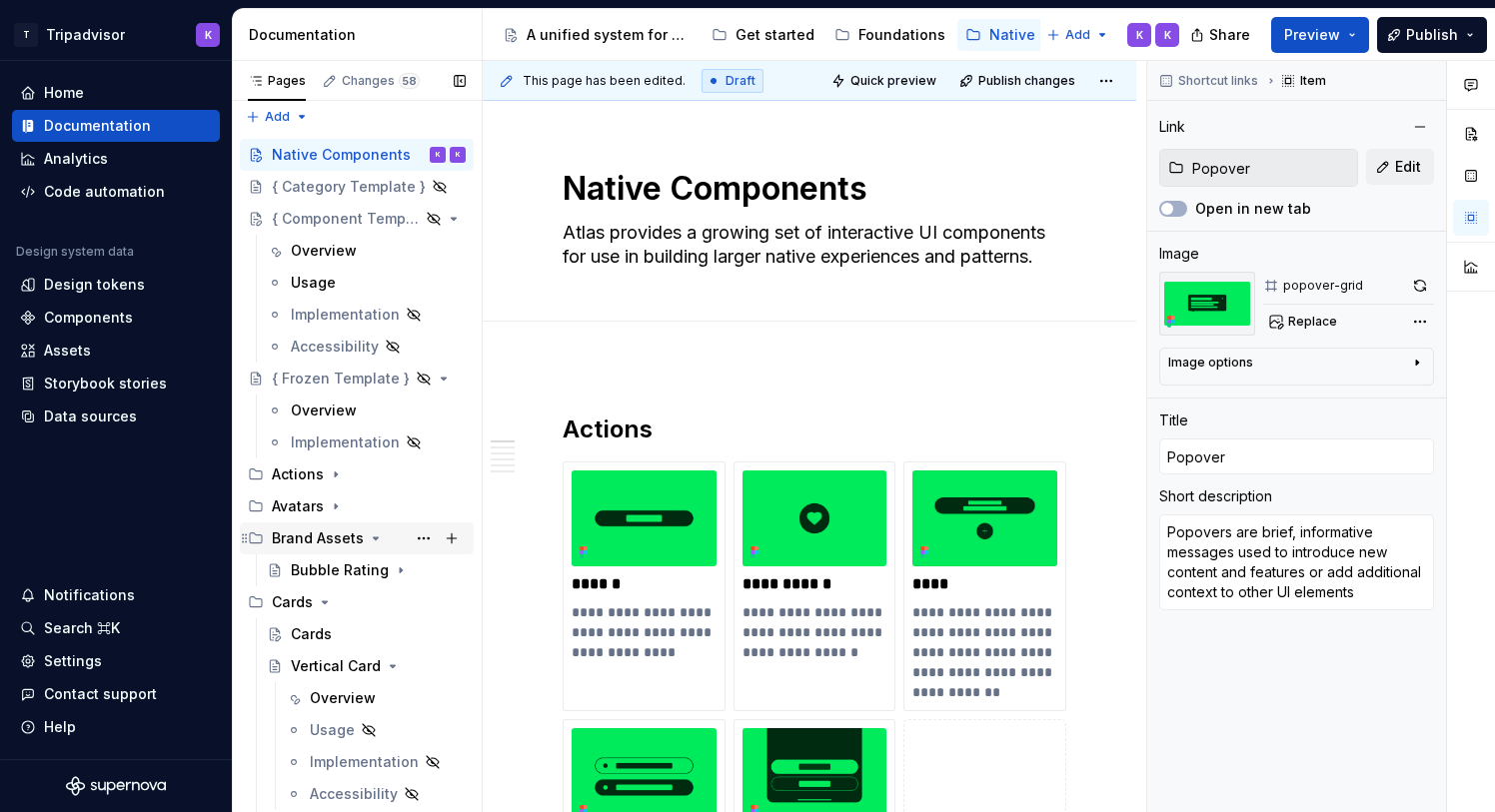 click 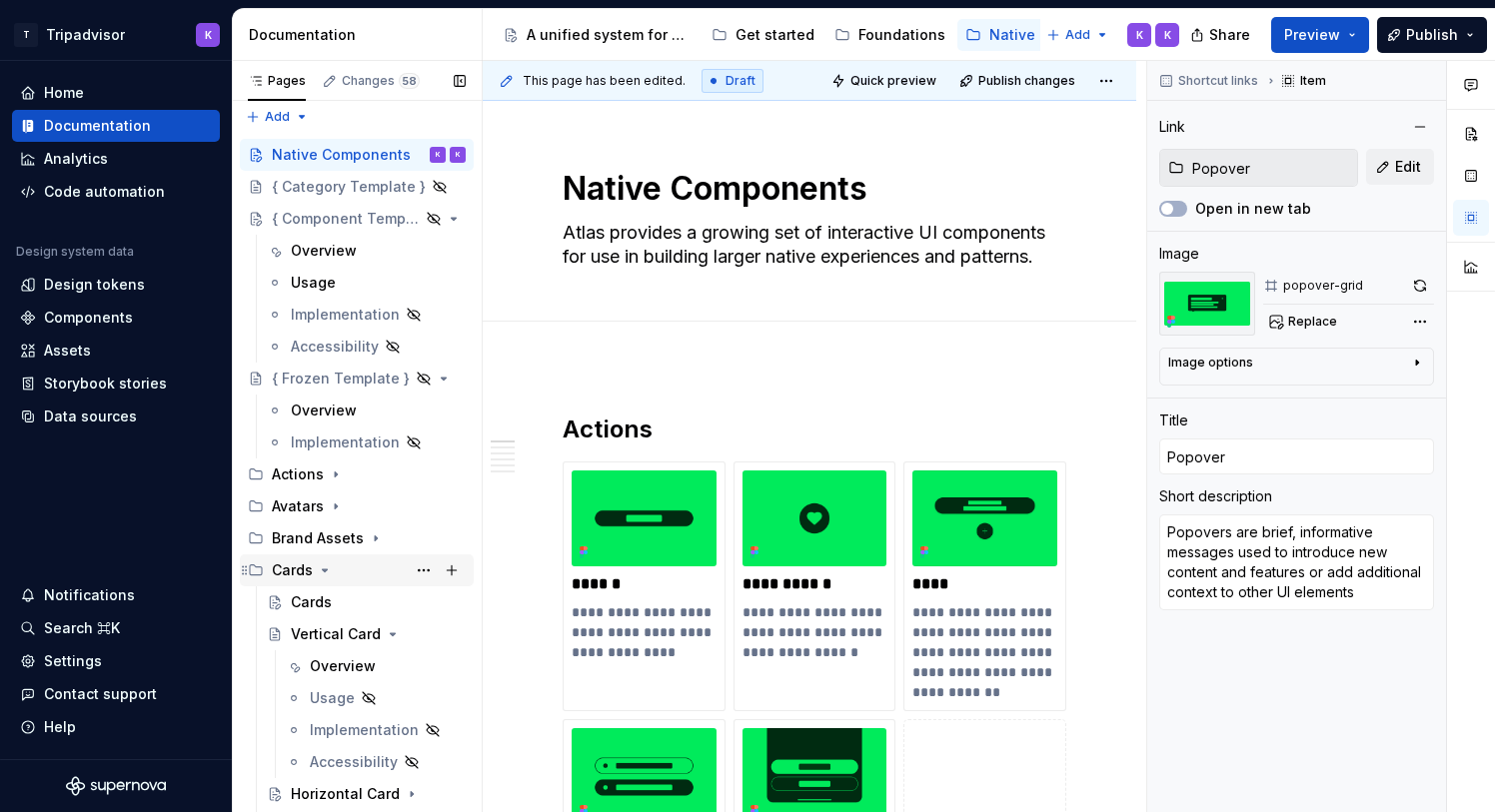 click 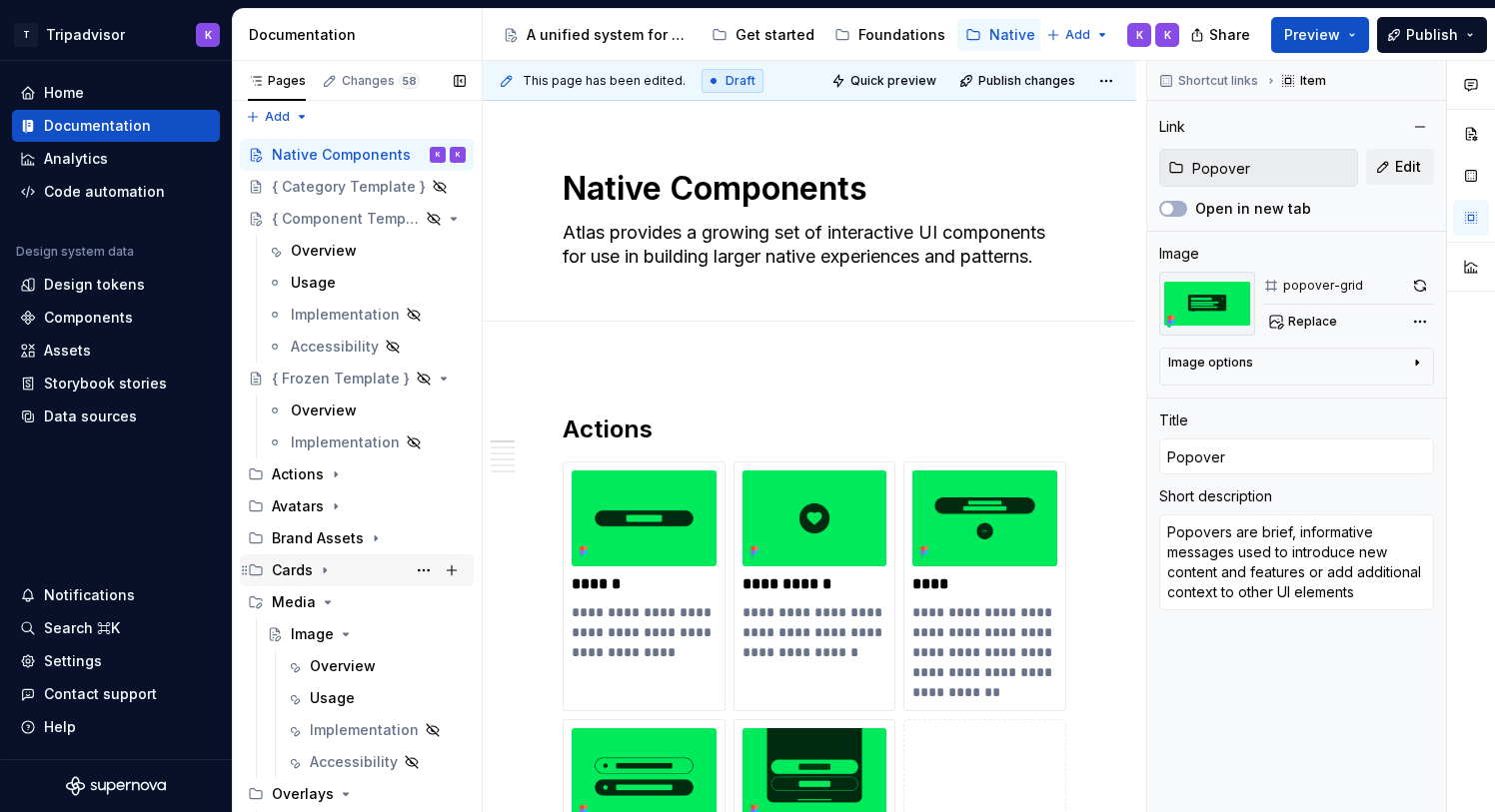 scroll, scrollTop: 85, scrollLeft: 0, axis: vertical 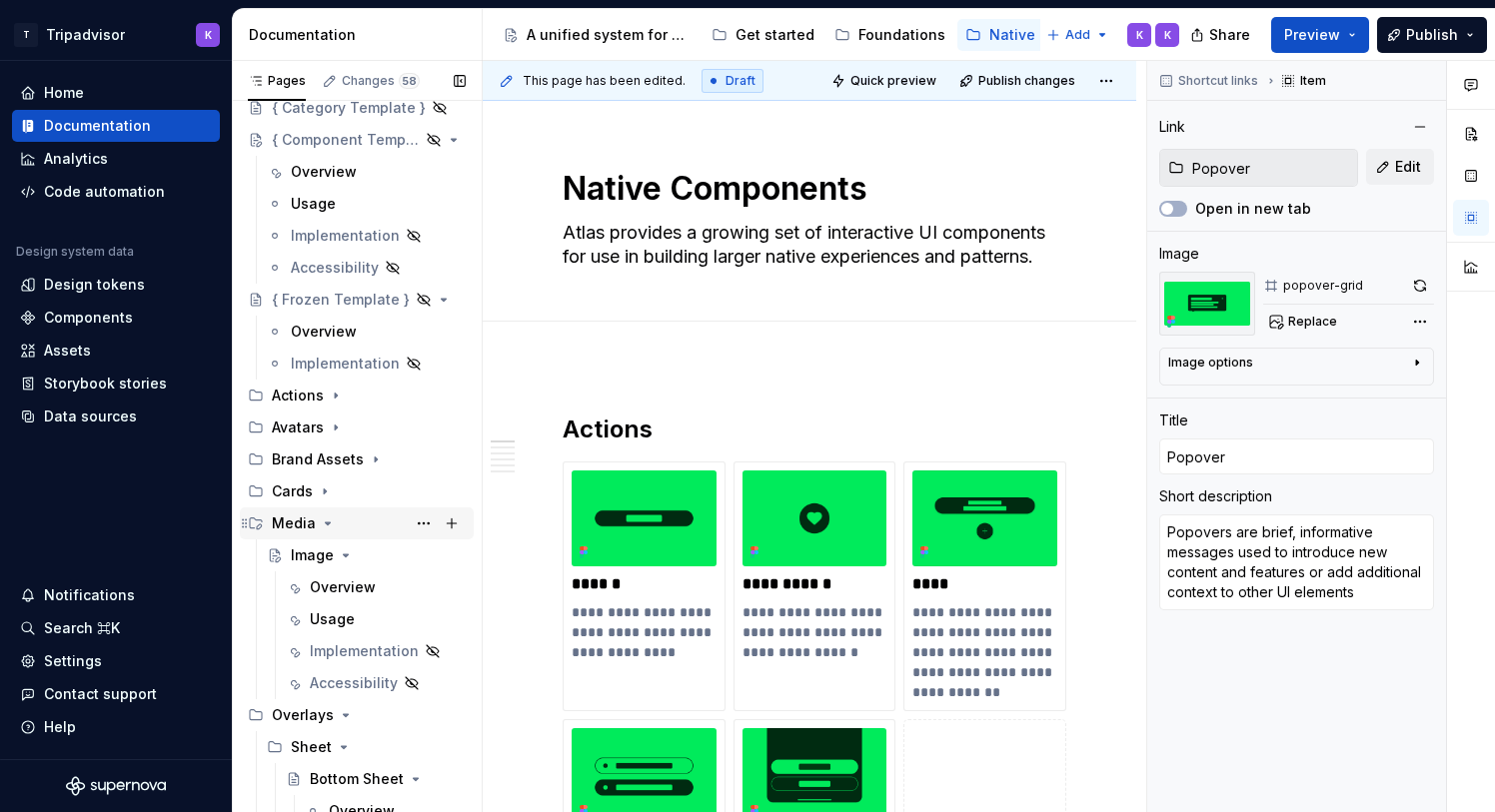 click 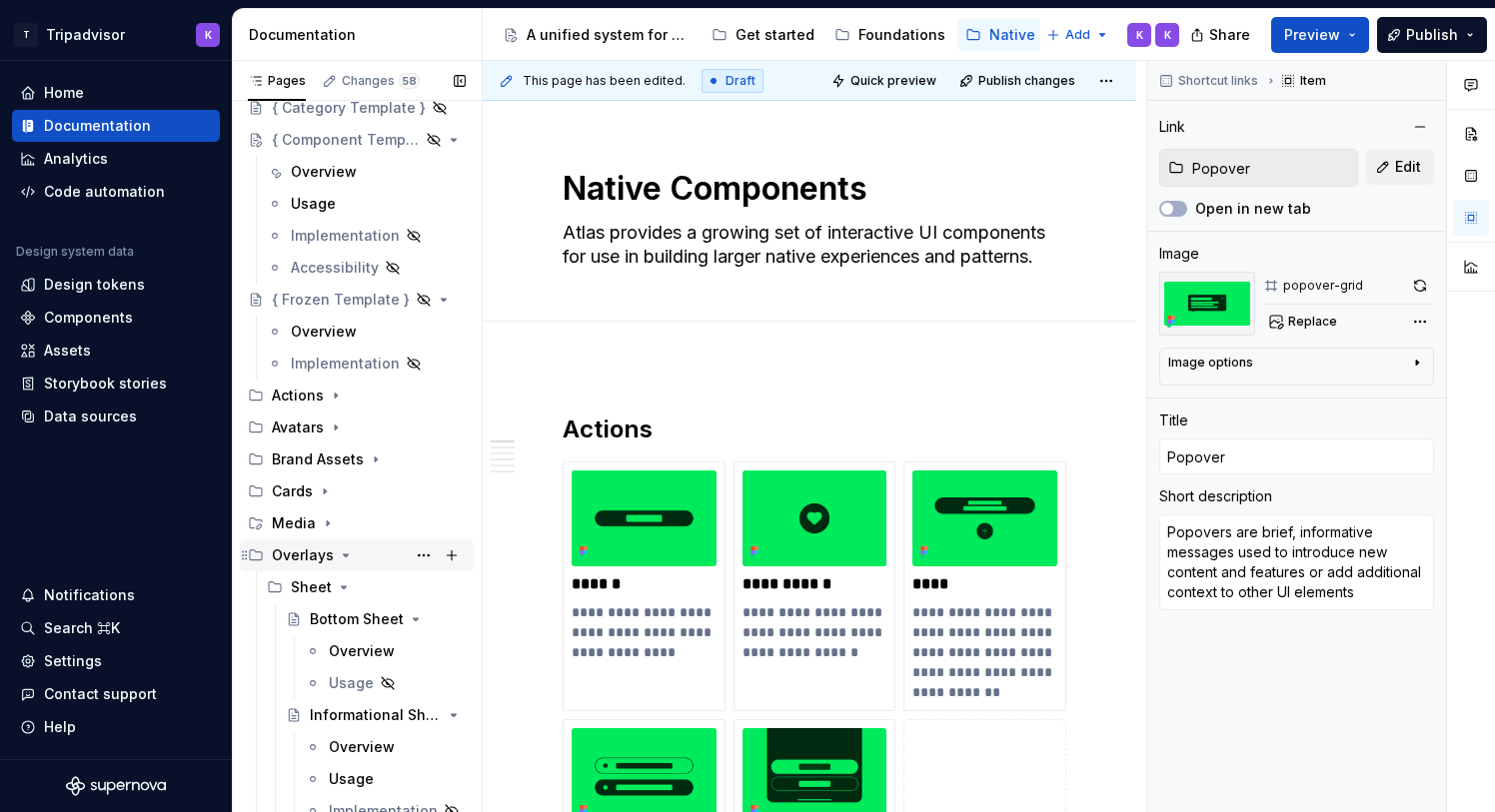 click 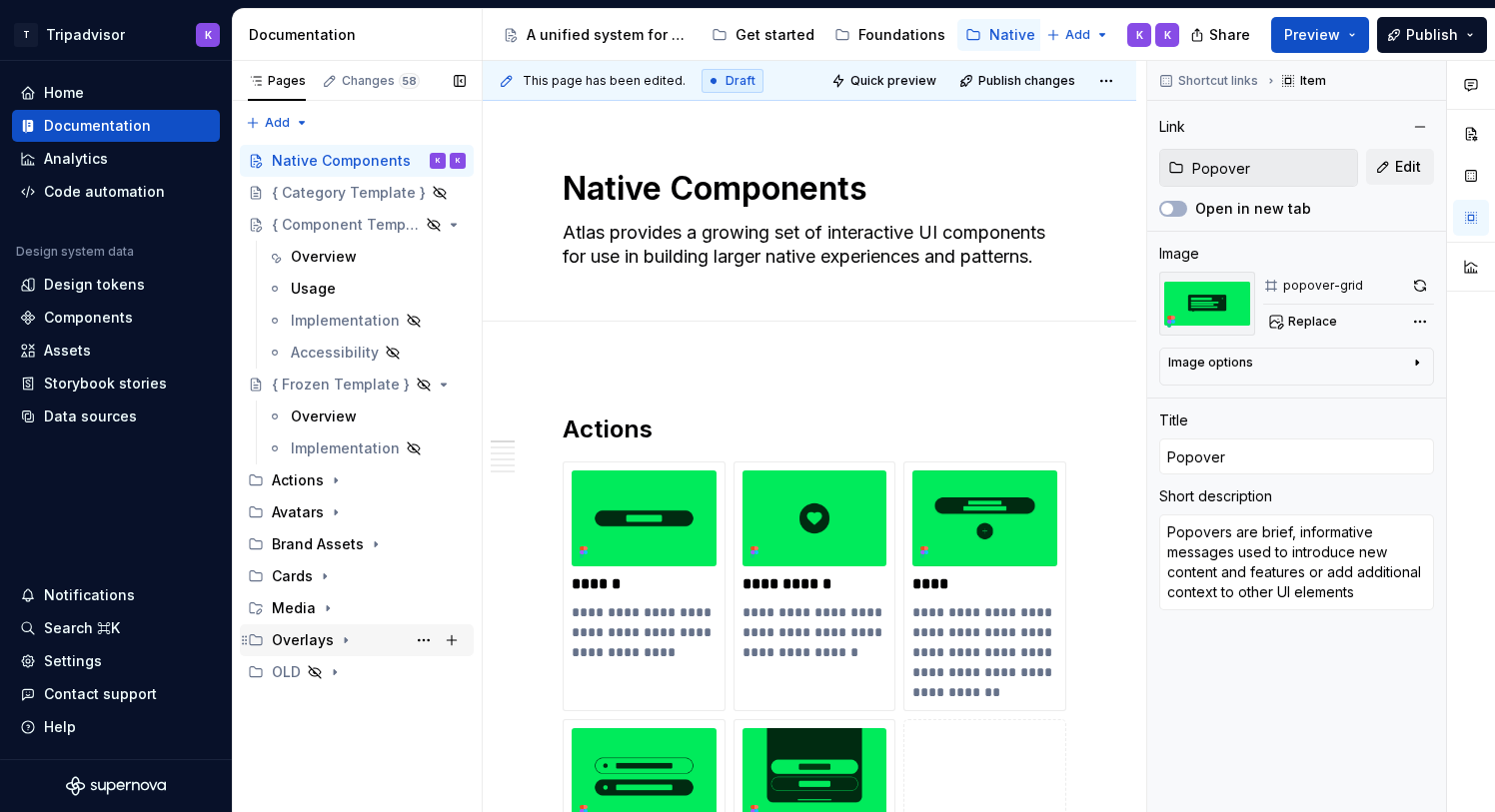 scroll, scrollTop: 0, scrollLeft: 0, axis: both 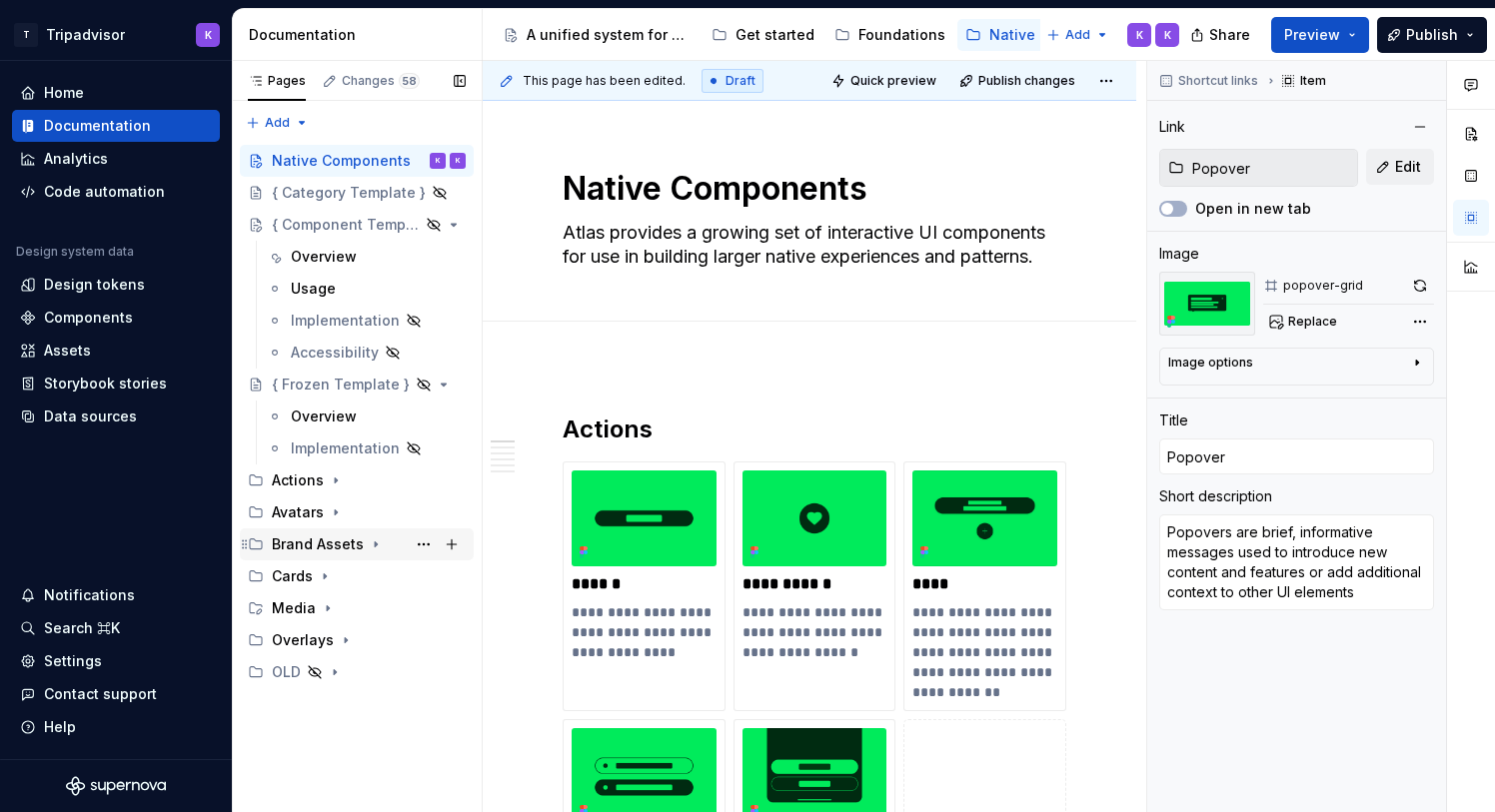 click 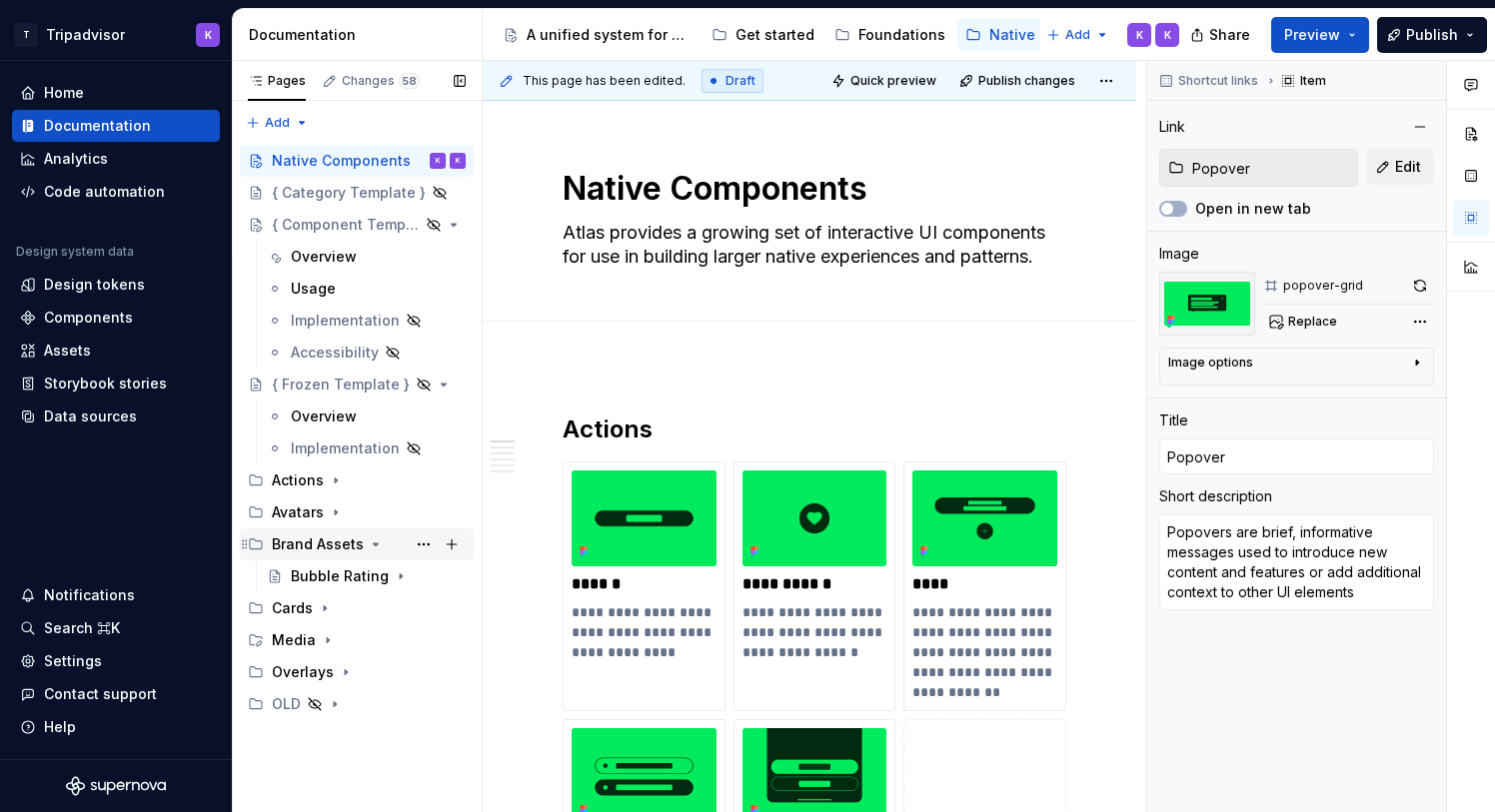 click 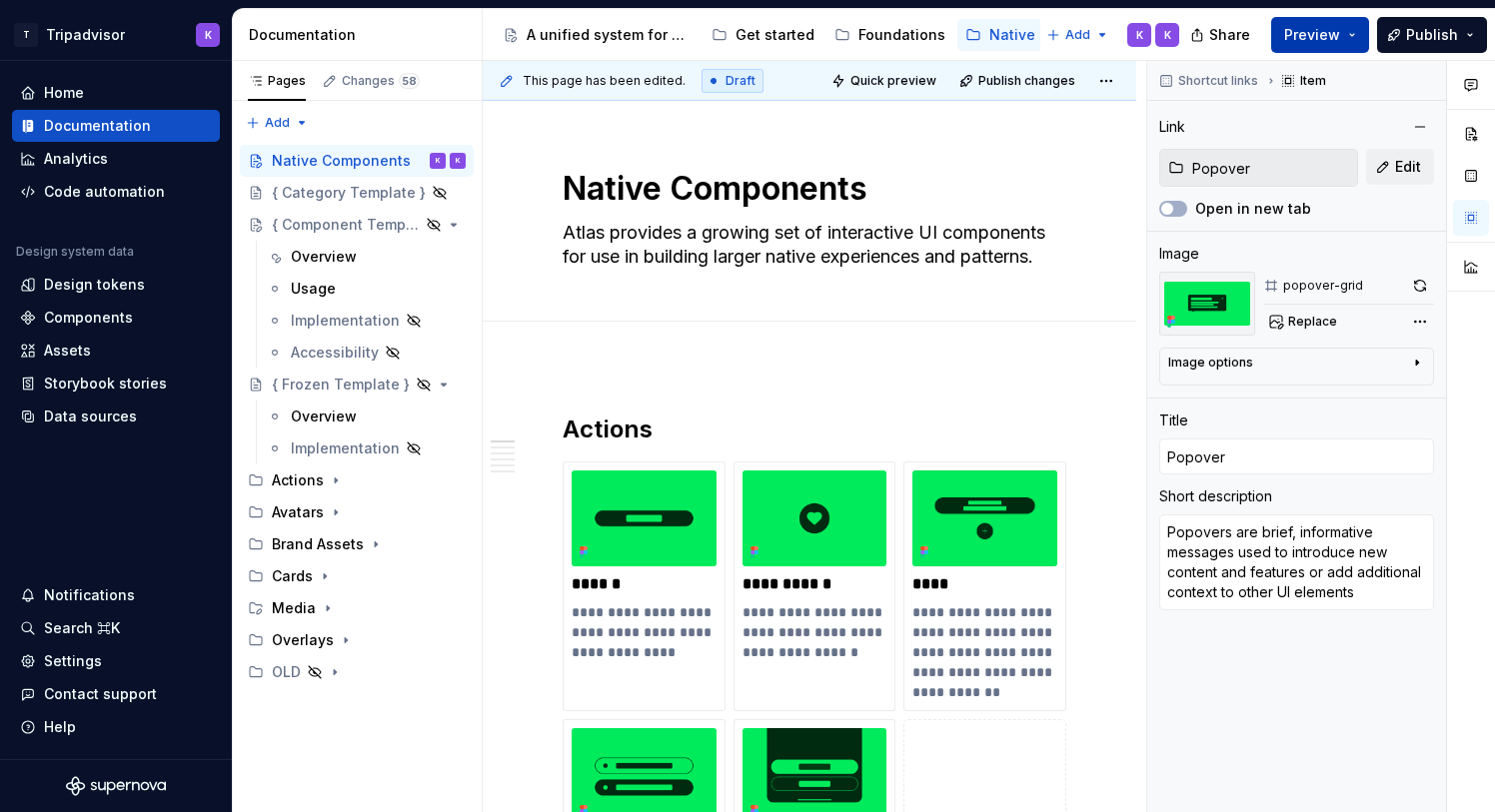 click on "Preview" at bounding box center [1312, 35] 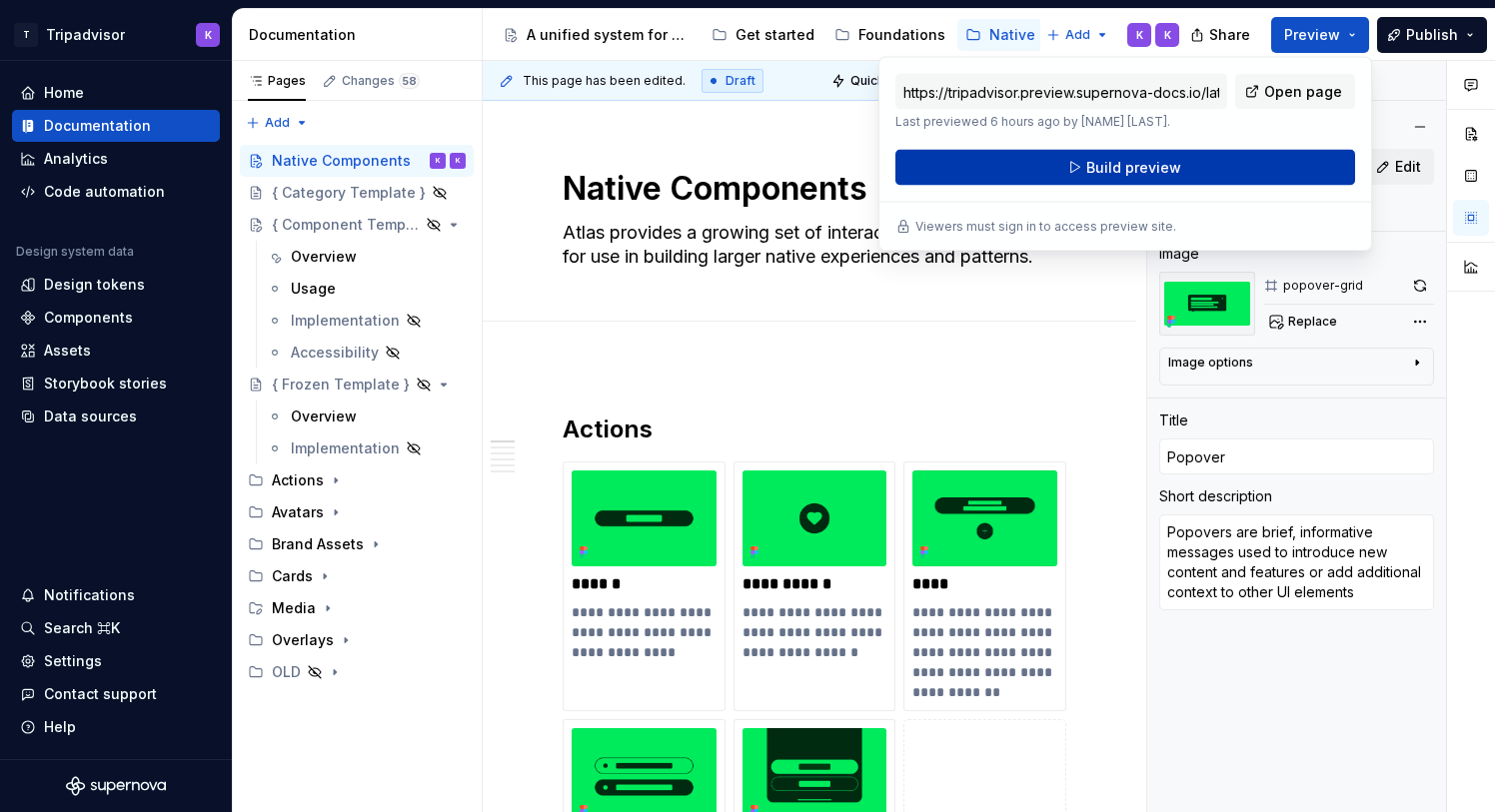 click on "Build preview" at bounding box center (1125, 168) 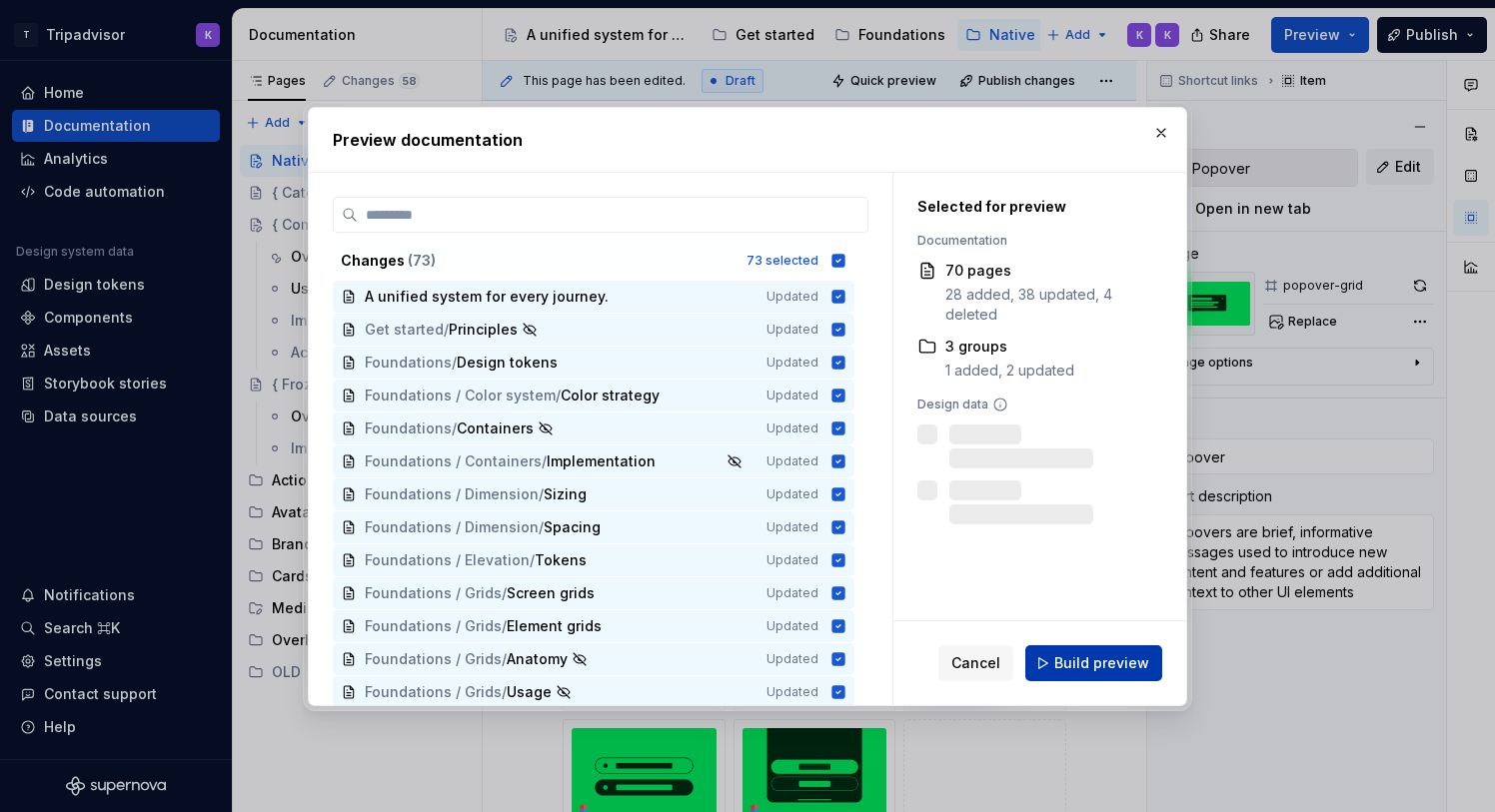 click on "Build preview" at bounding box center (1101, 663) 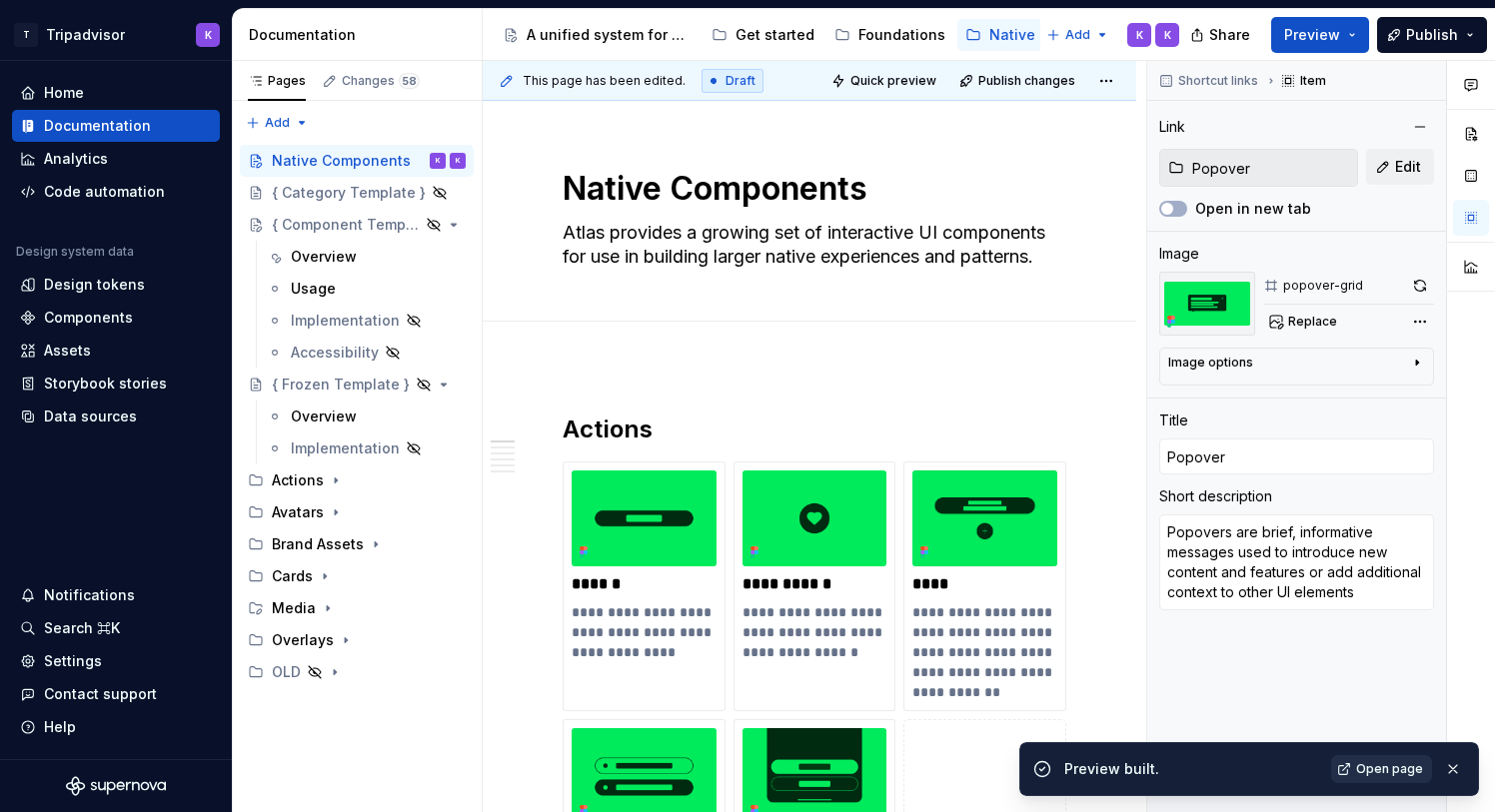 click on "Open page" at bounding box center [1389, 769] 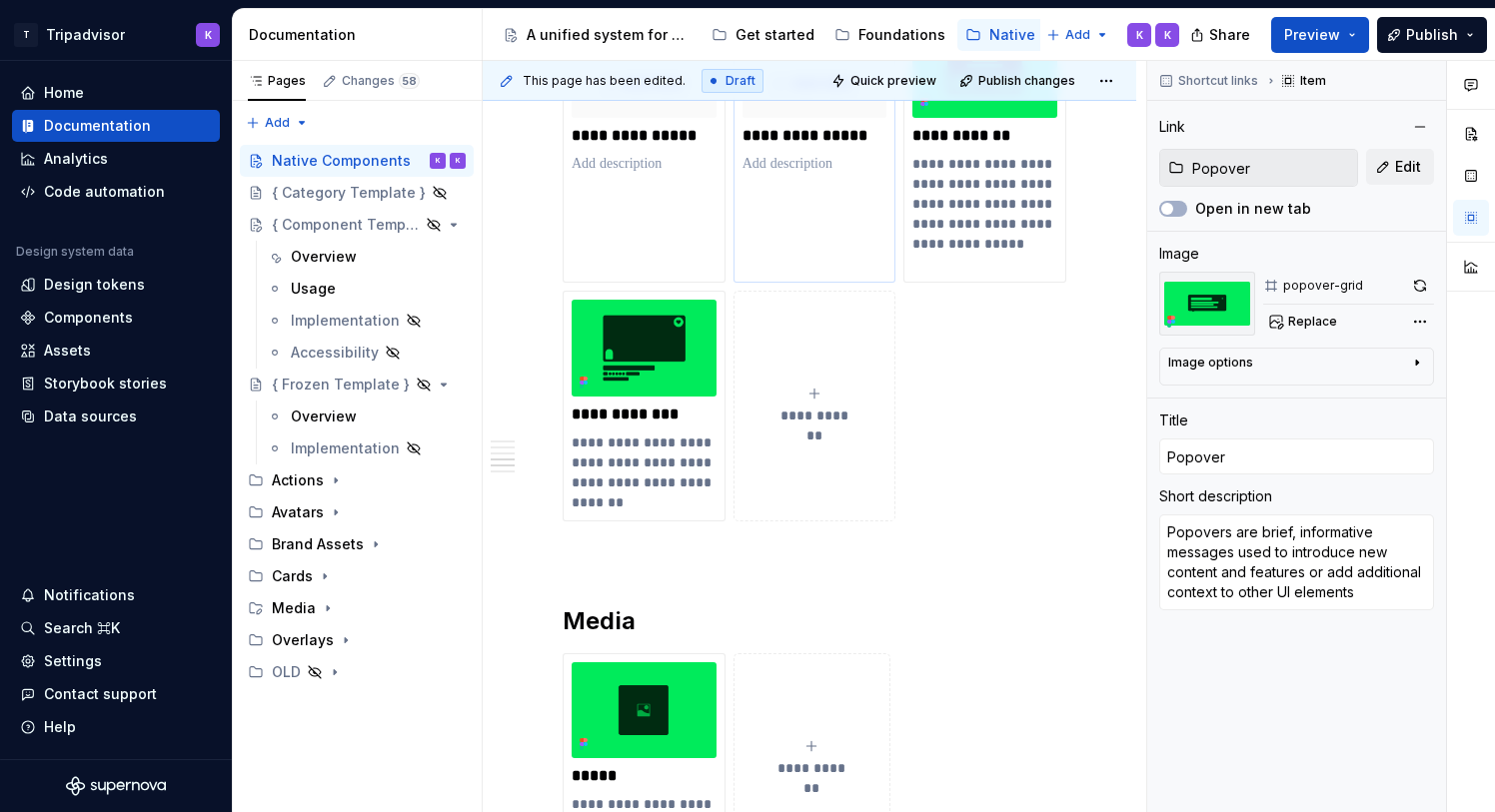 scroll, scrollTop: 1907, scrollLeft: 0, axis: vertical 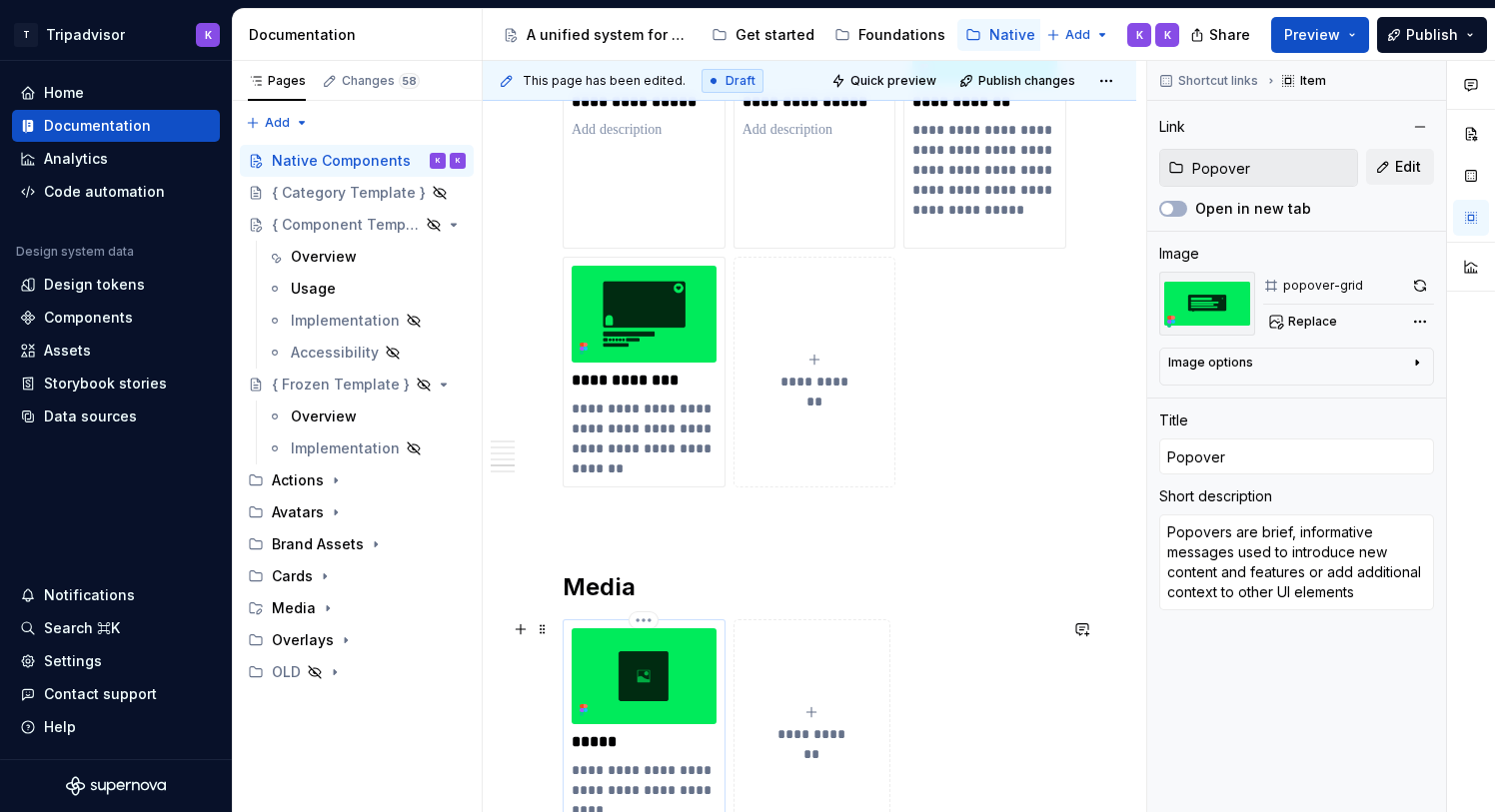 type on "*" 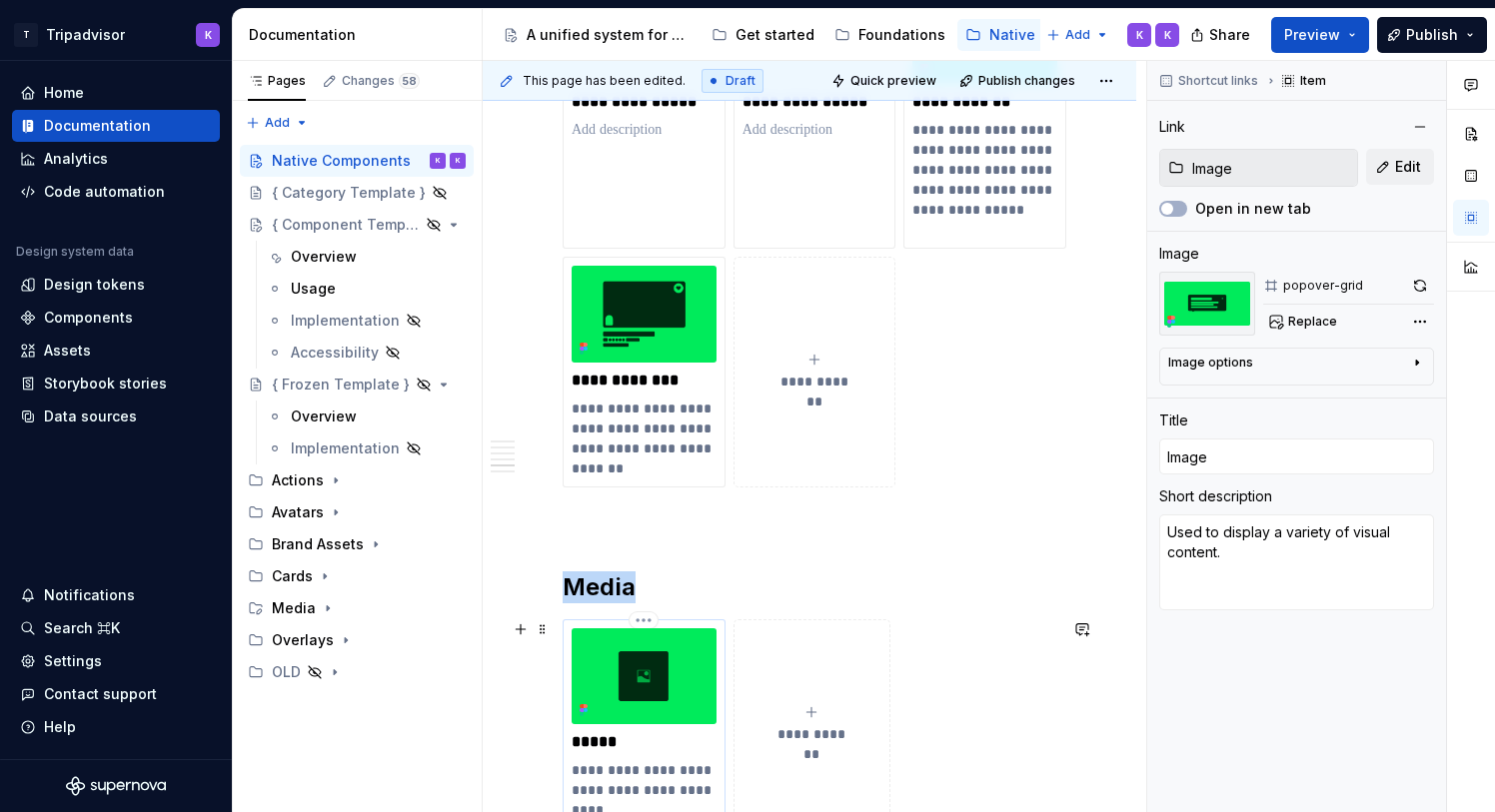 click at bounding box center (644, 676) 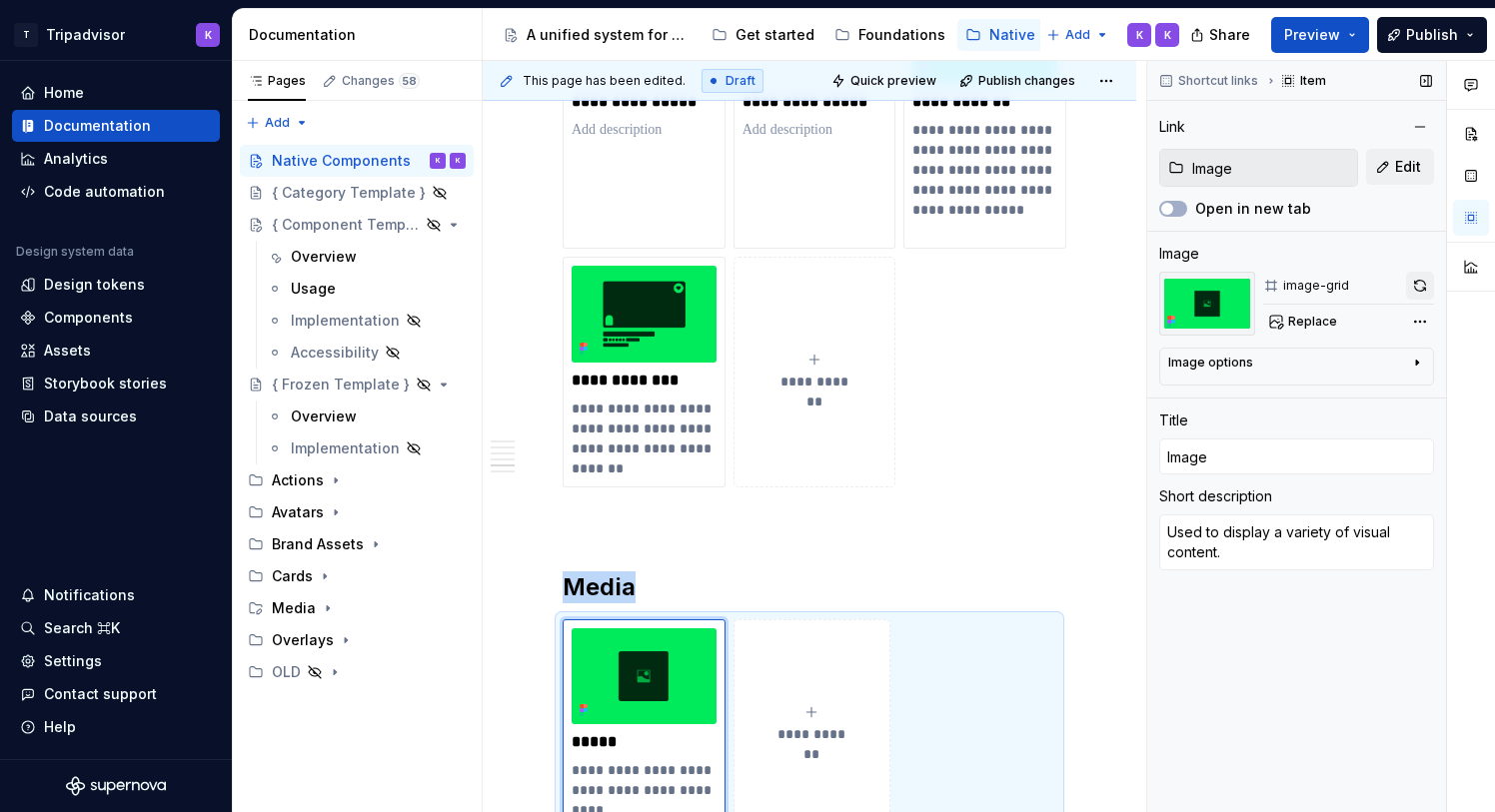 click at bounding box center (1420, 286) 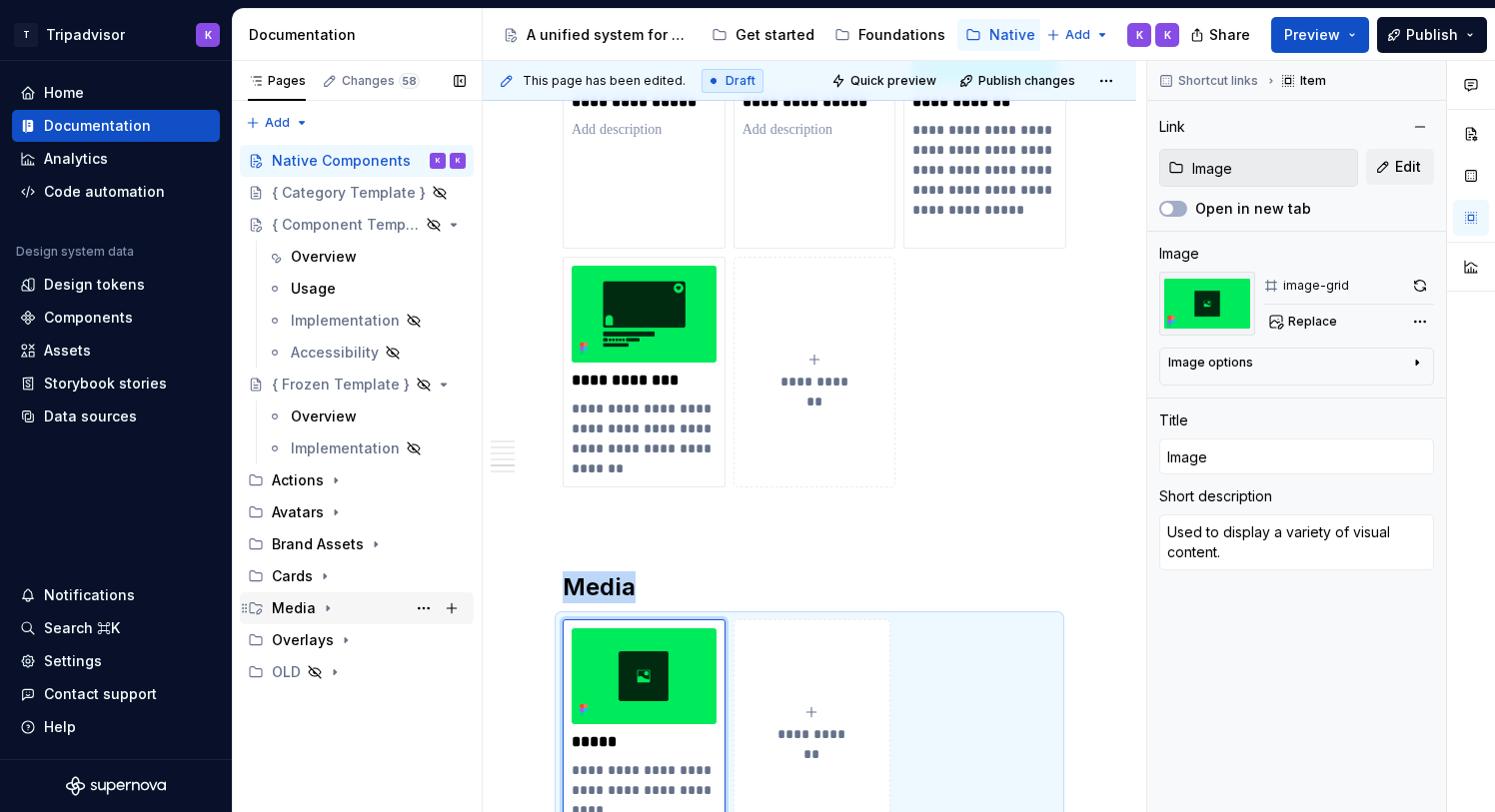 click on "Media" at bounding box center [294, 608] 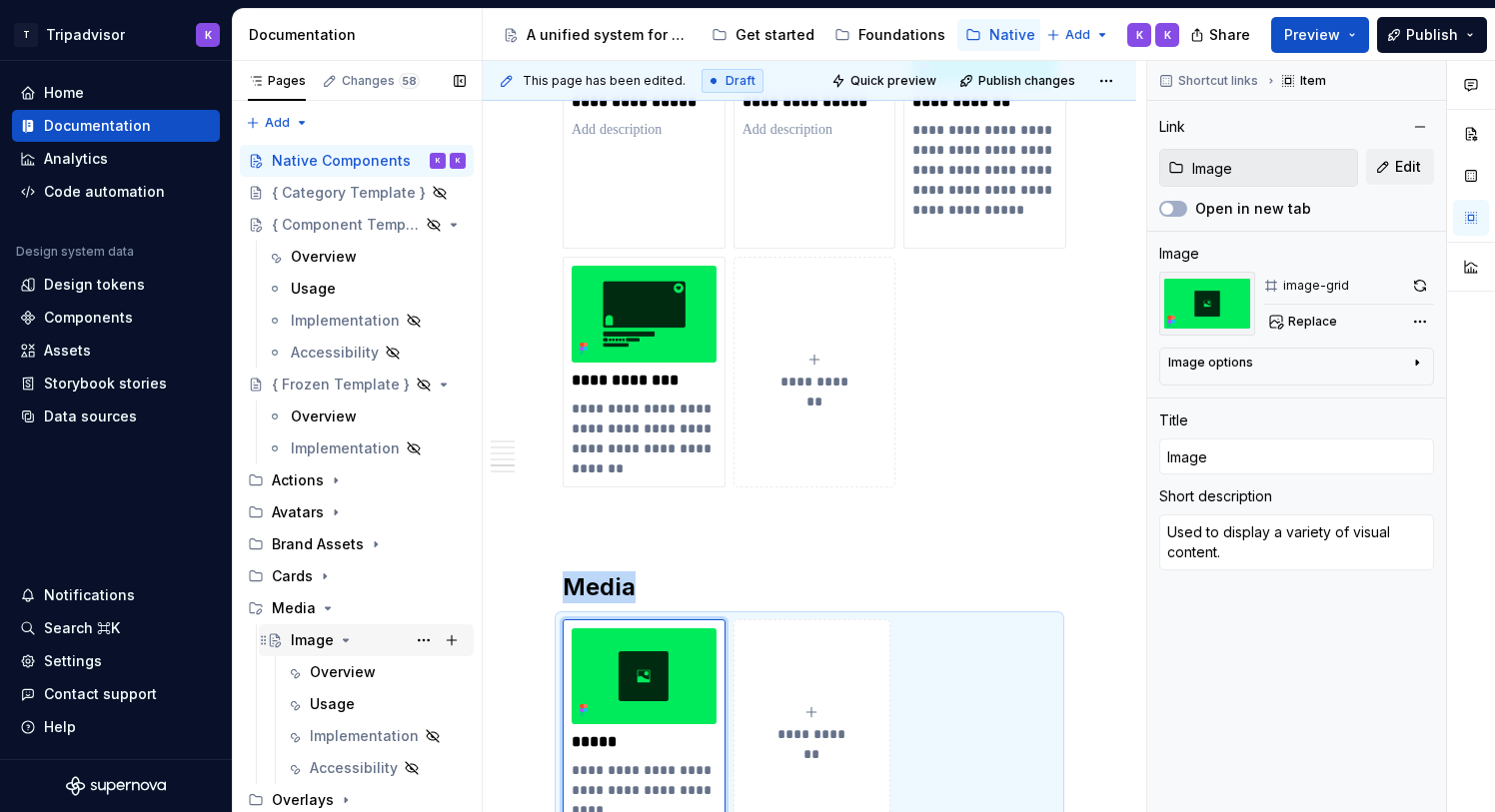 click on "Image" at bounding box center (378, 640) 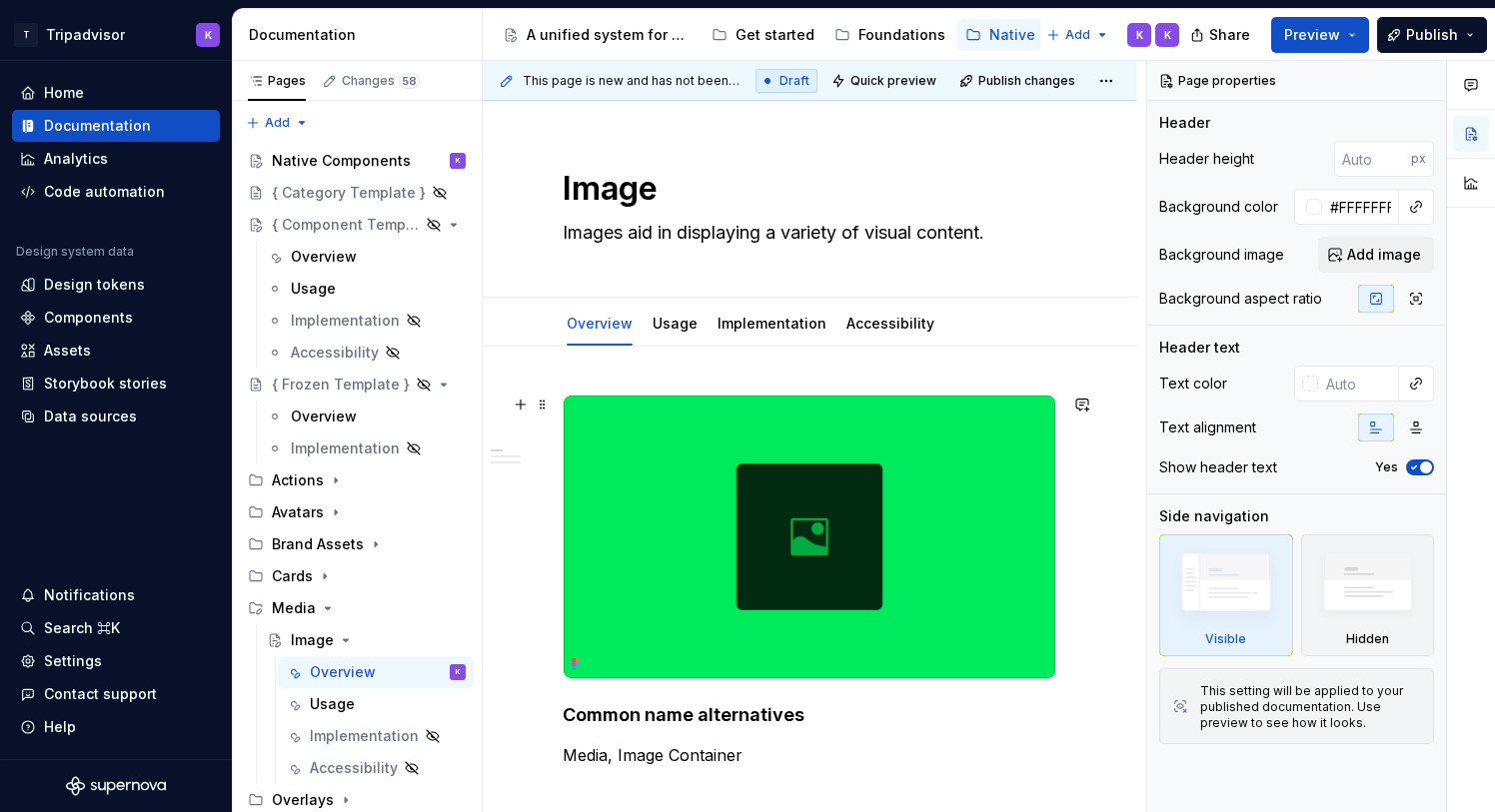 click at bounding box center (809, 536) 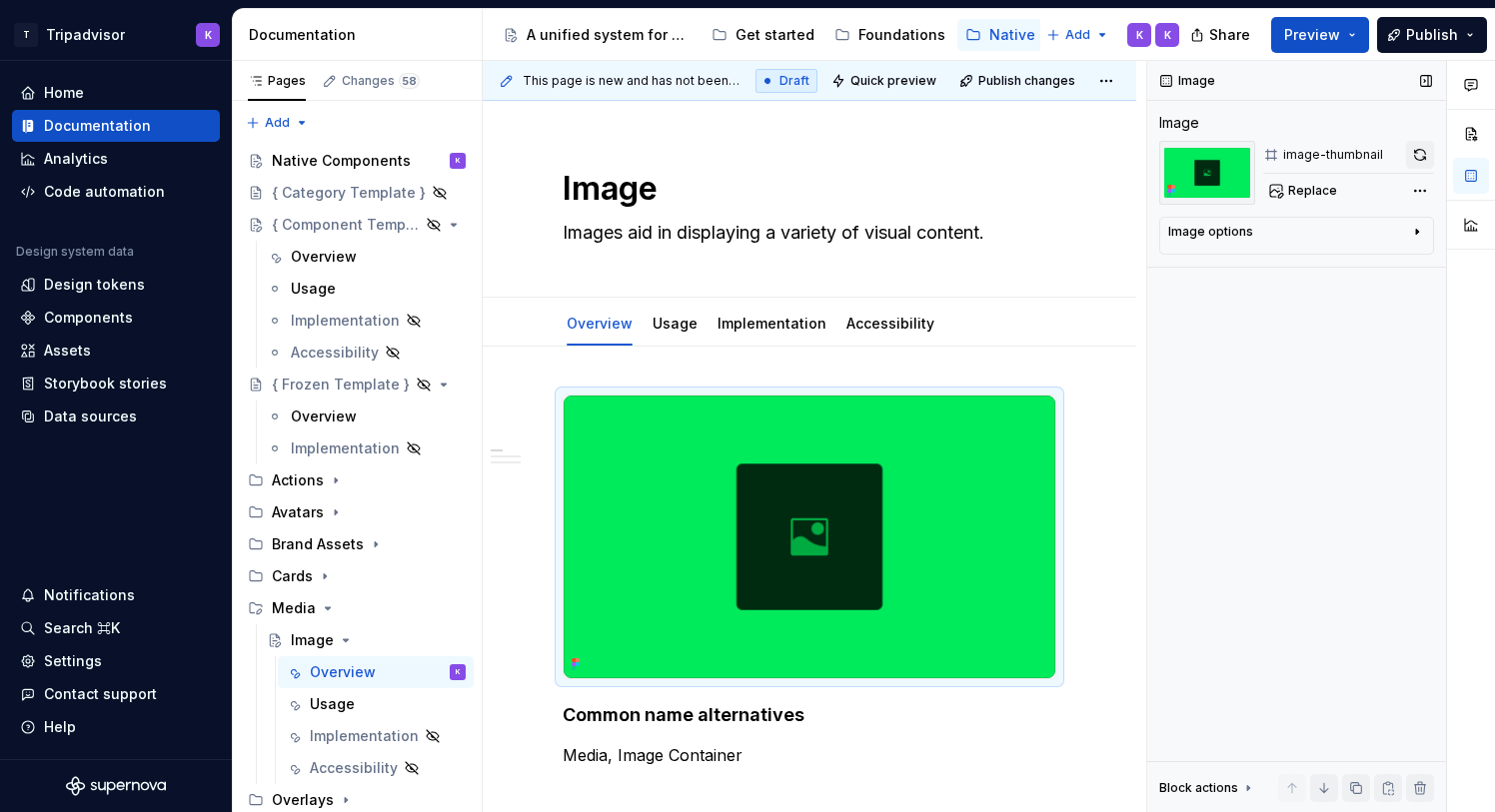 click at bounding box center [1420, 155] 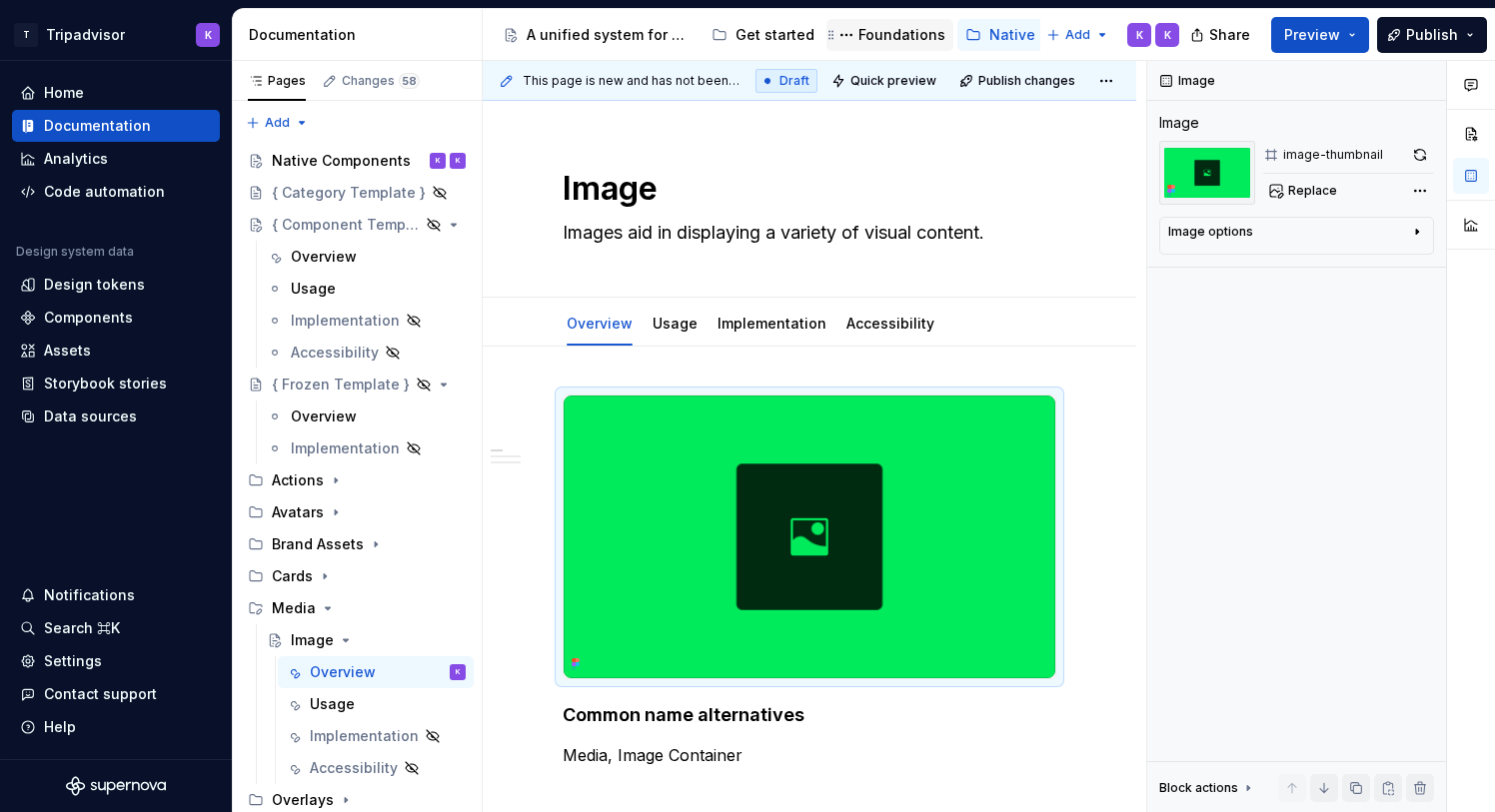 click on "Foundations" at bounding box center [889, 35] 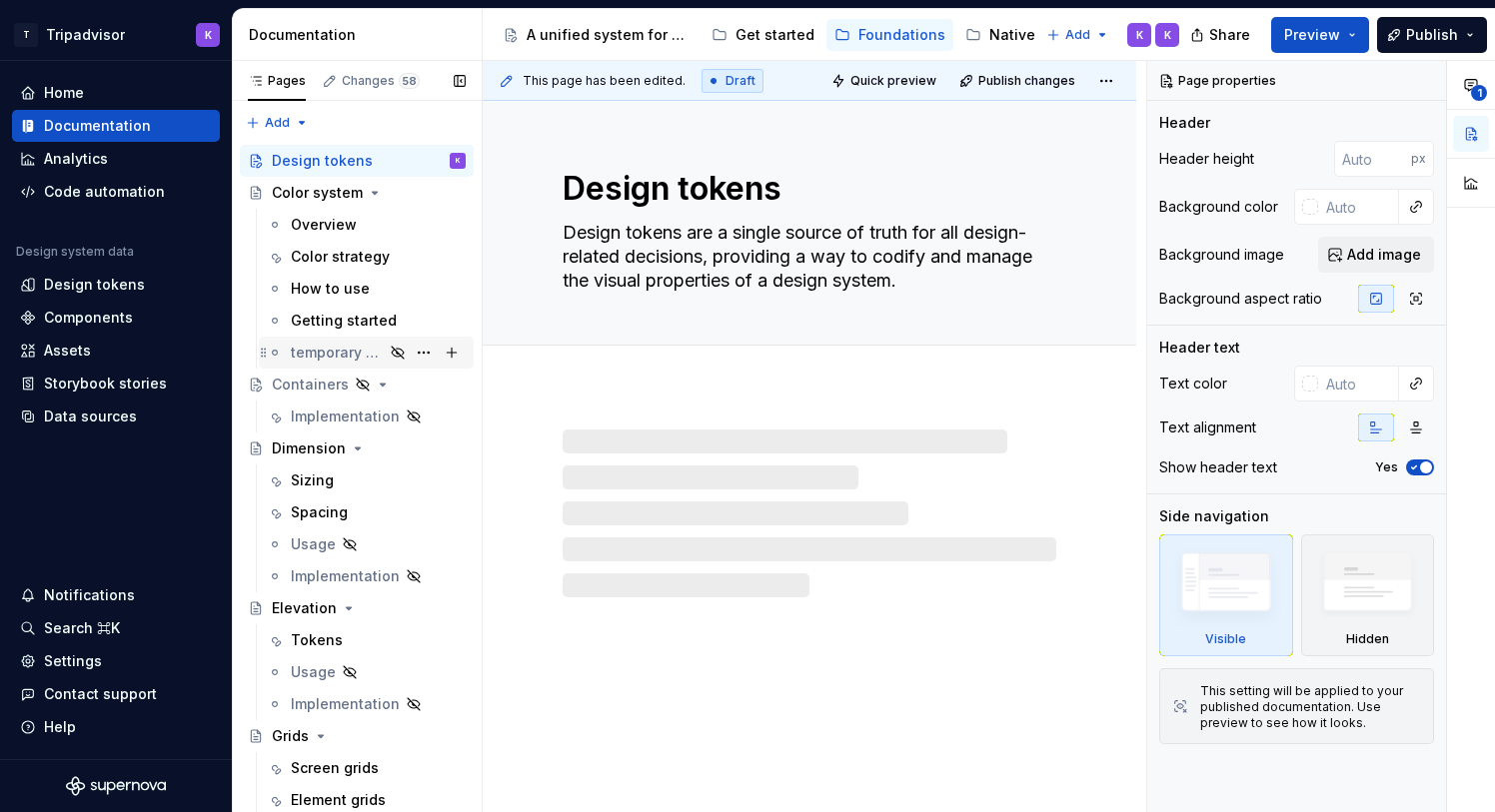 scroll, scrollTop: 45, scrollLeft: 0, axis: vertical 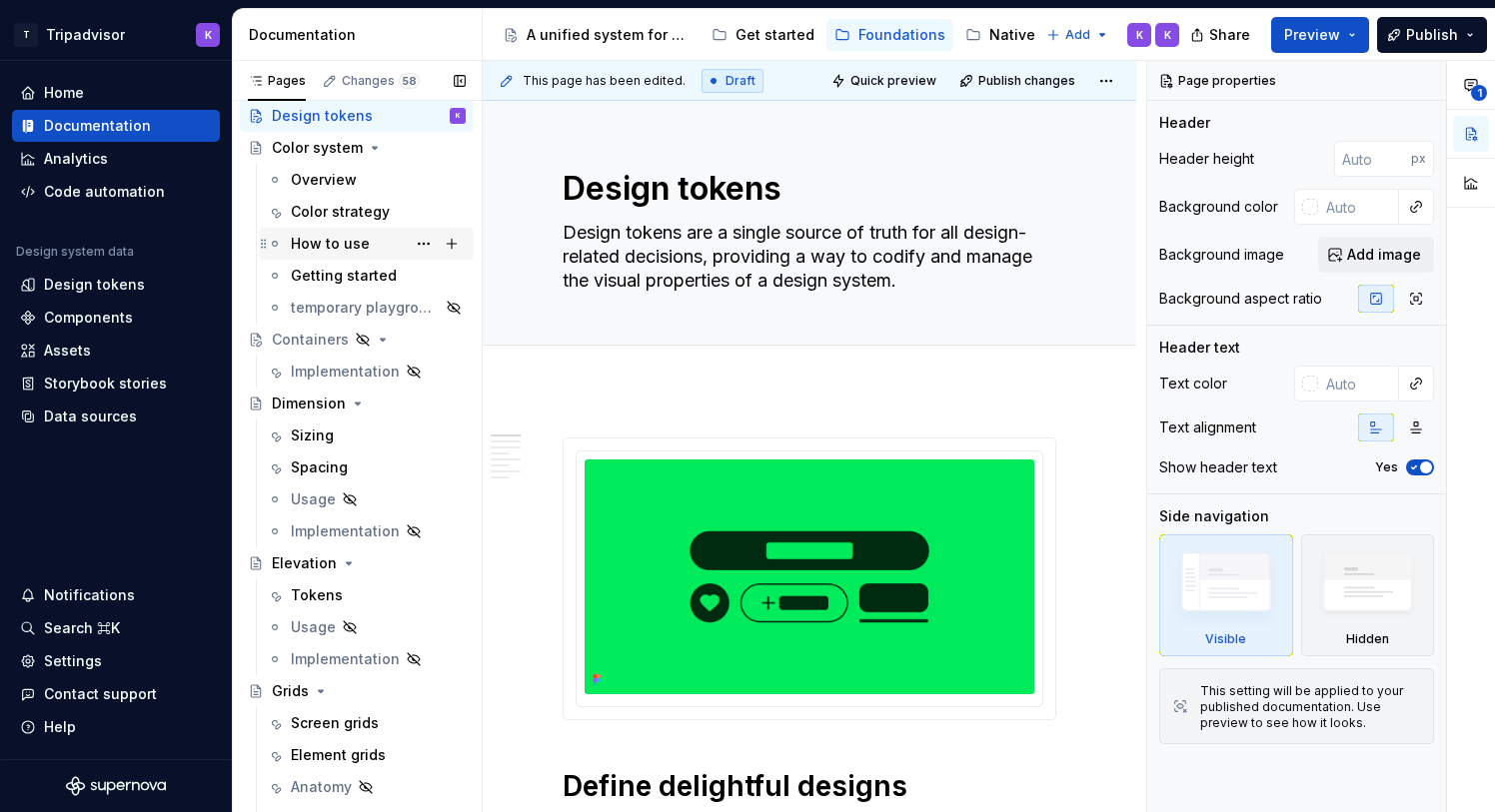 click on "How to use" at bounding box center (330, 244) 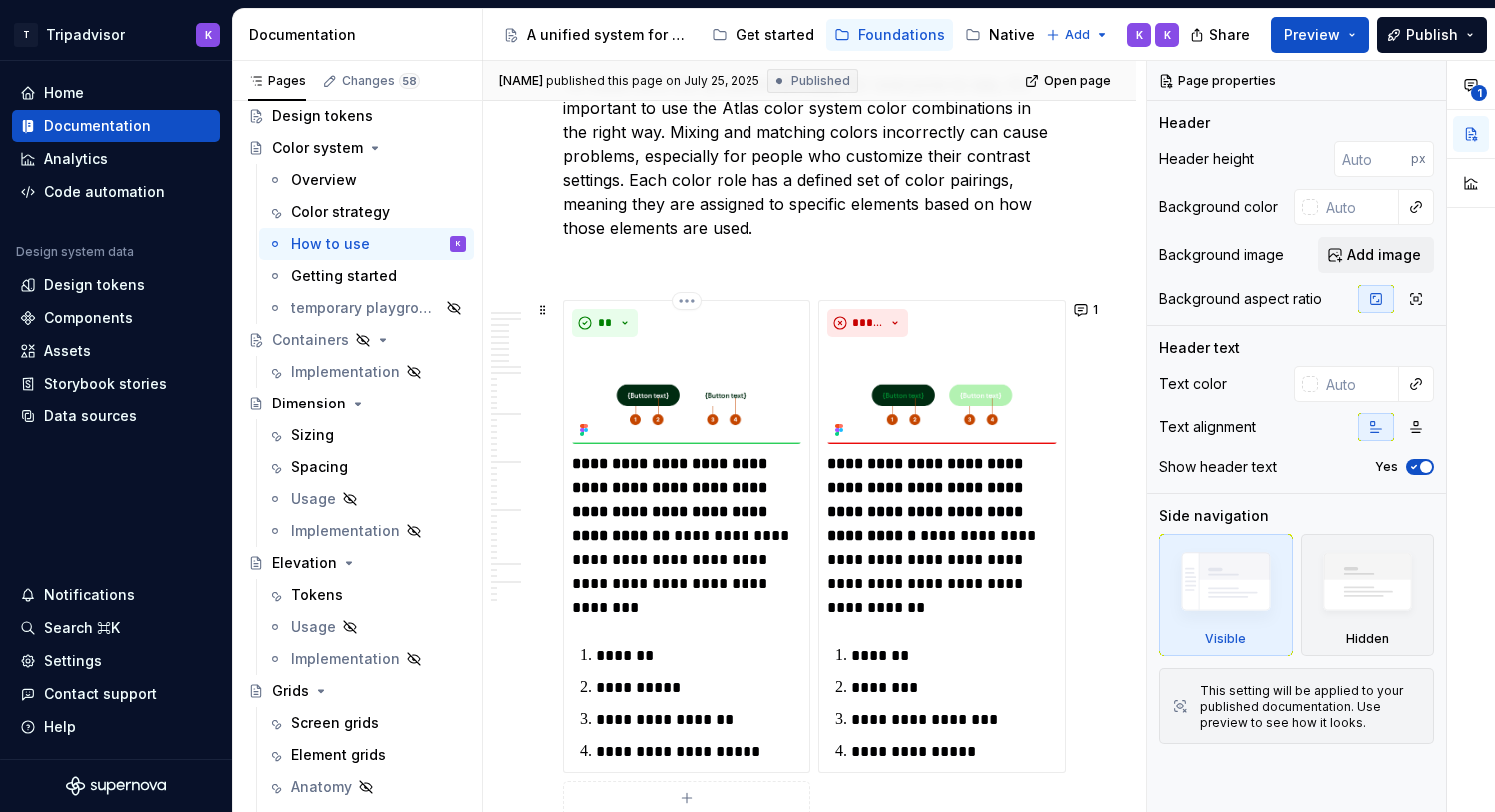 scroll, scrollTop: 2265, scrollLeft: 0, axis: vertical 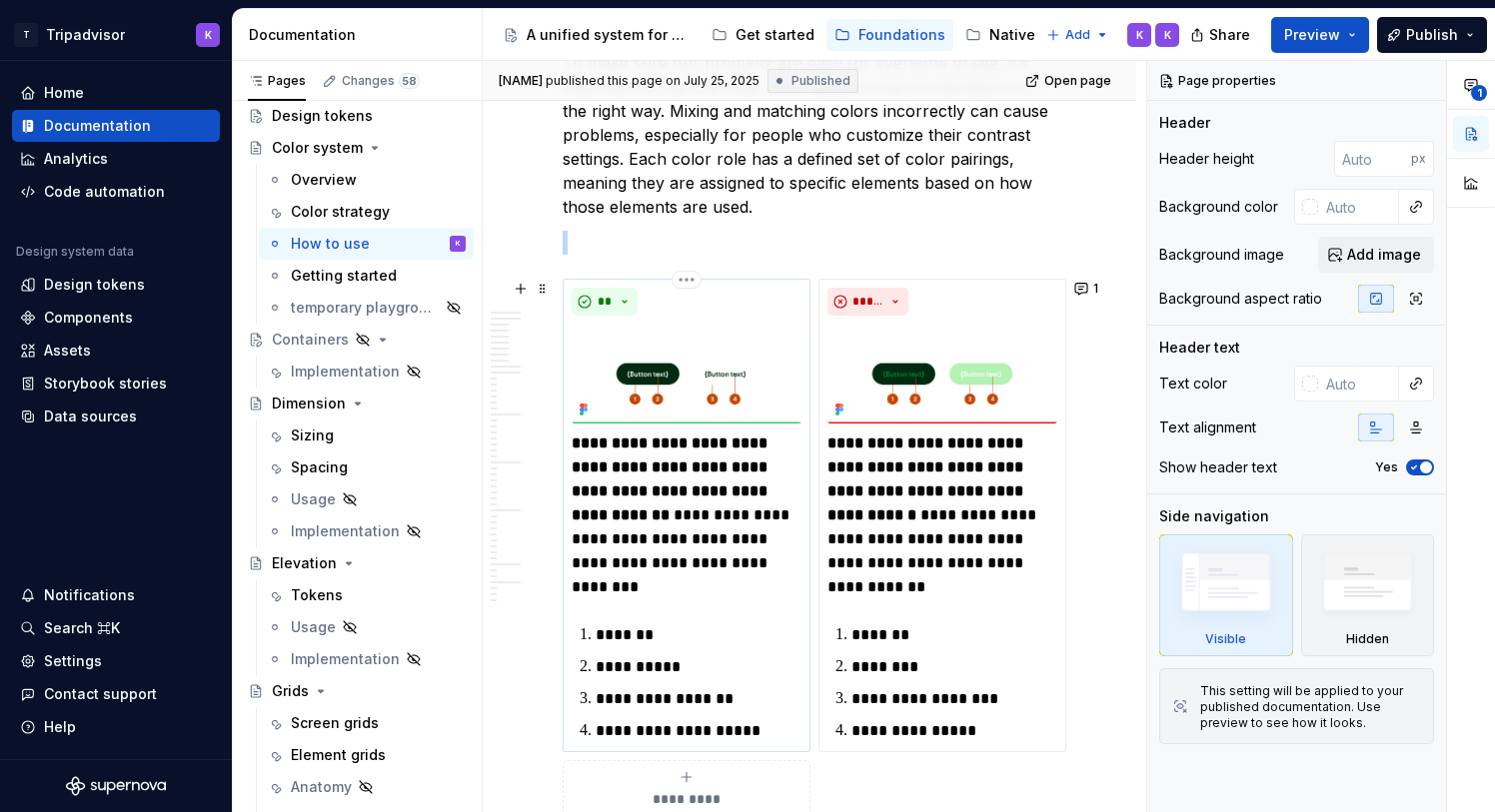 click at bounding box center (687, 374) 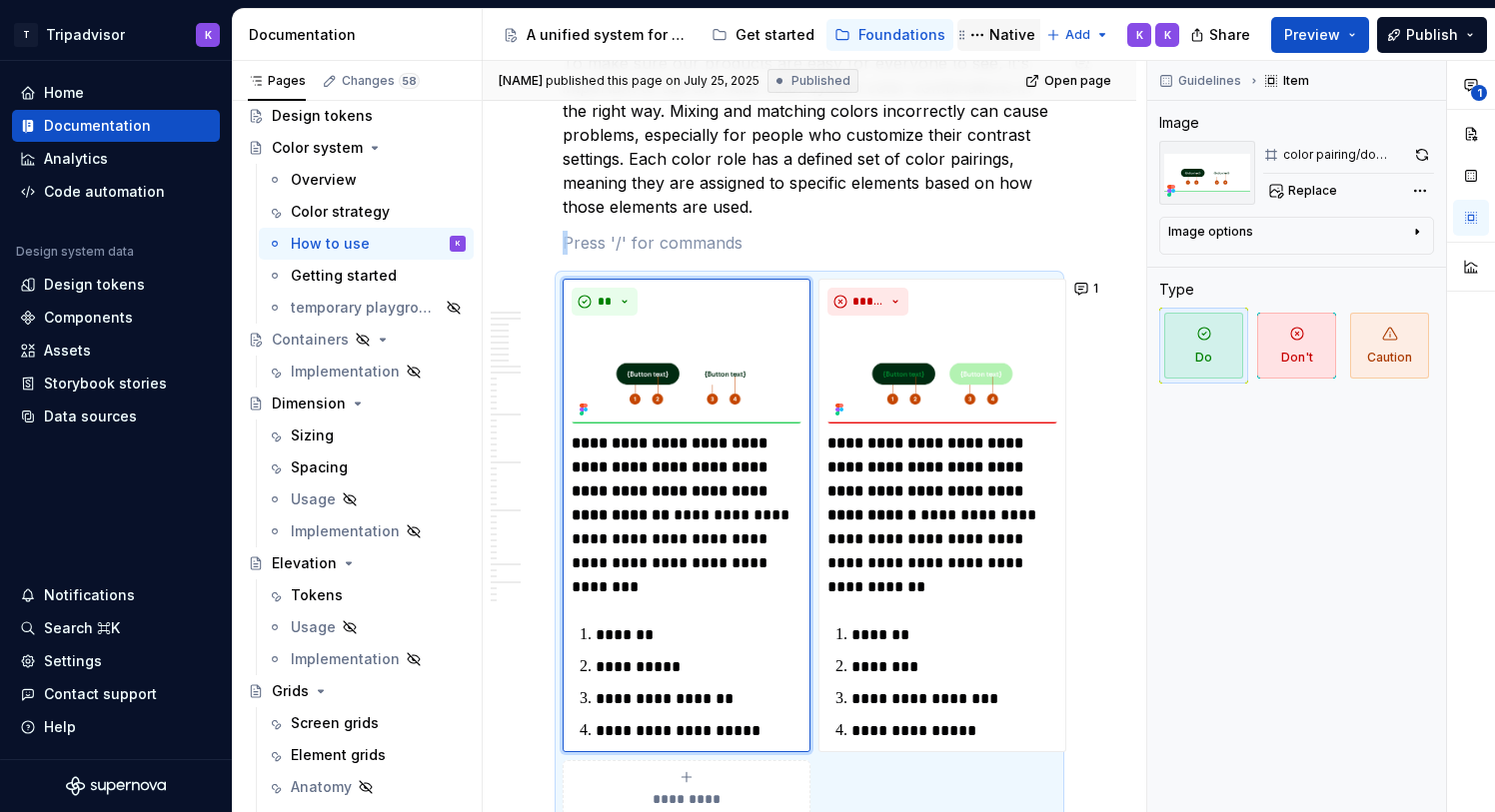 click on "Native components" at bounding box center (1057, 35) 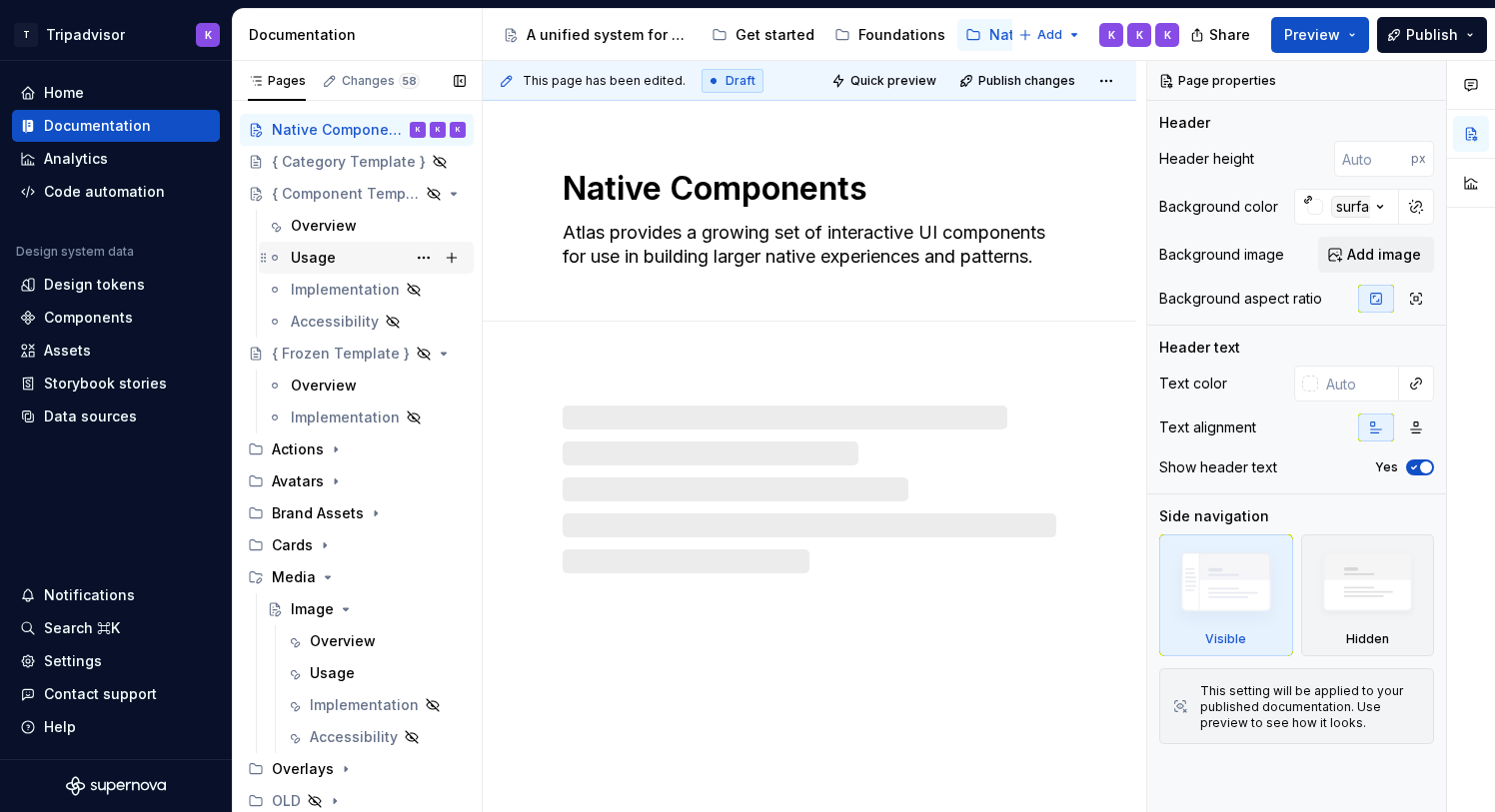 scroll, scrollTop: 31, scrollLeft: 0, axis: vertical 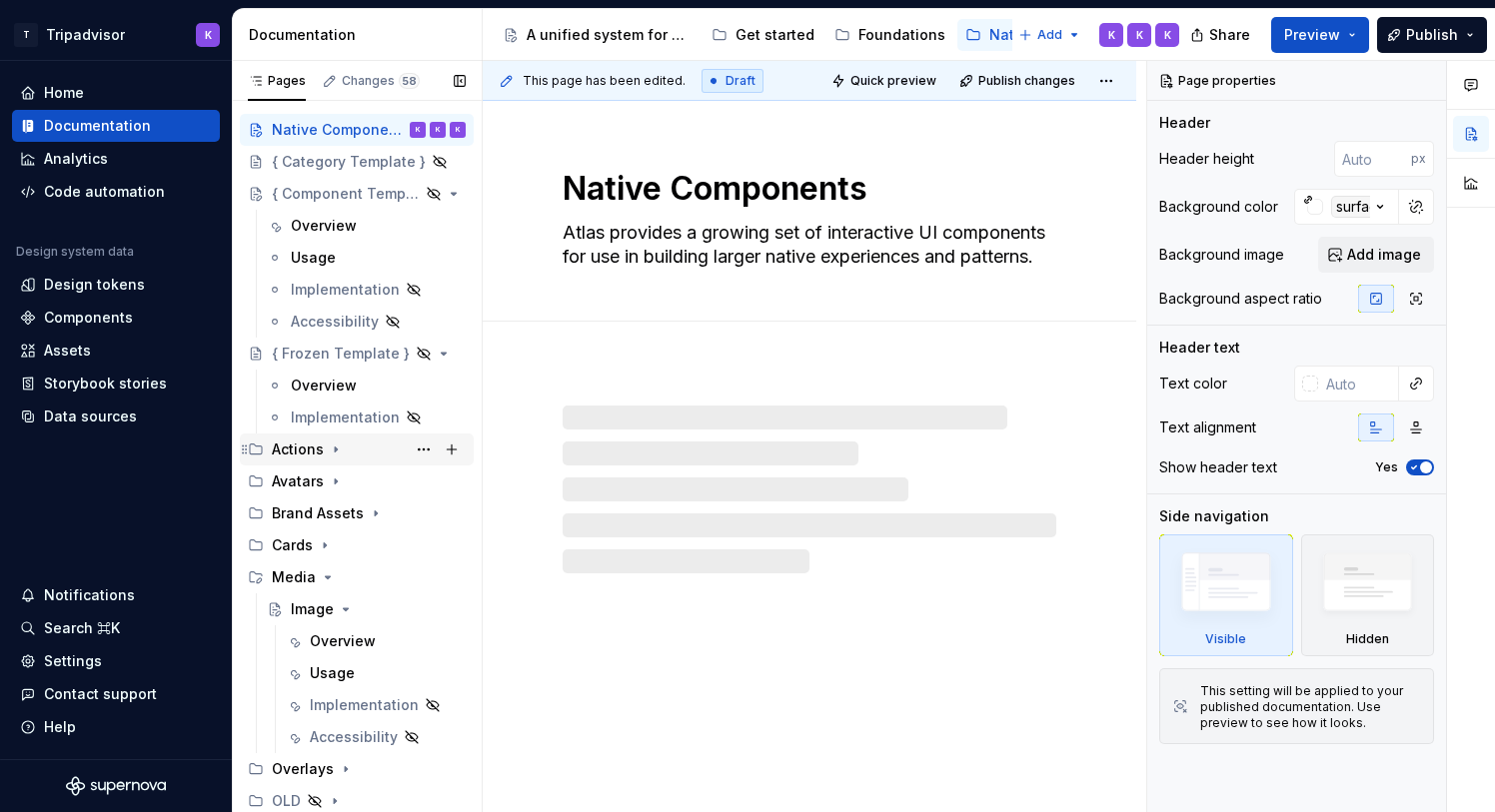 click 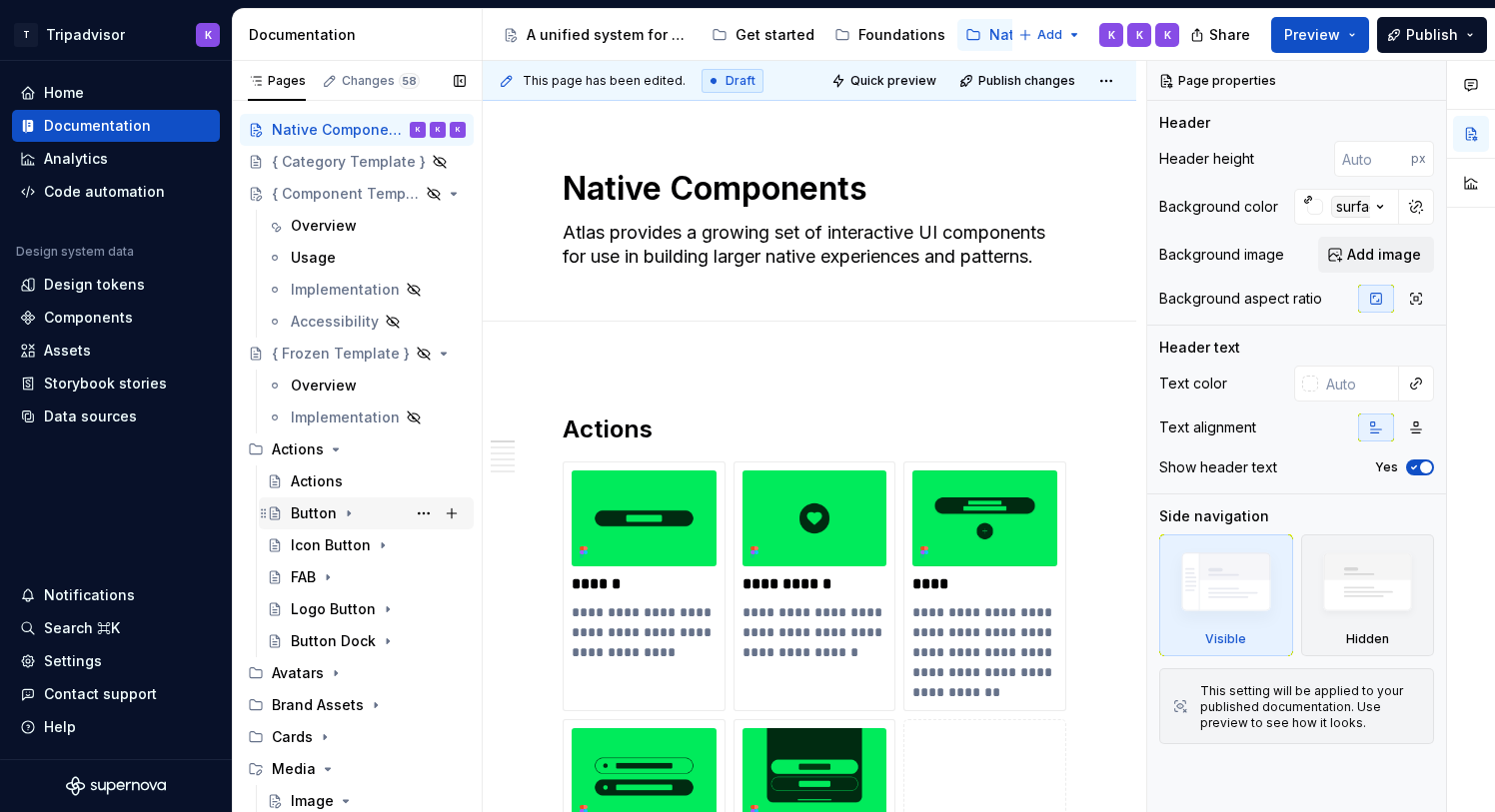 click 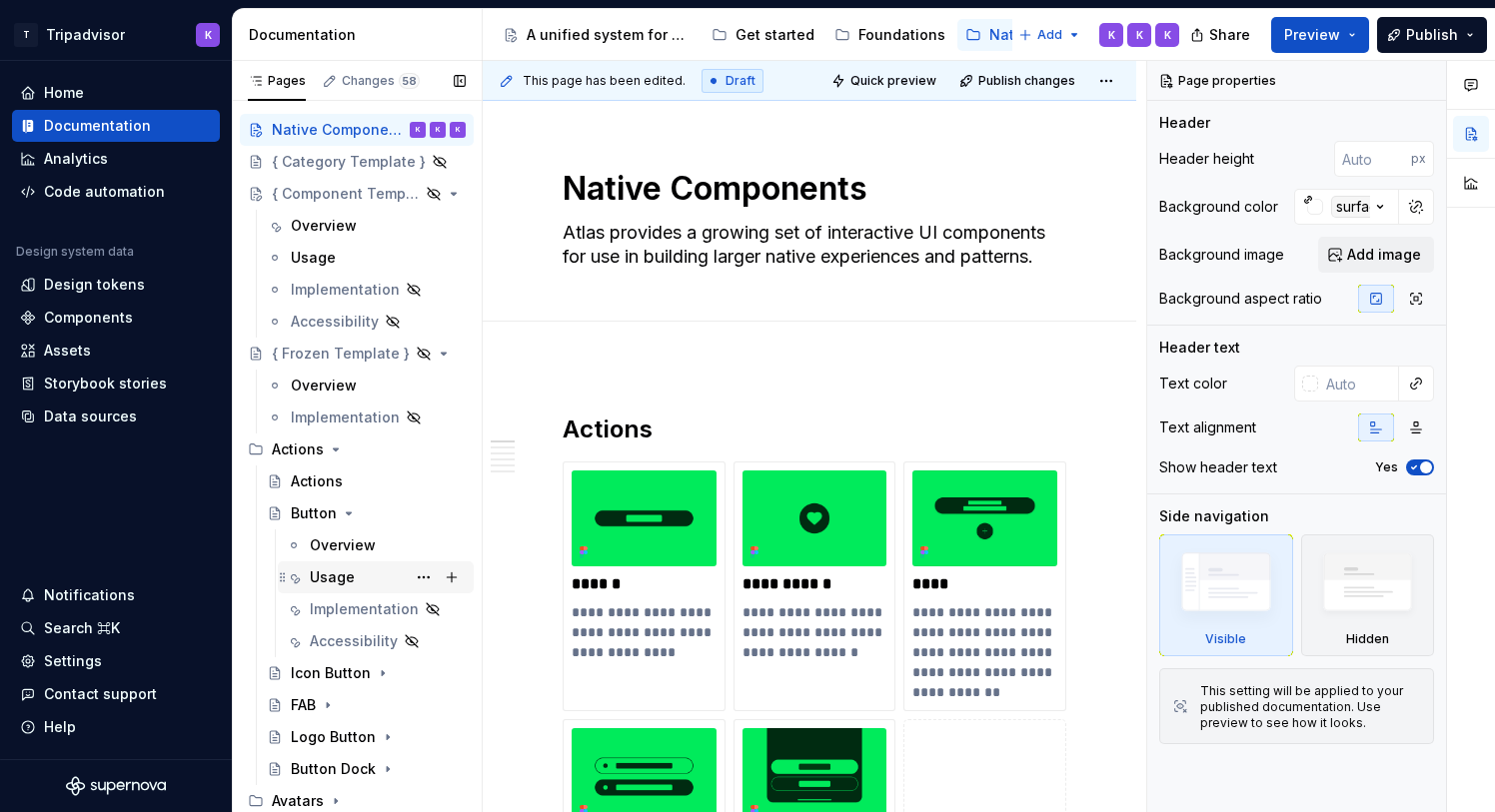 click on "Usage" at bounding box center [388, 577] 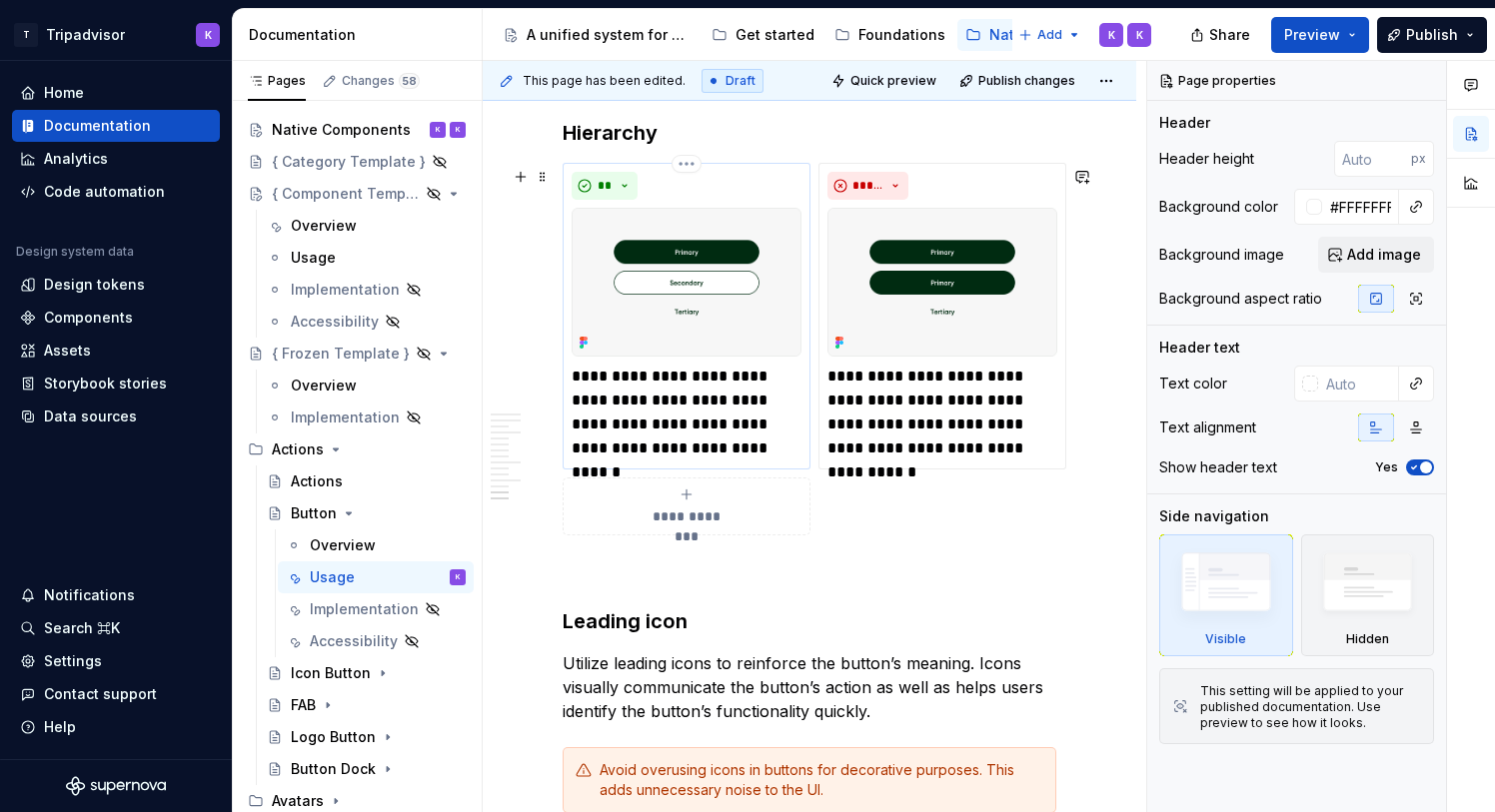 scroll, scrollTop: 4046, scrollLeft: 0, axis: vertical 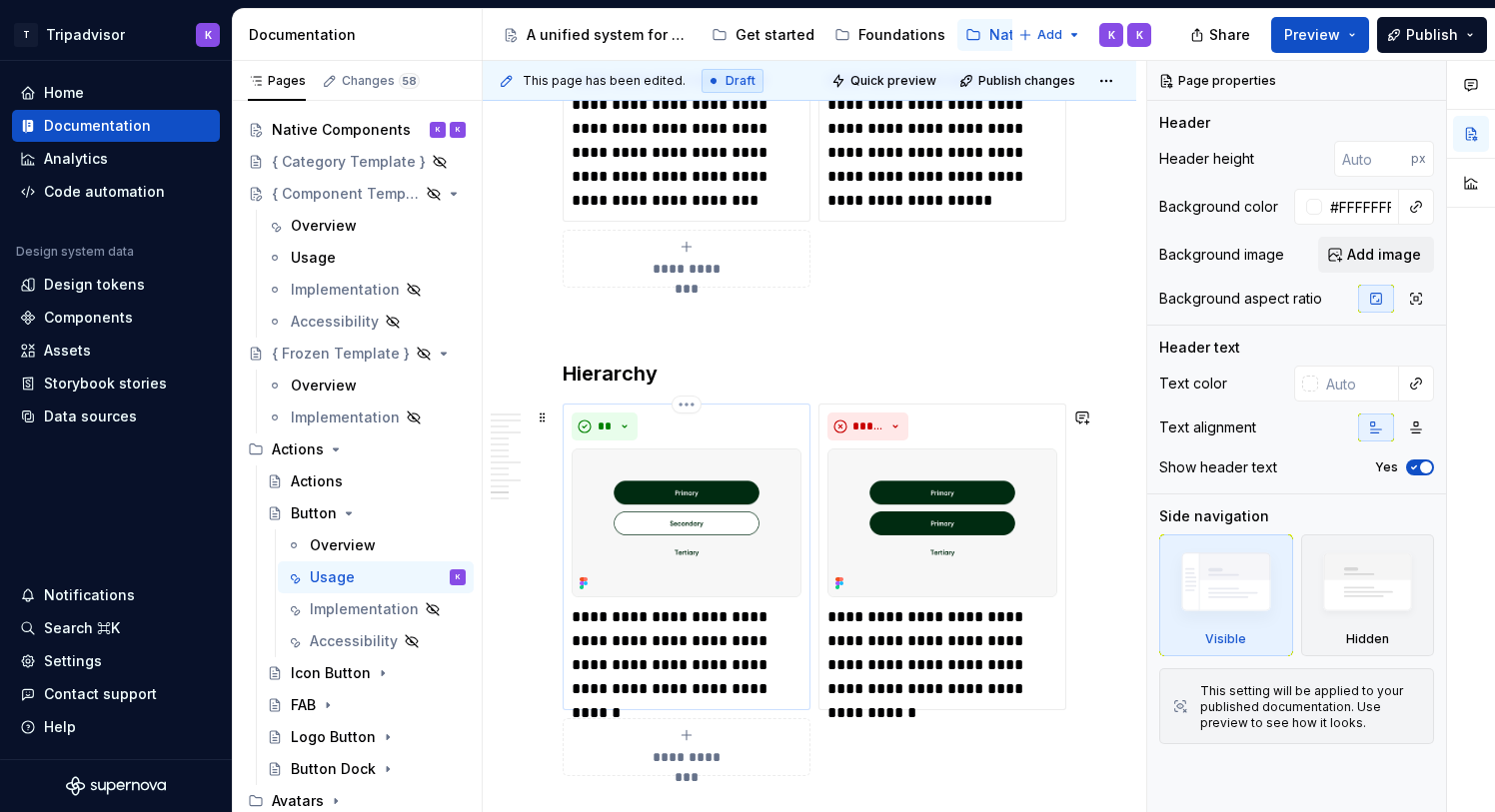 click at bounding box center [687, 522] 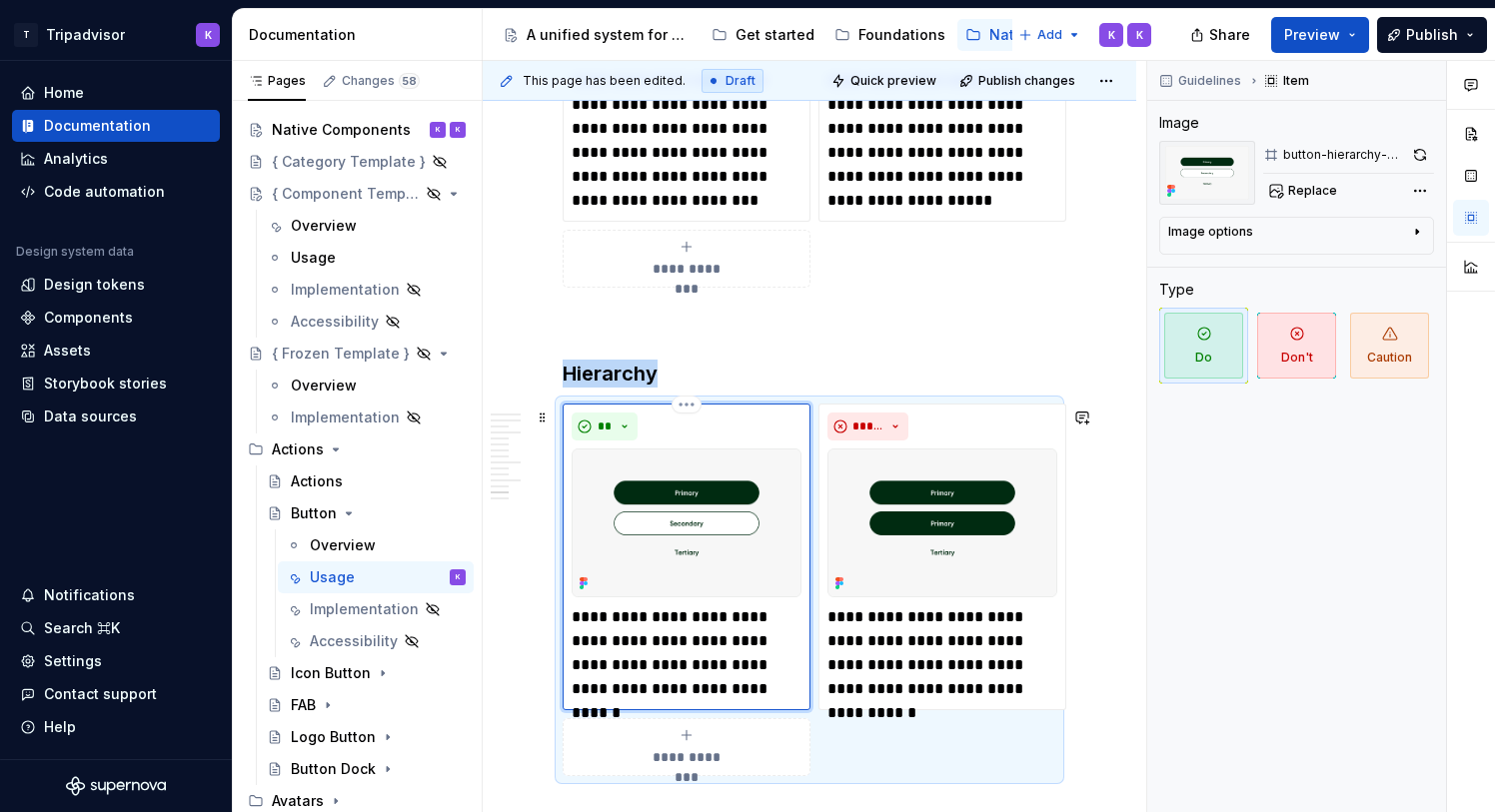 click at bounding box center [687, 522] 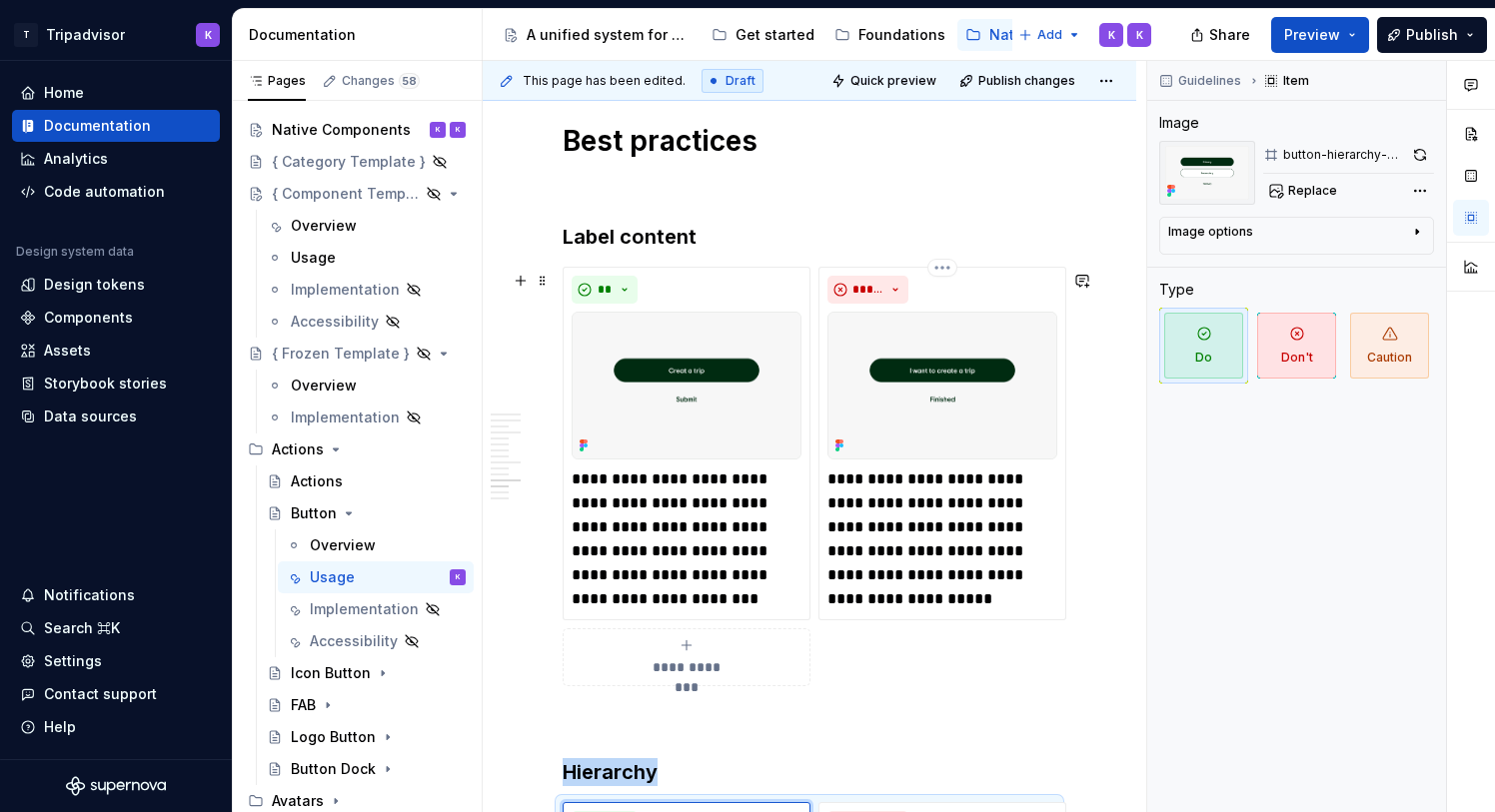scroll, scrollTop: 3565, scrollLeft: 0, axis: vertical 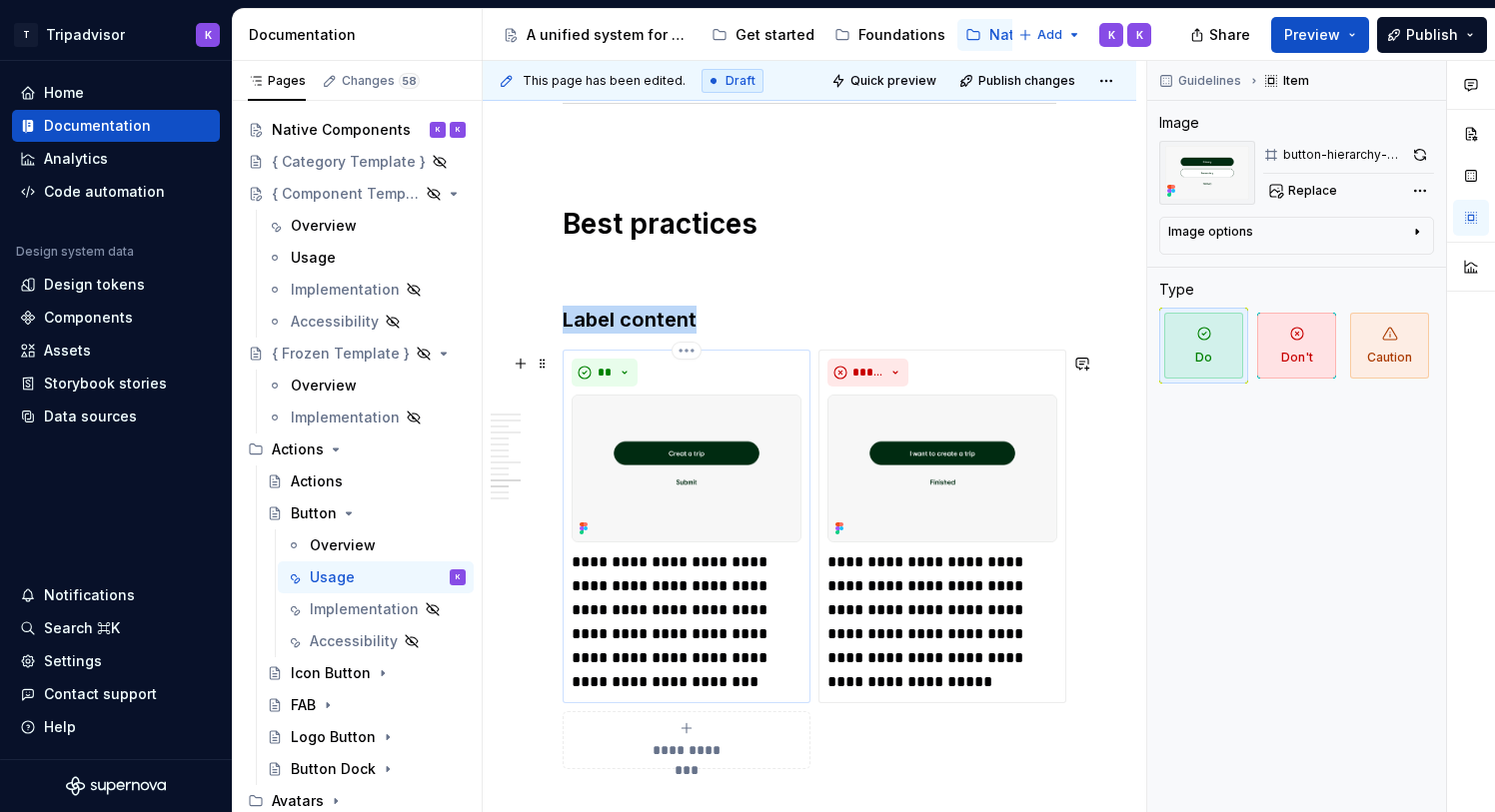 click at bounding box center (687, 468) 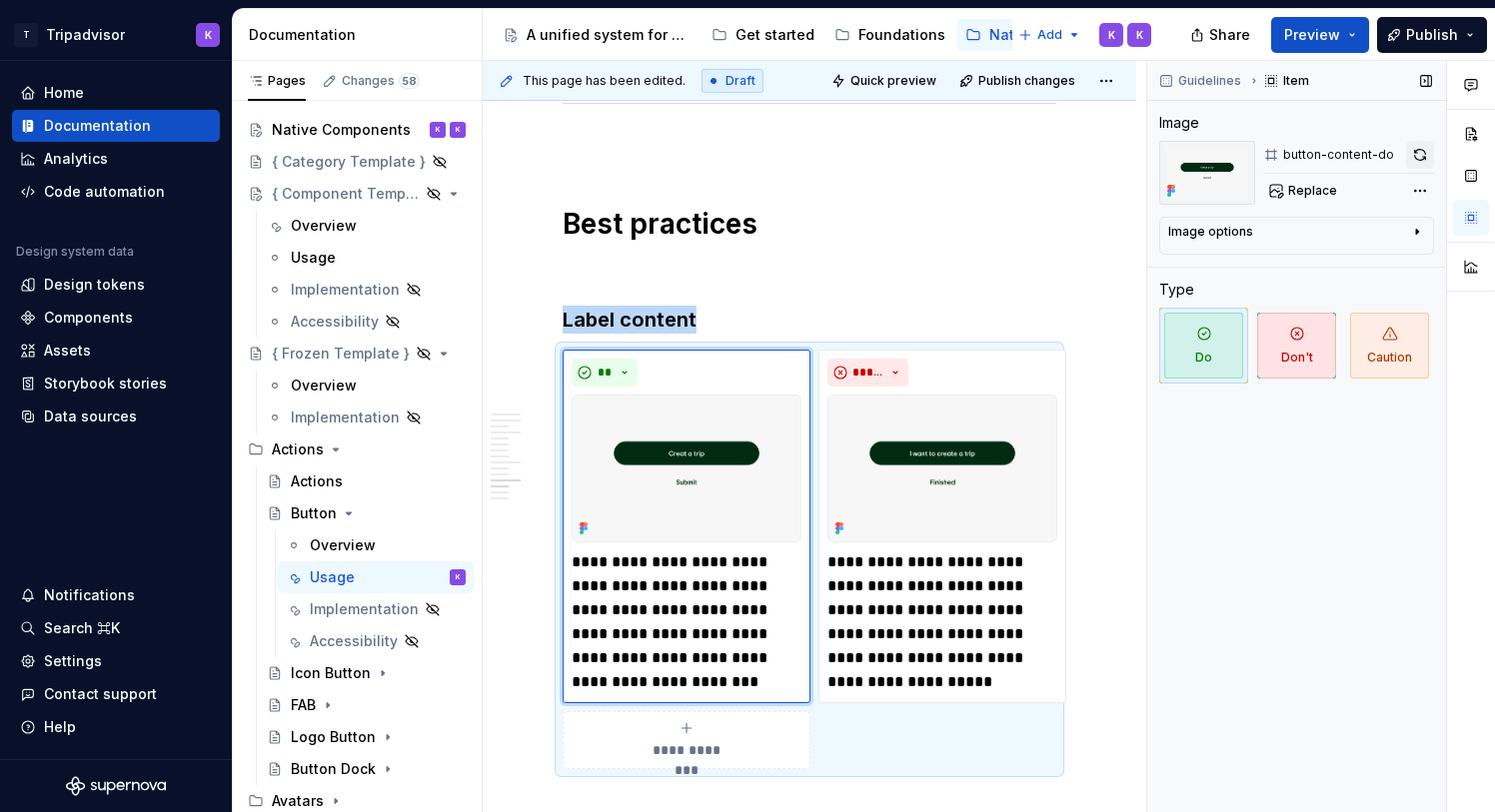 click at bounding box center (1420, 155) 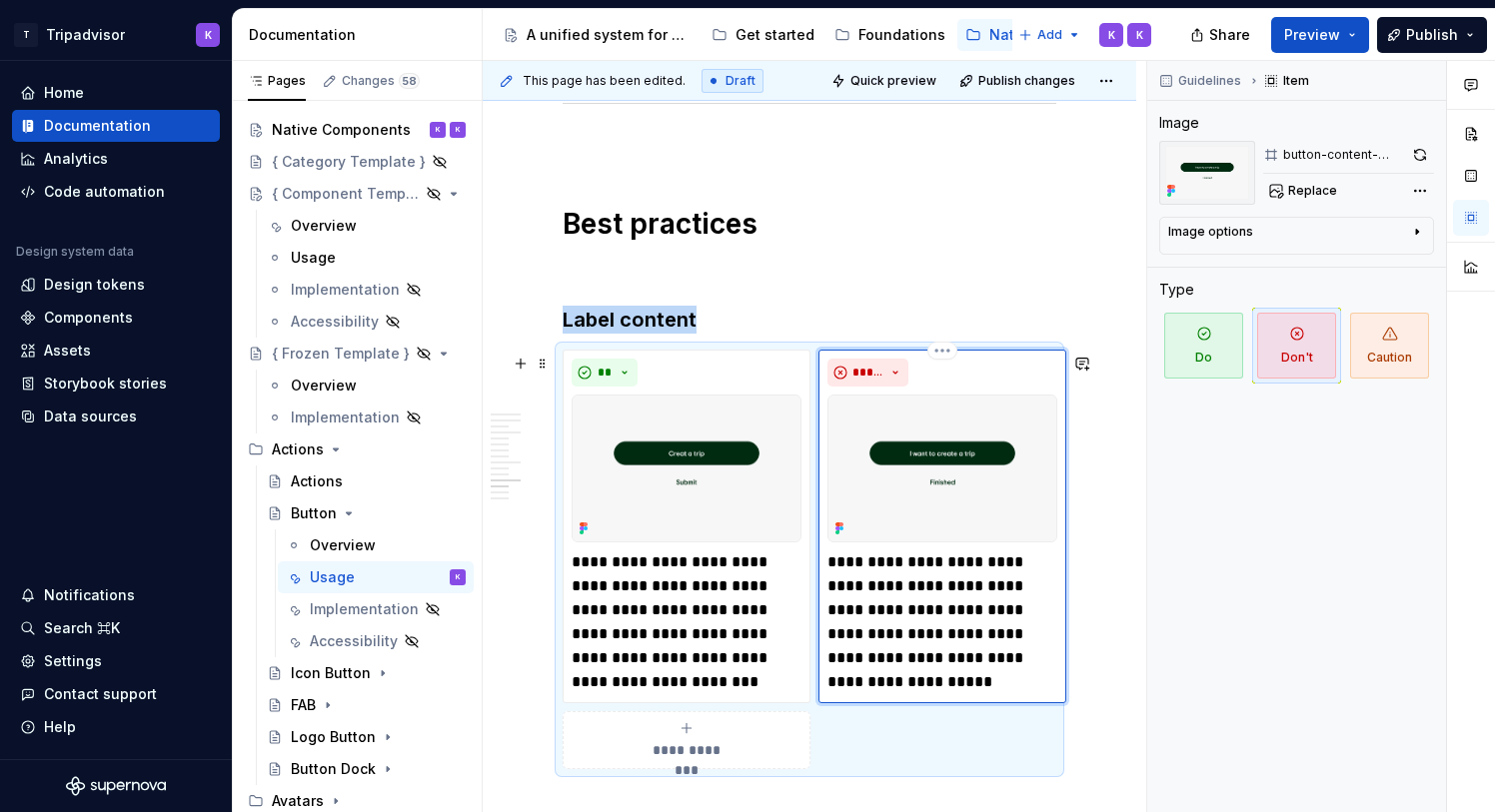 click at bounding box center [942, 468] 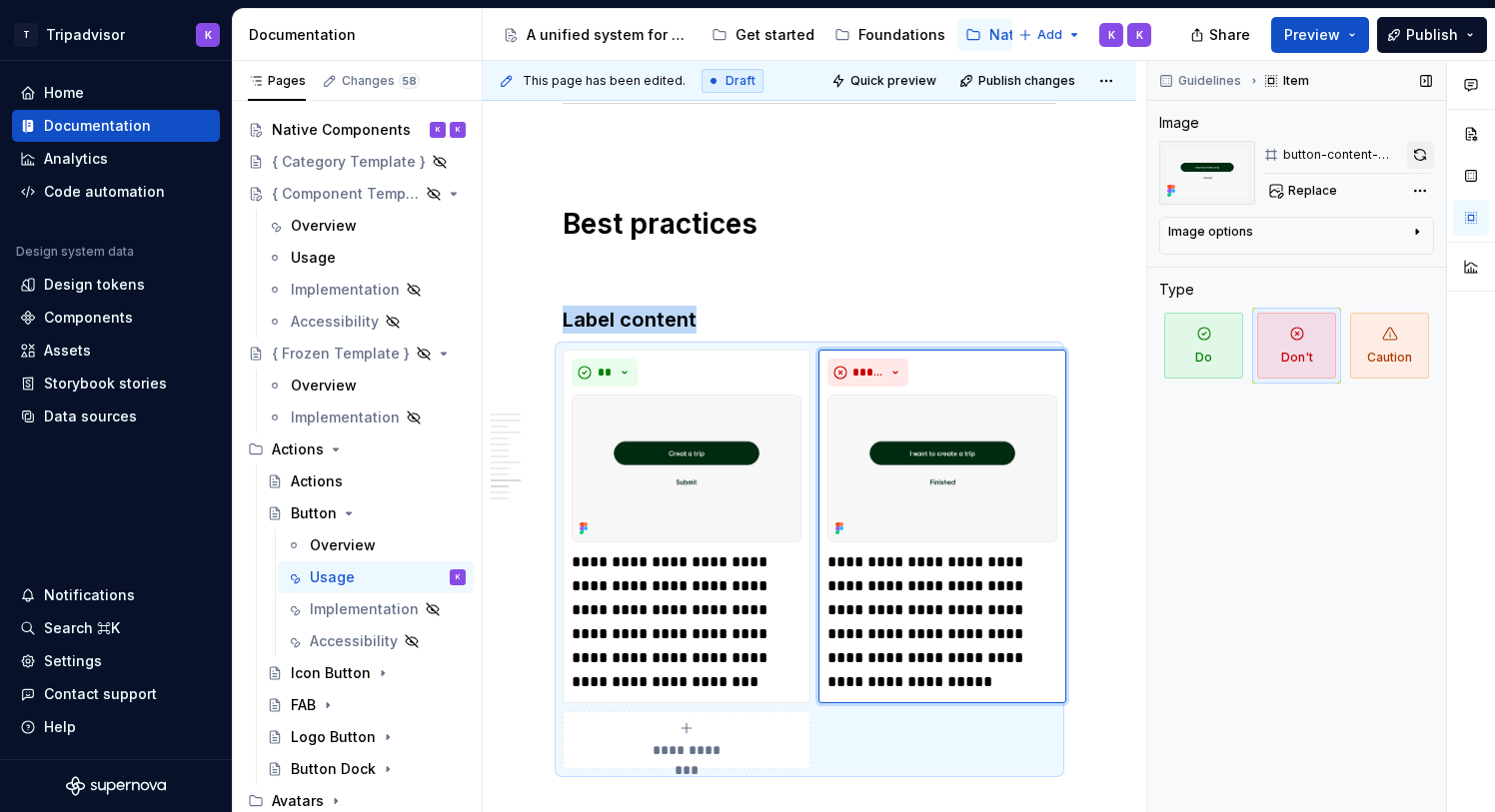 click at bounding box center (1421, 155) 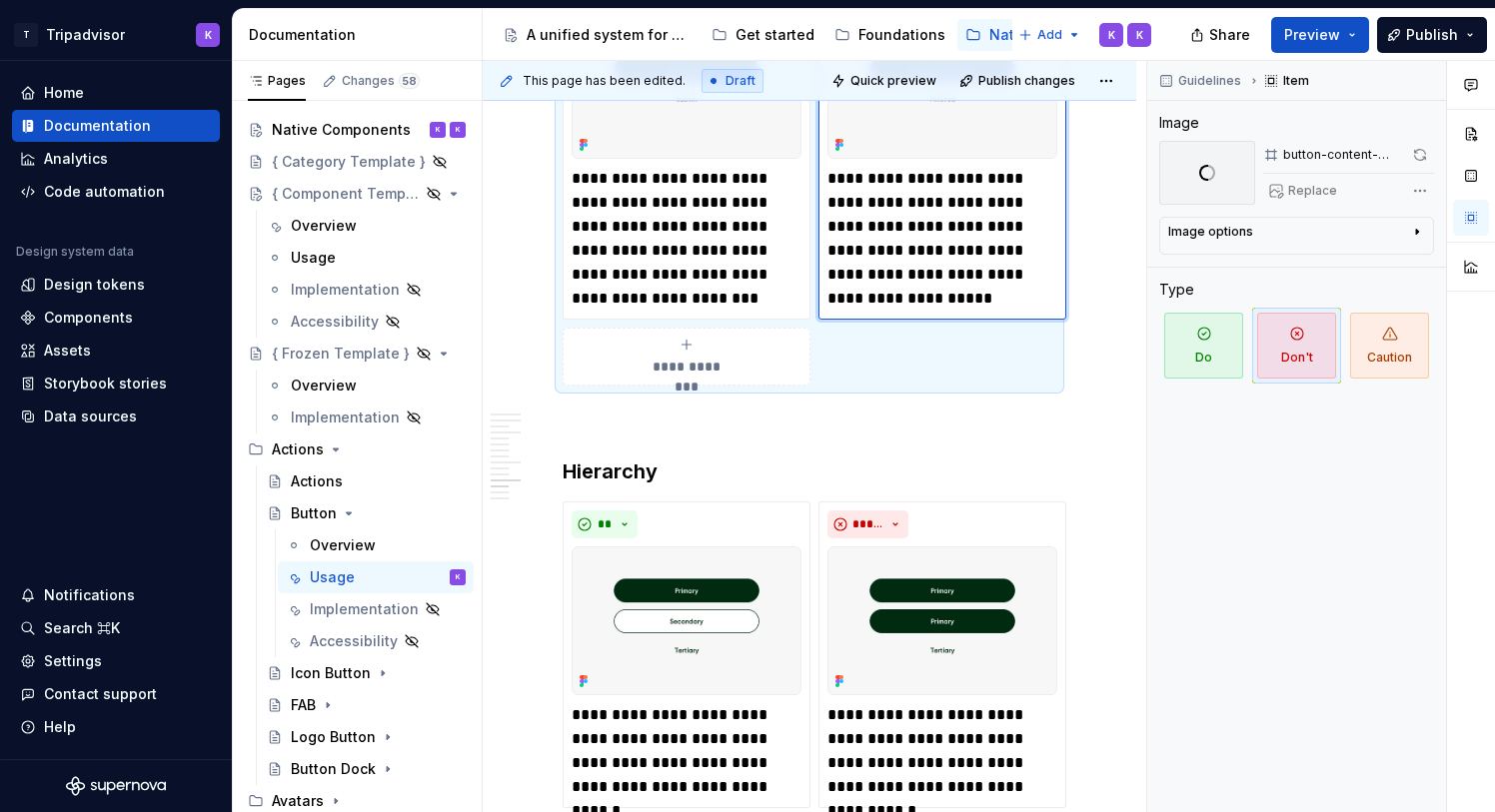 scroll, scrollTop: 4185, scrollLeft: 0, axis: vertical 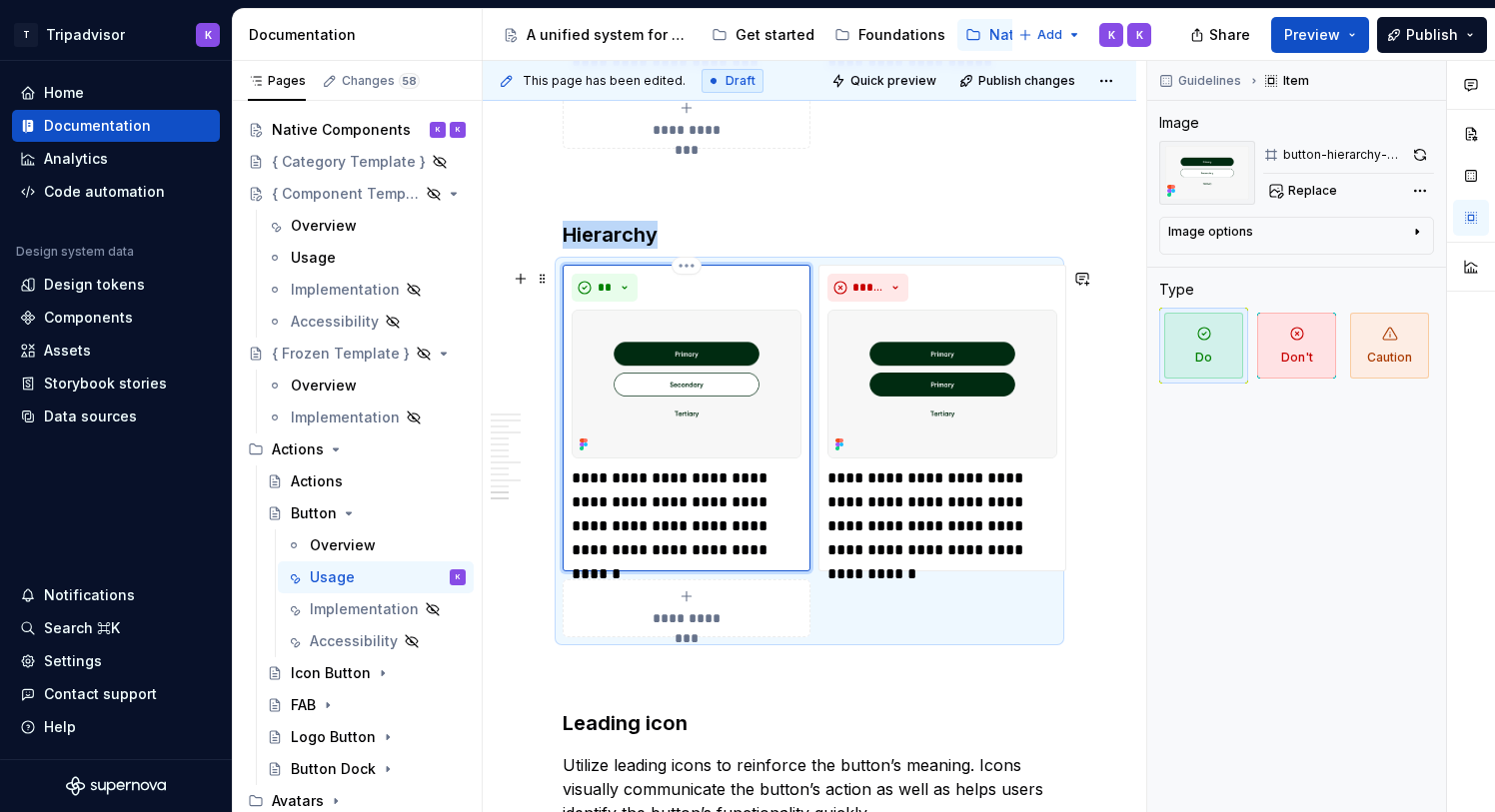 click at bounding box center [687, 384] 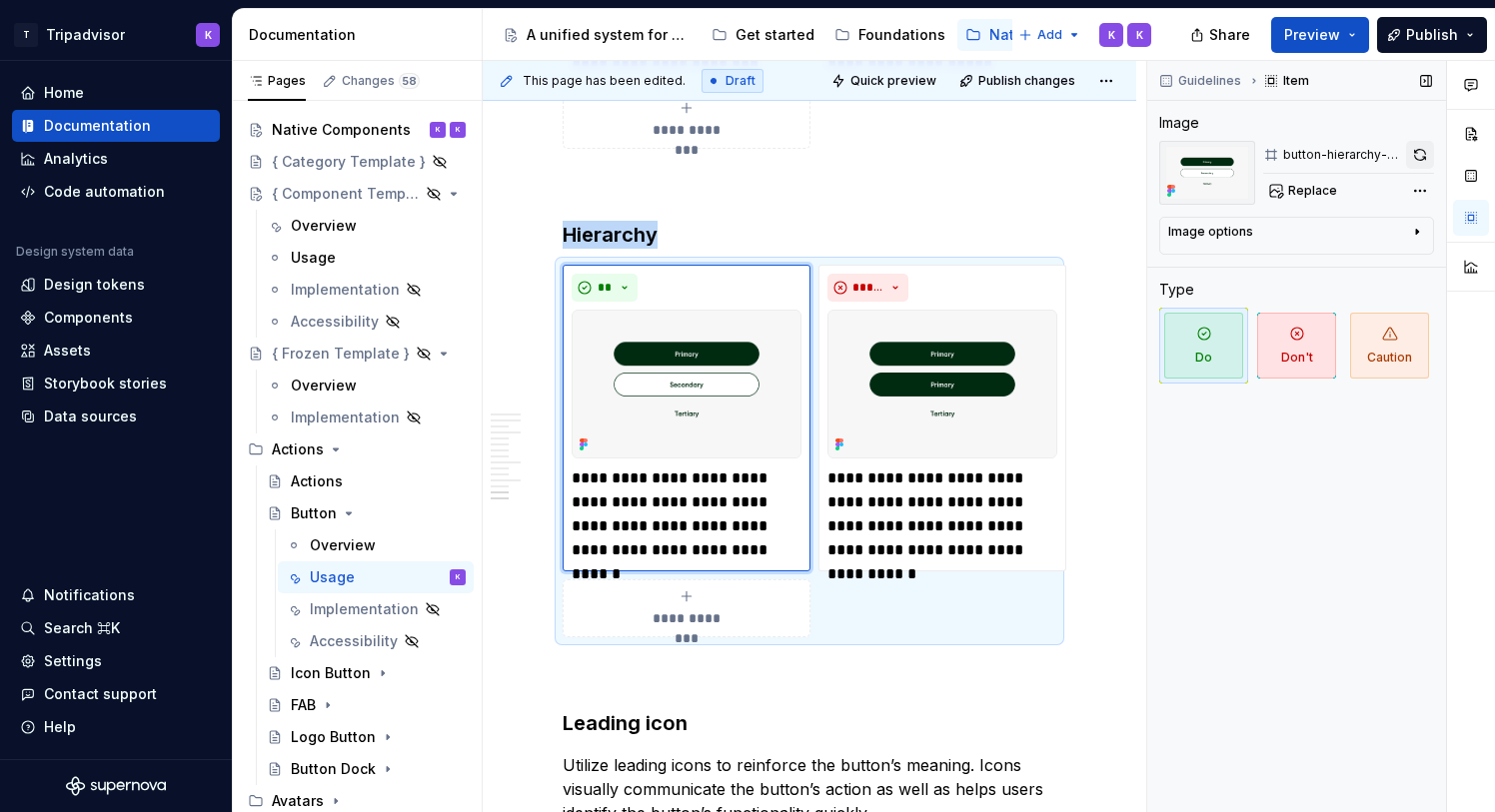 click at bounding box center (1420, 155) 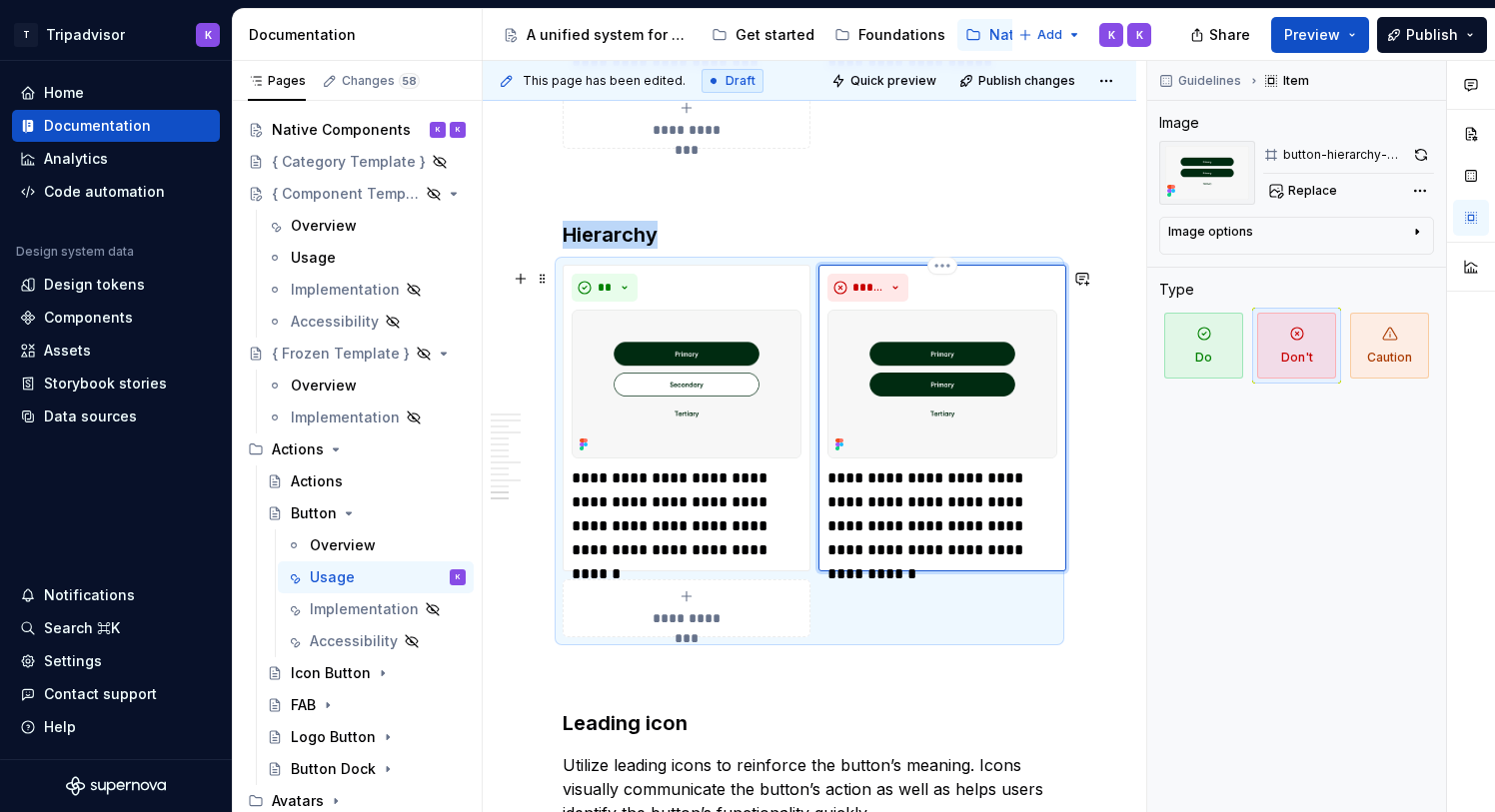 click at bounding box center (942, 384) 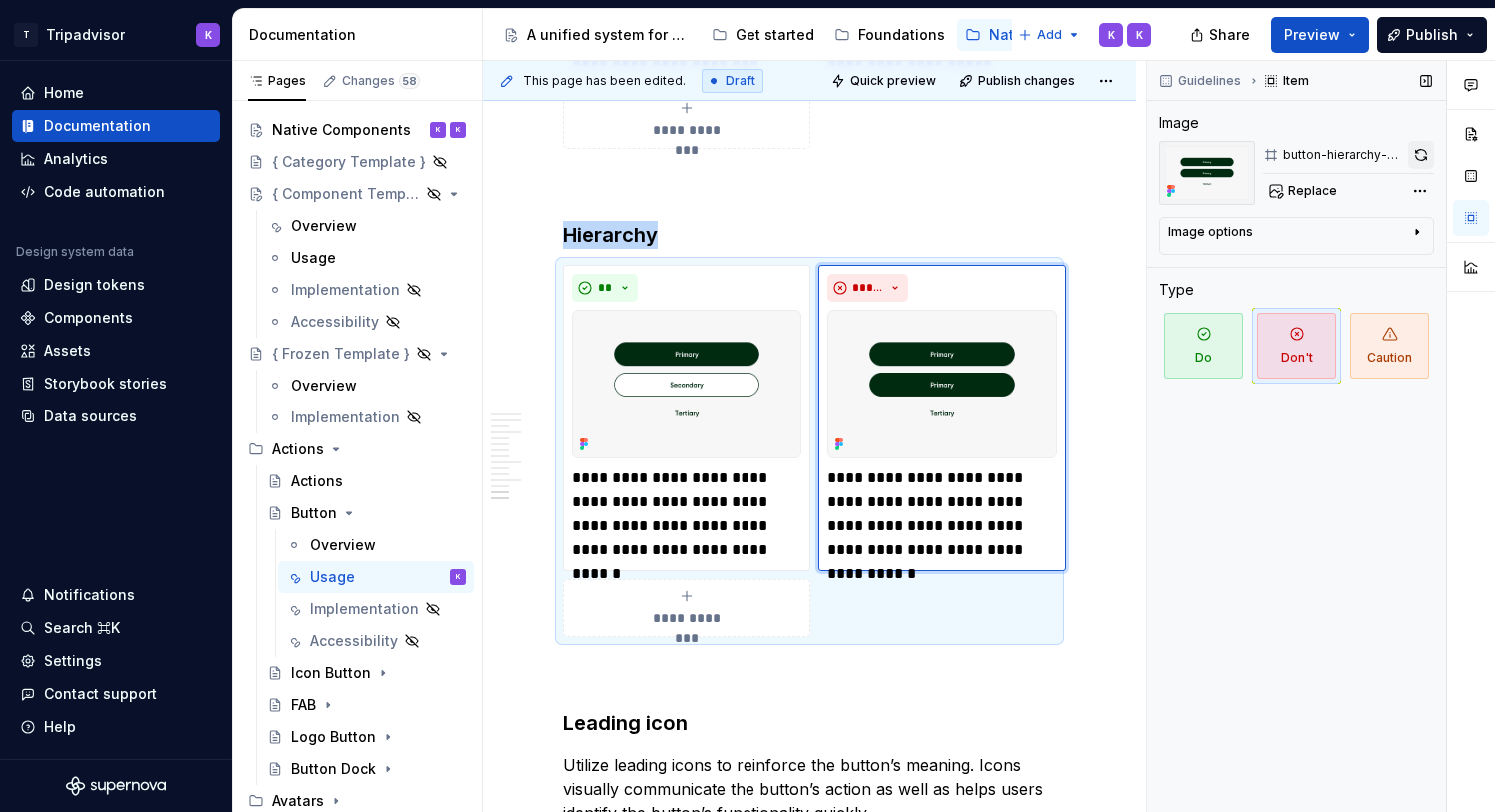 click at bounding box center [1421, 155] 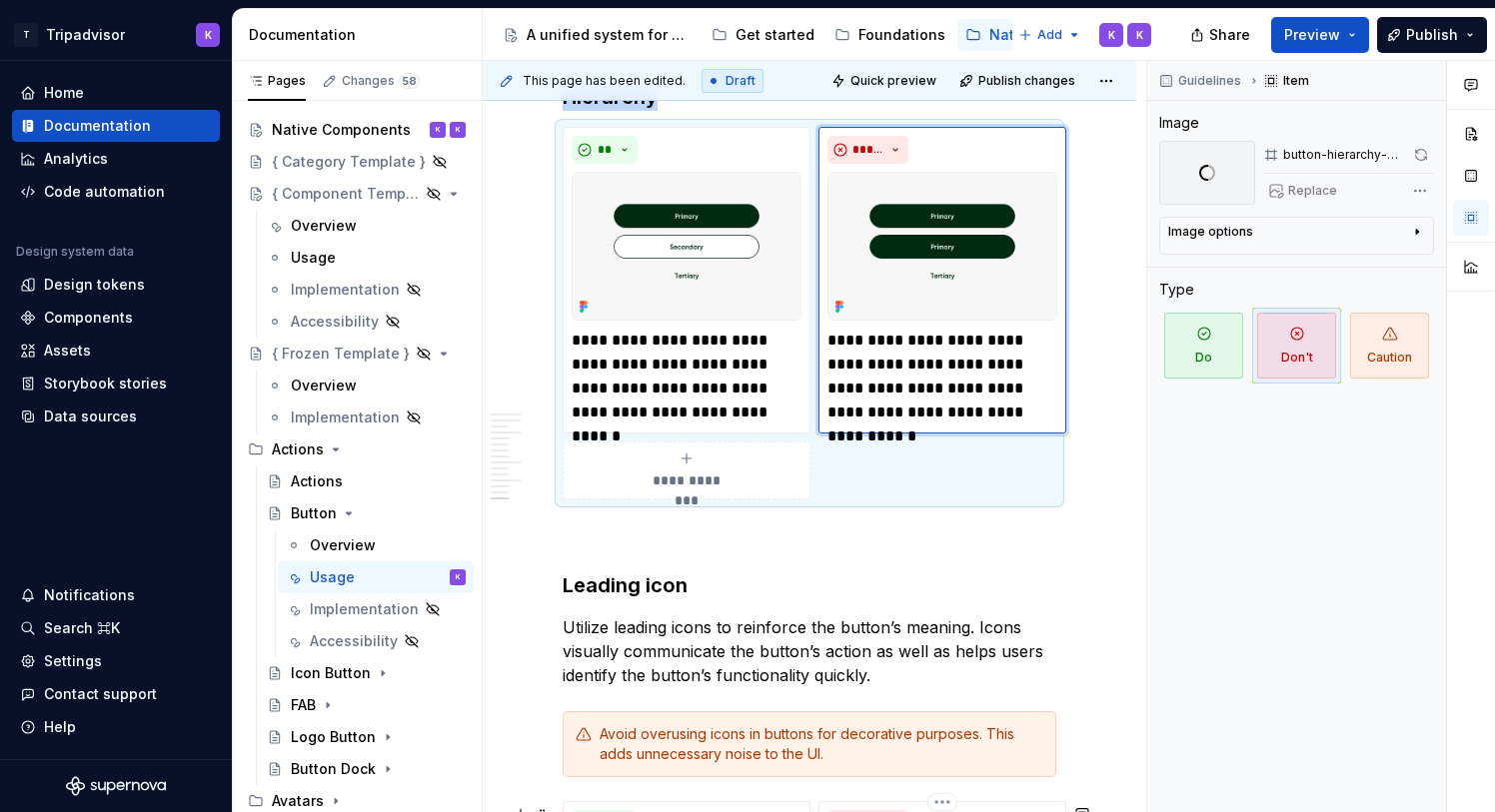 scroll, scrollTop: 4594, scrollLeft: 0, axis: vertical 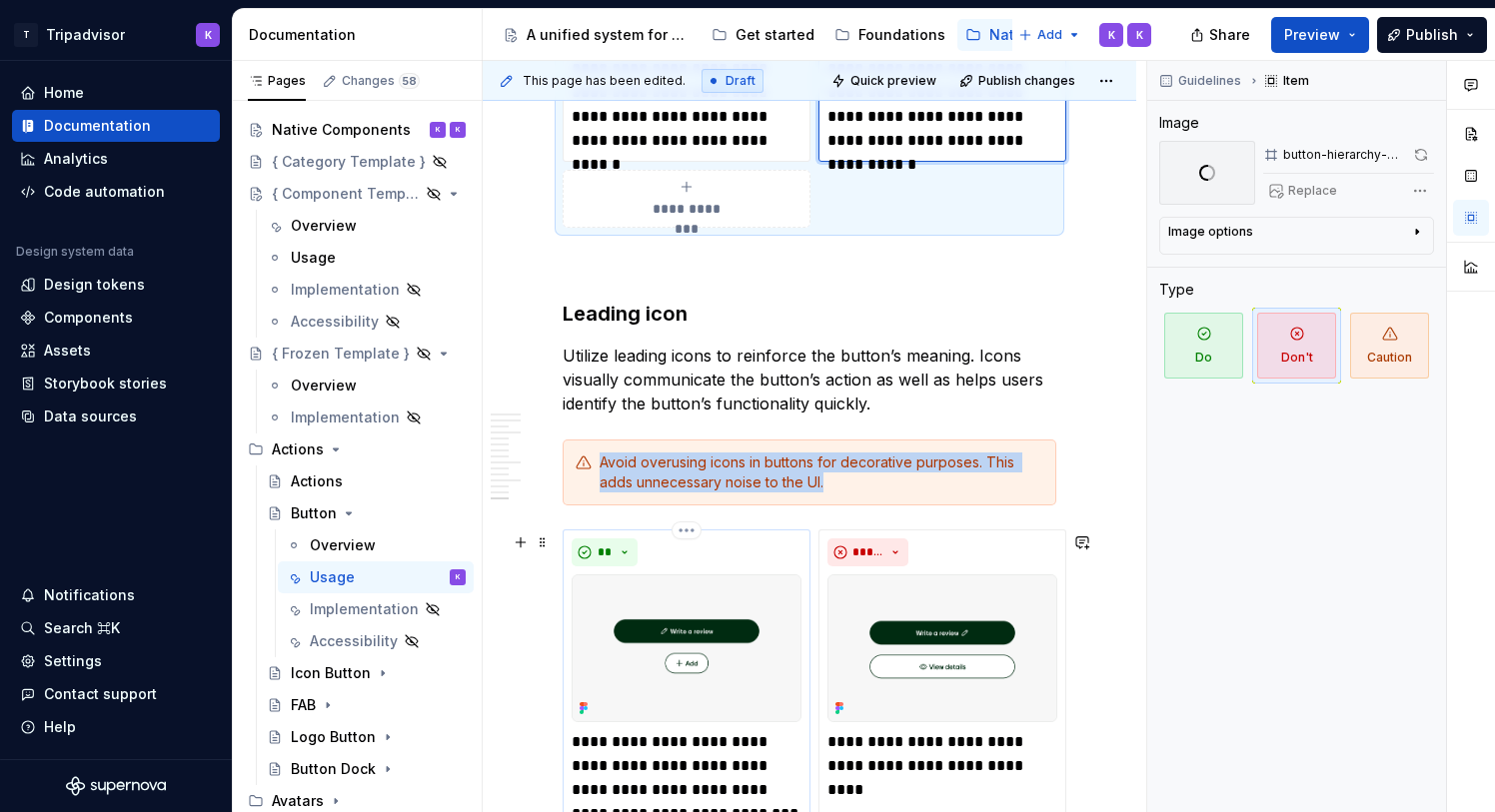 click at bounding box center (687, 648) 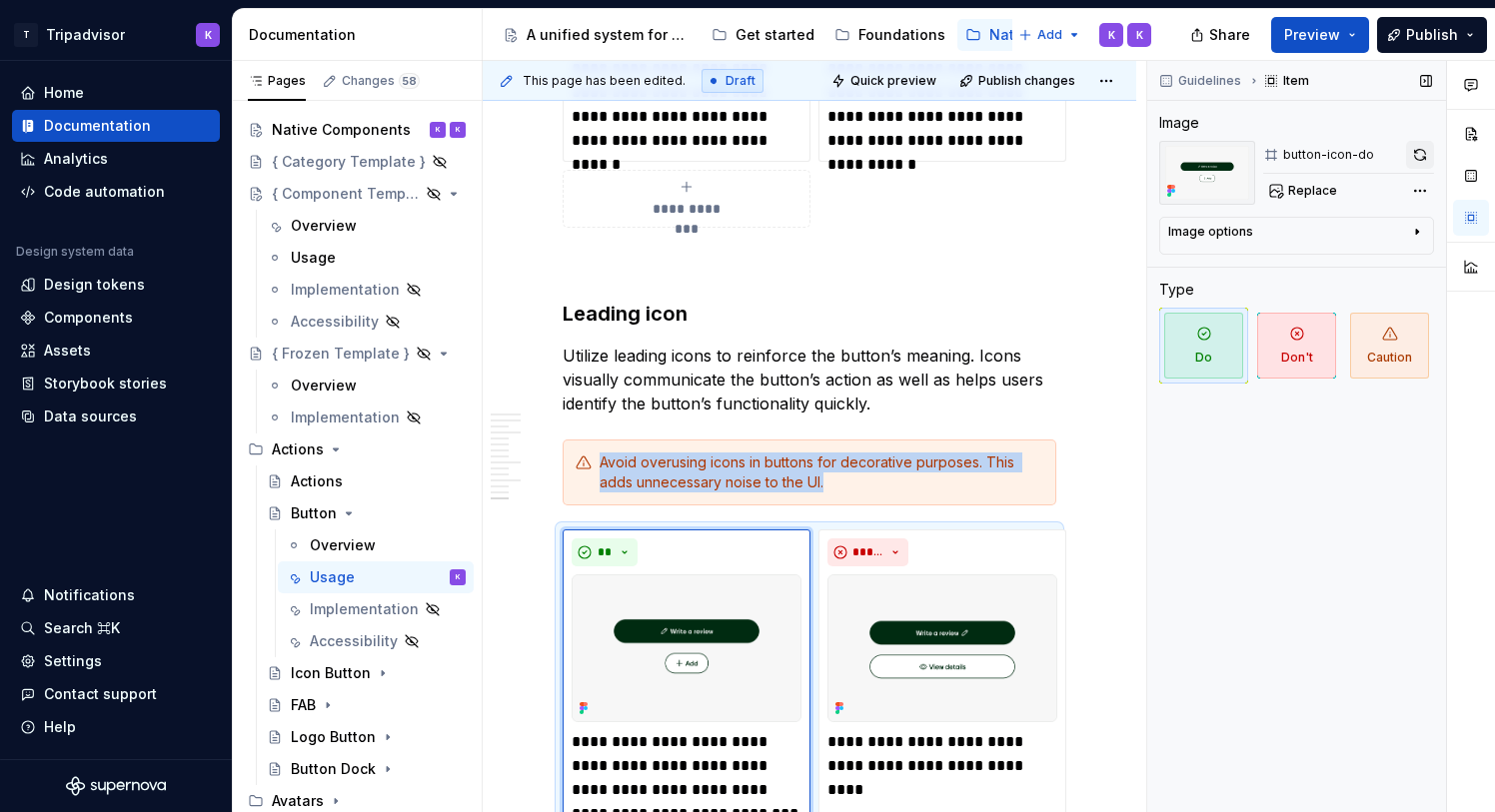 click at bounding box center [1420, 155] 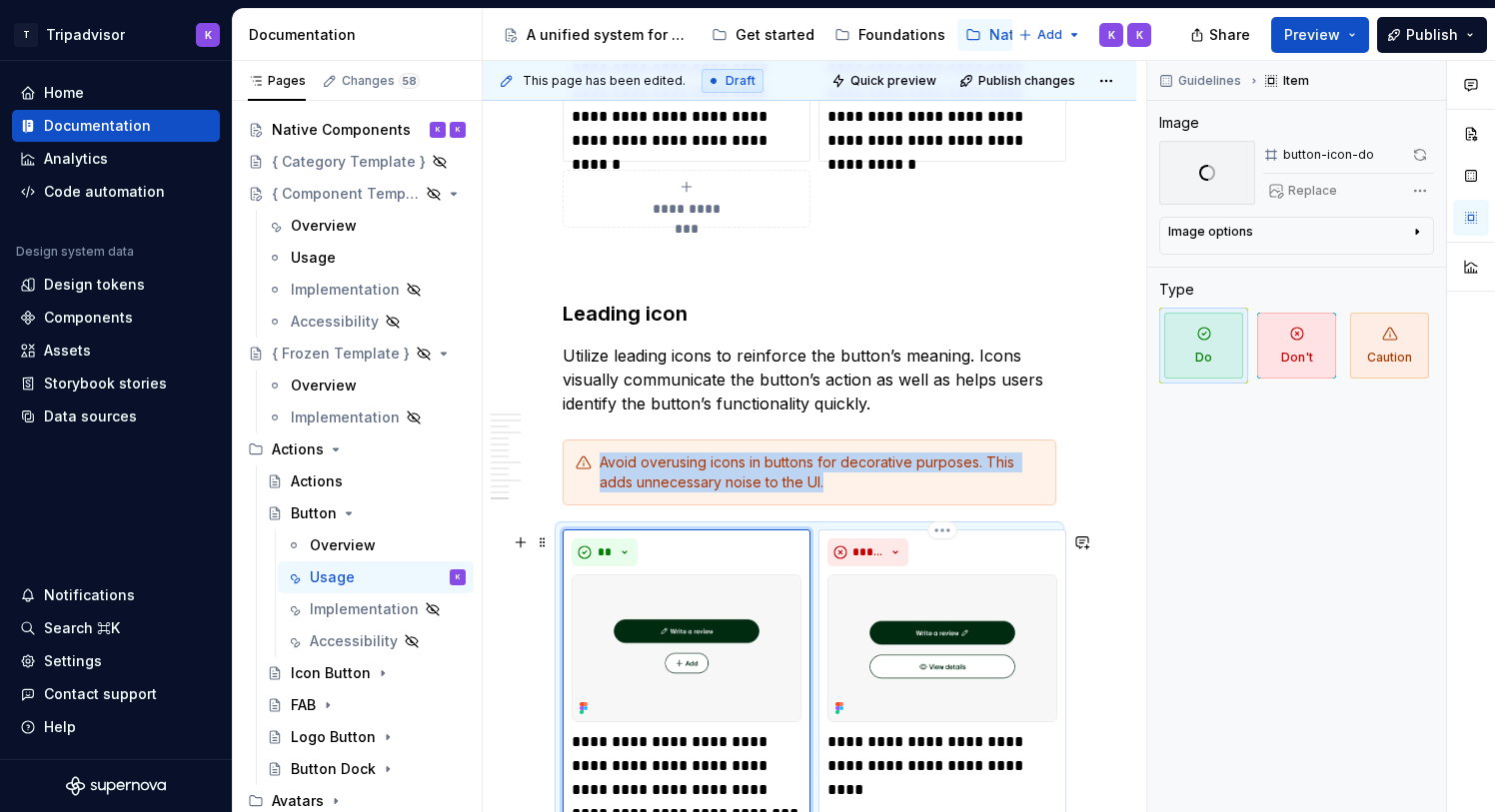 click at bounding box center [942, 648] 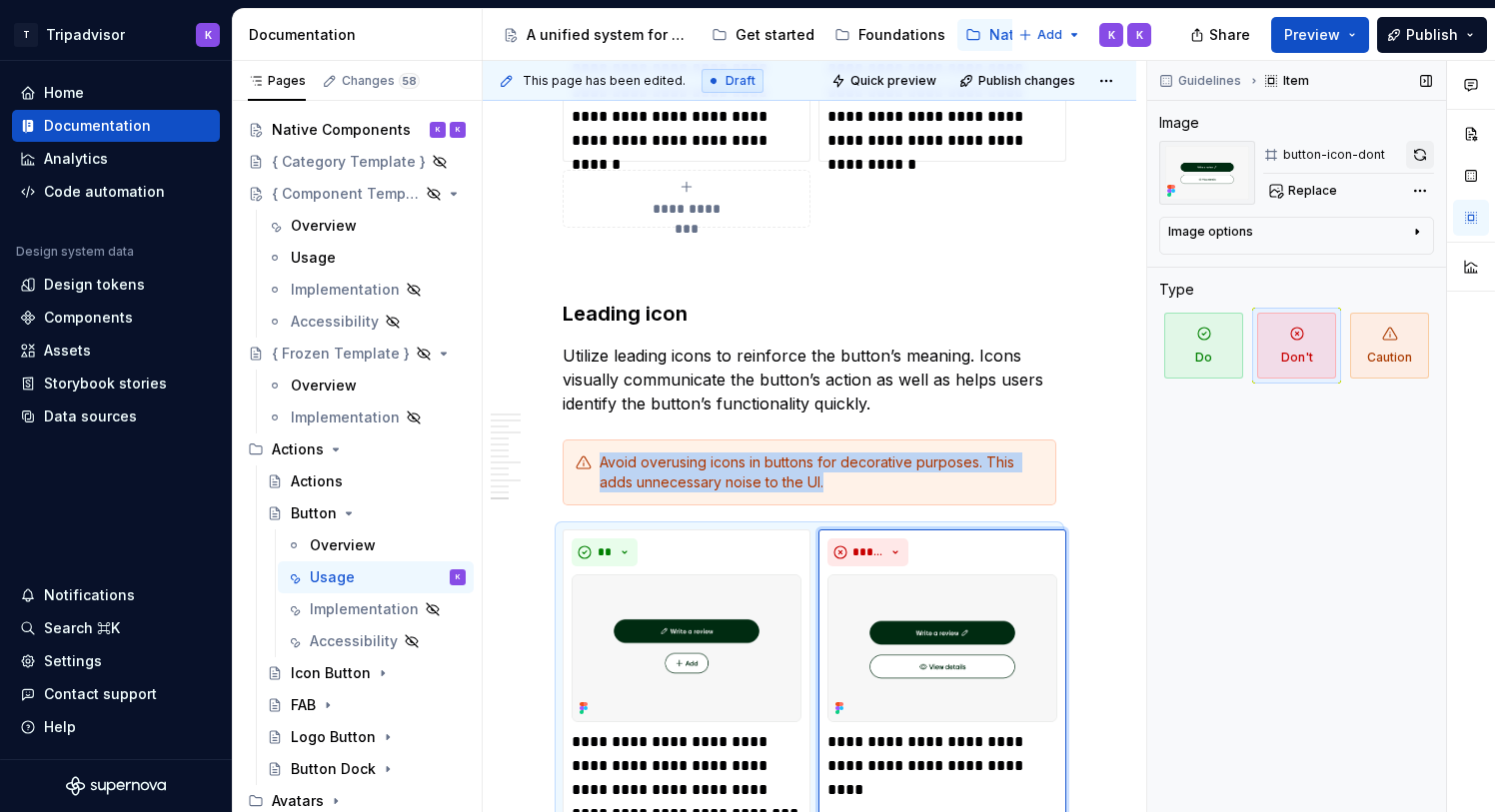 click at bounding box center [1420, 155] 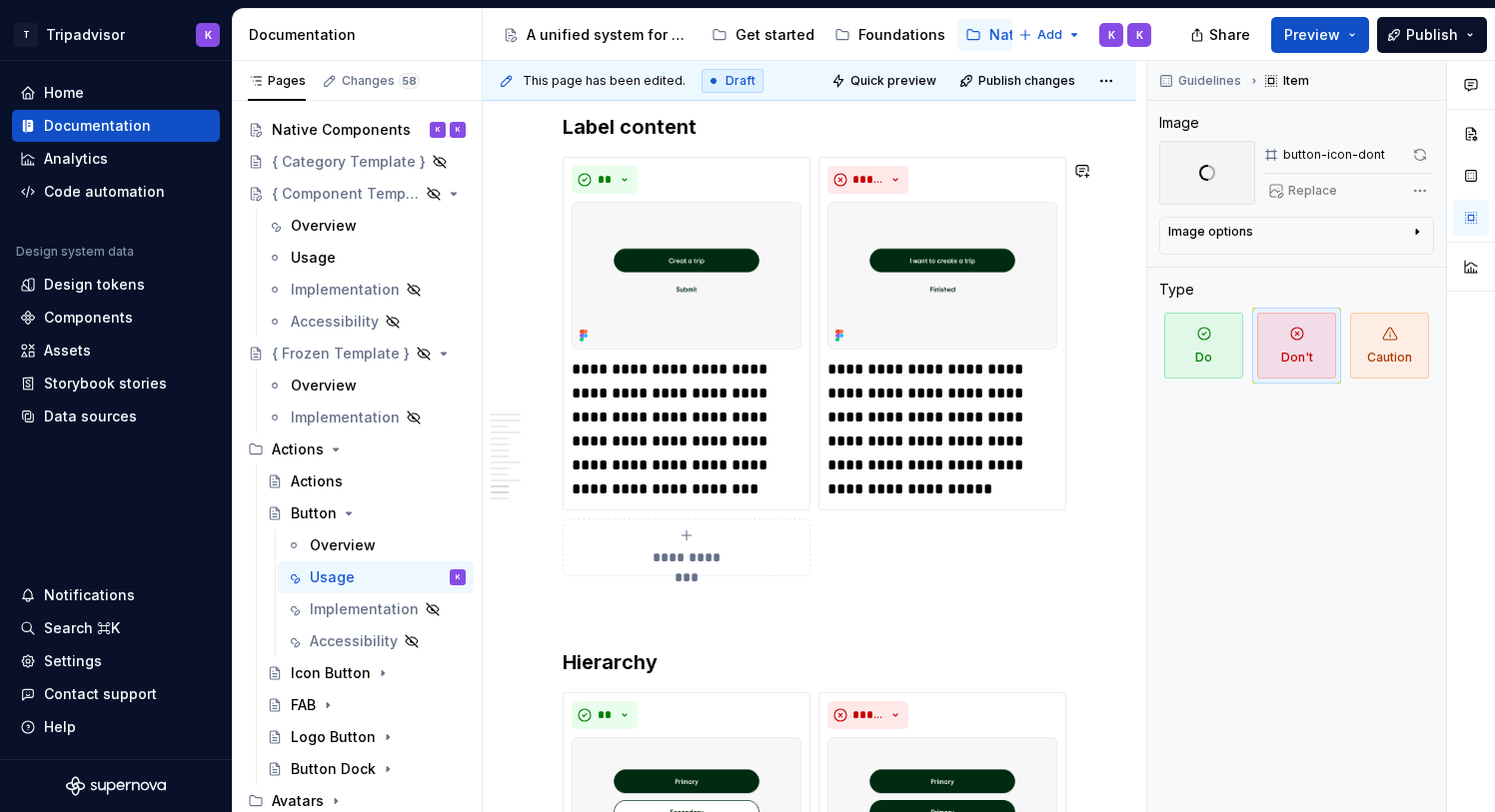 scroll, scrollTop: 3647, scrollLeft: 0, axis: vertical 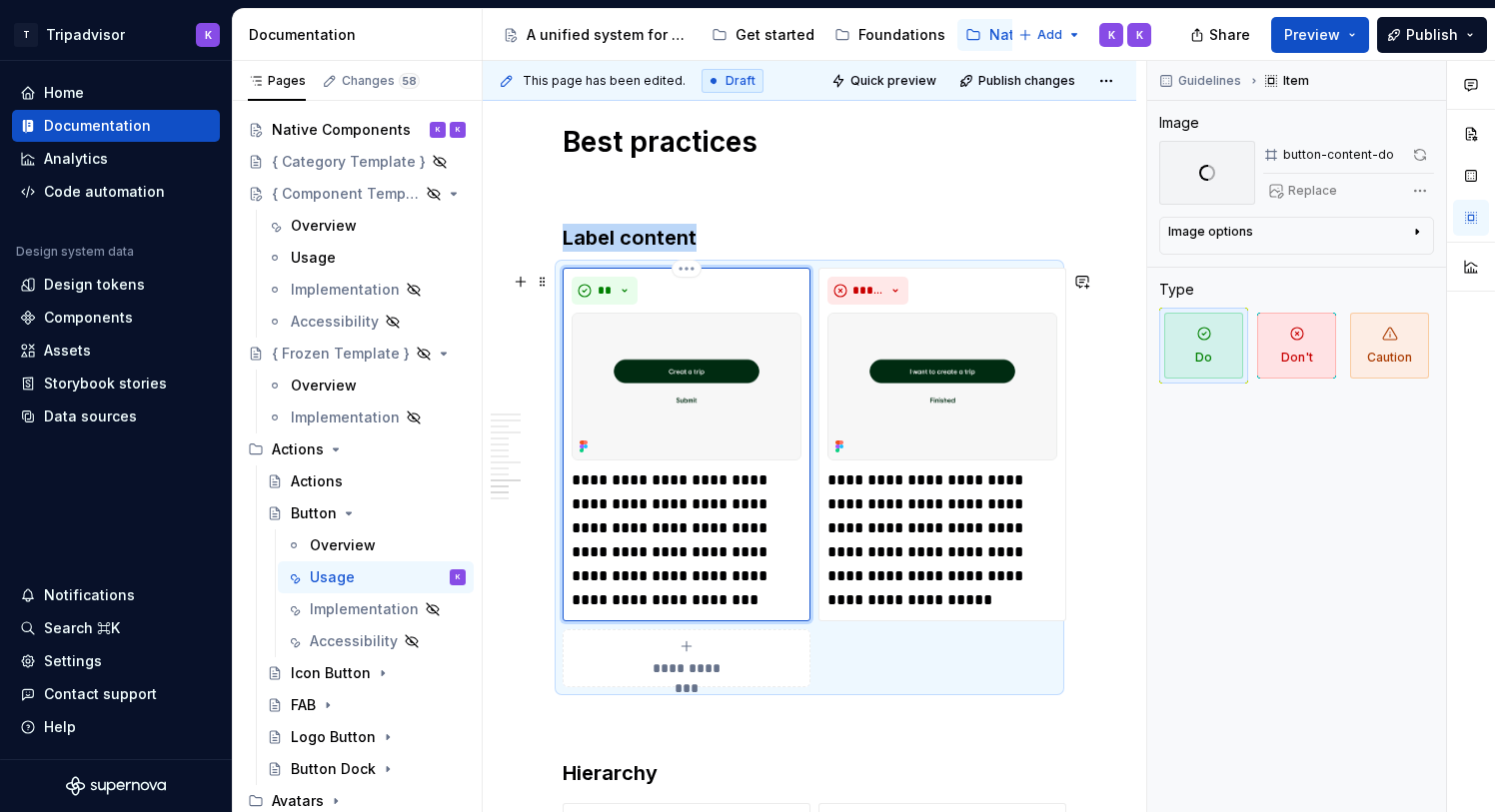 click at bounding box center [687, 387] 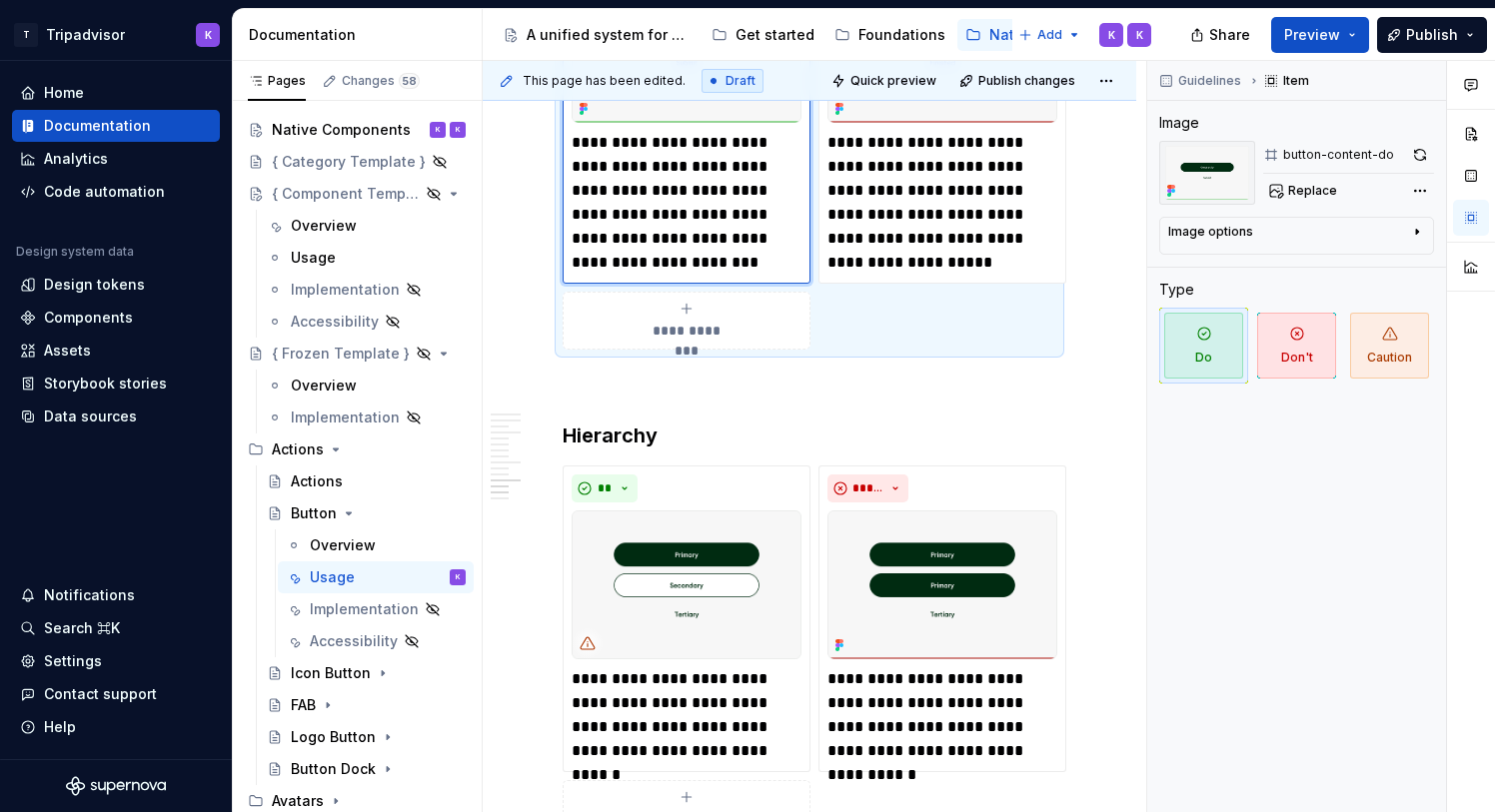 scroll, scrollTop: 4135, scrollLeft: 0, axis: vertical 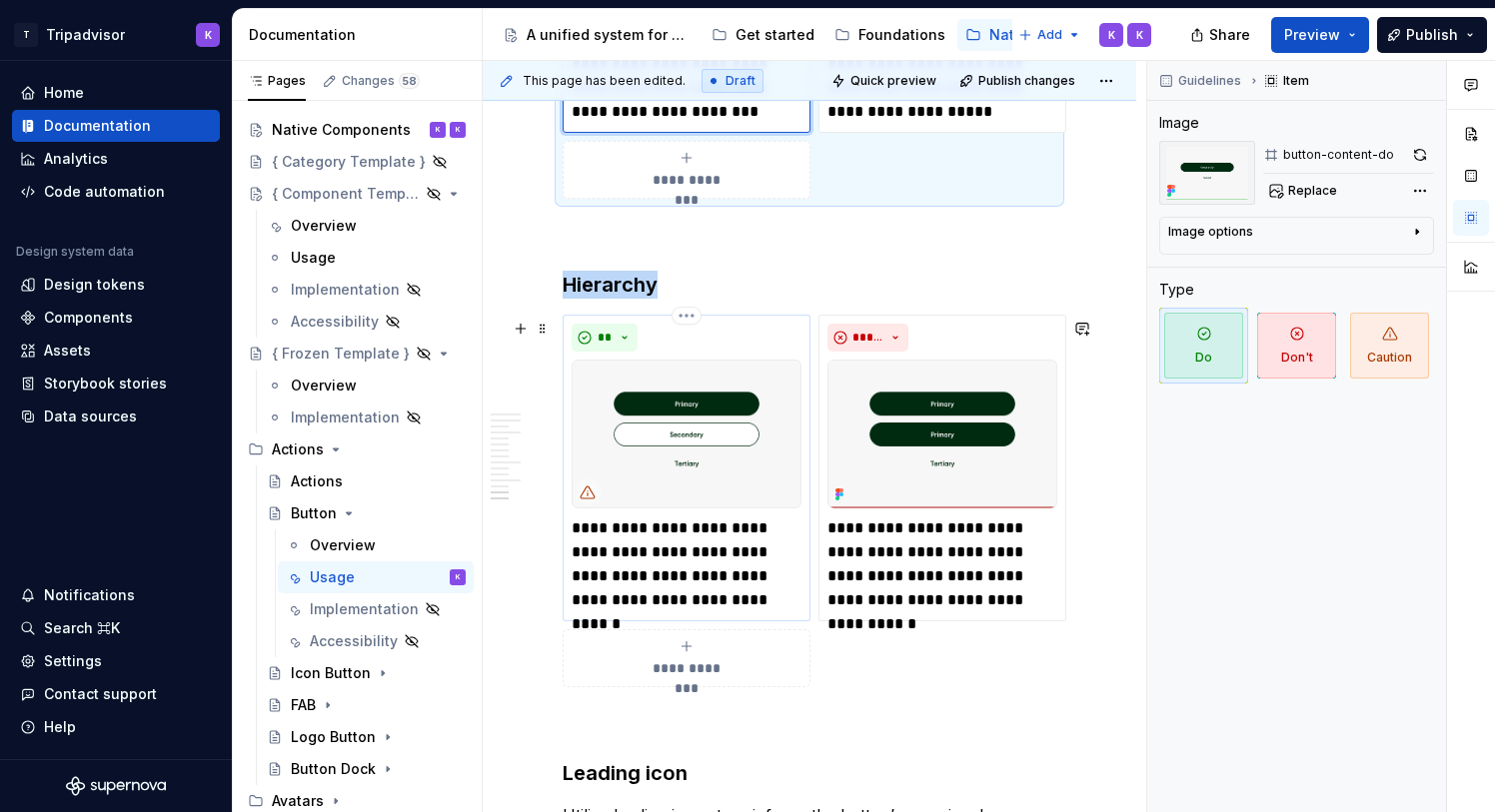 click at bounding box center [687, 433] 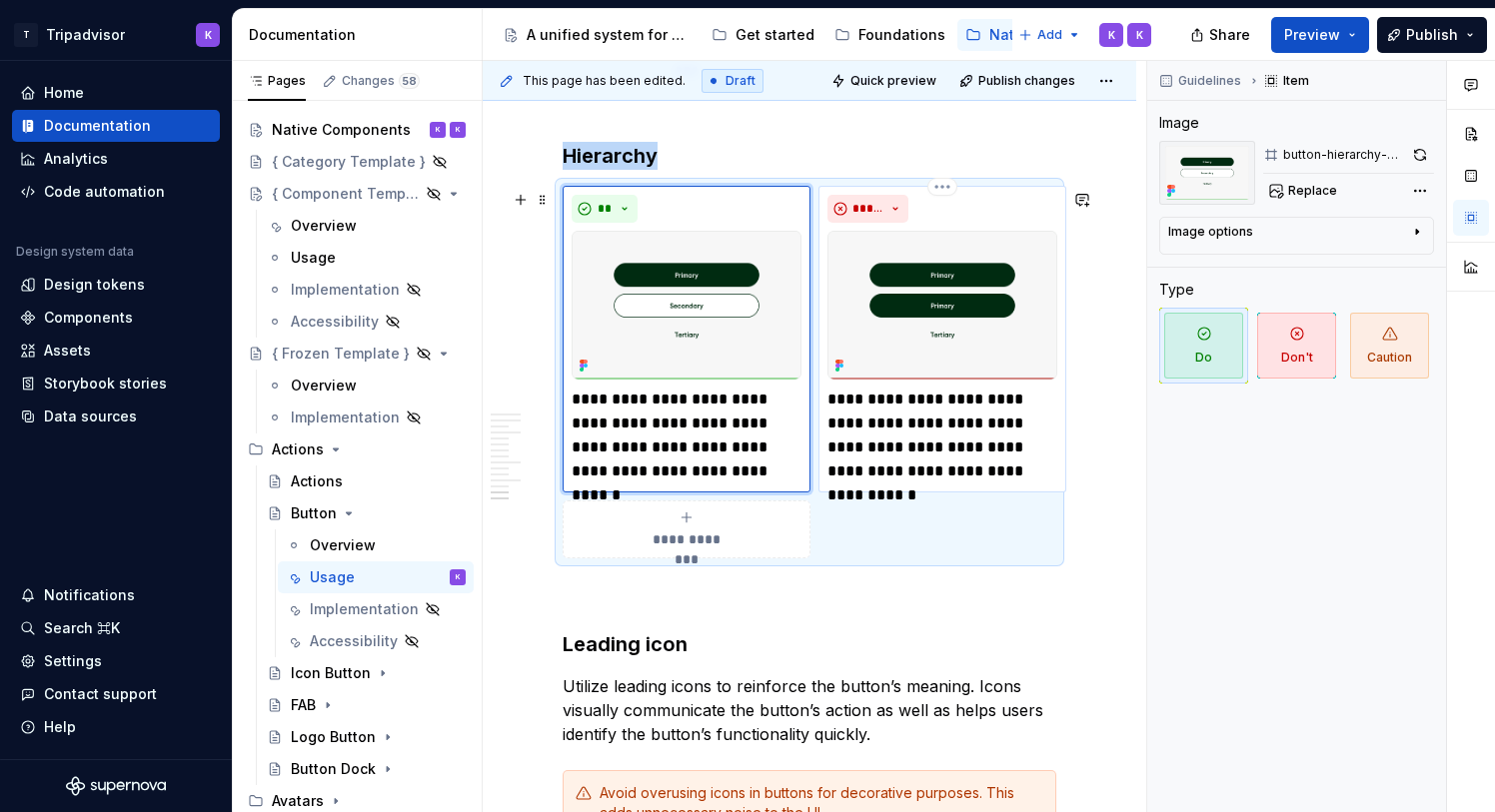 scroll, scrollTop: 4263, scrollLeft: 0, axis: vertical 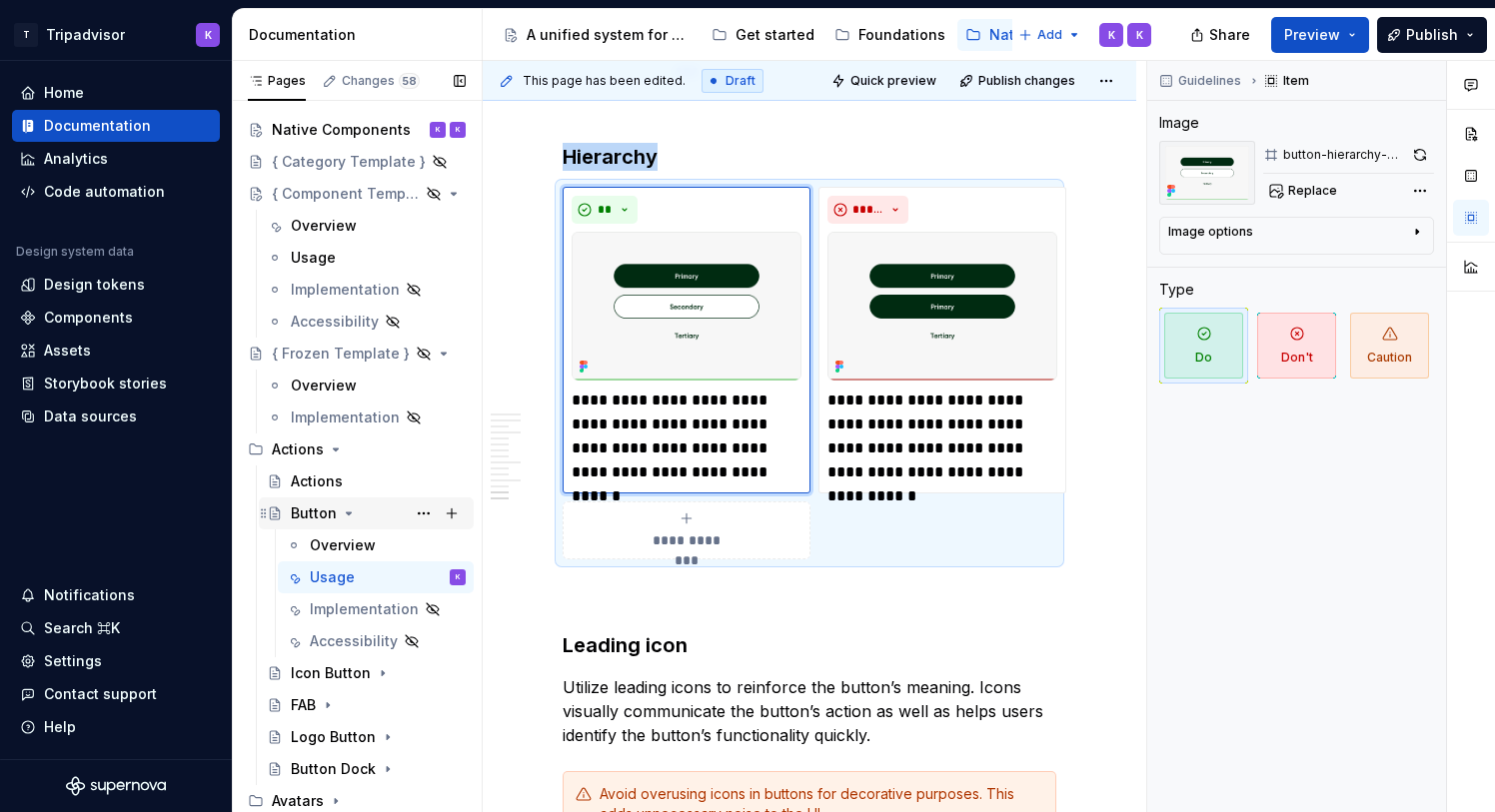 click 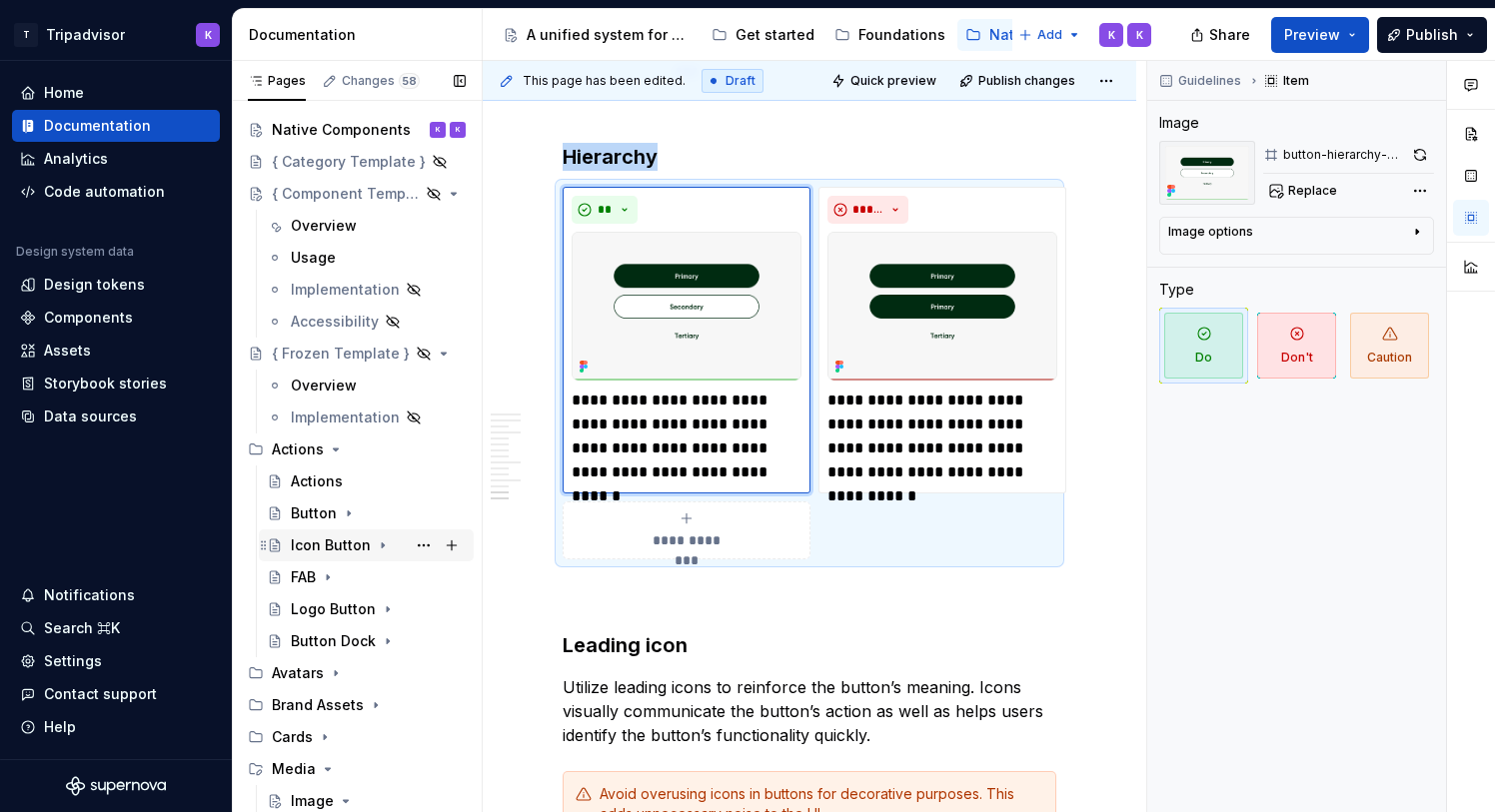click 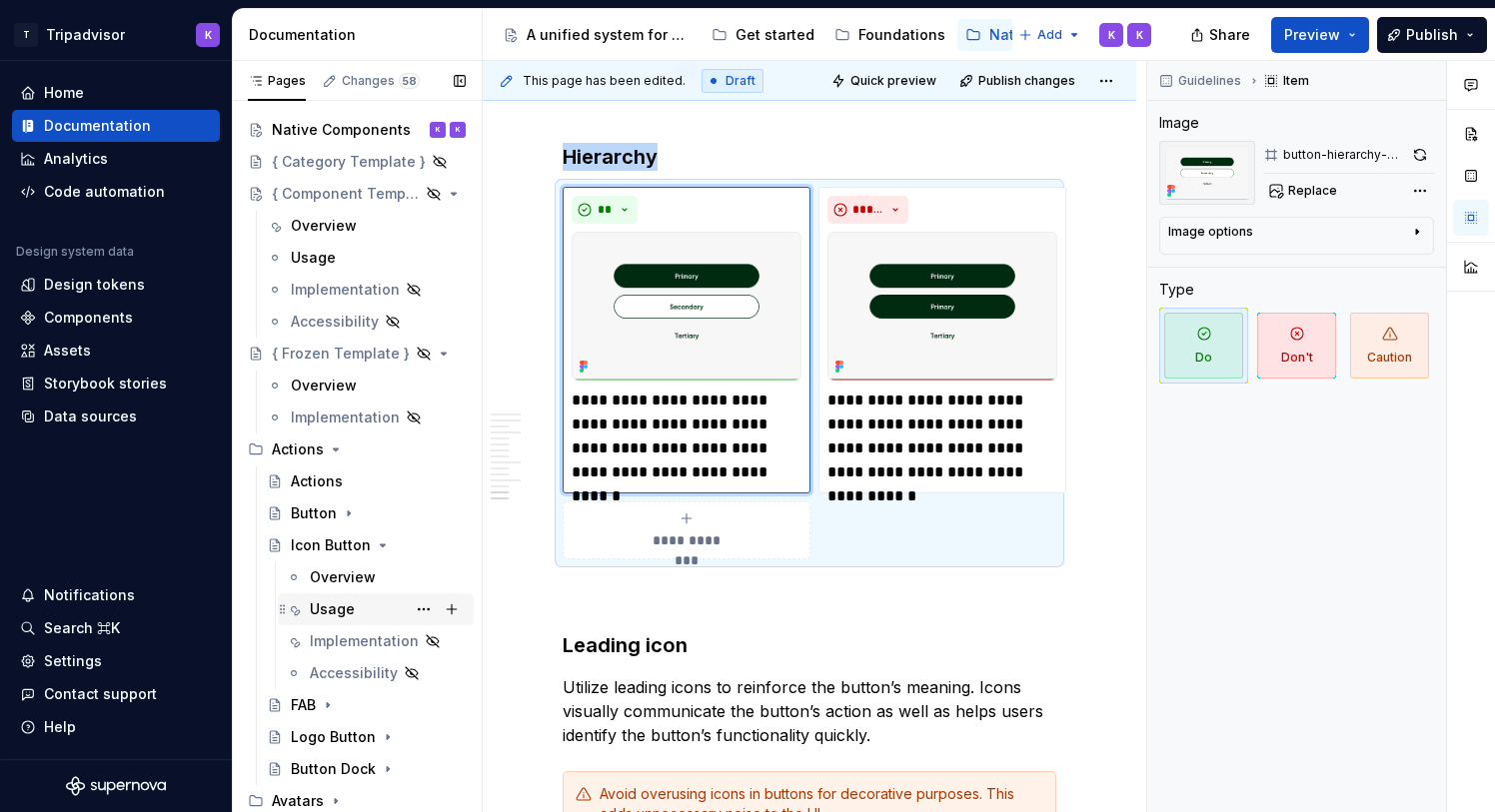 click on "Usage" at bounding box center (388, 609) 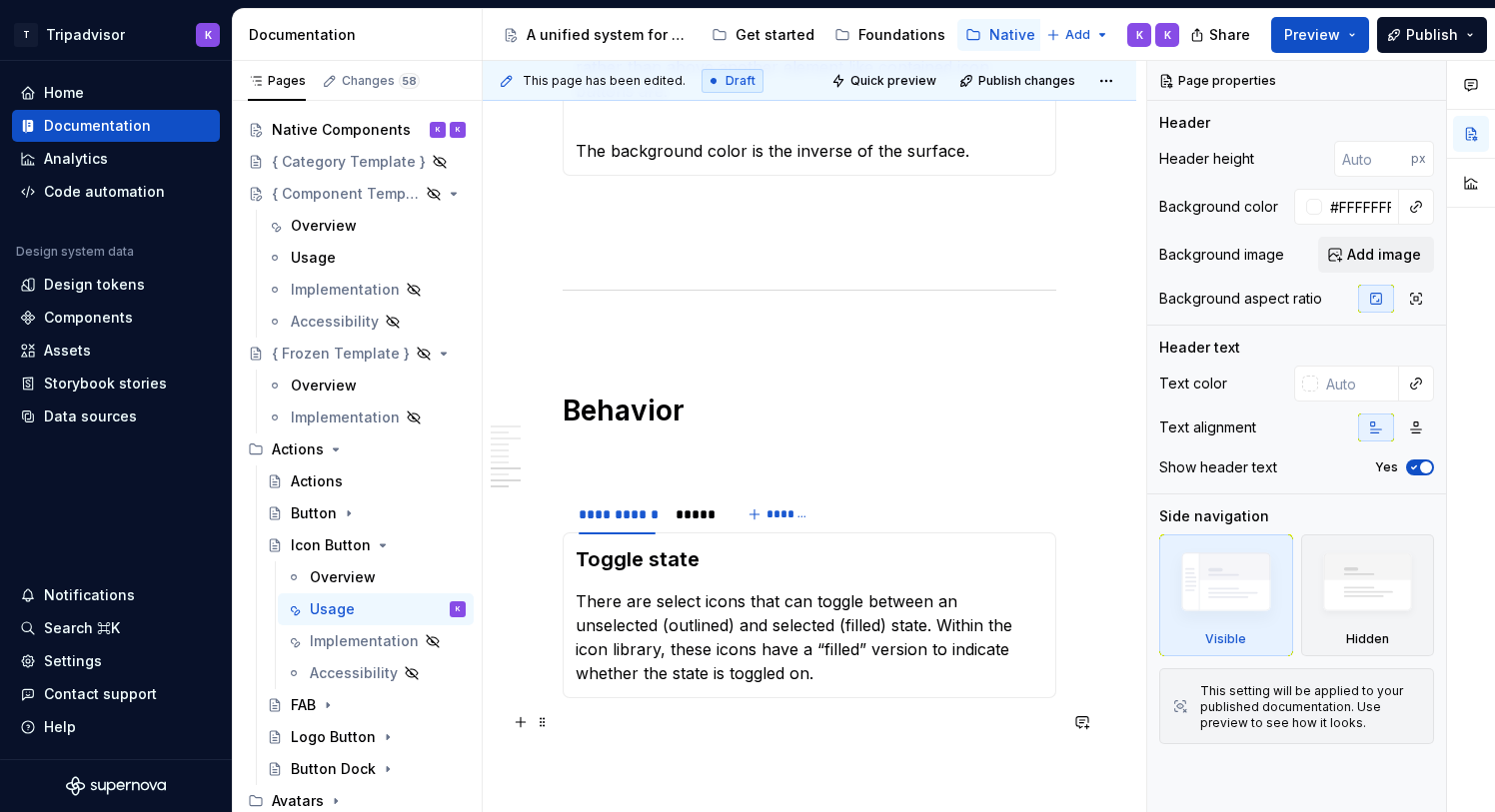 scroll, scrollTop: 2620, scrollLeft: 0, axis: vertical 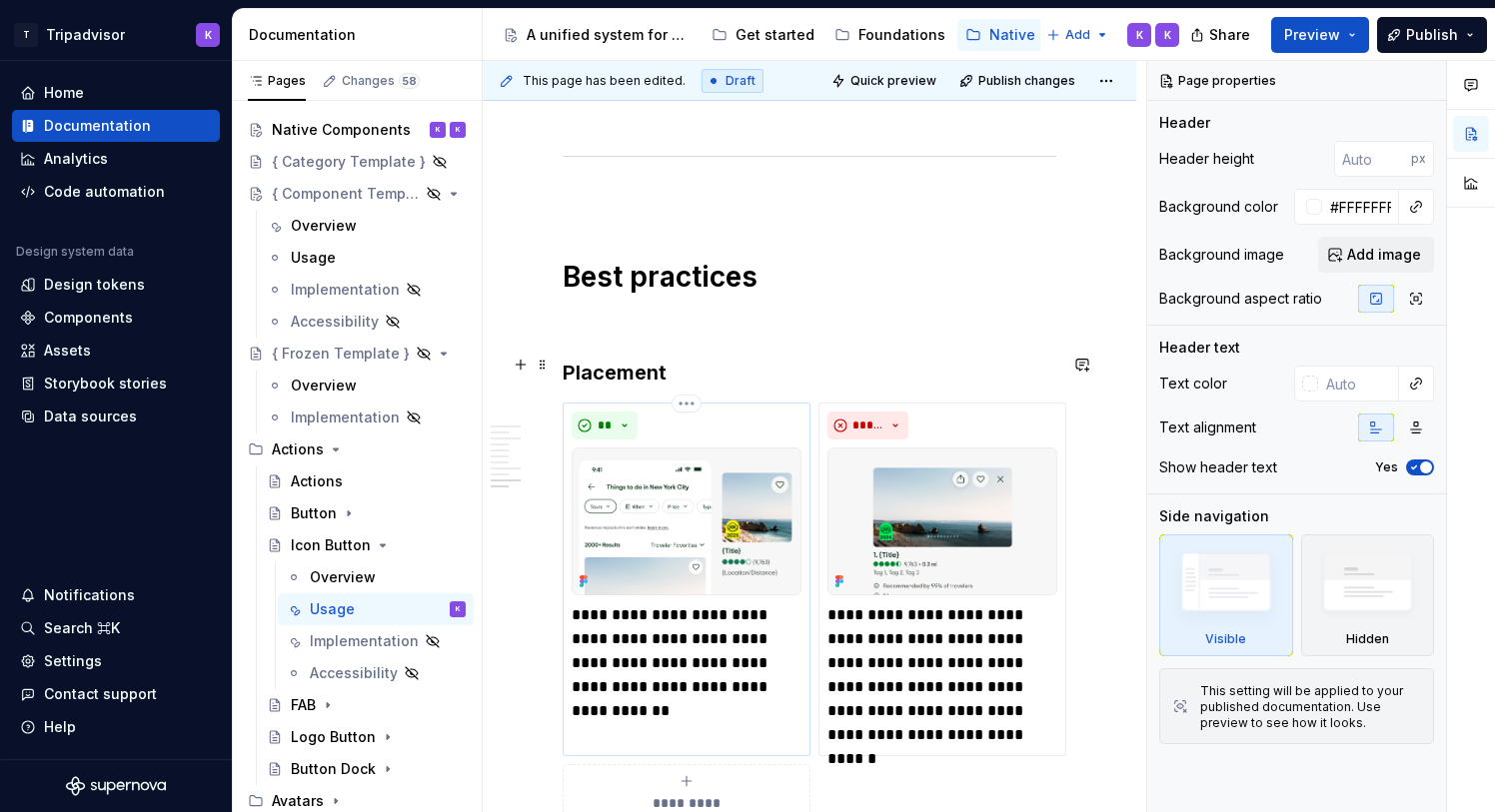 click at bounding box center (687, 521) 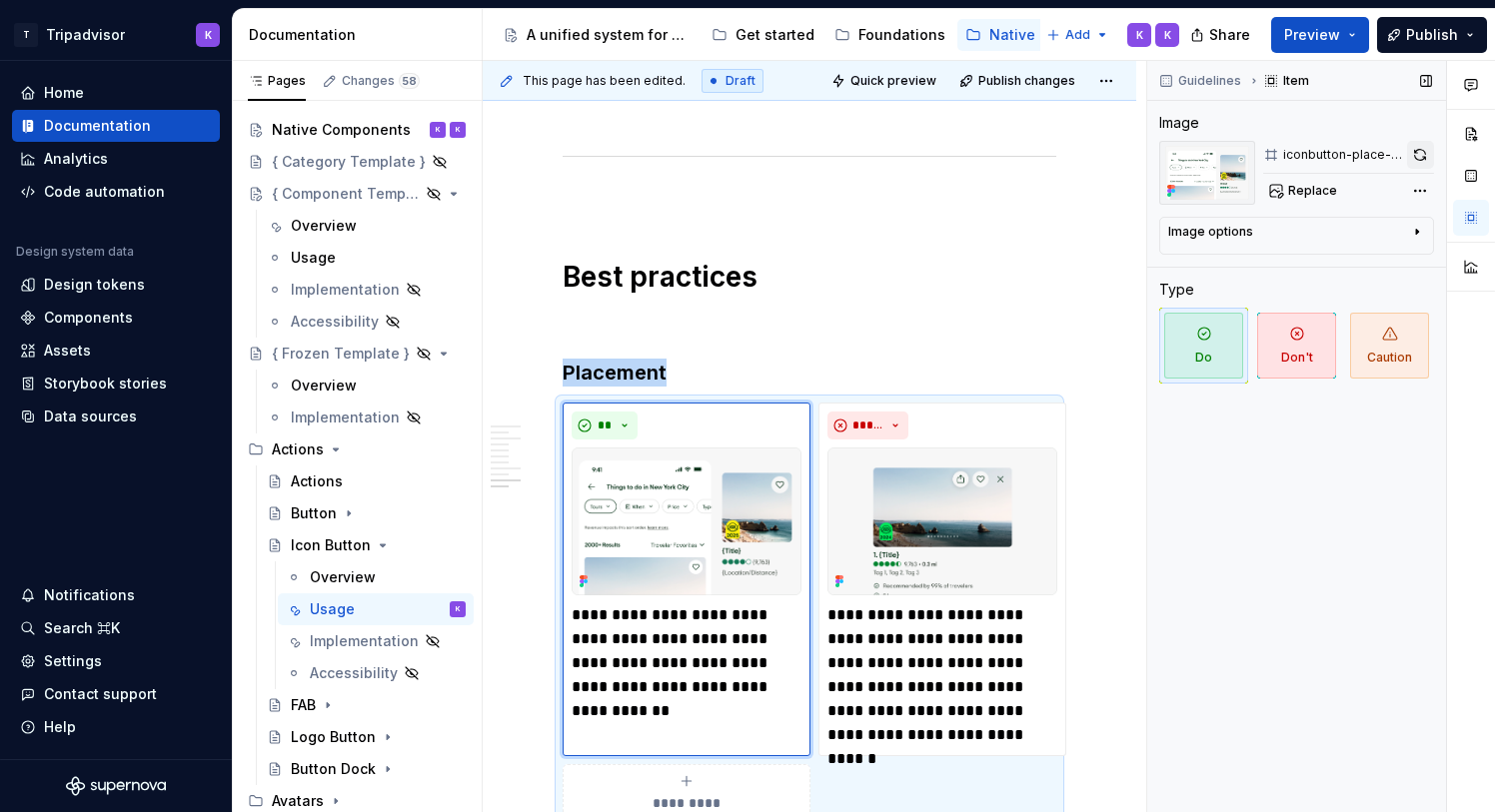 click at bounding box center (1420, 155) 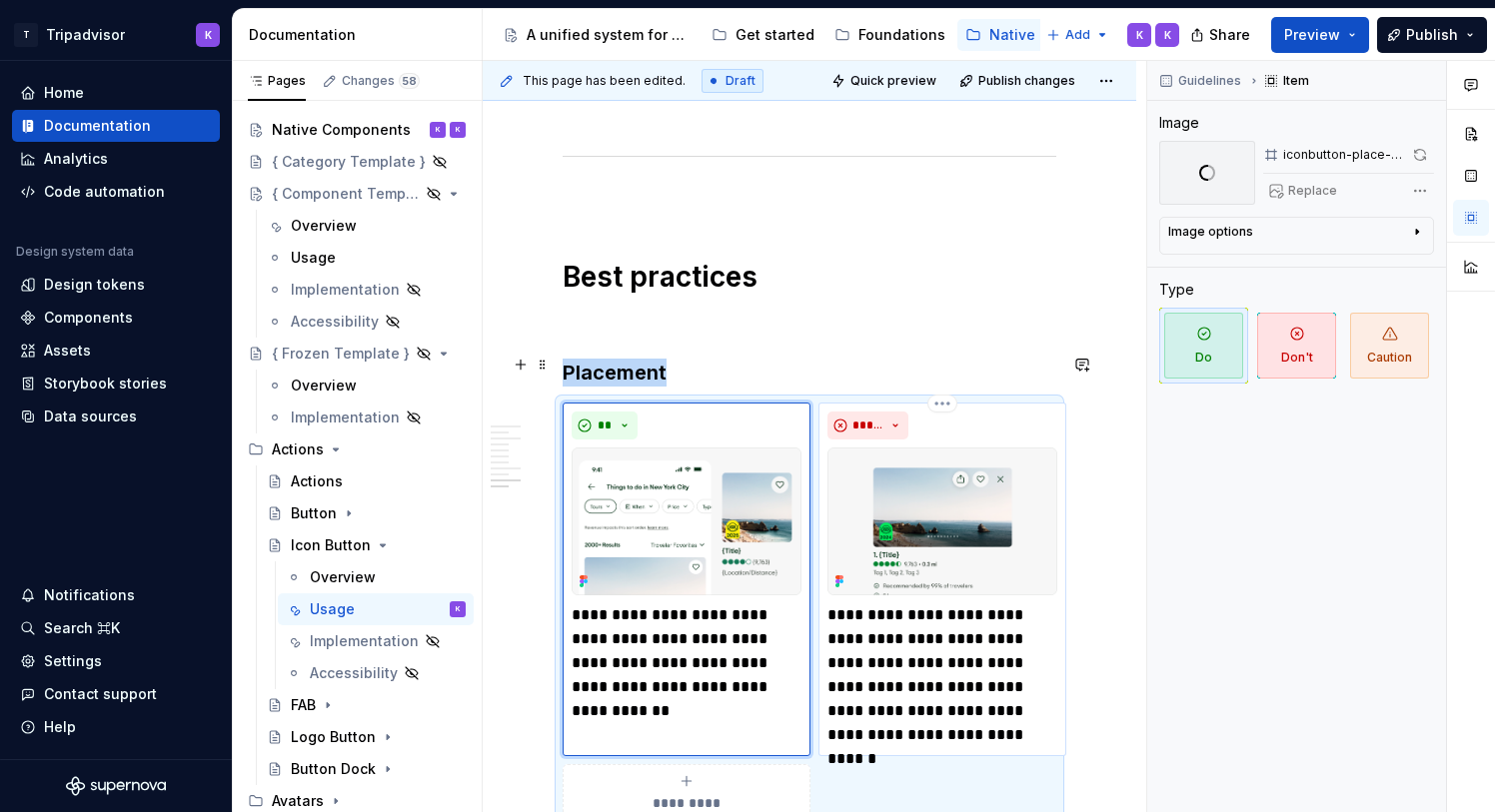 click at bounding box center [942, 521] 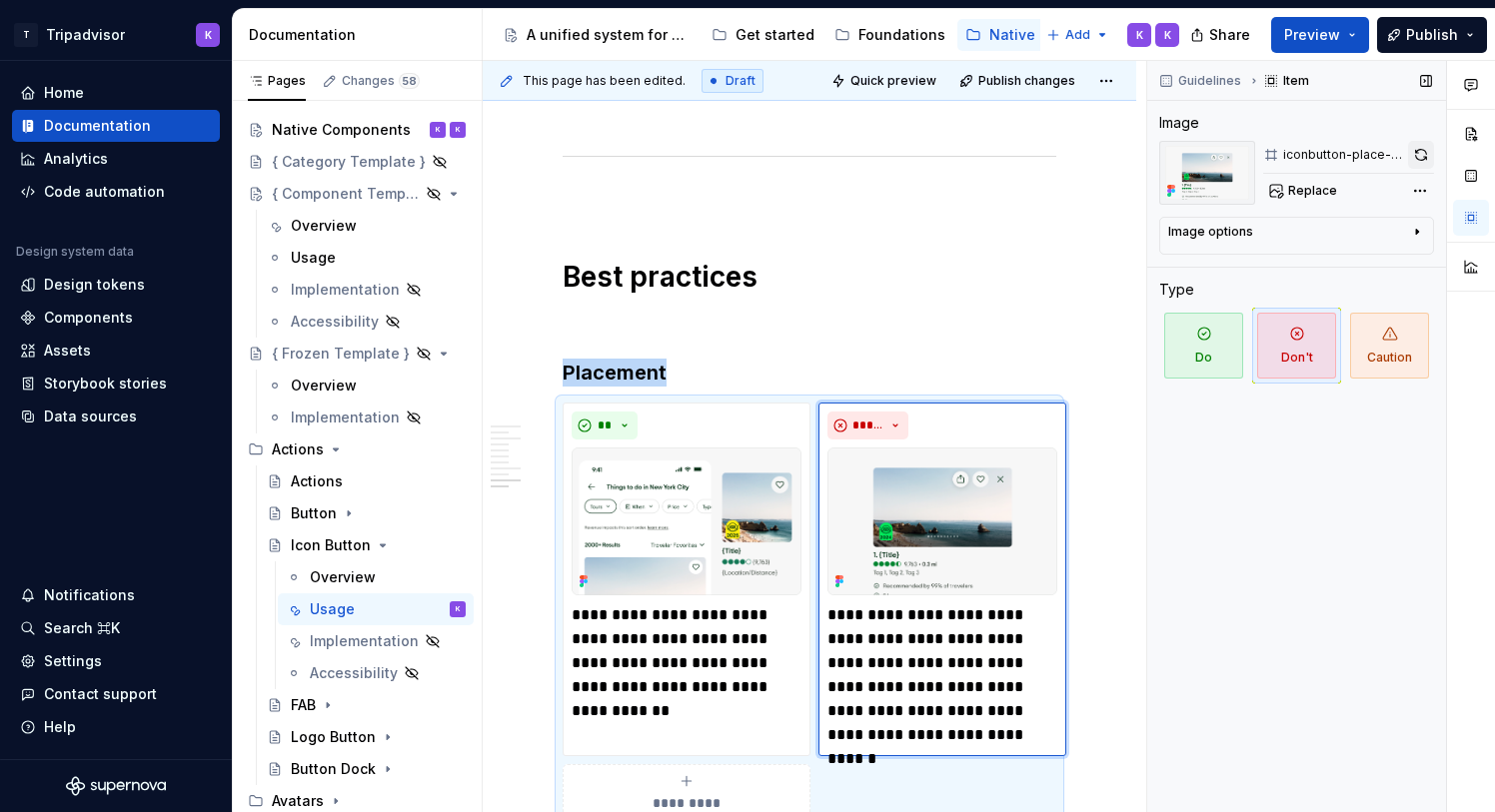 click at bounding box center (1421, 155) 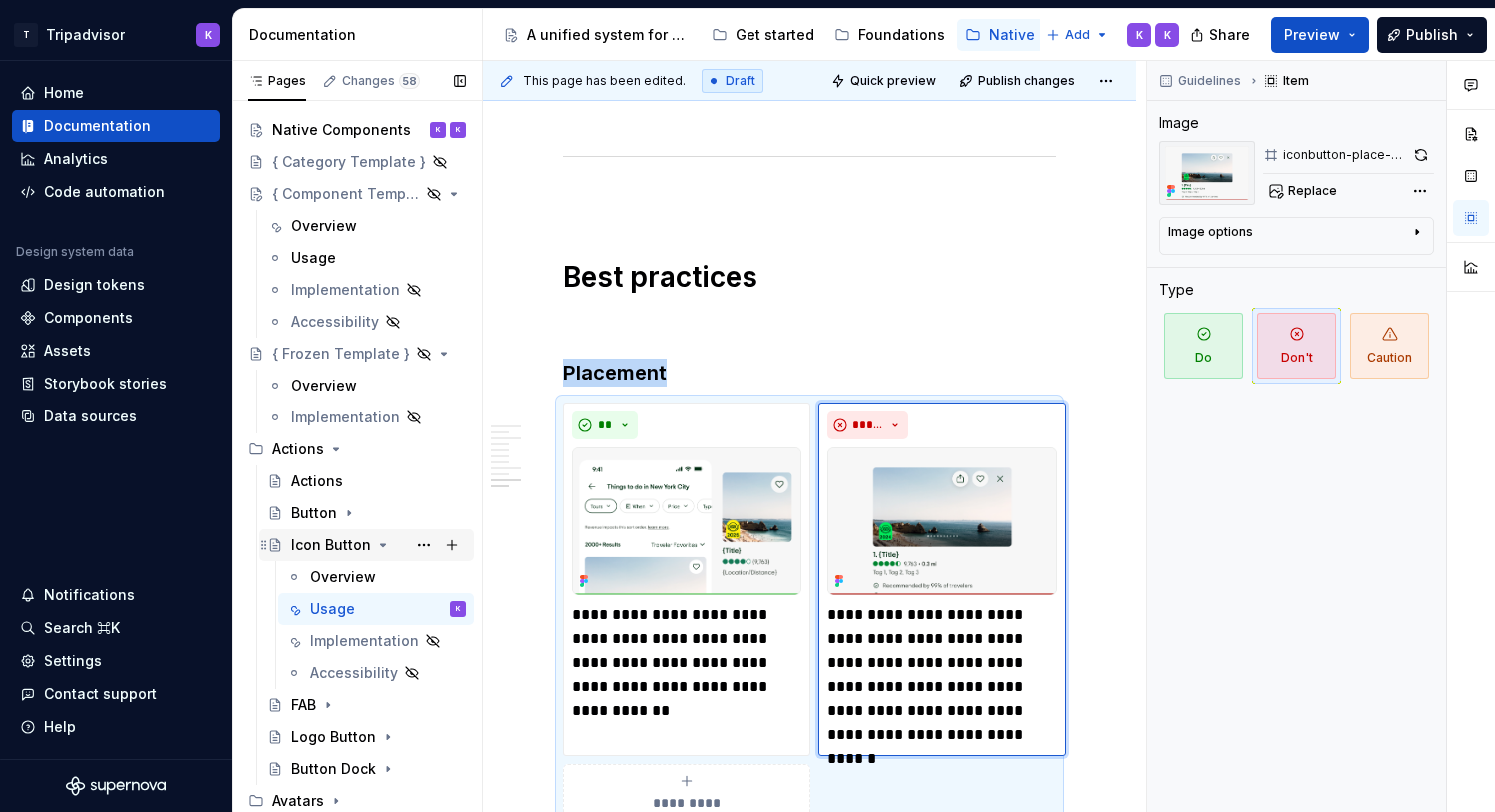 click 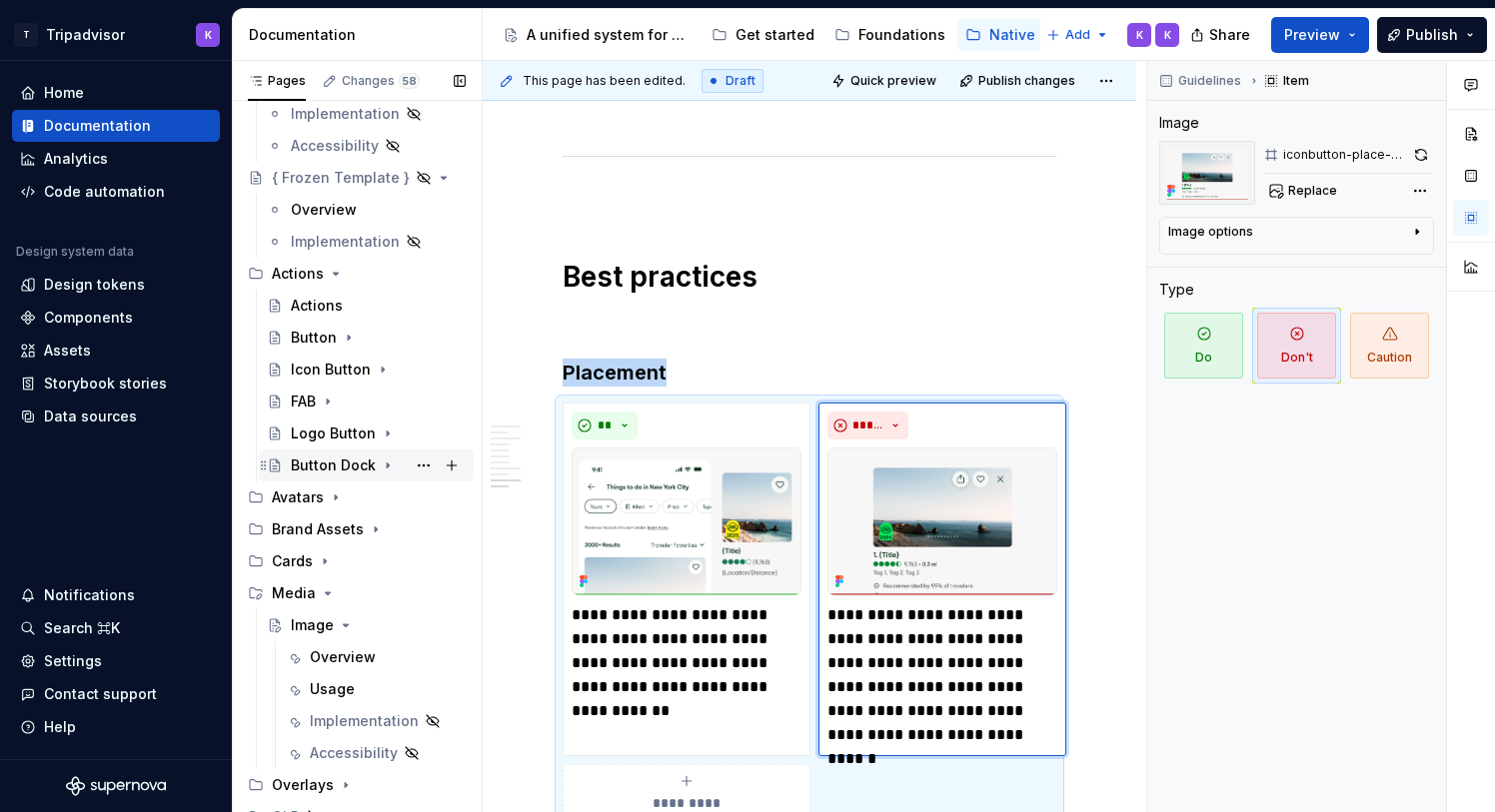 scroll, scrollTop: 223, scrollLeft: 0, axis: vertical 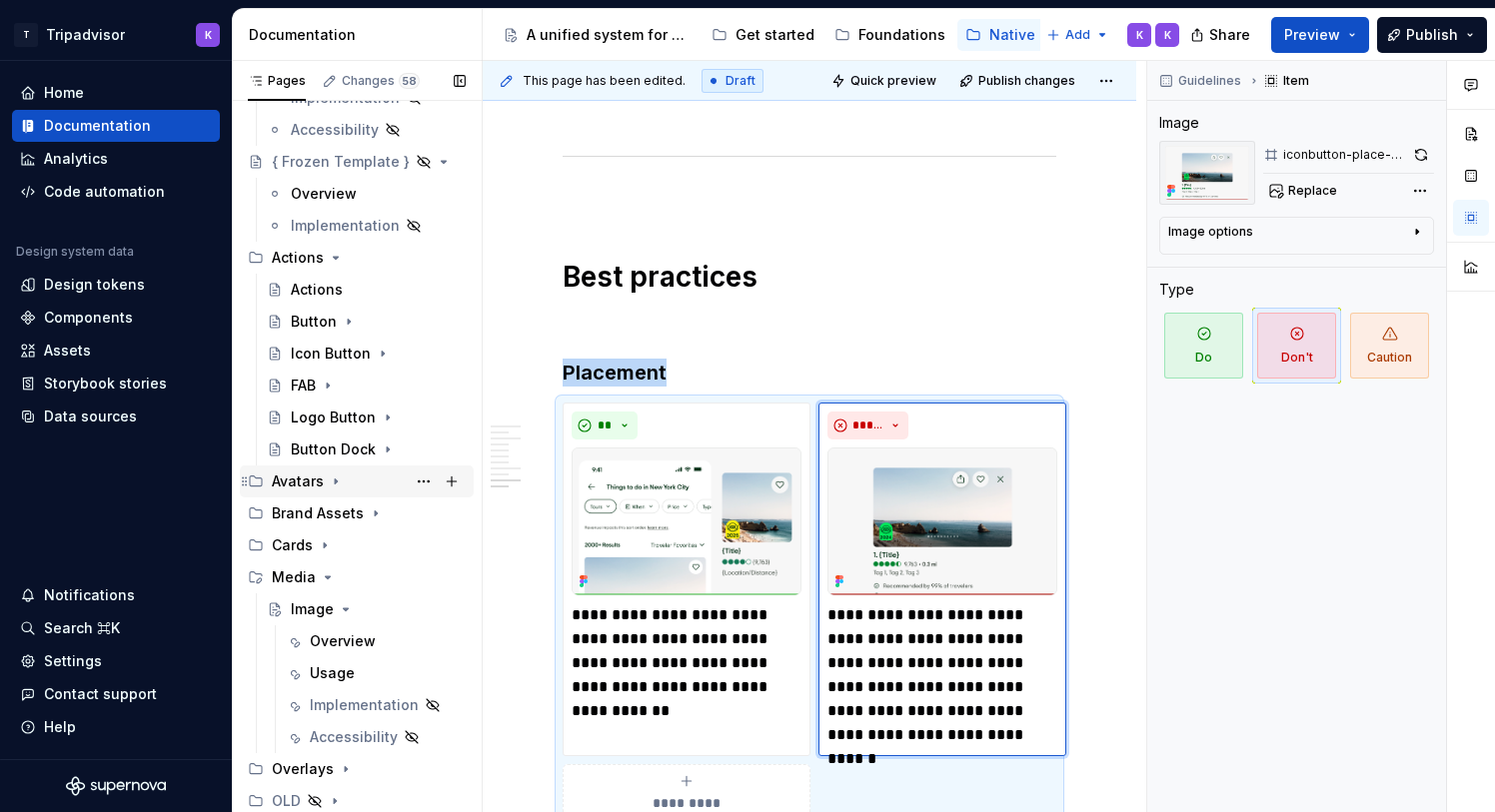 click 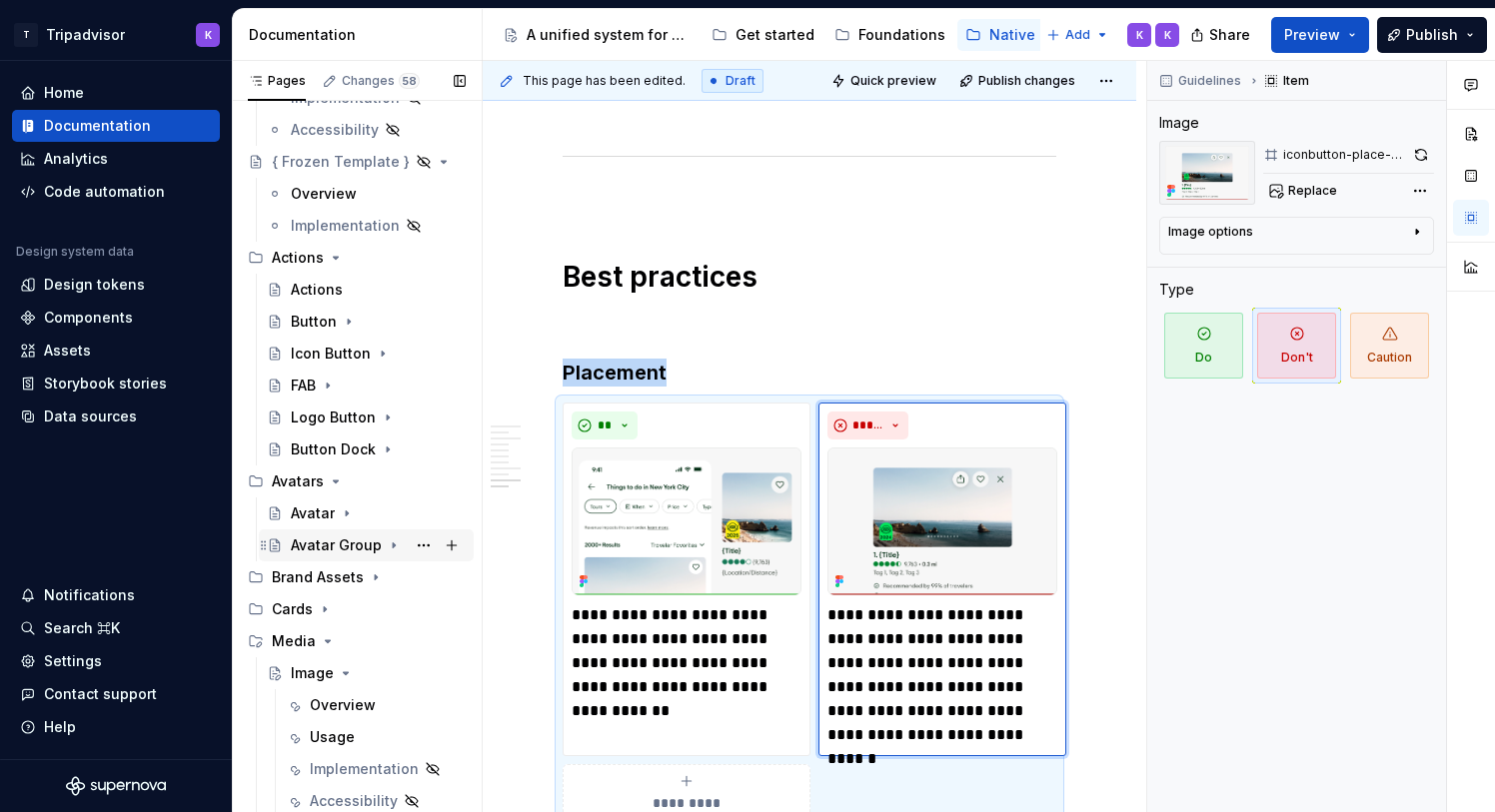 scroll, scrollTop: 287, scrollLeft: 0, axis: vertical 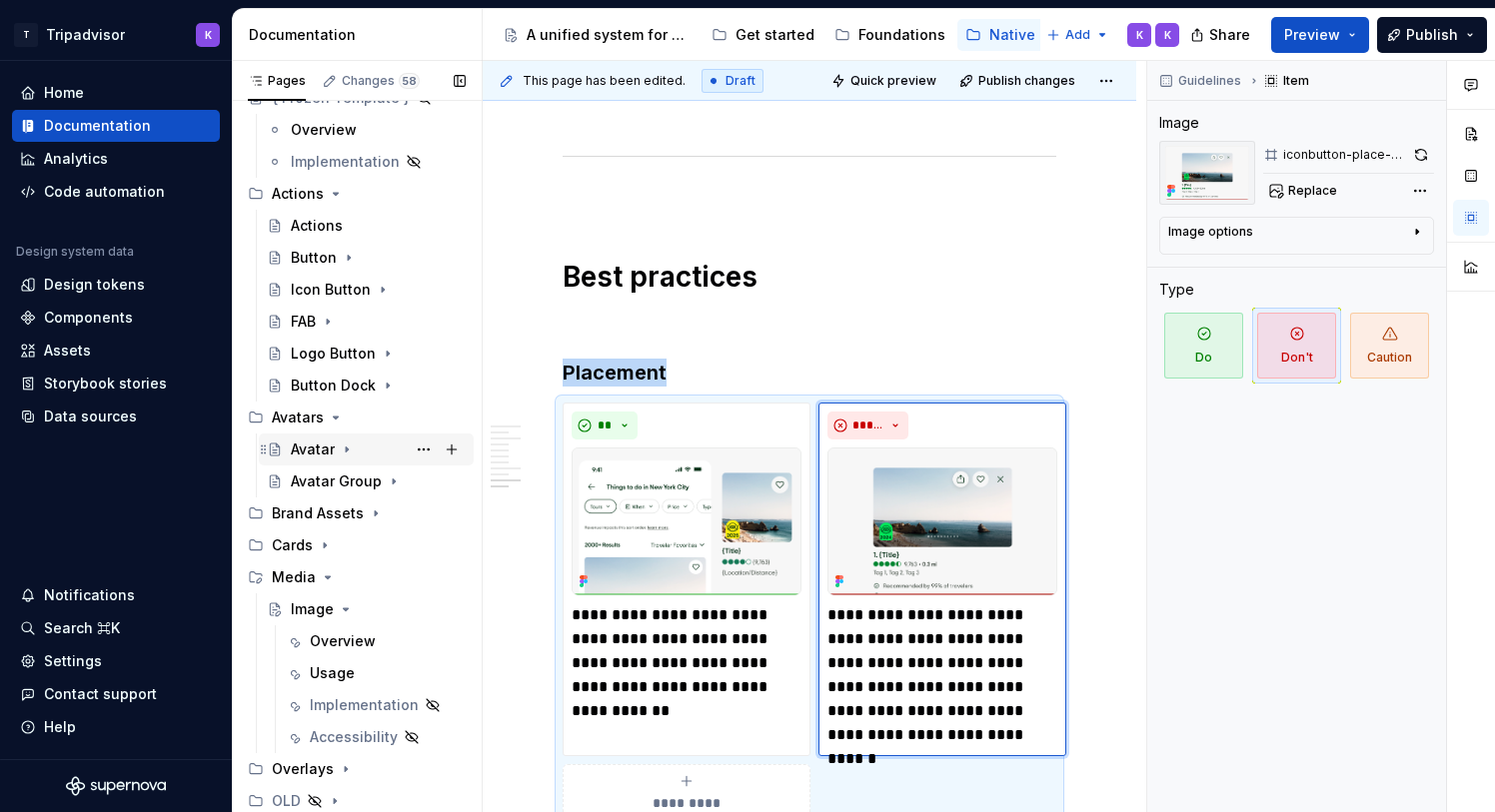 click 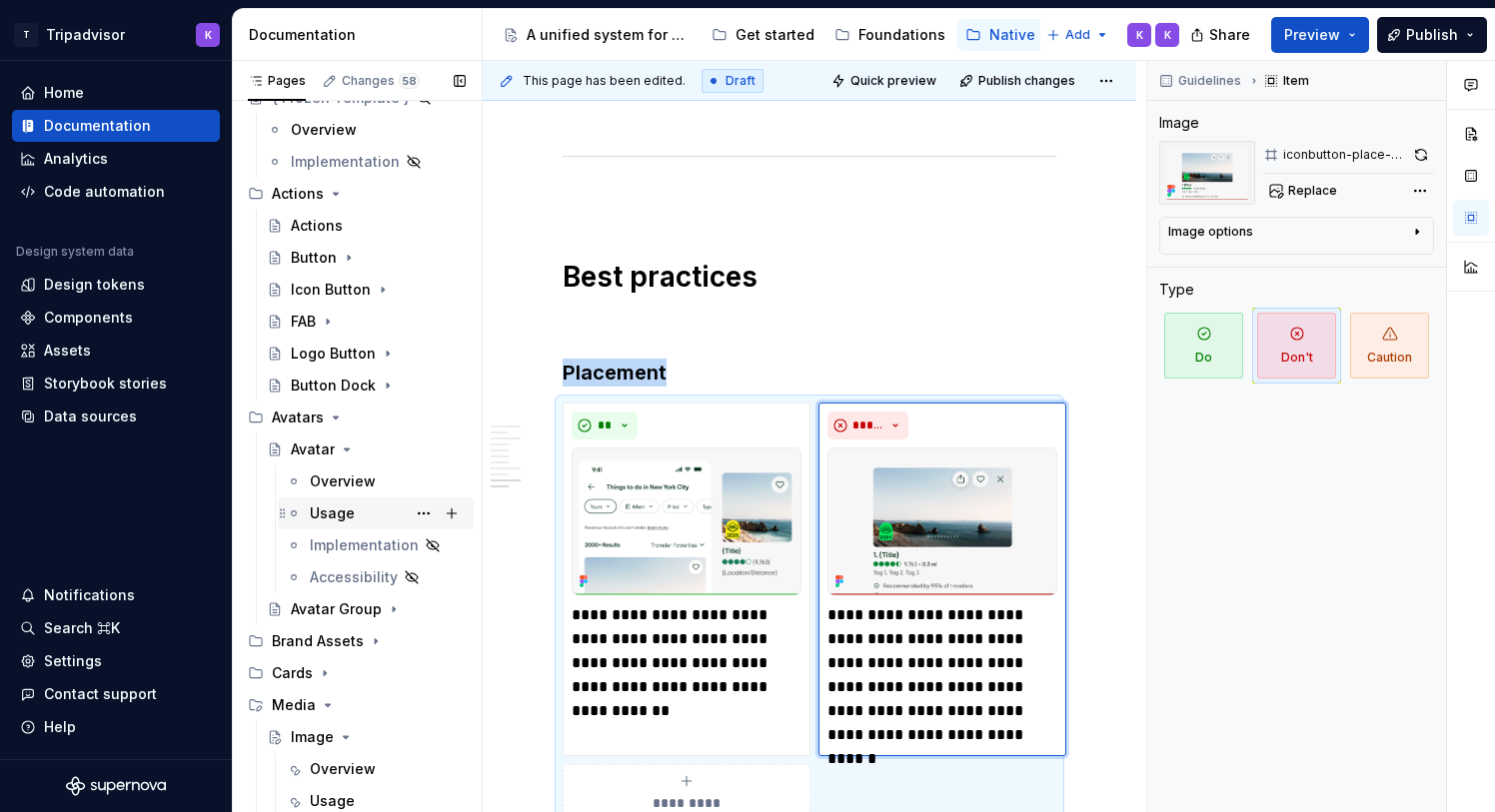 click on "Usage" at bounding box center [388, 513] 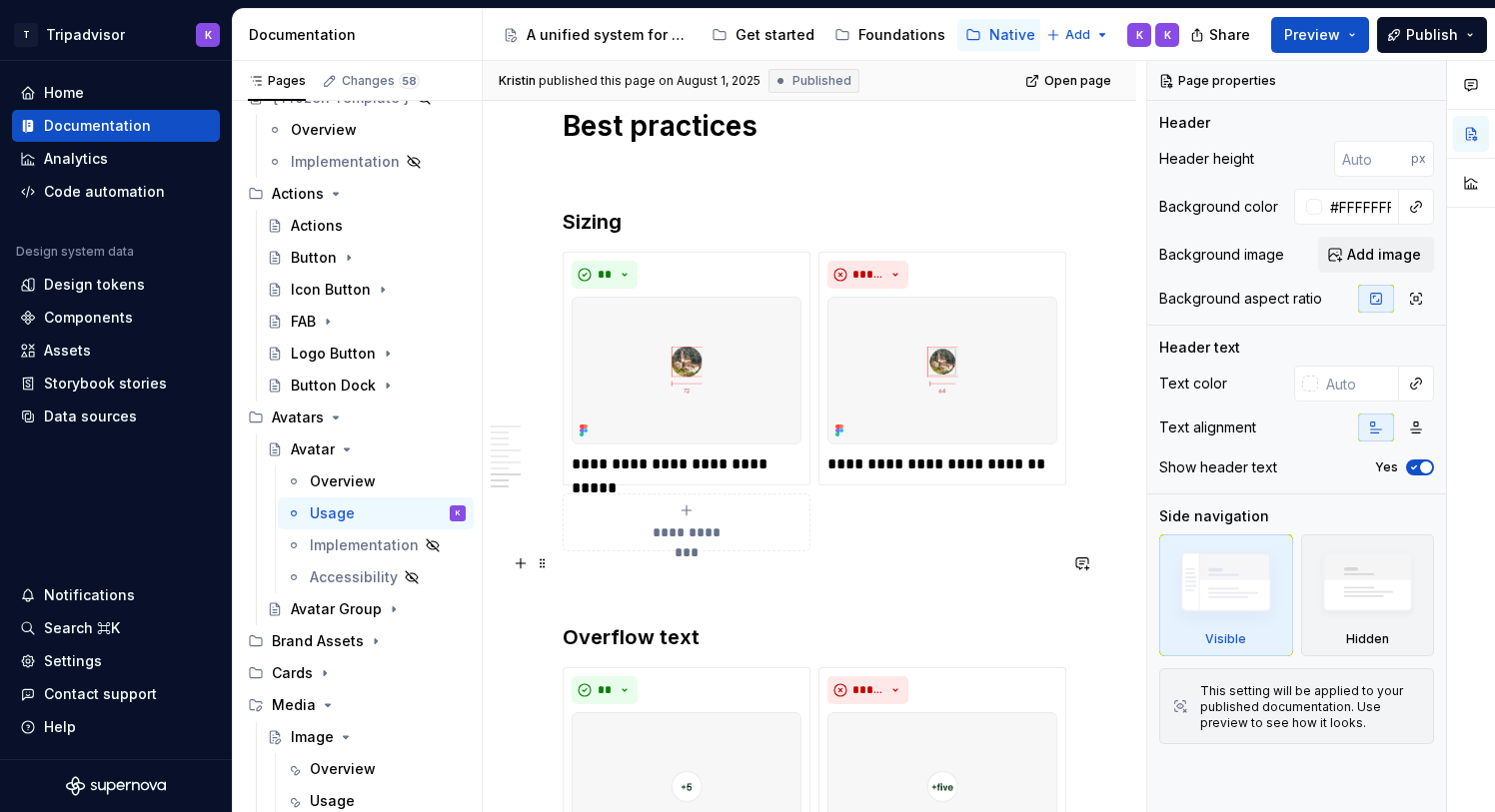 scroll, scrollTop: 2532, scrollLeft: 0, axis: vertical 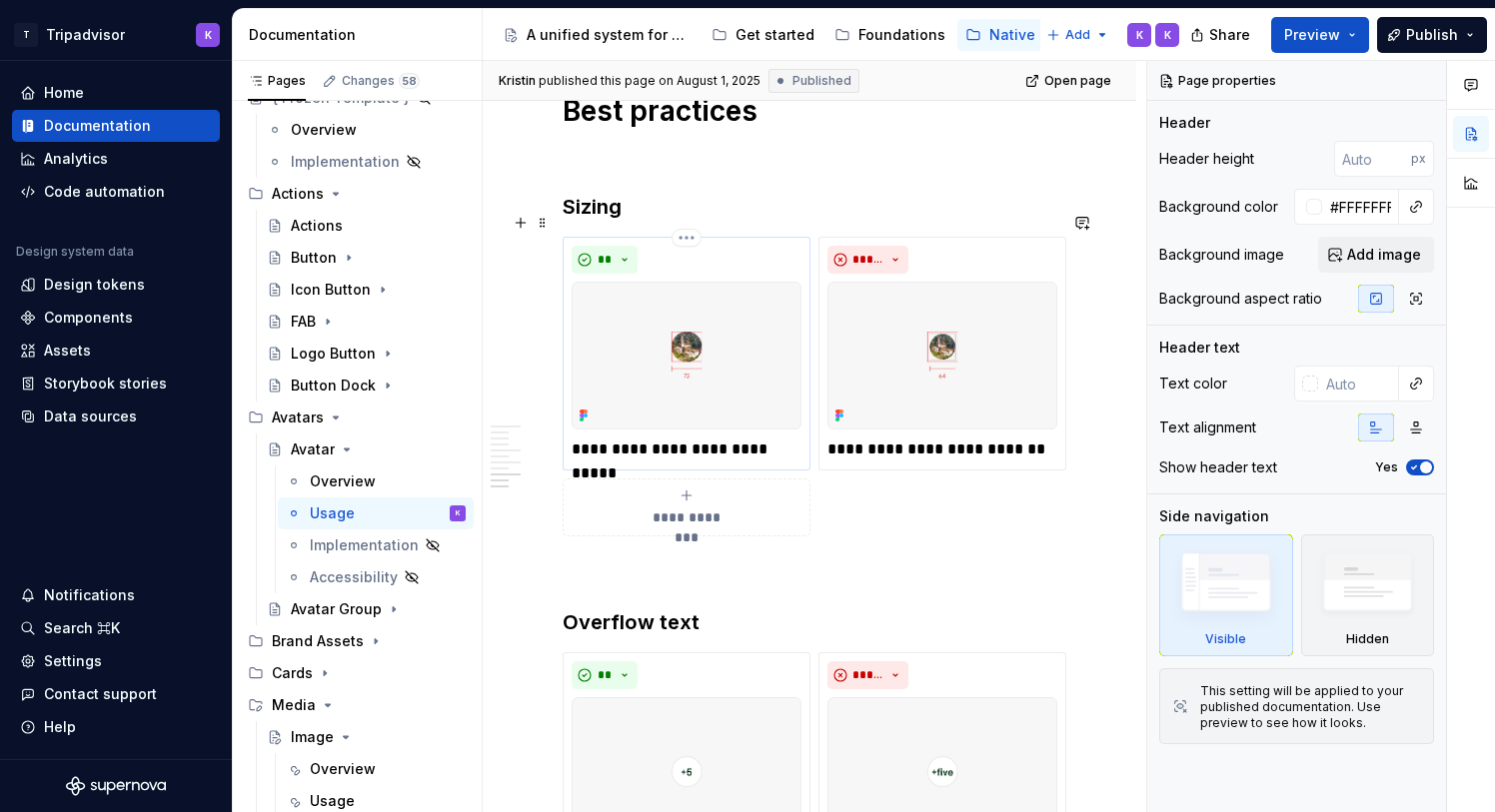 click at bounding box center (687, 356) 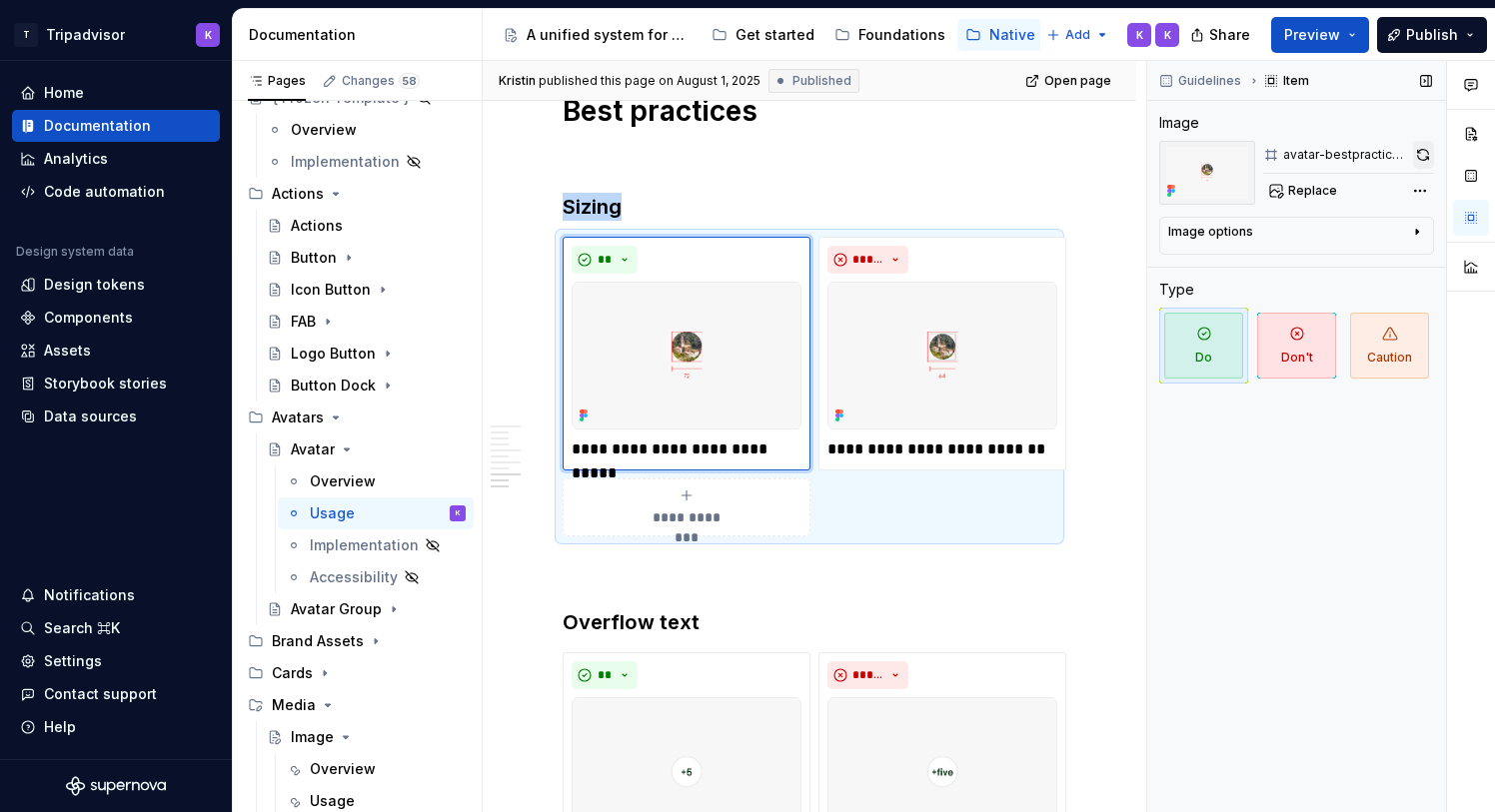 click at bounding box center (1423, 155) 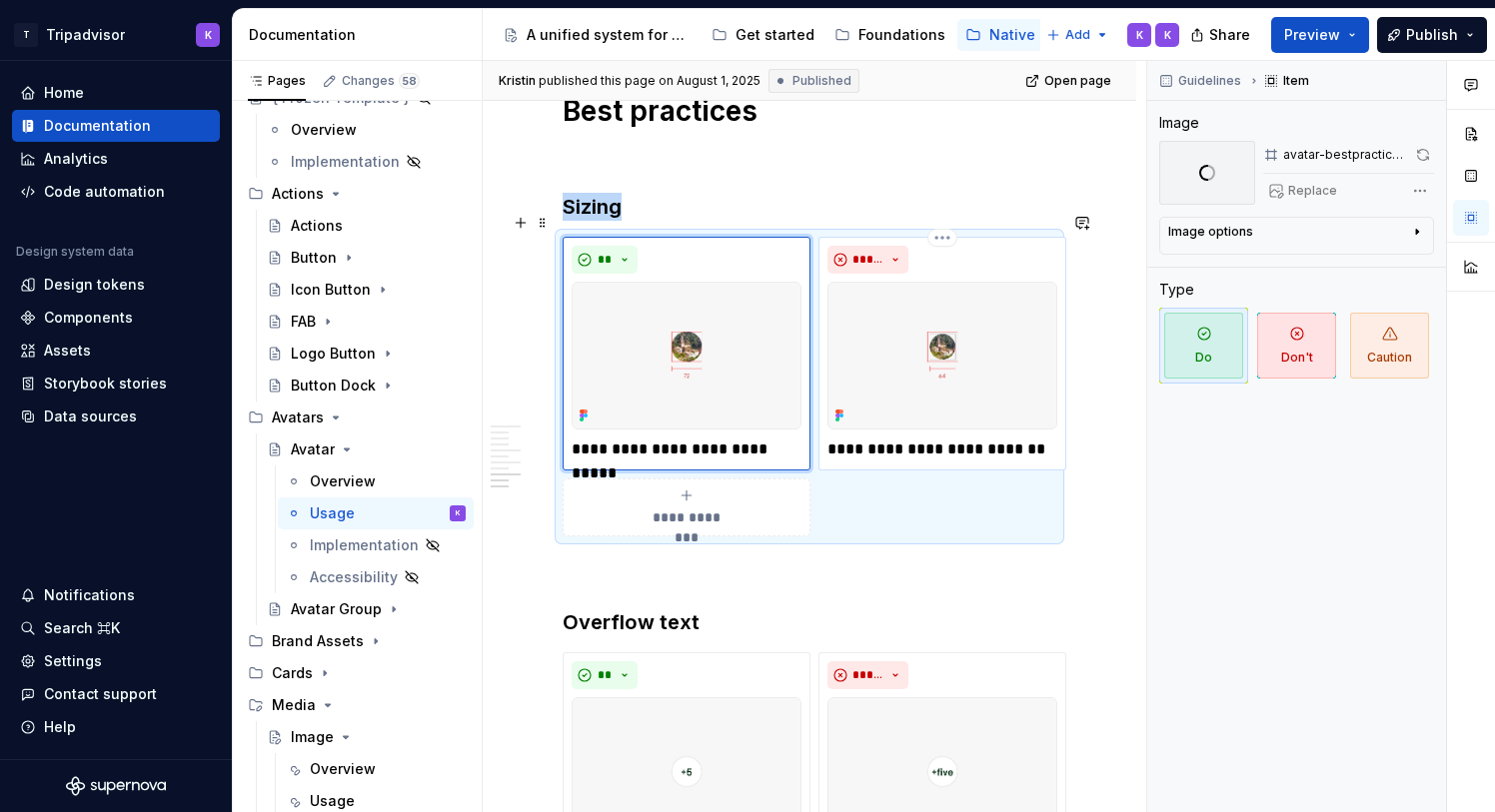 click at bounding box center (942, 356) 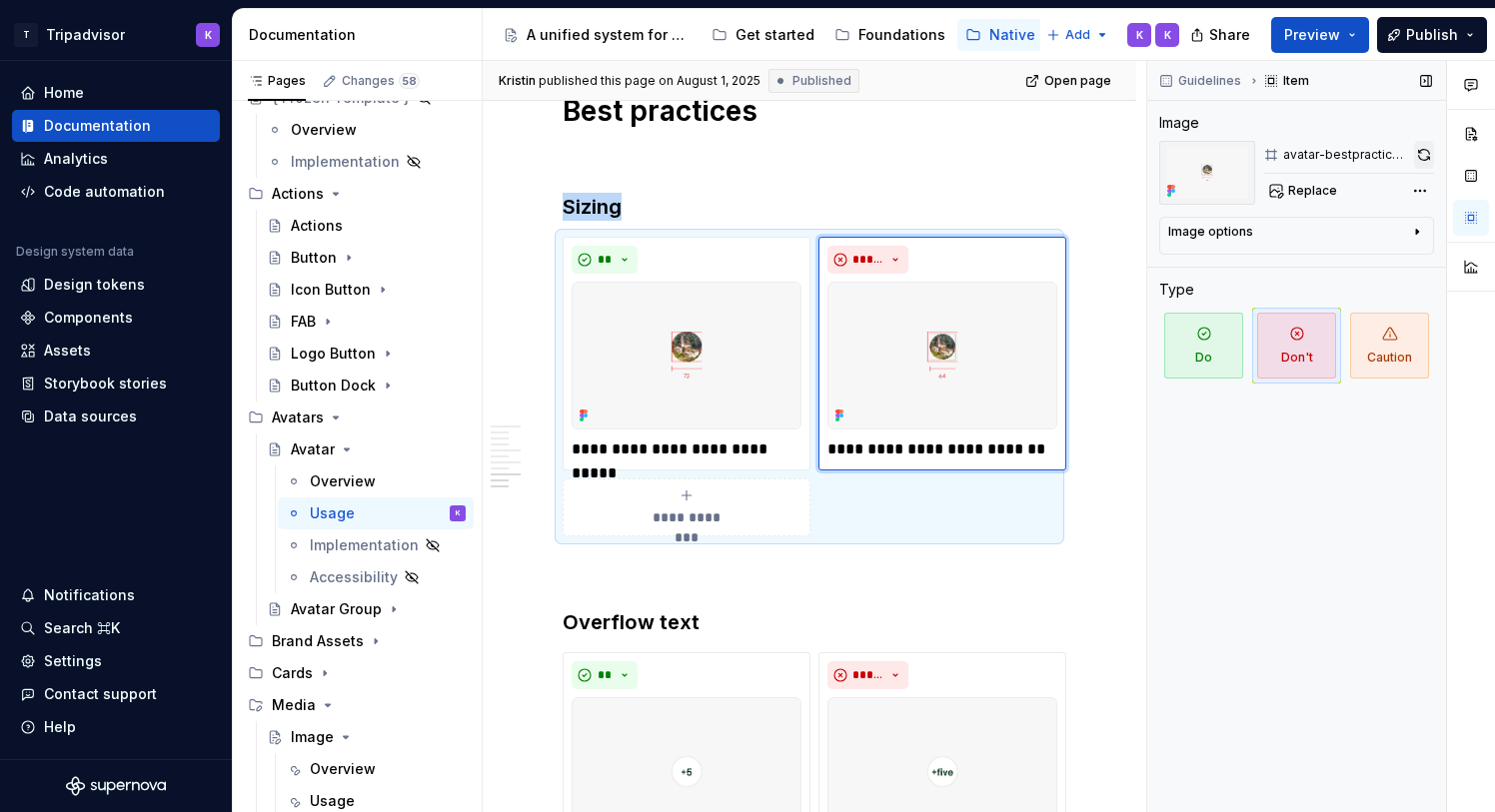 click at bounding box center [1424, 155] 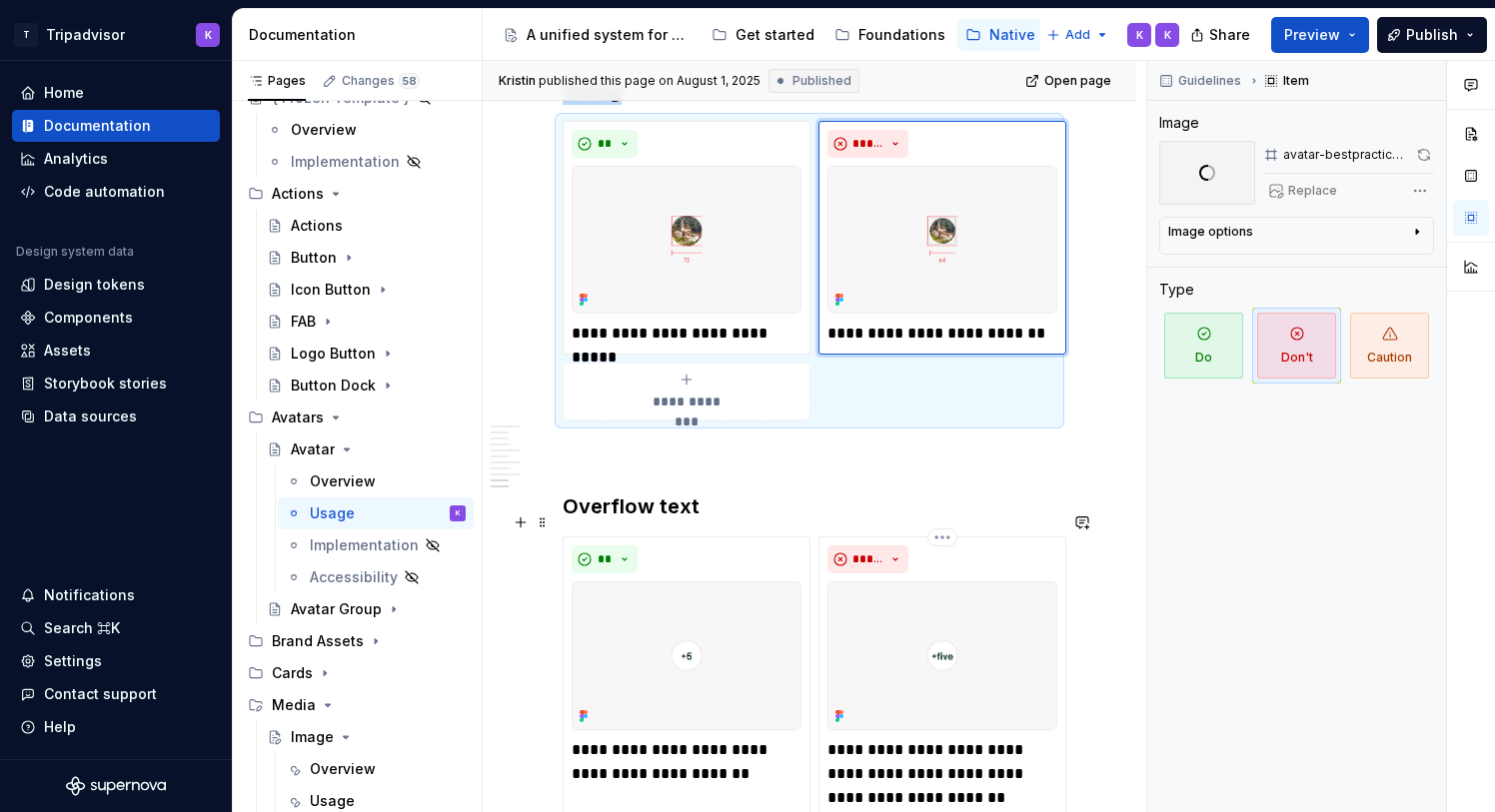 scroll, scrollTop: 2682, scrollLeft: 0, axis: vertical 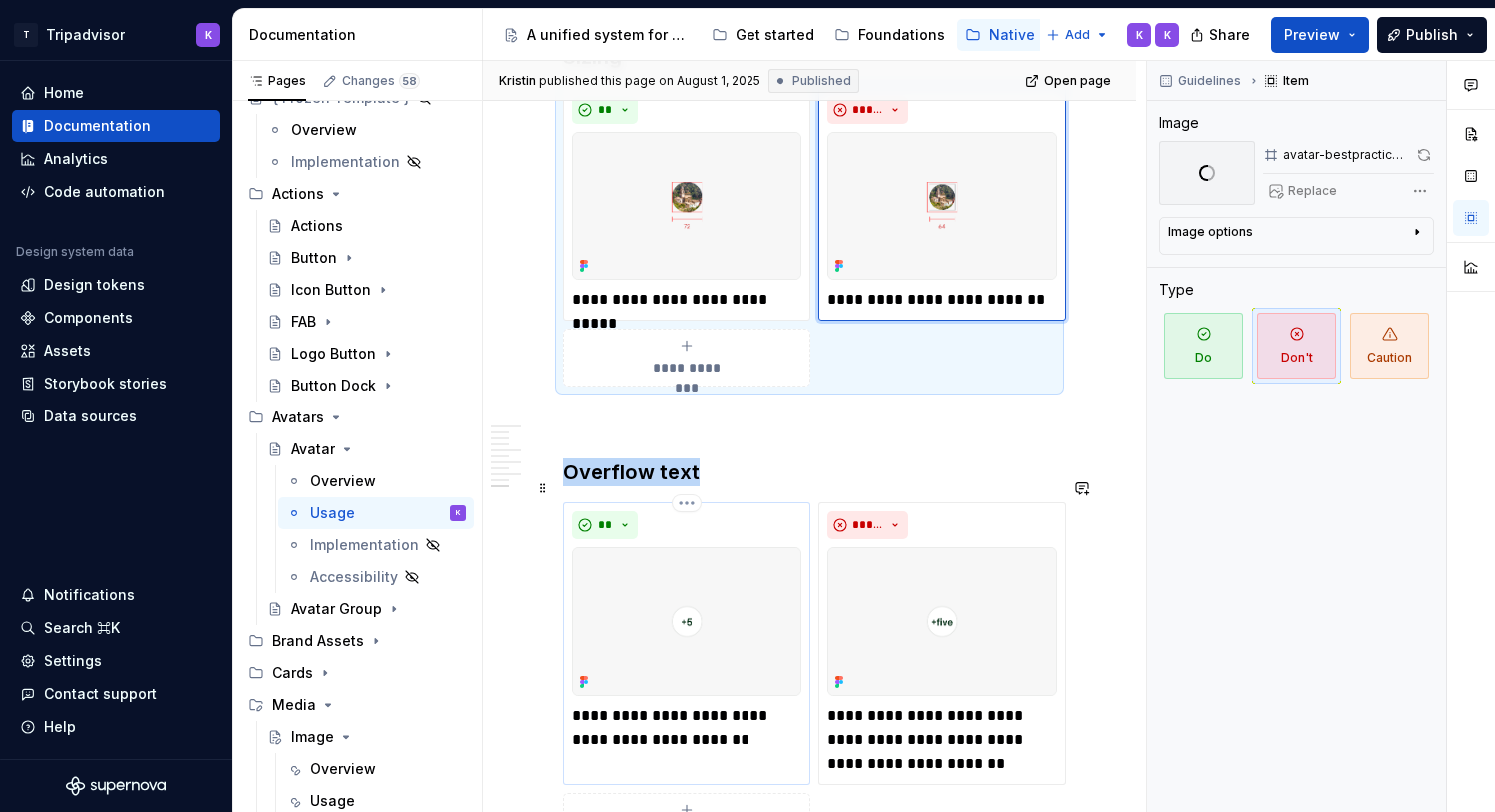 click at bounding box center [687, 621] 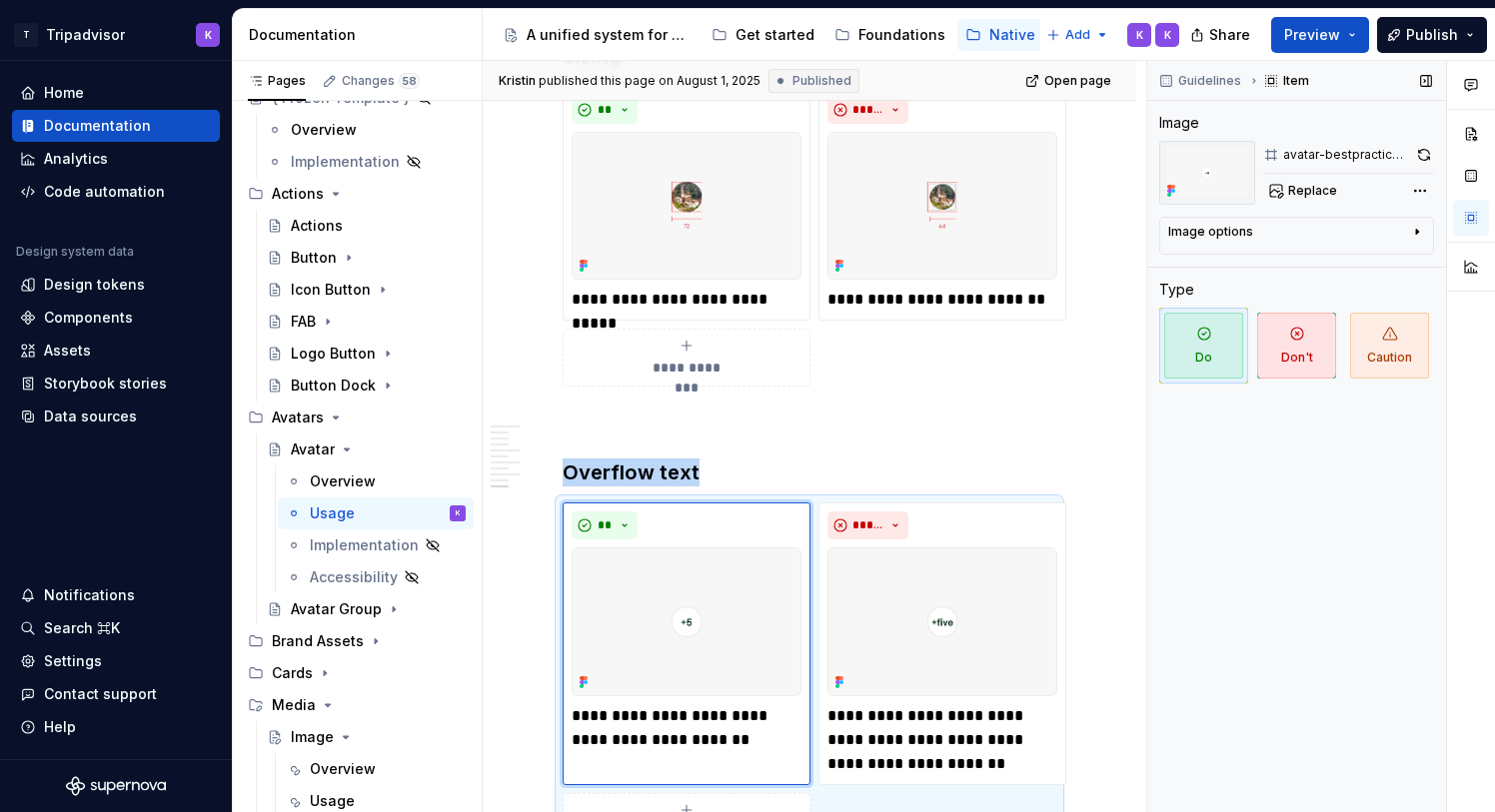 click at bounding box center (1424, 155) 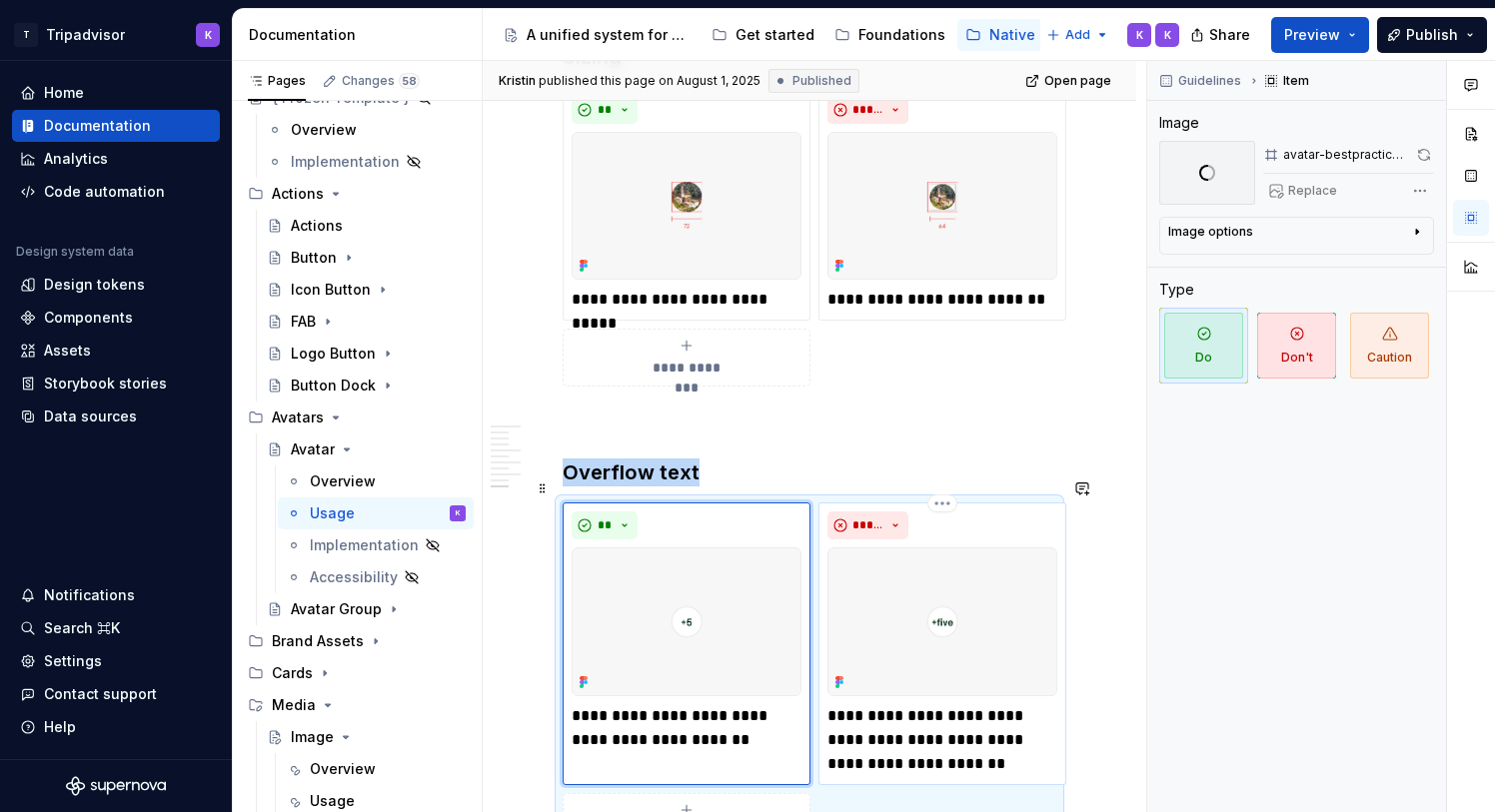 click at bounding box center (942, 621) 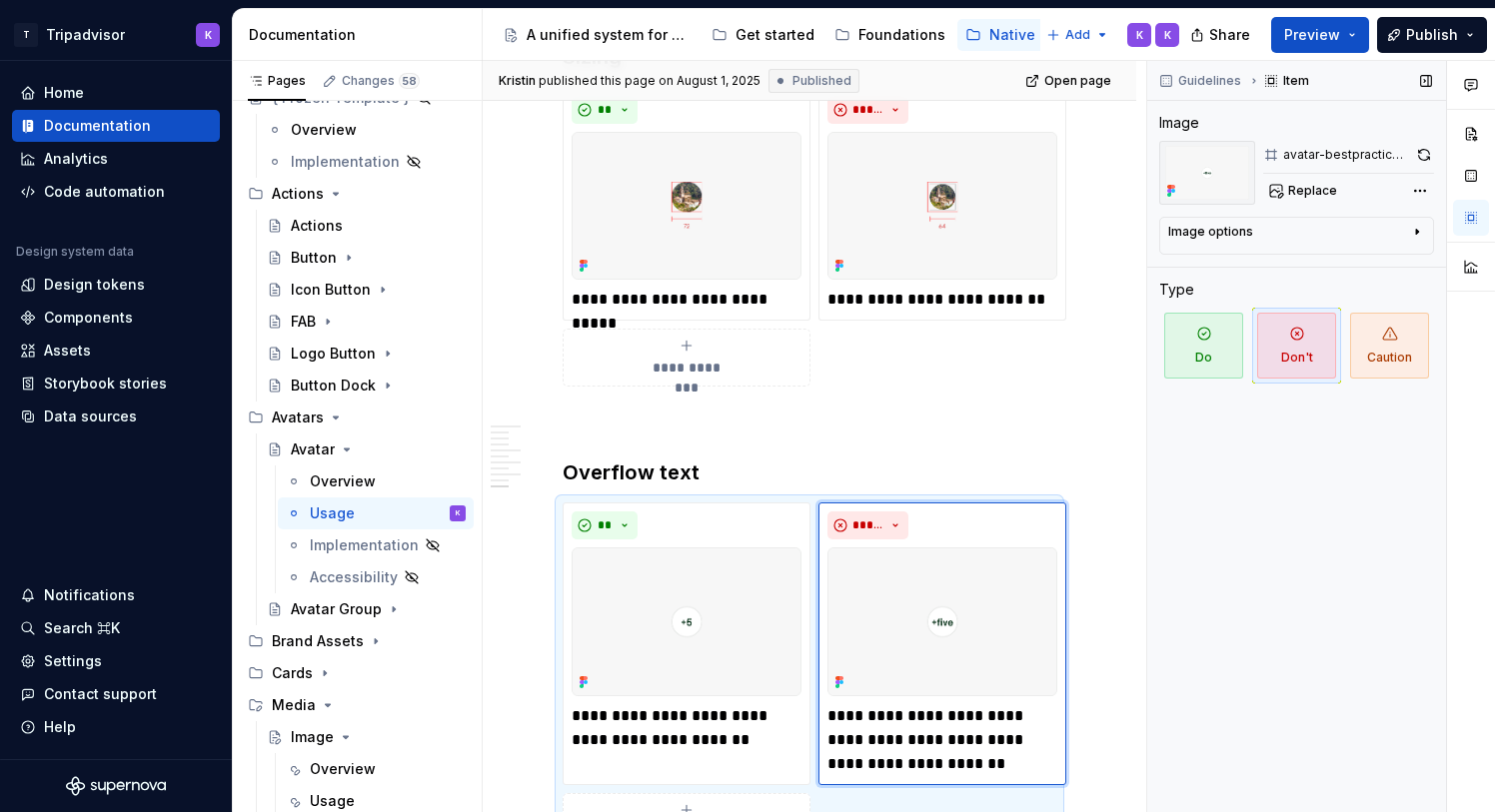 click on "Guidelines Item Image avatar-bestpractice-size-dont Replace Image options Alignment Alt Caption Type Do Don't Caution" at bounding box center [1296, 436] 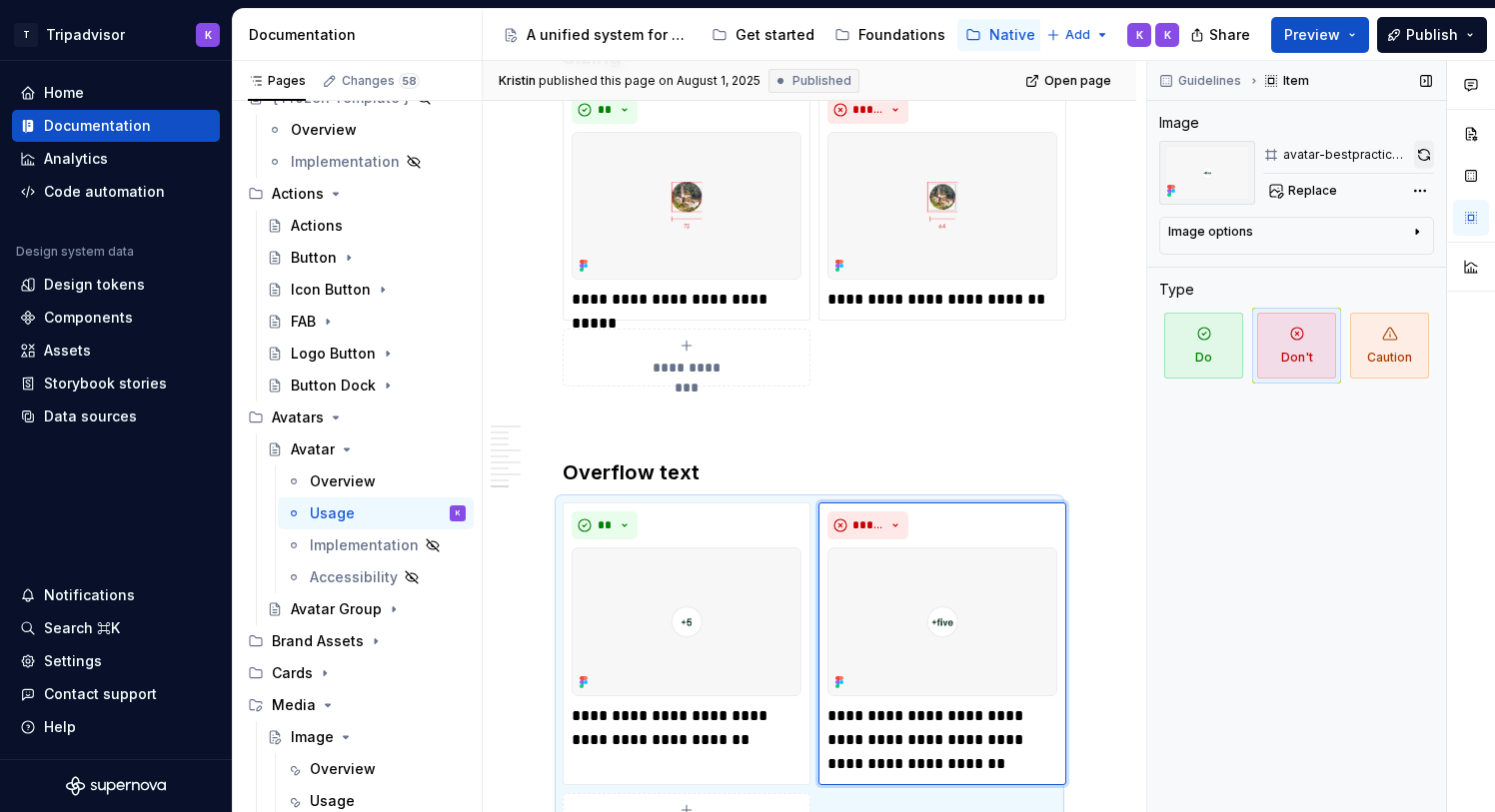 click at bounding box center [1424, 155] 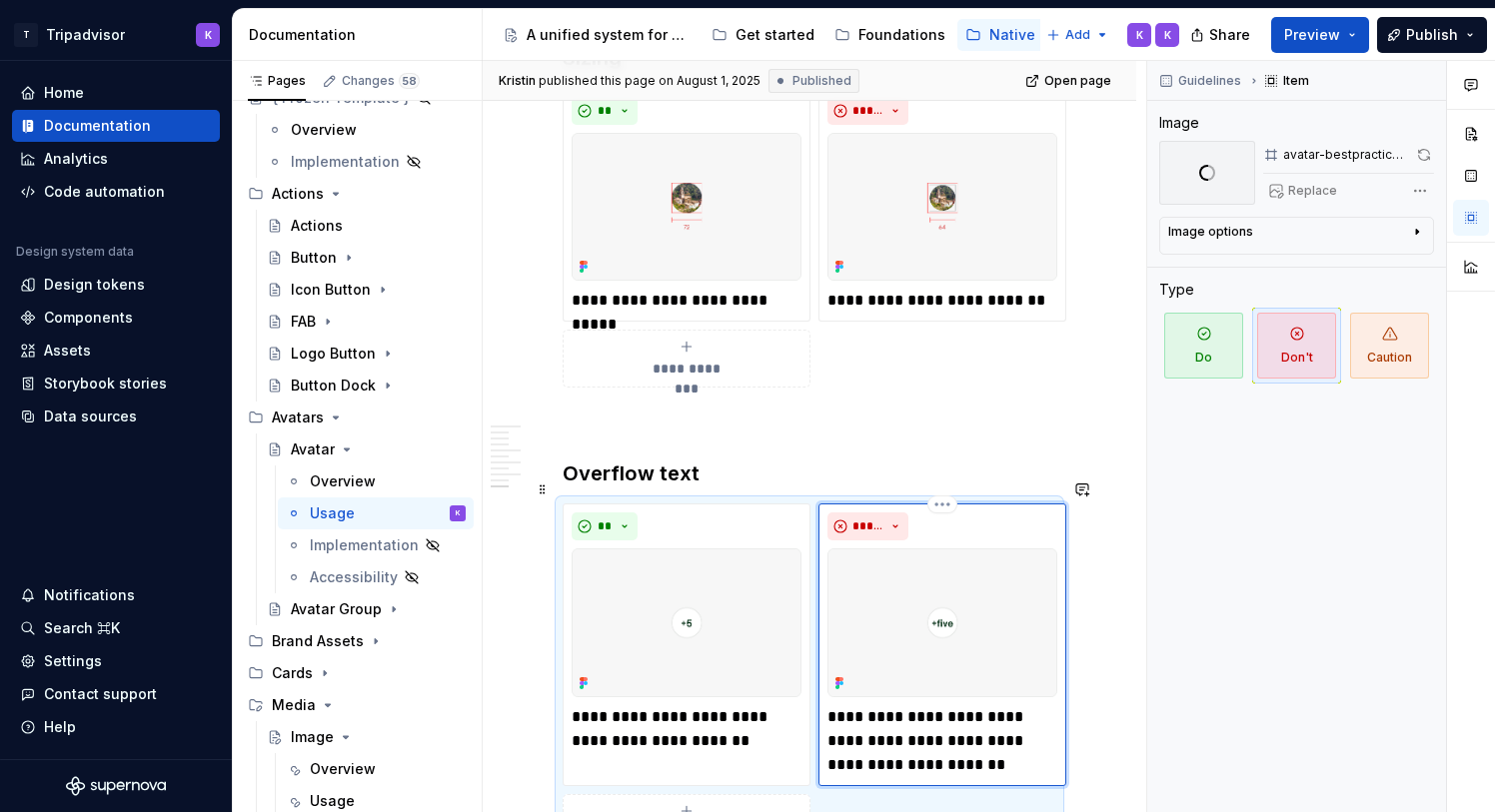 scroll, scrollTop: 2650, scrollLeft: 0, axis: vertical 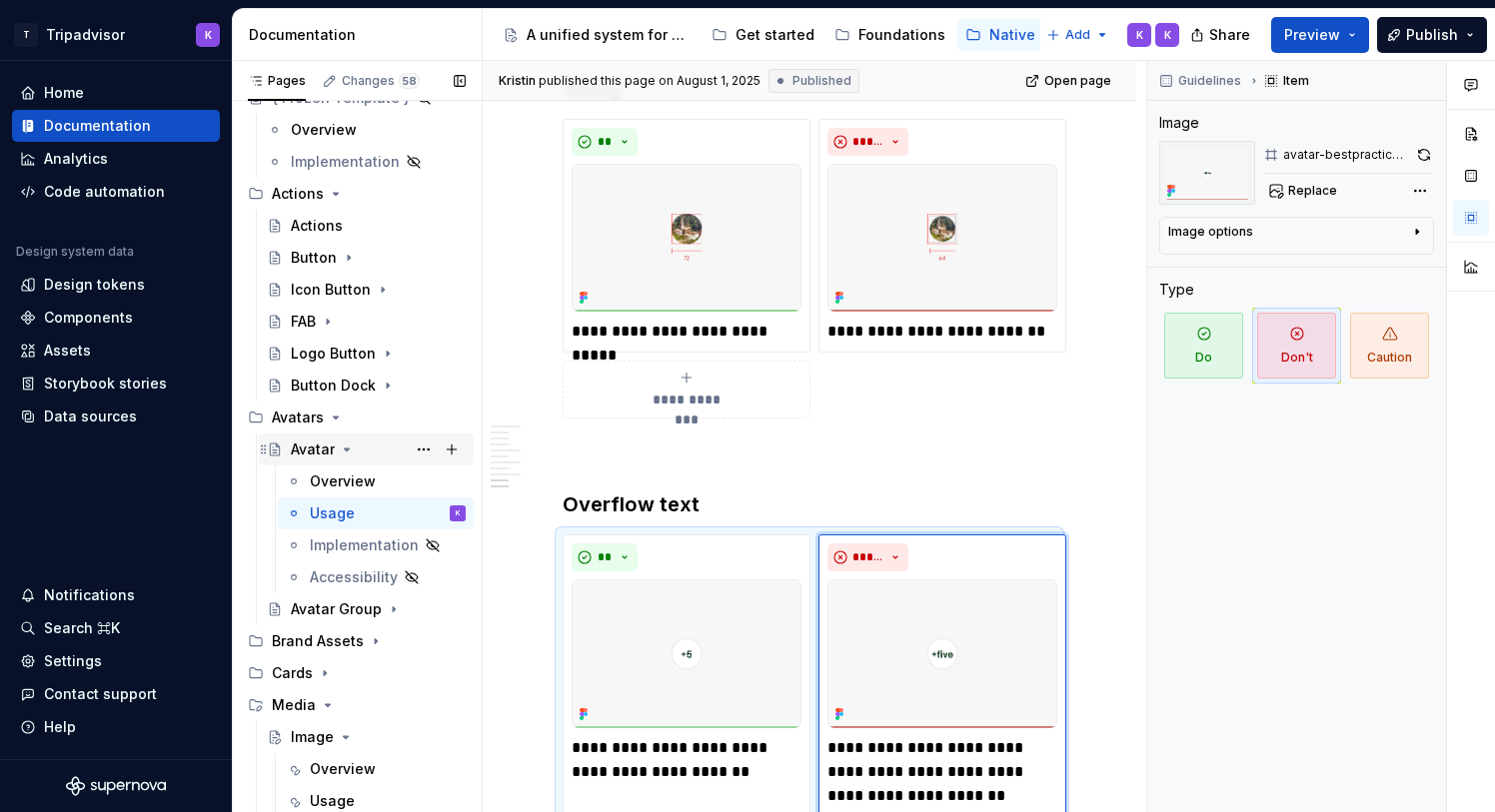 click 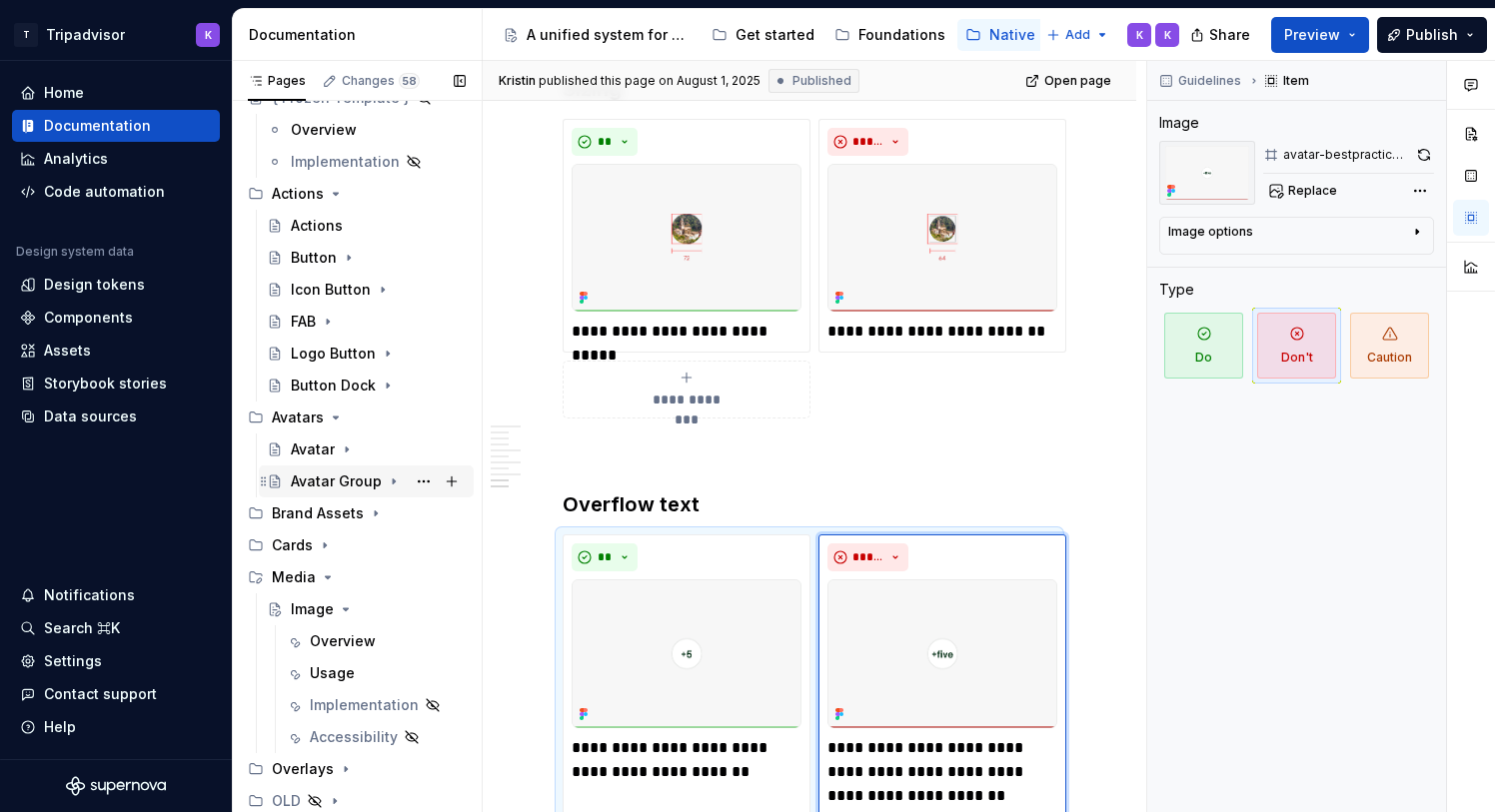 click 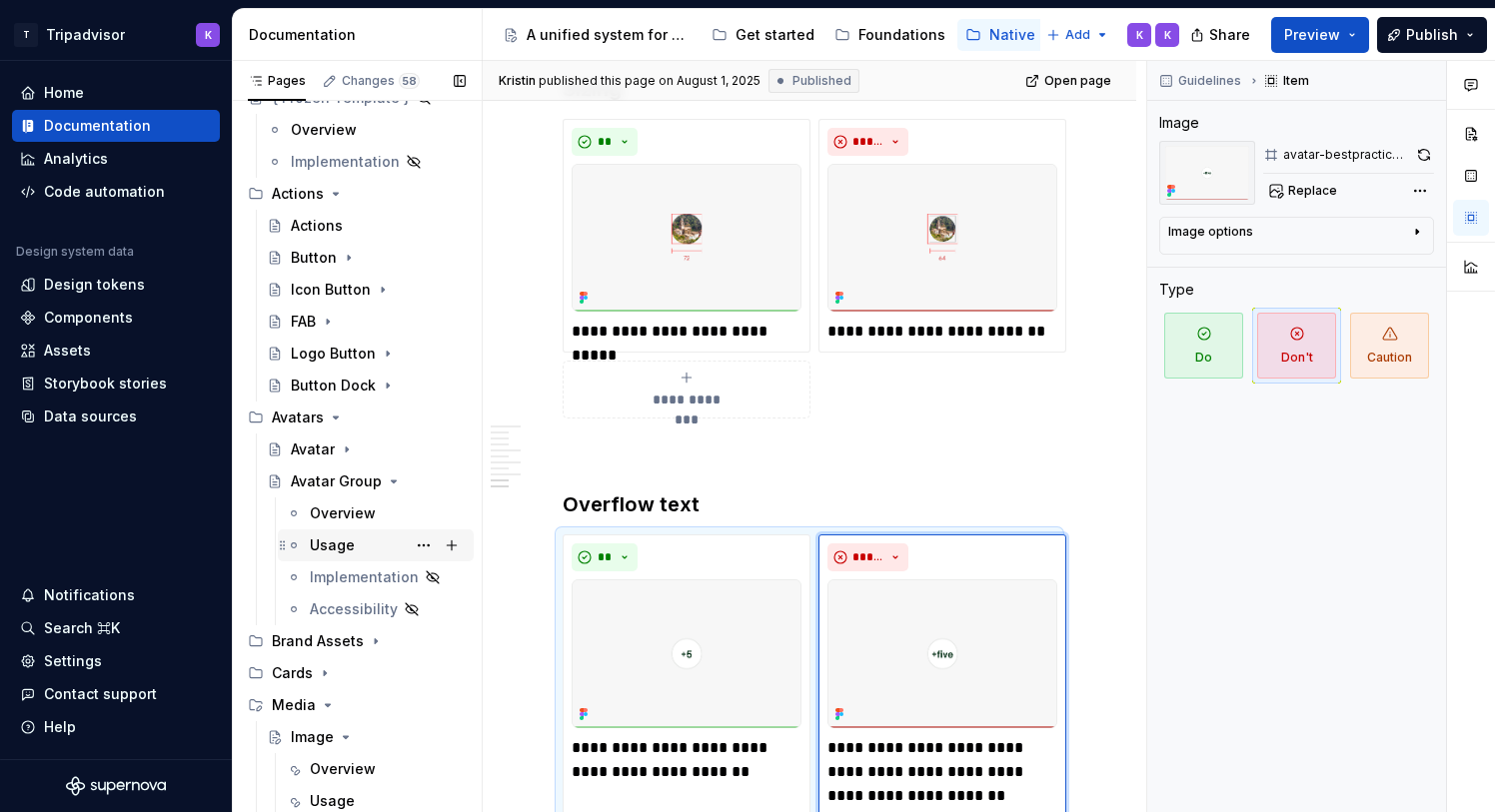 click on "Usage" at bounding box center [388, 545] 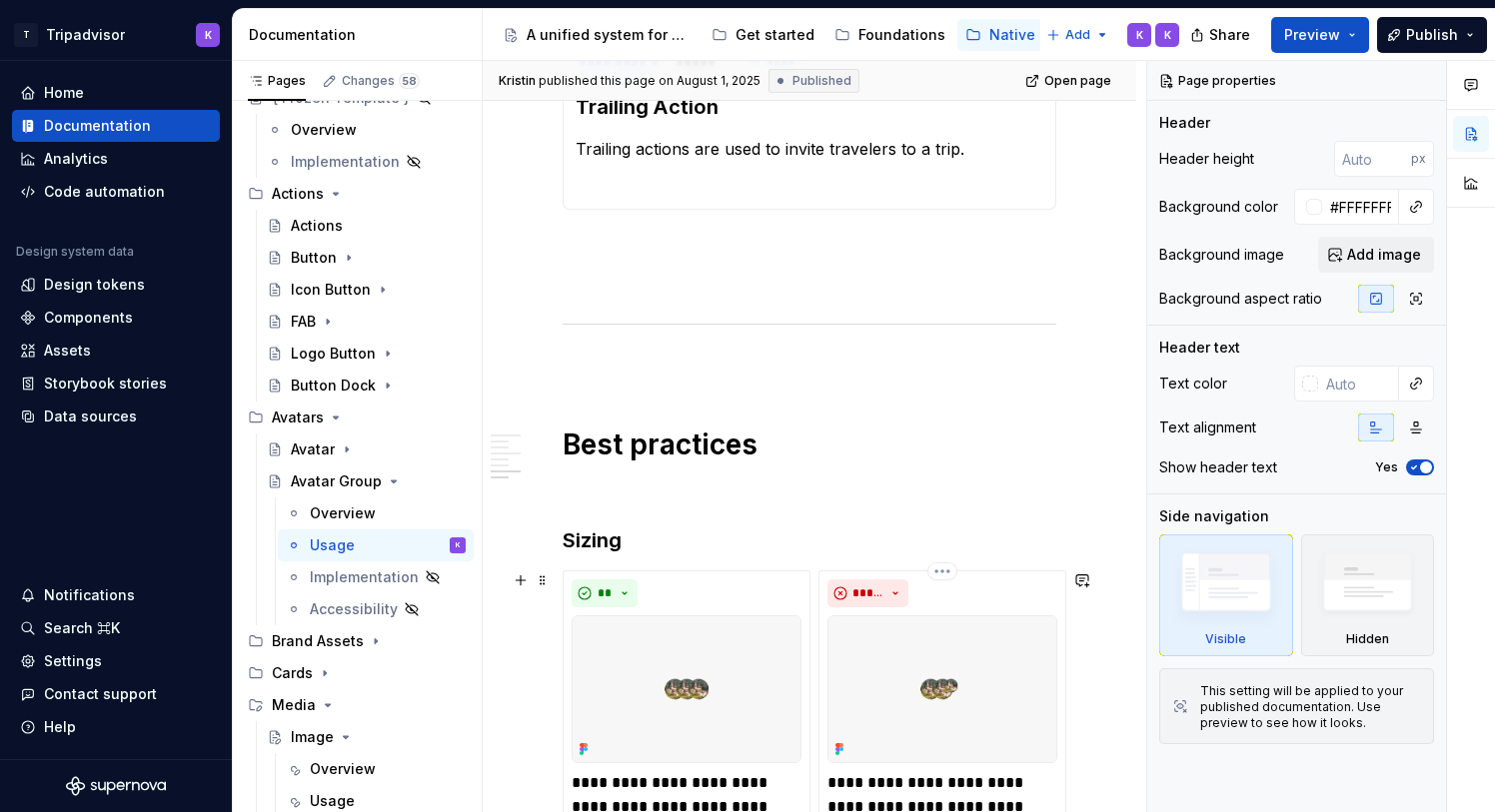 scroll, scrollTop: 1845, scrollLeft: 0, axis: vertical 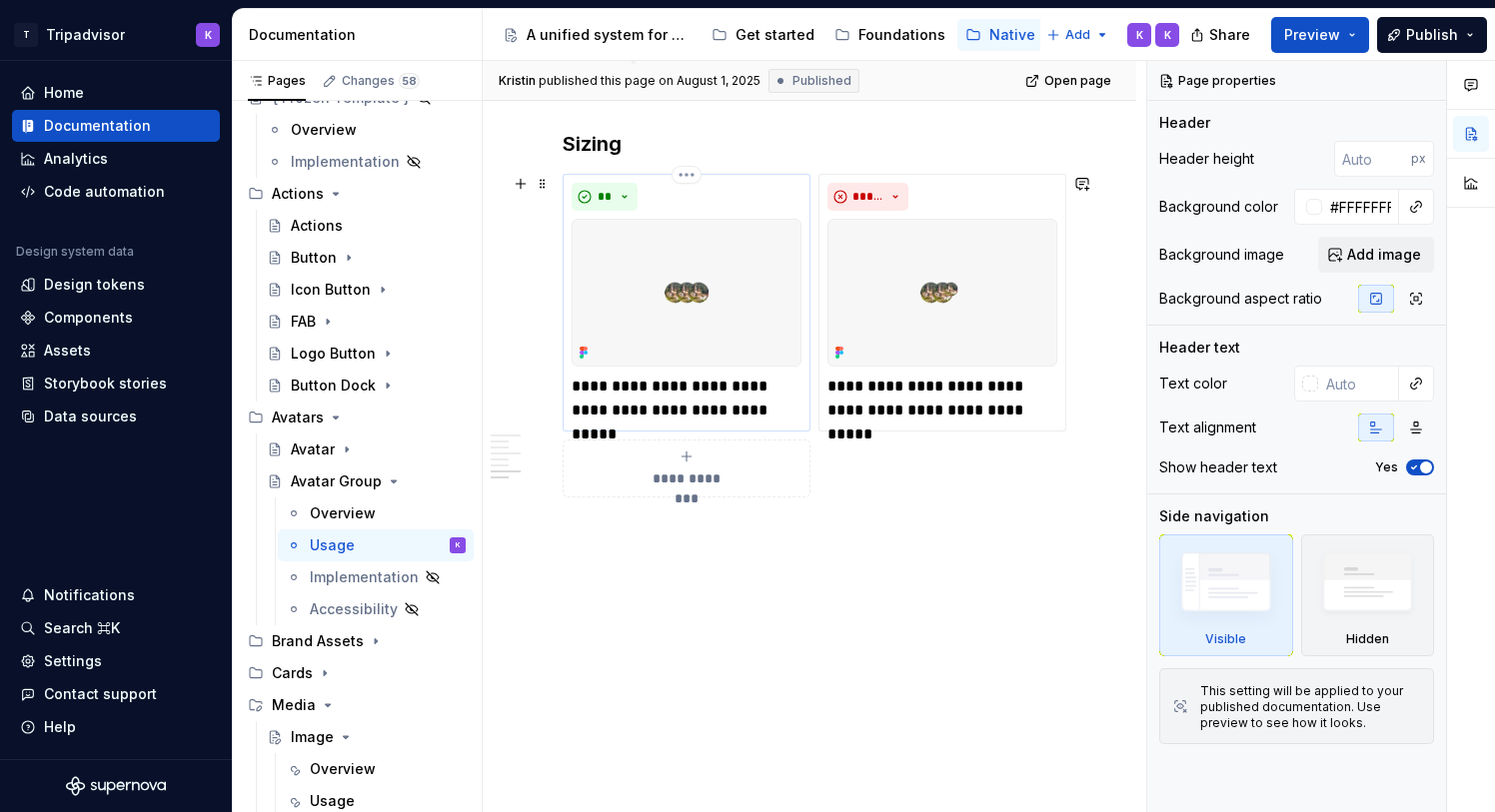 click at bounding box center [687, 293] 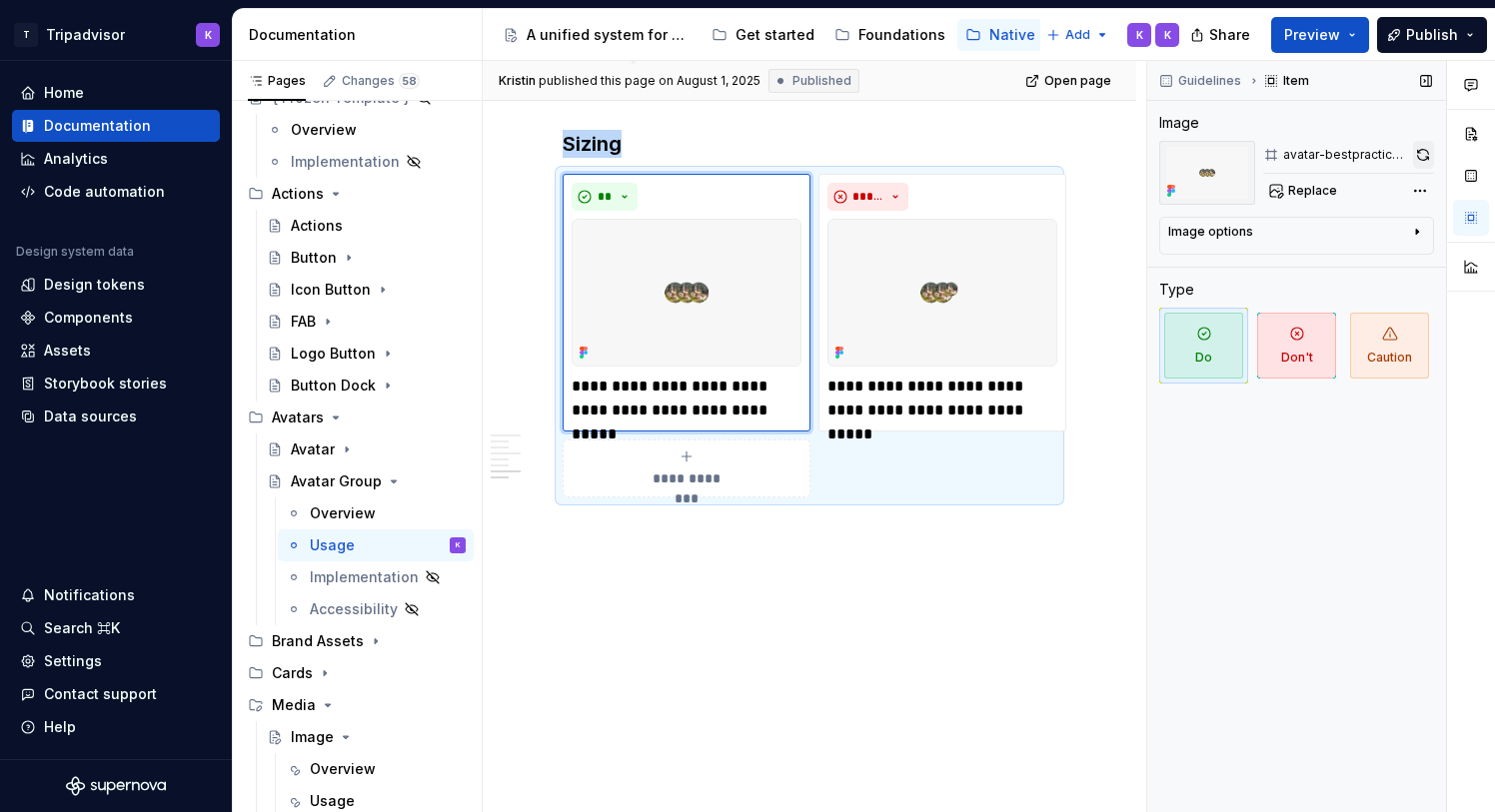 click at bounding box center [1423, 155] 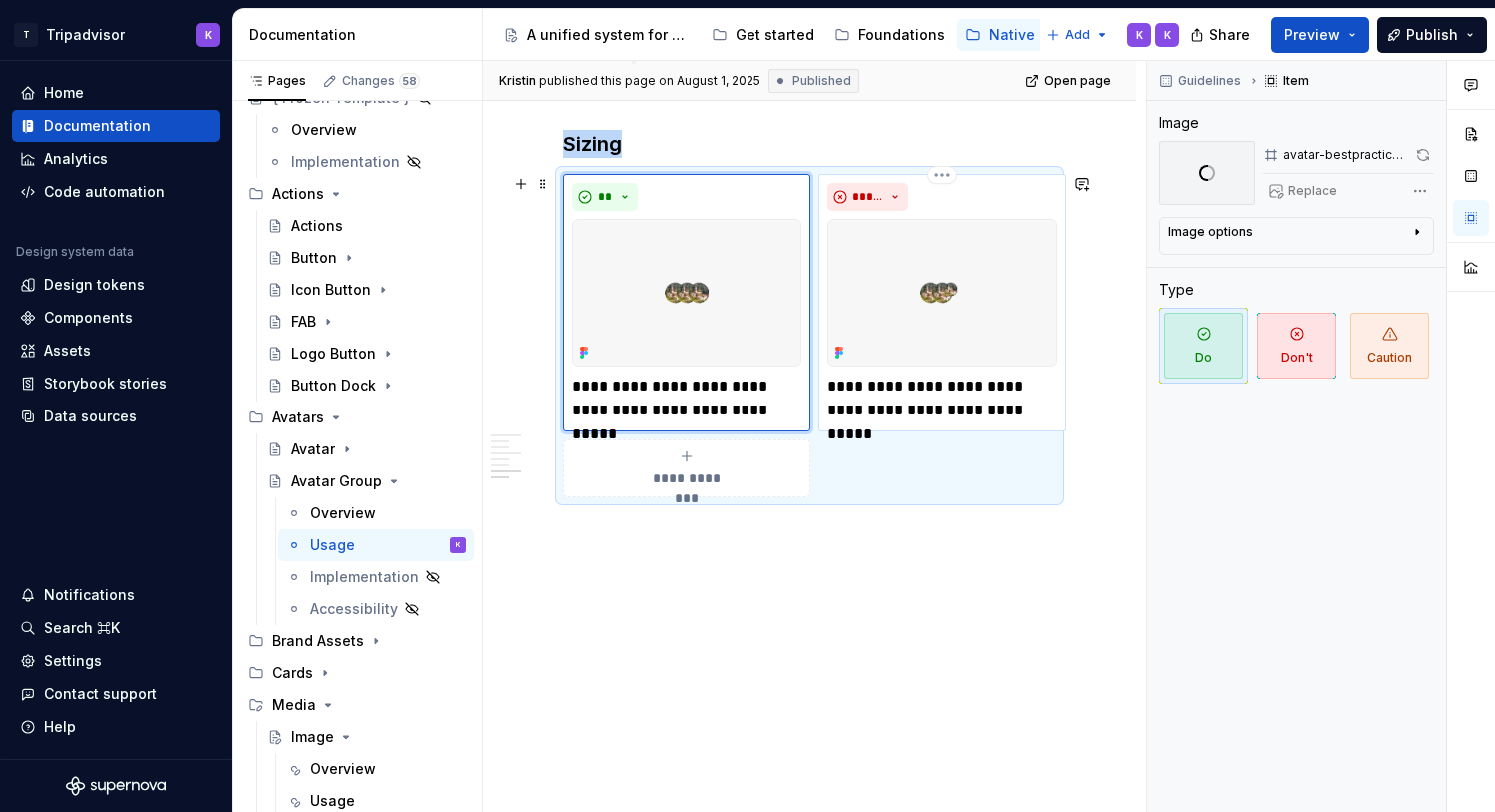 click at bounding box center [942, 293] 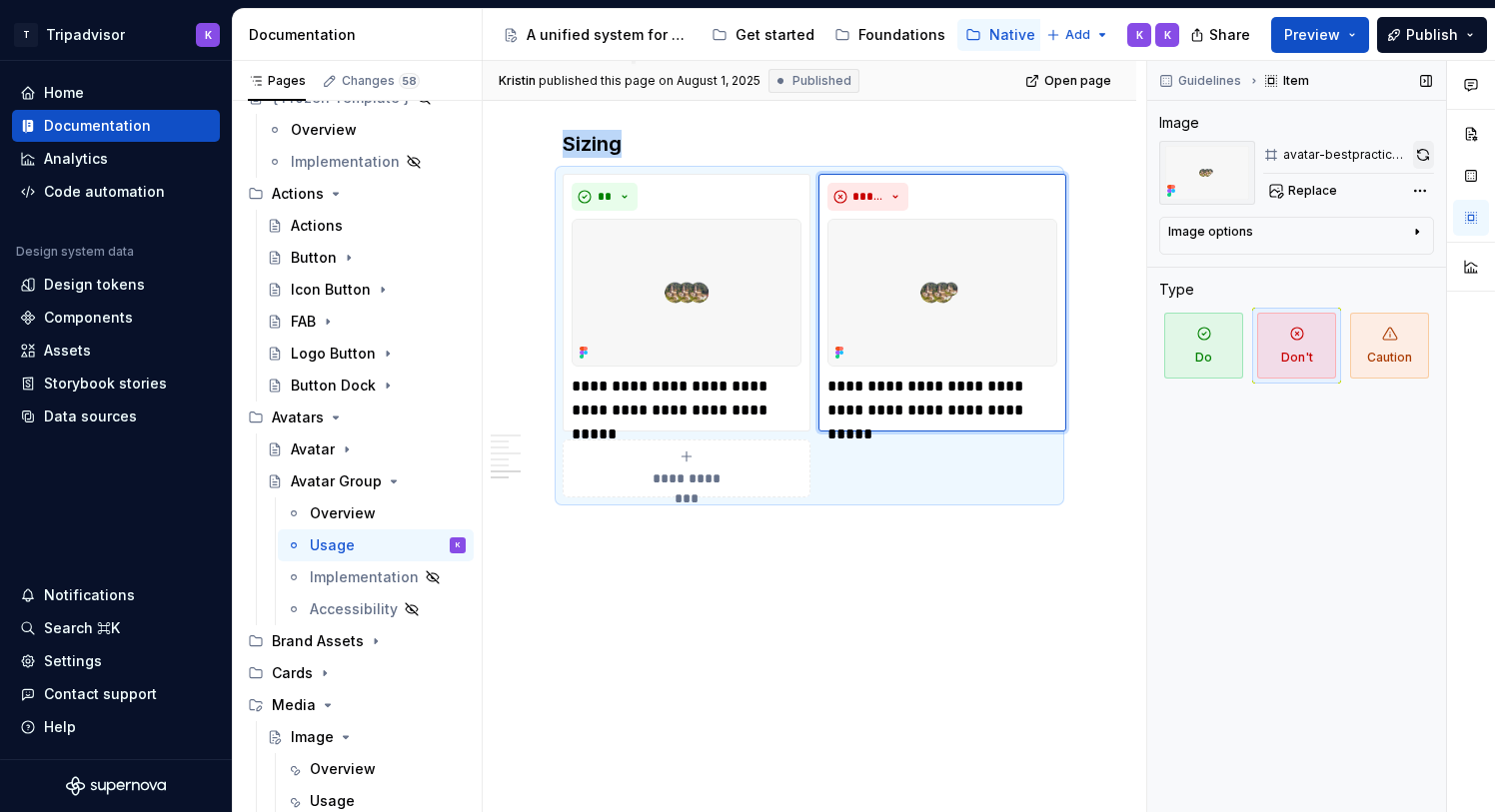 click at bounding box center (1423, 155) 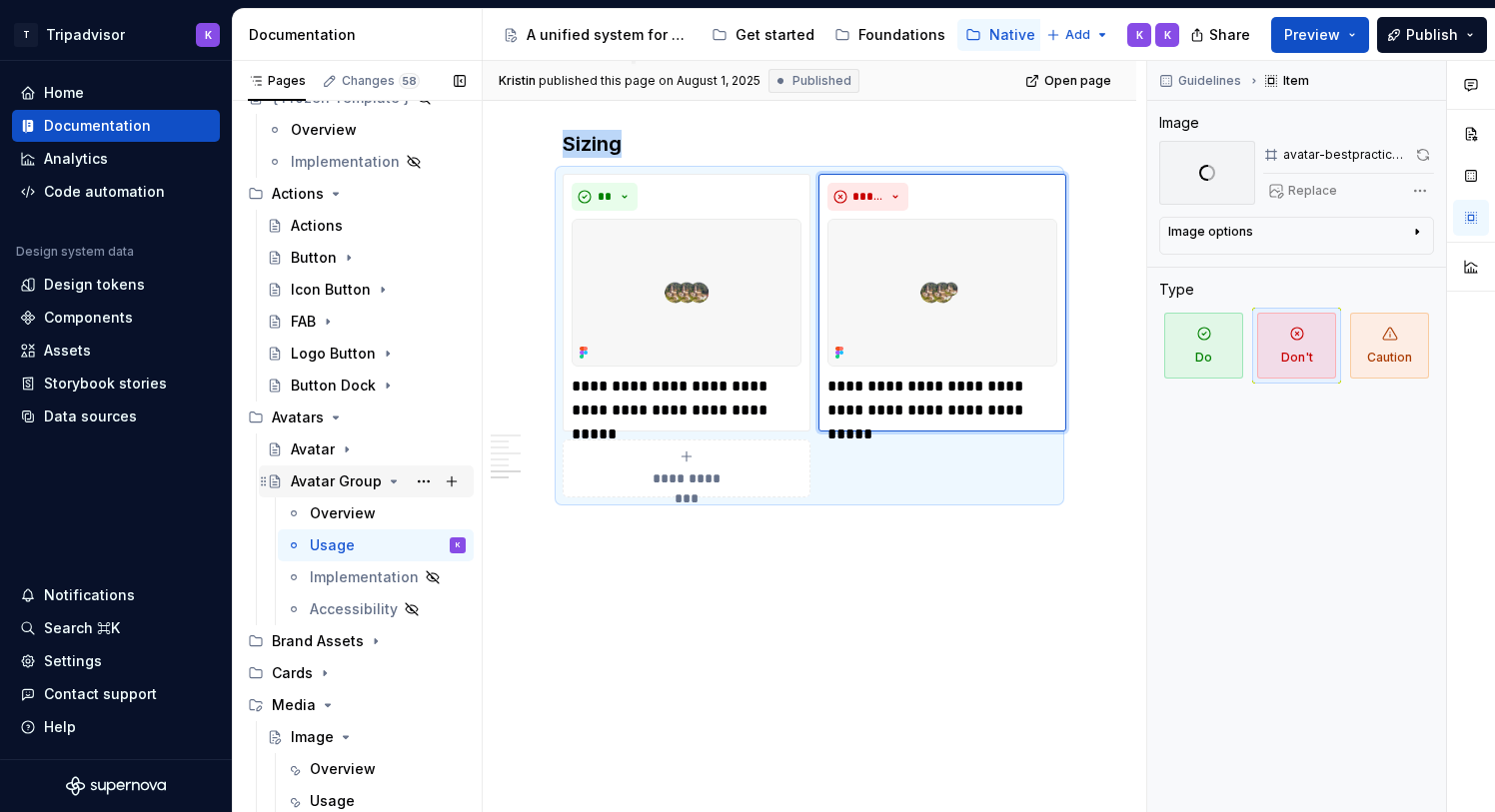 click 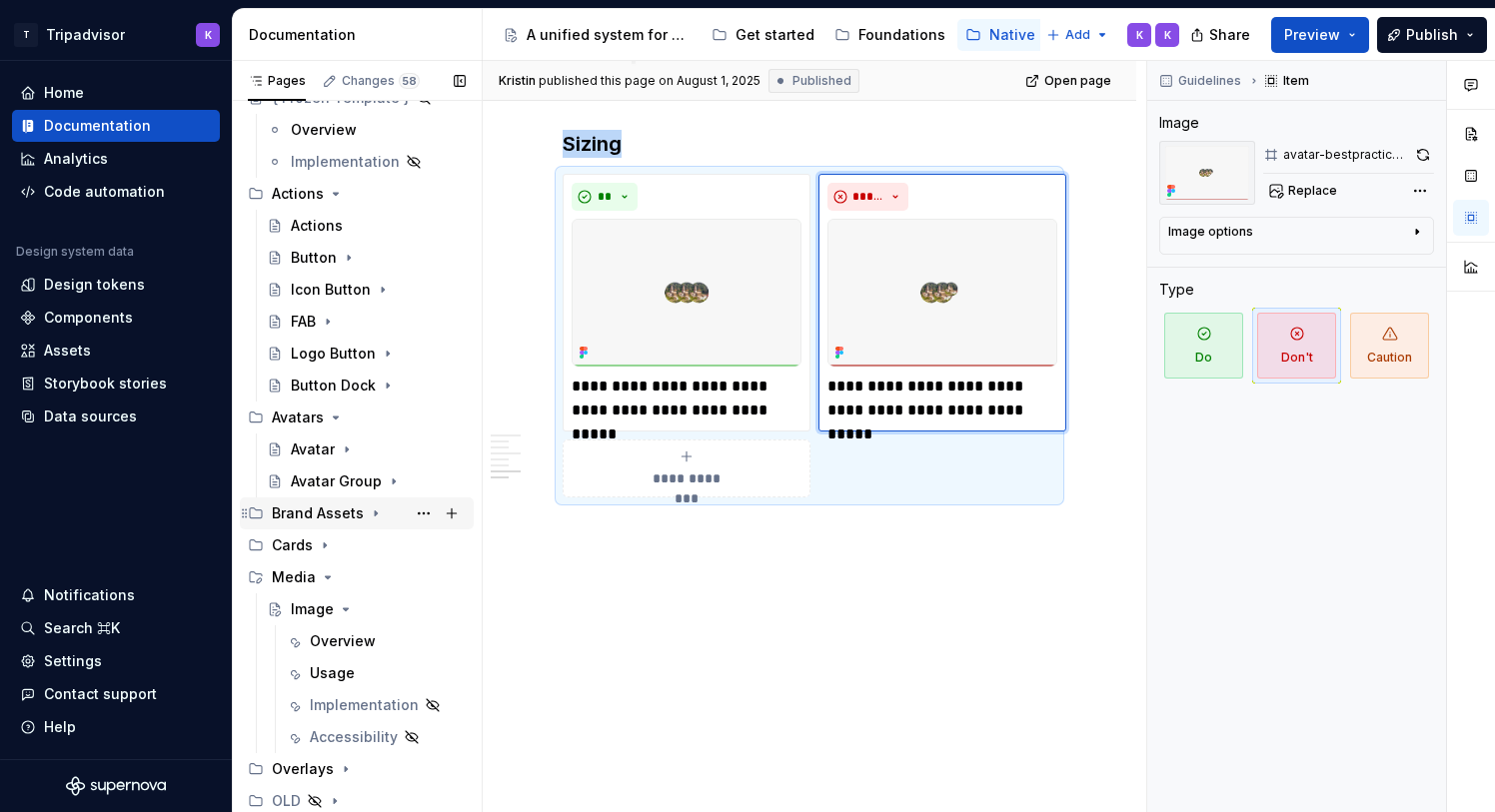 click 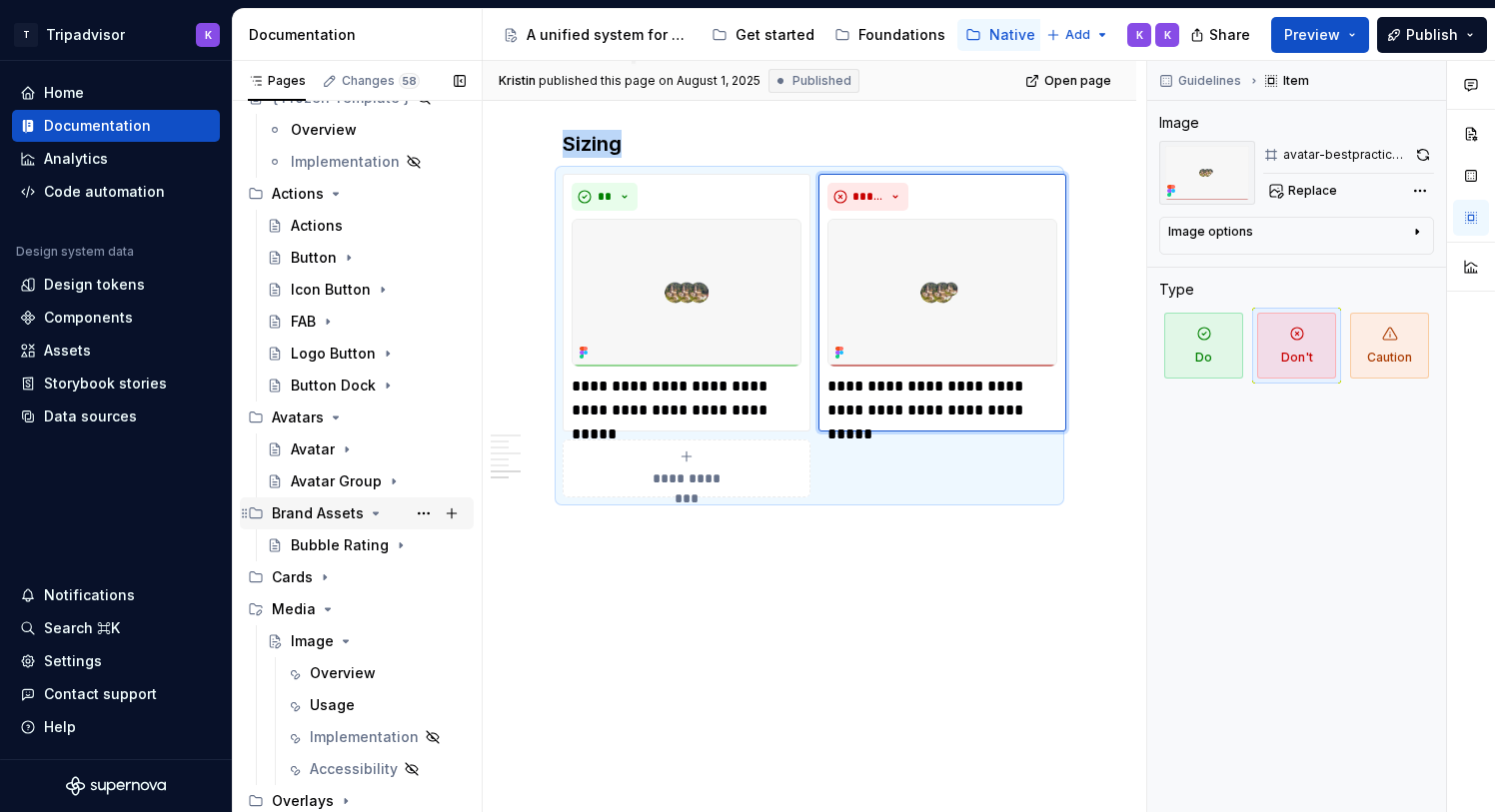 click 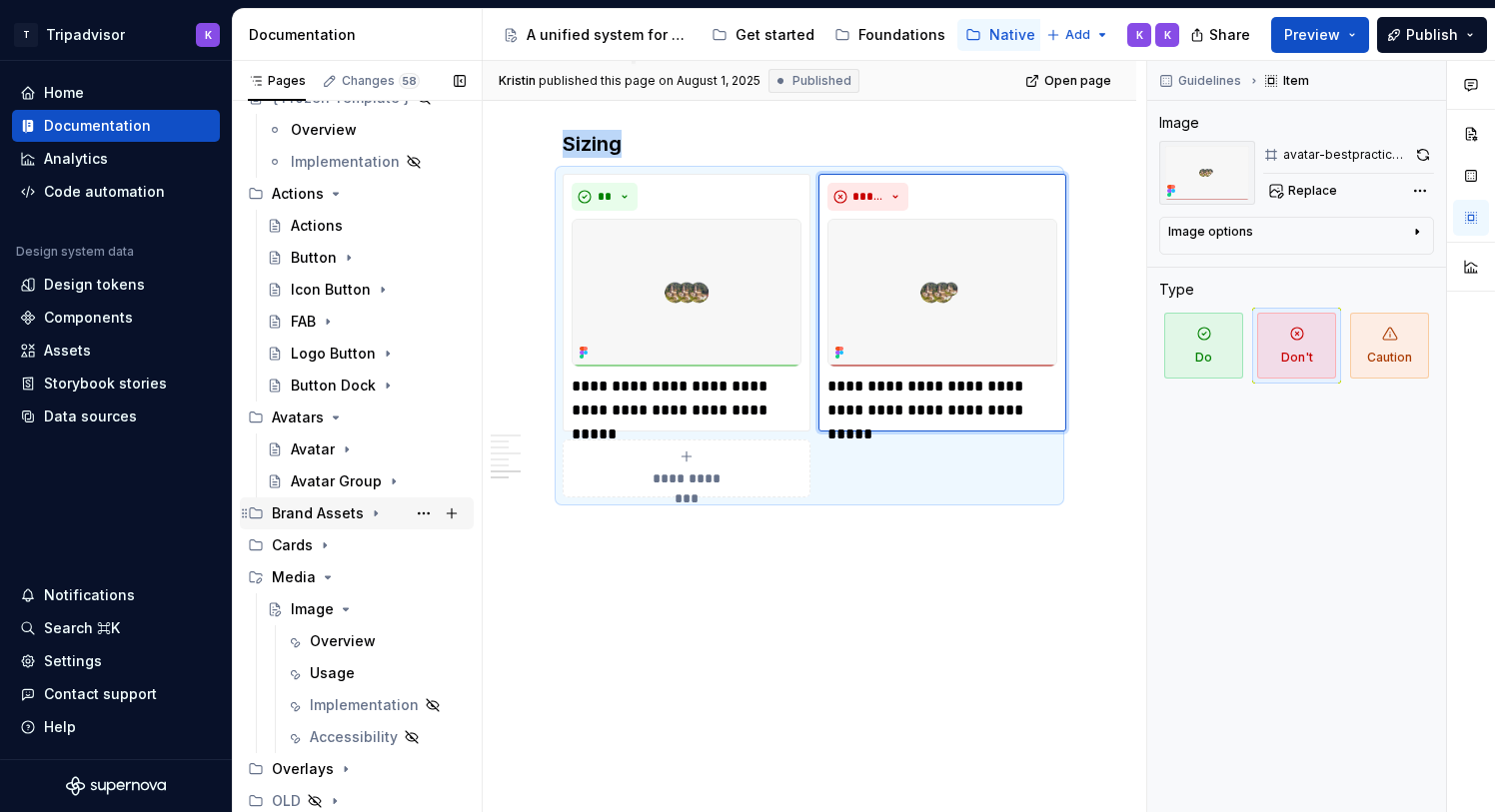 click 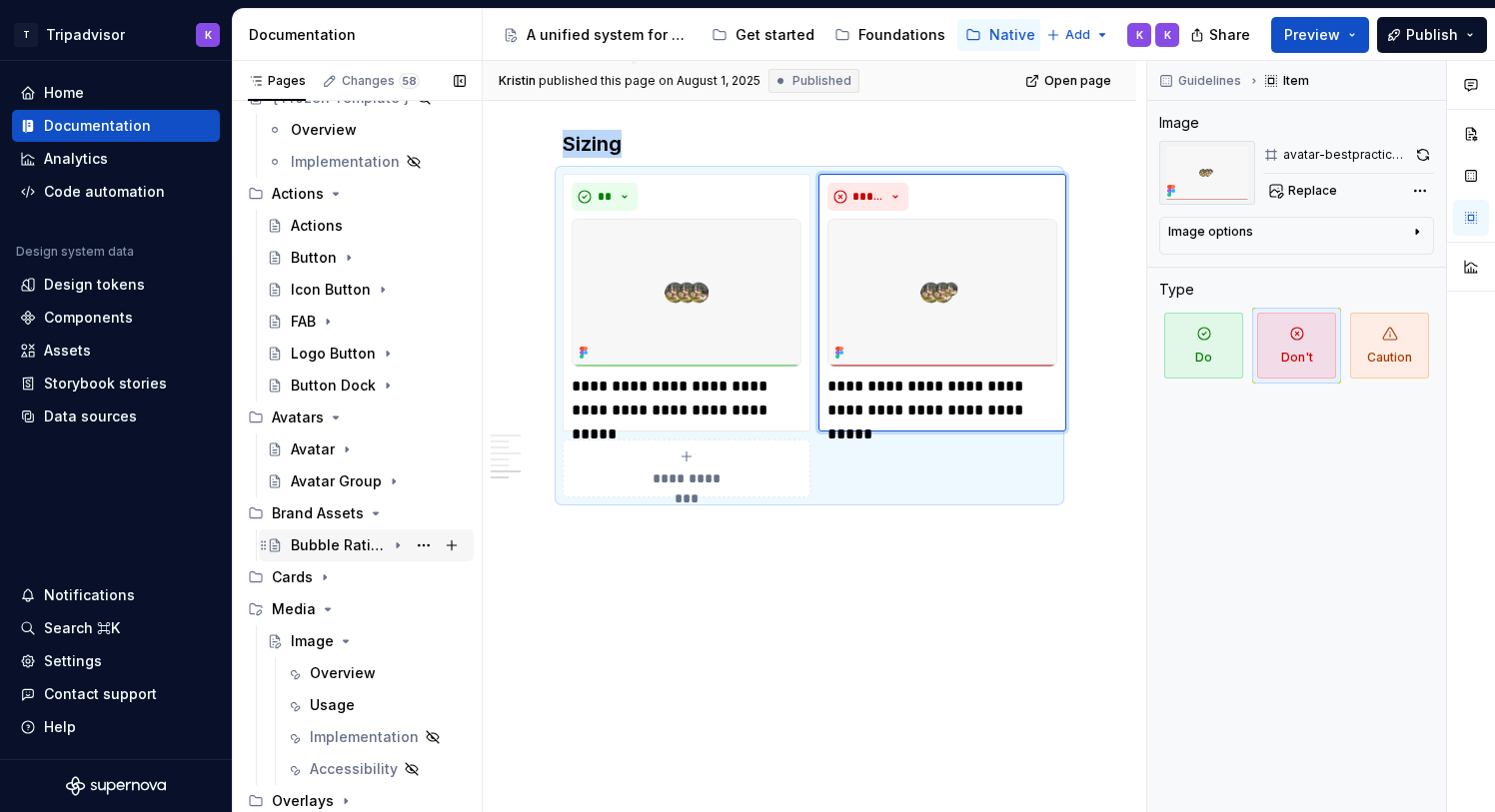 click 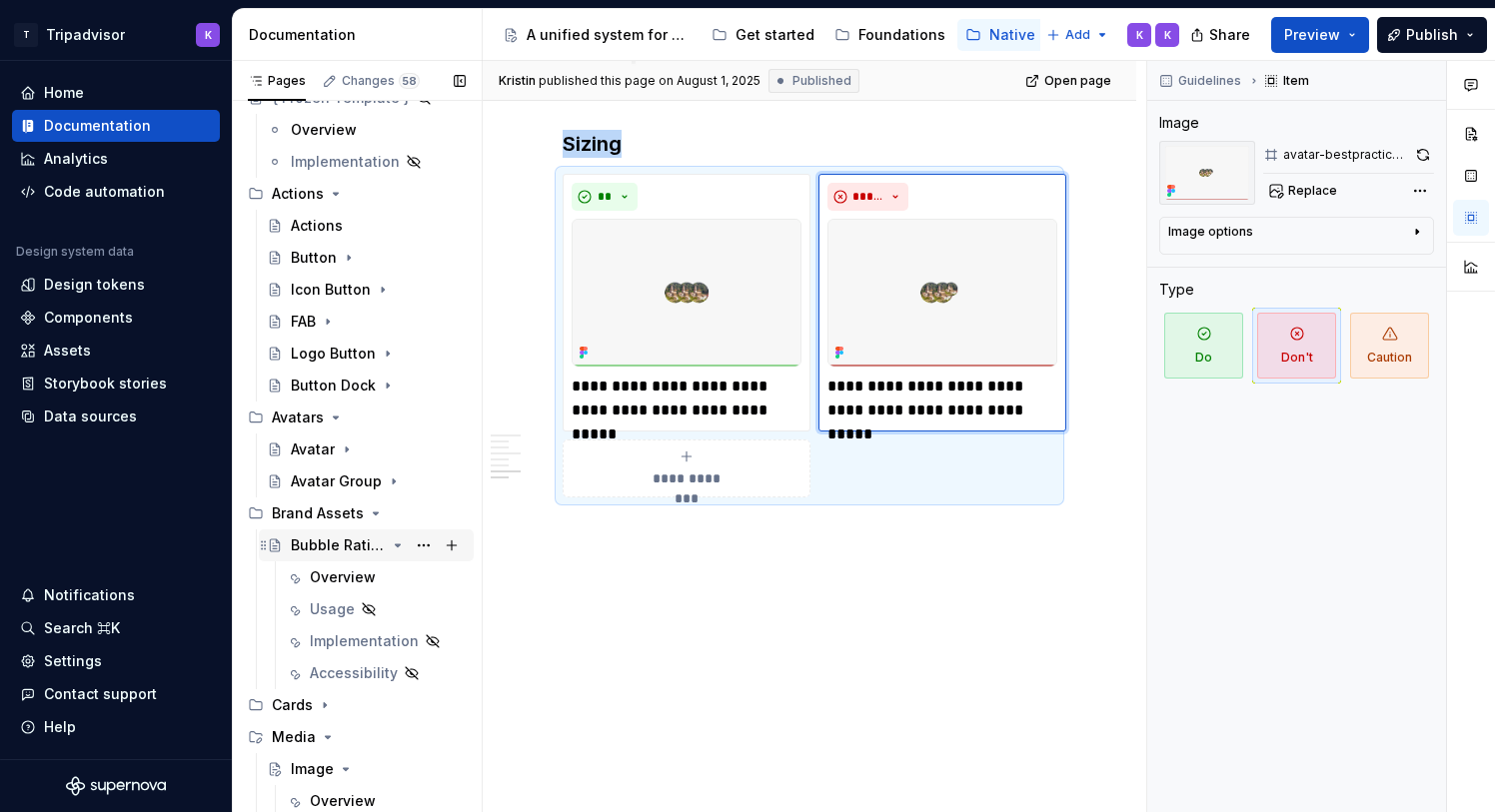click 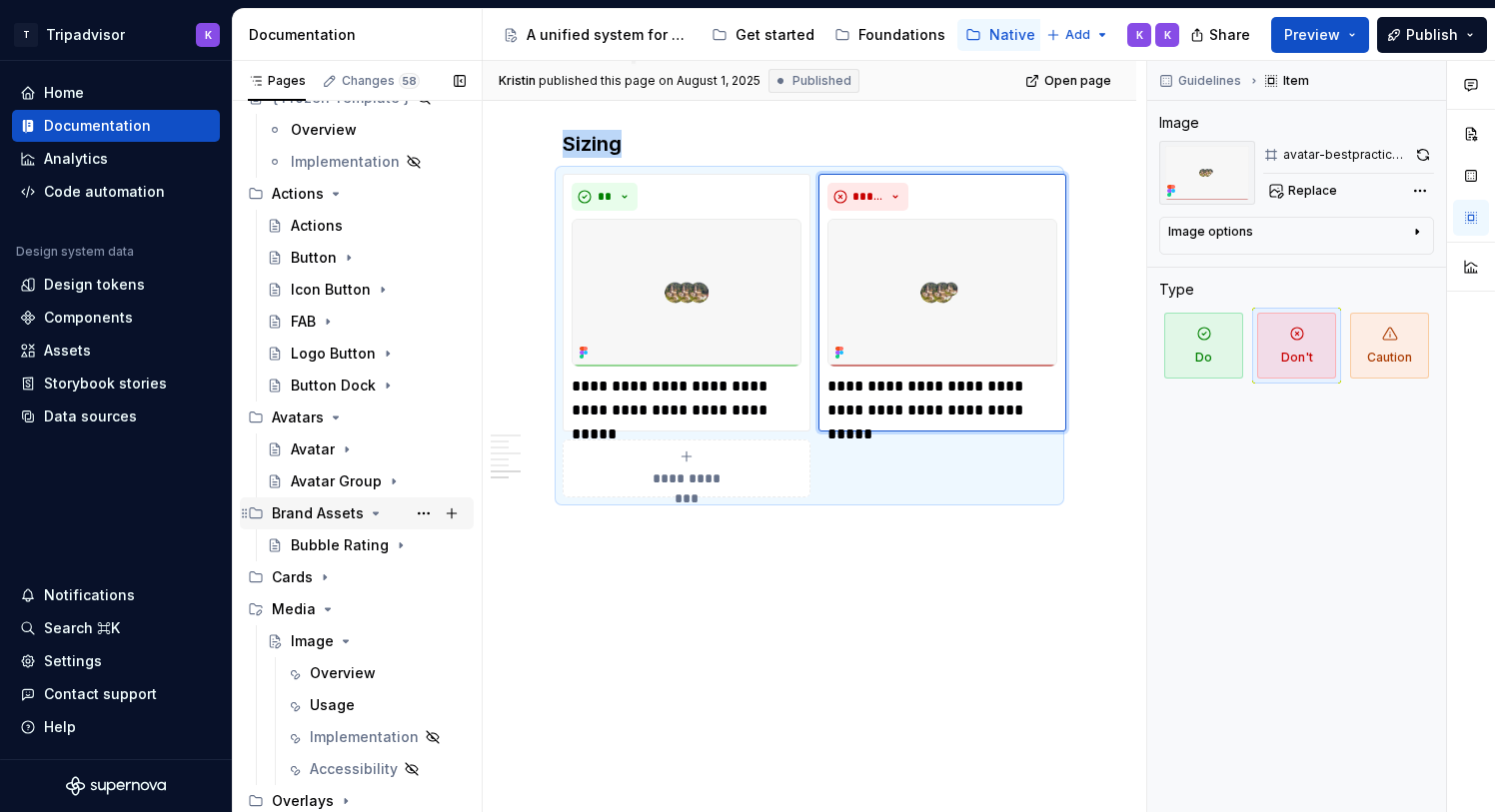click 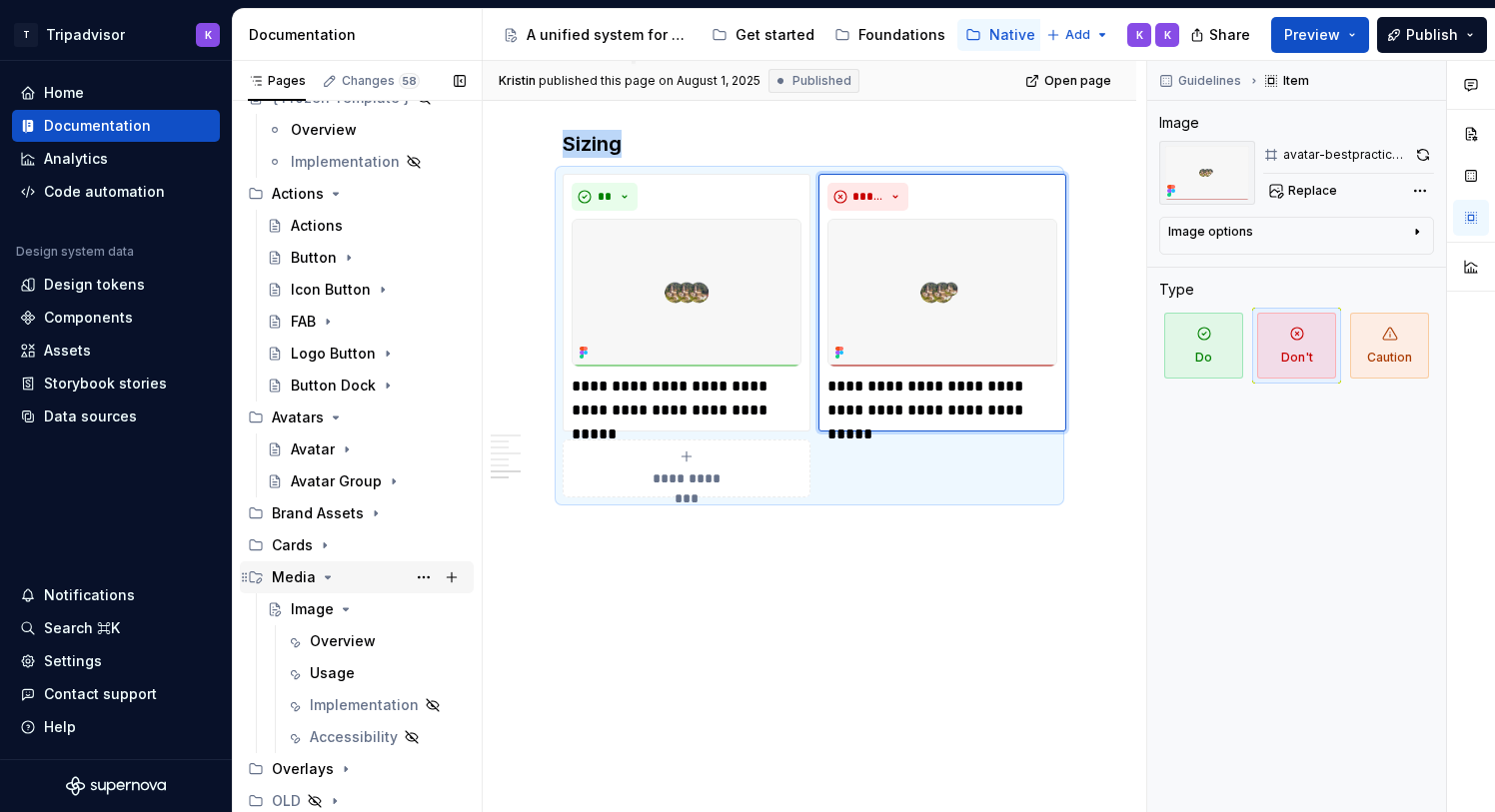 click 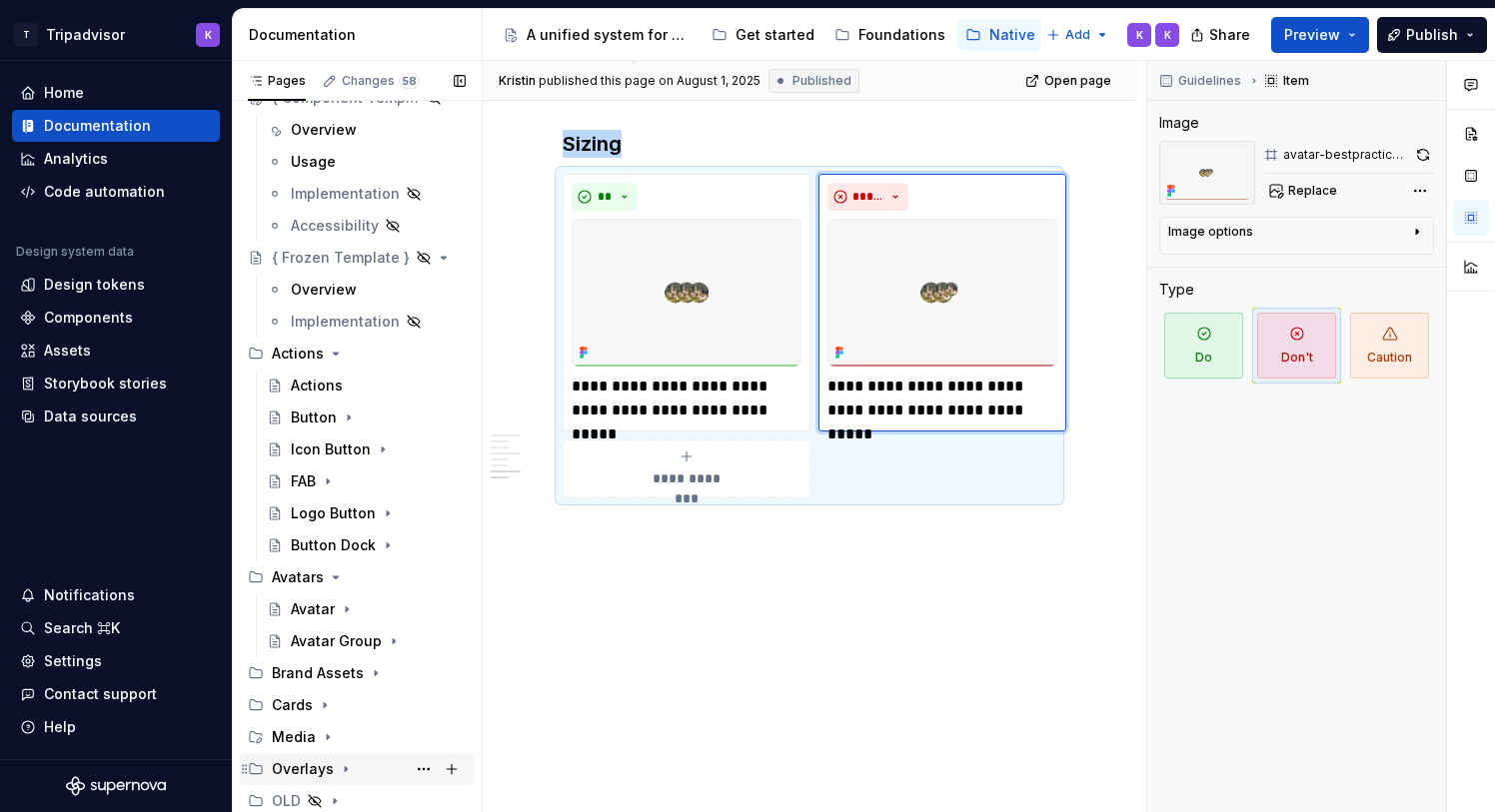 click on "Overlays" at bounding box center (369, 769) 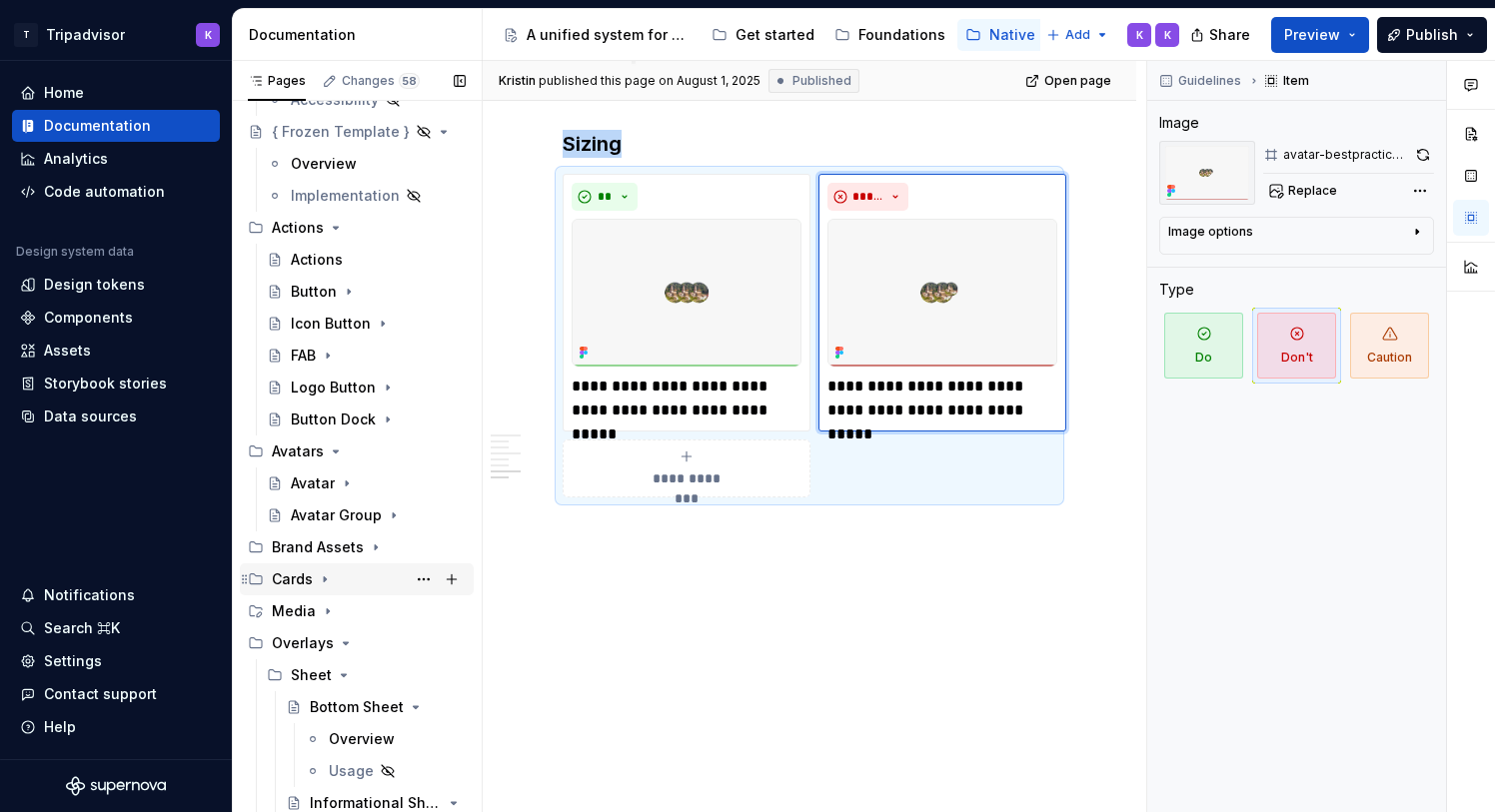 scroll, scrollTop: 277, scrollLeft: 0, axis: vertical 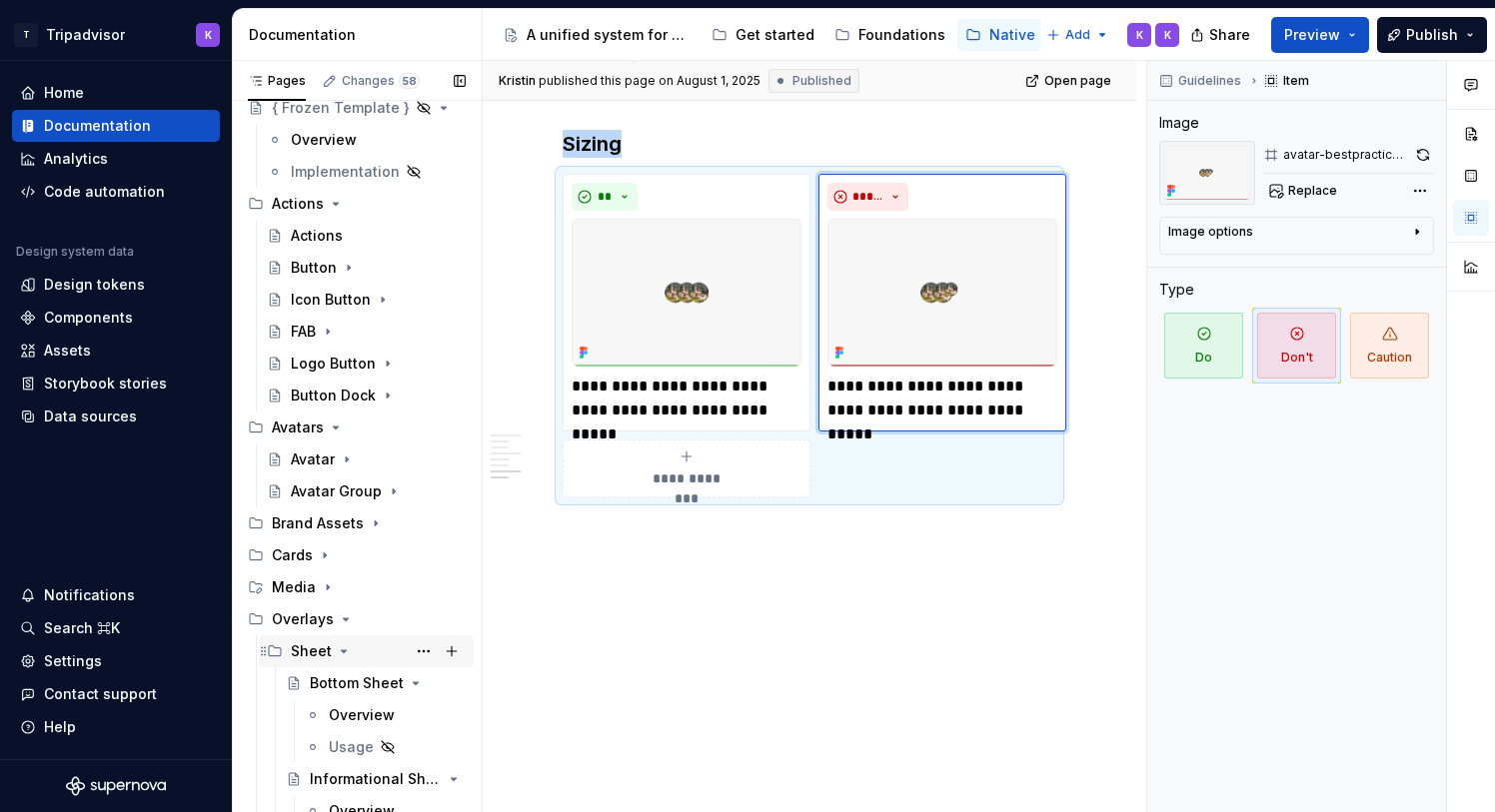 click 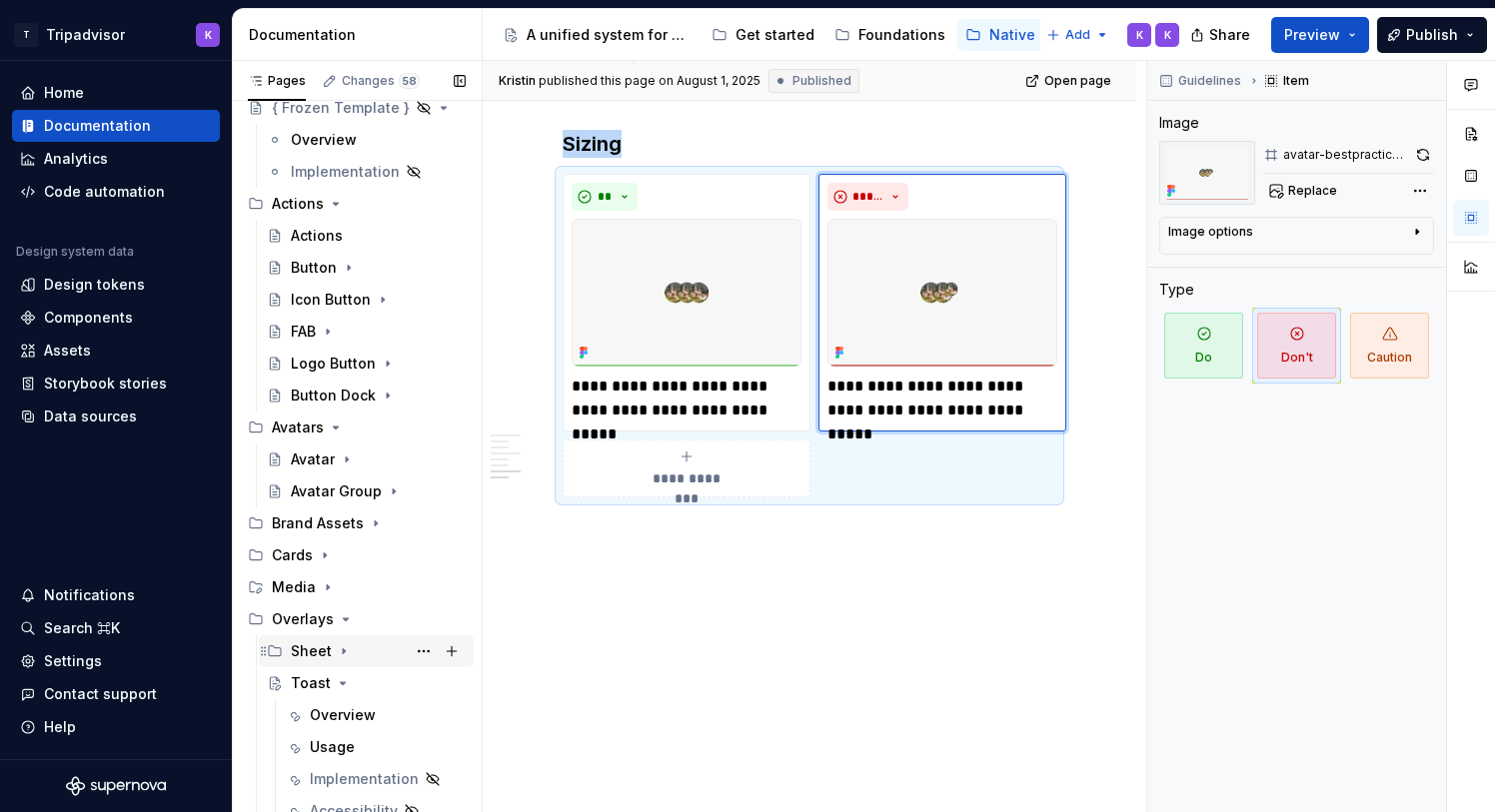 click 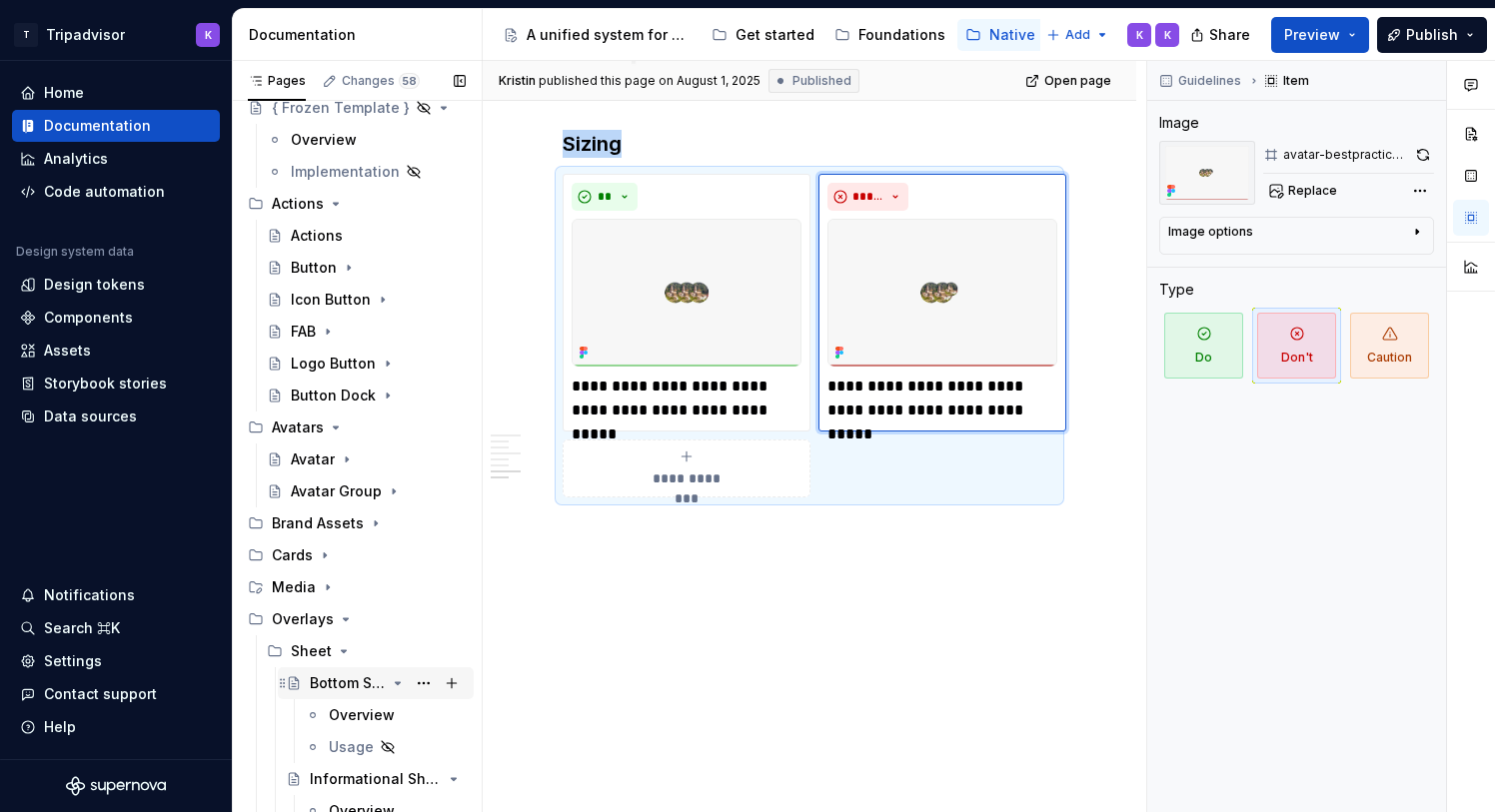 click on "Bottom Sheet" at bounding box center (348, 683) 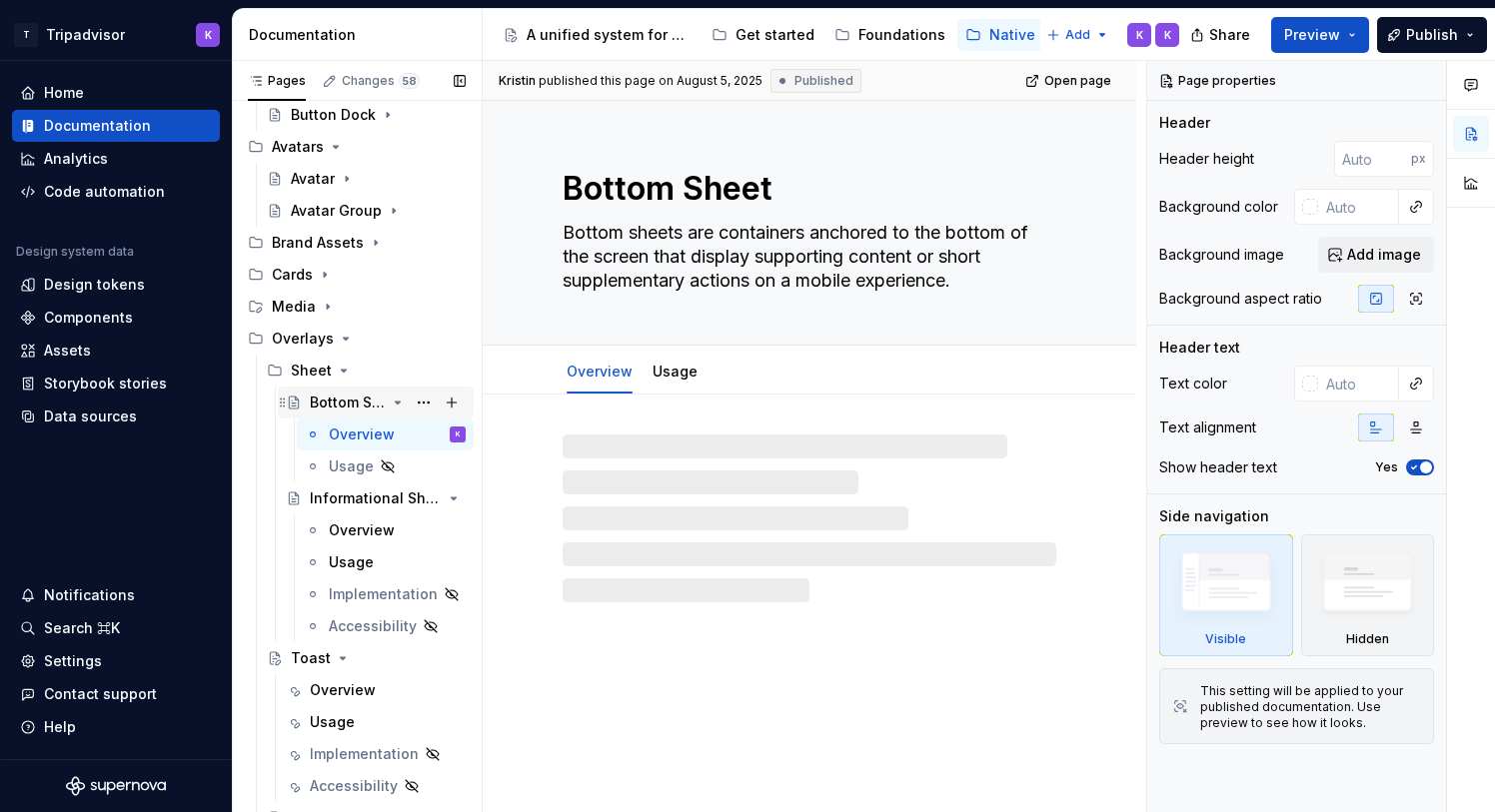 scroll, scrollTop: 592, scrollLeft: 0, axis: vertical 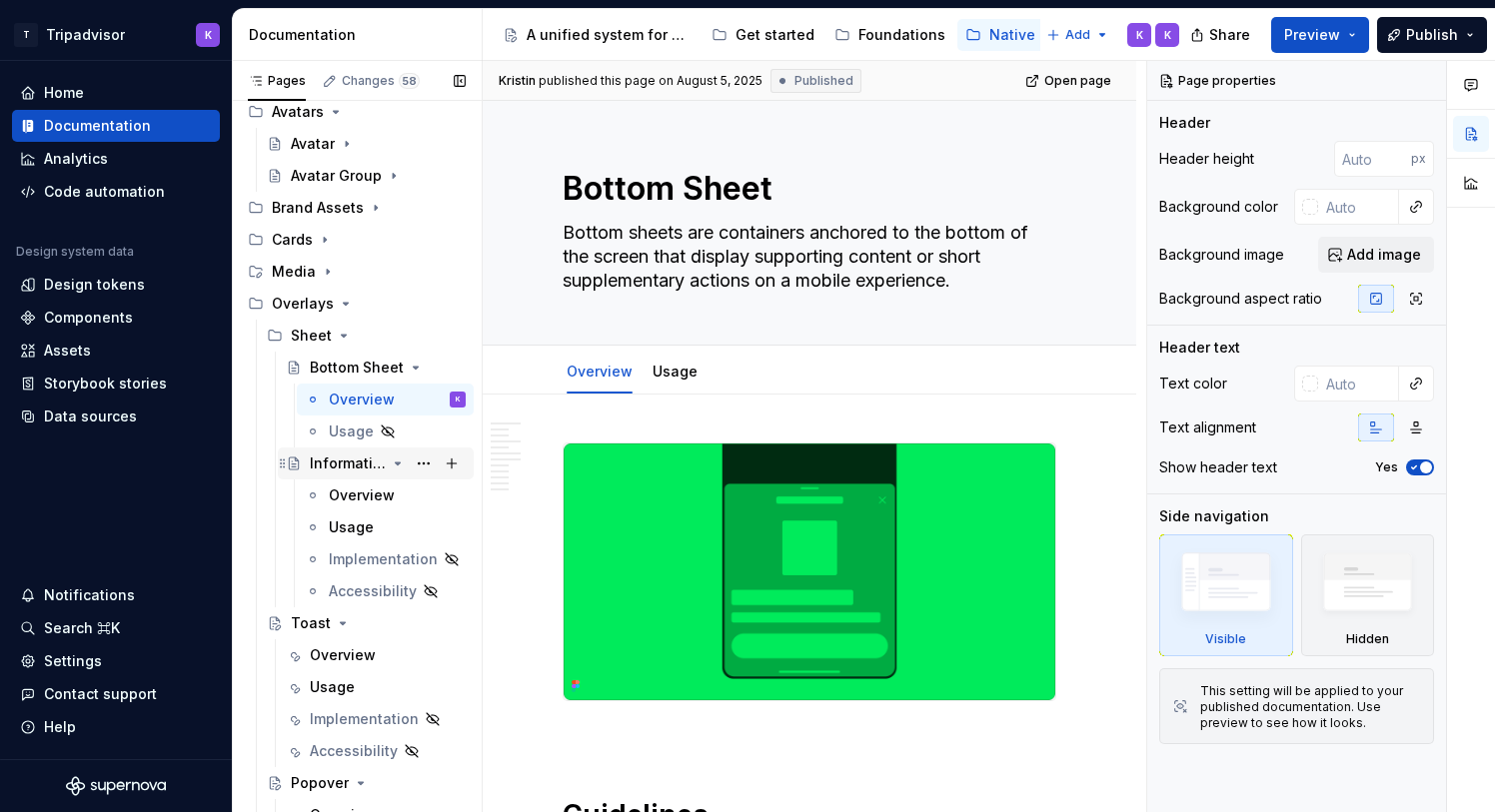 click on "Informational Sheets" at bounding box center [348, 463] 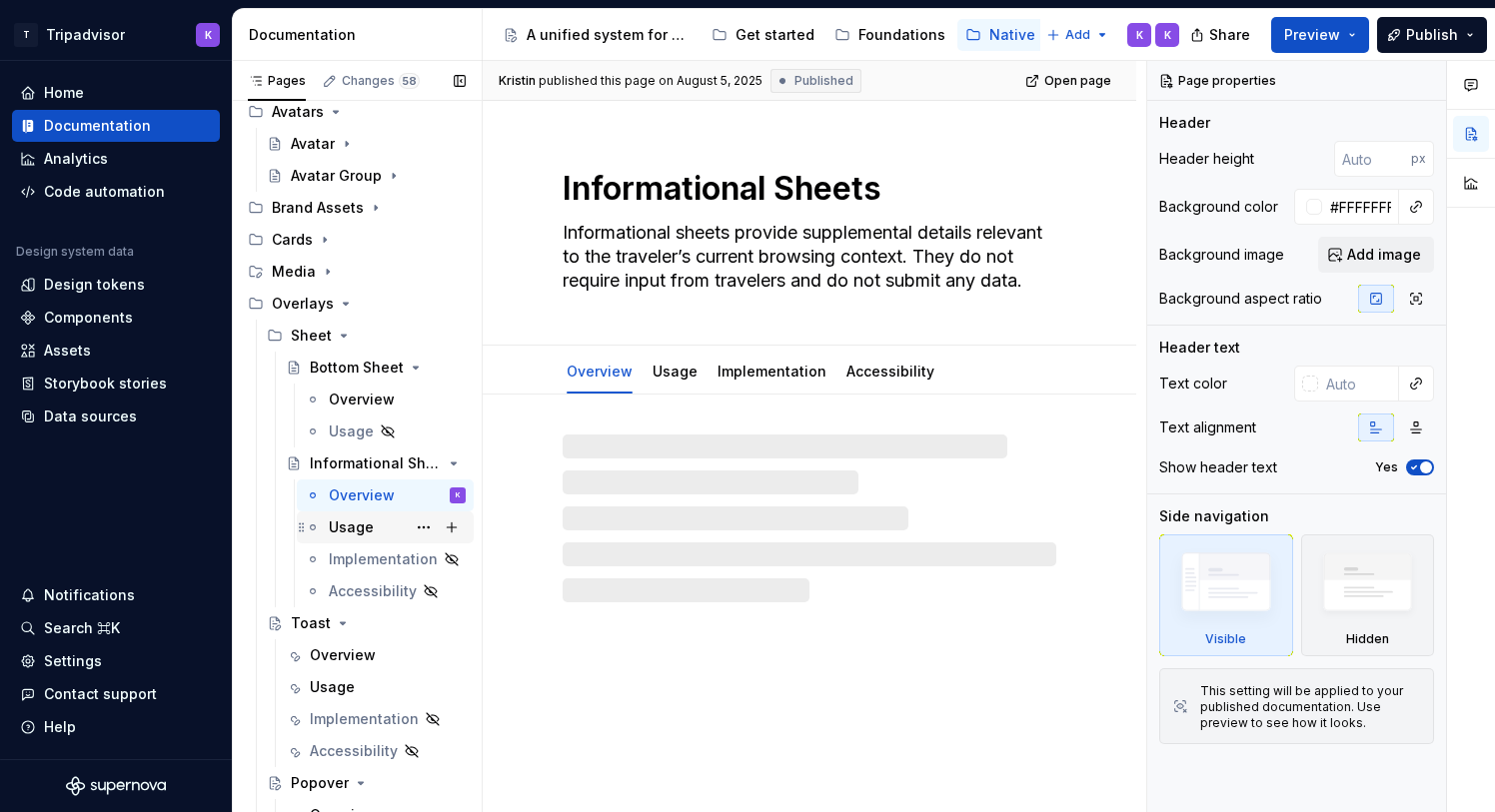 click on "Usage" at bounding box center (351, 527) 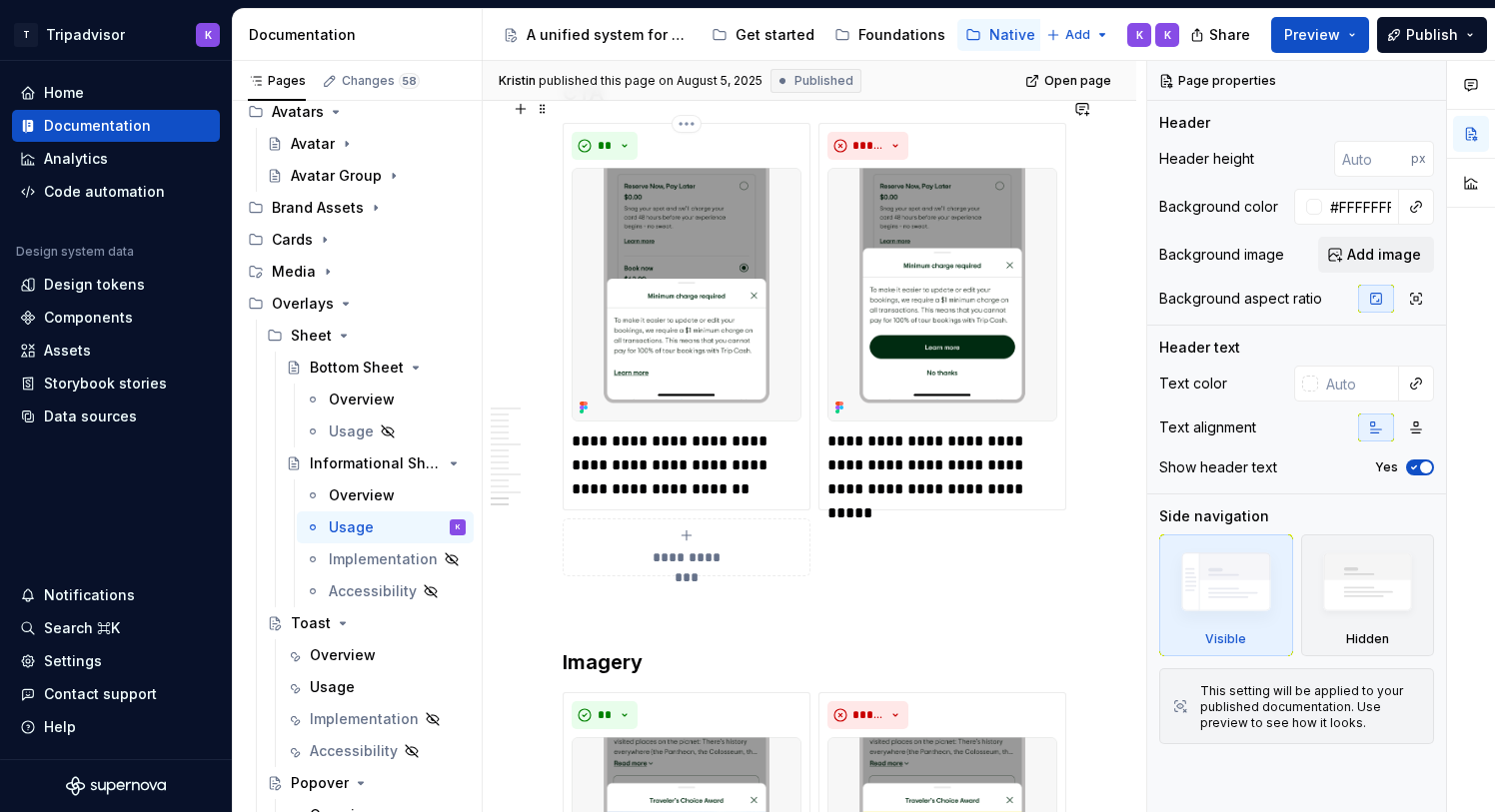 scroll, scrollTop: 4333, scrollLeft: 0, axis: vertical 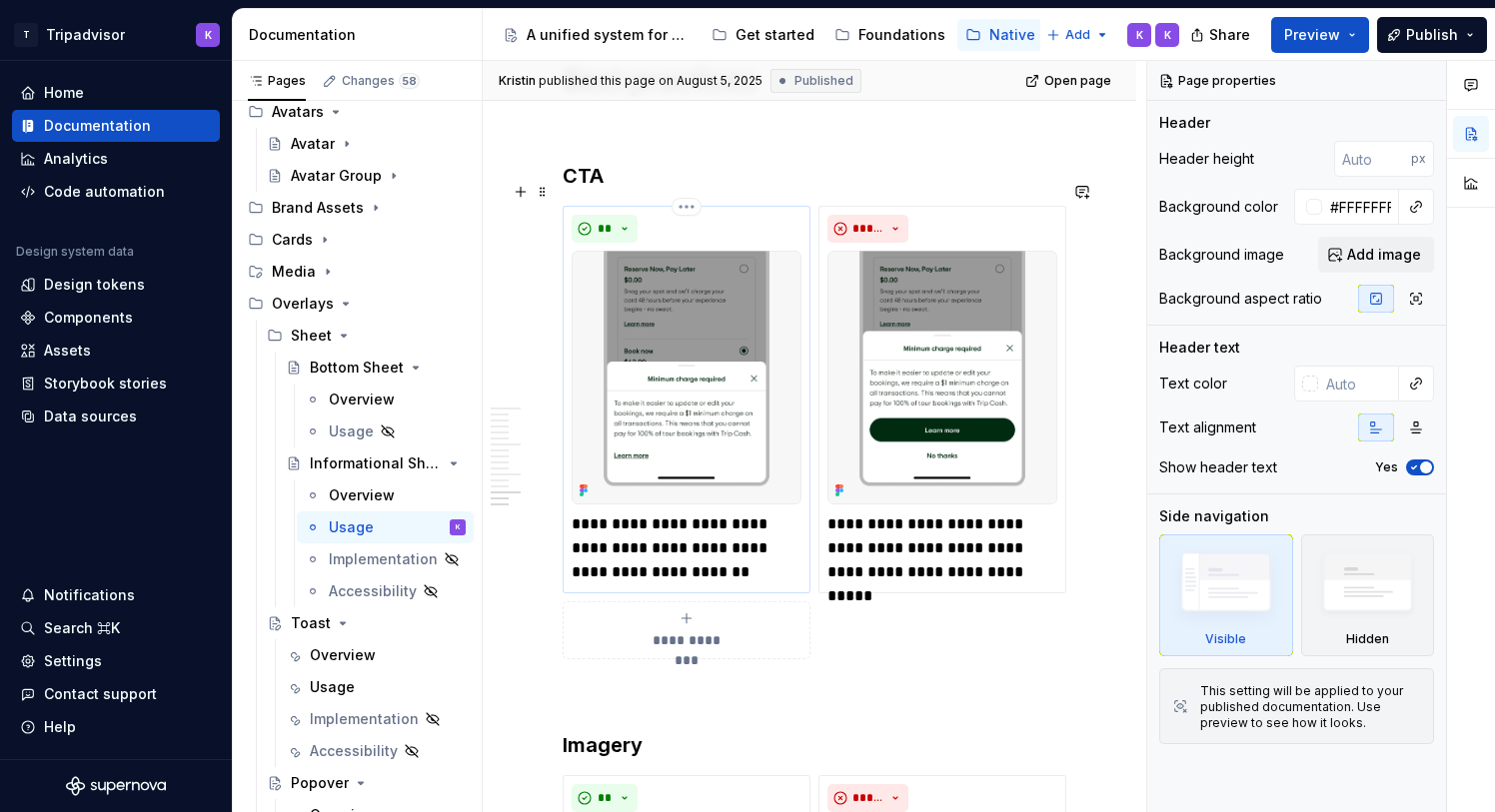 click at bounding box center [687, 378] 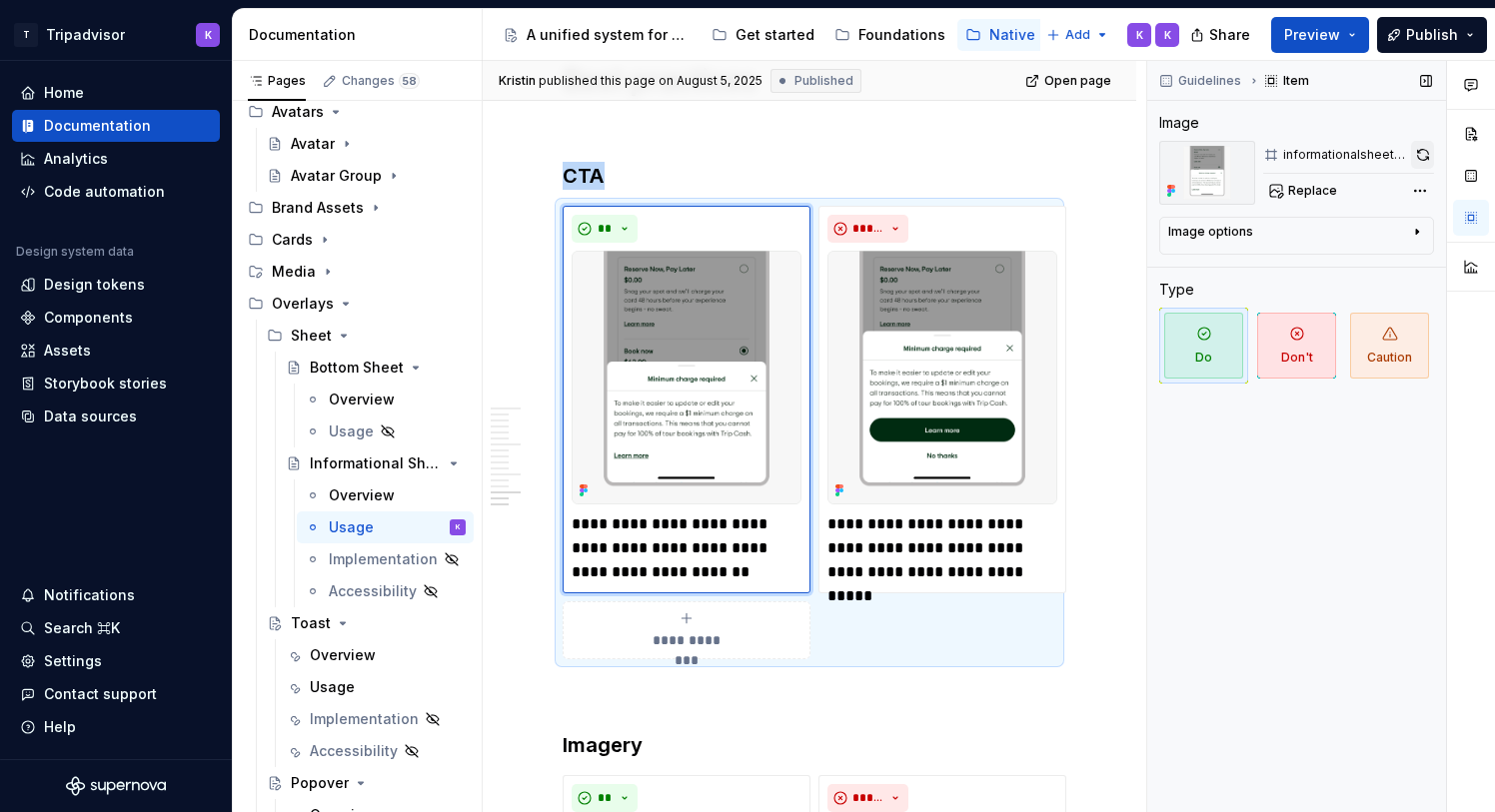 click at bounding box center (1422, 155) 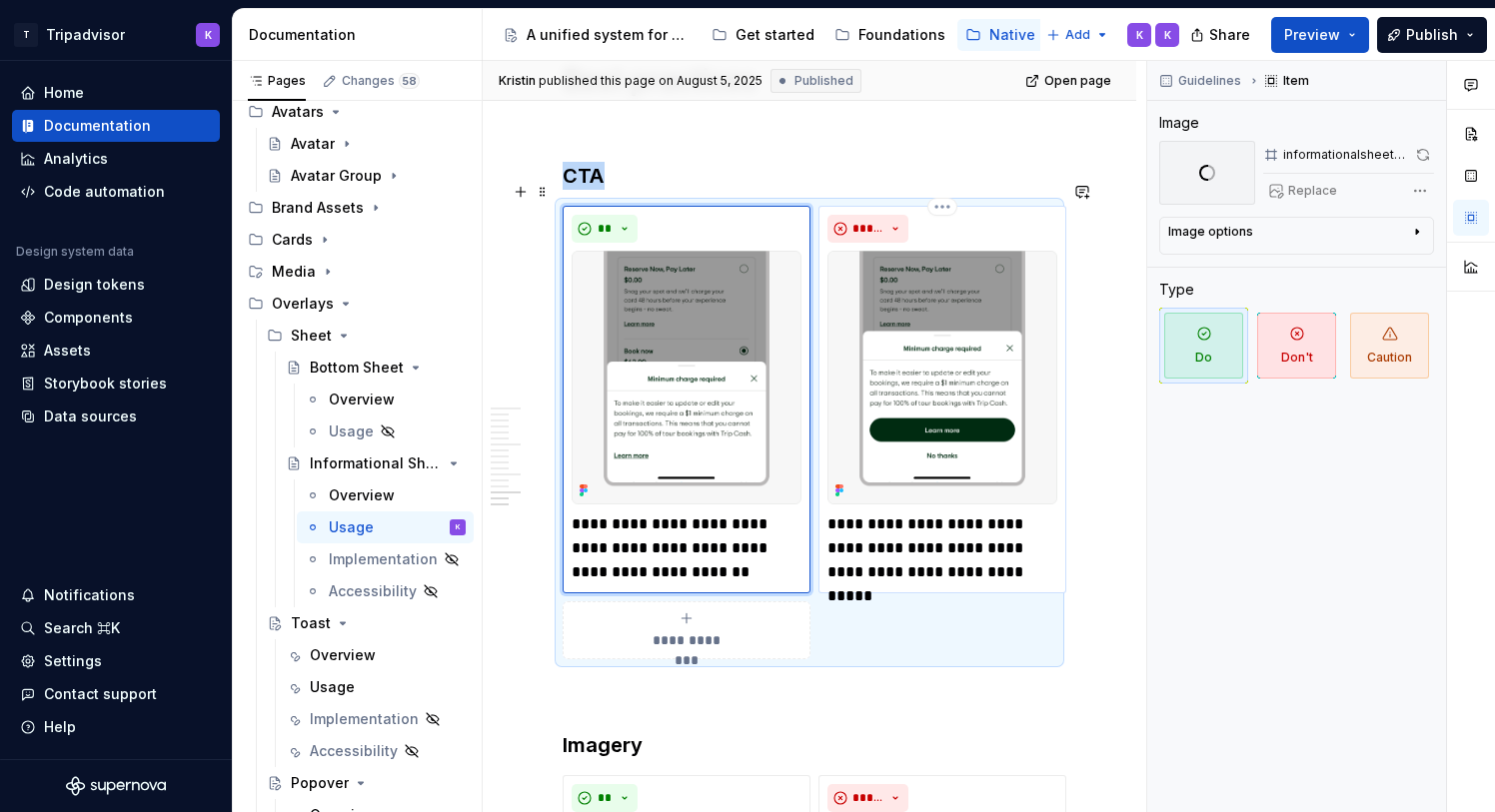 click at bounding box center (942, 378) 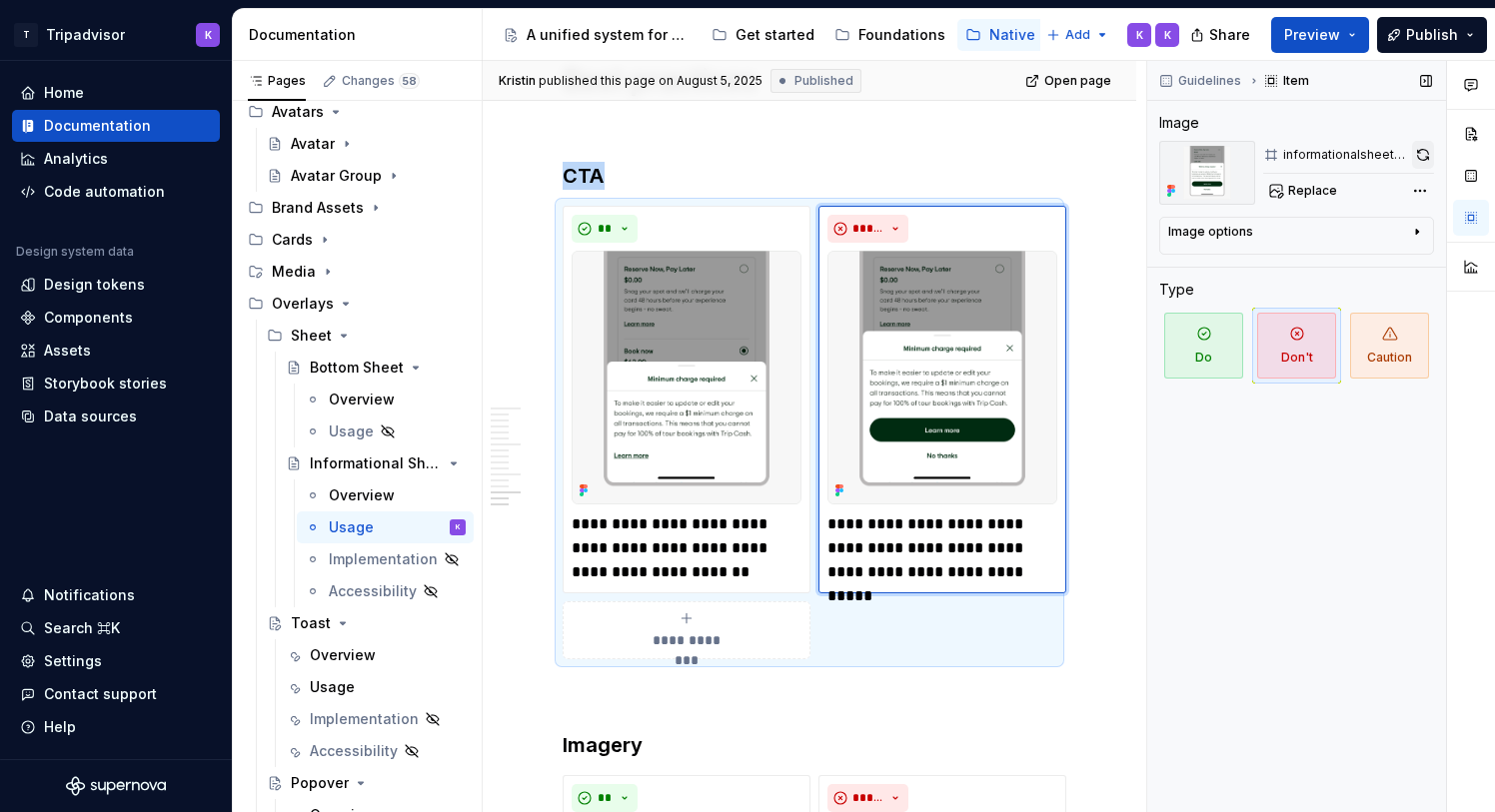 click at bounding box center (1423, 155) 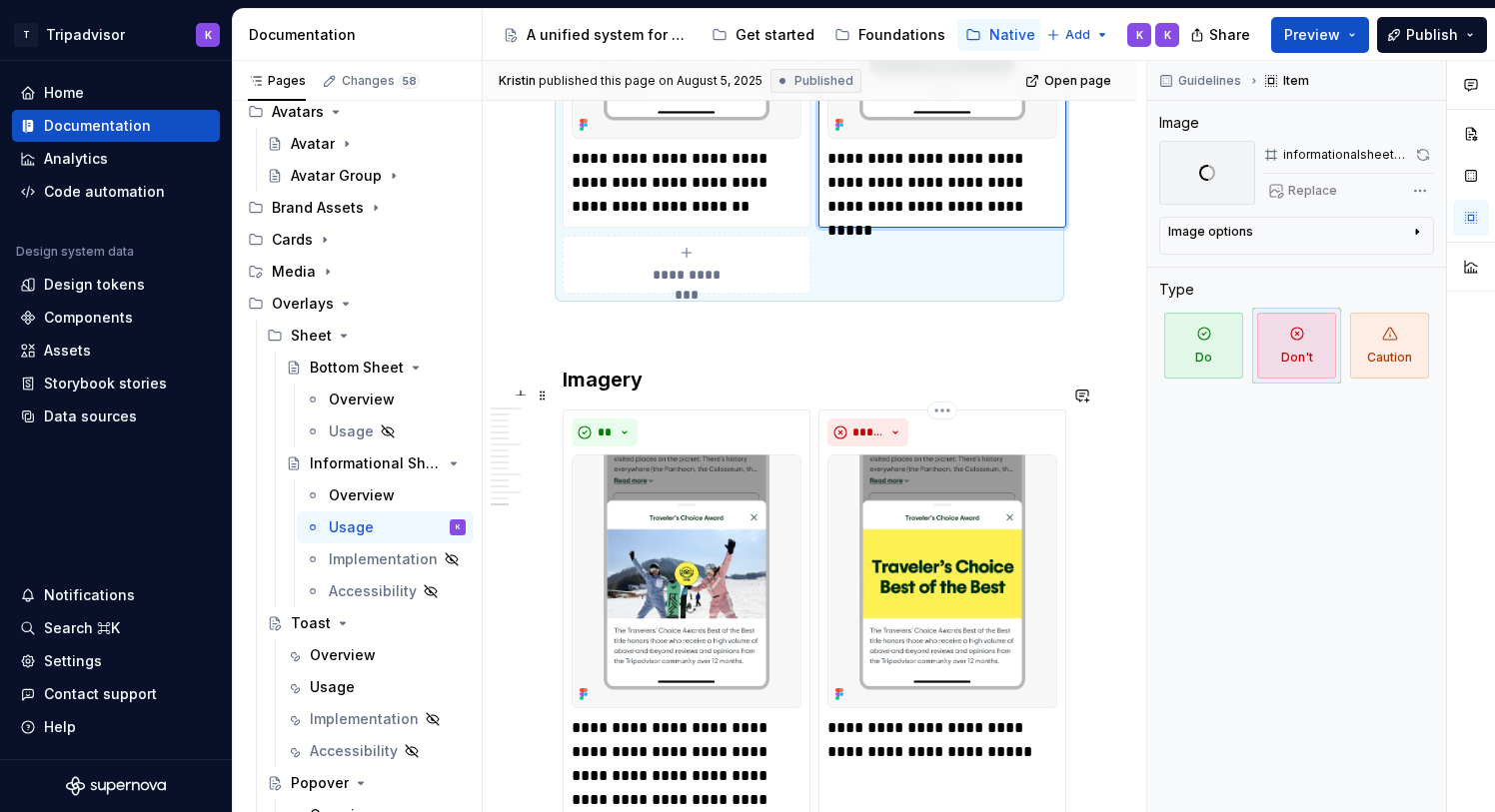 scroll, scrollTop: 4779, scrollLeft: 0, axis: vertical 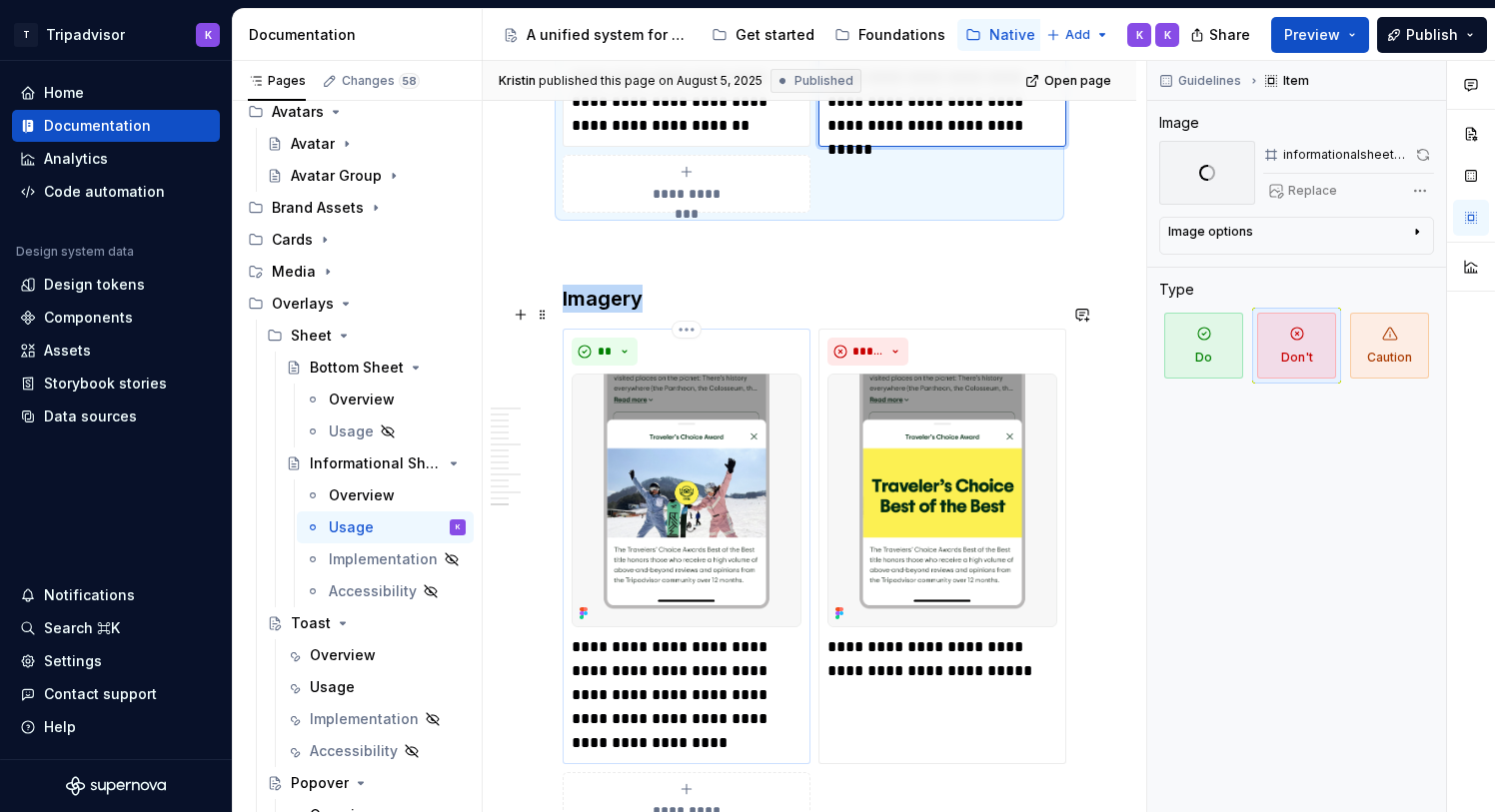 click at bounding box center (687, 500) 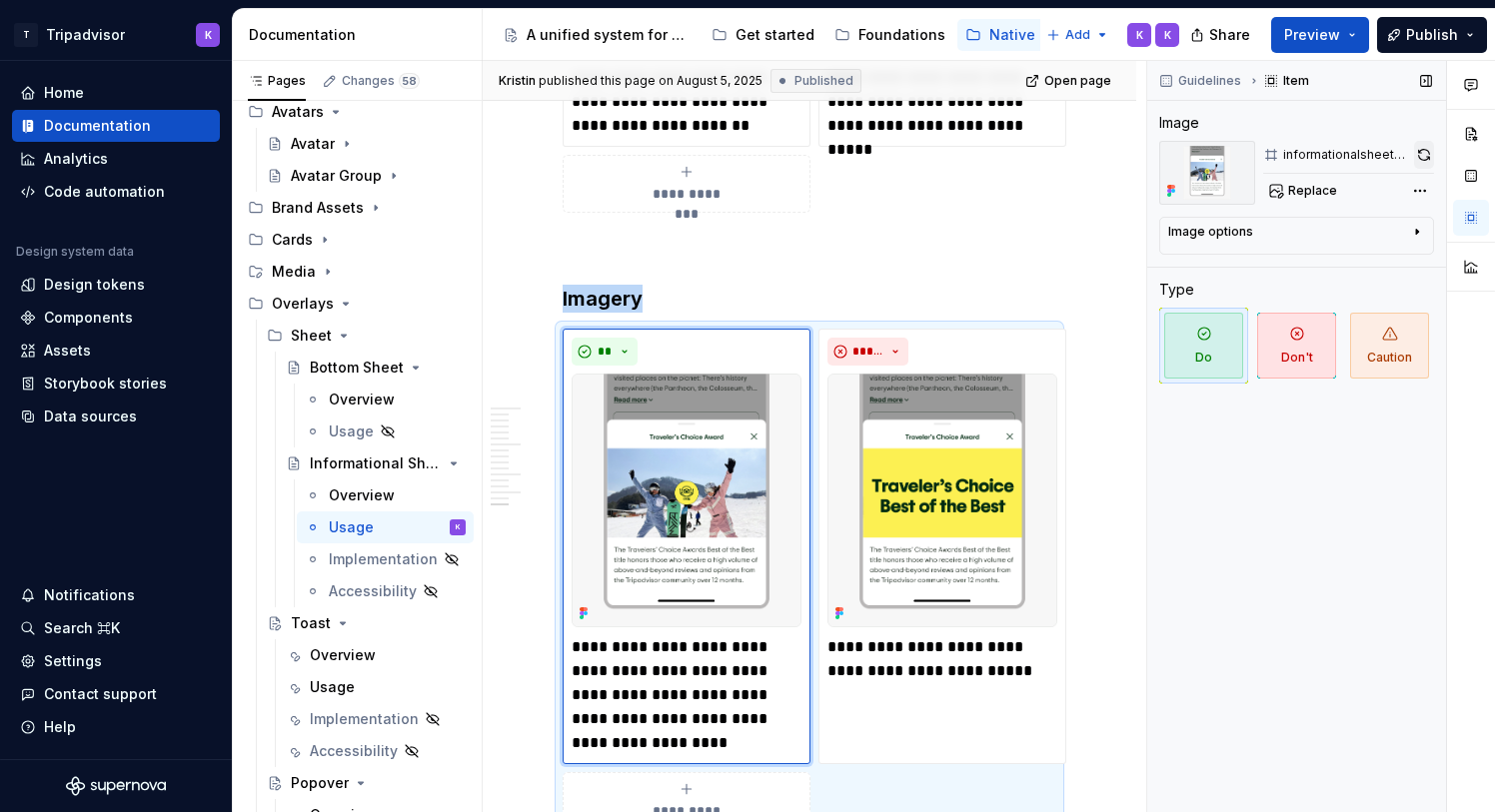 click at bounding box center (1424, 155) 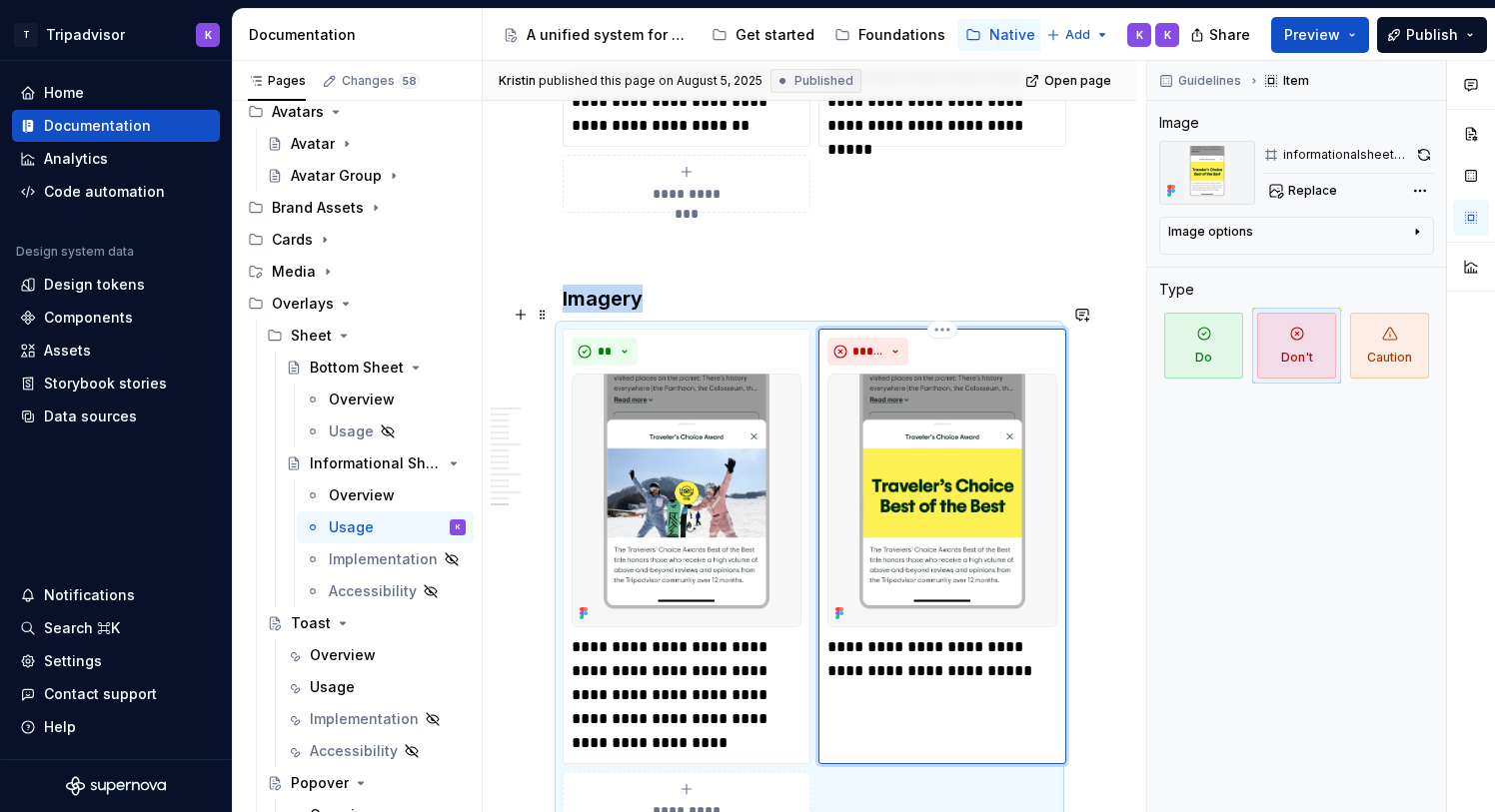 click at bounding box center [942, 500] 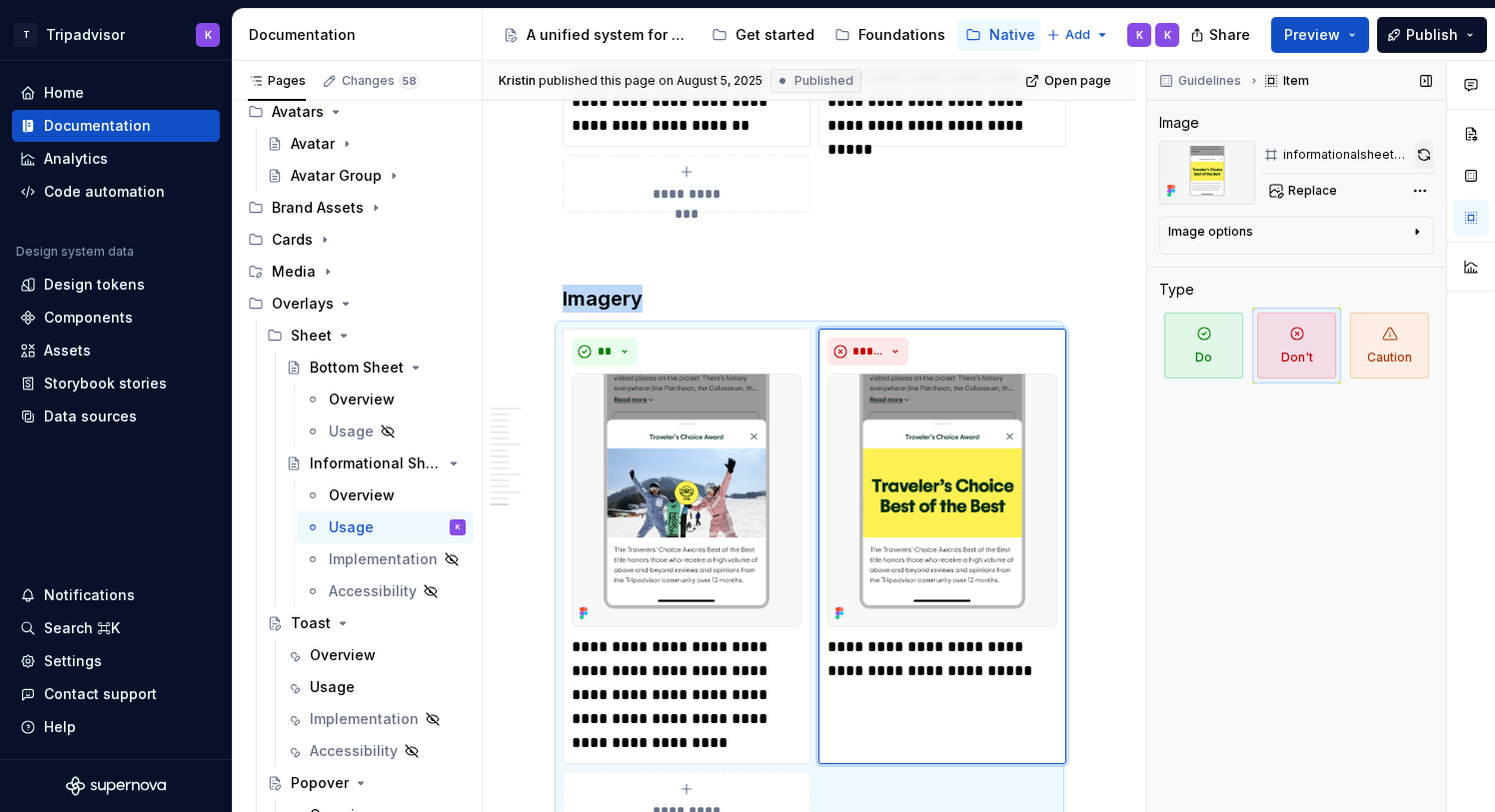 click at bounding box center (1424, 155) 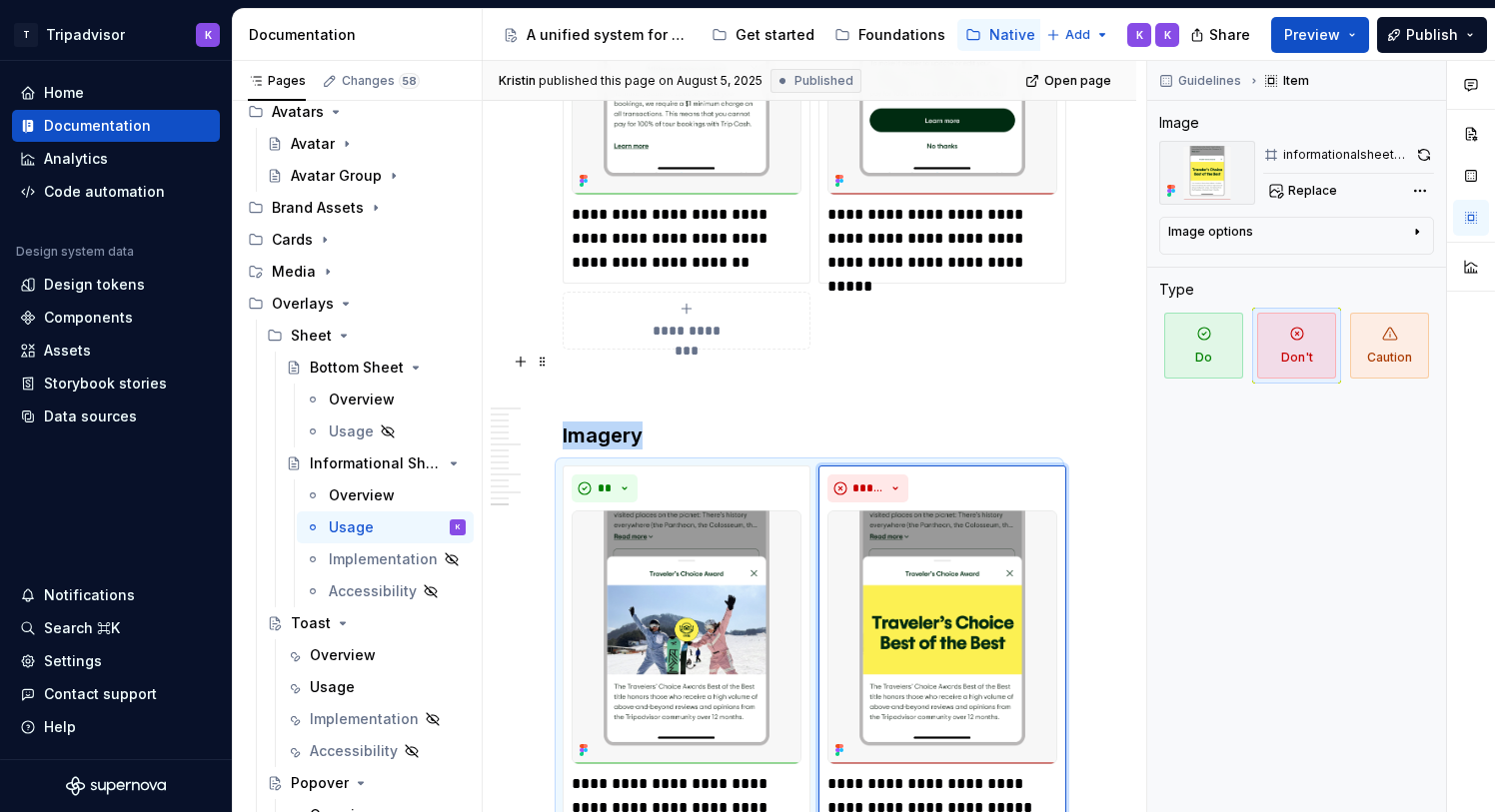 scroll, scrollTop: 4922, scrollLeft: 0, axis: vertical 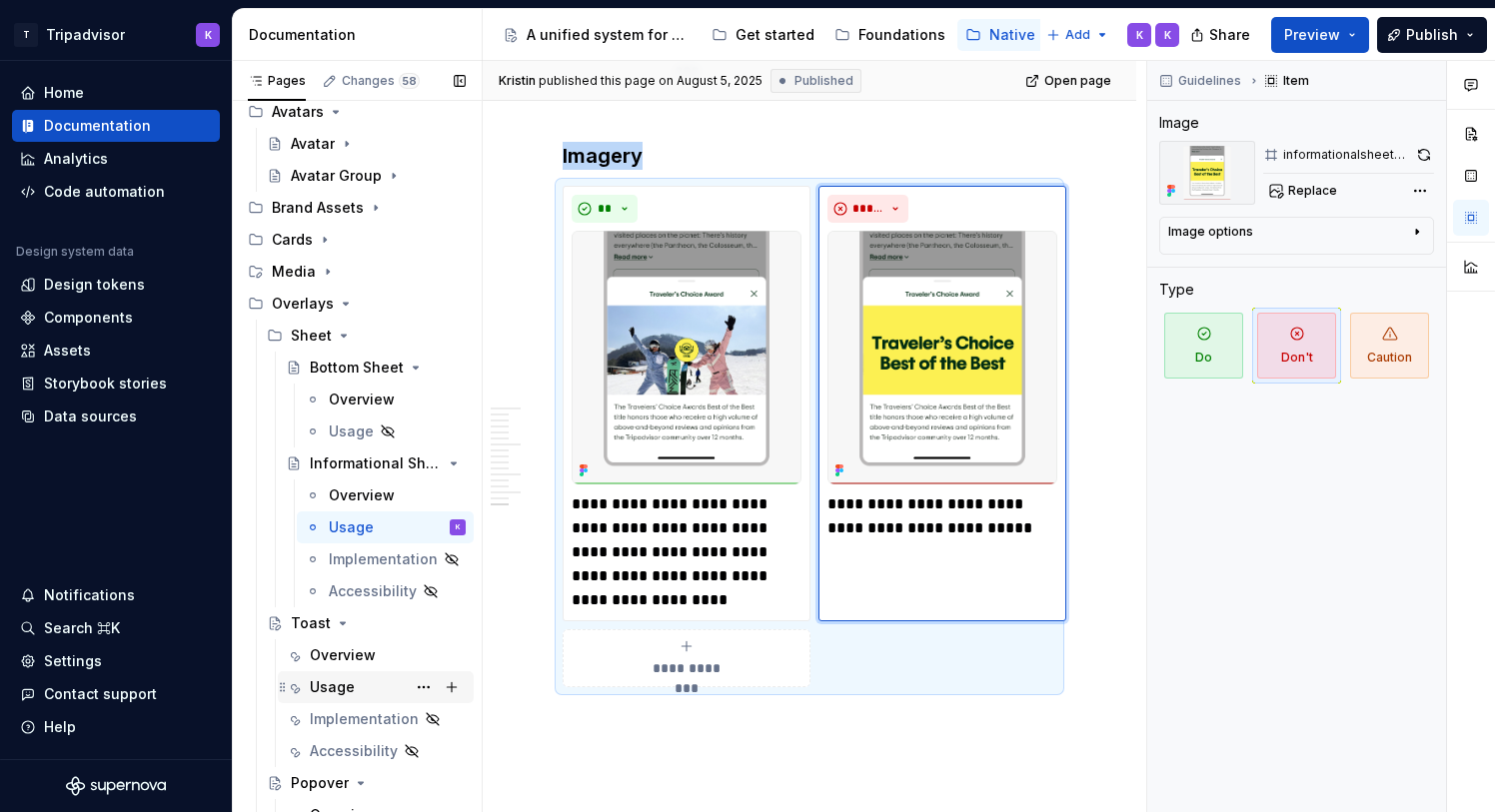 click on "Usage" at bounding box center (332, 687) 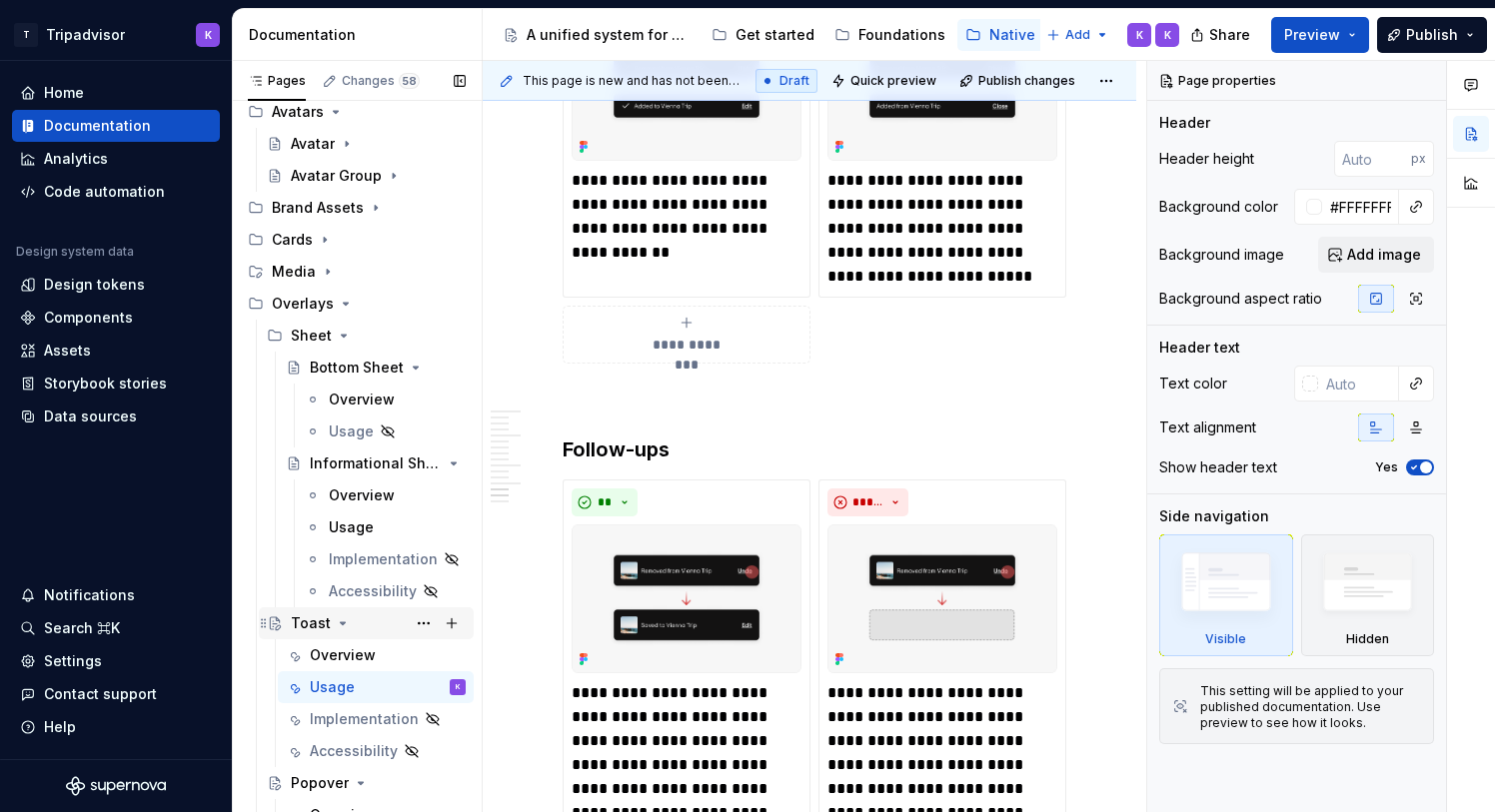 scroll, scrollTop: 4629, scrollLeft: 0, axis: vertical 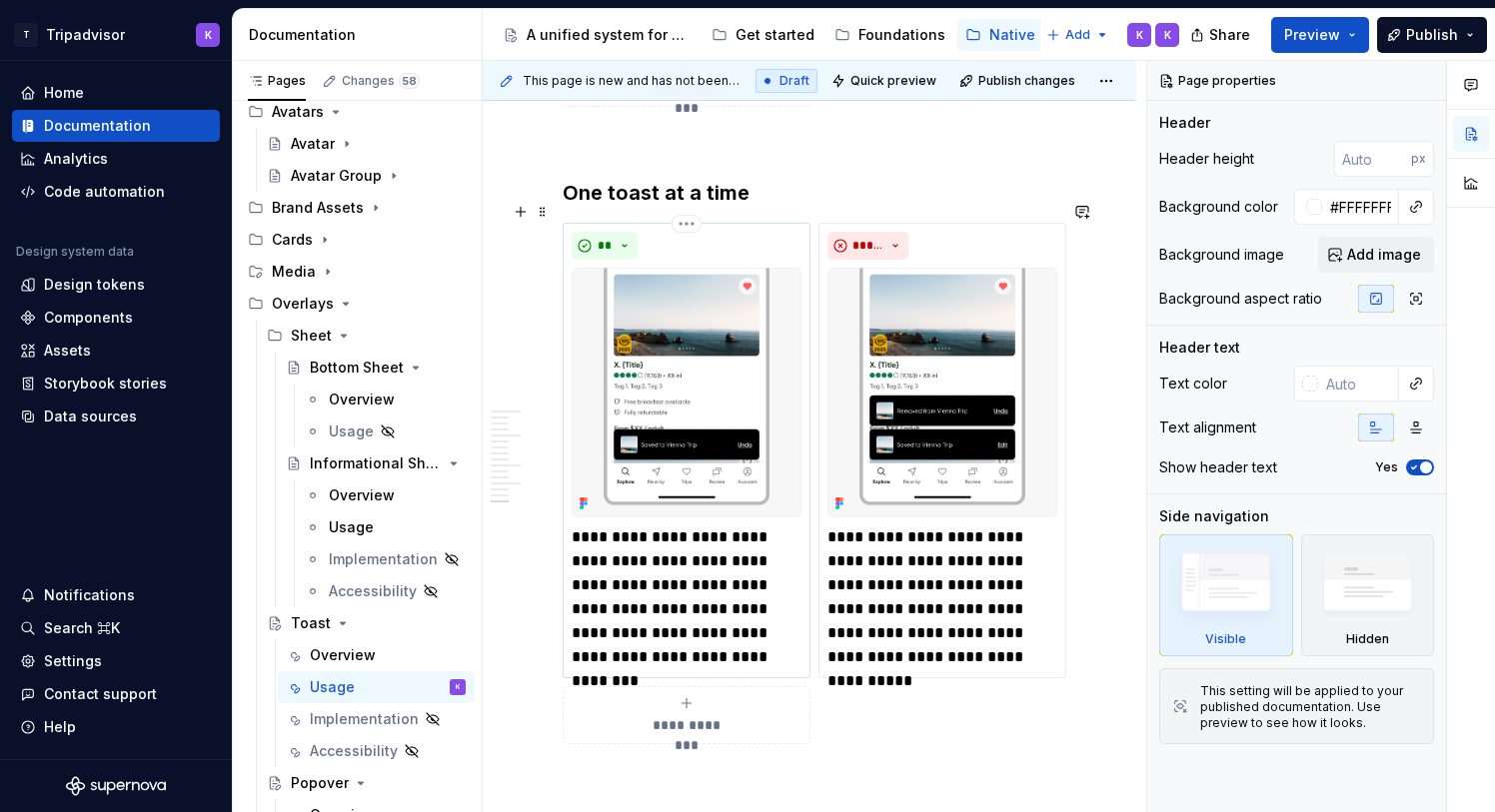 click at bounding box center (687, 393) 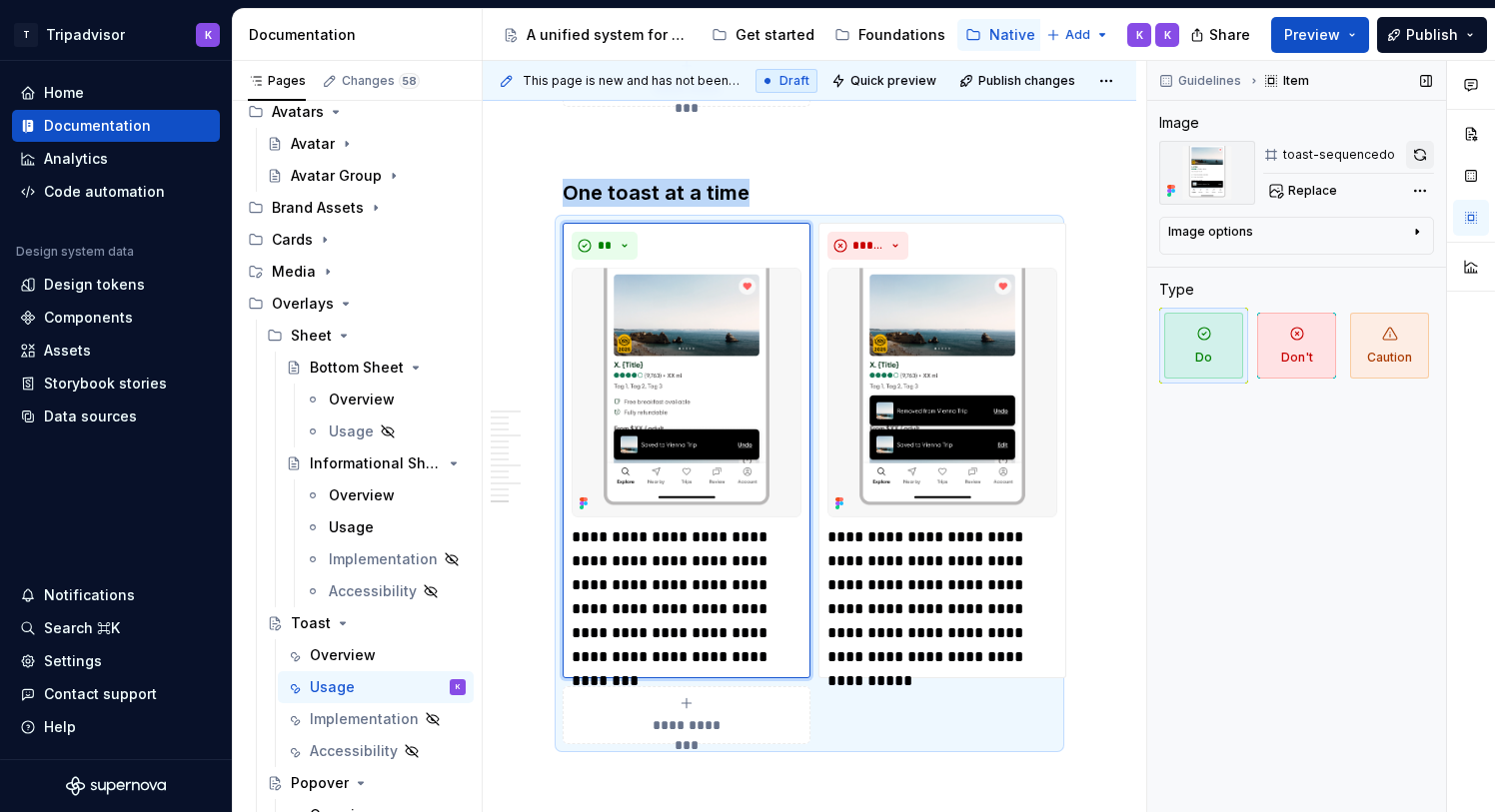 click at bounding box center (1420, 155) 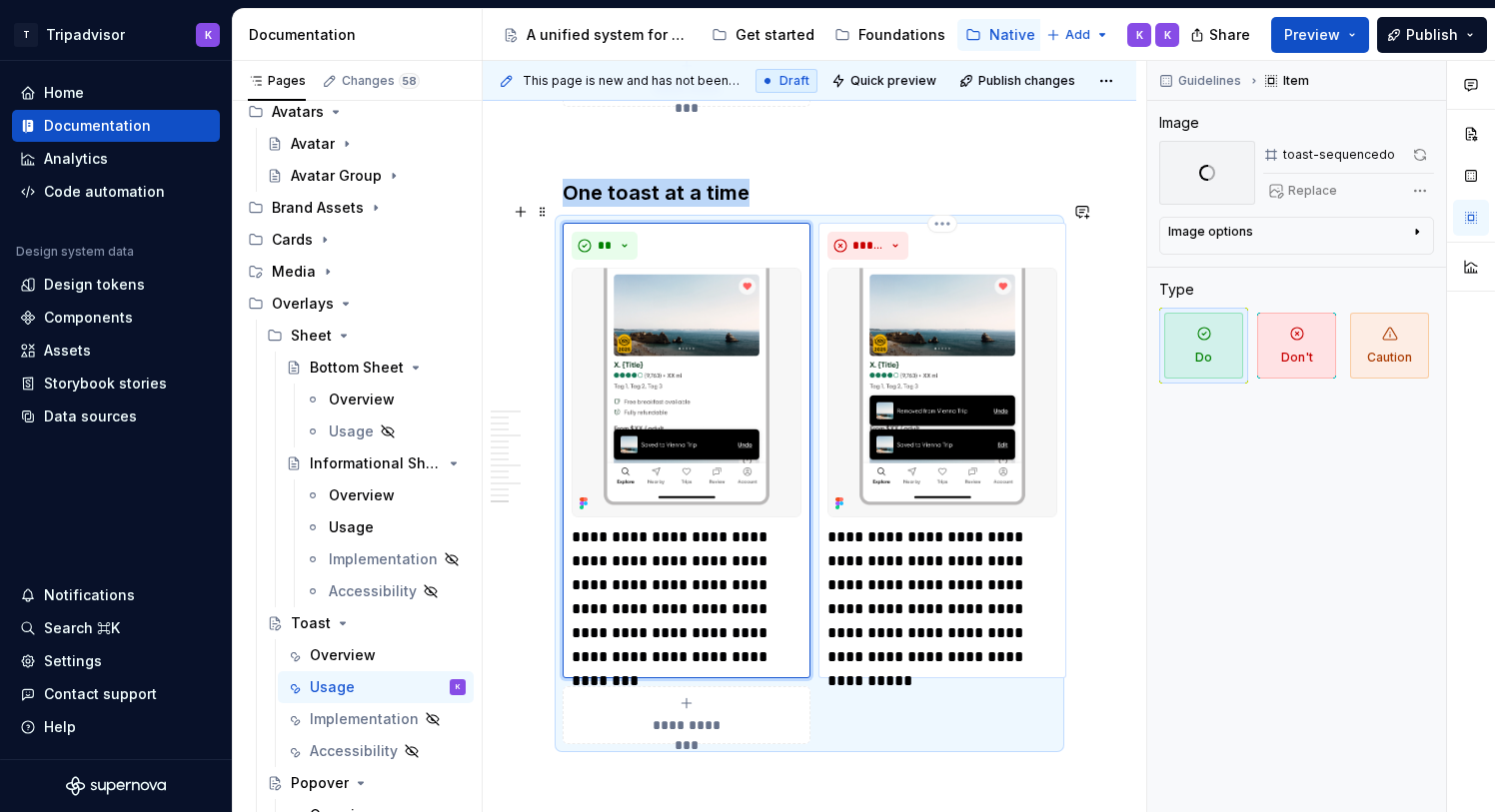 click at bounding box center (942, 393) 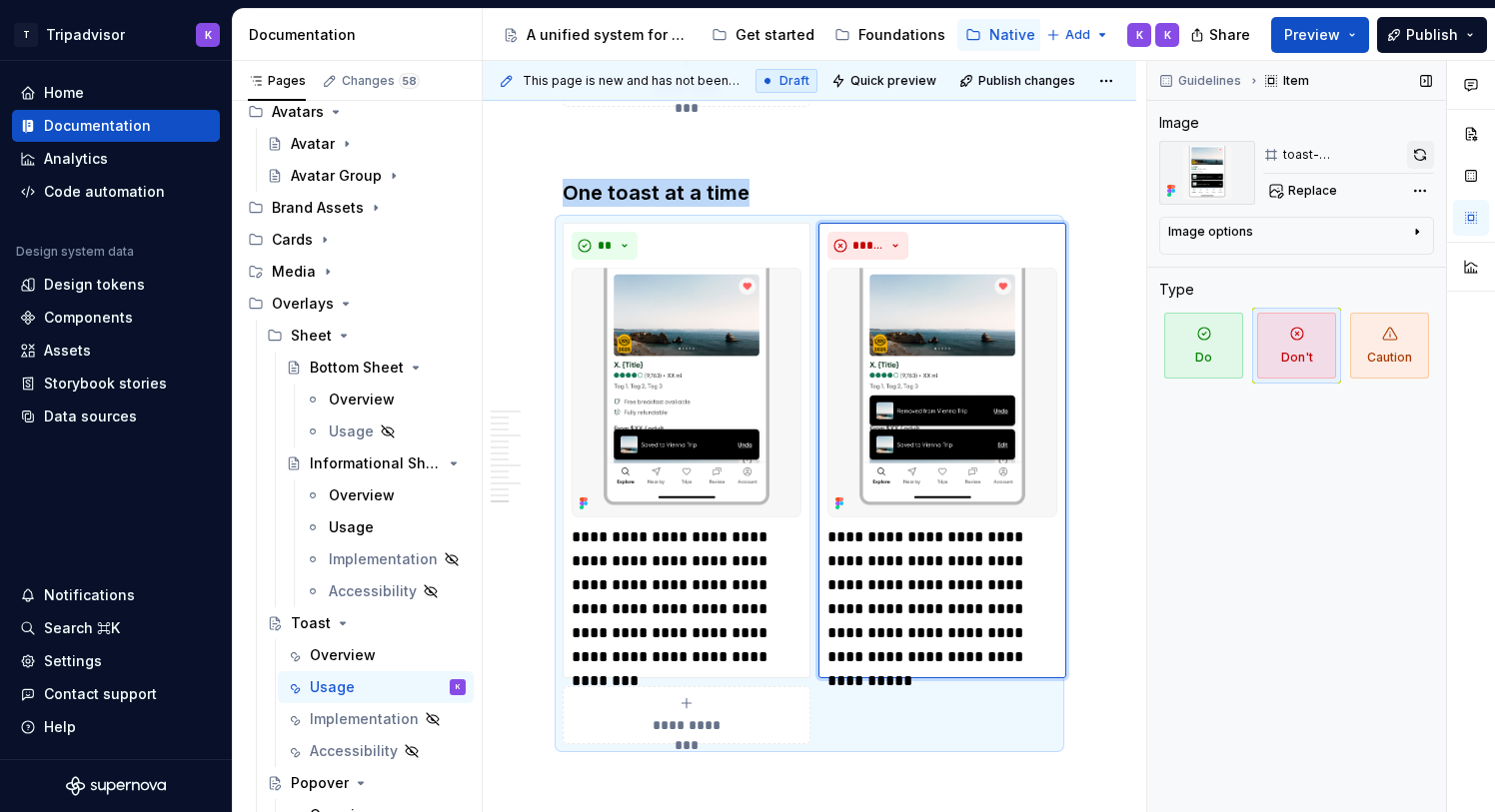 click at bounding box center (1420, 155) 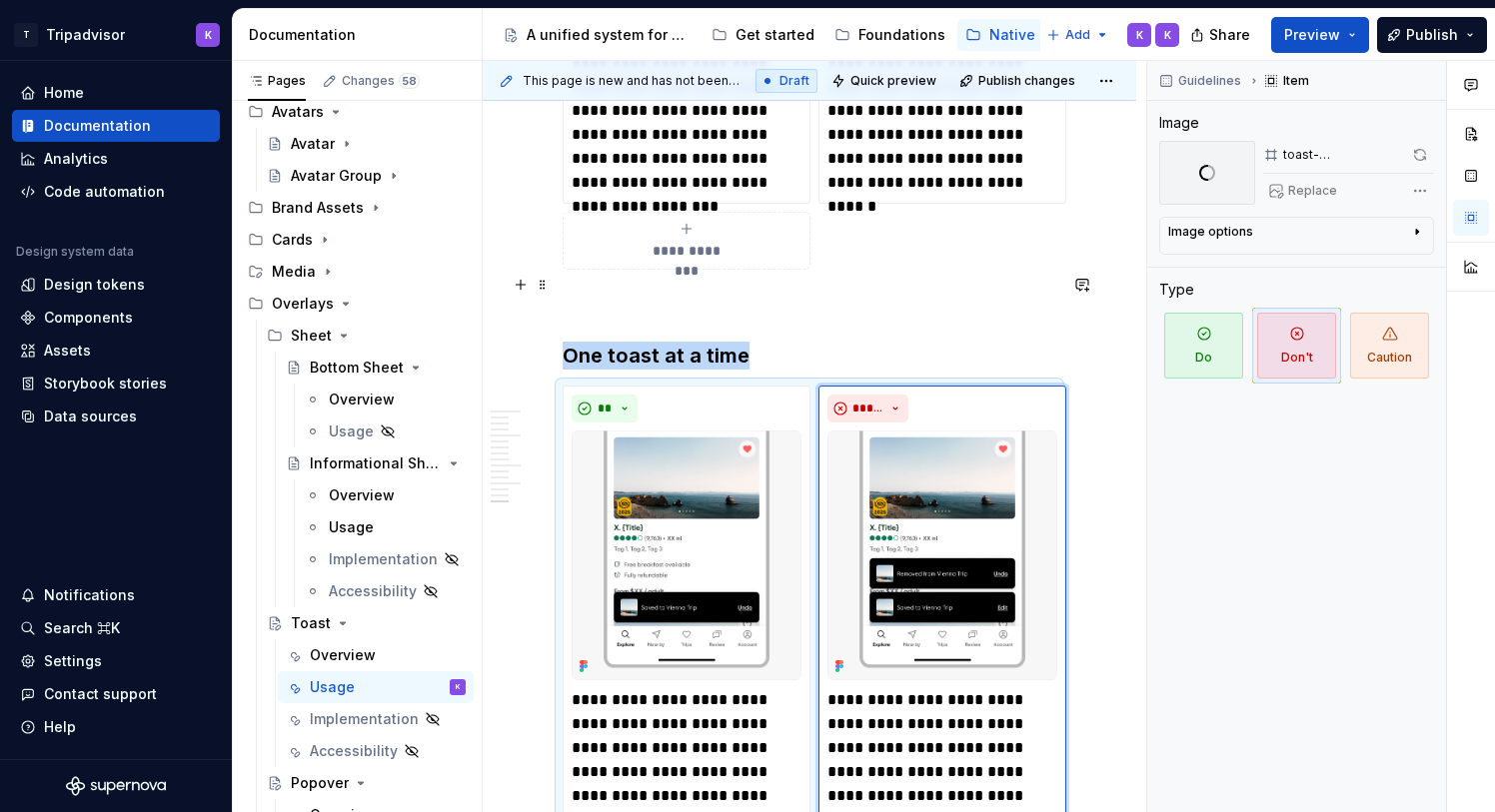 scroll, scrollTop: 4274, scrollLeft: 0, axis: vertical 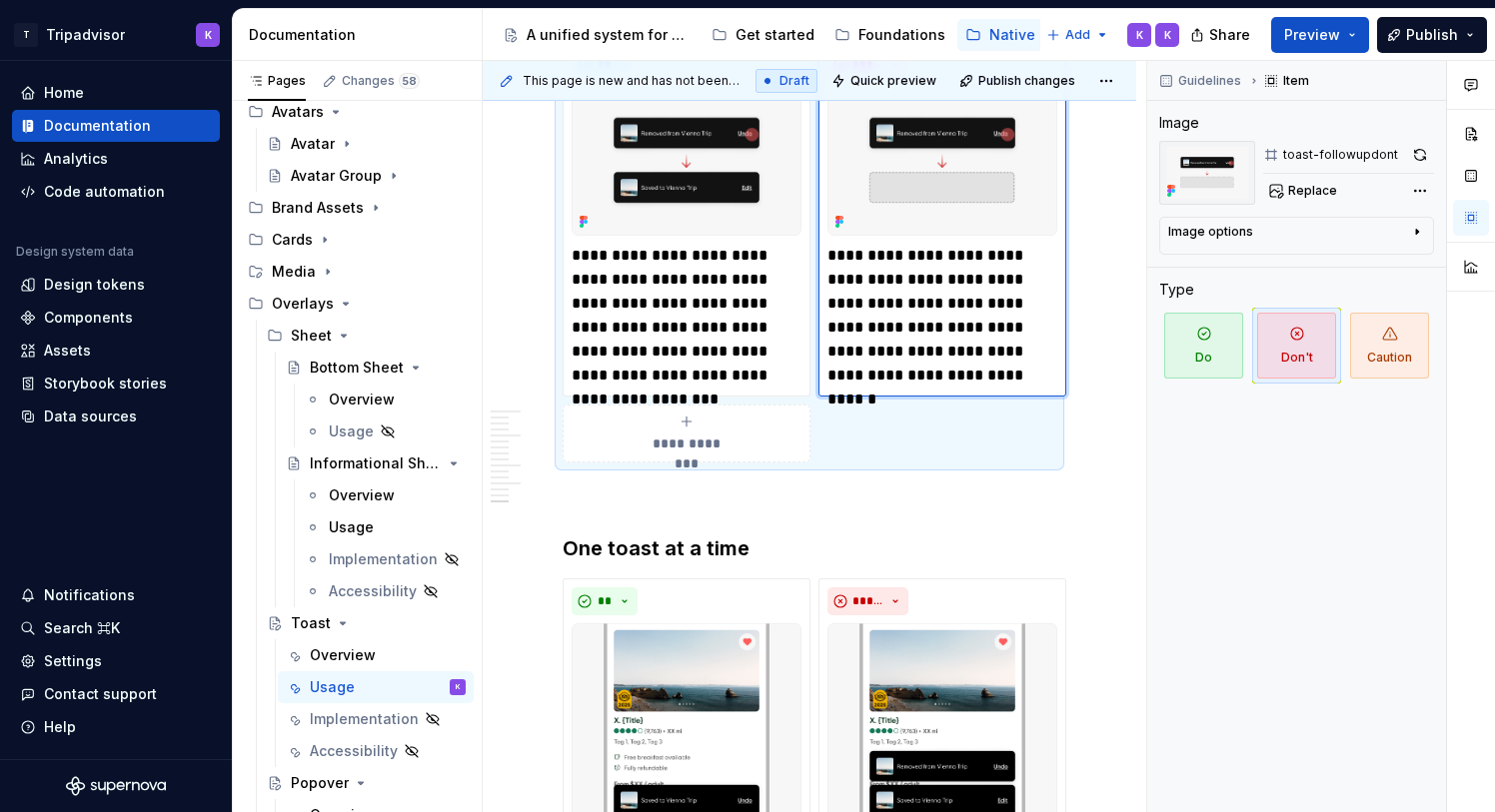 click at bounding box center [942, 161] 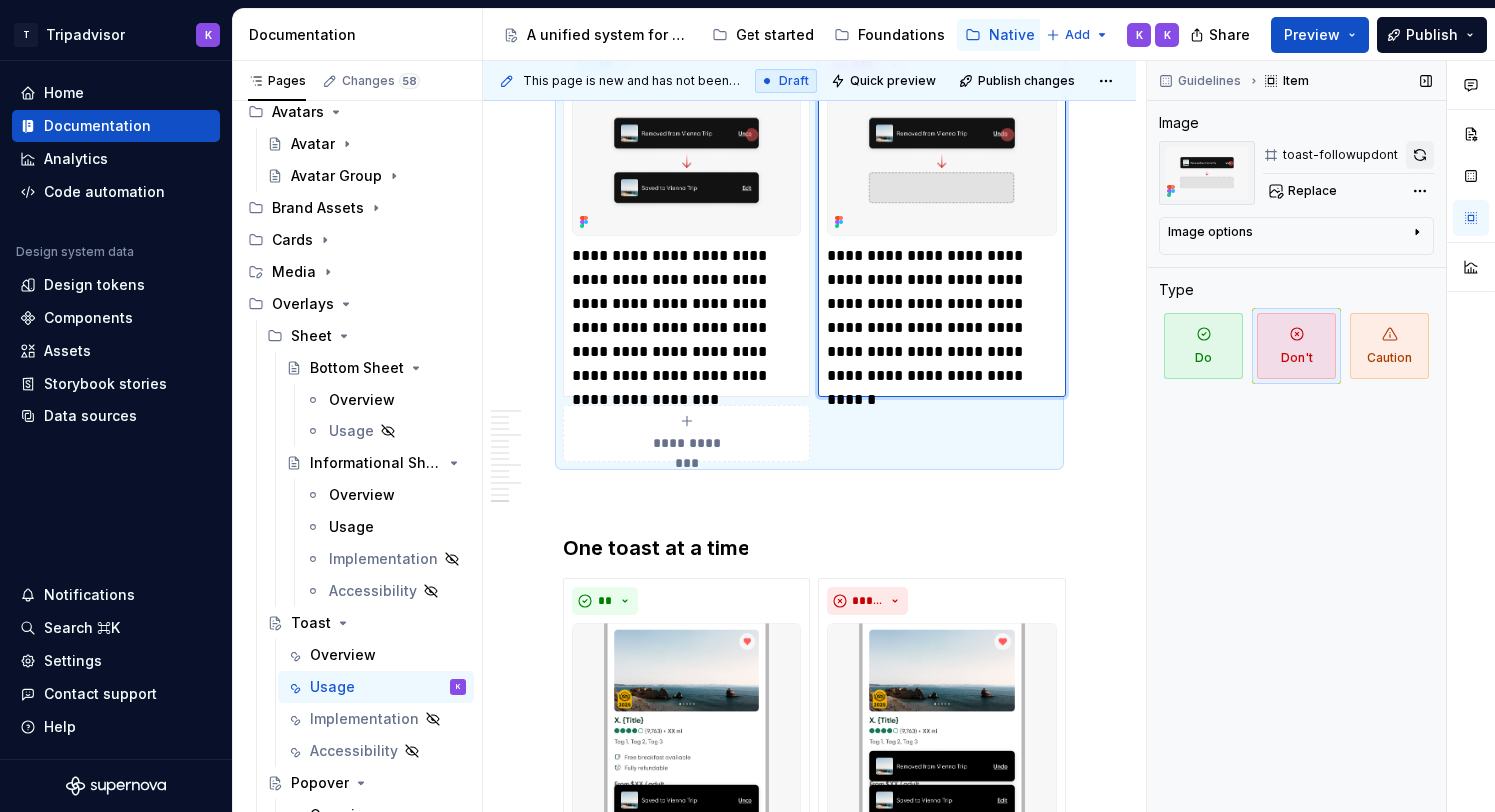 click at bounding box center (1420, 155) 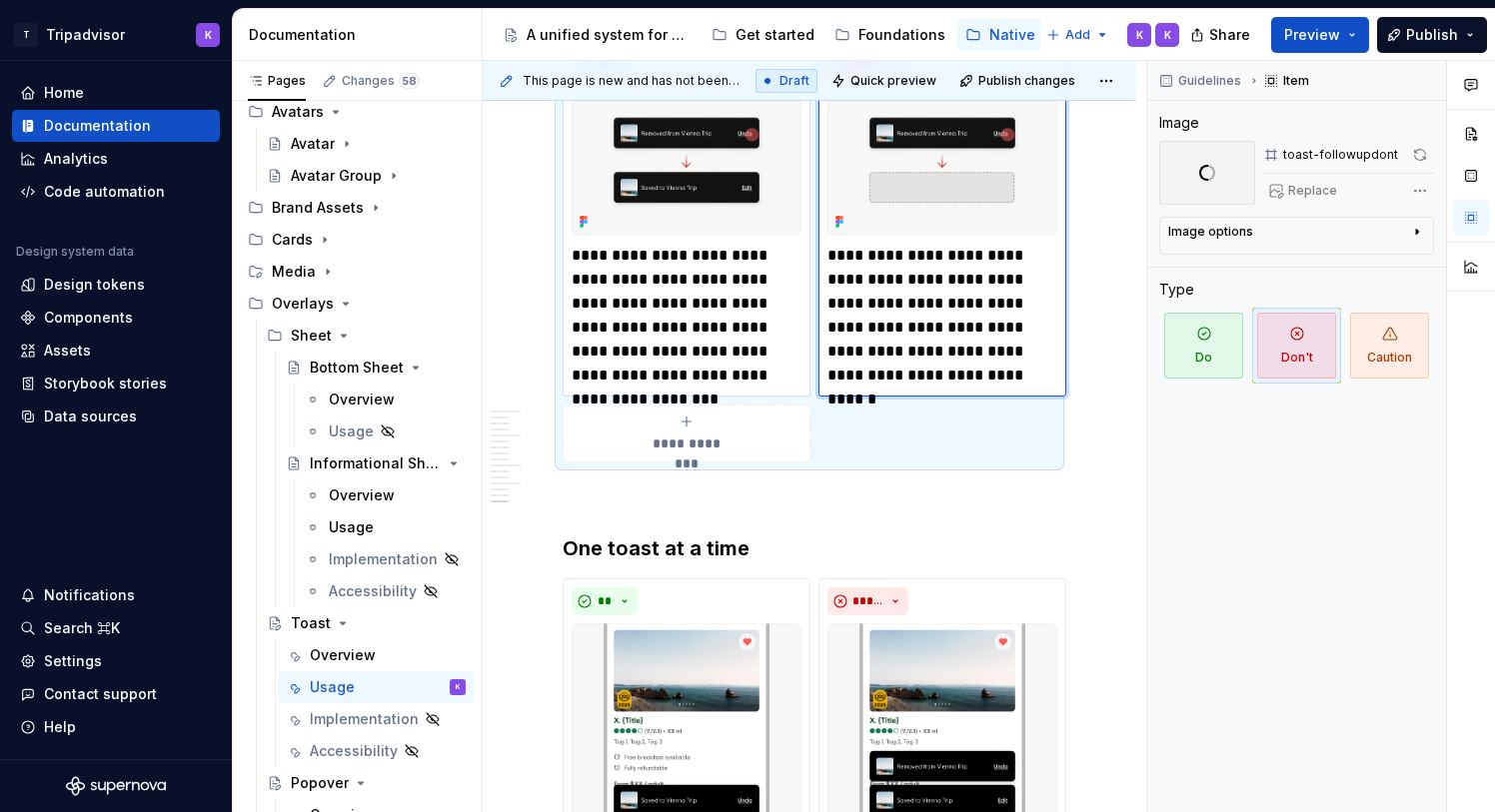 click at bounding box center [687, 161] 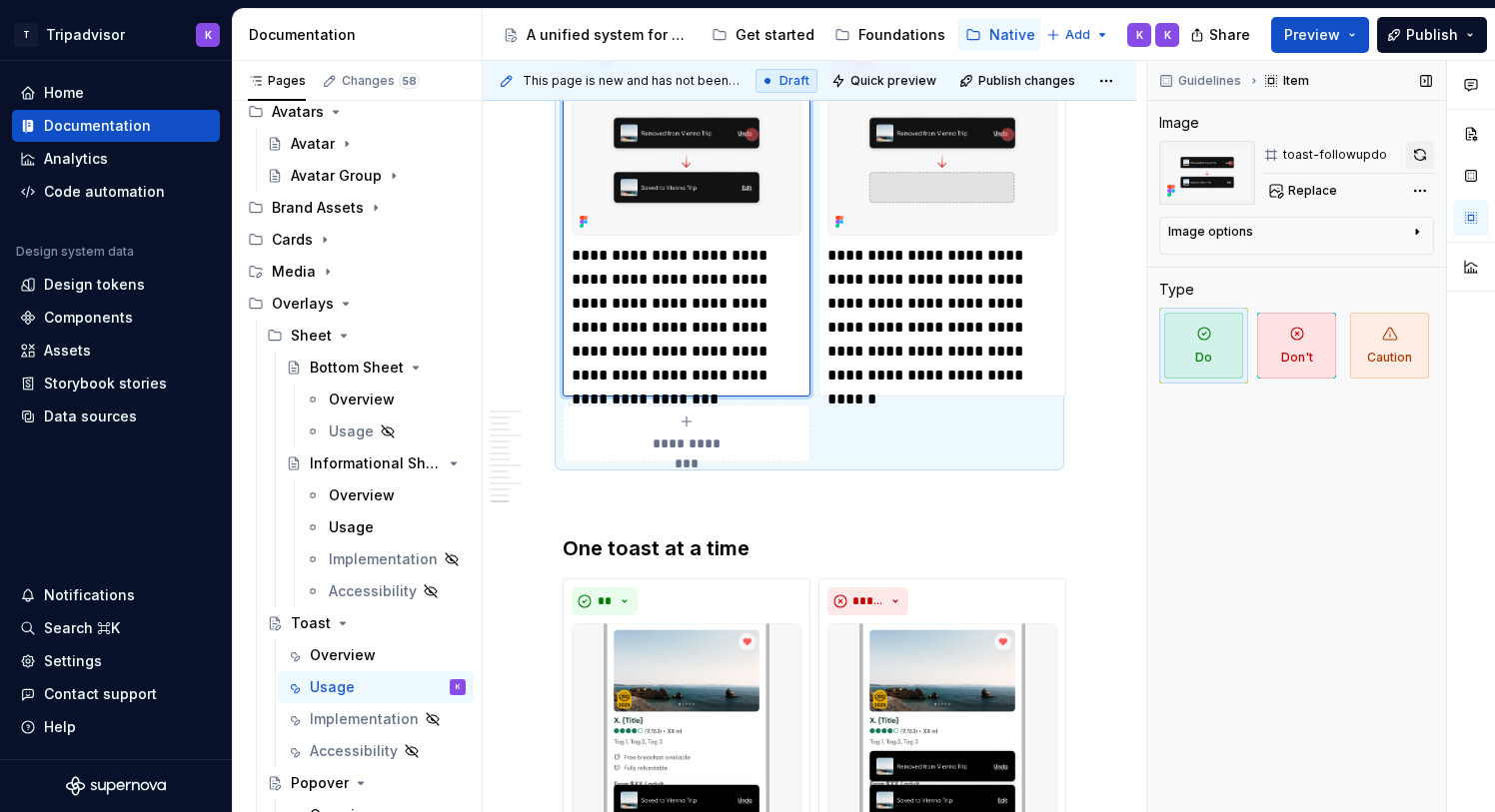 click at bounding box center (1420, 155) 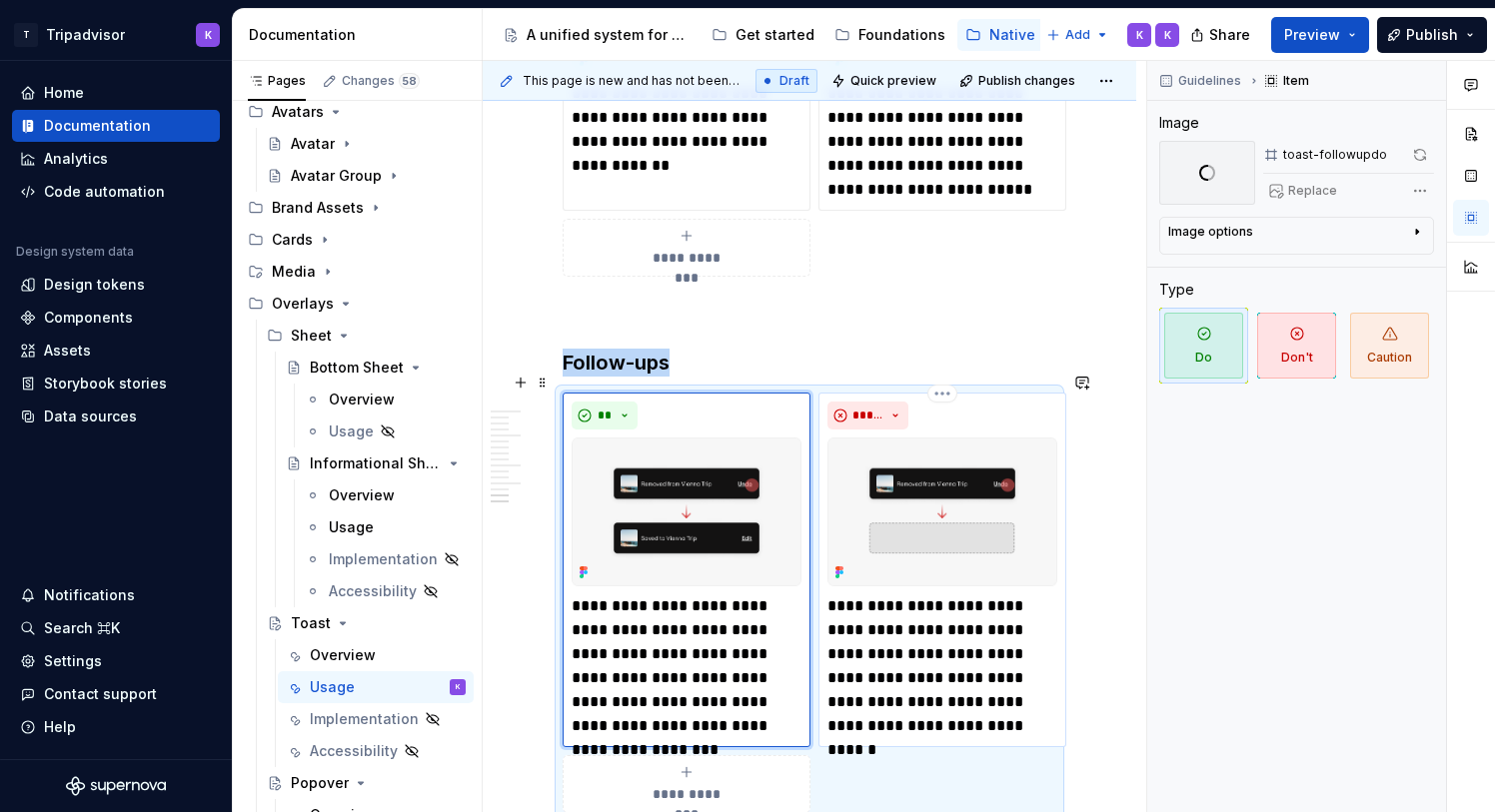 scroll, scrollTop: 3653, scrollLeft: 0, axis: vertical 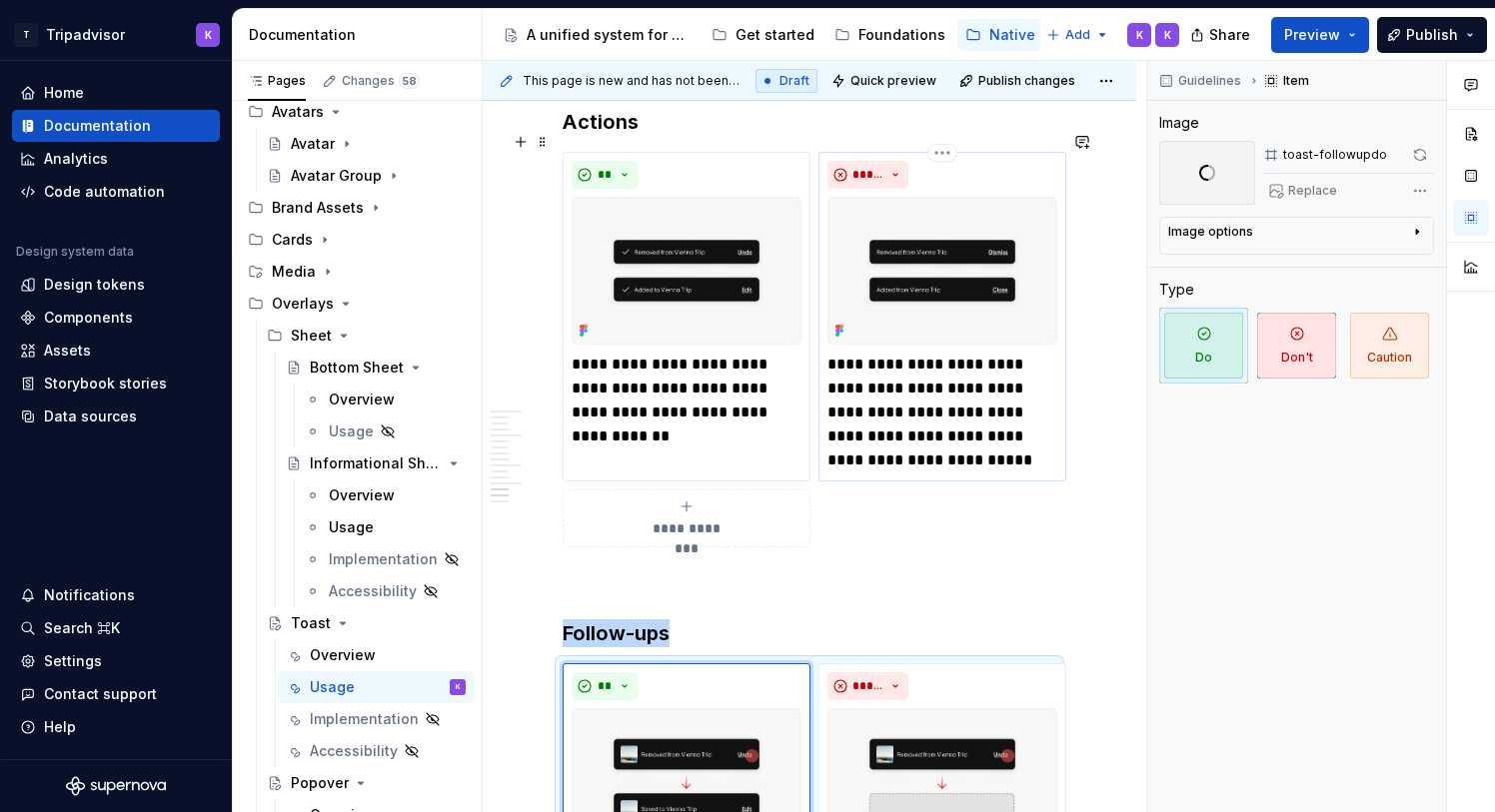 click at bounding box center [942, 271] 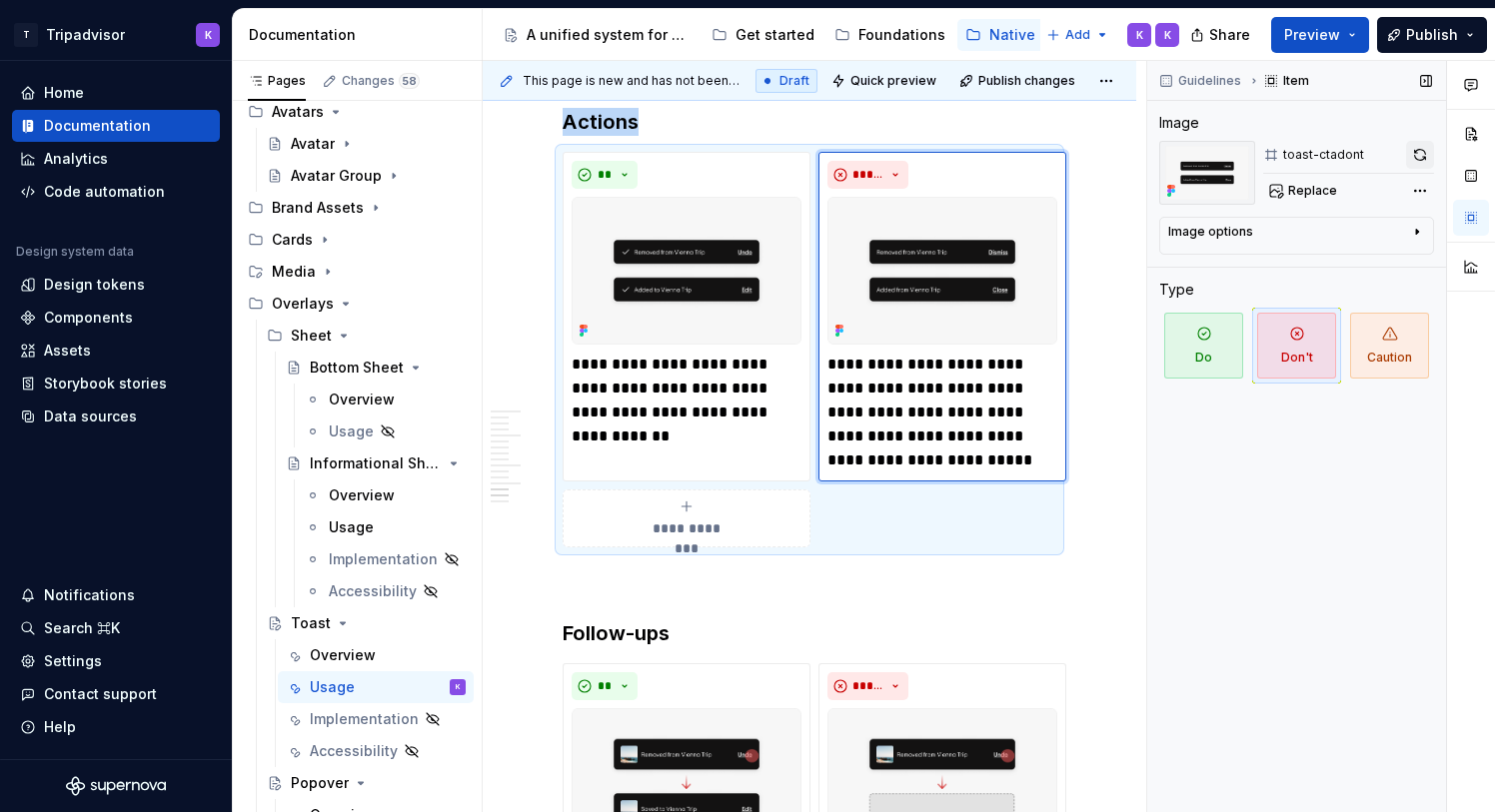click at bounding box center [1420, 155] 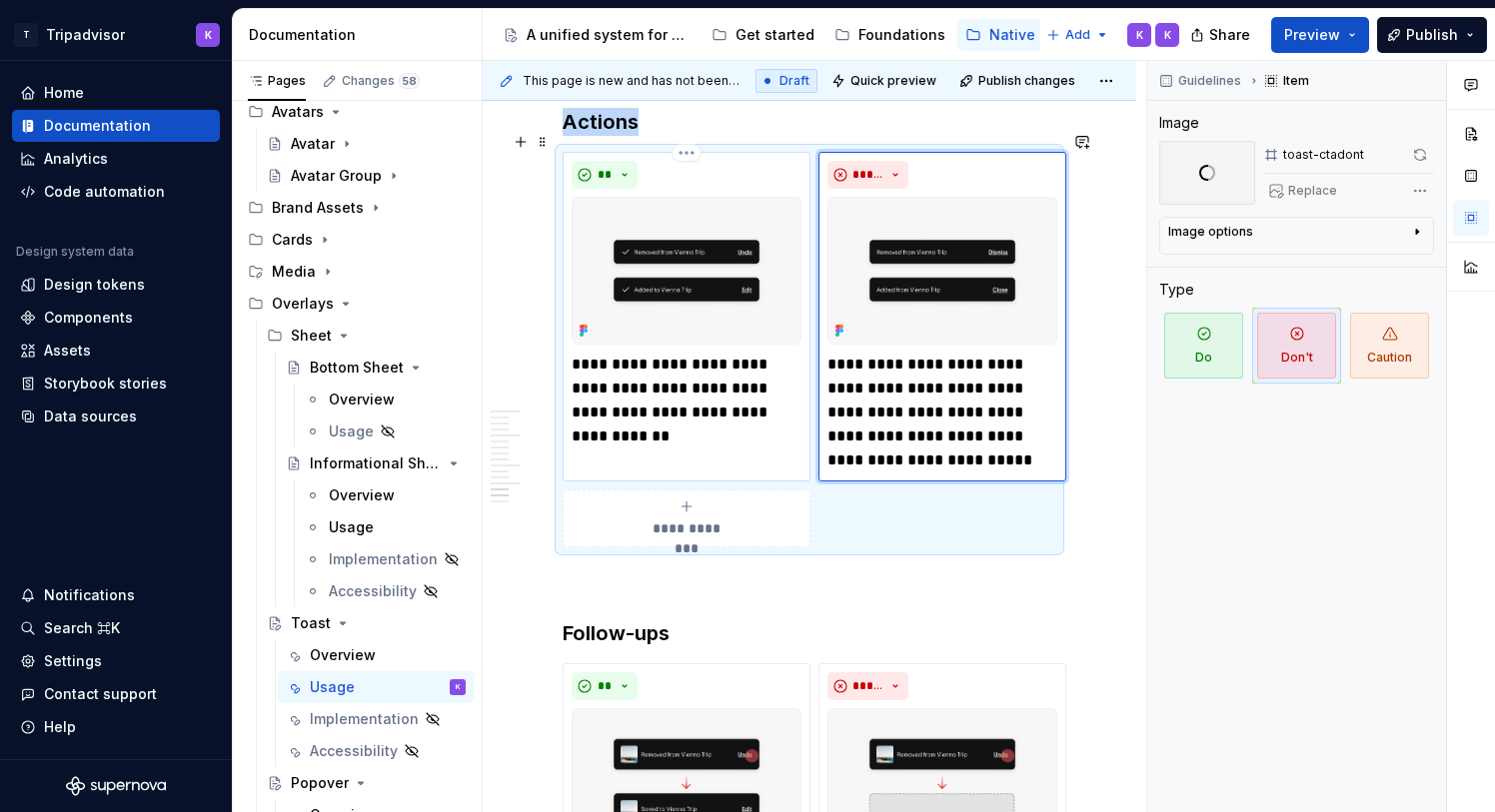 click at bounding box center [687, 271] 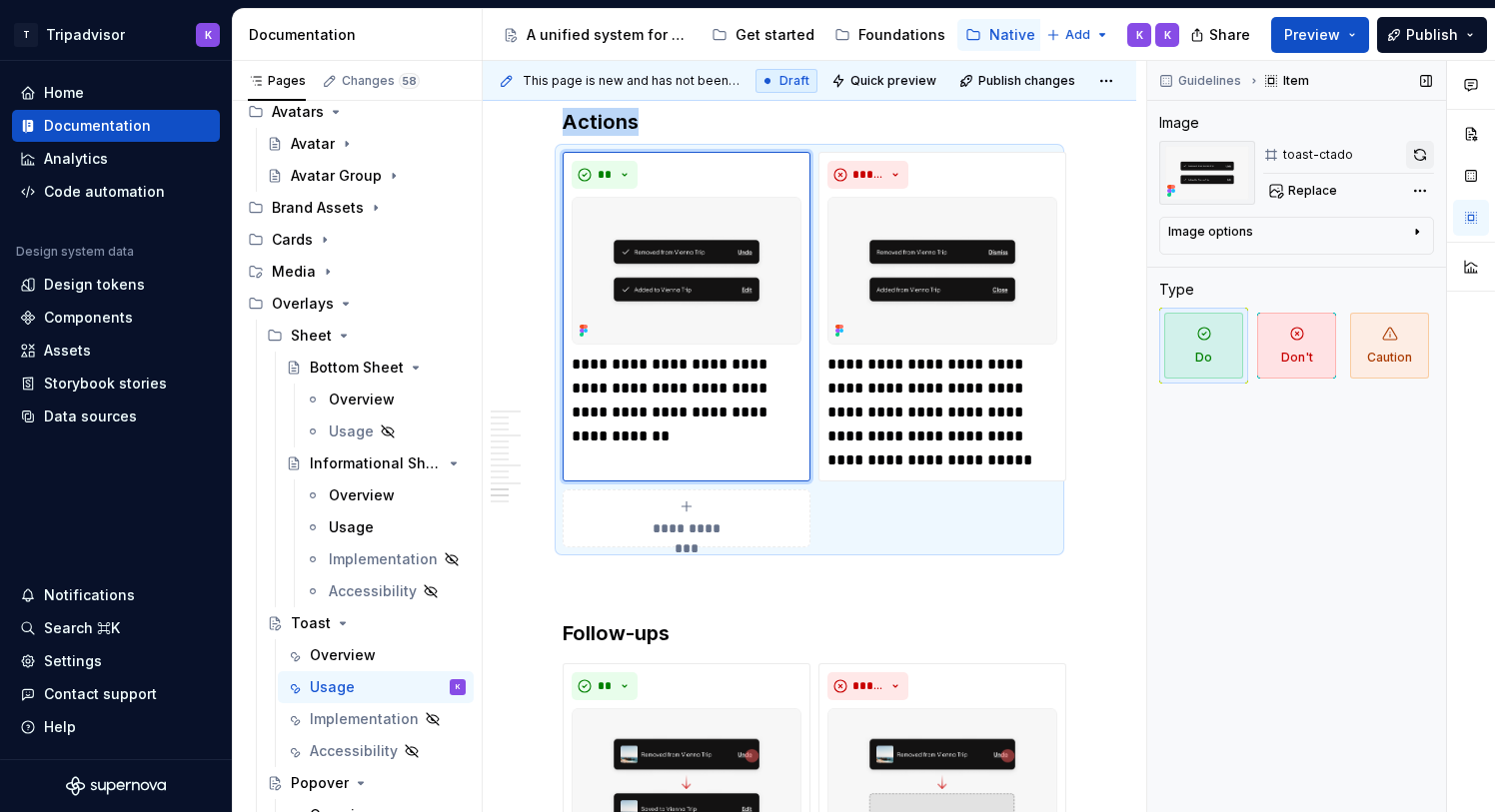 click at bounding box center (1420, 155) 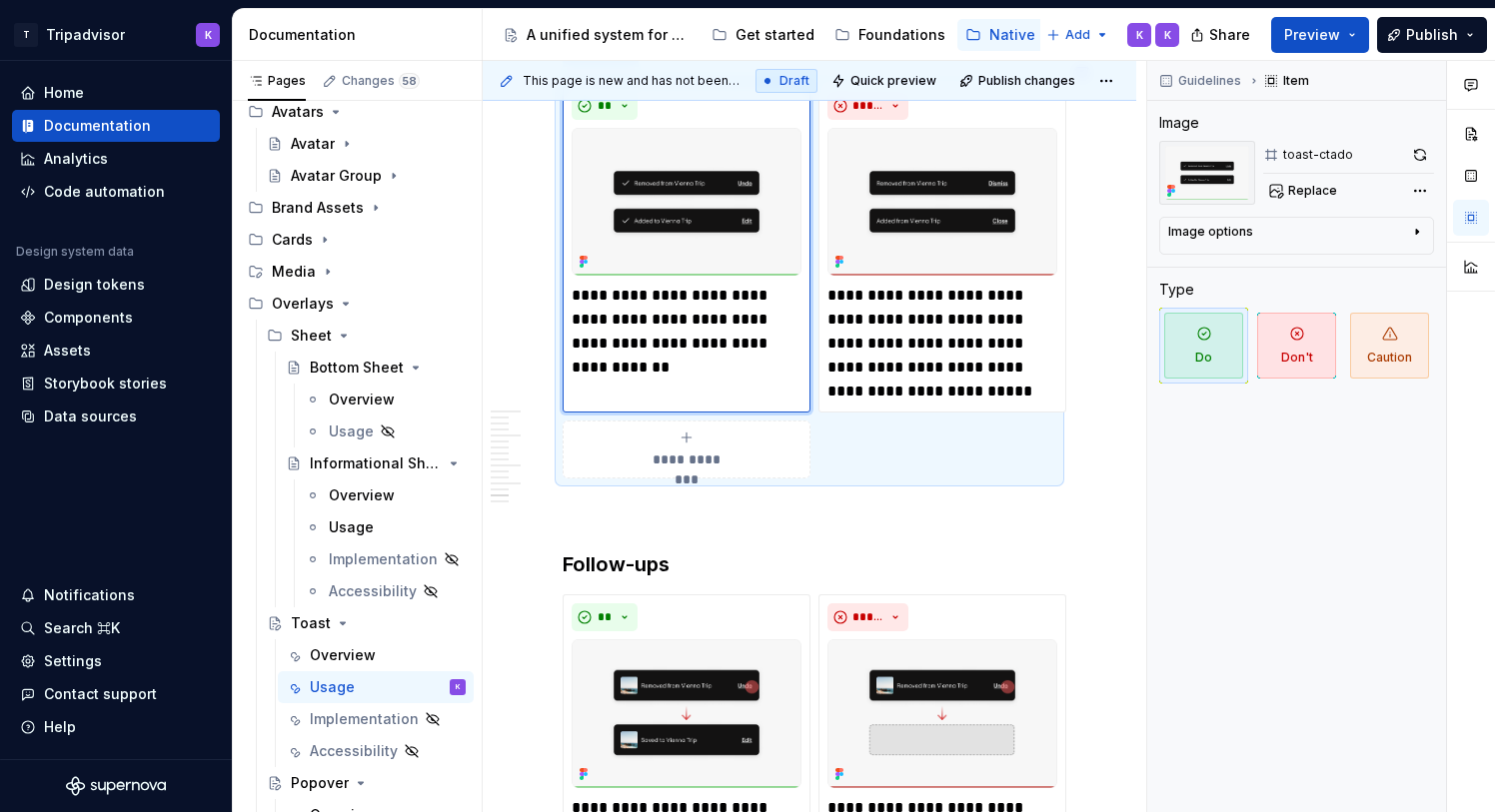 scroll, scrollTop: 3896, scrollLeft: 0, axis: vertical 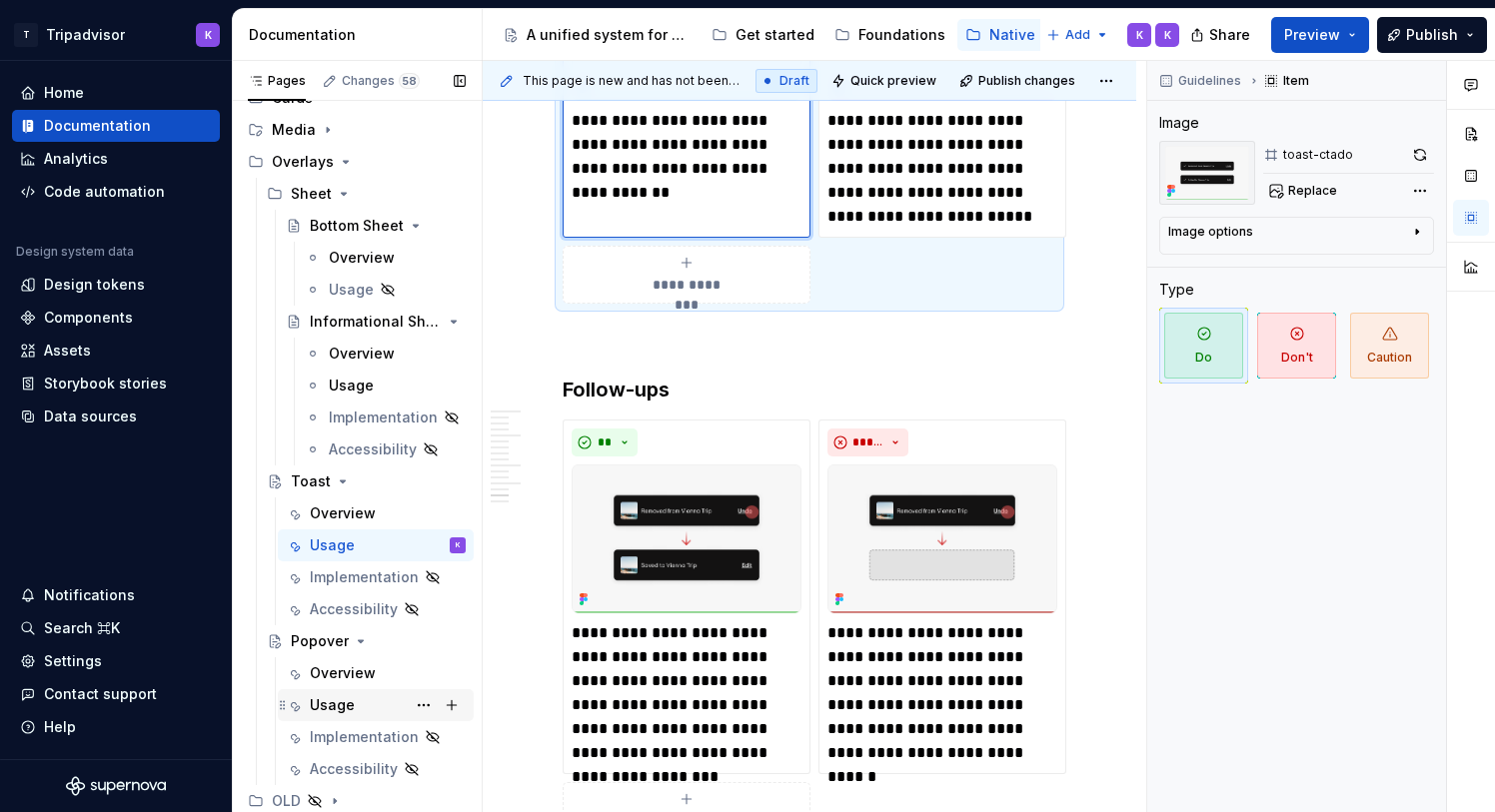 click on "Usage" at bounding box center (332, 705) 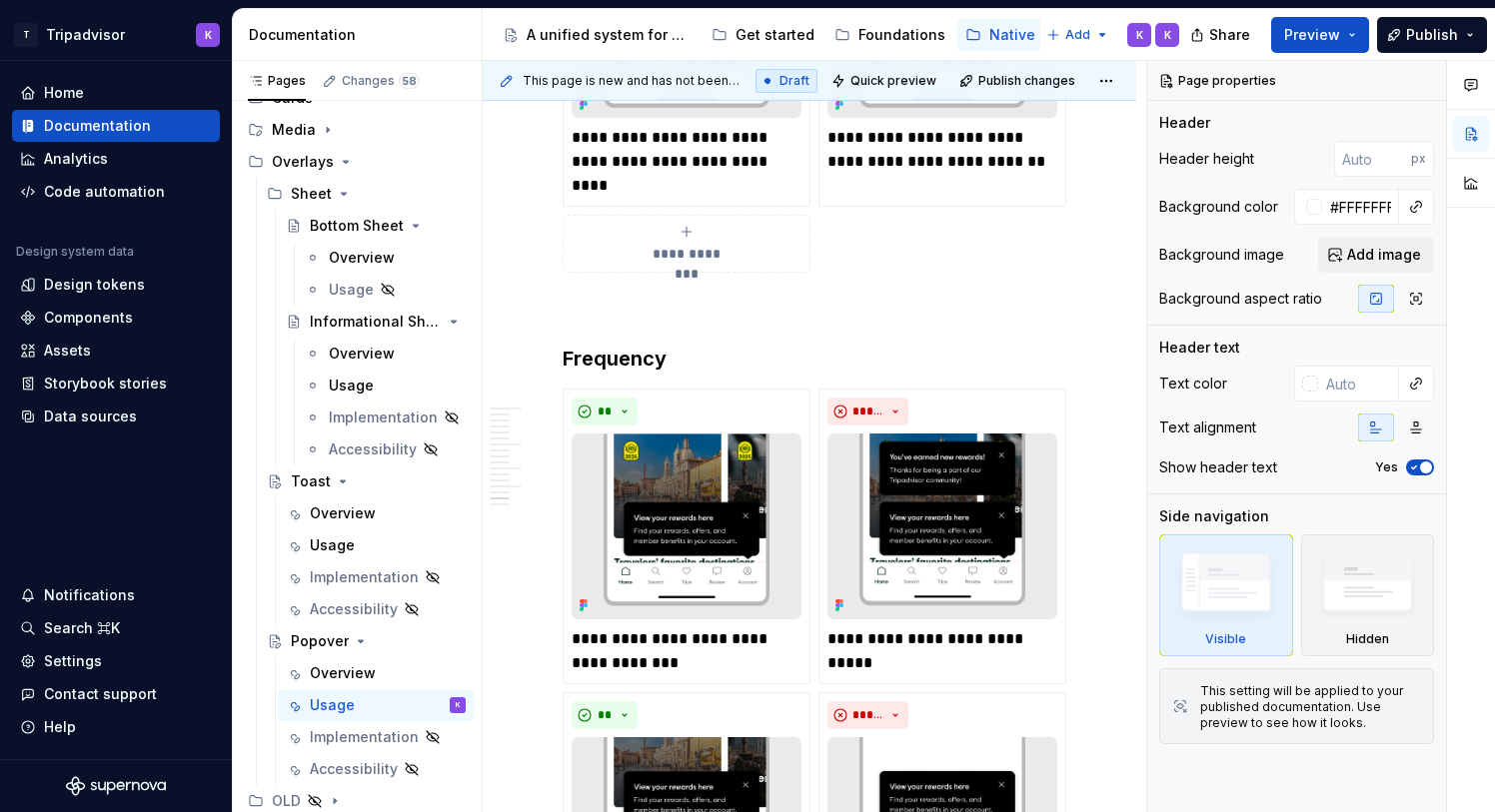 scroll, scrollTop: 4129, scrollLeft: 0, axis: vertical 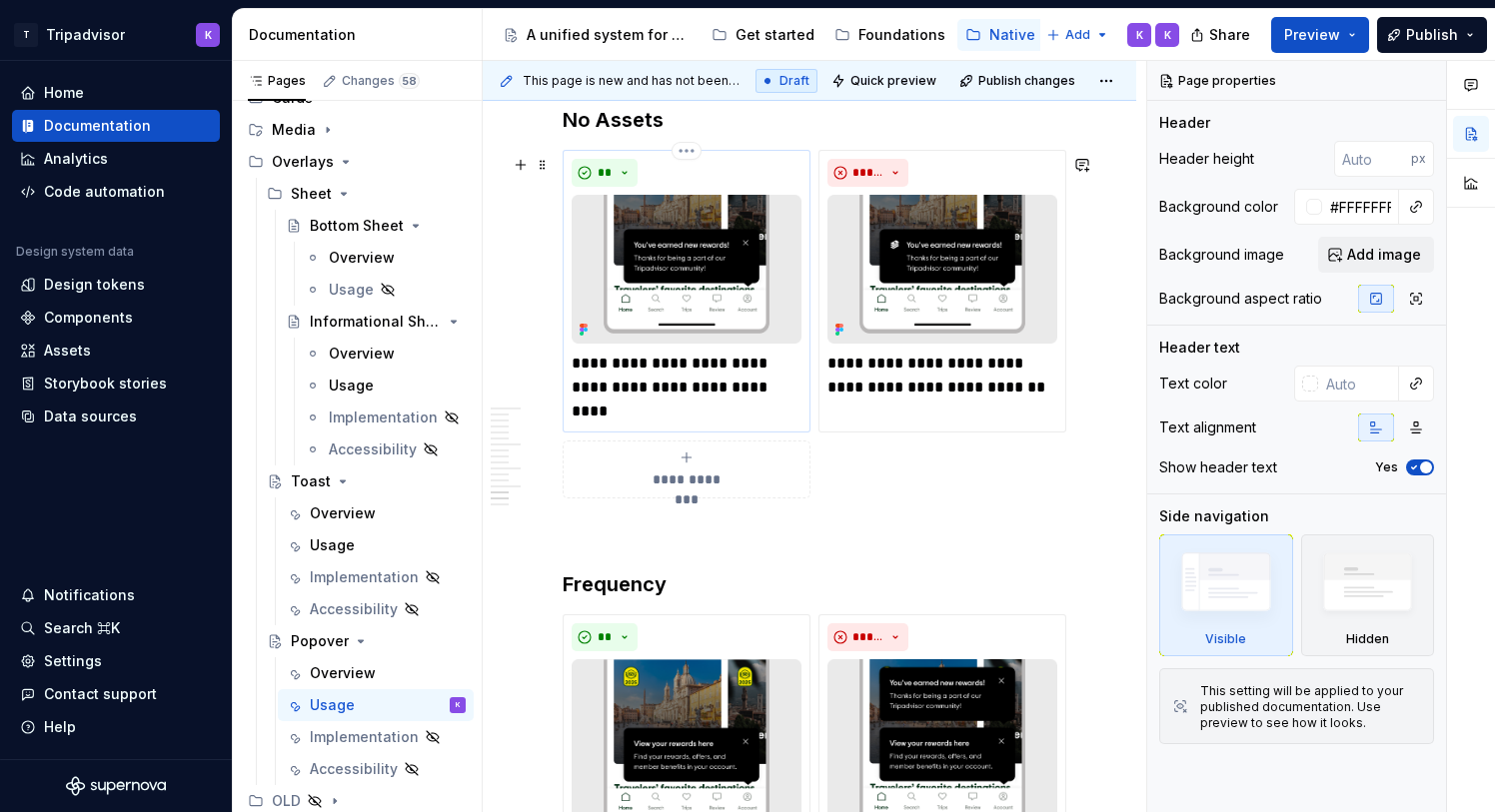 click at bounding box center (687, 269) 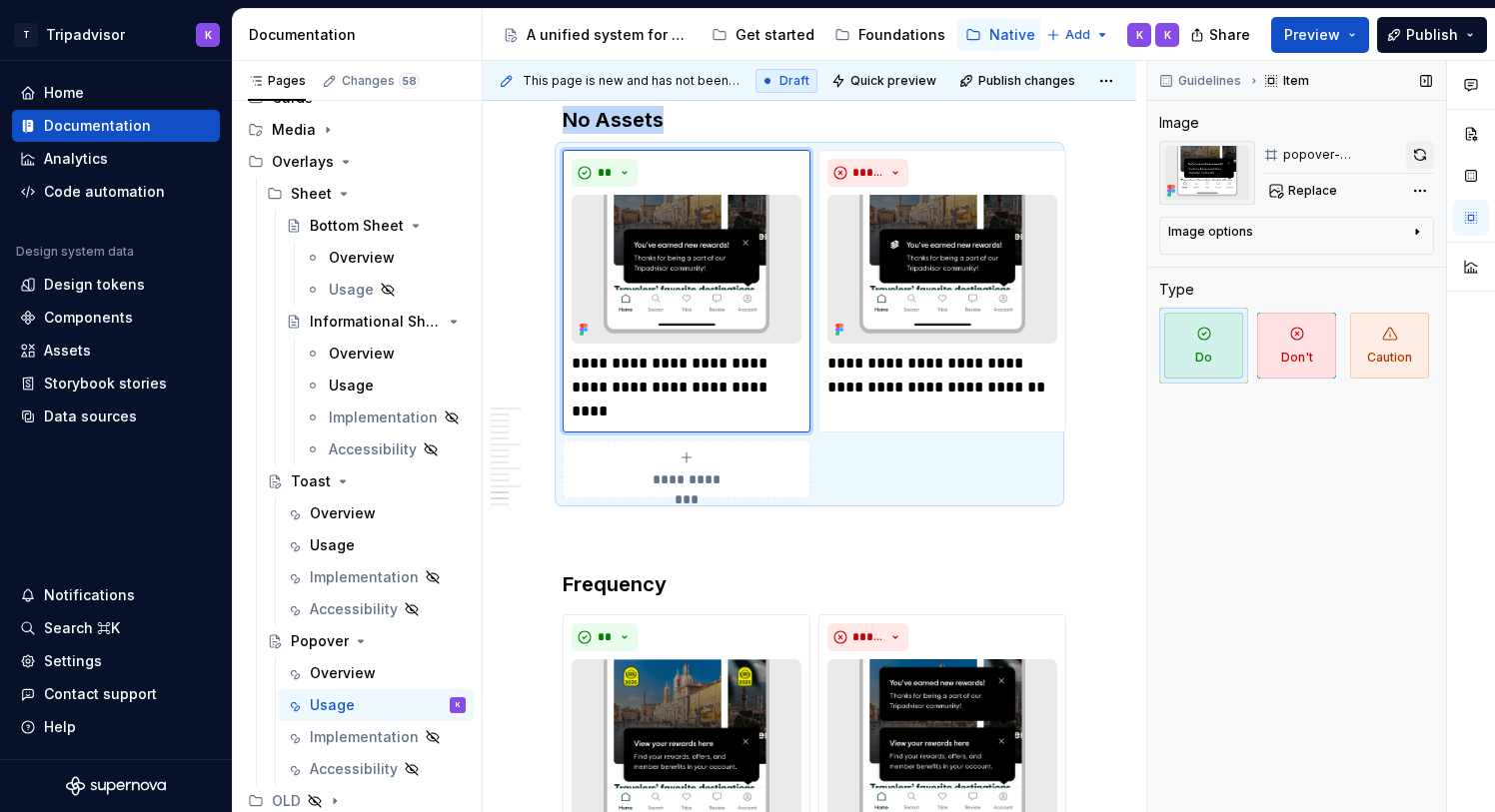 click at bounding box center [1420, 155] 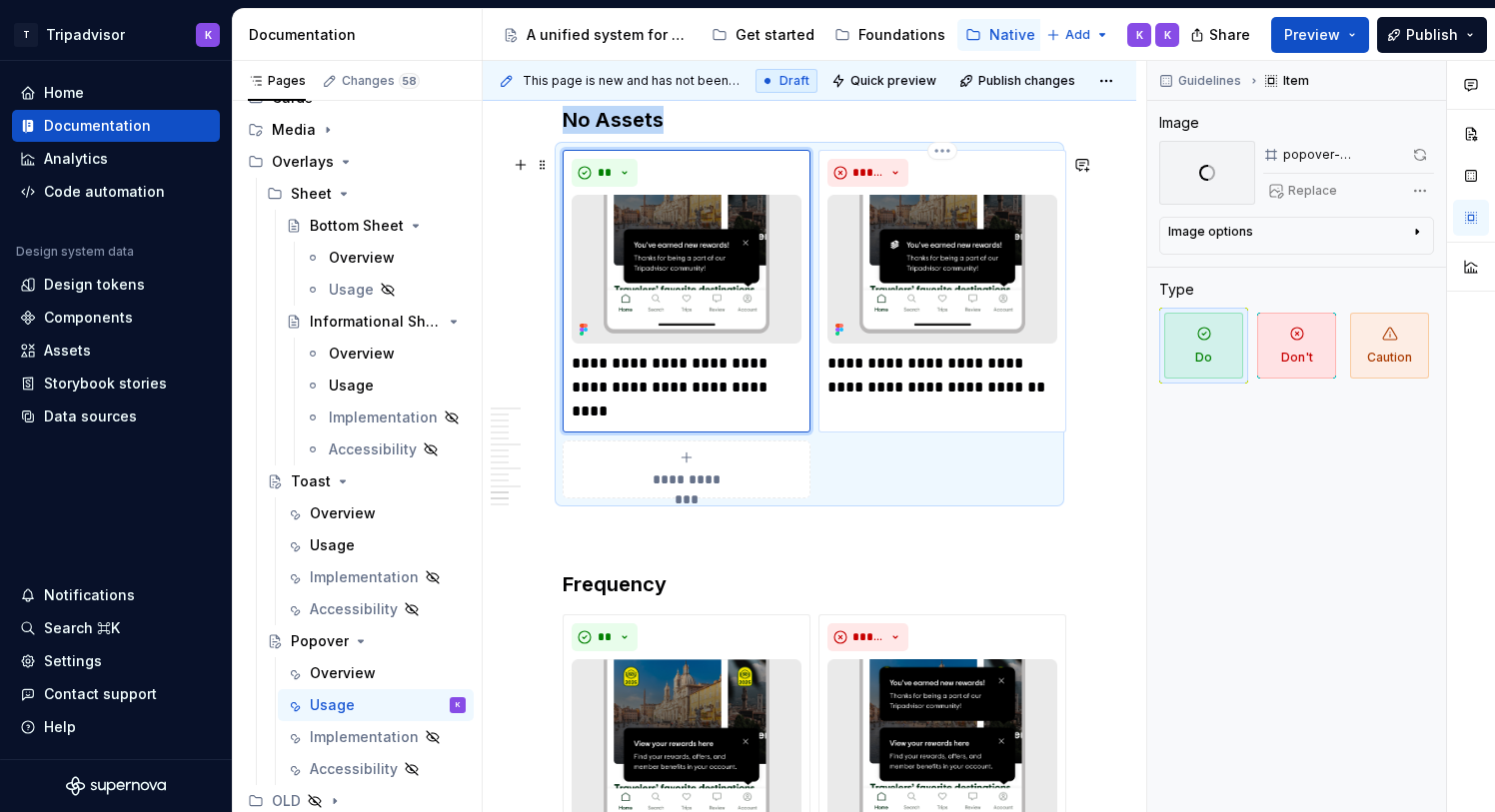 click at bounding box center (942, 269) 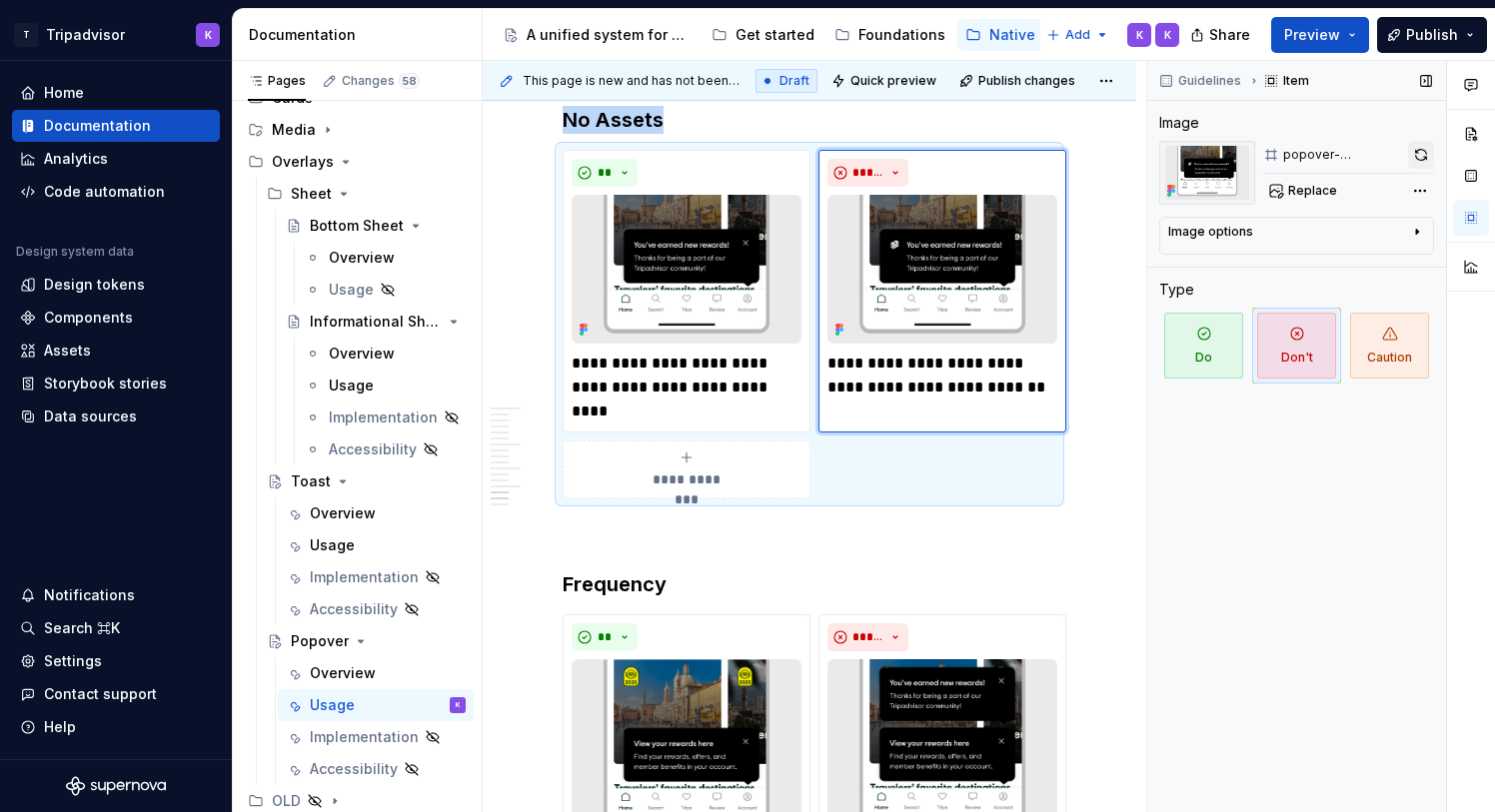 click at bounding box center [1421, 155] 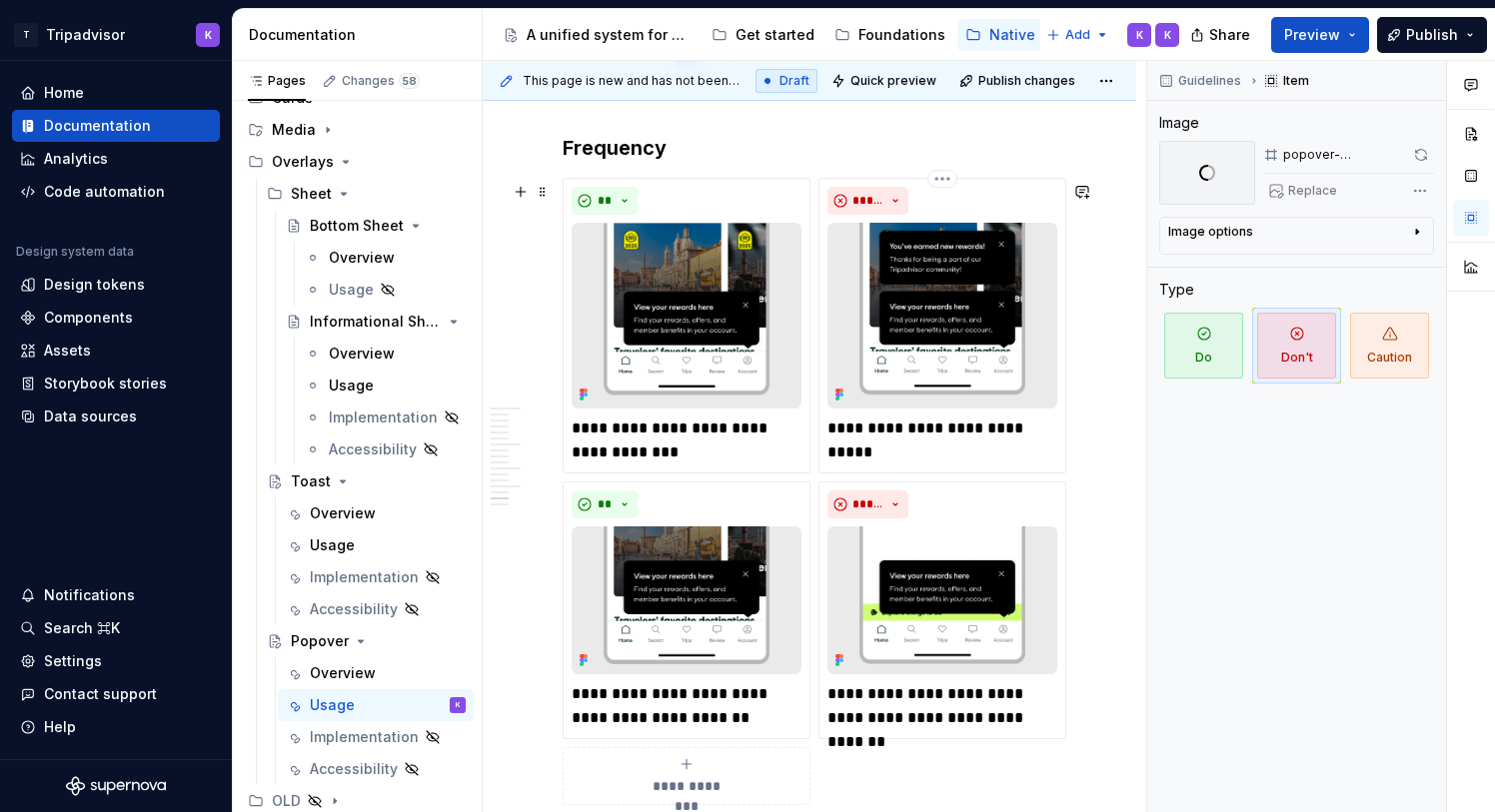 scroll, scrollTop: 4633, scrollLeft: 0, axis: vertical 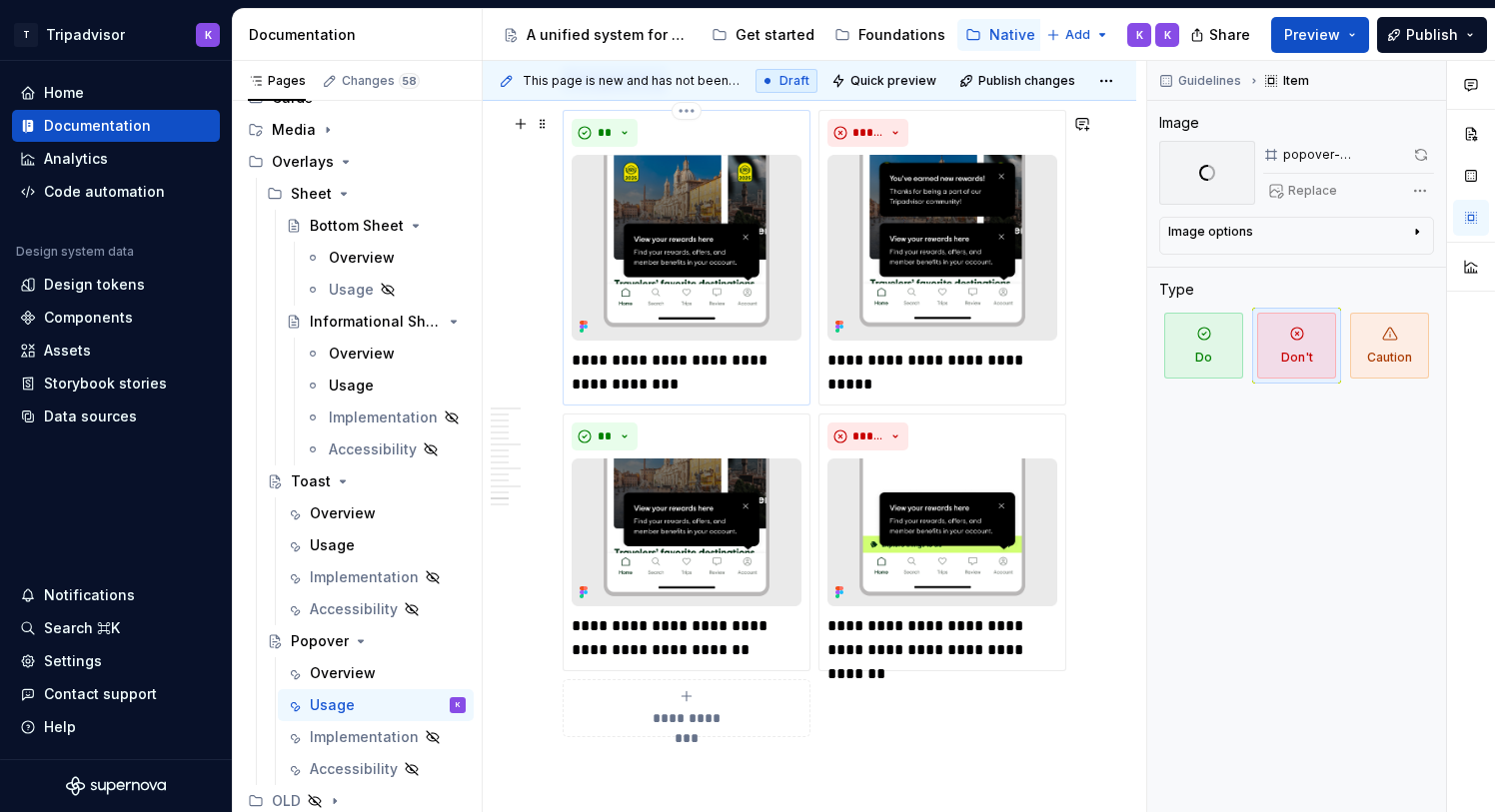 click at bounding box center [687, 248] 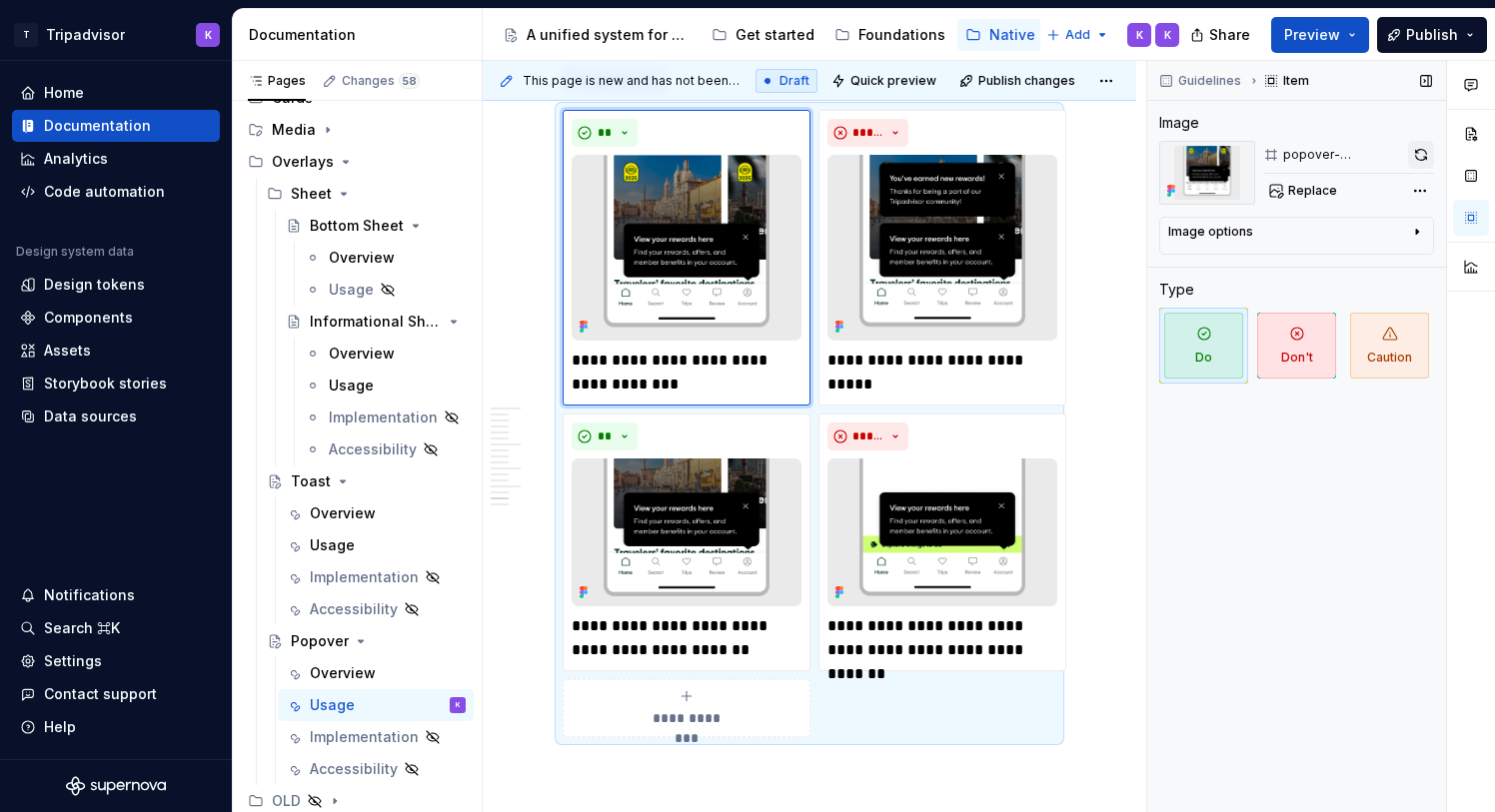click at bounding box center (1421, 155) 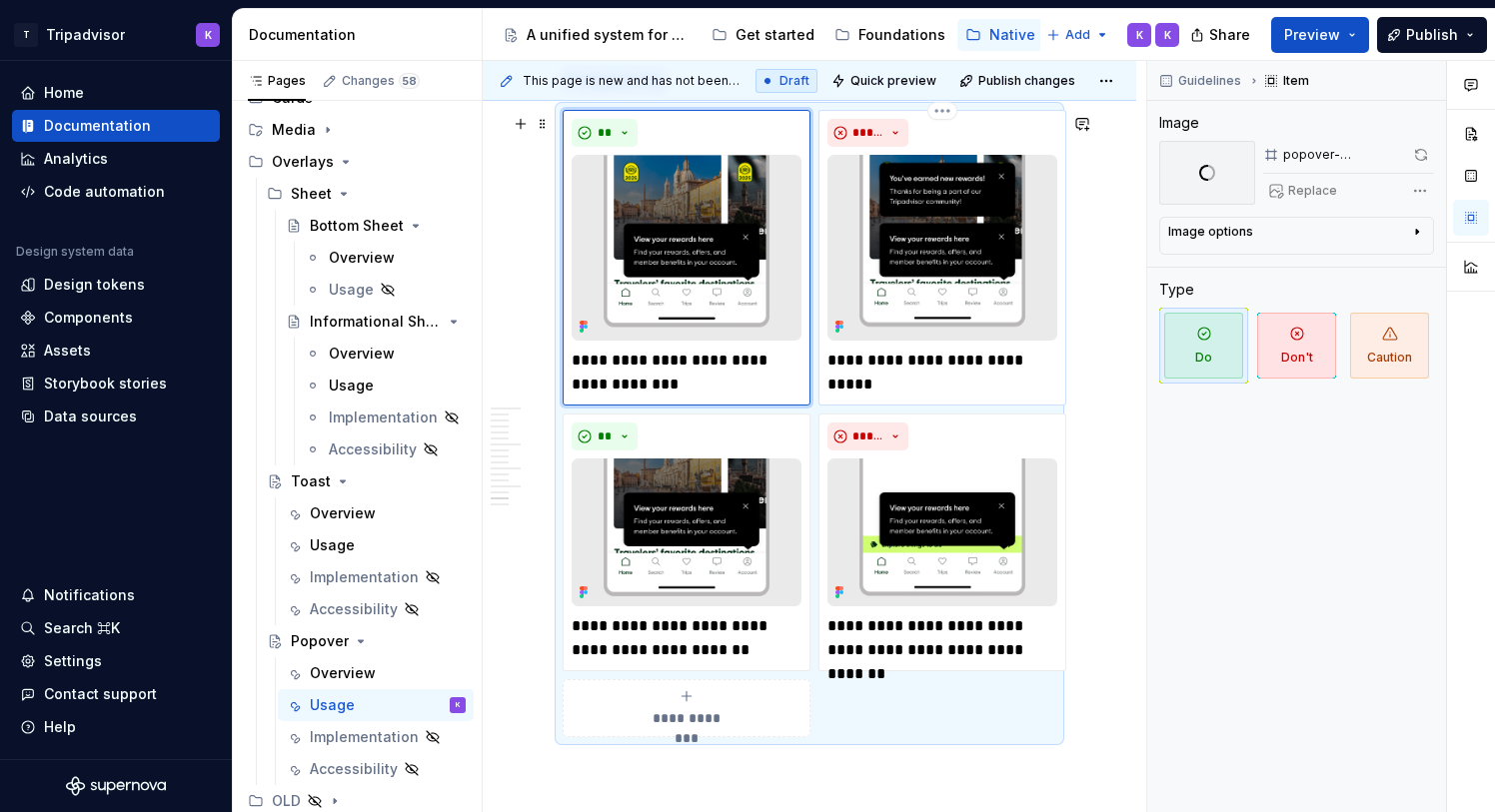 click at bounding box center (942, 248) 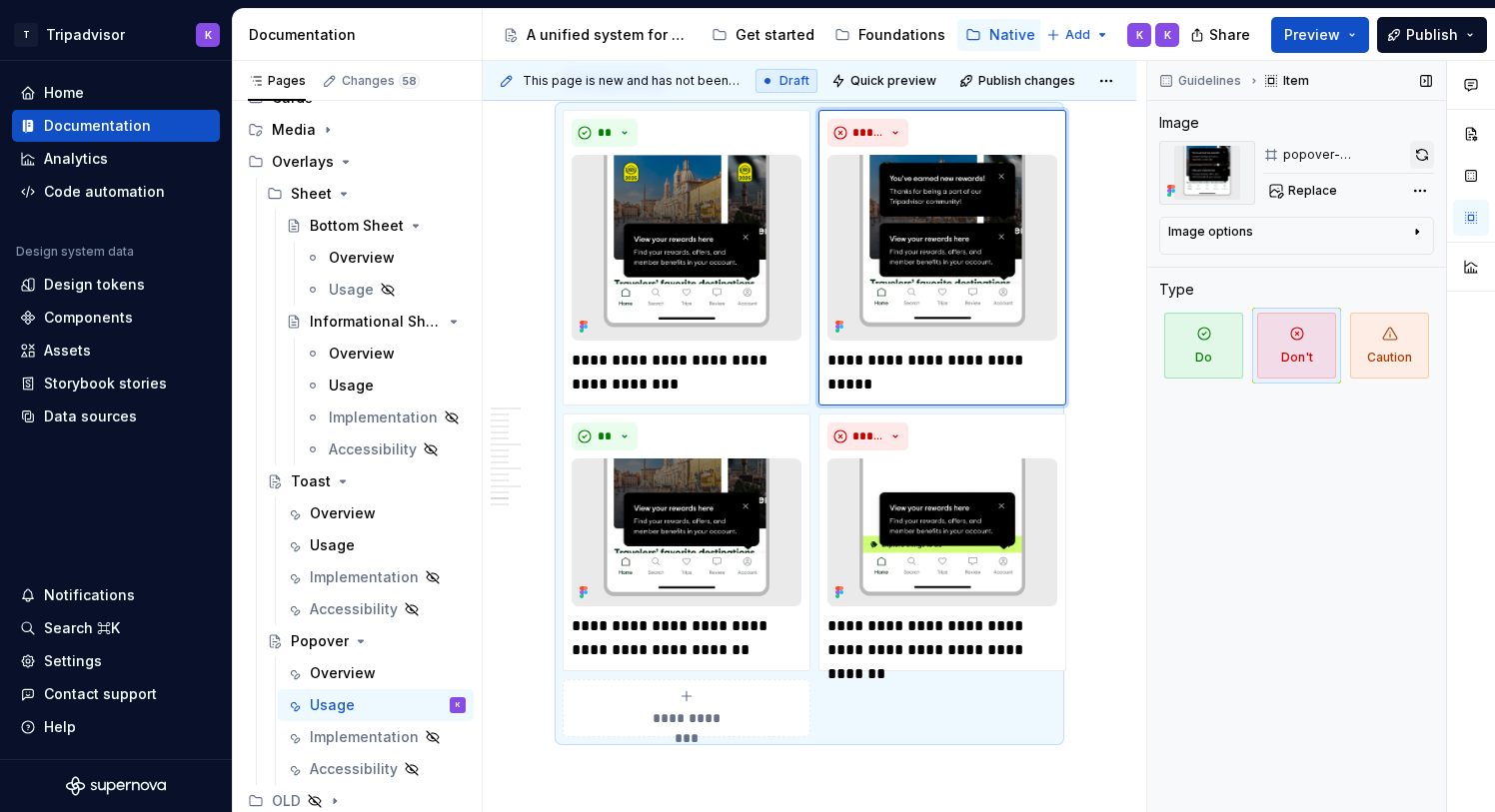 click at bounding box center [1422, 155] 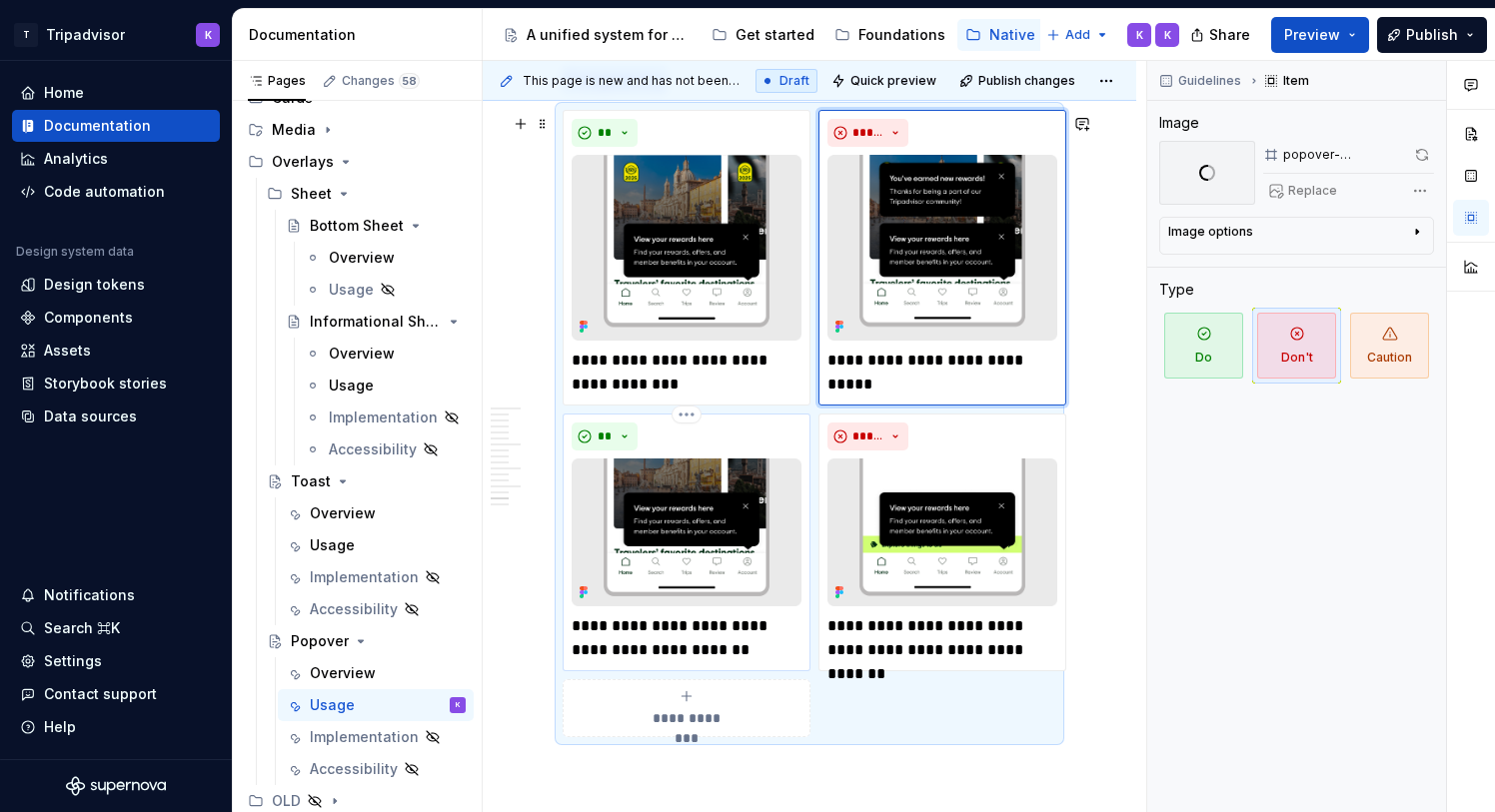 click at bounding box center [687, 532] 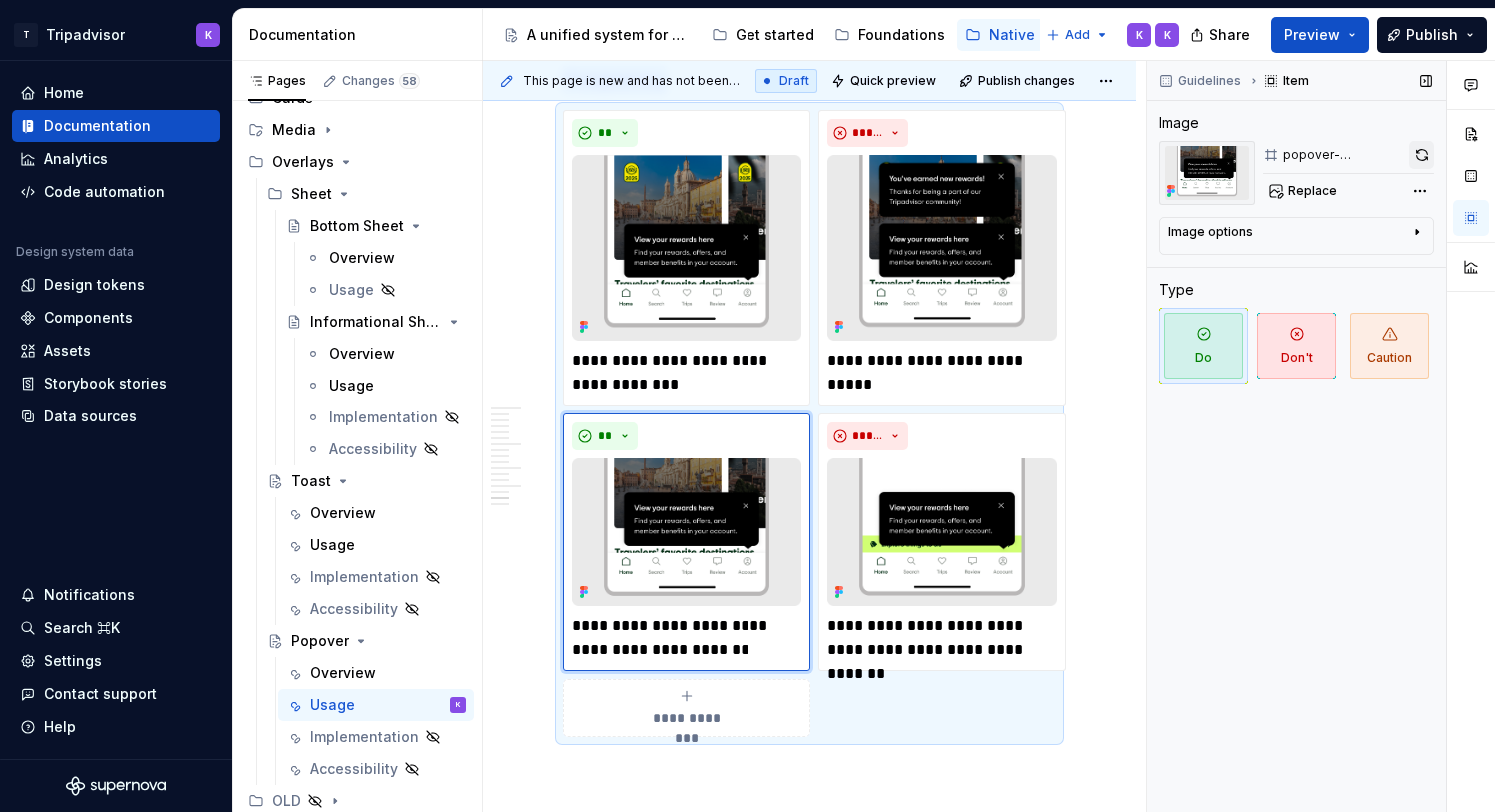 click at bounding box center (1421, 155) 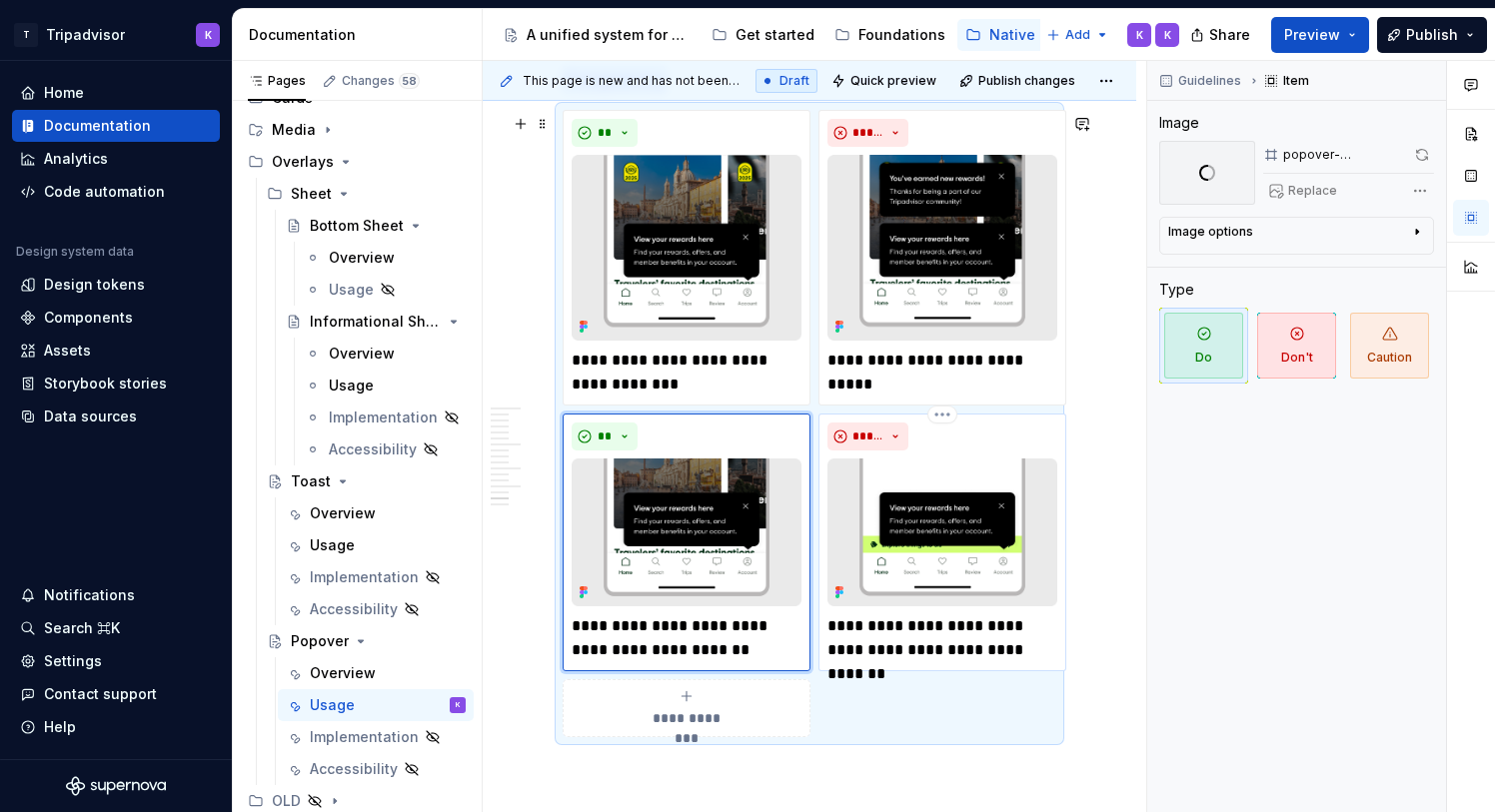 click at bounding box center [942, 532] 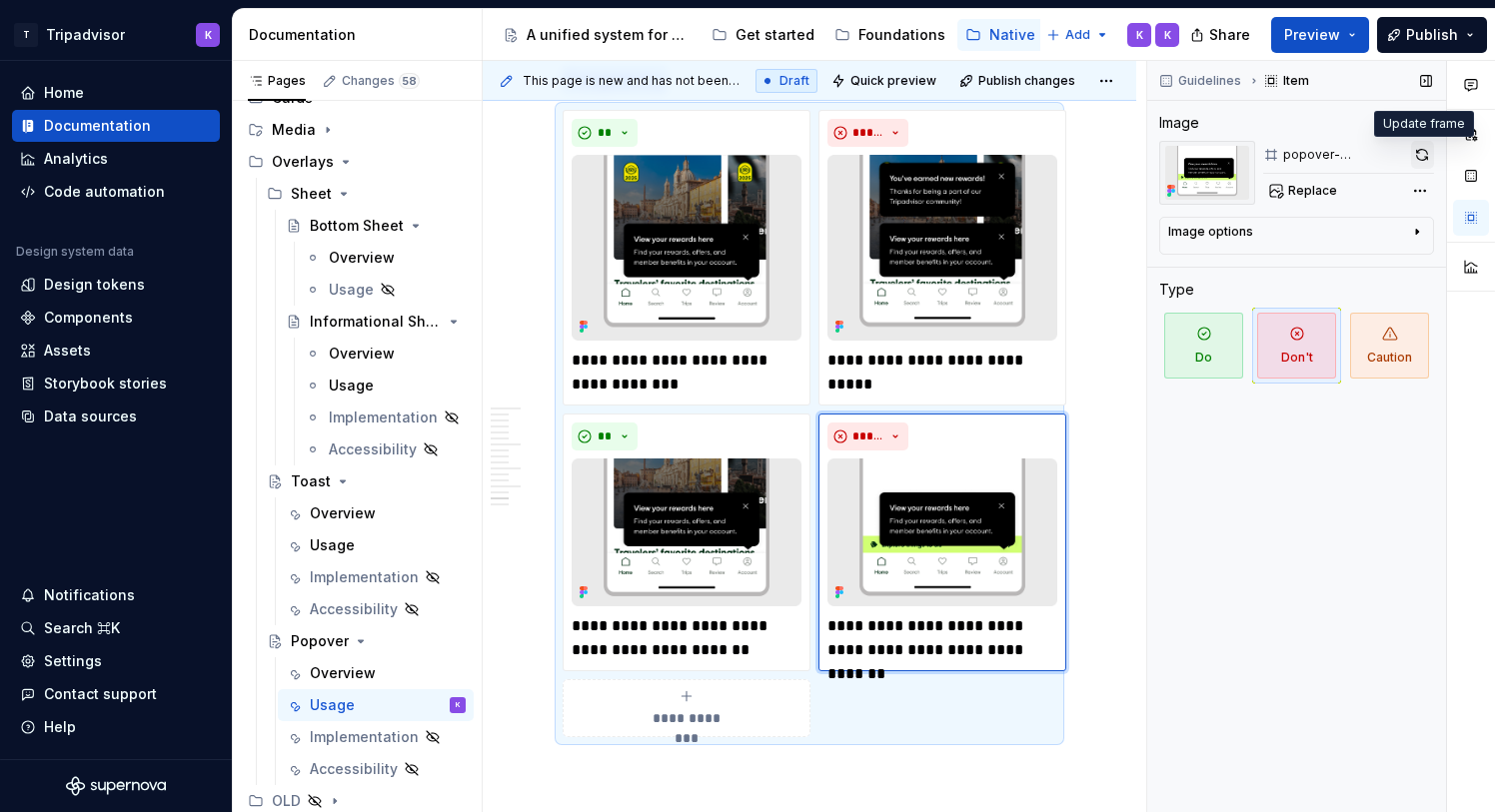 click at bounding box center (1422, 155) 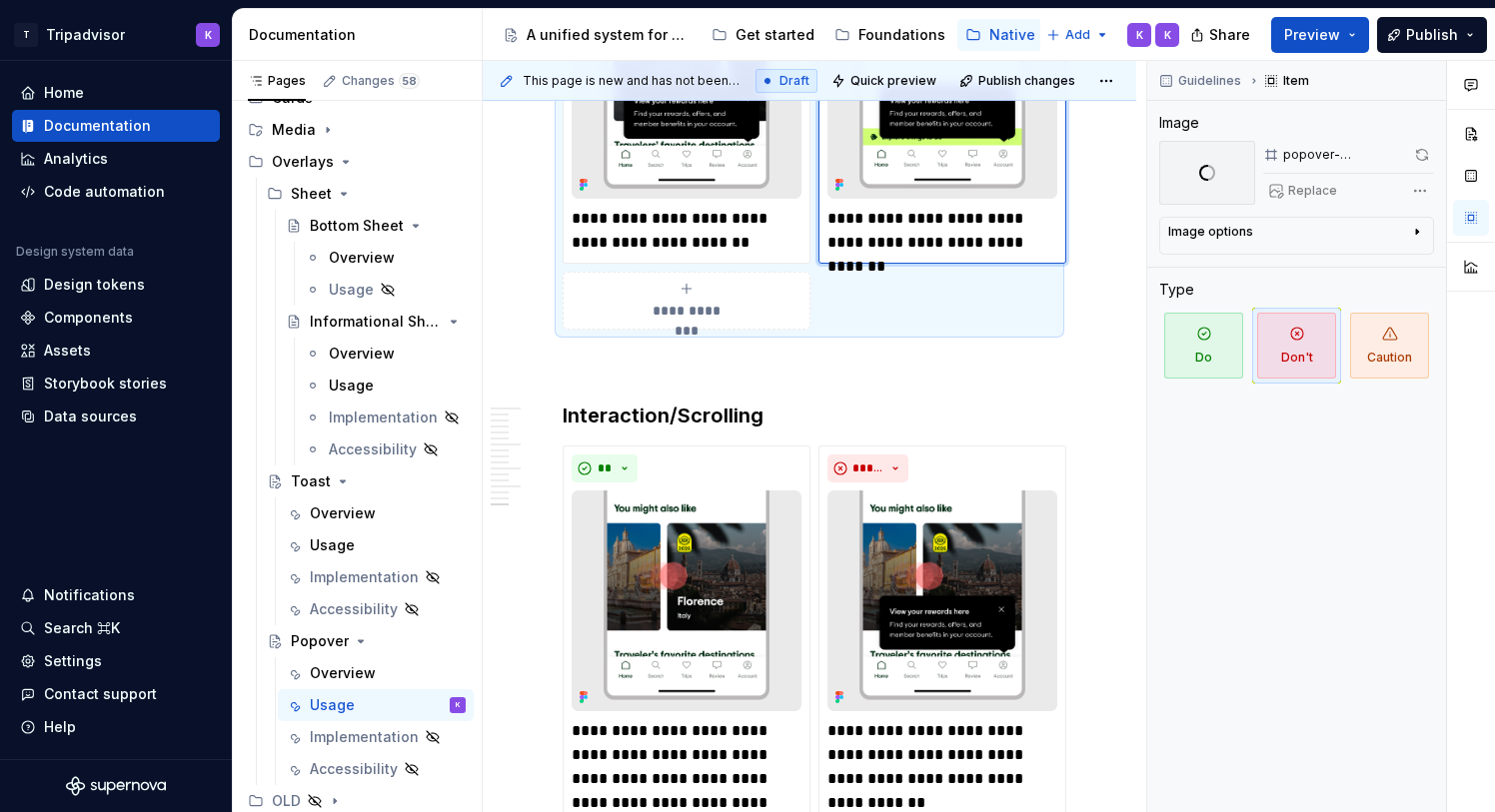 scroll, scrollTop: 5145, scrollLeft: 0, axis: vertical 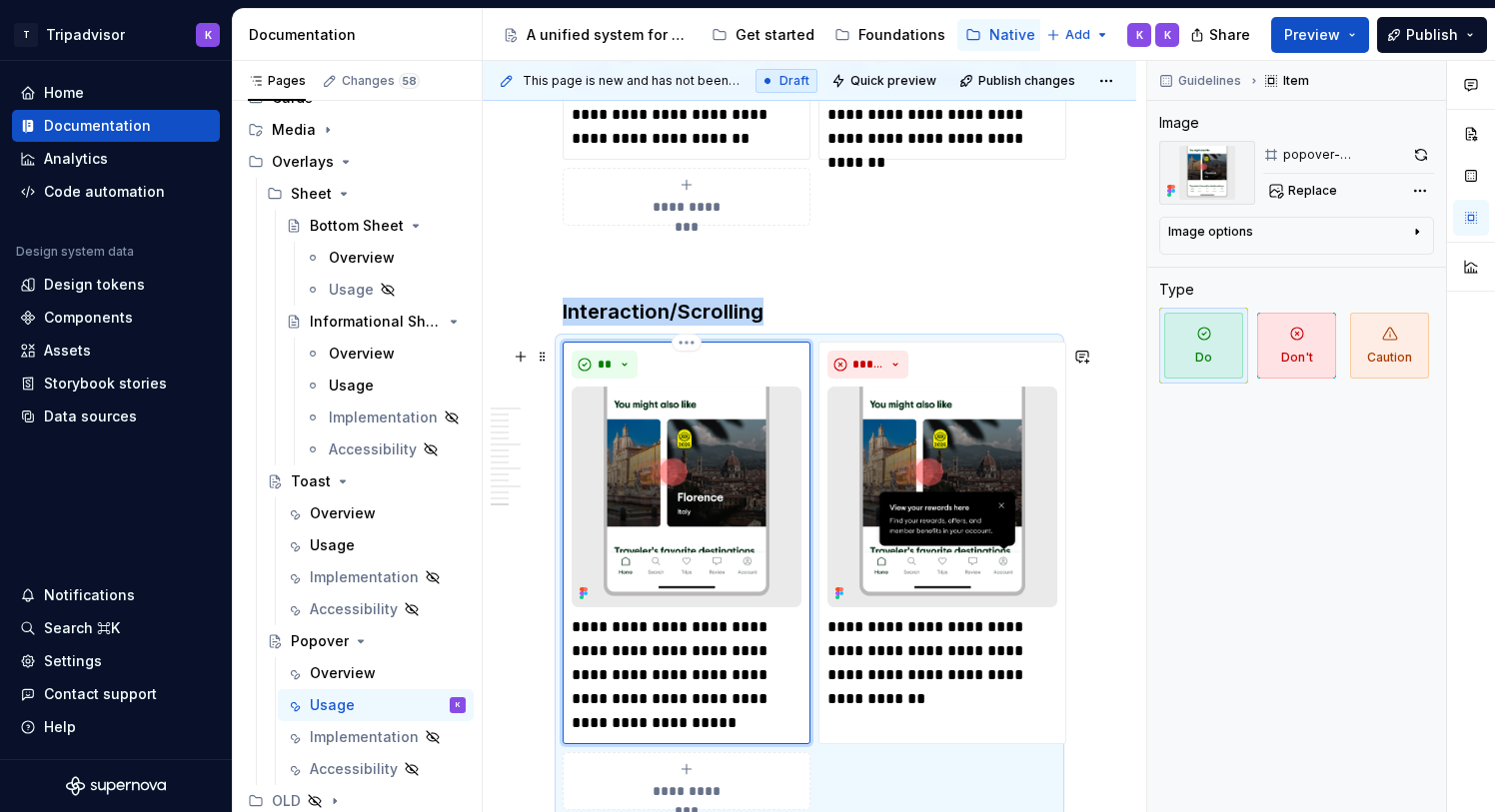 click at bounding box center (687, 496) 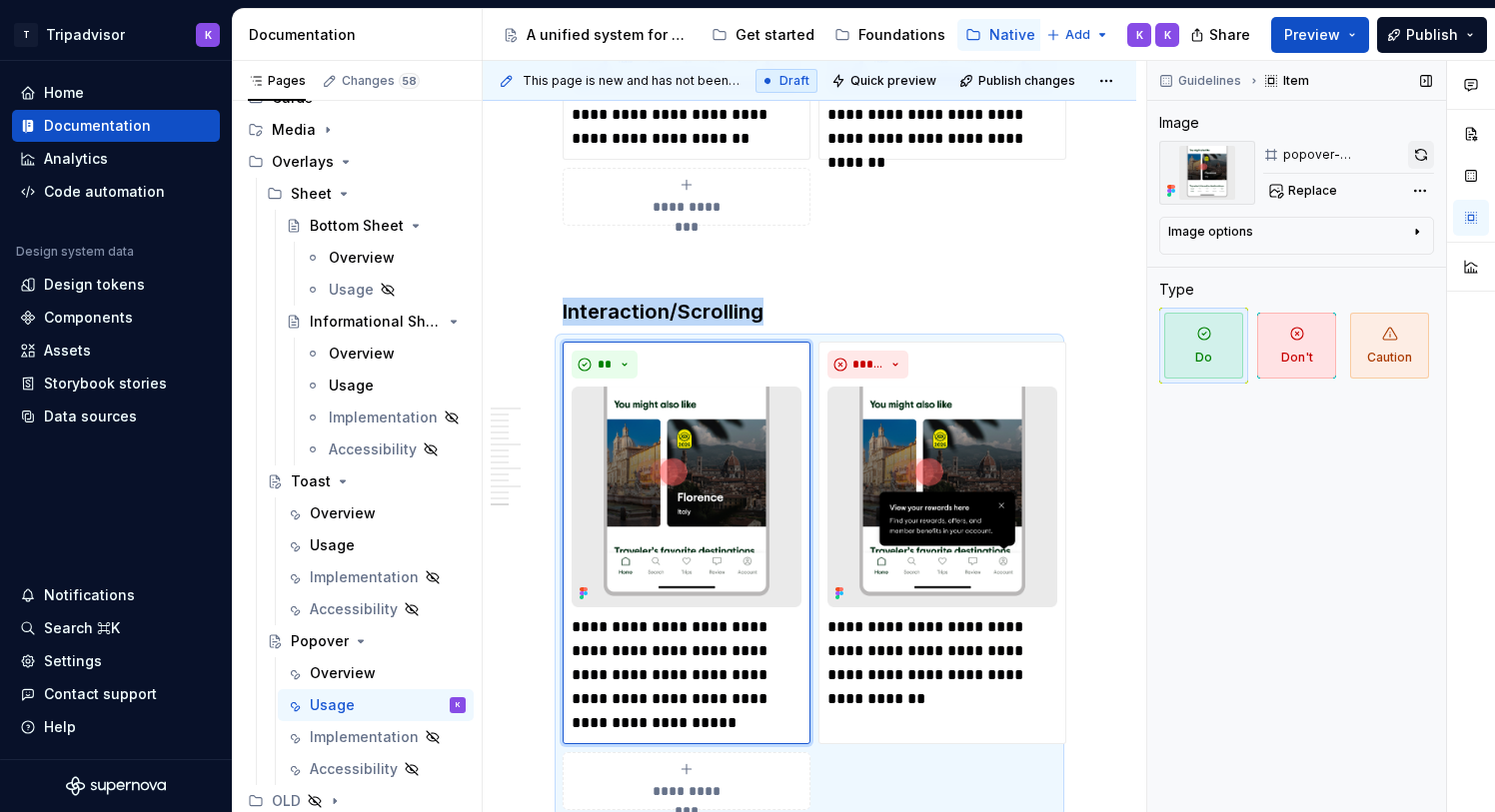 click at bounding box center [1421, 155] 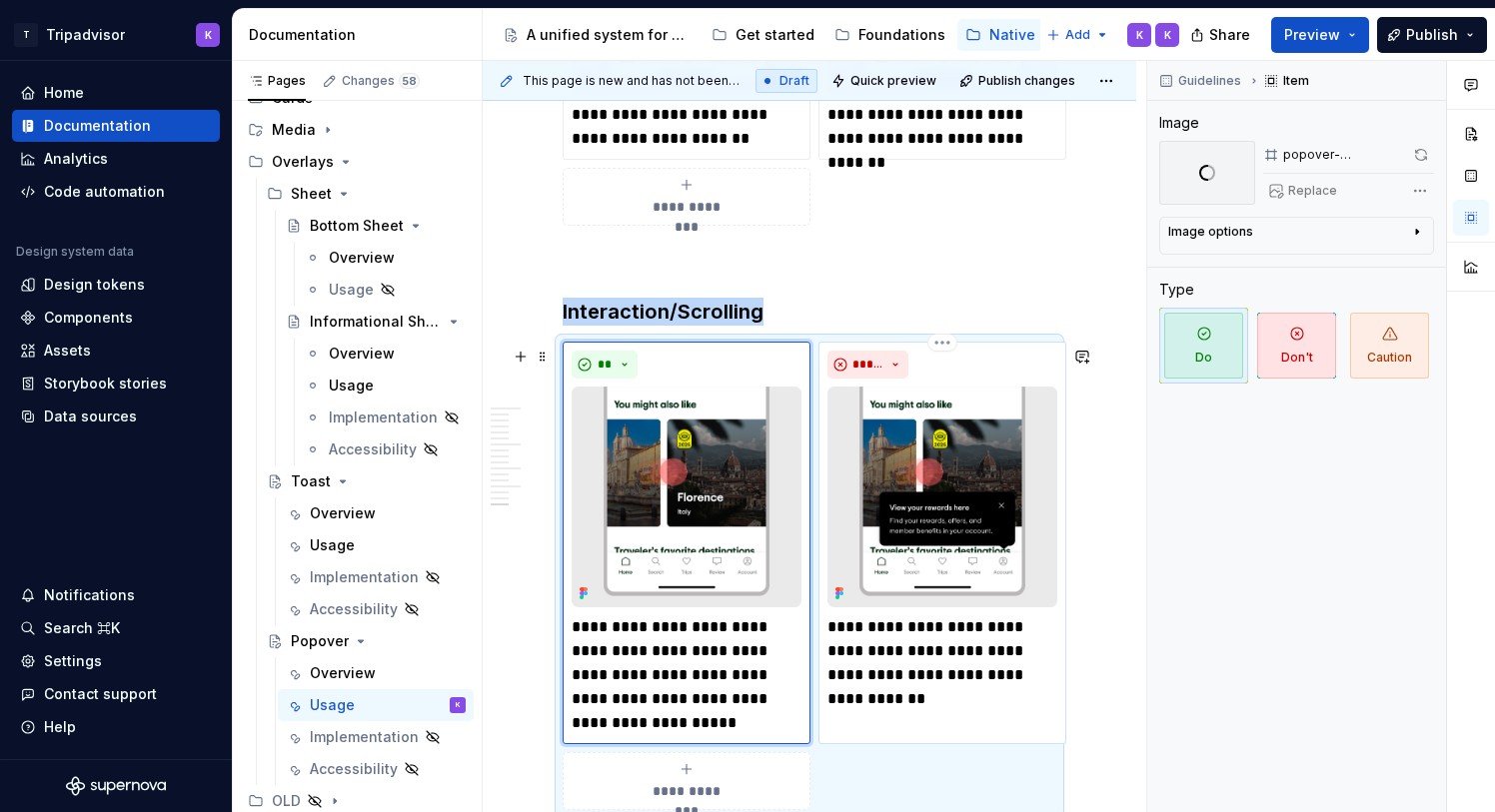 click at bounding box center (942, 496) 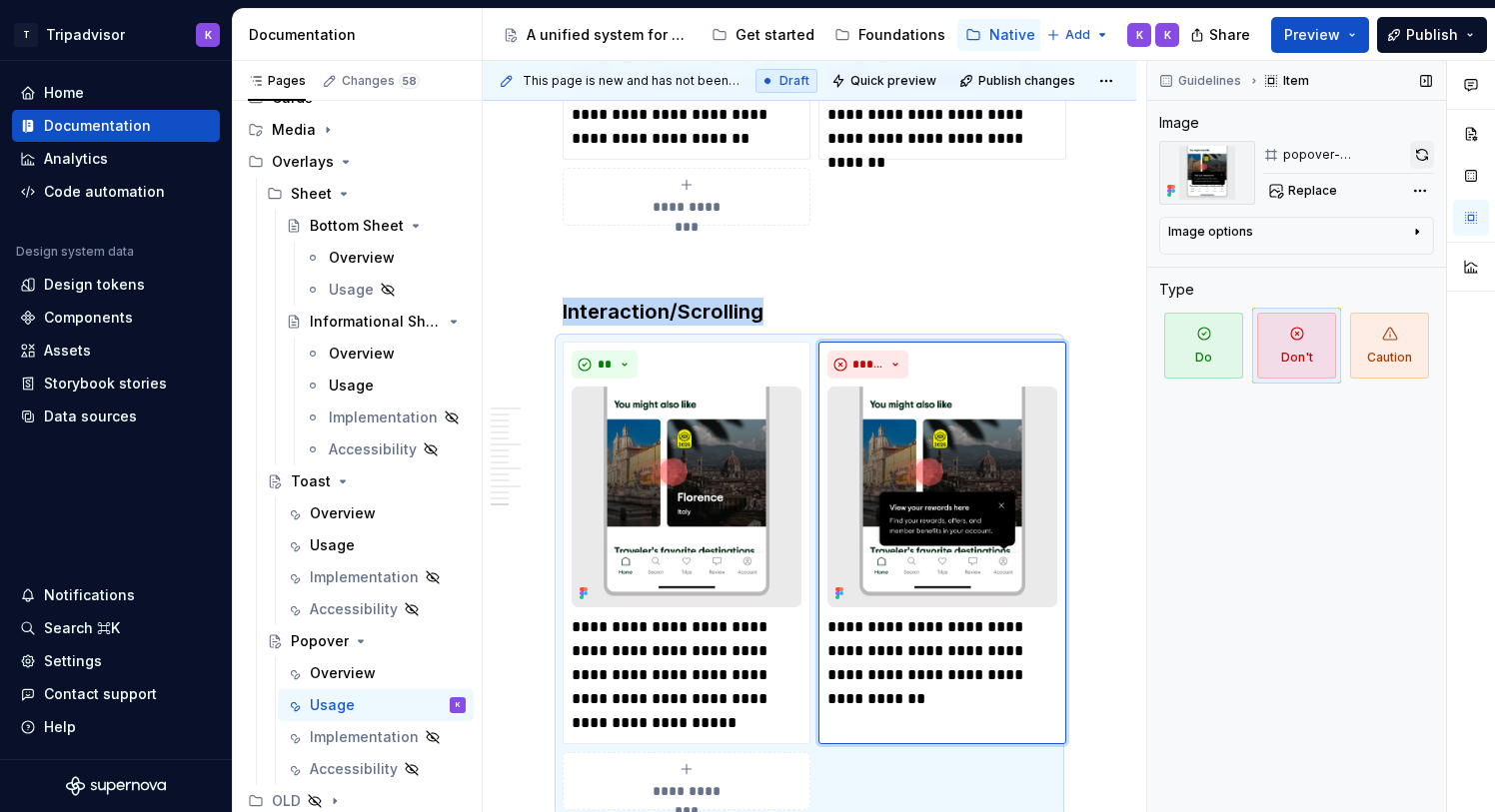 click at bounding box center (1422, 155) 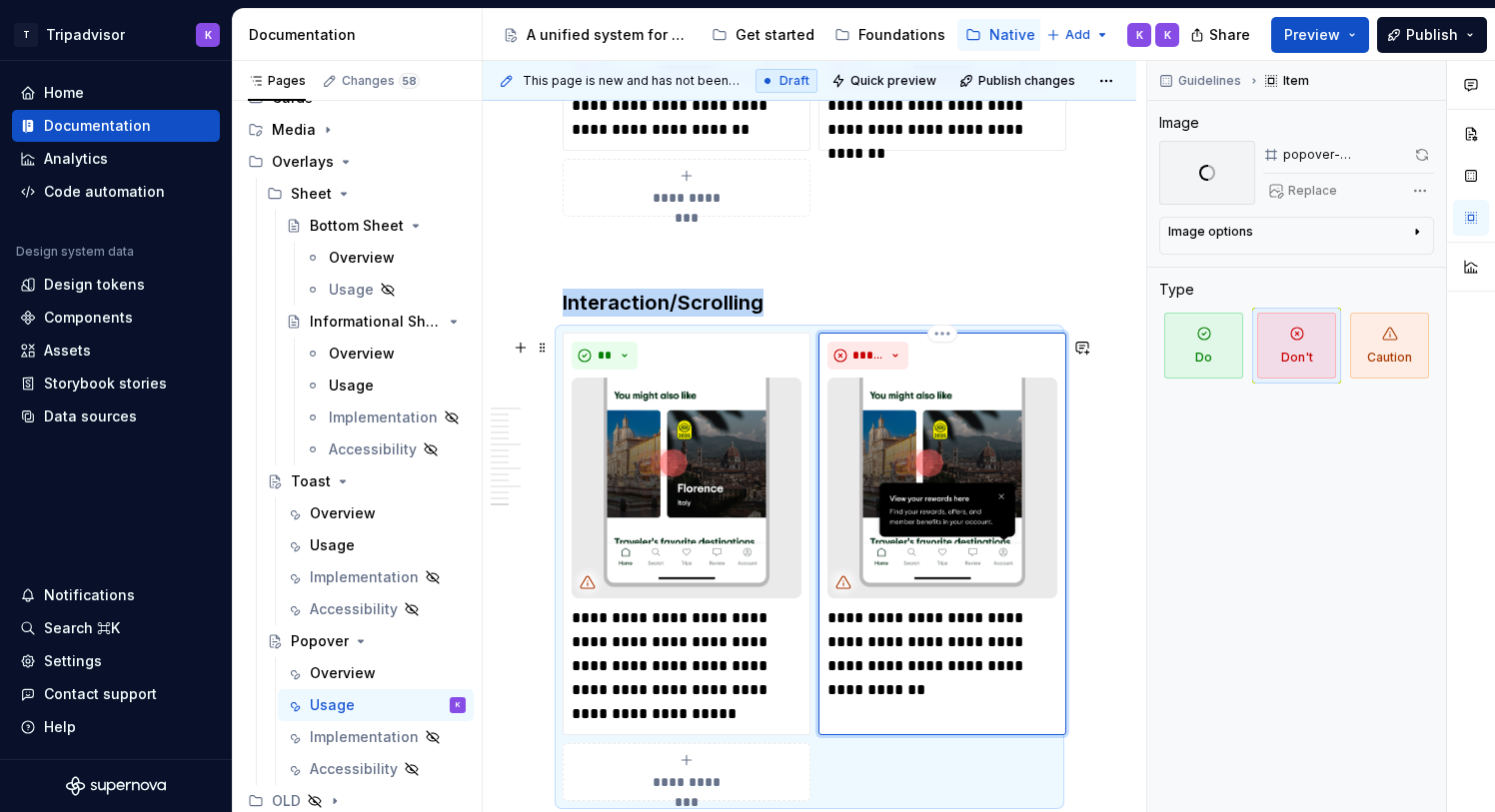 scroll, scrollTop: 5425, scrollLeft: 0, axis: vertical 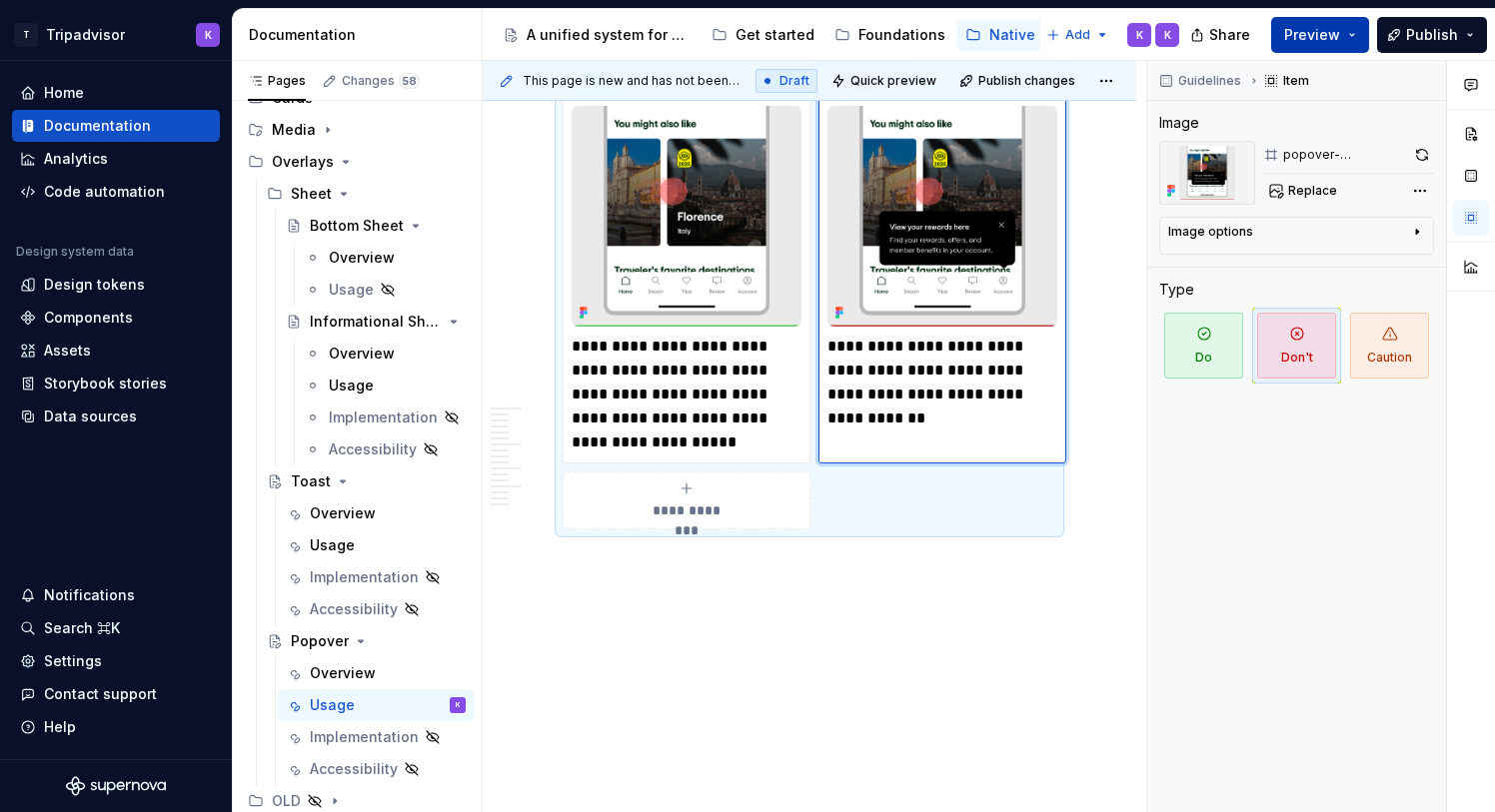 click on "Preview" at bounding box center (1312, 35) 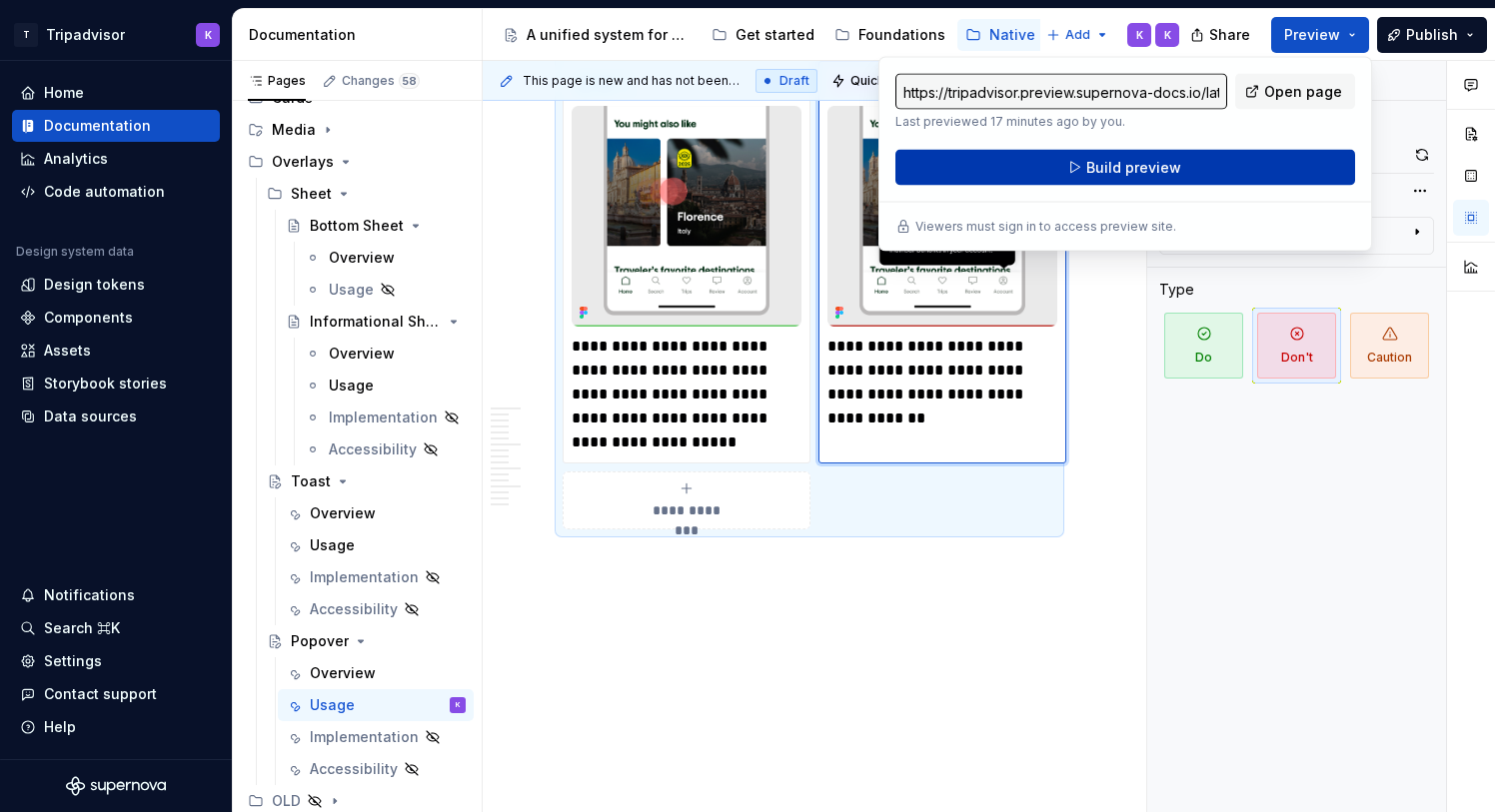 click on "Build preview" at bounding box center [1125, 168] 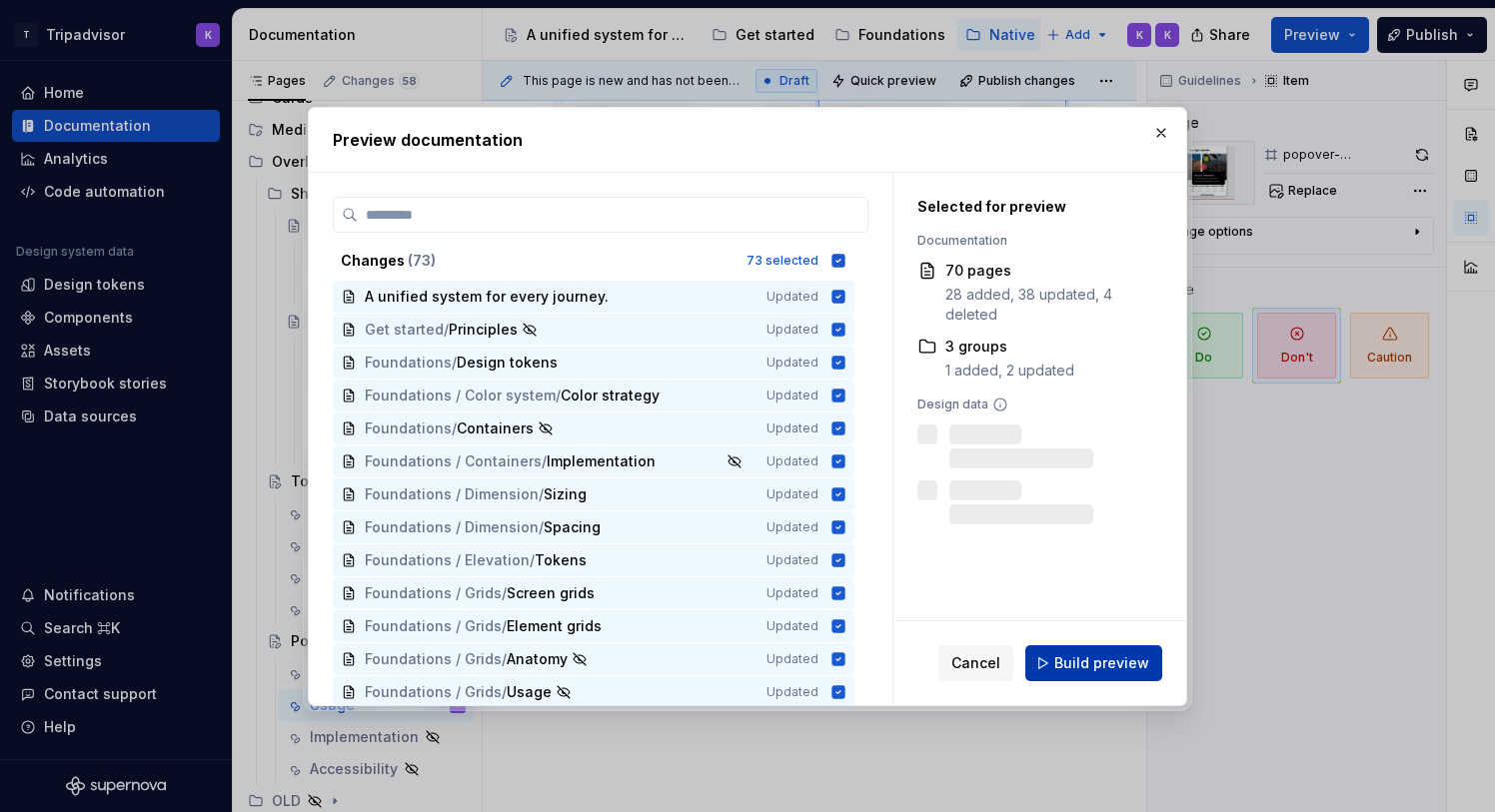 click on "Build preview" at bounding box center (1093, 663) 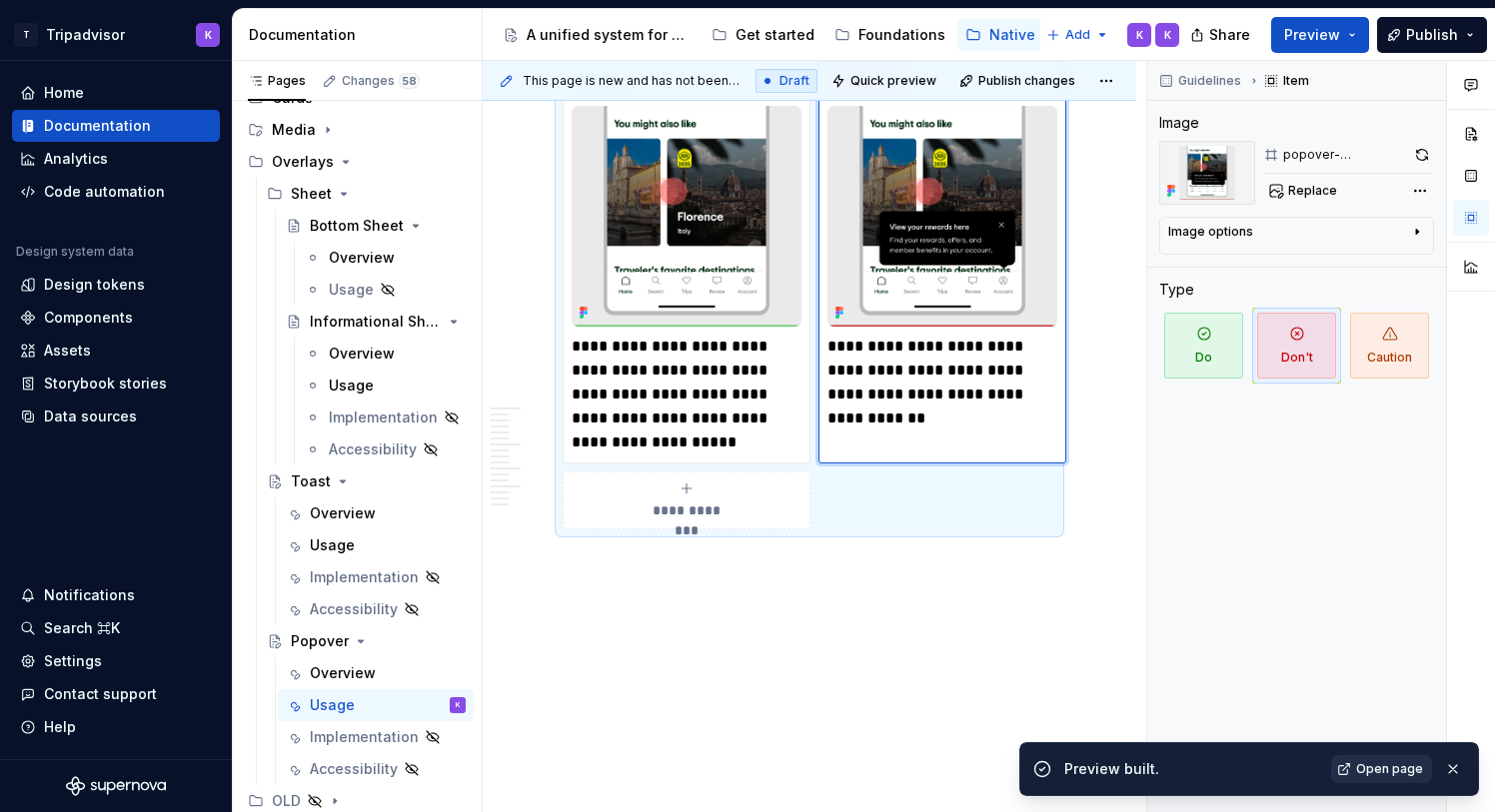 click on "Open page" at bounding box center (1389, 769) 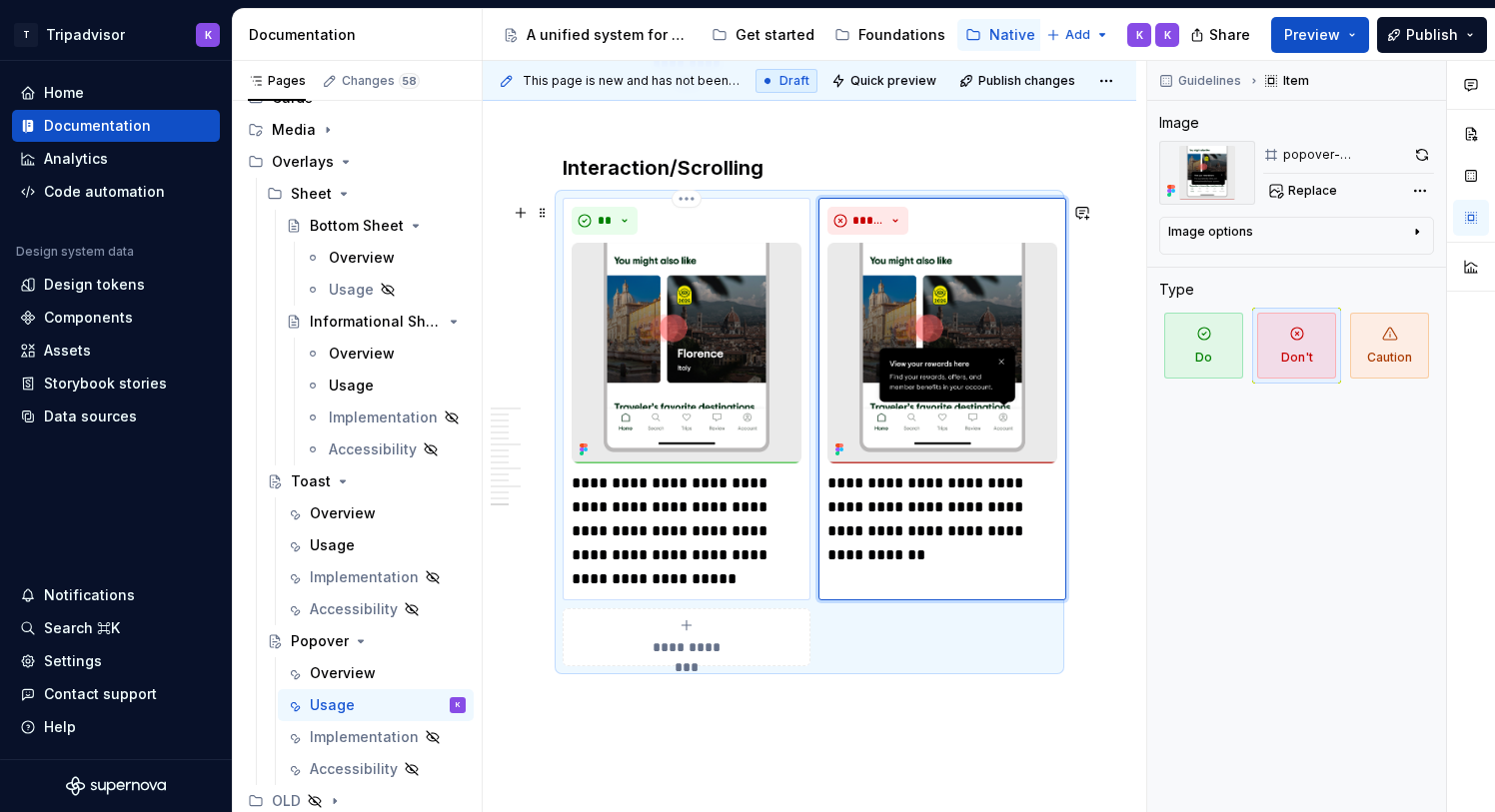 scroll, scrollTop: 5281, scrollLeft: 0, axis: vertical 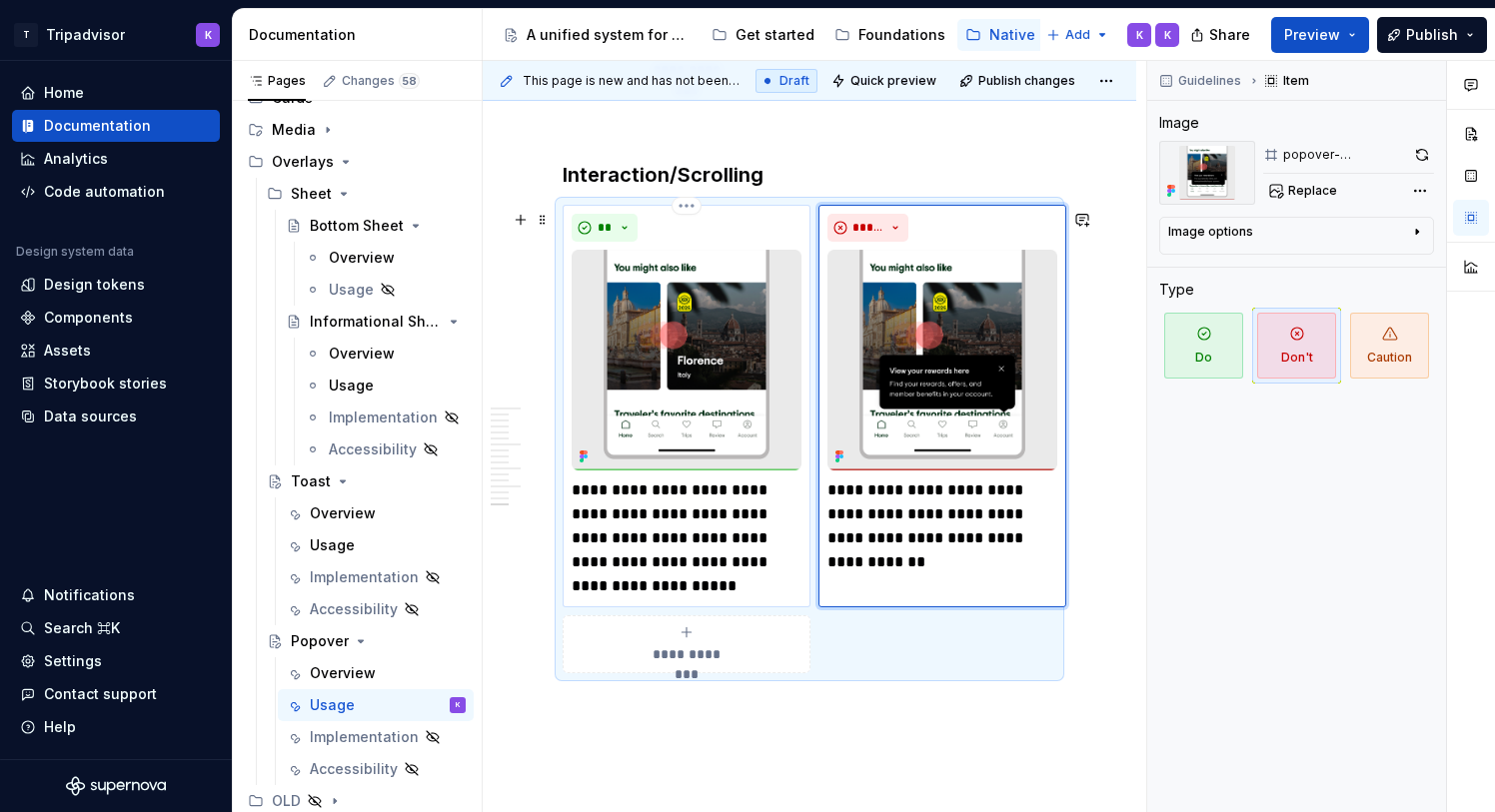 click at bounding box center [687, 360] 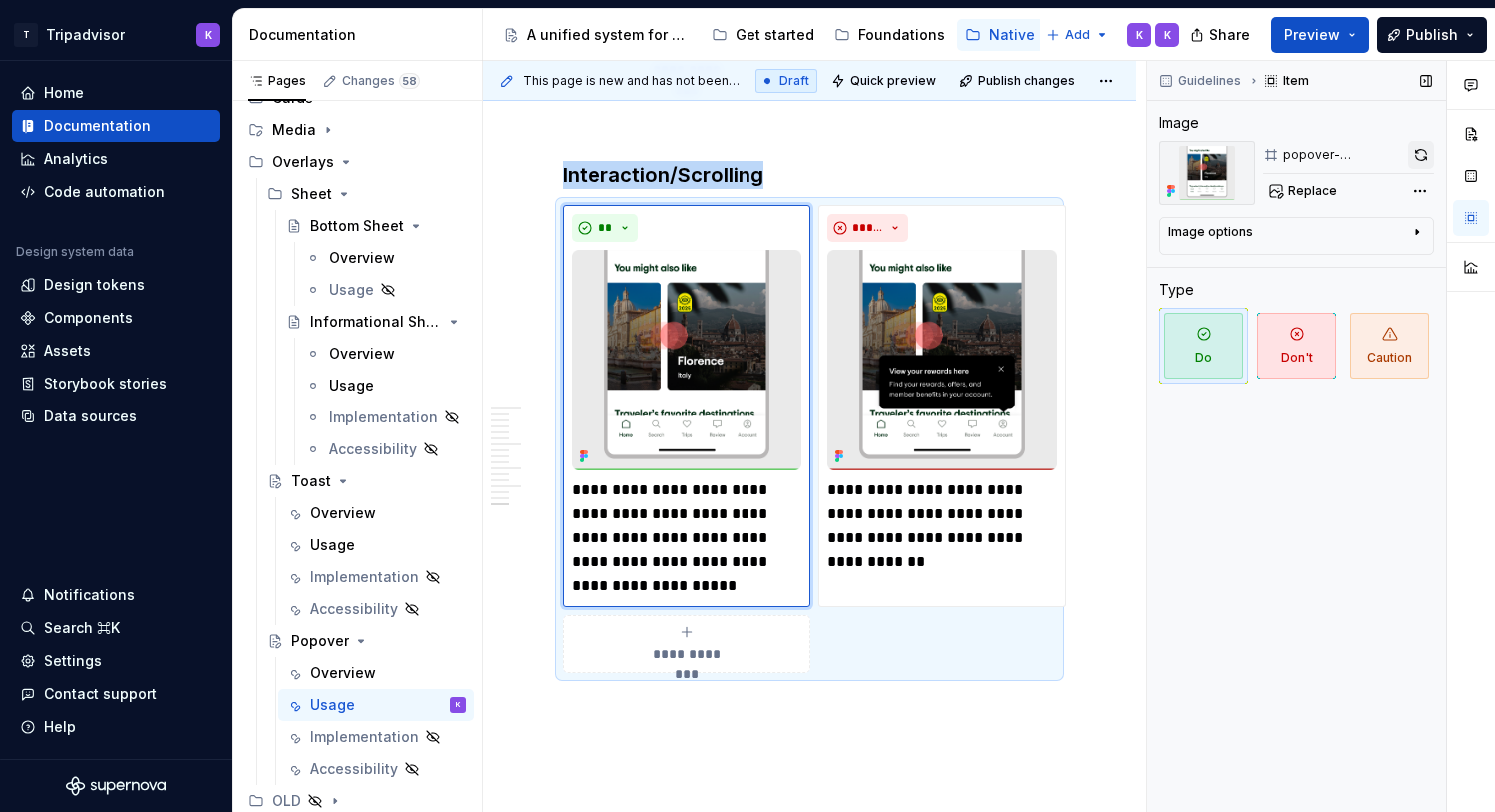 click at bounding box center [1421, 155] 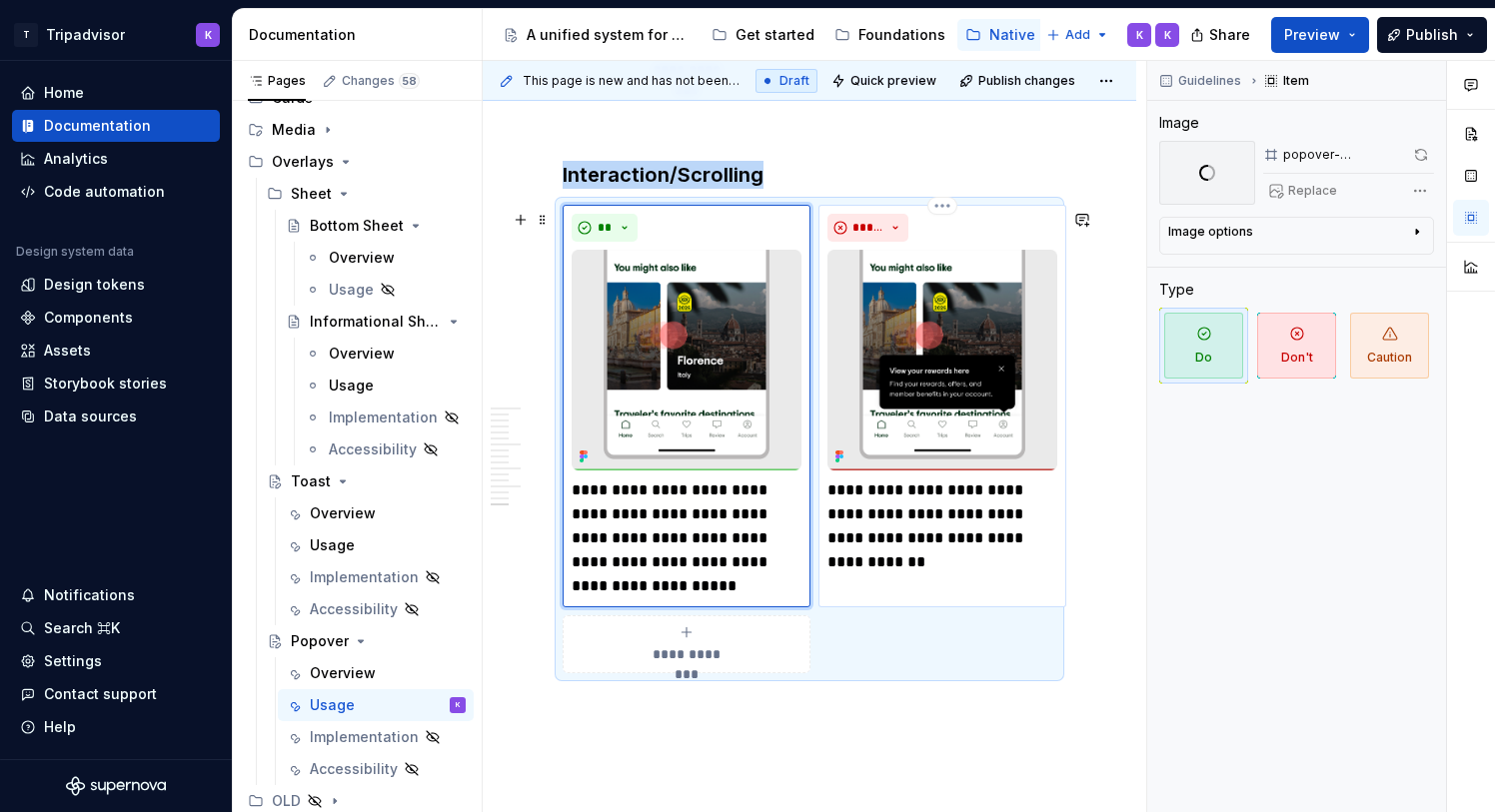 click at bounding box center (942, 360) 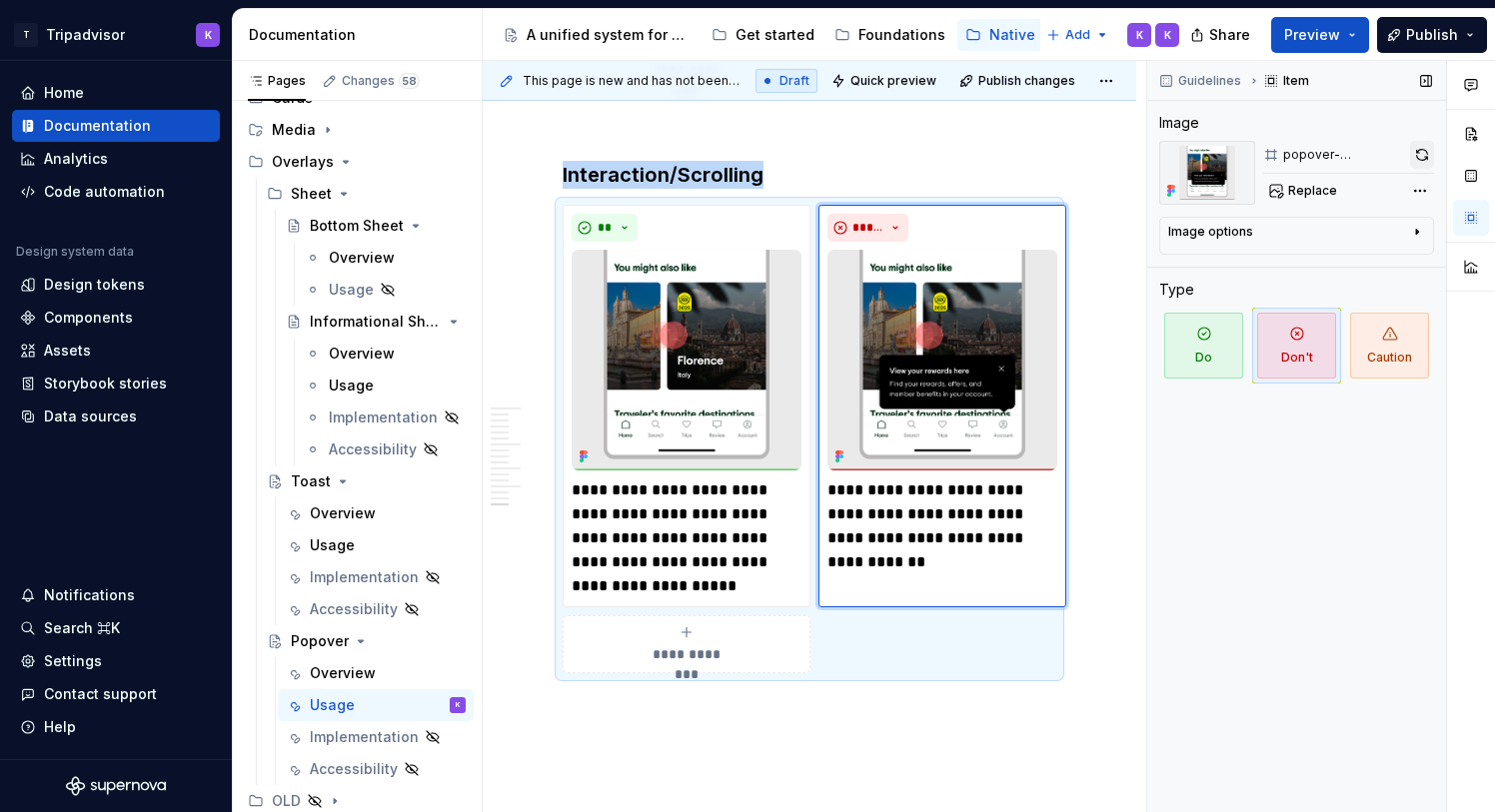 click at bounding box center [1422, 155] 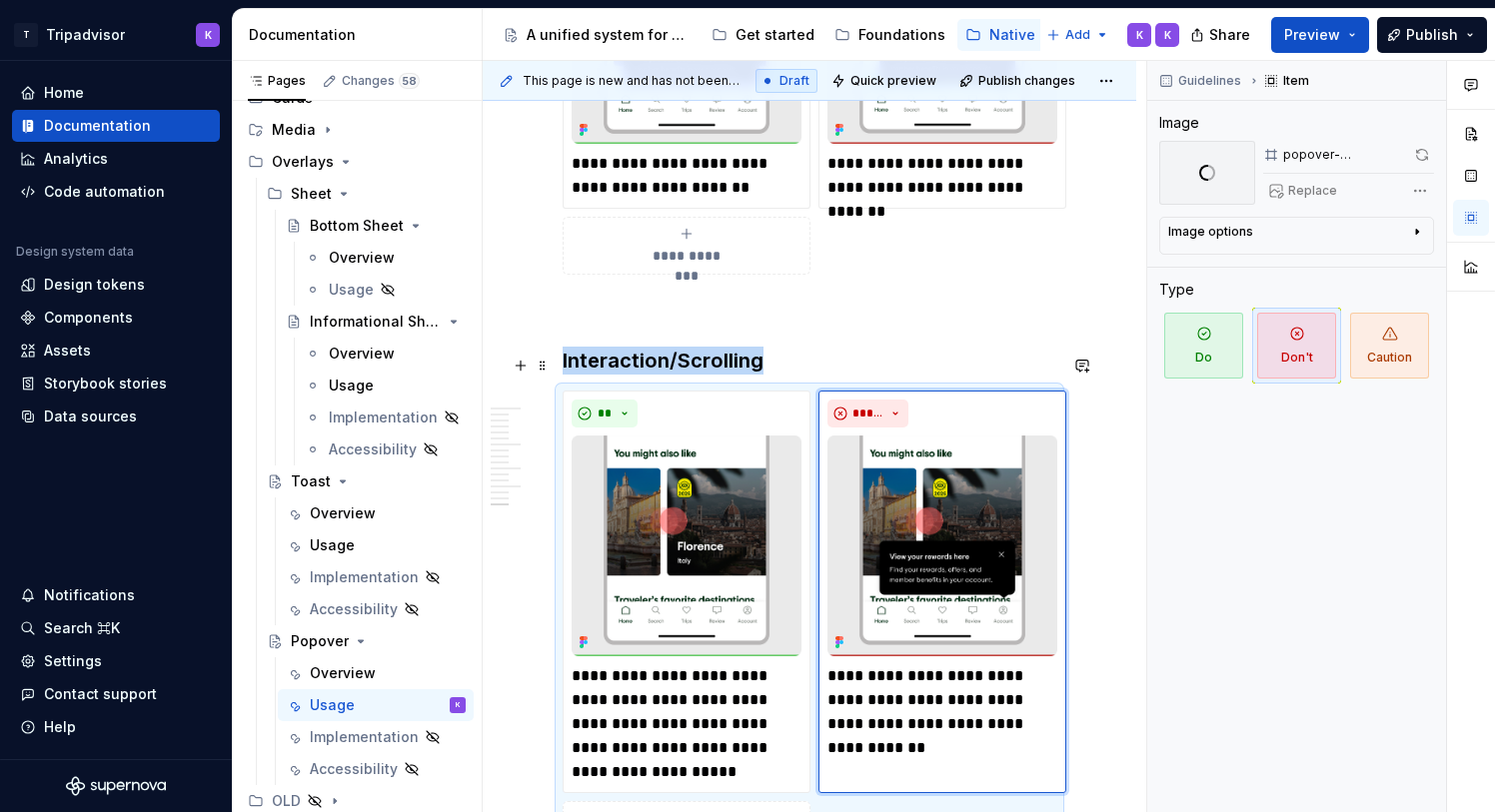 scroll, scrollTop: 5033, scrollLeft: 0, axis: vertical 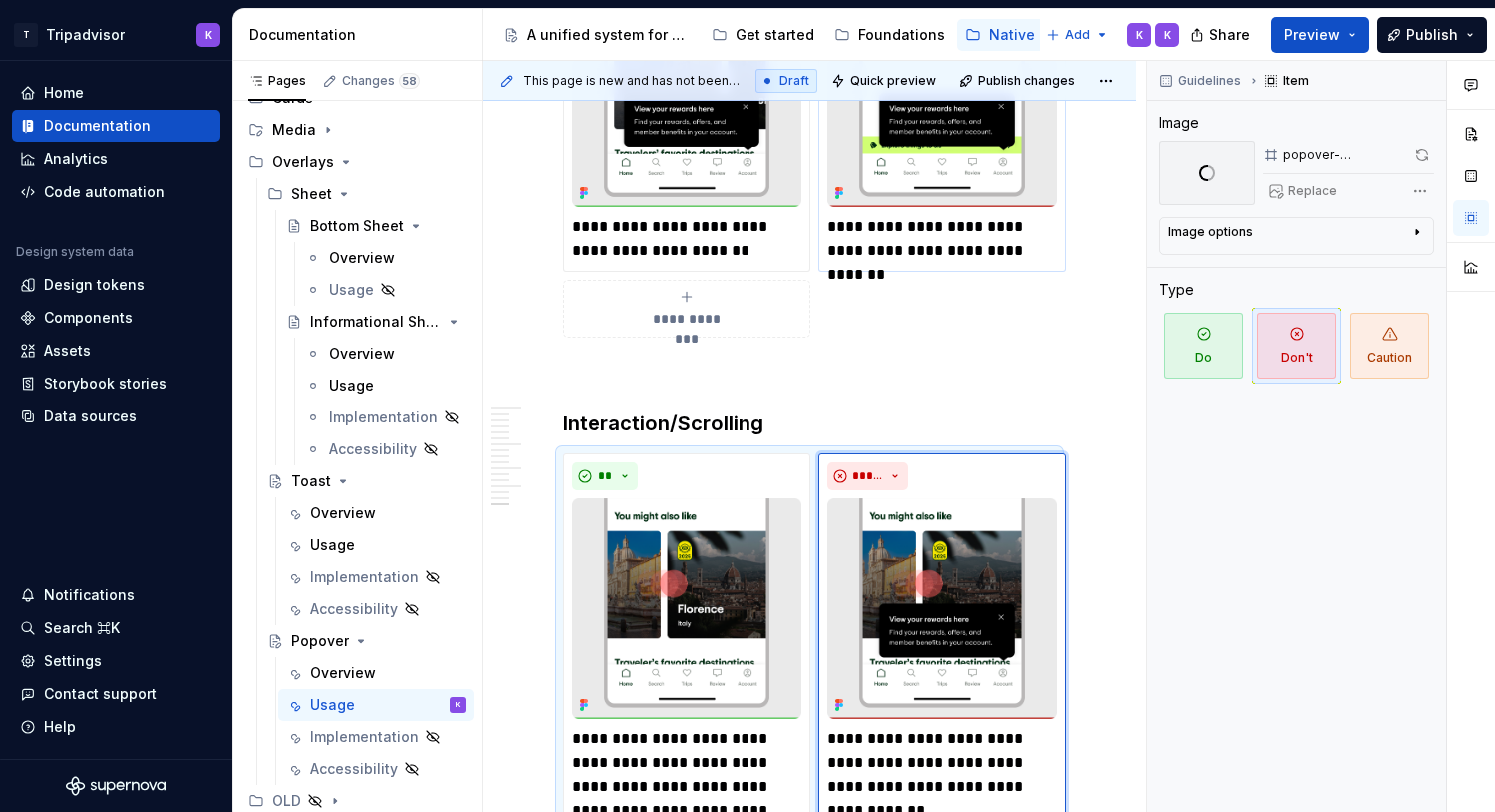 click at bounding box center [942, 133] 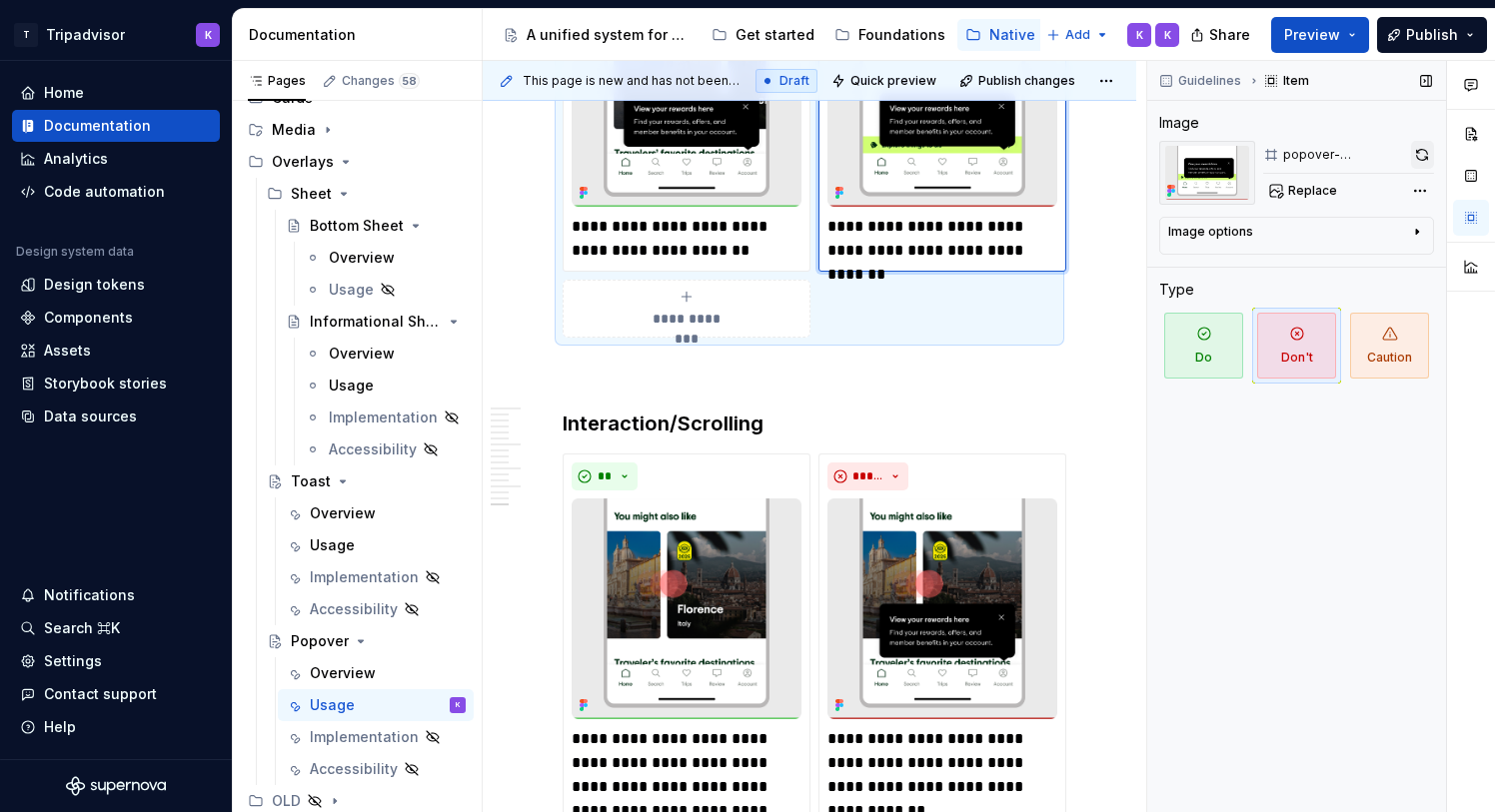 click at bounding box center (1422, 155) 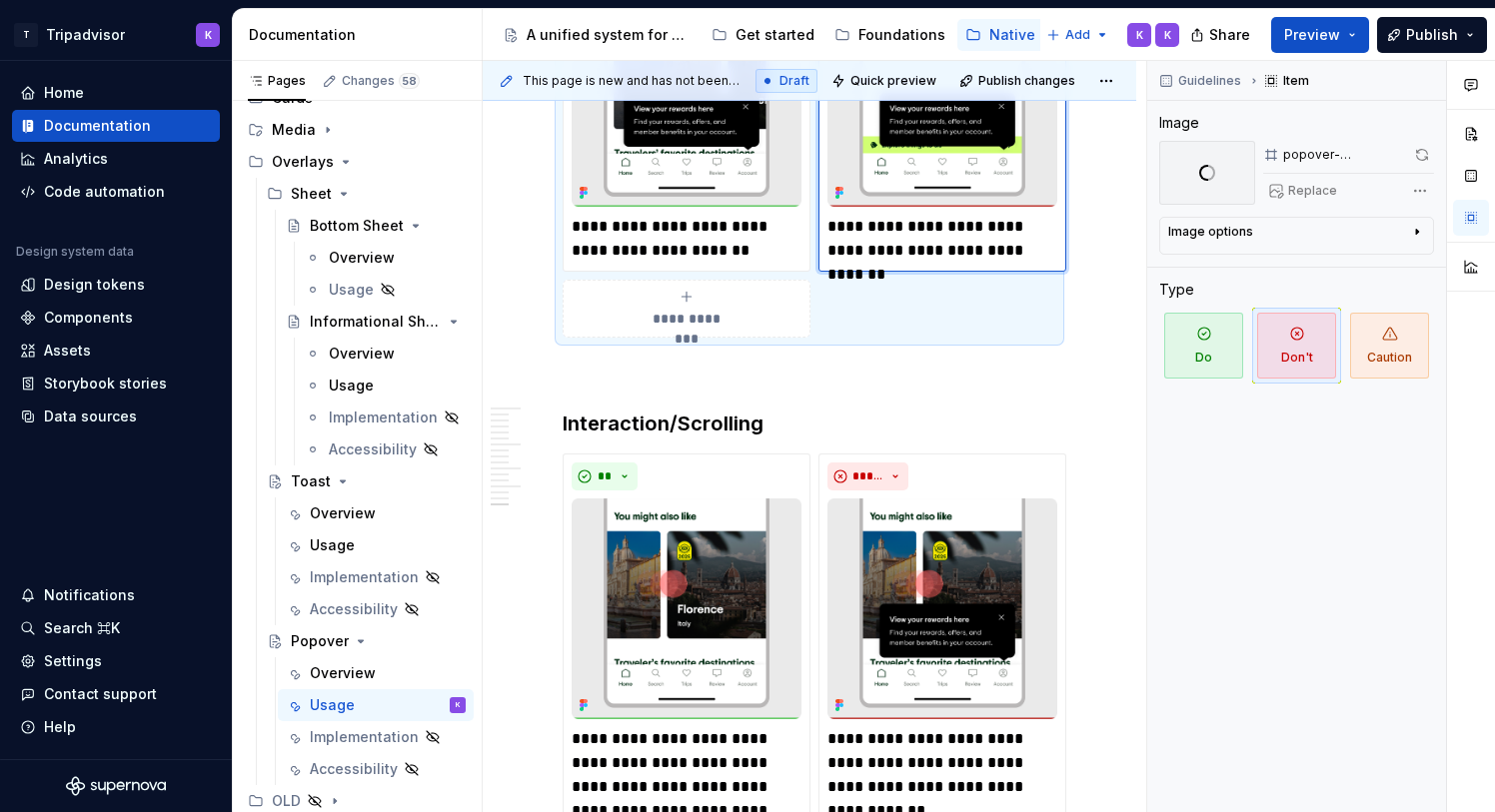 scroll, scrollTop: 4880, scrollLeft: 0, axis: vertical 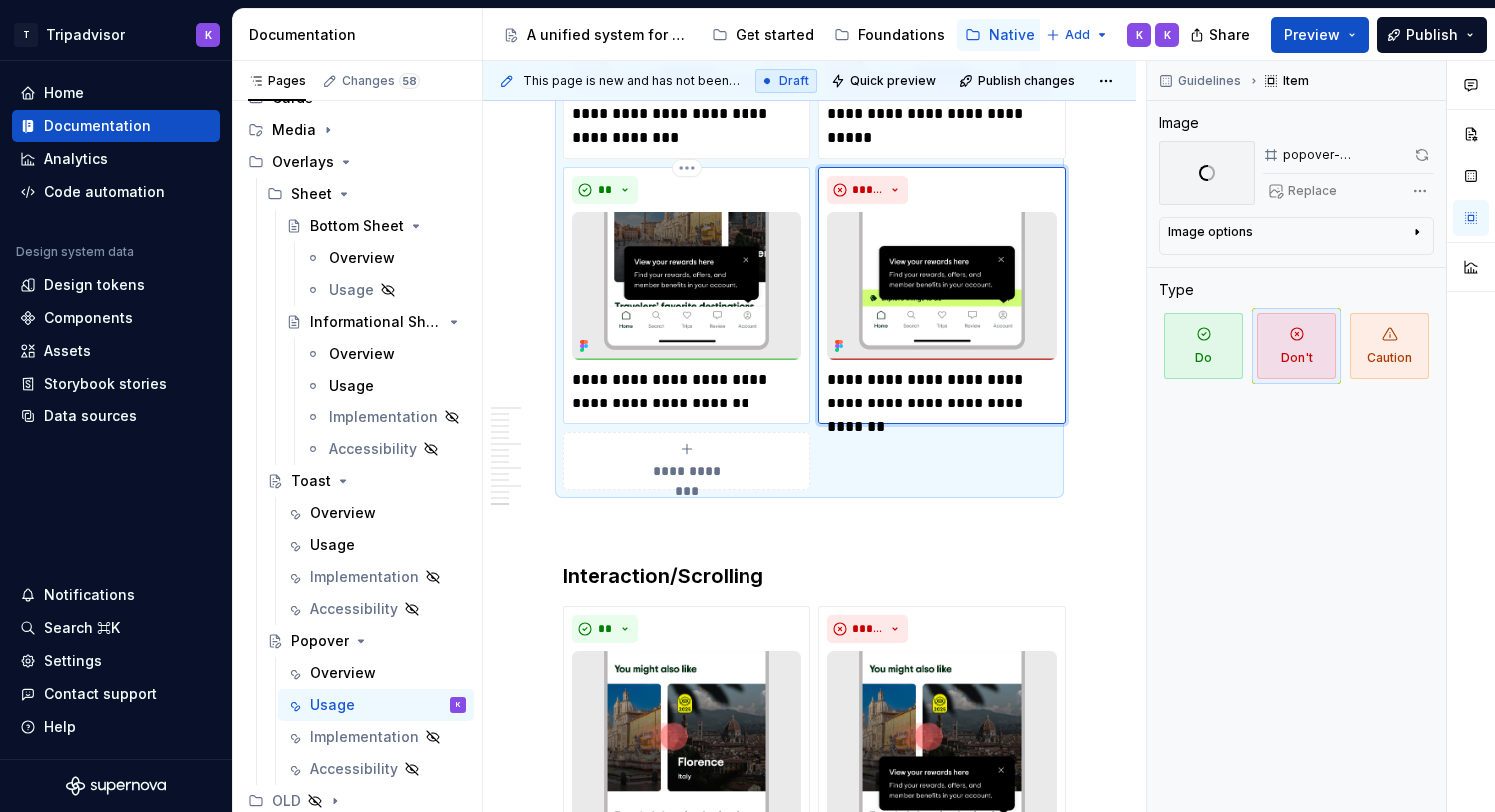 click at bounding box center (687, 286) 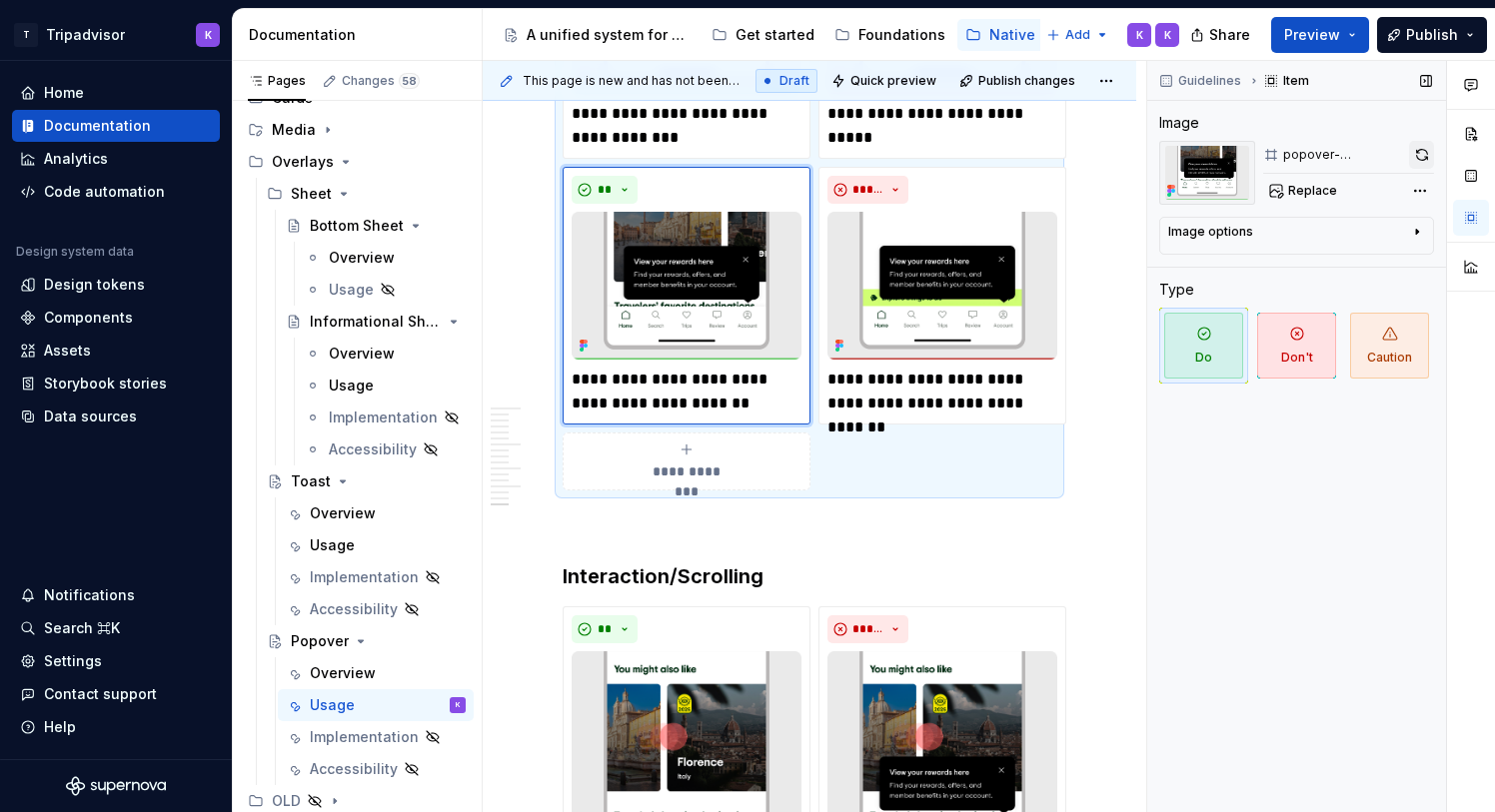 click at bounding box center [1421, 155] 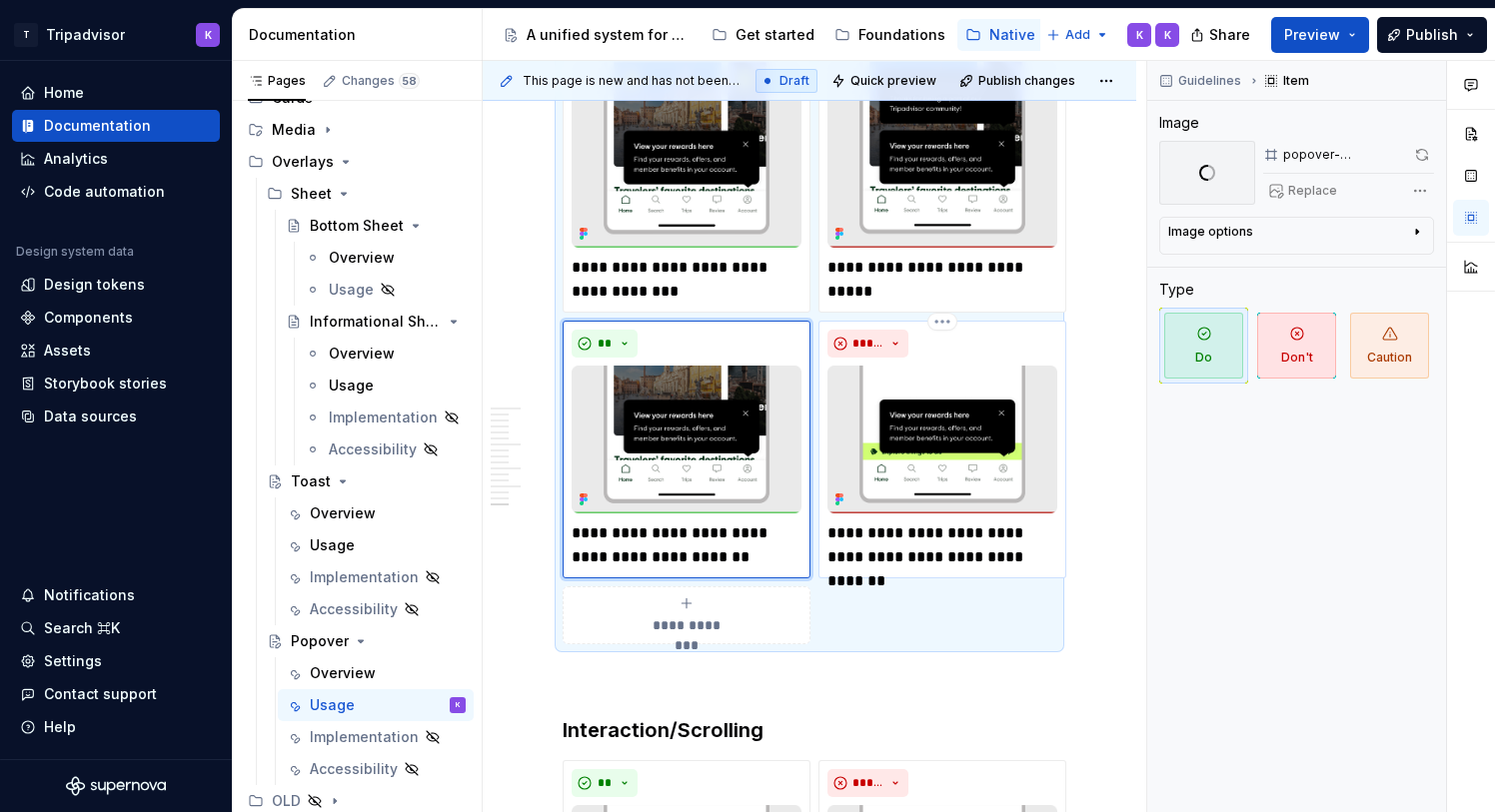 scroll, scrollTop: 4710, scrollLeft: 0, axis: vertical 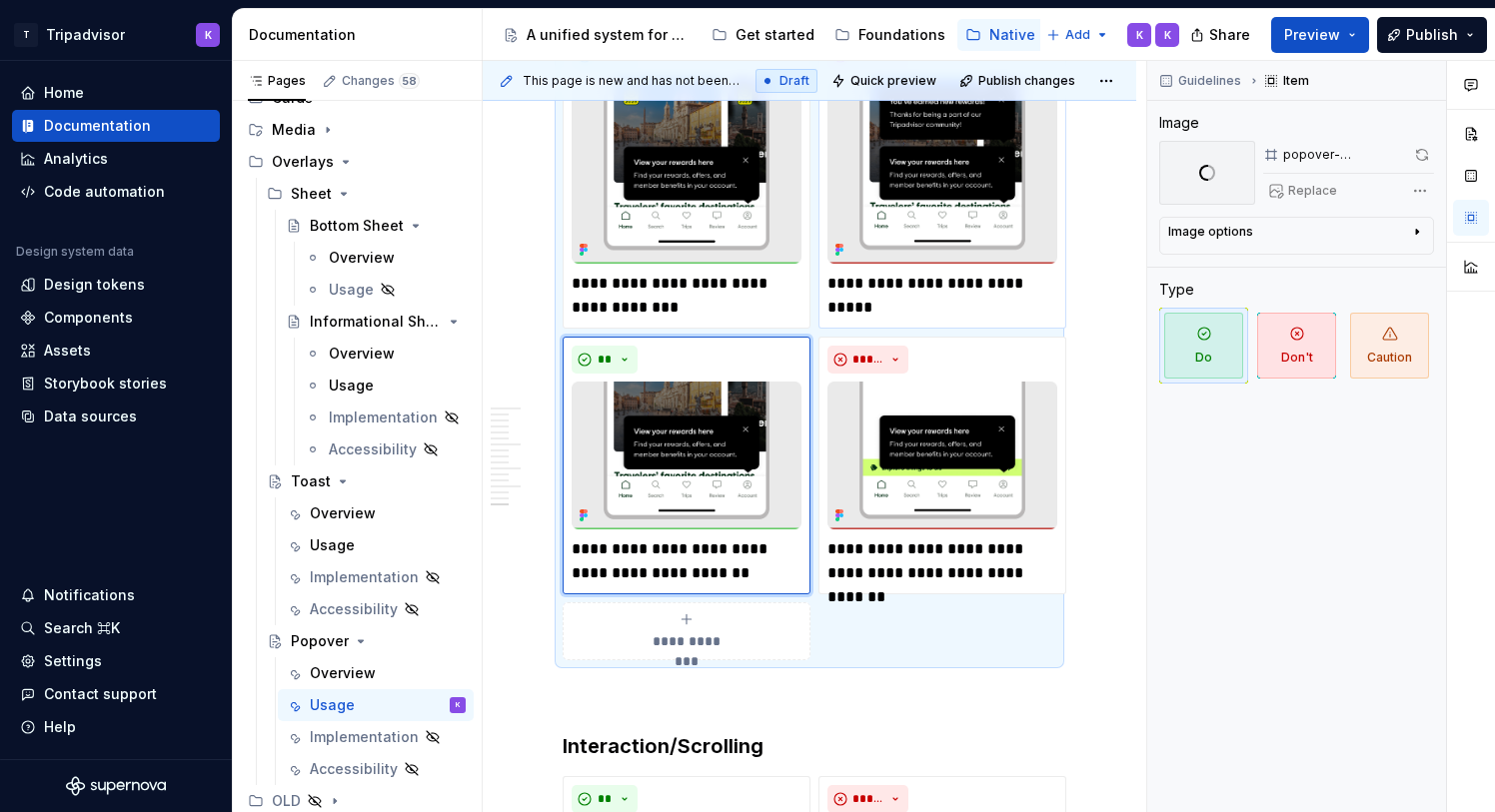 click at bounding box center (942, 171) 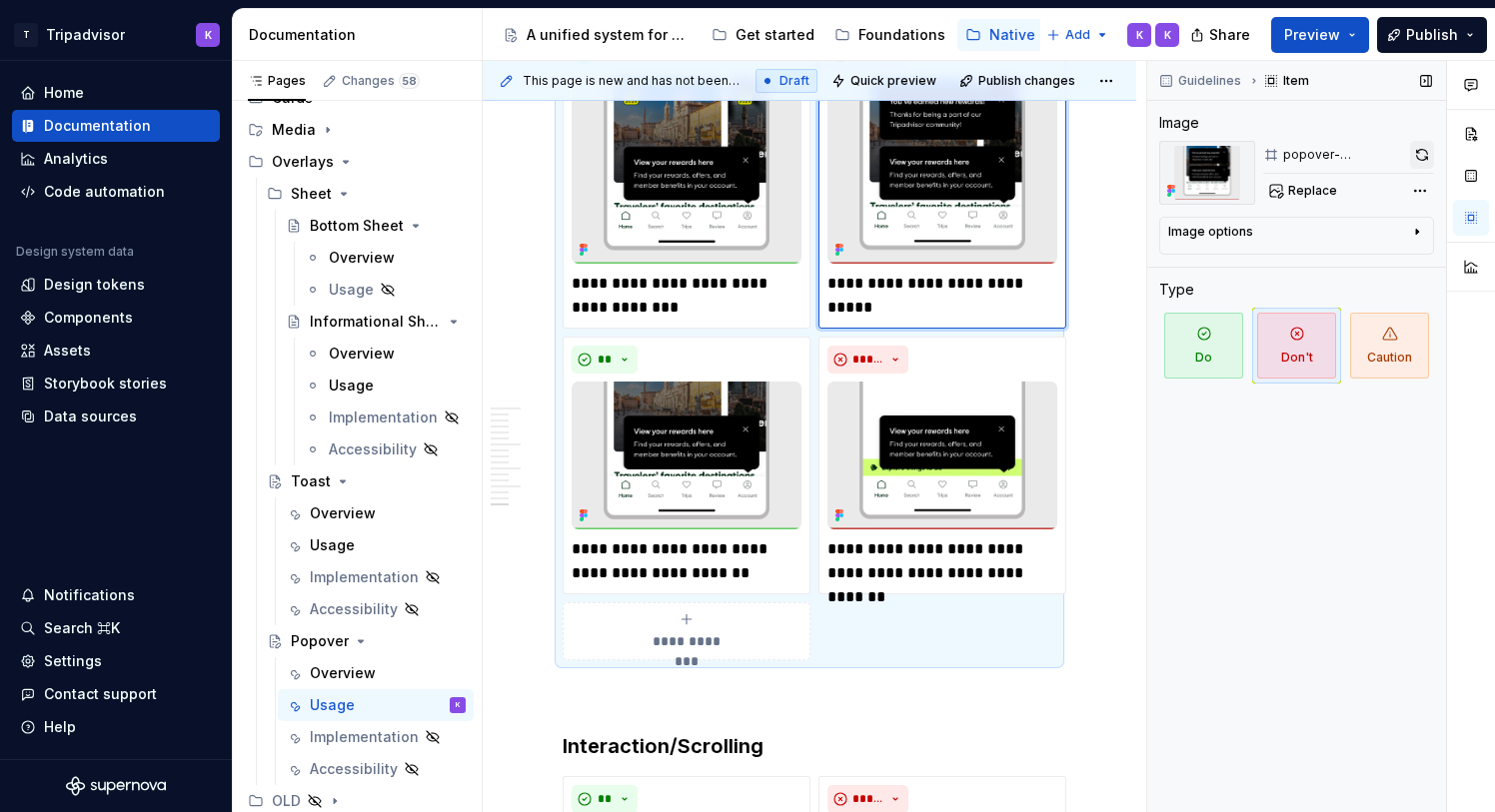 click at bounding box center (1422, 155) 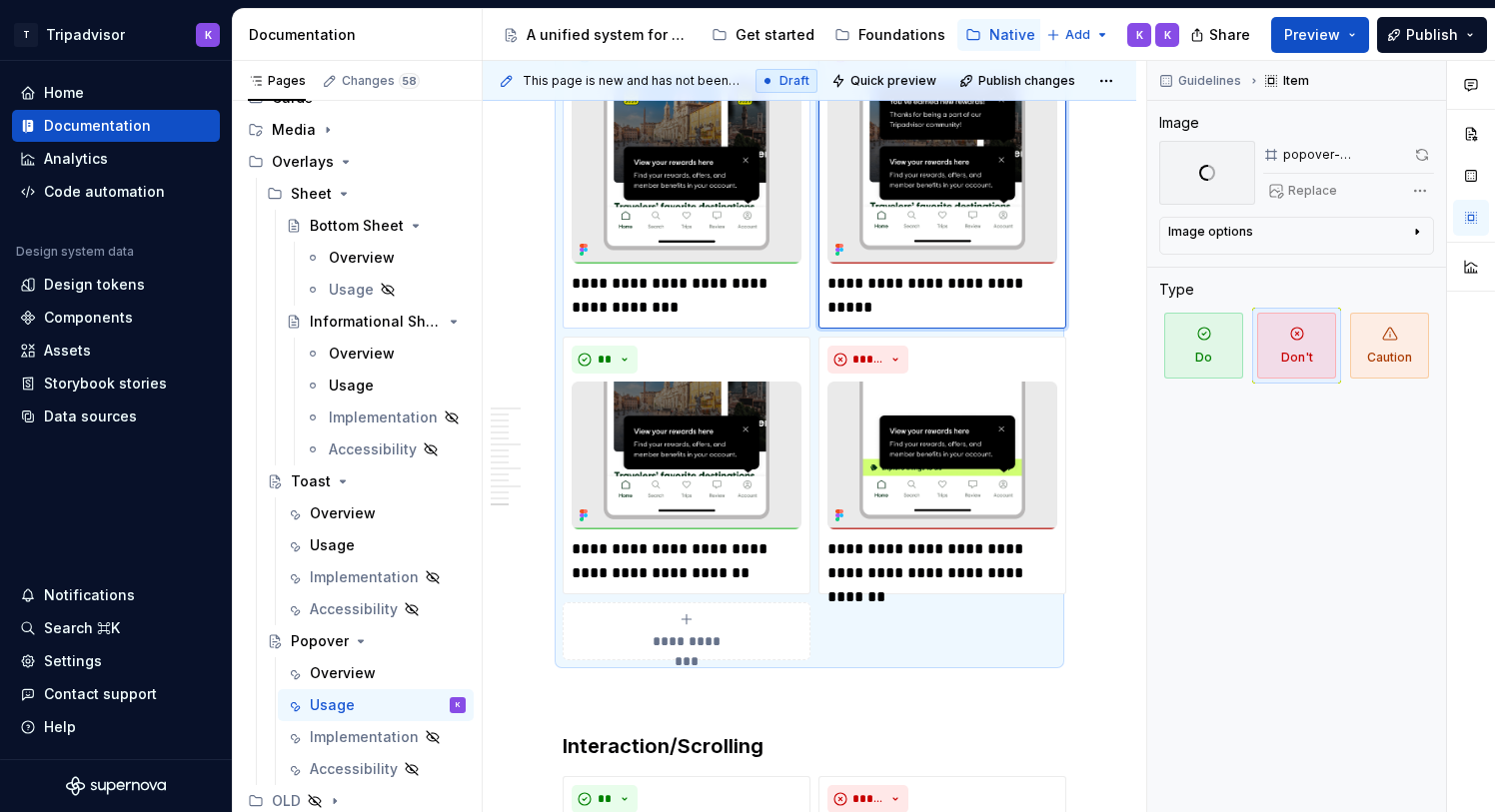 click at bounding box center (687, 171) 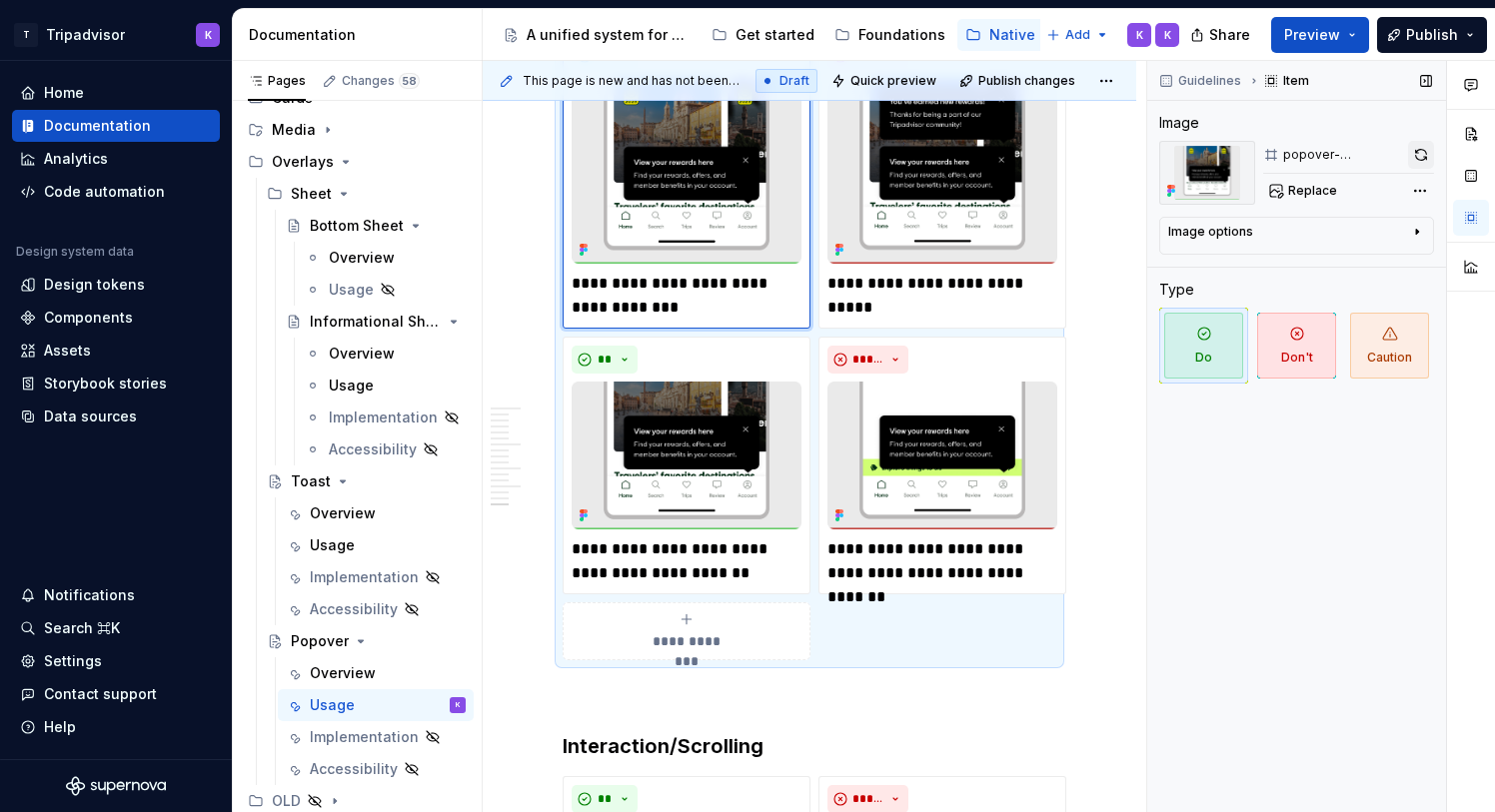click at bounding box center [1421, 155] 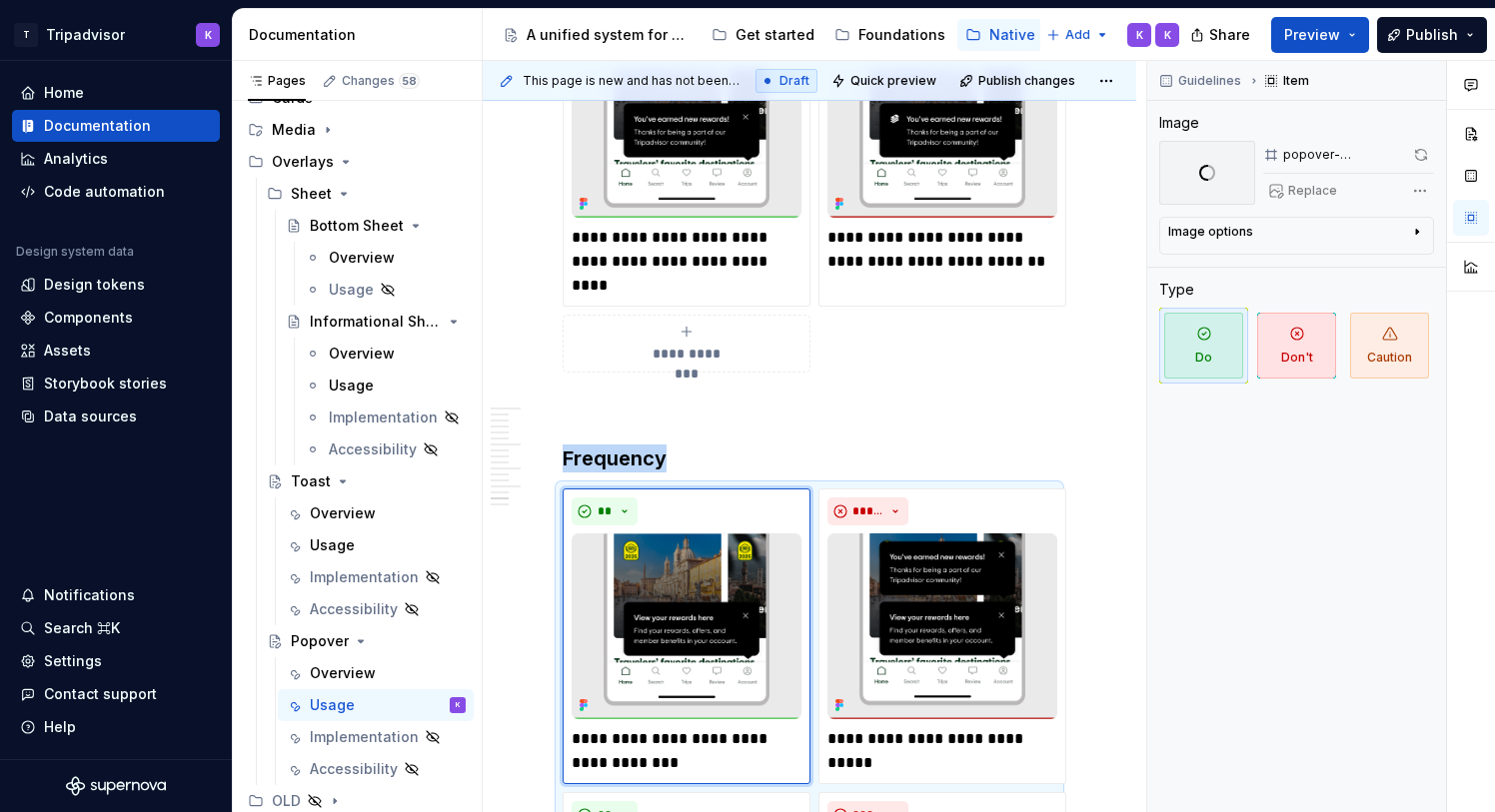 scroll, scrollTop: 4247, scrollLeft: 0, axis: vertical 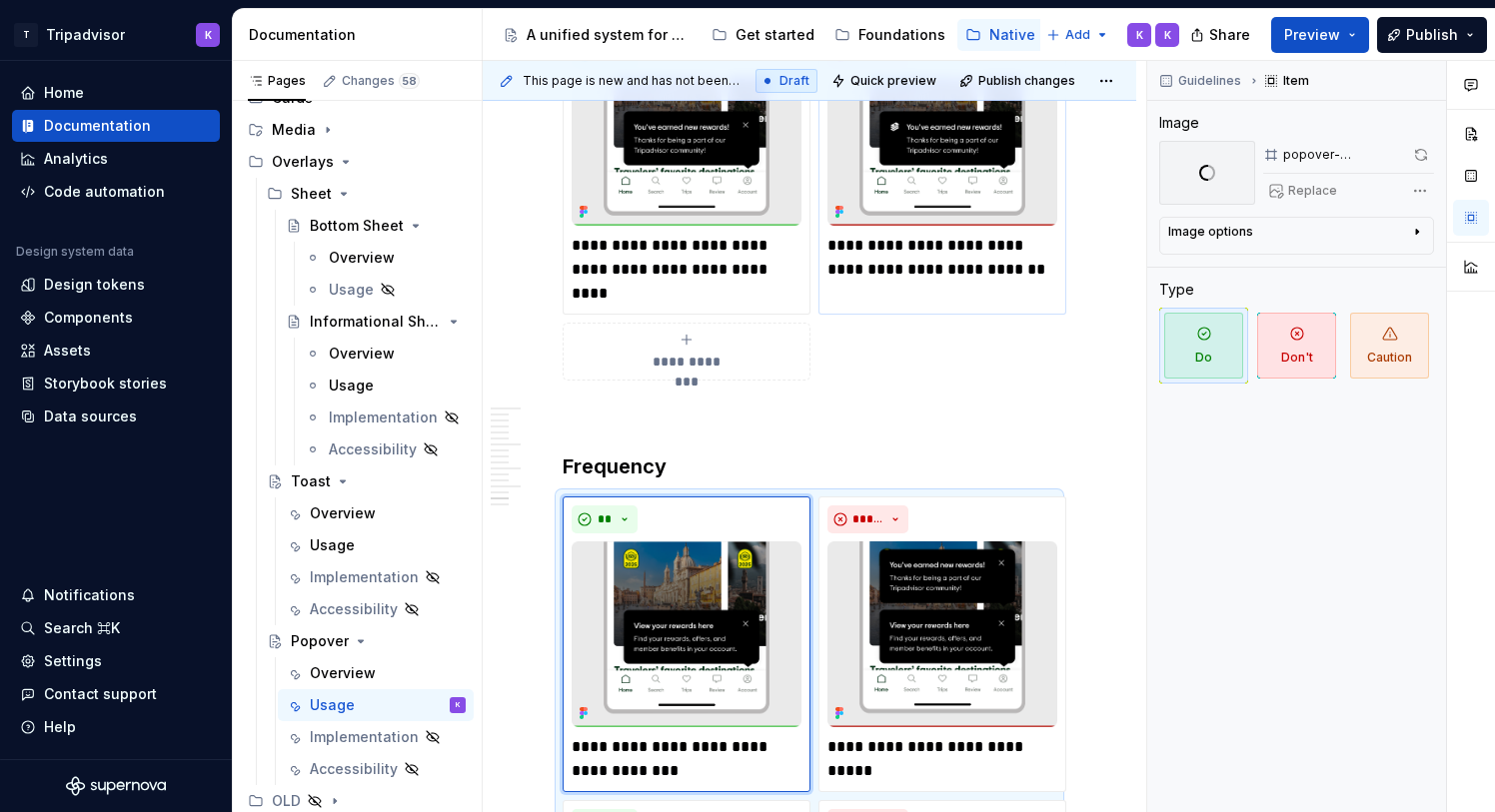 click at bounding box center [942, 151] 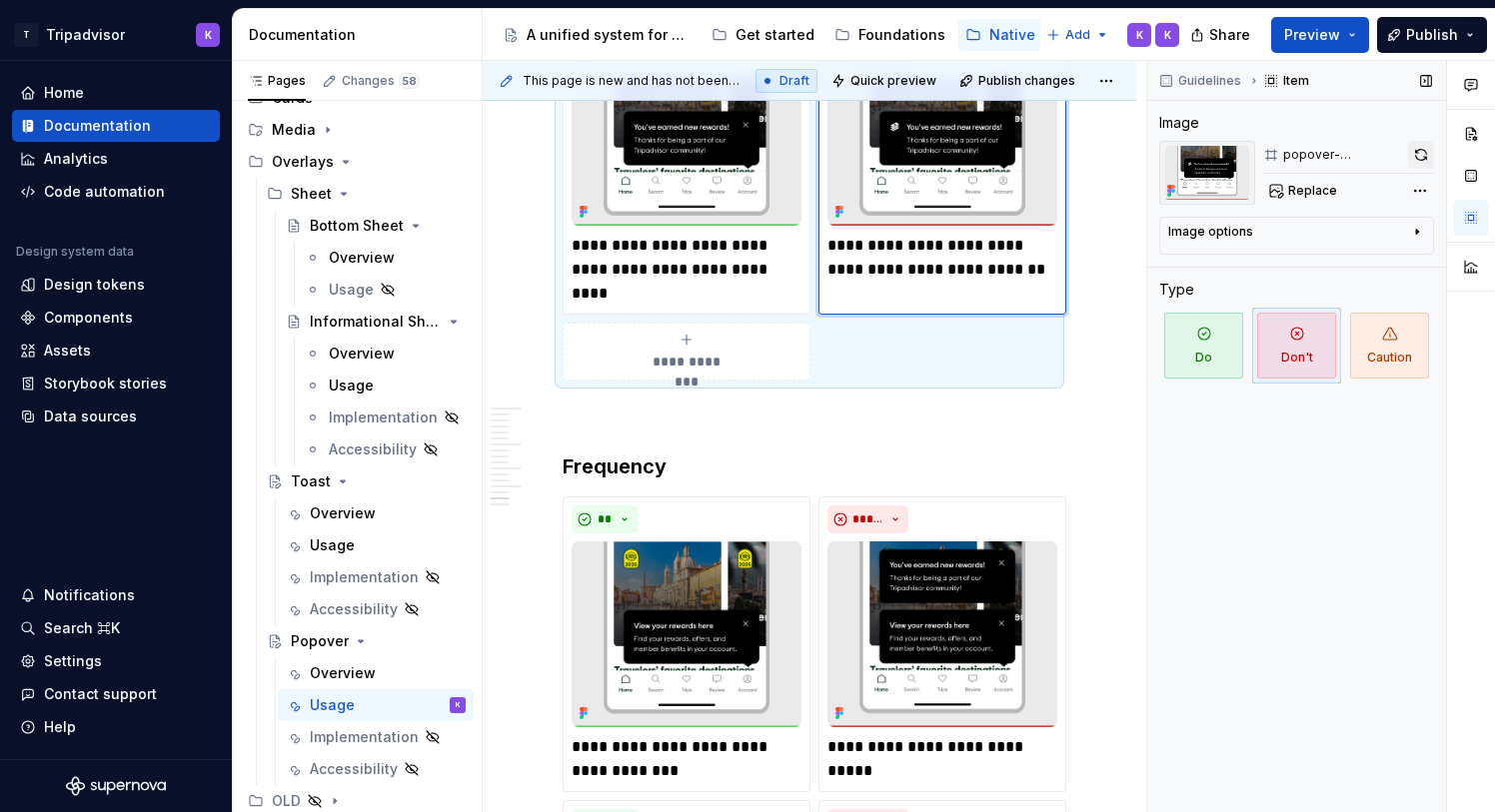 click at bounding box center [1421, 155] 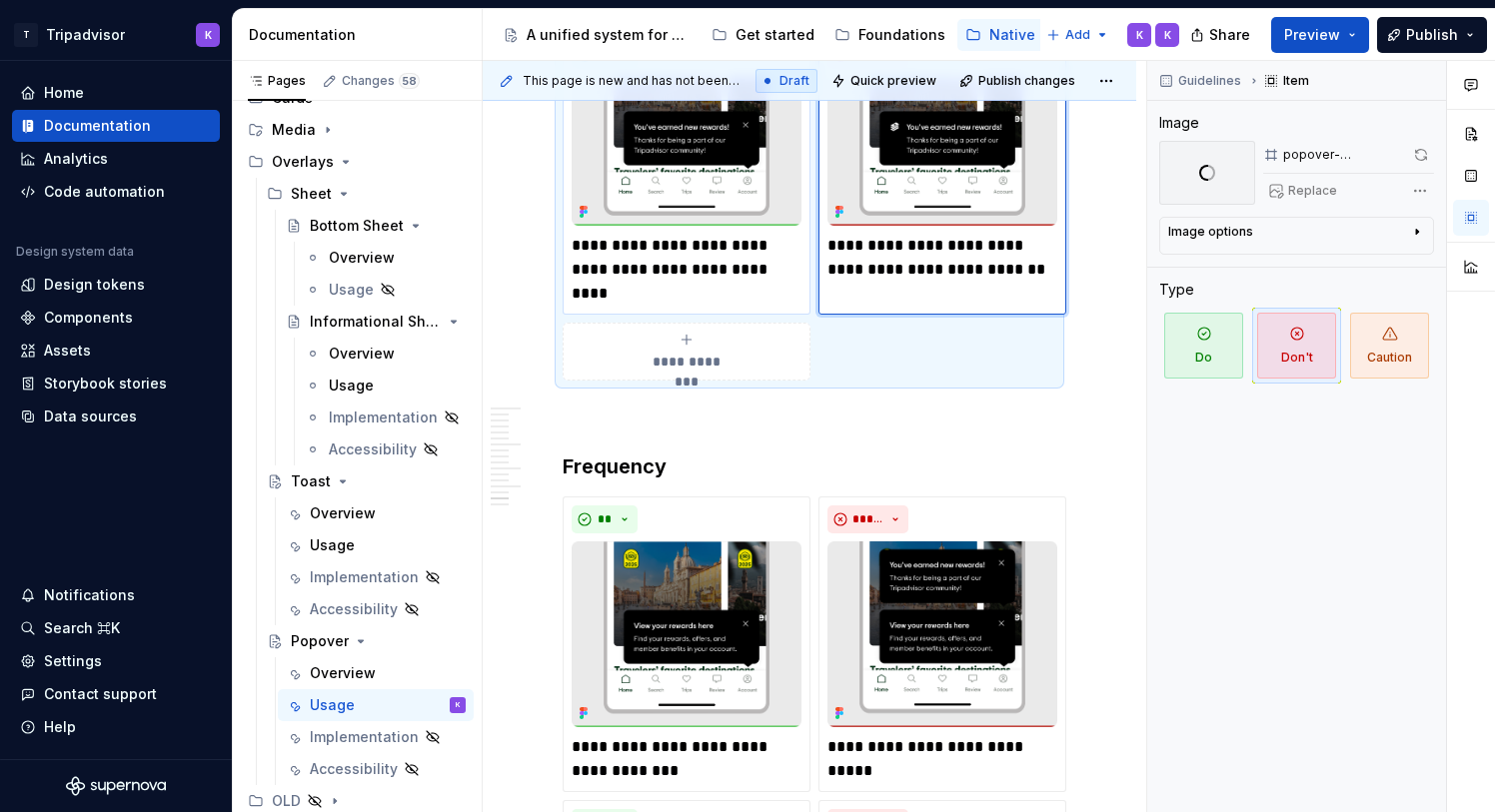 click at bounding box center (687, 151) 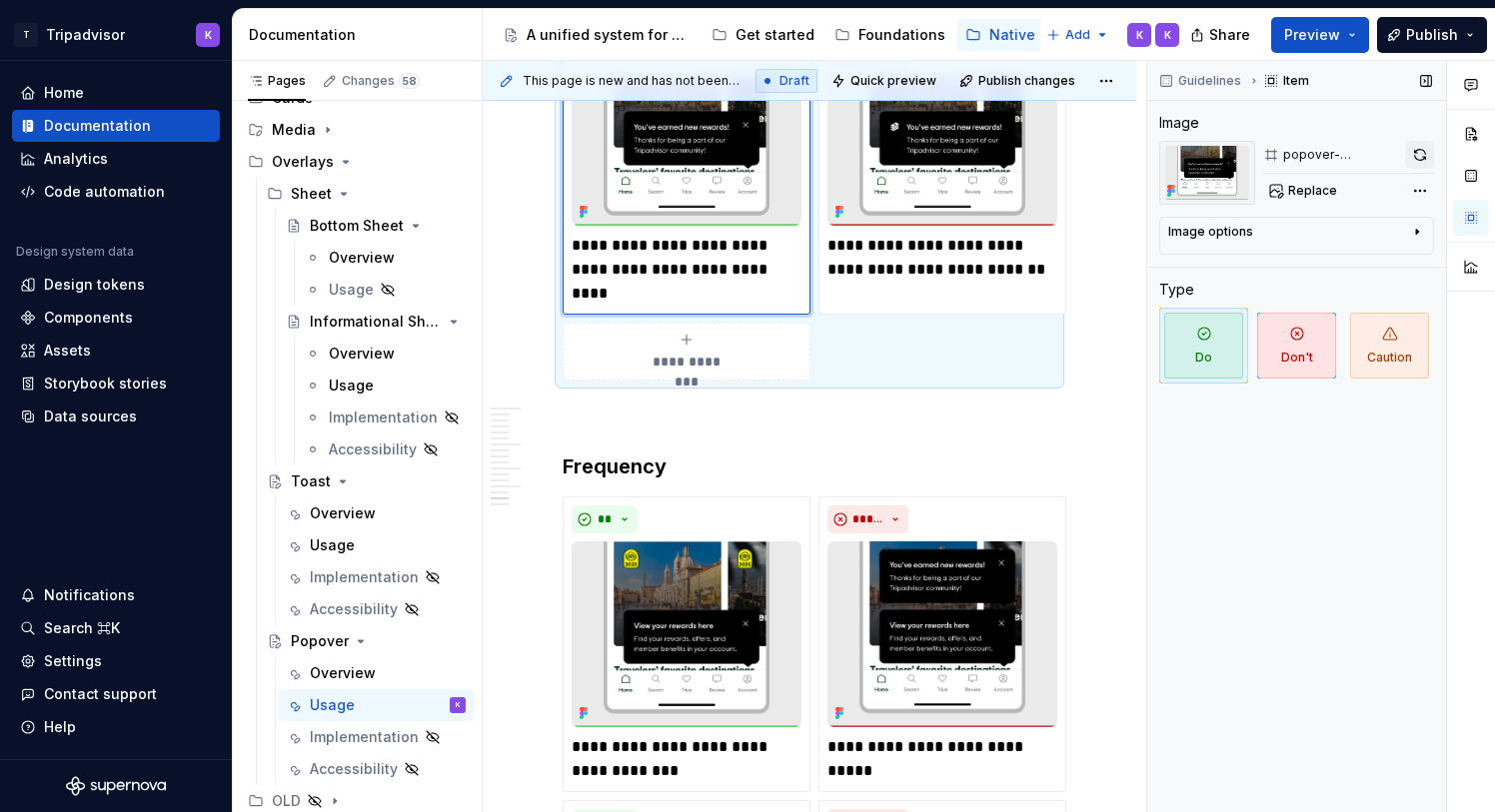 click at bounding box center (1420, 155) 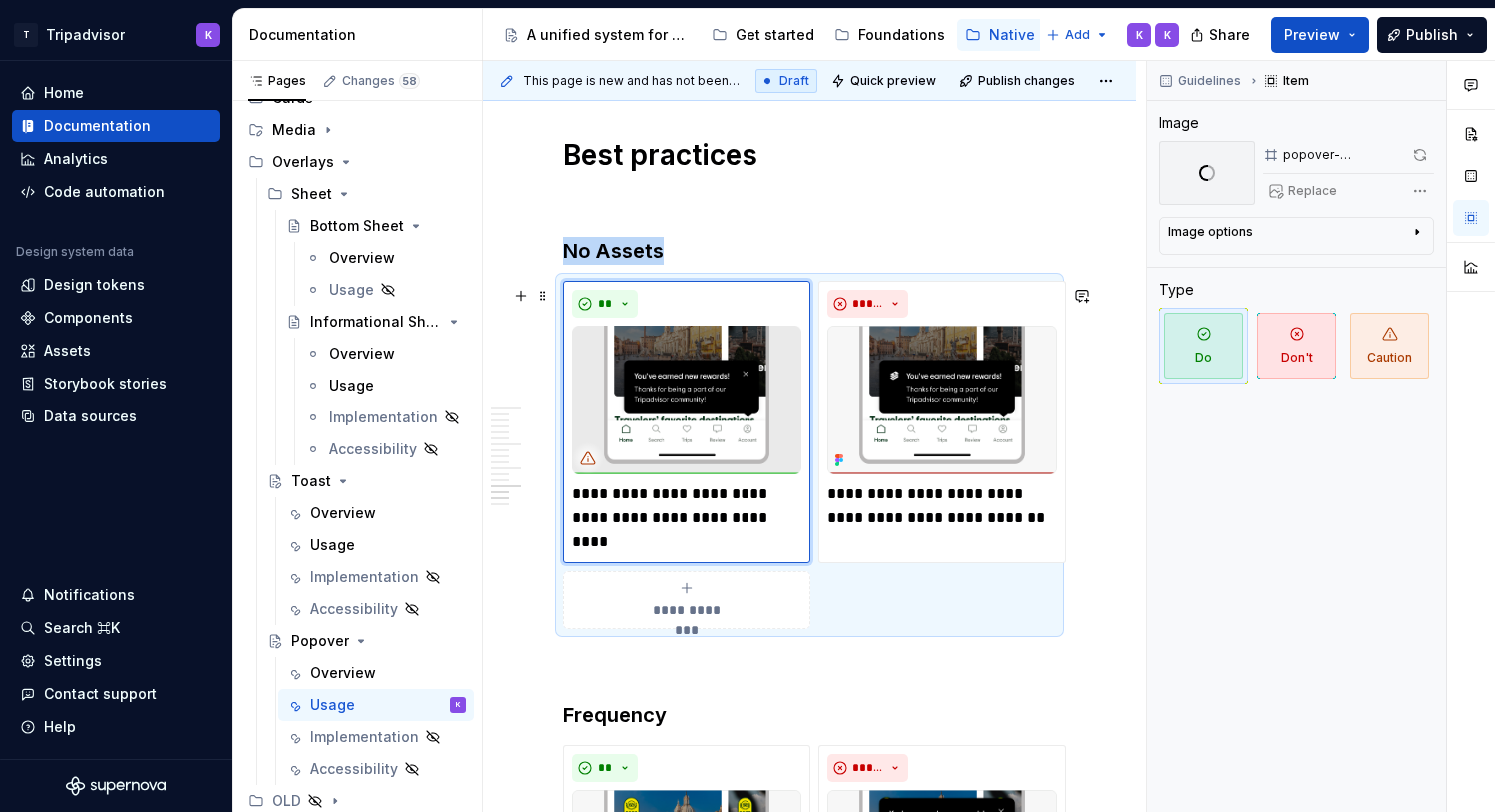 scroll, scrollTop: 3997, scrollLeft: 0, axis: vertical 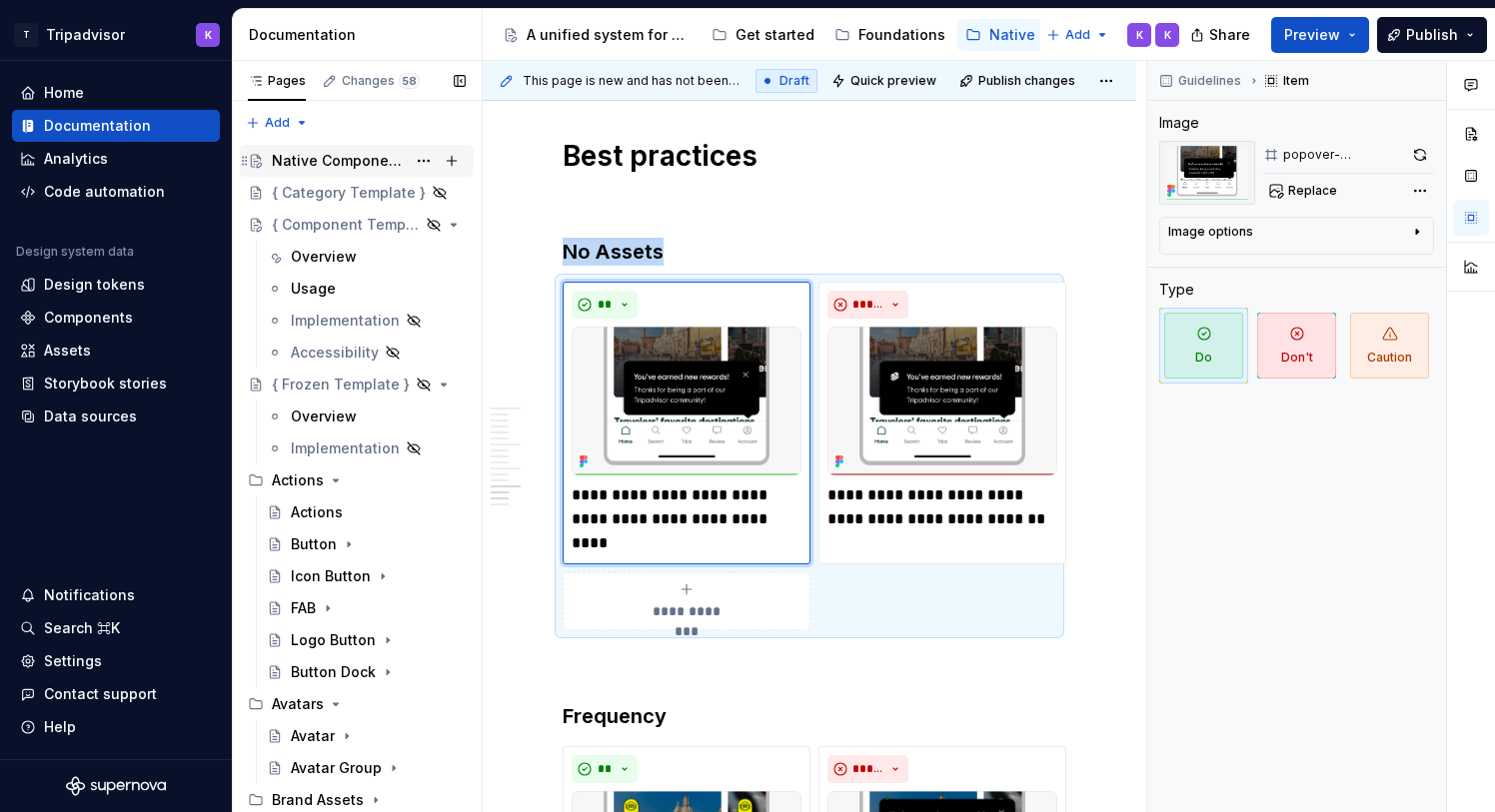 click on "Native Components" at bounding box center [339, 161] 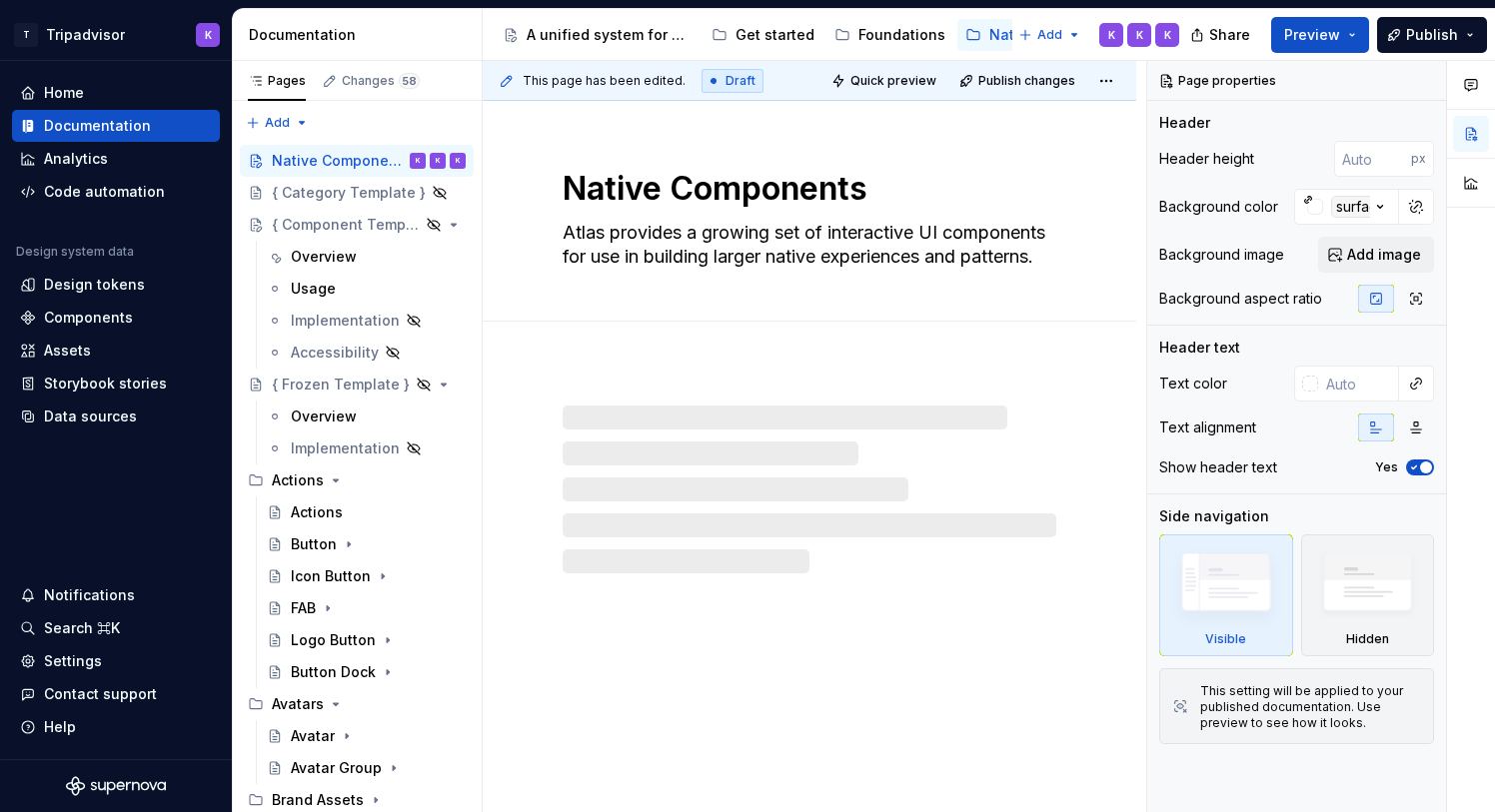 type on "*" 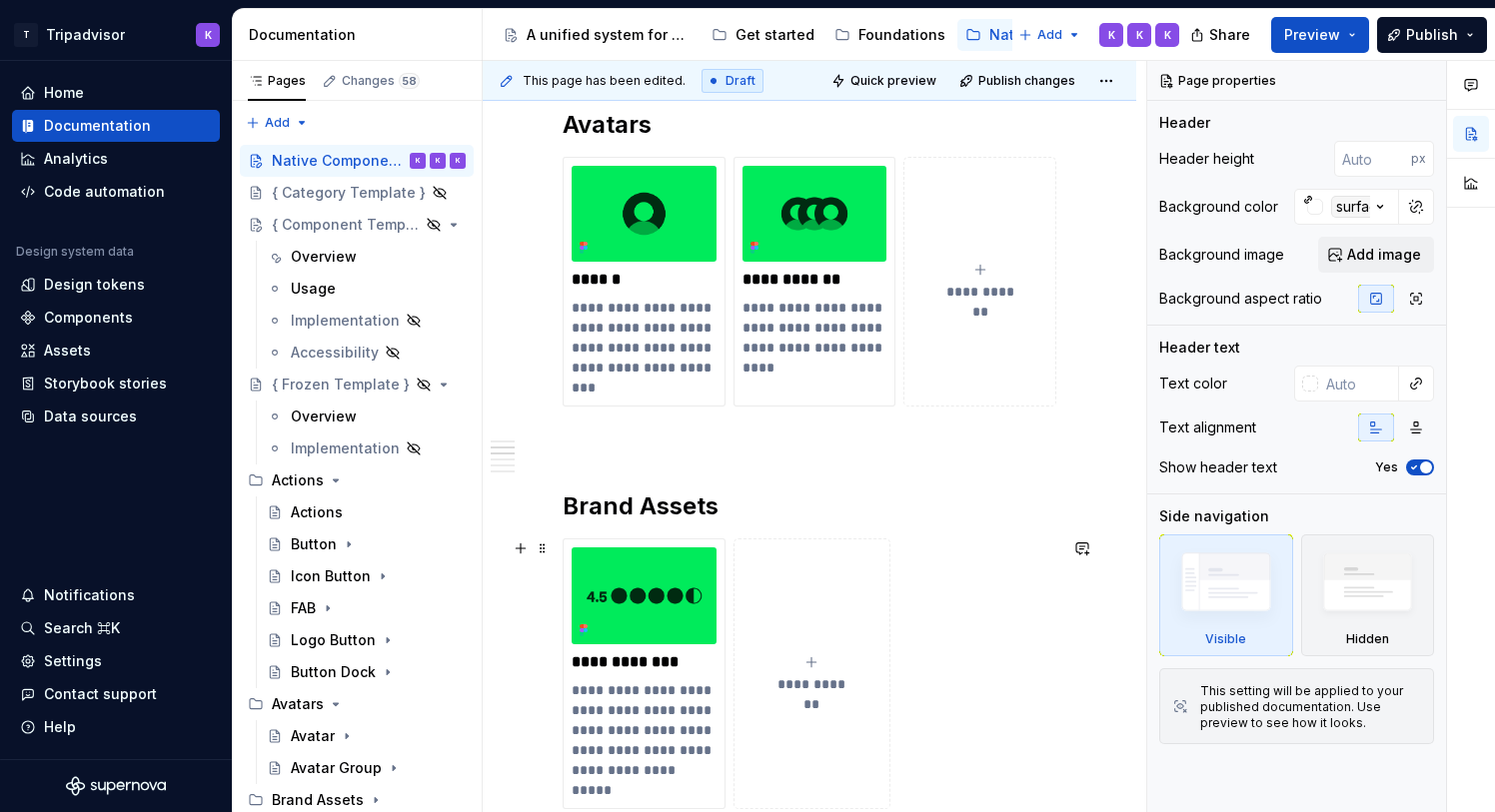 scroll, scrollTop: 928, scrollLeft: 0, axis: vertical 